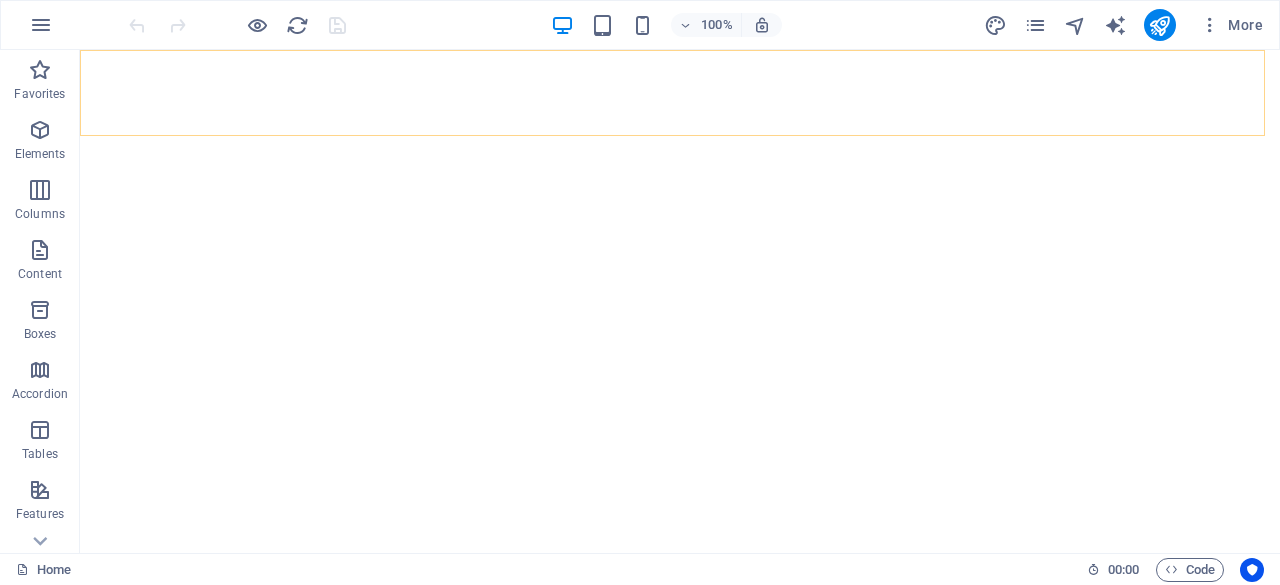 scroll, scrollTop: 0, scrollLeft: 0, axis: both 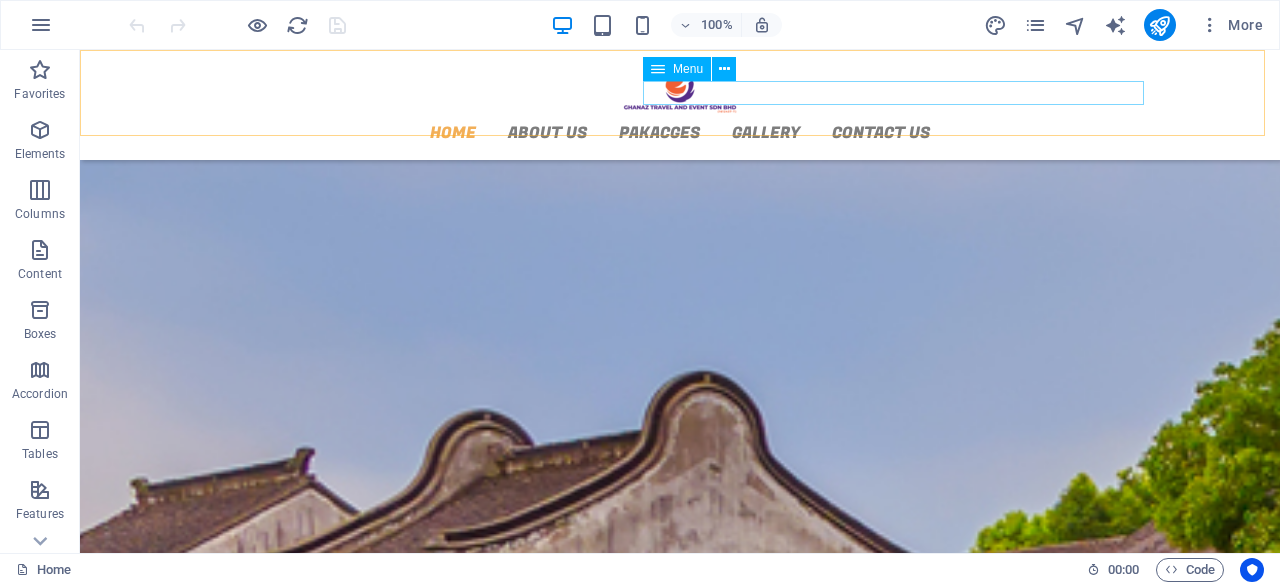 click on "Home About us Pakacges Gallery Contact Us" at bounding box center (680, 132) 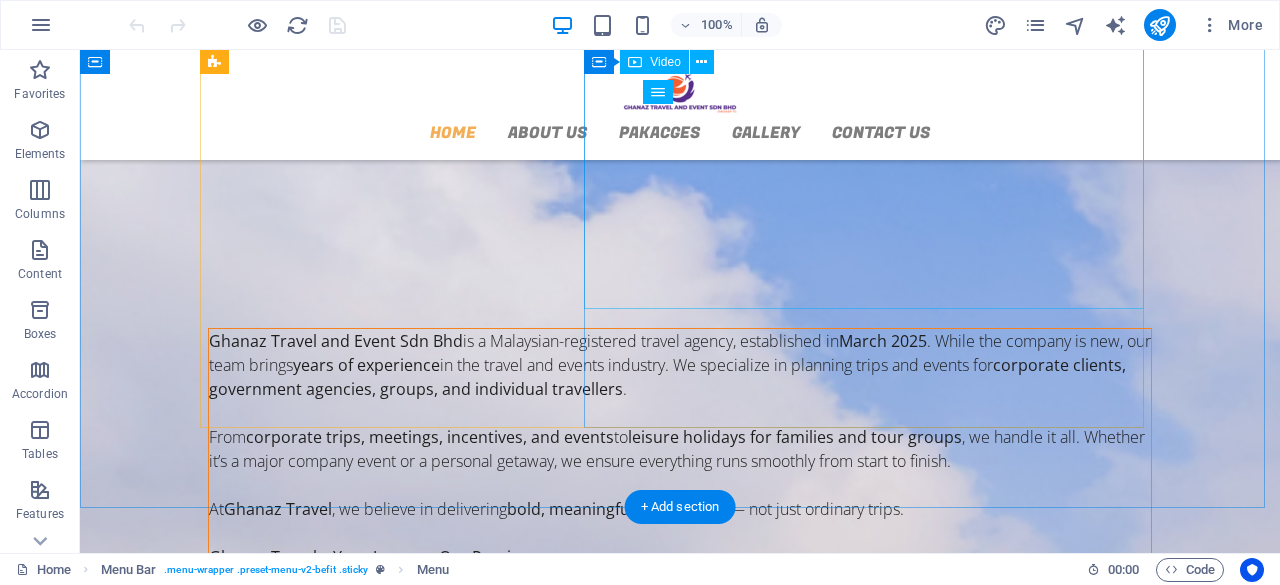 scroll, scrollTop: 379, scrollLeft: 0, axis: vertical 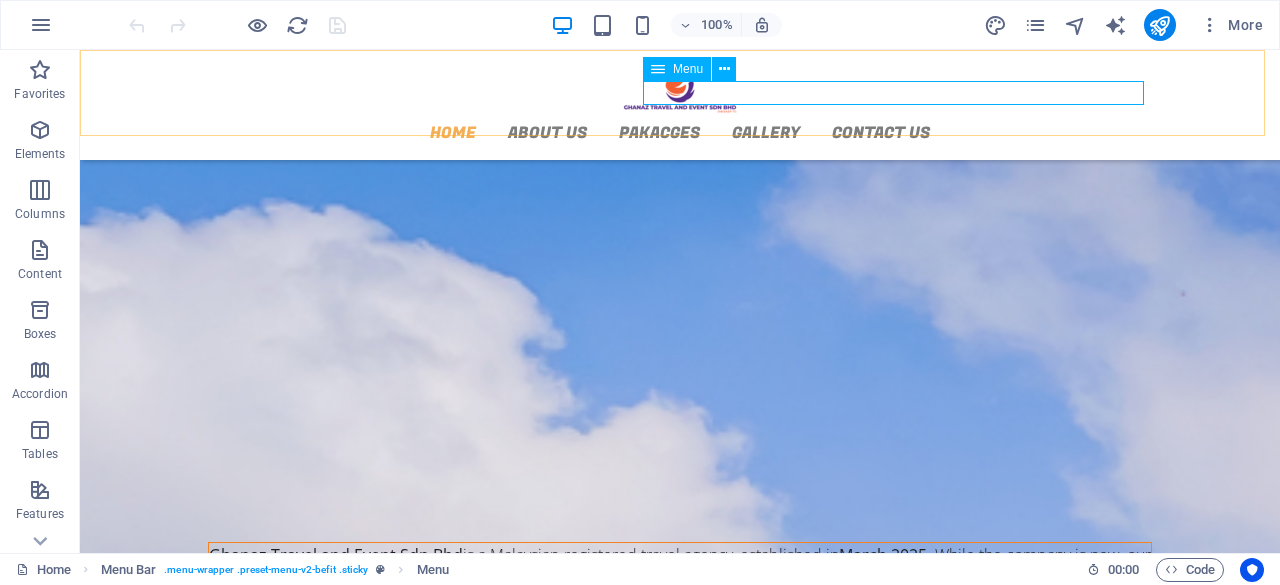 click on "Home About us Pakacges Gallery Contact Us" at bounding box center [680, 132] 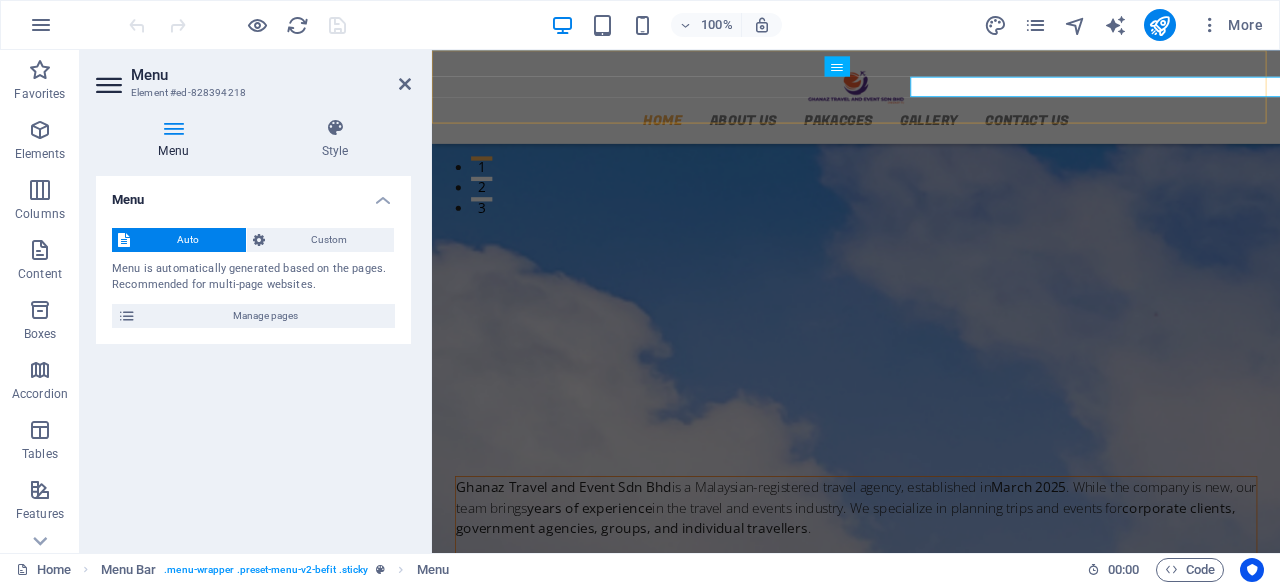 click on "Home About us Pakacges Gallery Contact Us" at bounding box center [931, 105] 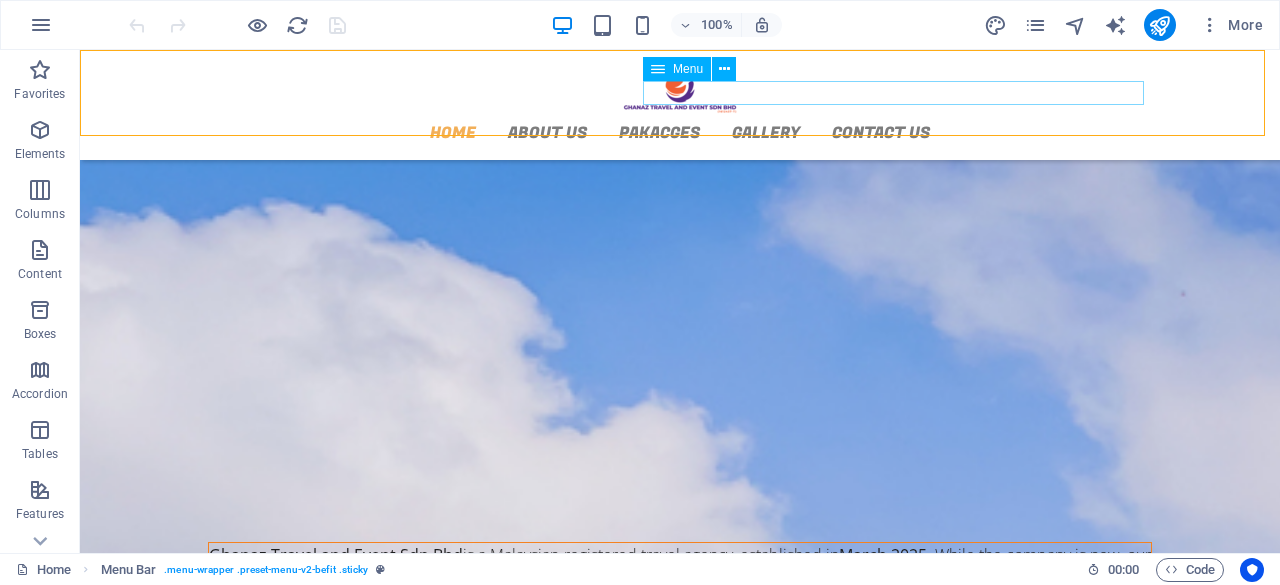 click on "Home About us Pakacges Gallery Contact Us" at bounding box center [680, 132] 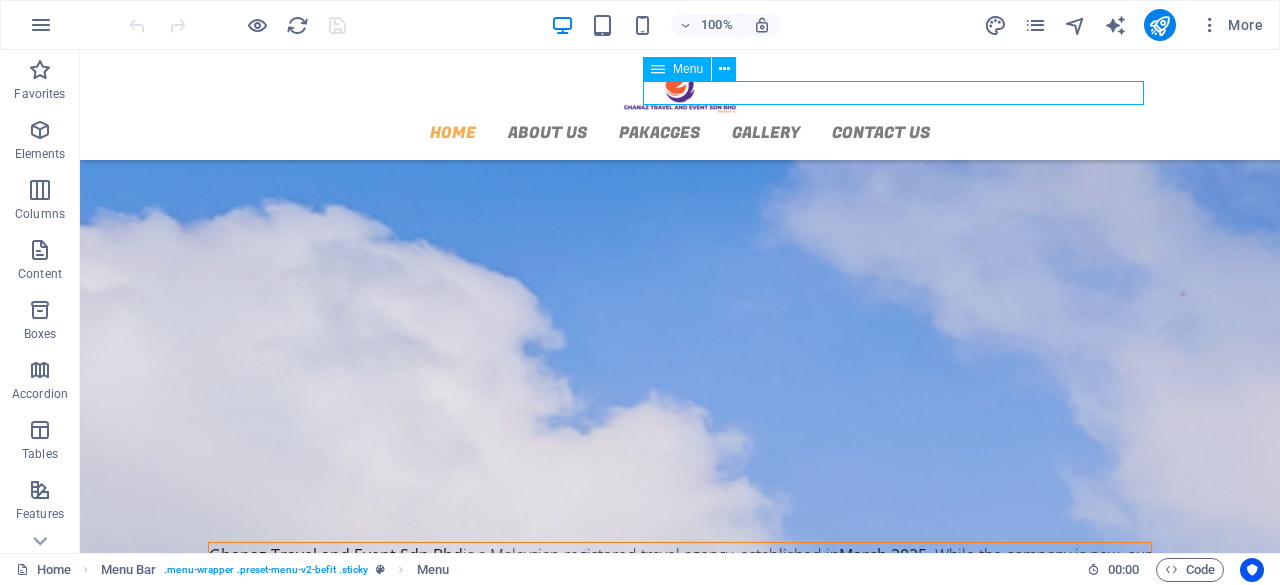 click on "Home About us Pakacges Gallery Contact Us" at bounding box center [680, 132] 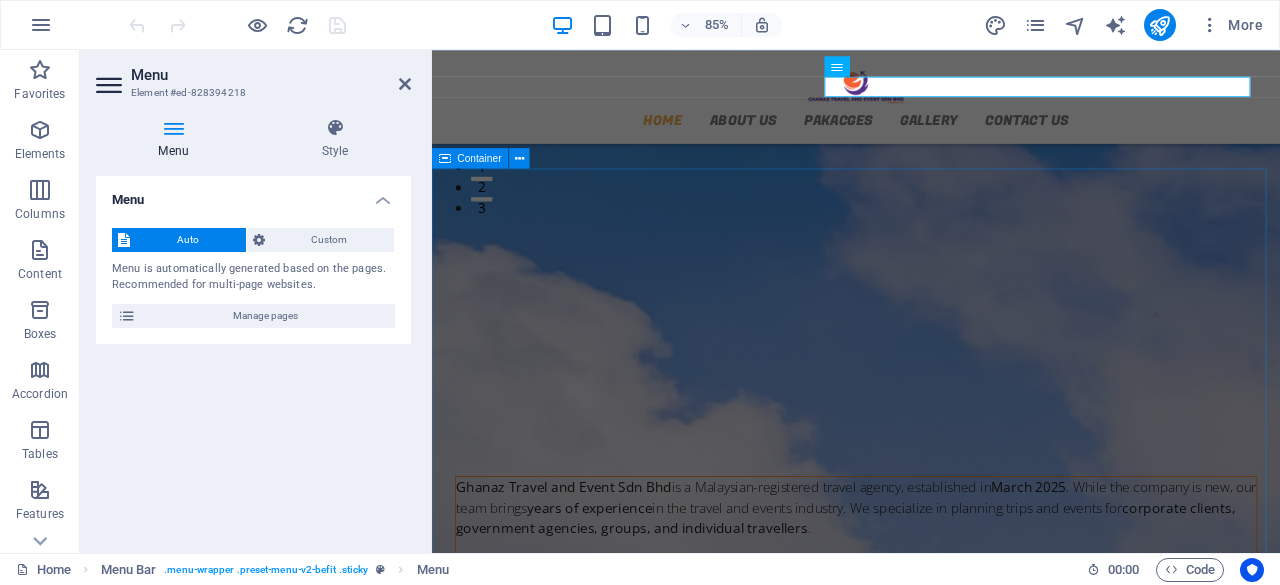 click on "GHANAZ TRAVEL AND EVENT SDN BHD Your Journey Our Passion Ghanaz Travel and Event Sdn Bhd  is a Malaysian-registered travel agency, established in  March 2025 . While the company is new, our team brings  years of experience  in the travel and events industry. We specialize in planning trips and events for  corporate clients, government agencies, groups, and individual travellers . From  corporate trips, meetings, incentives, and events  to  leisure holidays for families and tour groups , we handle it all. Whether it’s a major company event or a personal getaway, we ensure everything runs smoothly from start to finish. At  Ghanaz Travel , we believe in delivering  bold, meaningful experiences  — not just ordinary trips. Ghanaz Travel – Your Journey, Our Passion." at bounding box center (931, 856) 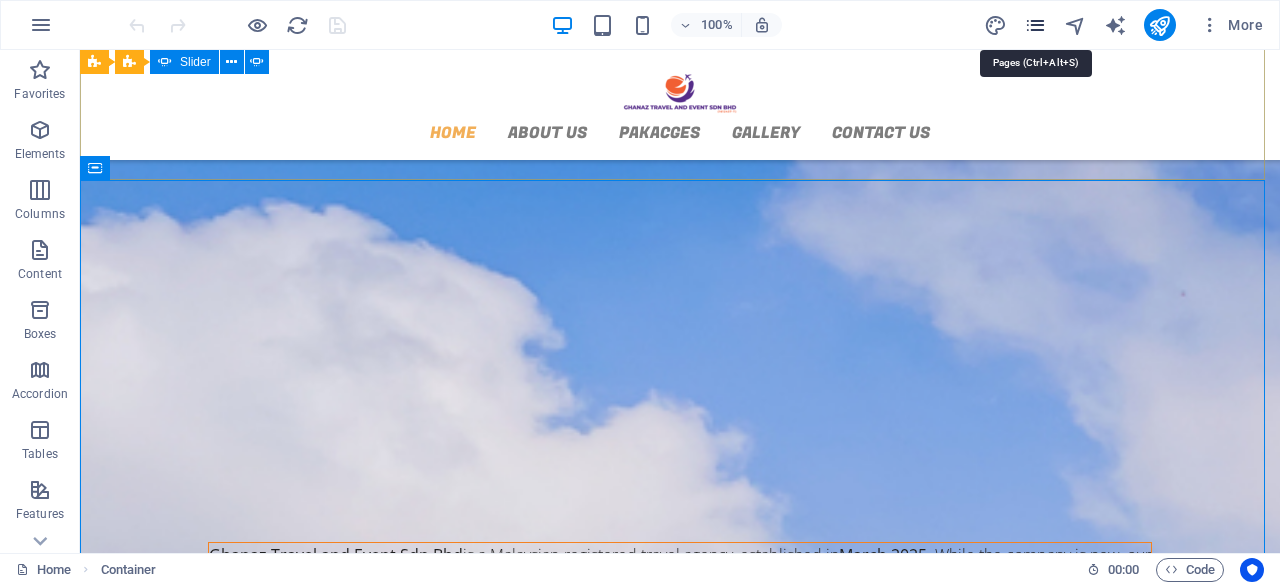 click at bounding box center (1035, 25) 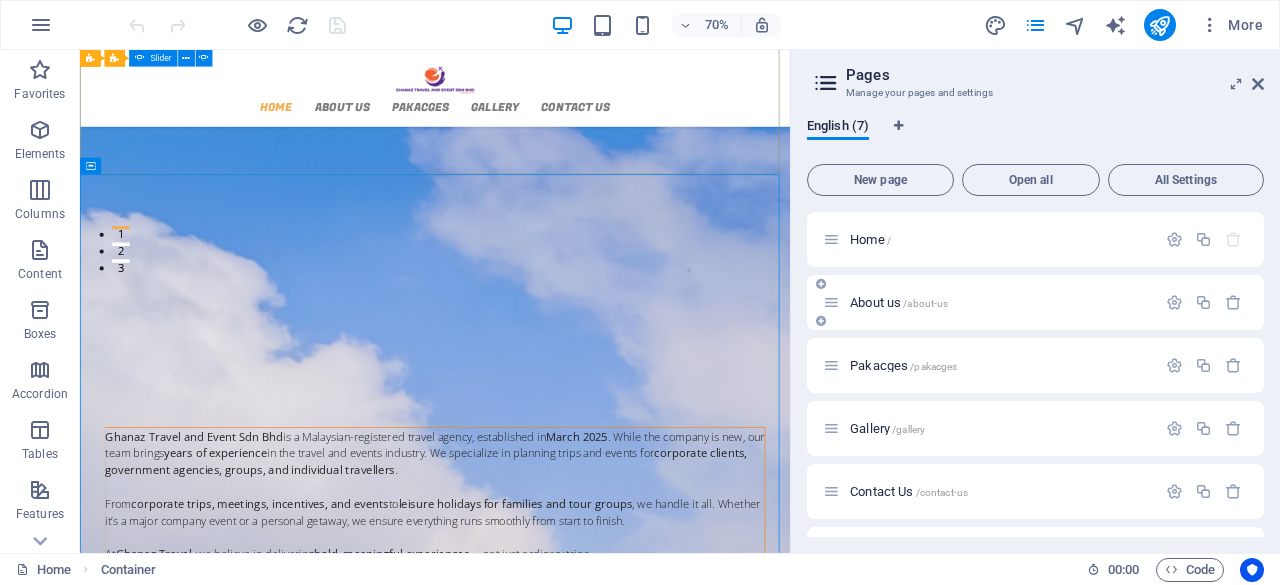 click on "About us /about-us" at bounding box center (1035, 302) 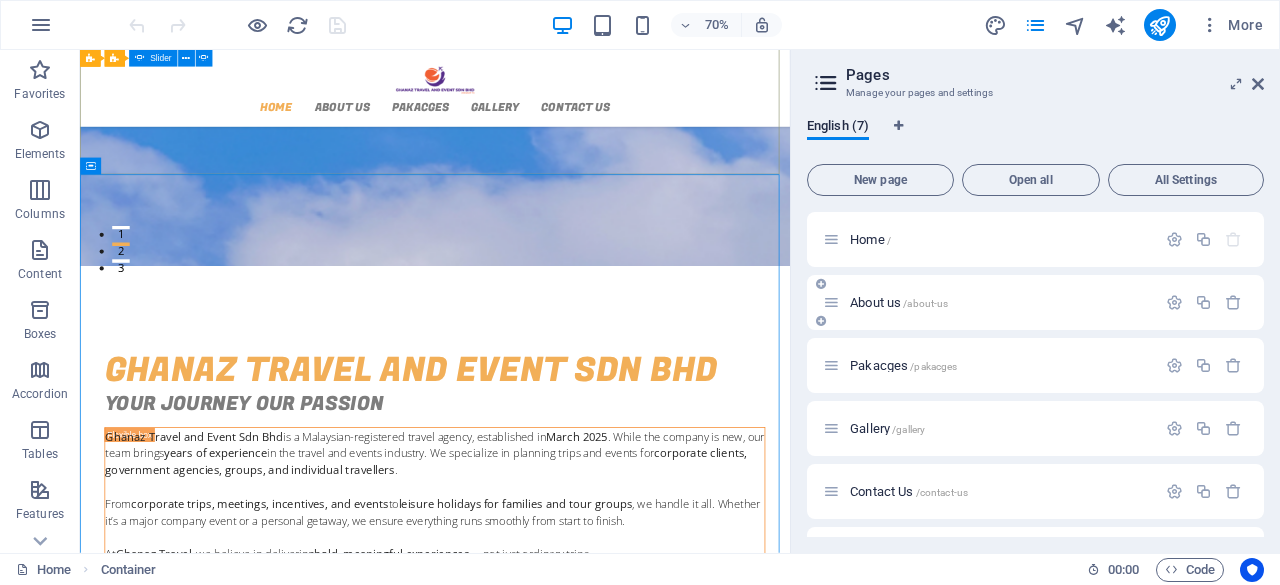 click on "About us /about-us" at bounding box center (989, 302) 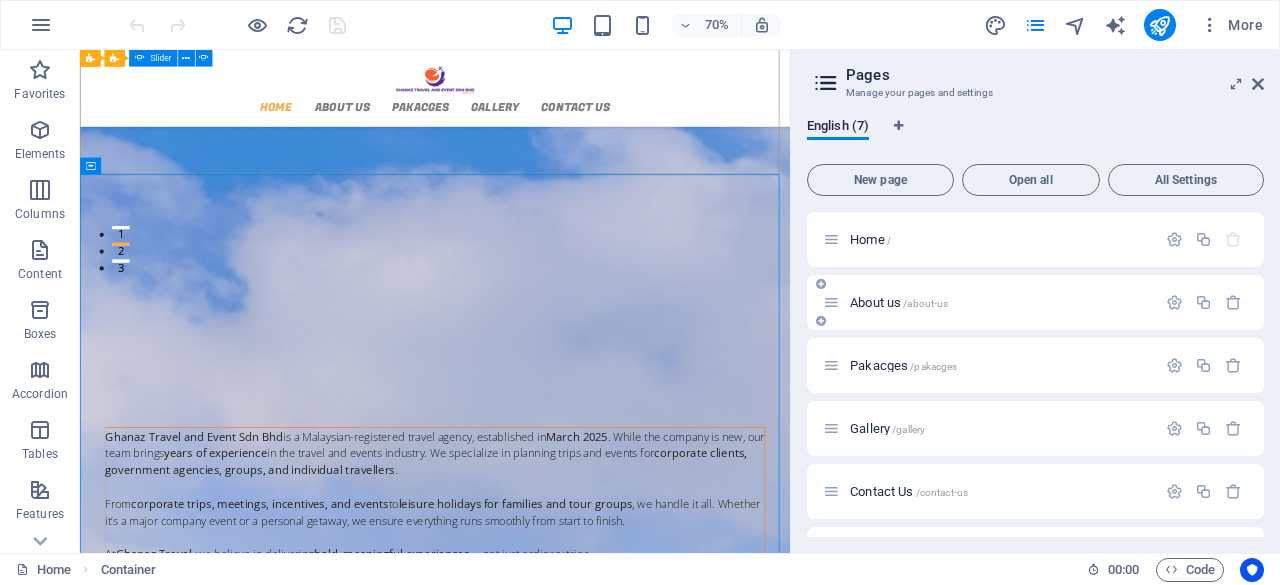 click on "About us /about-us" at bounding box center [899, 302] 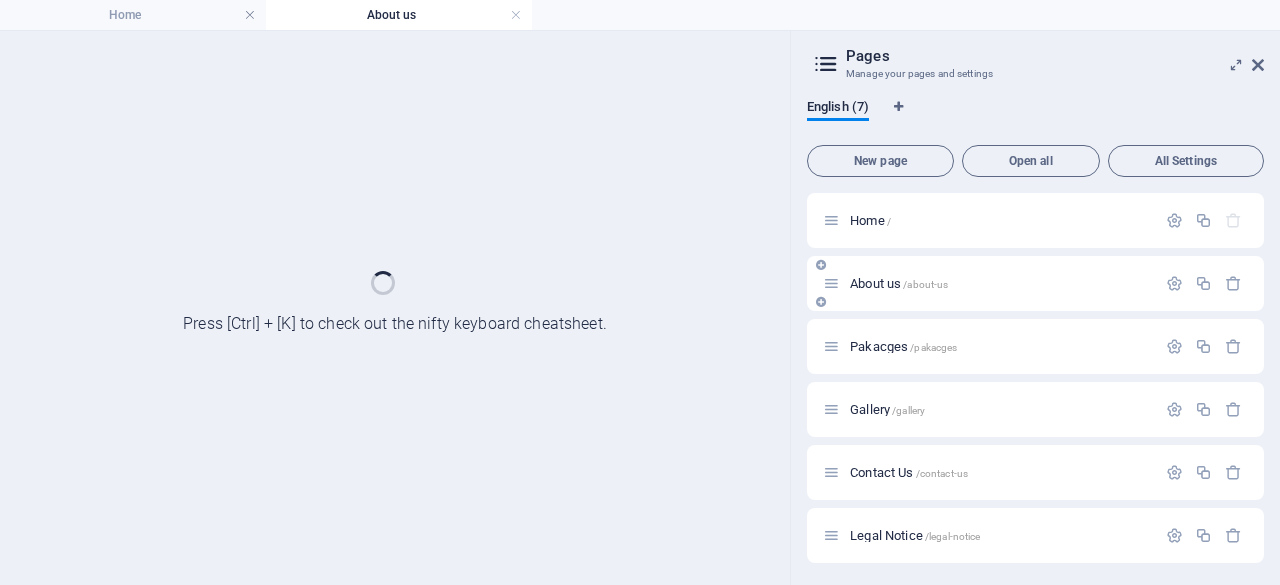 scroll, scrollTop: 0, scrollLeft: 0, axis: both 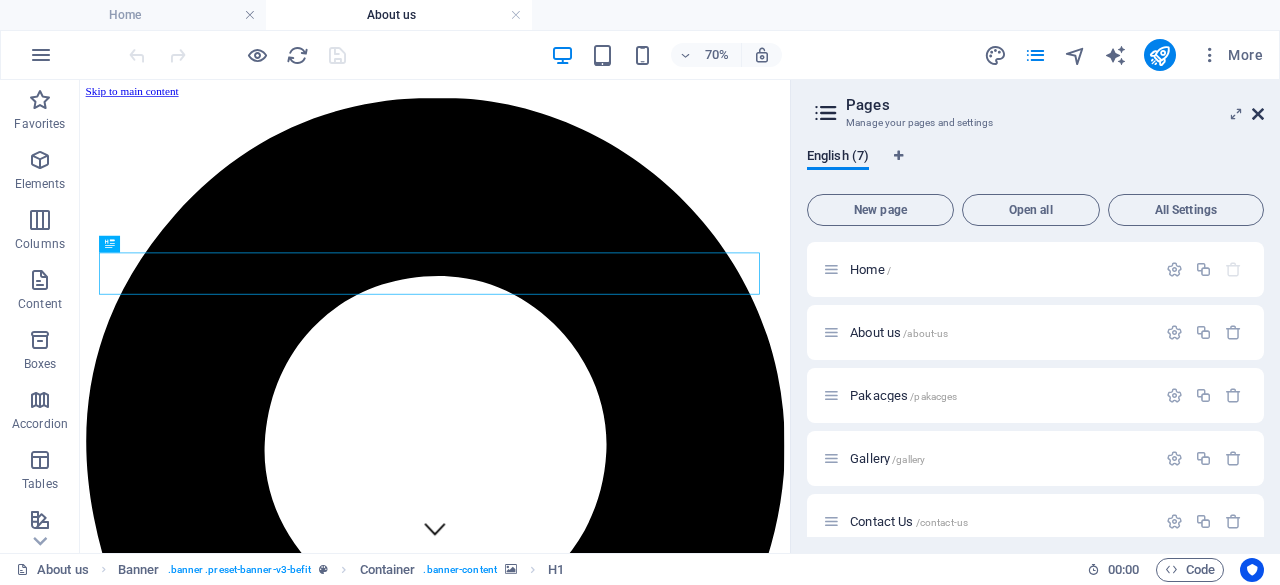 click at bounding box center [1258, 114] 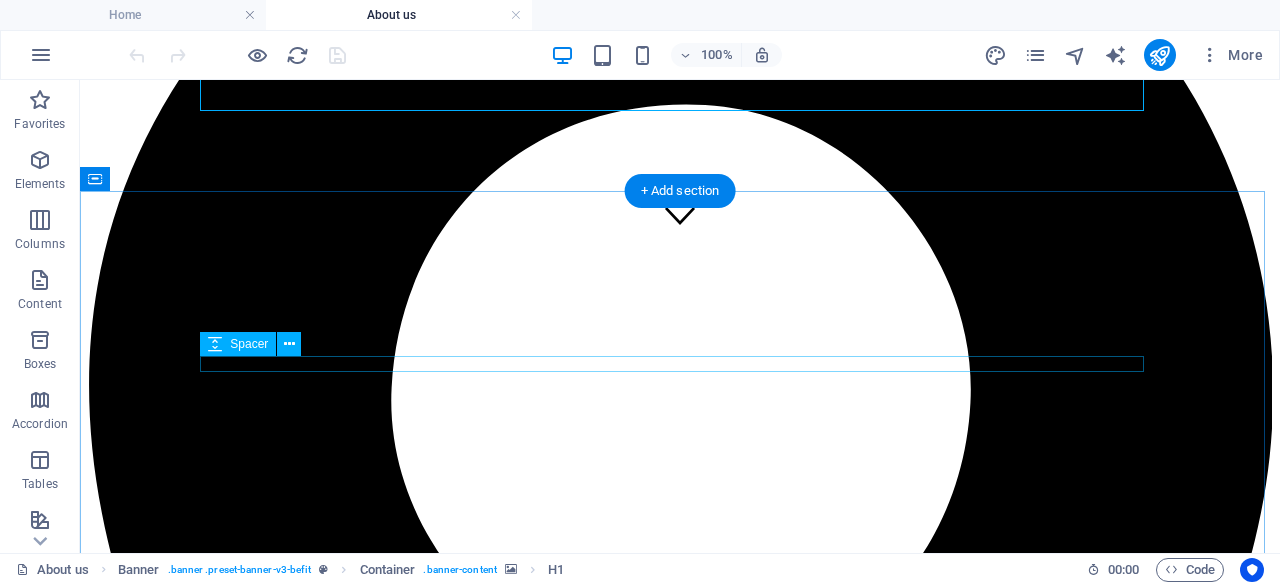 scroll, scrollTop: 400, scrollLeft: 0, axis: vertical 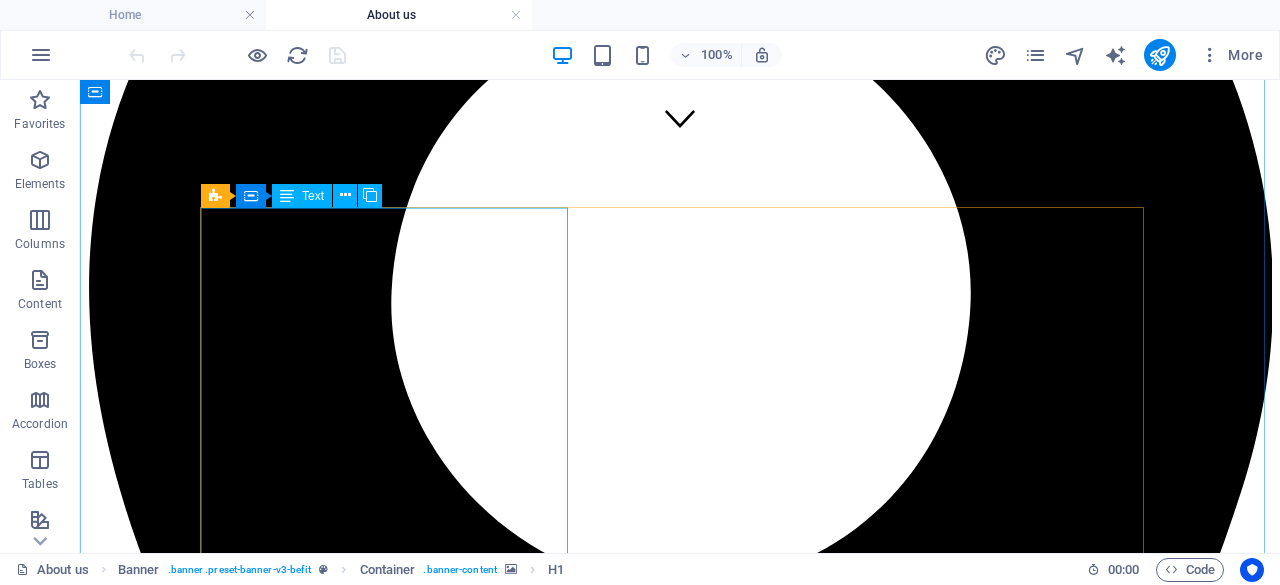 click on "L orem ipsum dolor sit amet, consectetur adipisicing elit. Repellat, maiores, a libero atque assumenda praesentium cum magni odio dolor accusantium explicabo repudiandae molestiae itaque provident sit debitis aspernatur soluta deserunt incidunt ad cumque ex laboriosam. Distinctio, mollitia, molestias excepturi voluptatem veritatis iusto nam nulla. Maiores, a libero atque assumenda praesentium cum magni odio dolor accusantium explicabo, praesentium cum magni odio dolor accusantium explicabo repudiandae molestiae itaque provident. Provident sit debitis aspernatur soluta deserunt incidunt ad cumque ex laboriosam." at bounding box center [680, 4361] 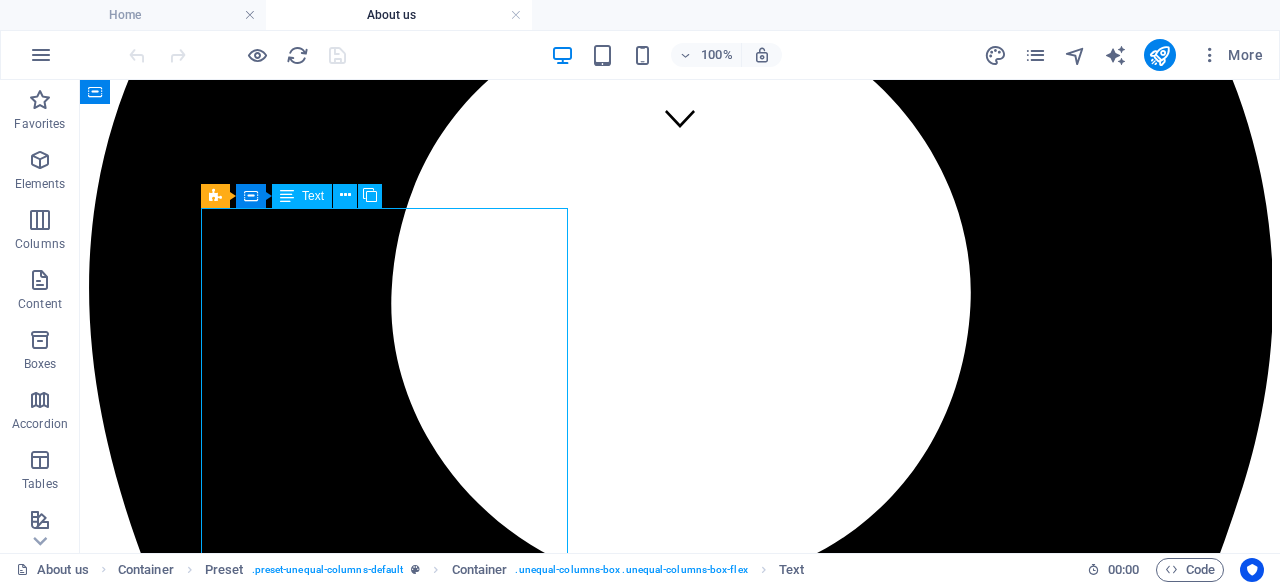 click on "L orem ipsum dolor sit amet, consectetur adipisicing elit. Repellat, maiores, a libero atque assumenda praesentium cum magni odio dolor accusantium explicabo repudiandae molestiae itaque provident sit debitis aspernatur soluta deserunt incidunt ad cumque ex laboriosam. Distinctio, mollitia, molestias excepturi voluptatem veritatis iusto nam nulla. Maiores, a libero atque assumenda praesentium cum magni odio dolor accusantium explicabo, praesentium cum magni odio dolor accusantium explicabo repudiandae molestiae itaque provident. Provident sit debitis aspernatur soluta deserunt incidunt ad cumque ex laboriosam." at bounding box center (680, 4361) 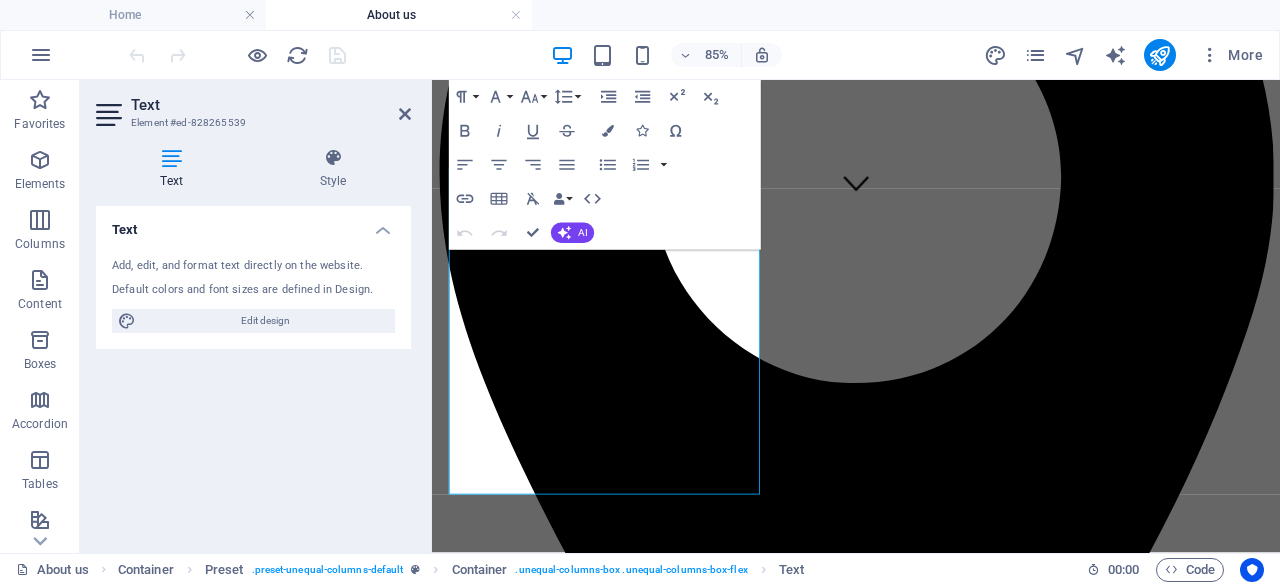 click on "Text Add, edit, and format text directly on the website. Default colors and font sizes are defined in Design. Edit design Alignment Left aligned Centered Right aligned" at bounding box center [253, 371] 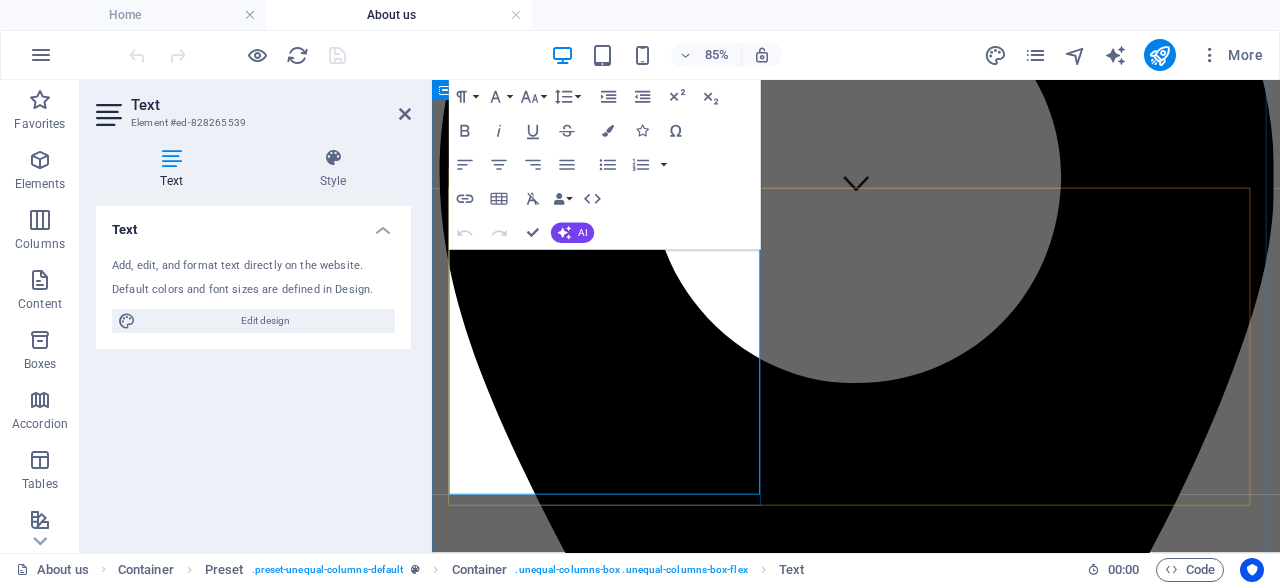 click on "L orem ipsum dolor sit amet, consectetur adipisicing elit. Repellat, maiores, a libero atque assumenda praesentium cum magni odio dolor accusantium explicabo repudiandae molestiae itaque provident sit debitis aspernatur soluta deserunt incidunt ad cumque ex laboriosam. Distinctio, mollitia, molestias excepturi voluptatem veritatis iusto nam nulla." at bounding box center (931, 3693) 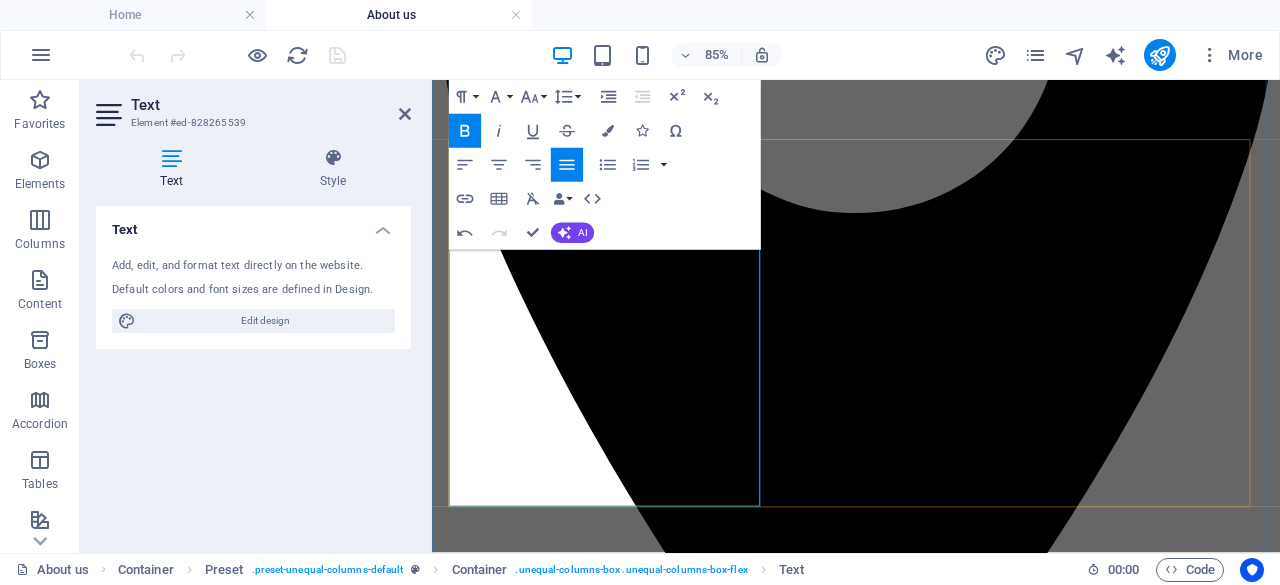 scroll, scrollTop: 200, scrollLeft: 0, axis: vertical 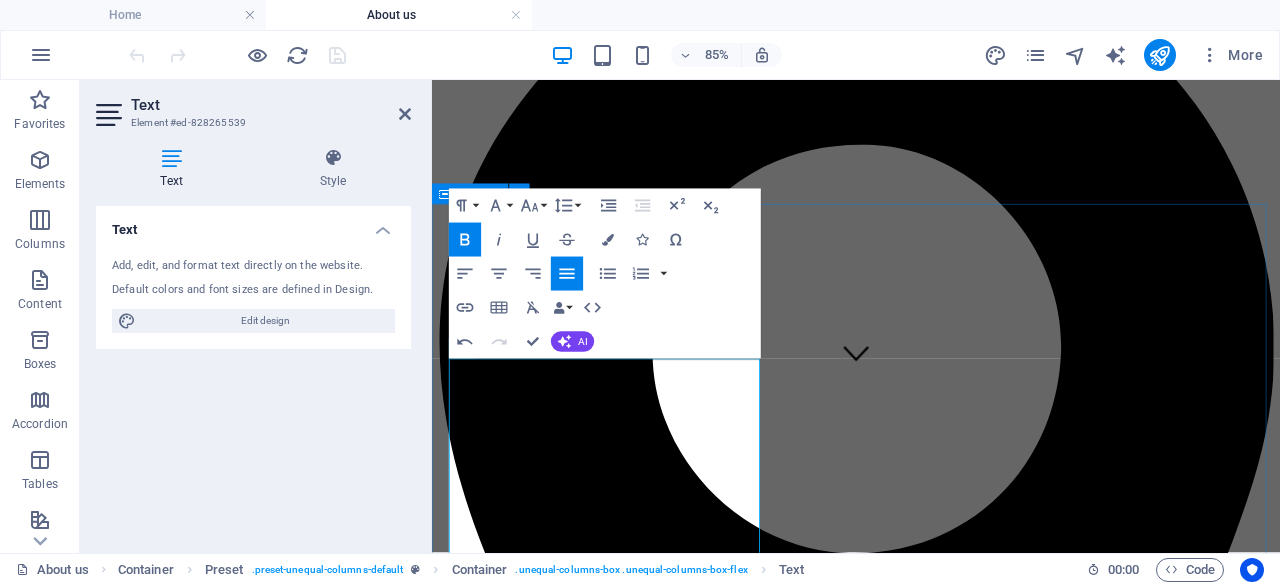 click on "Physioterapy & more Lorem consectetur adipisicing elit Ghanaz Travel and Event Sdn Bhd is a Malaysian-registered travel agency, established in March [YEAR] . While the company is new, our team brings years of experience in the travel and events industry. We specialize in planning trips and events for corporate clients, government agencies, groups, and individual travellers . From corporate trips, meetings, incentives, and events to leisure holidays for families and tour groups , we handle it all. Whether it’s a major company event or a personal getaway, we ensure everything runs smoothly from start to finish. At Ghanaz Travel , we believe in delivering bold, meaningful experiences — not just ordinary trips. Ghanaz Travel – Your Journey, Our Passion." at bounding box center [931, 4158] 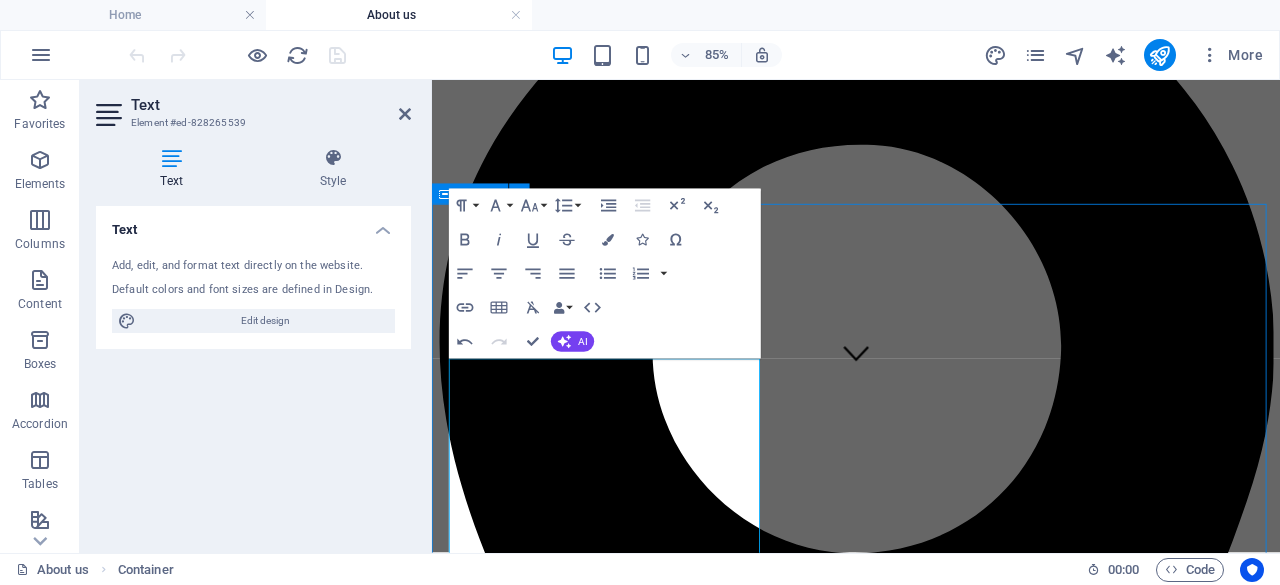 click on "Physioterapy & more Lorem consectetur adipisicing elit Ghanaz Travel and Event Sdn Bhd is a Malaysian-registered travel agency, established in March [YEAR] . While the company is new, our team brings years of experience in the travel and events industry. We specialize in planning trips and events for corporate clients, government agencies, groups, and individual travellers . From corporate trips, meetings, incentives, and events to leisure holidays for families and tour groups , we handle it all. Whether it’s a major company event or a personal getaway, we ensure everything runs smoothly from start to finish. At Ghanaz Travel , we believe in delivering bold, meaningful experiences — not just ordinary trips. Ghanaz Travel – Your Journey, Our Passion." at bounding box center (931, 4158) 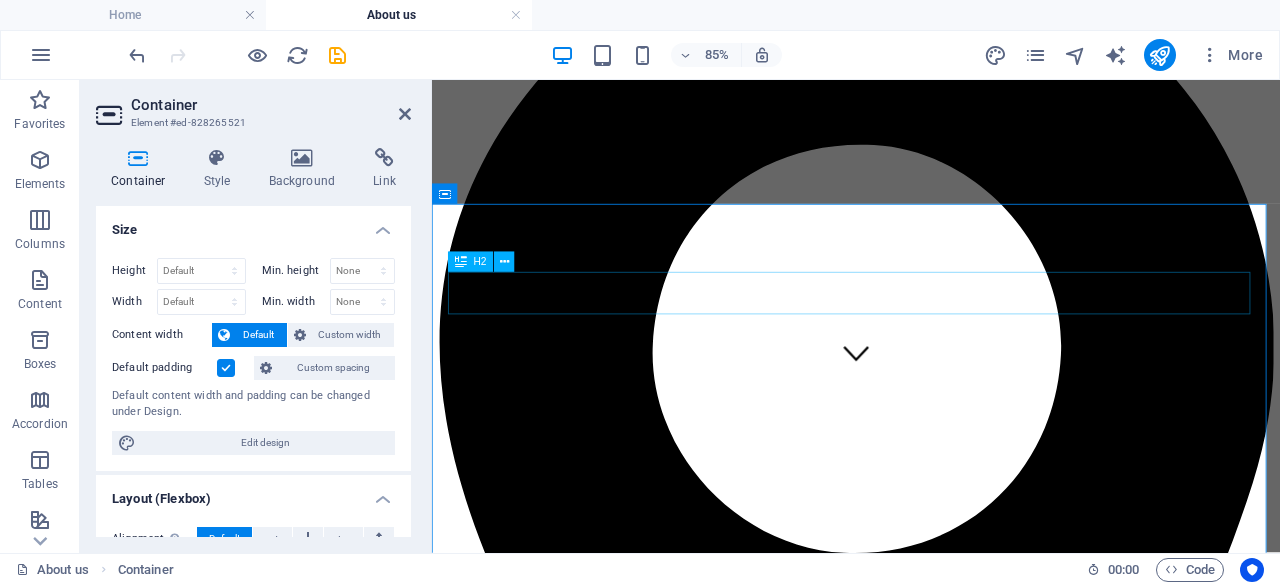 click on "Physioterapy & more" at bounding box center [931, 3680] 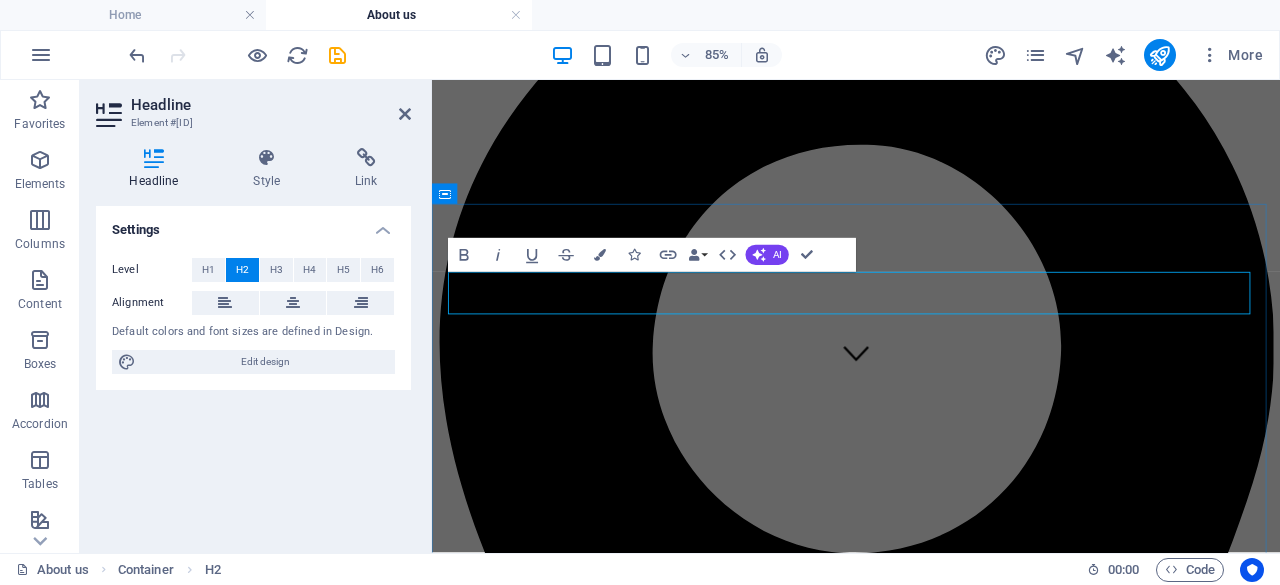 click on "Physioterapy & more" at bounding box center [931, 3680] 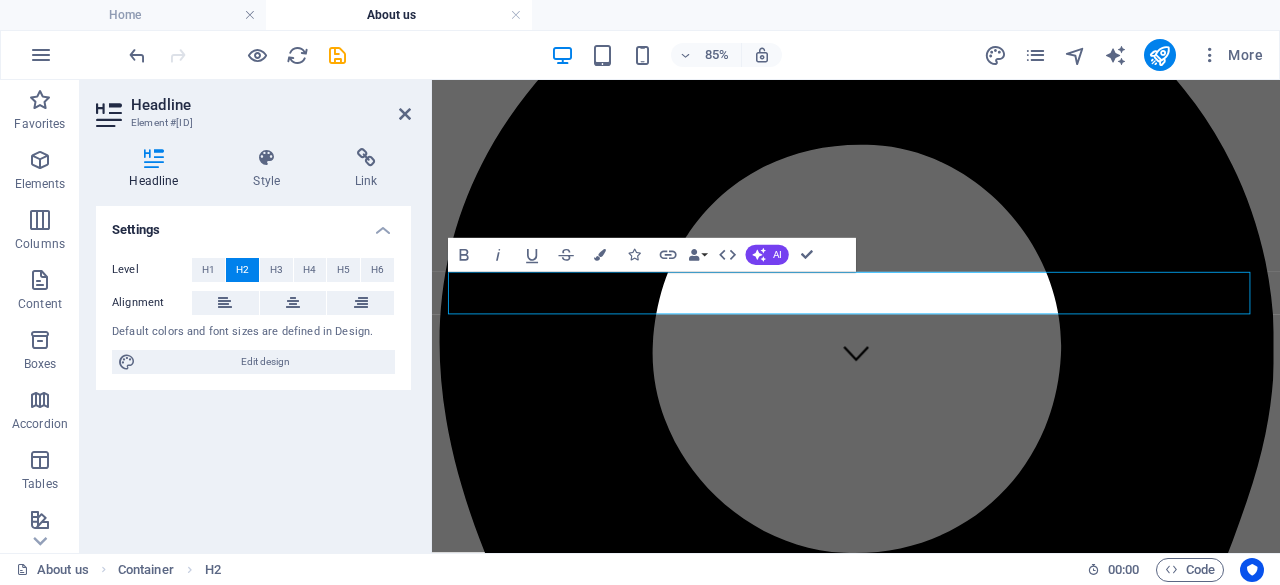 type 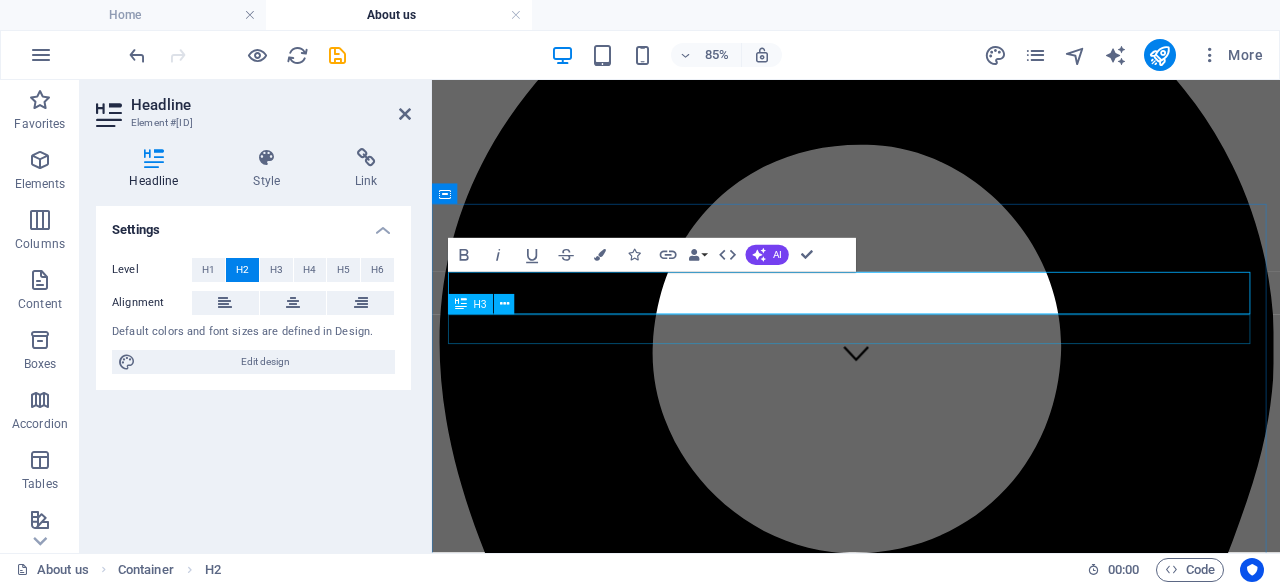 click on "Lorem consectetur adipisicing elit" at bounding box center [931, 3724] 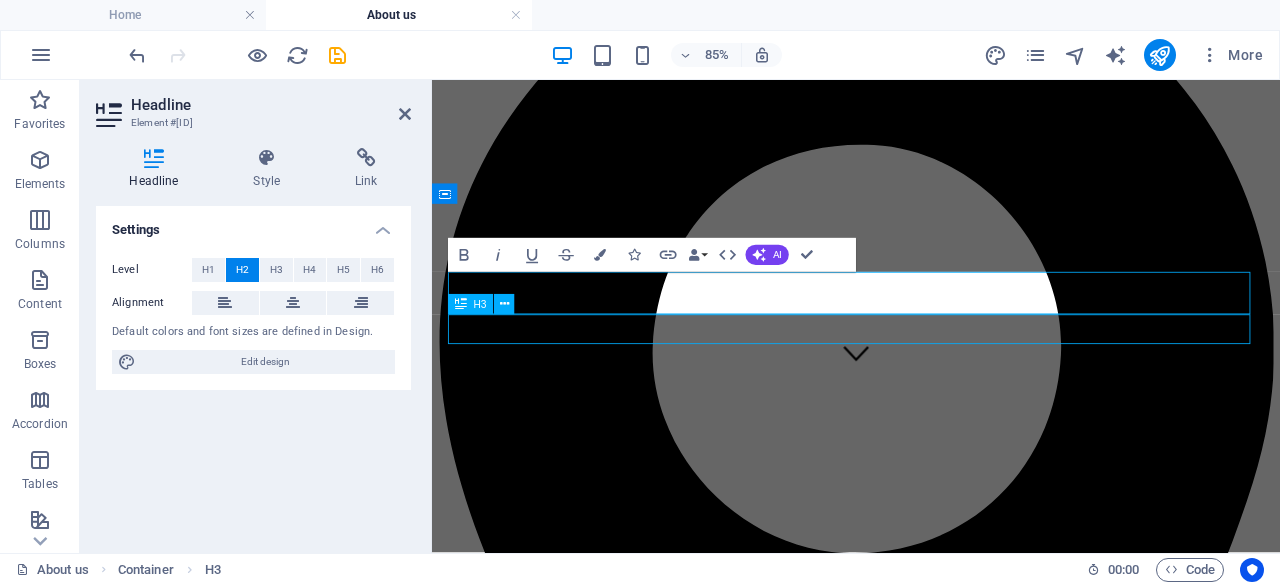 click on "Lorem consectetur adipisicing elit" at bounding box center (931, 3724) 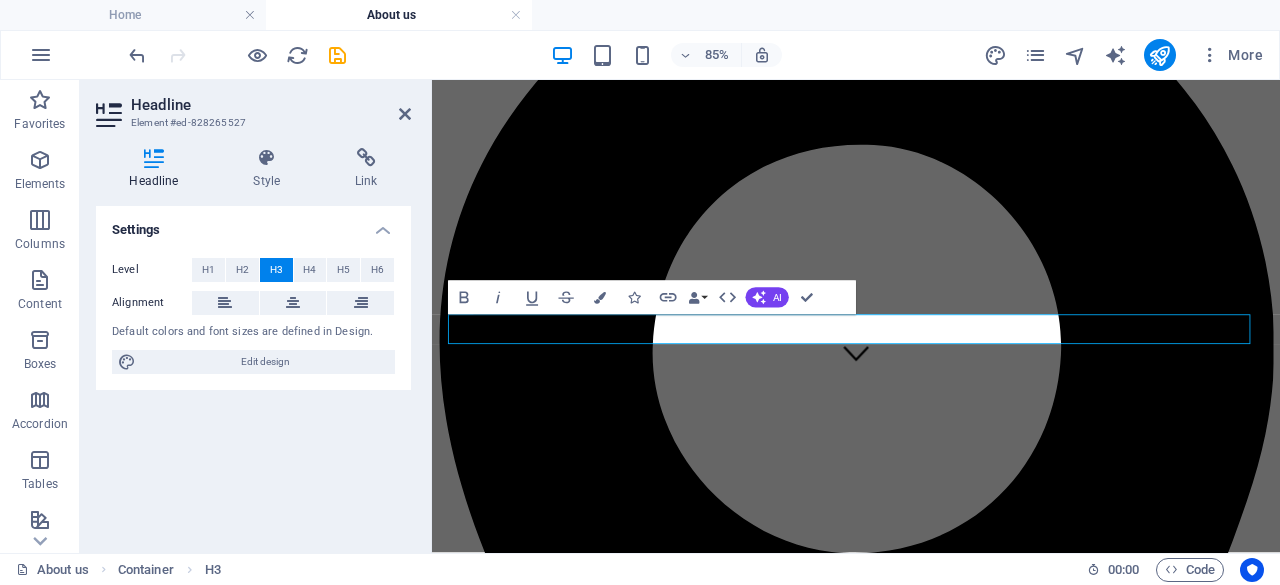 scroll, scrollTop: 0, scrollLeft: 8, axis: horizontal 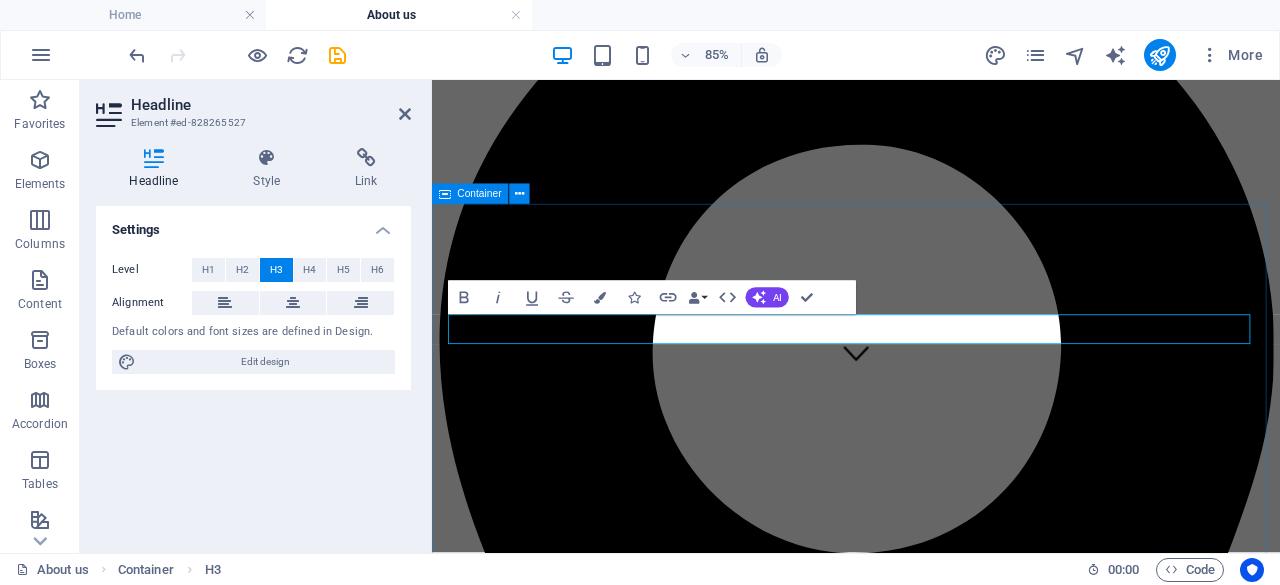 click on "Ghanaz Travel and Event Sdn Bhd is a Malaysian-registered travel agency, established in March [YEAR] . While the company is new, our team brings years of experience in the travel and events industry. We specialize in planning trips and events for corporate clients, government agencies, groups, and individual travellers . From corporate trips, meetings, incentives, and events to leisure holidays for families and tour groups , we handle it all. Whether it’s a major company event or a personal getaway, we ensure everything runs smoothly from start to finish. At Ghanaz Travel , we believe in delivering bold, meaningful experiences — not just ordinary trips. Ghanaz Travel – Your Journey, Our Passion." at bounding box center (931, 4175) 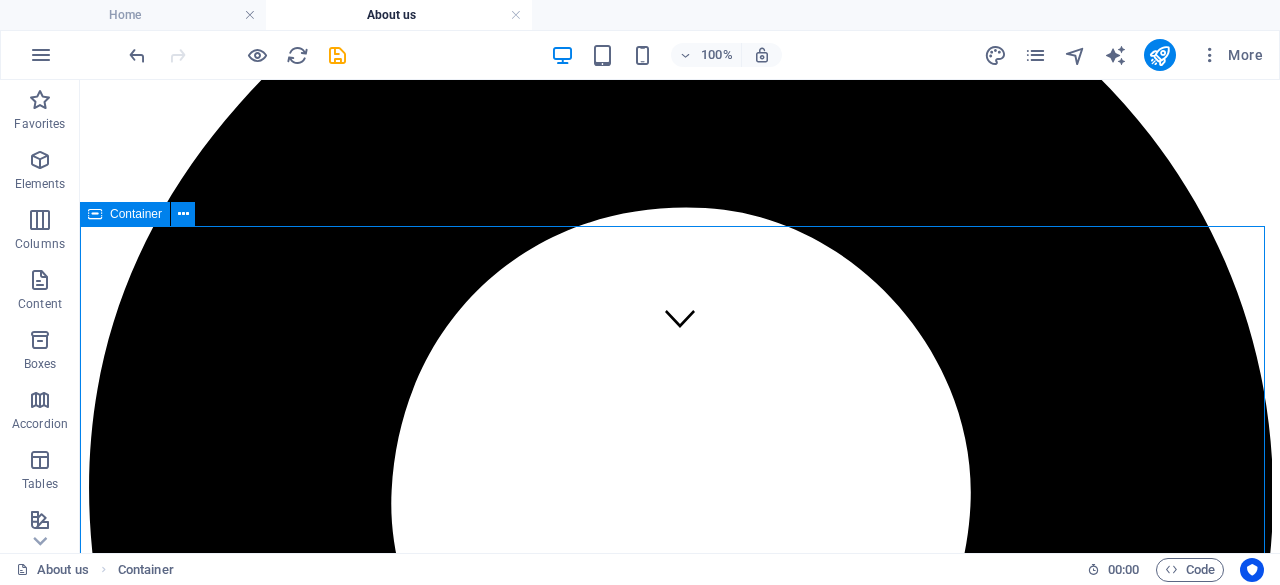 click on "Ghanaz Travel and Event Sdn Bhd is a Malaysian-registered travel agency, established in March [YEAR] . While the company is new, our team brings years of experience in the travel and events industry. We specialize in planning trips and events for corporate clients, government agencies, groups, and individual travellers . From corporate trips, meetings, incentives, and events to leisure holidays for families and tour groups , we handle it all. Whether it’s a major company event or a personal getaway, we ensure everything runs smoothly from start to finish. At Ghanaz Travel , we believe in delivering bold, meaningful experiences — not just ordinary trips. Ghanaz Travel – Your Journey, Our Passion." at bounding box center [680, 4875] 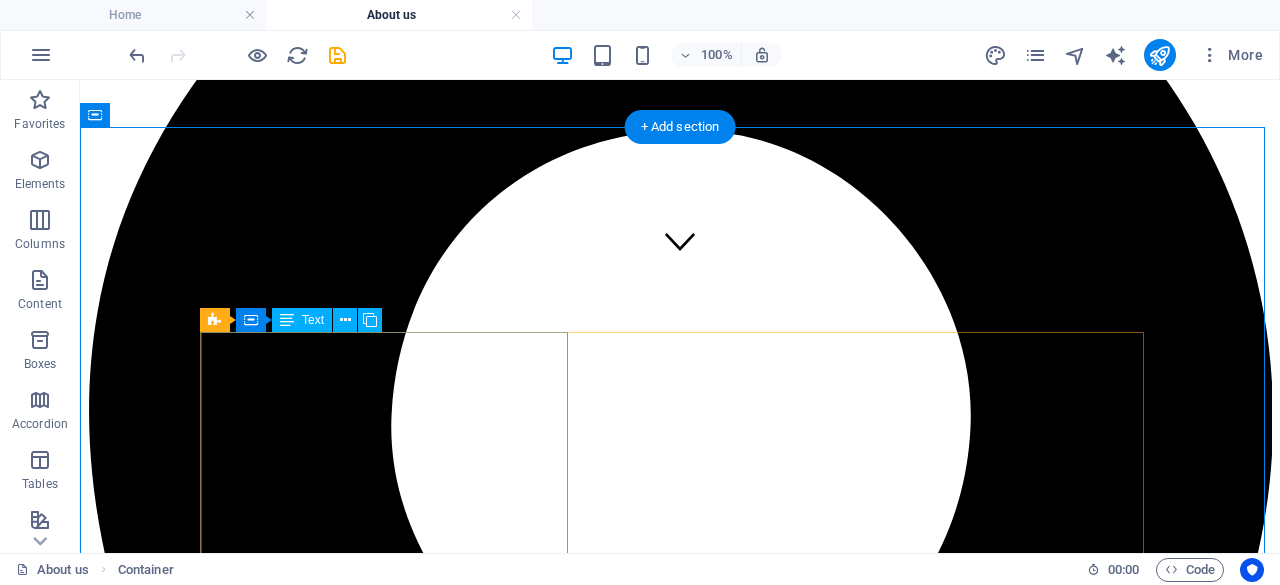 scroll, scrollTop: 300, scrollLeft: 0, axis: vertical 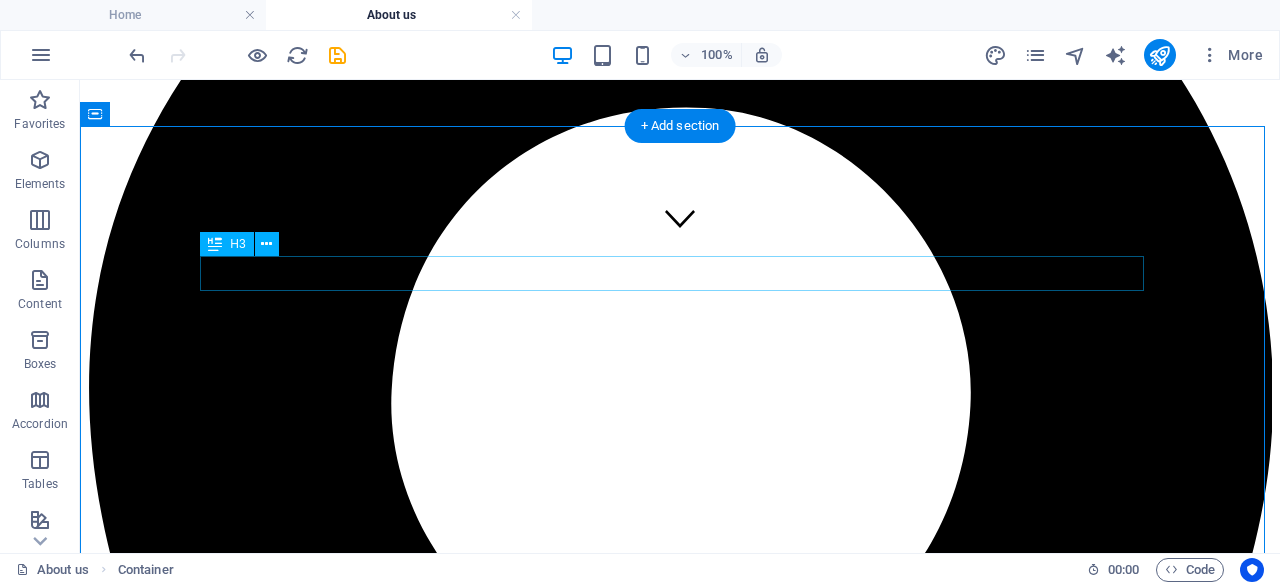 click on "Your Journey Our Passion" at bounding box center [680, 4258] 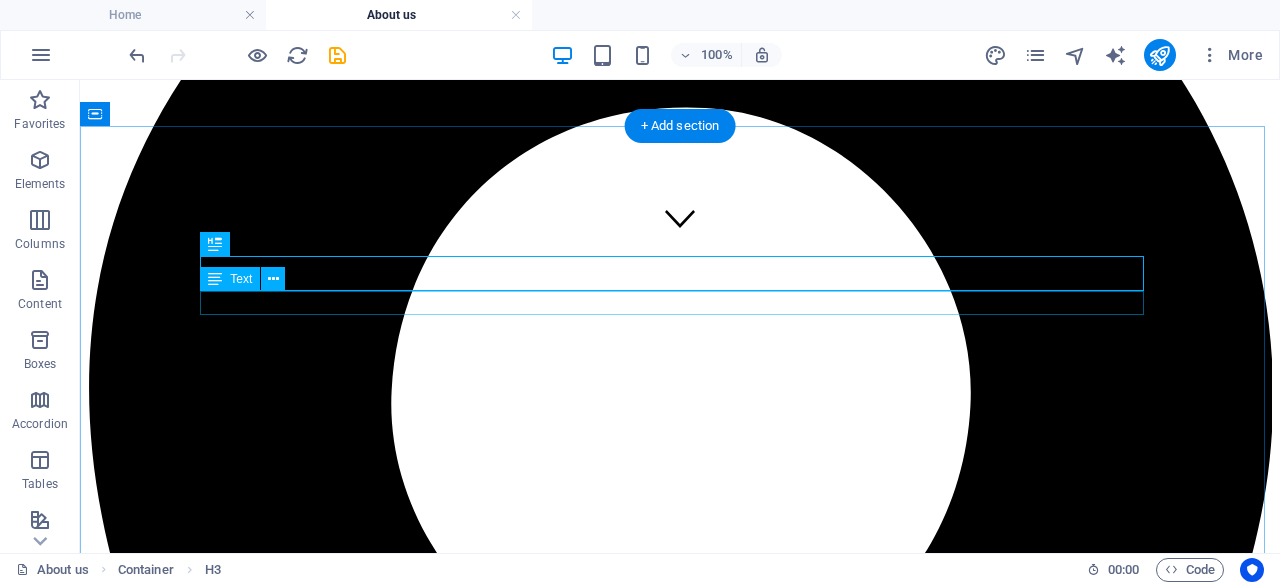 click on "Your Journey Our Passion" at bounding box center [680, 4297] 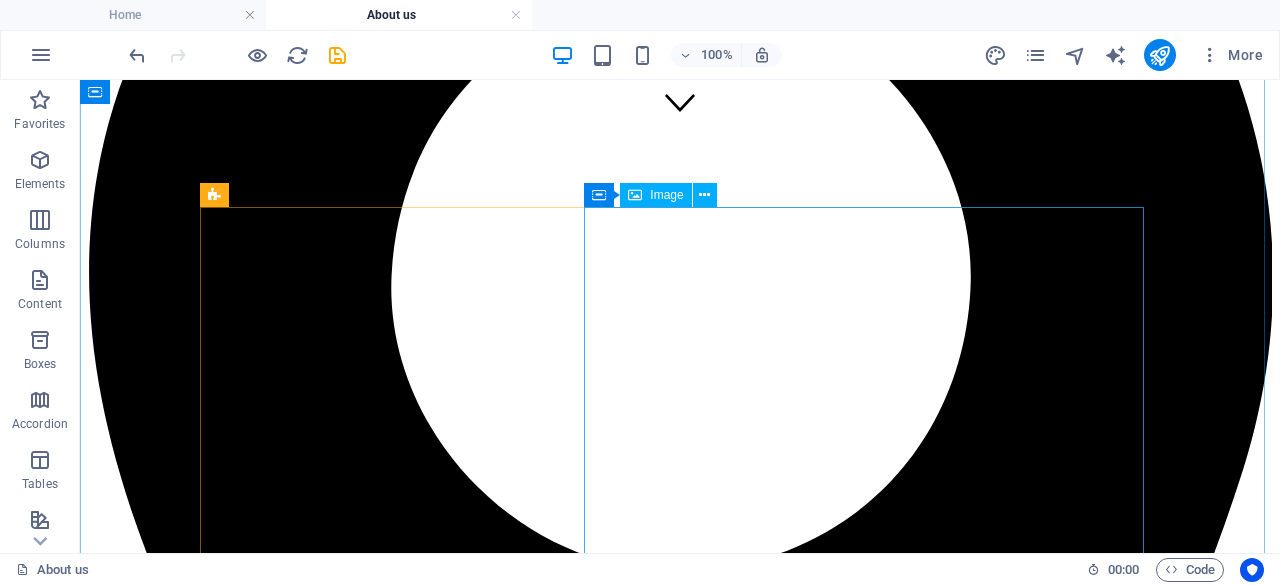 scroll, scrollTop: 400, scrollLeft: 0, axis: vertical 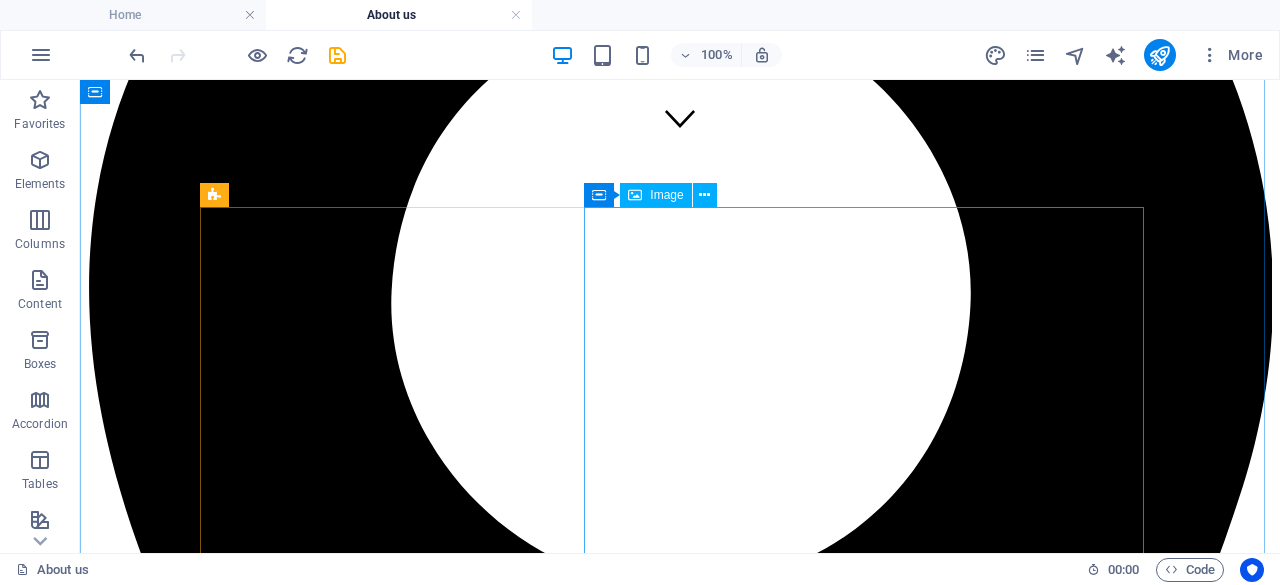click at bounding box center [680, 4821] 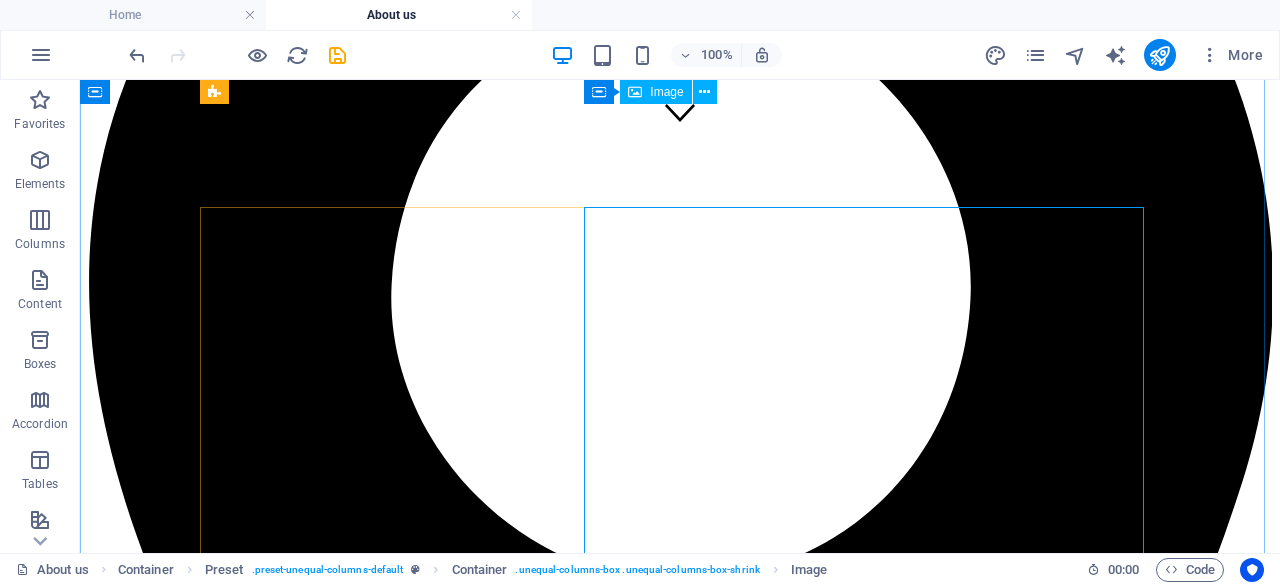 scroll, scrollTop: 400, scrollLeft: 0, axis: vertical 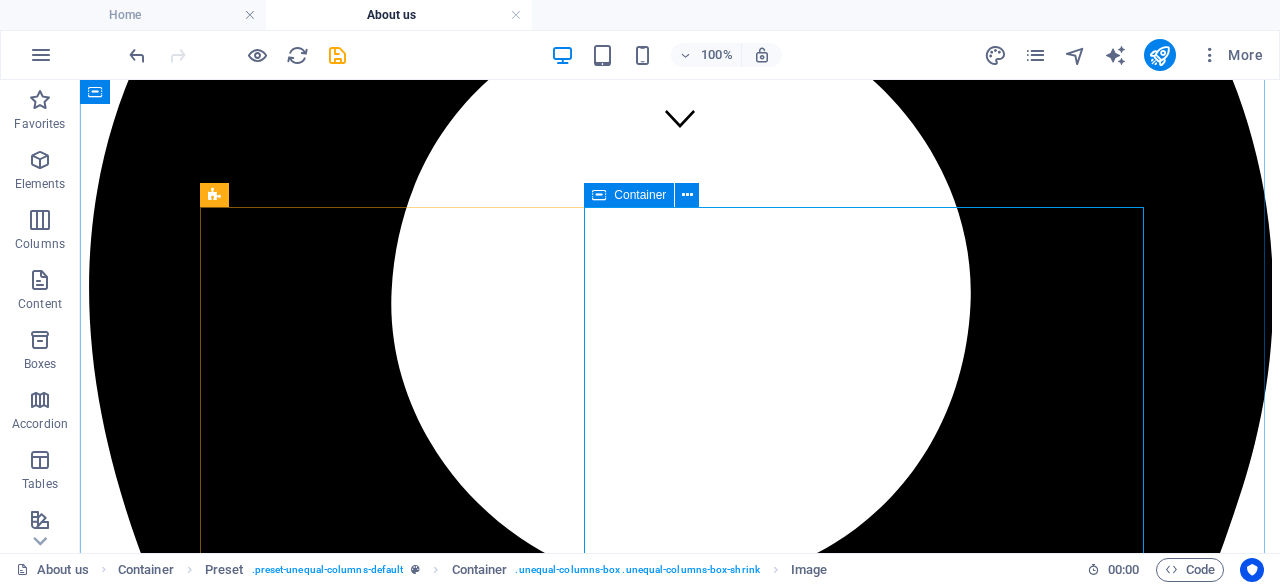 click at bounding box center [599, 195] 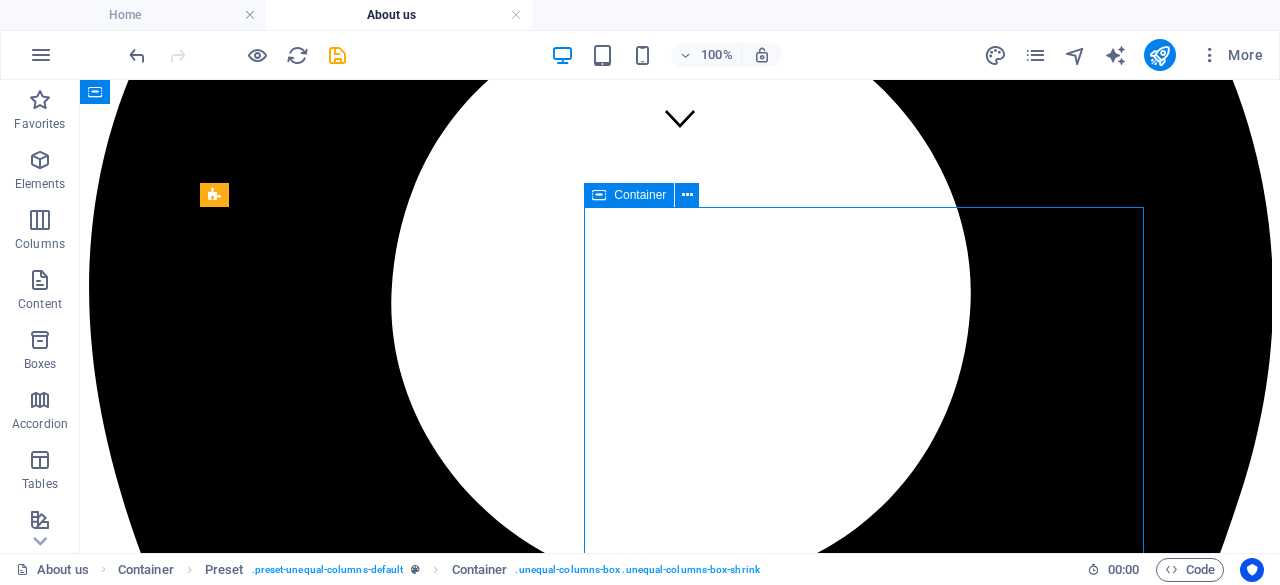 click at bounding box center (599, 195) 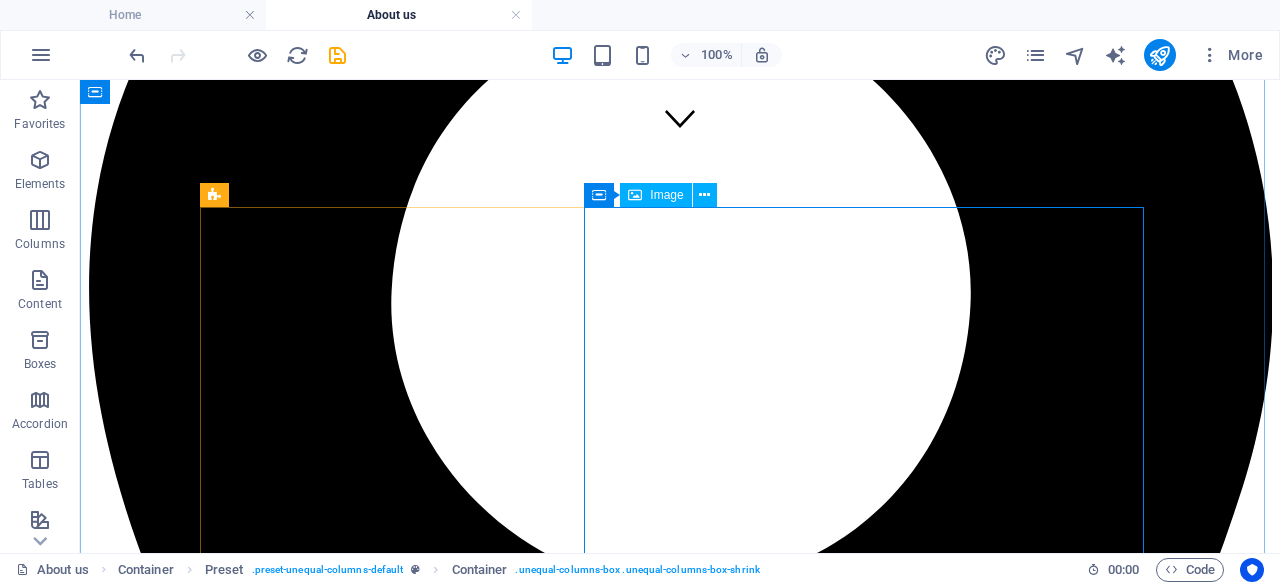 click at bounding box center (680, 4821) 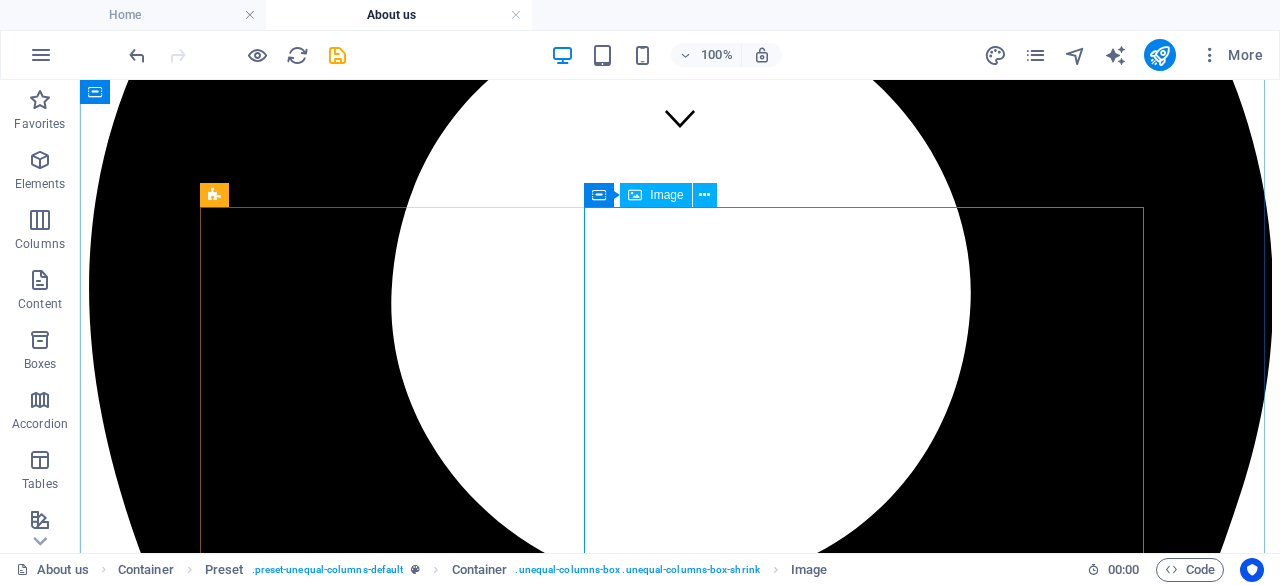 click on "Image" at bounding box center (655, 195) 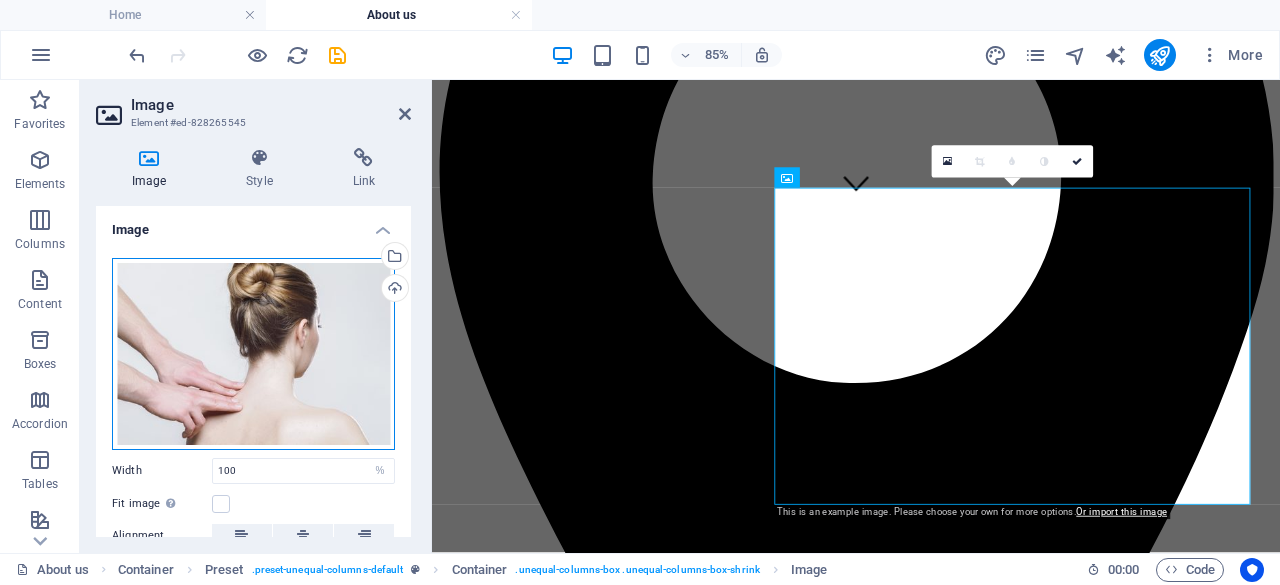 click on "Drag files here, click to choose files or select files from Files or our free stock photos & videos" at bounding box center [253, 354] 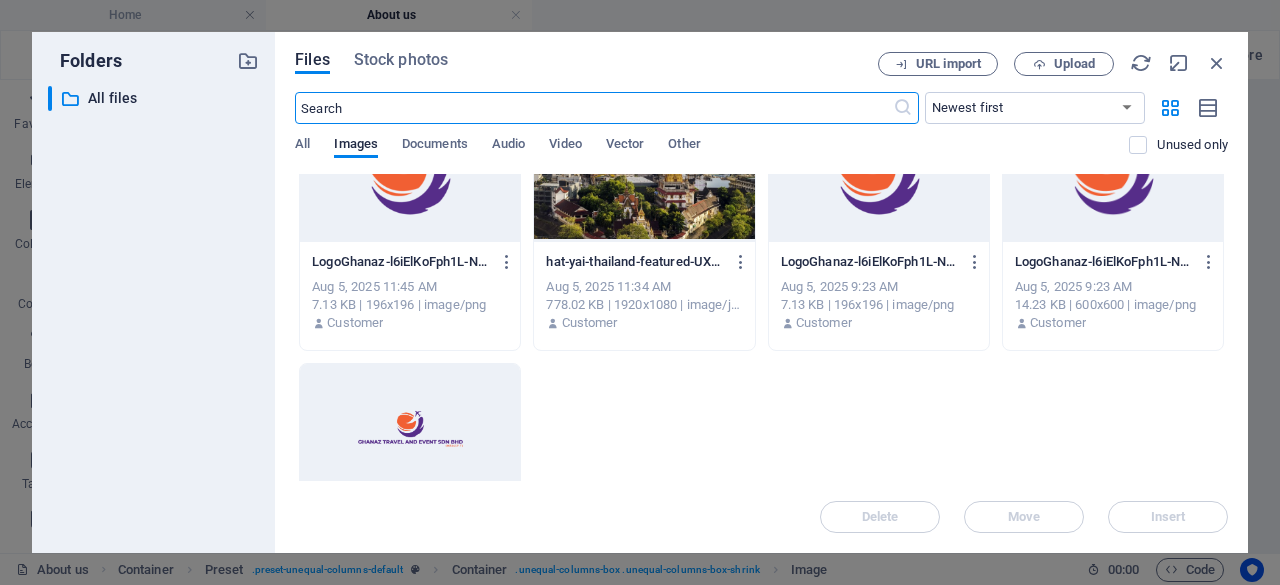 scroll, scrollTop: 400, scrollLeft: 0, axis: vertical 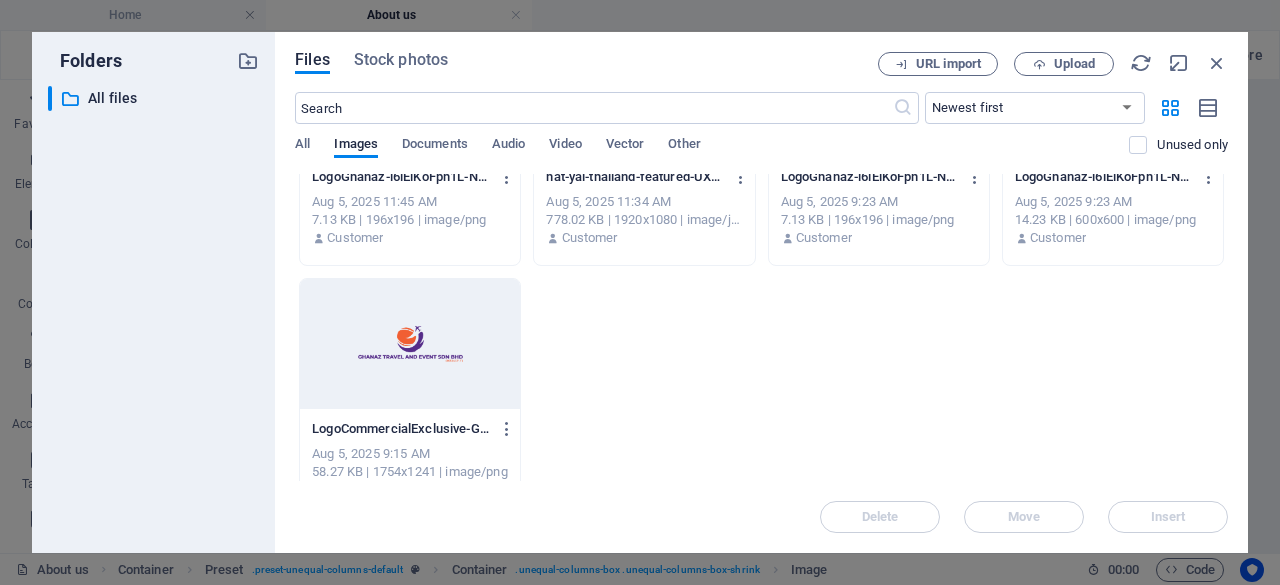 click at bounding box center (410, 344) 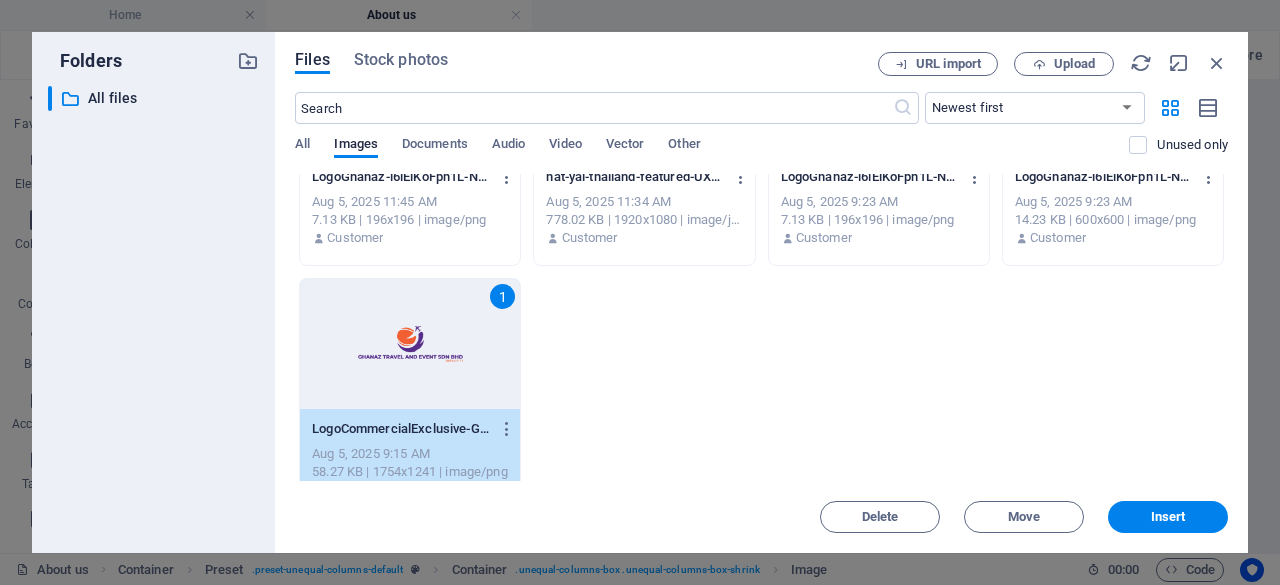 drag, startPoint x: 450, startPoint y: 325, endPoint x: 21, endPoint y: 289, distance: 430.50784 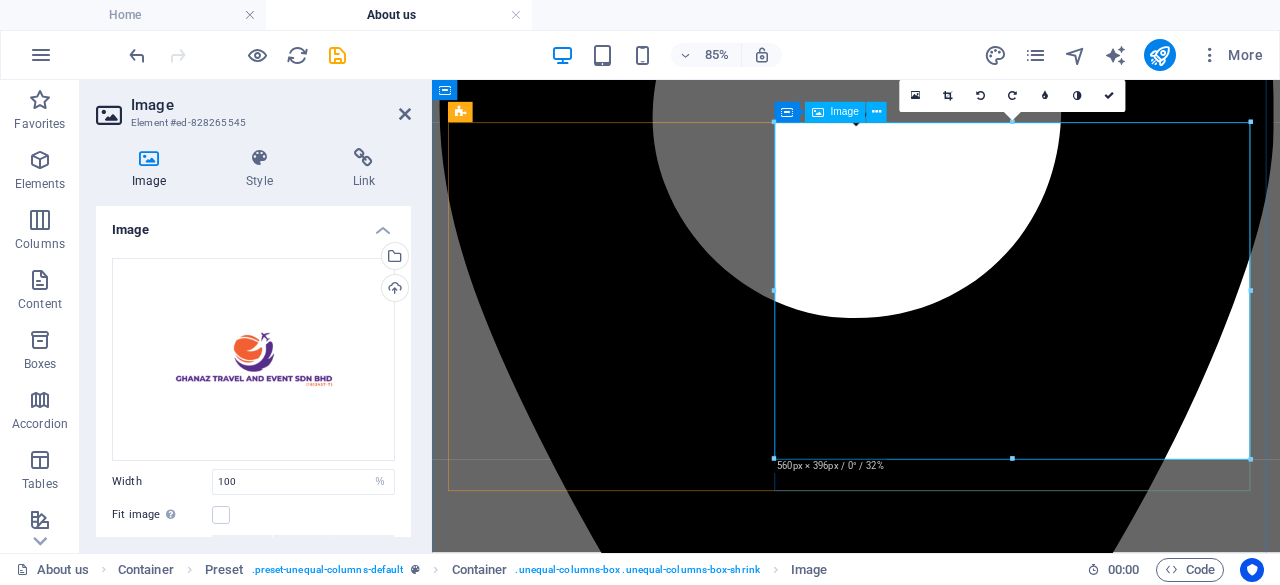 scroll, scrollTop: 500, scrollLeft: 0, axis: vertical 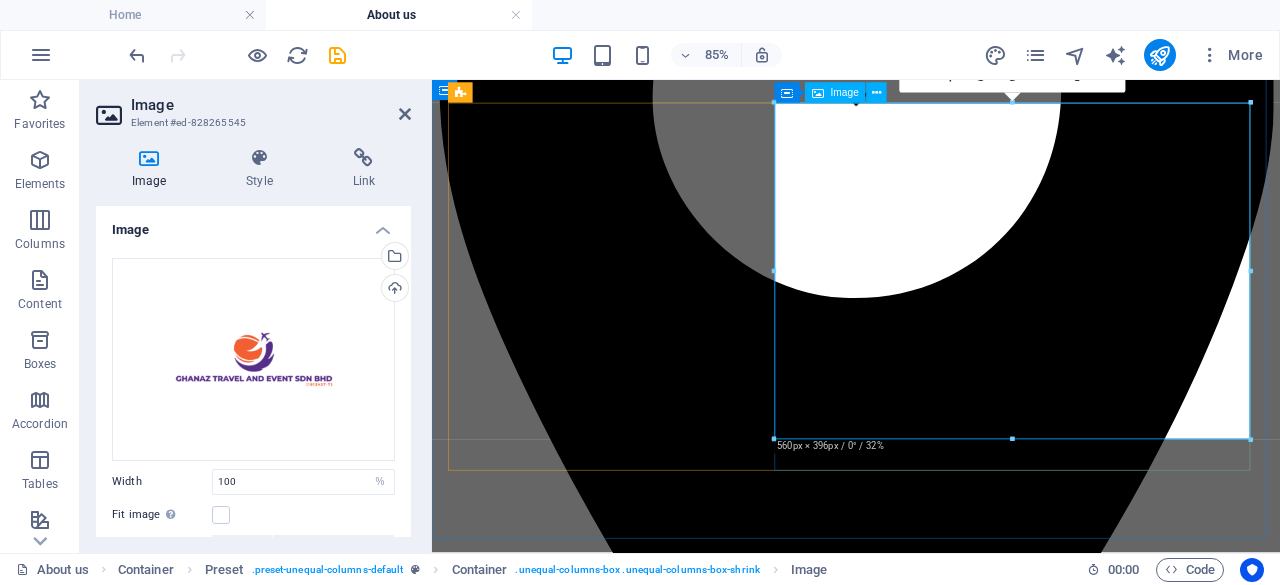 click at bounding box center (931, 4039) 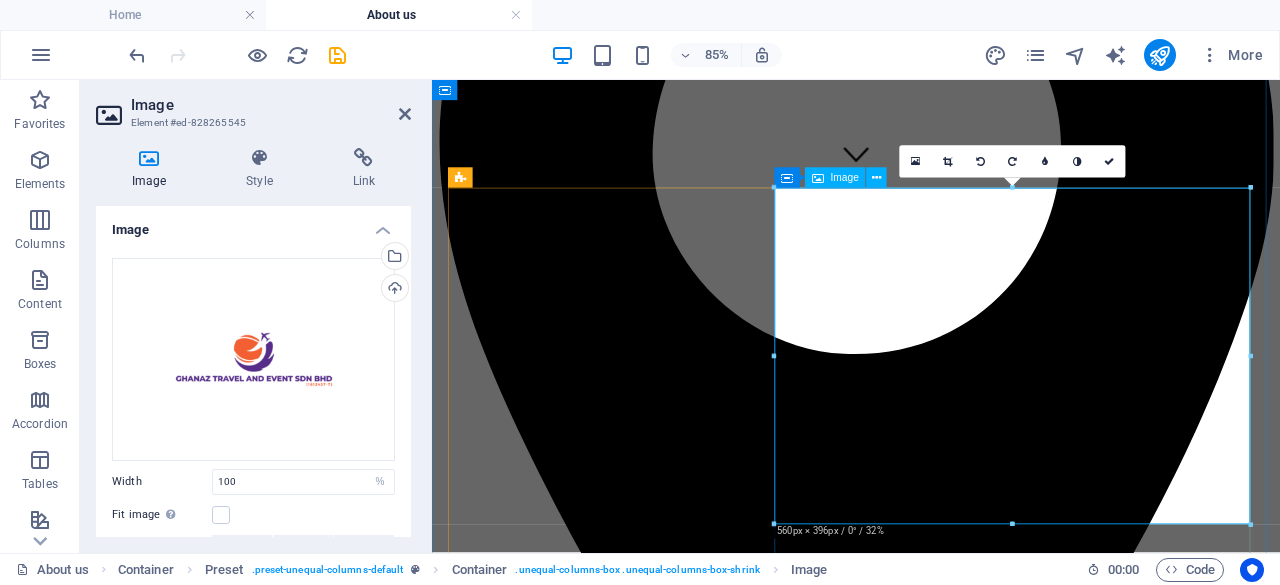 scroll, scrollTop: 400, scrollLeft: 0, axis: vertical 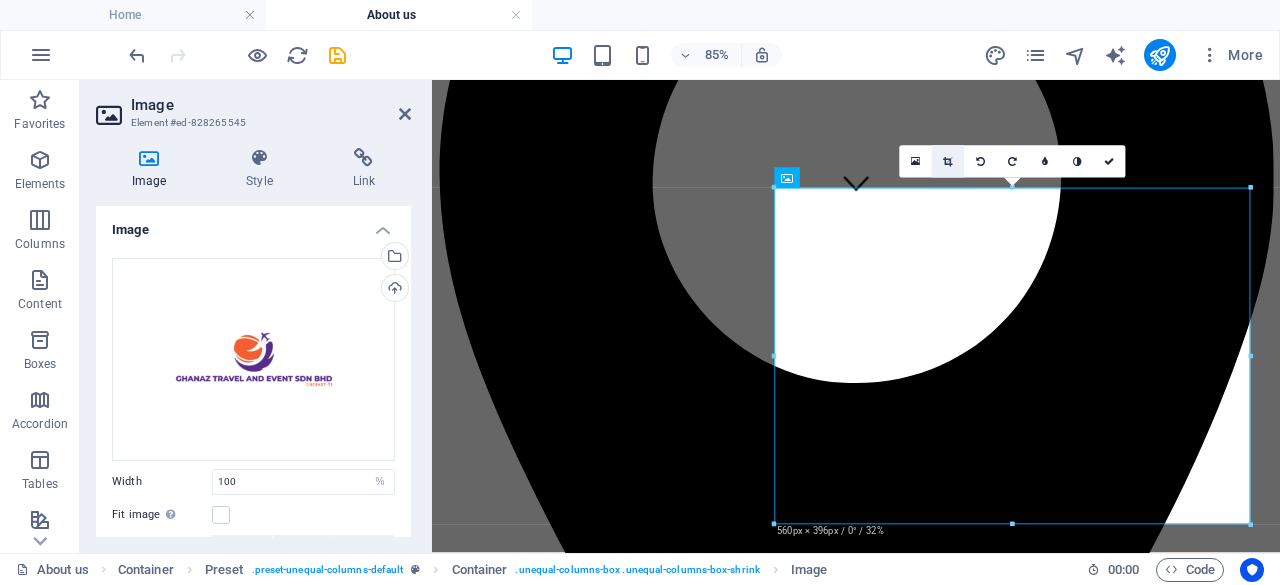 click at bounding box center (947, 162) 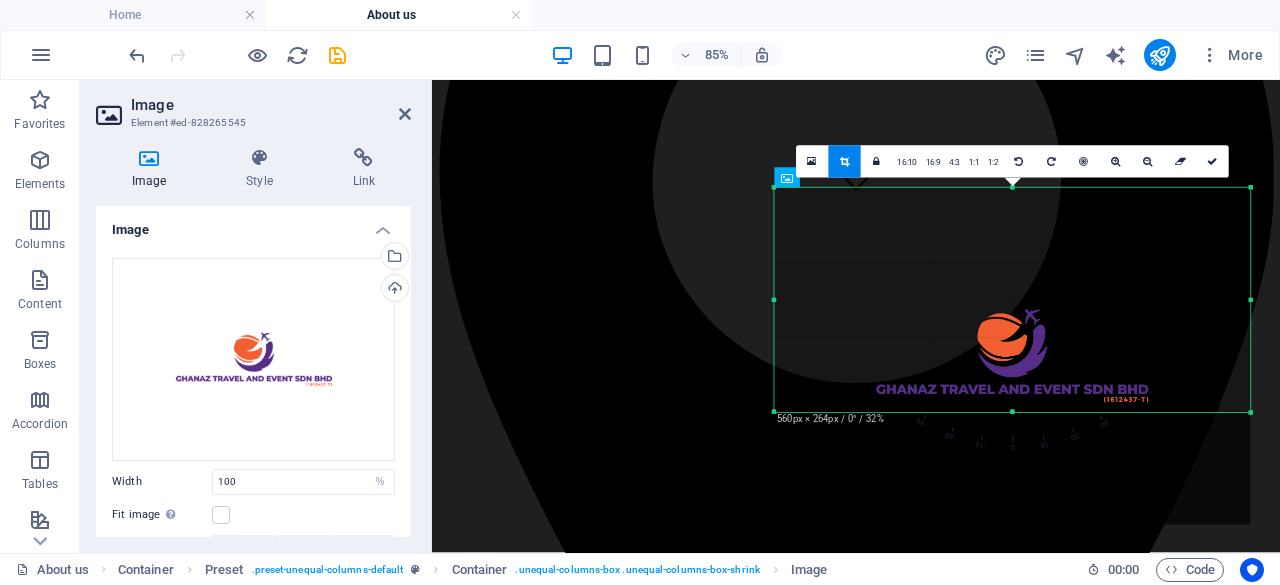 drag, startPoint x: 1017, startPoint y: 525, endPoint x: 980, endPoint y: 393, distance: 137.08757 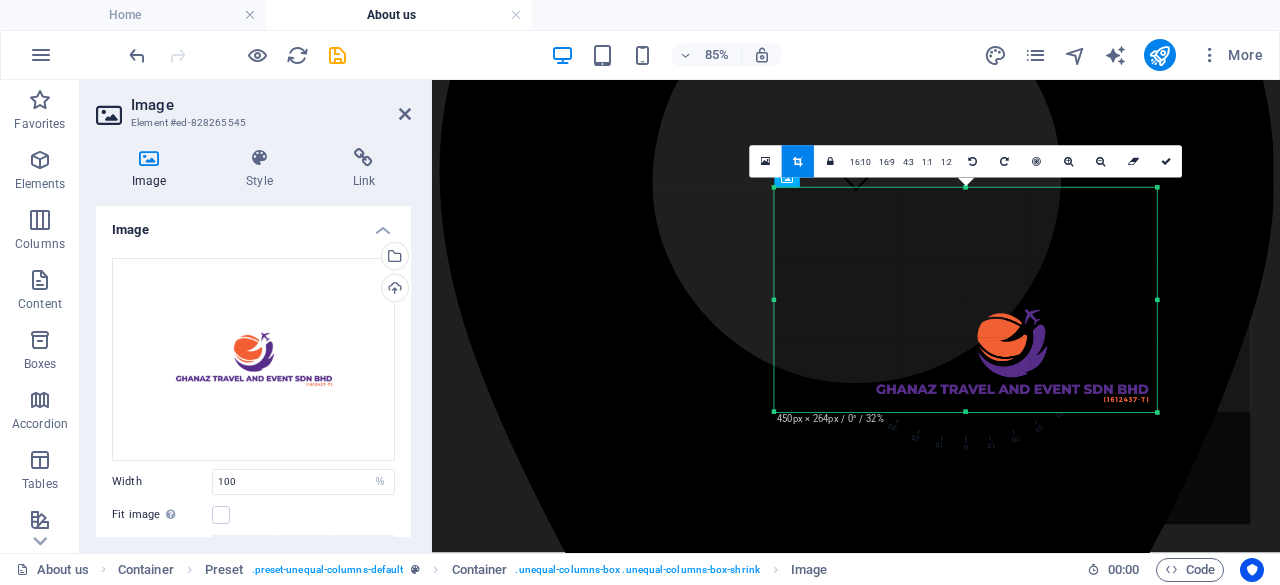 drag, startPoint x: 1250, startPoint y: 300, endPoint x: 1142, endPoint y: 286, distance: 108.903625 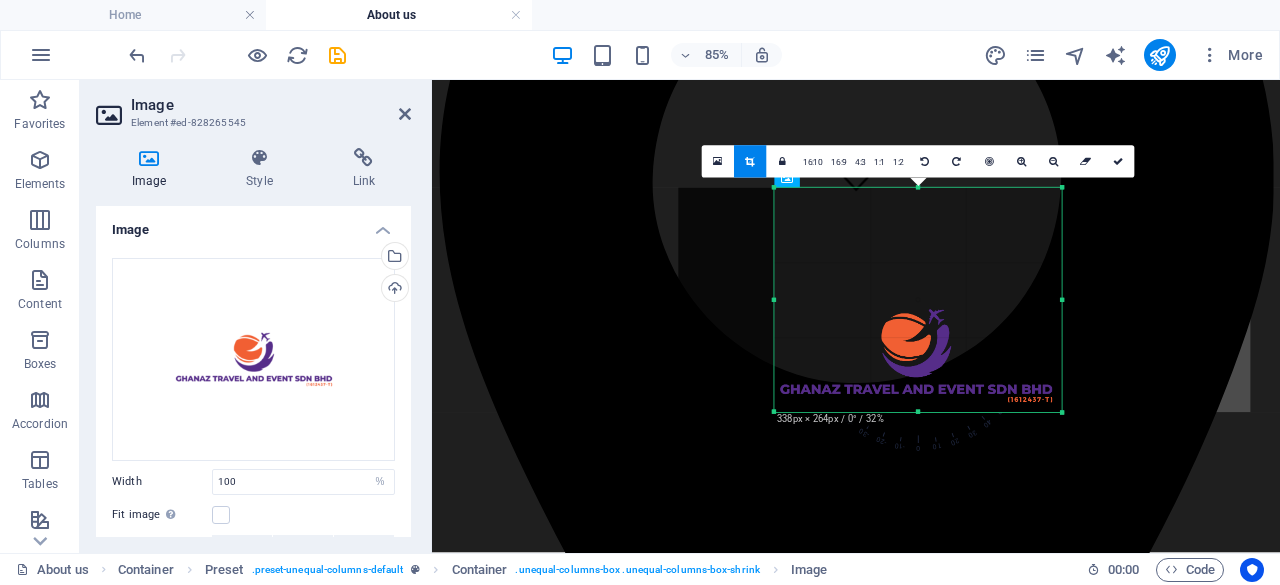 drag, startPoint x: 775, startPoint y: 298, endPoint x: 888, endPoint y: 337, distance: 119.54079 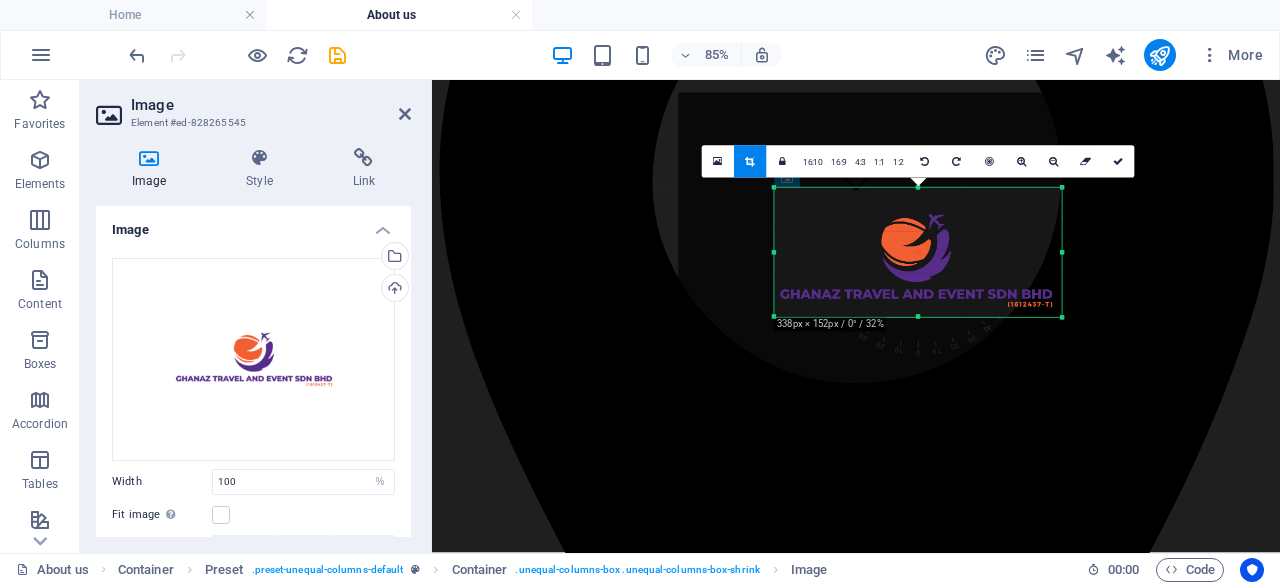 drag, startPoint x: 920, startPoint y: 187, endPoint x: 954, endPoint y: 299, distance: 117.047 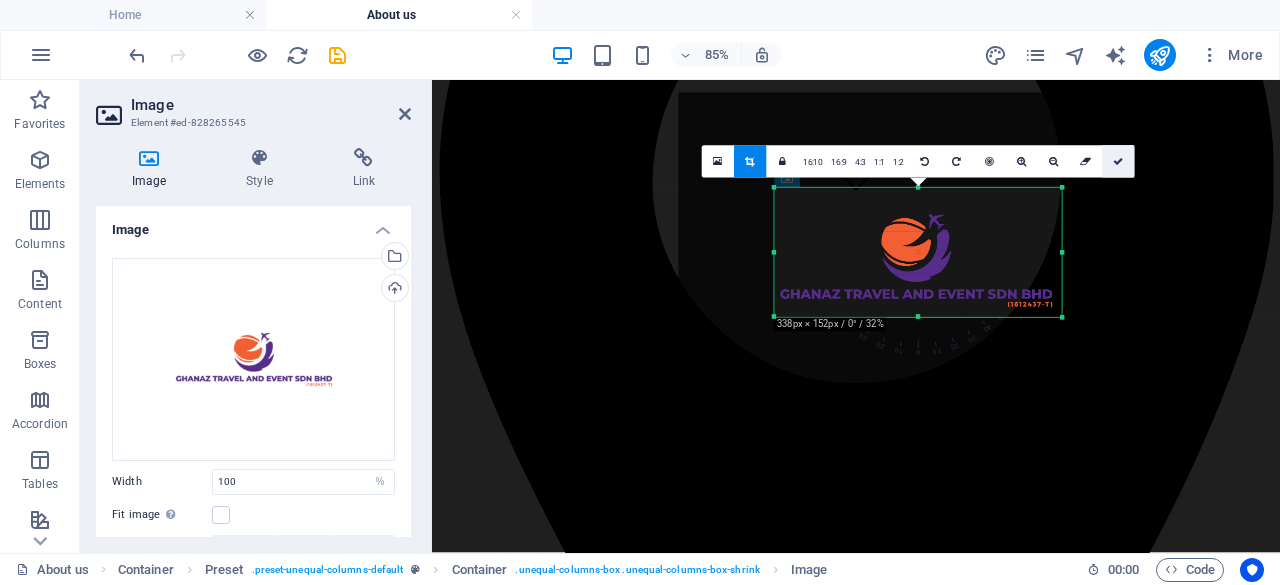 click at bounding box center (1118, 162) 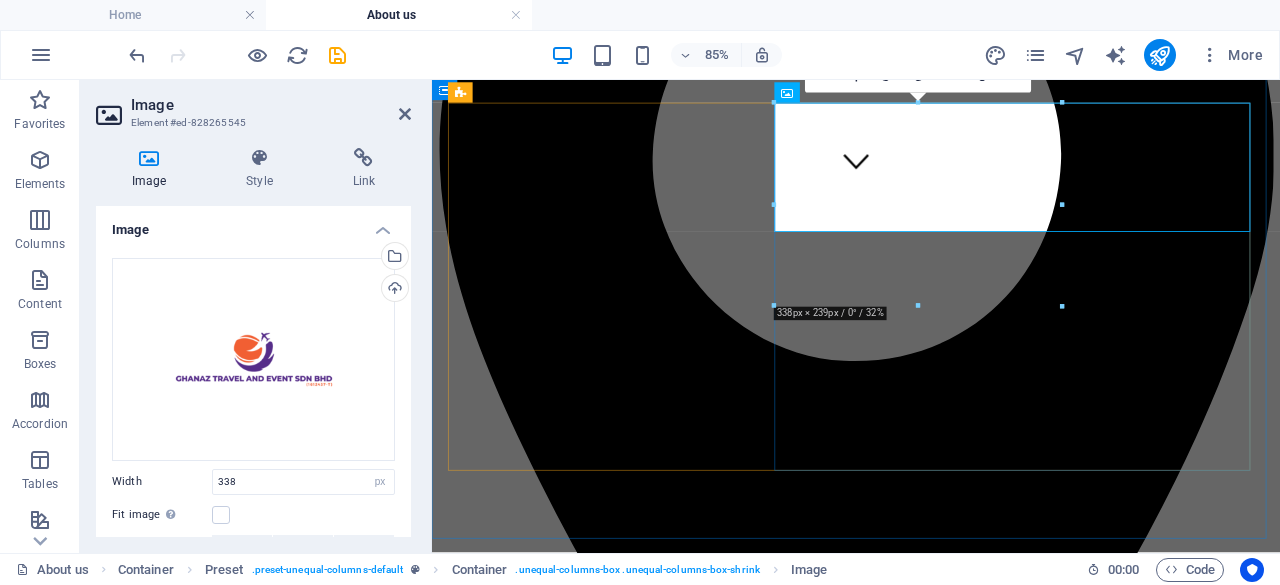 scroll, scrollTop: 400, scrollLeft: 0, axis: vertical 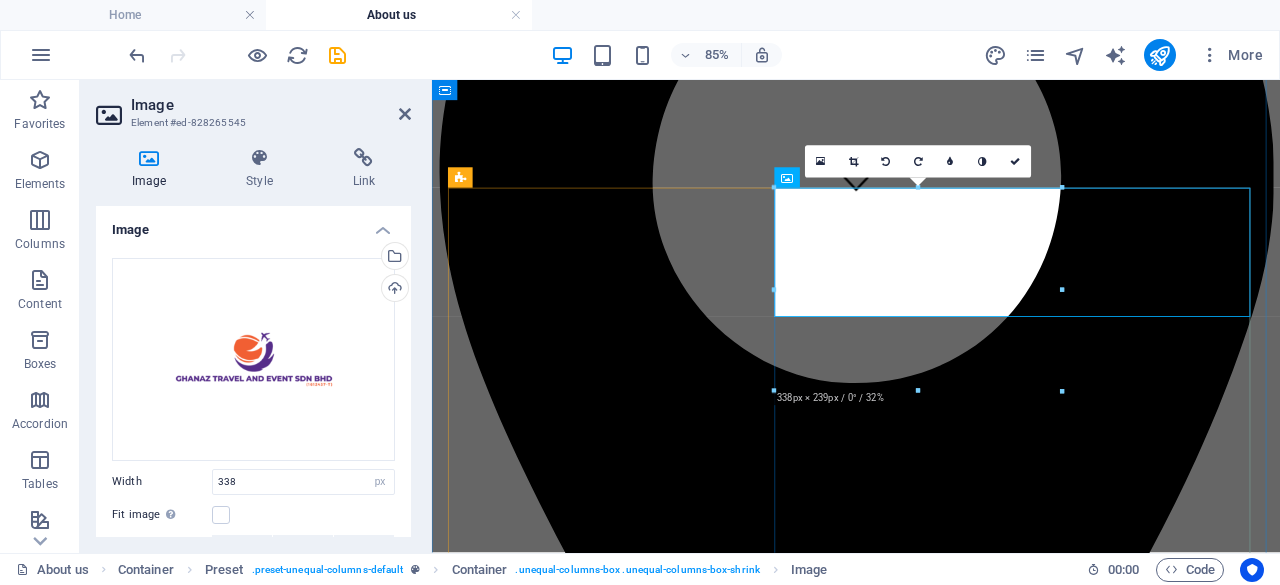 type on "100" 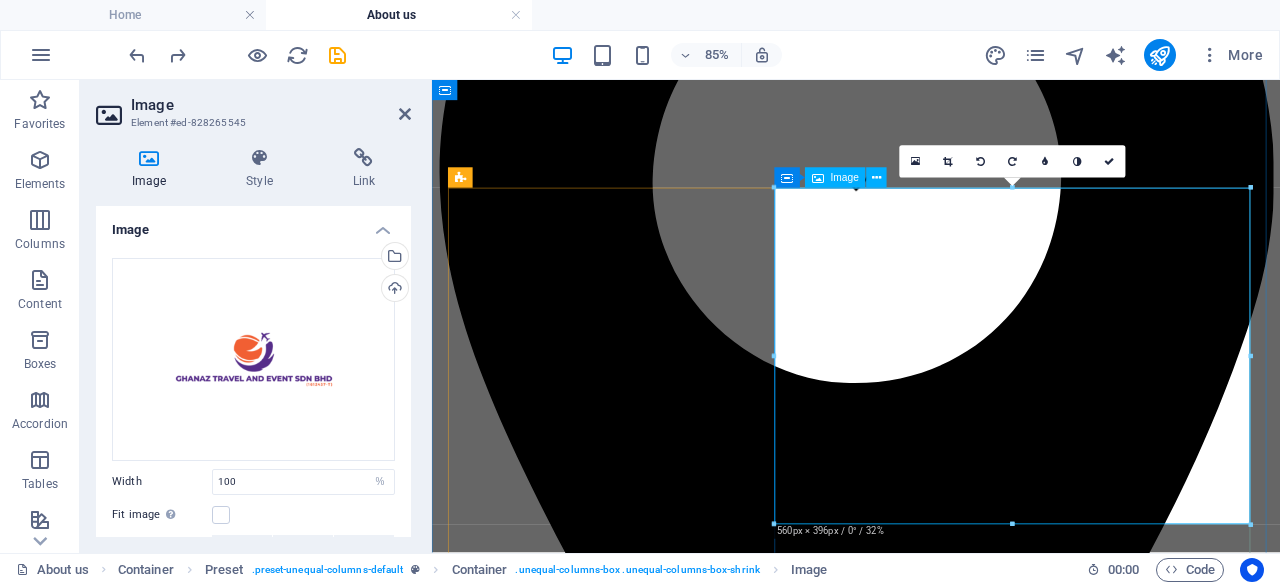 click at bounding box center [931, 4139] 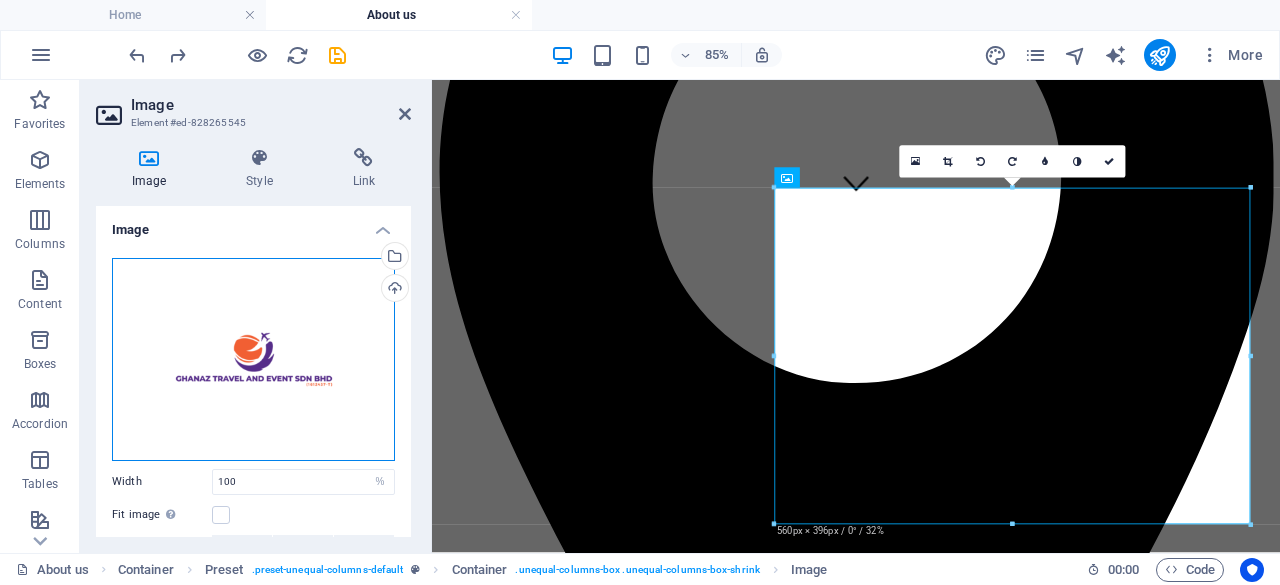 click on "Drag files here, click to choose files or select files from Files or our free stock photos & videos" at bounding box center [253, 359] 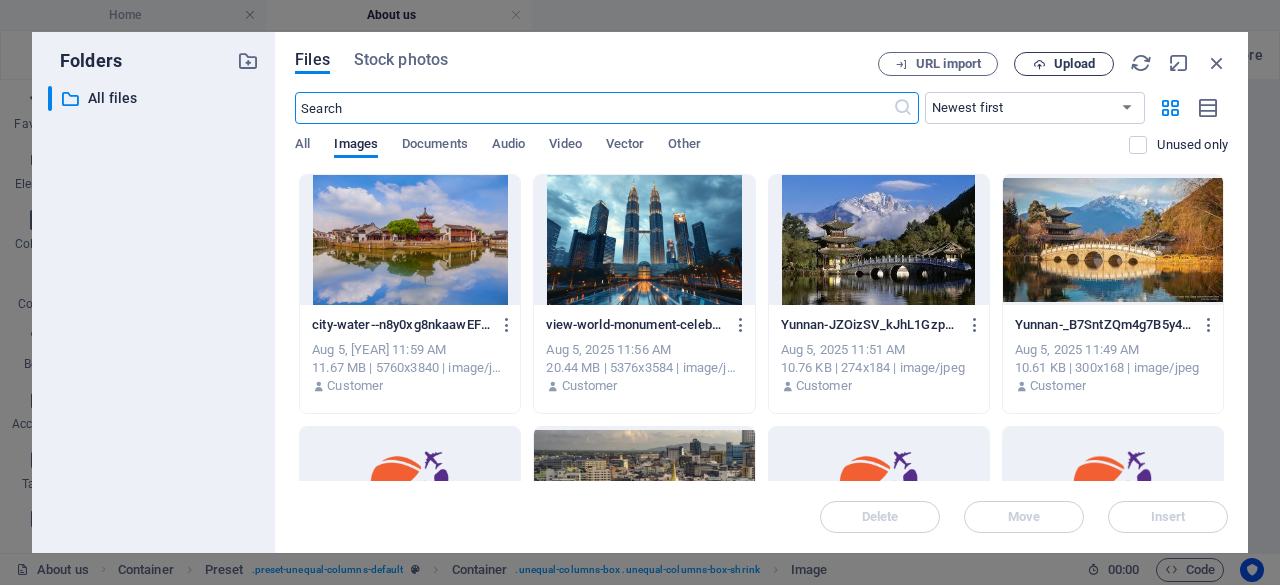 click on "Upload" at bounding box center [1074, 64] 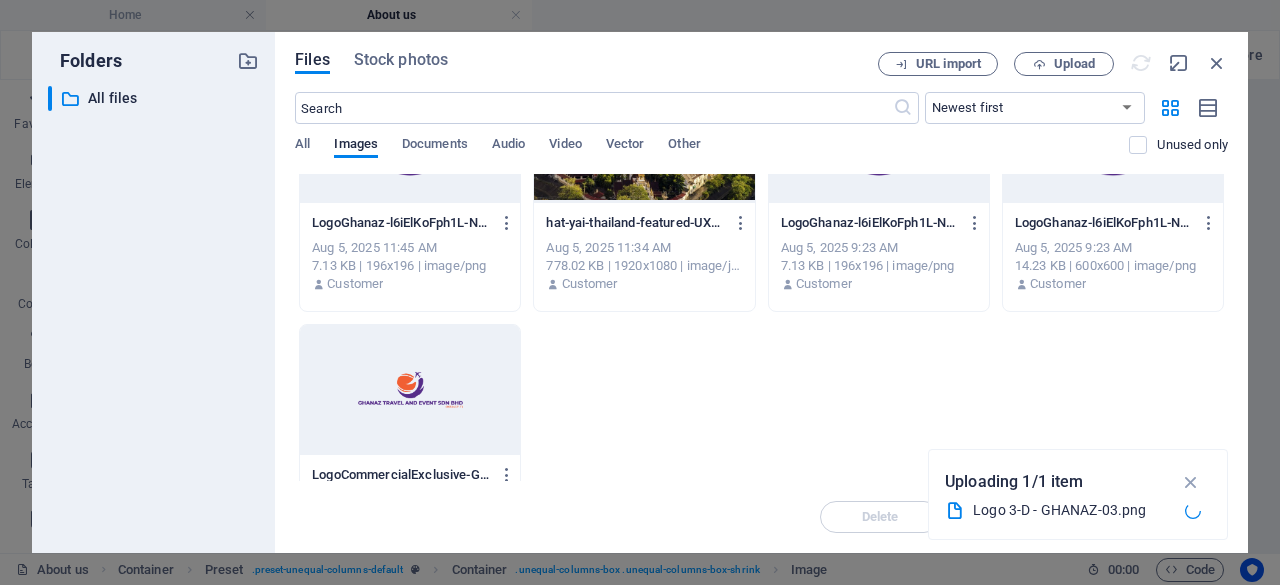 scroll, scrollTop: 400, scrollLeft: 0, axis: vertical 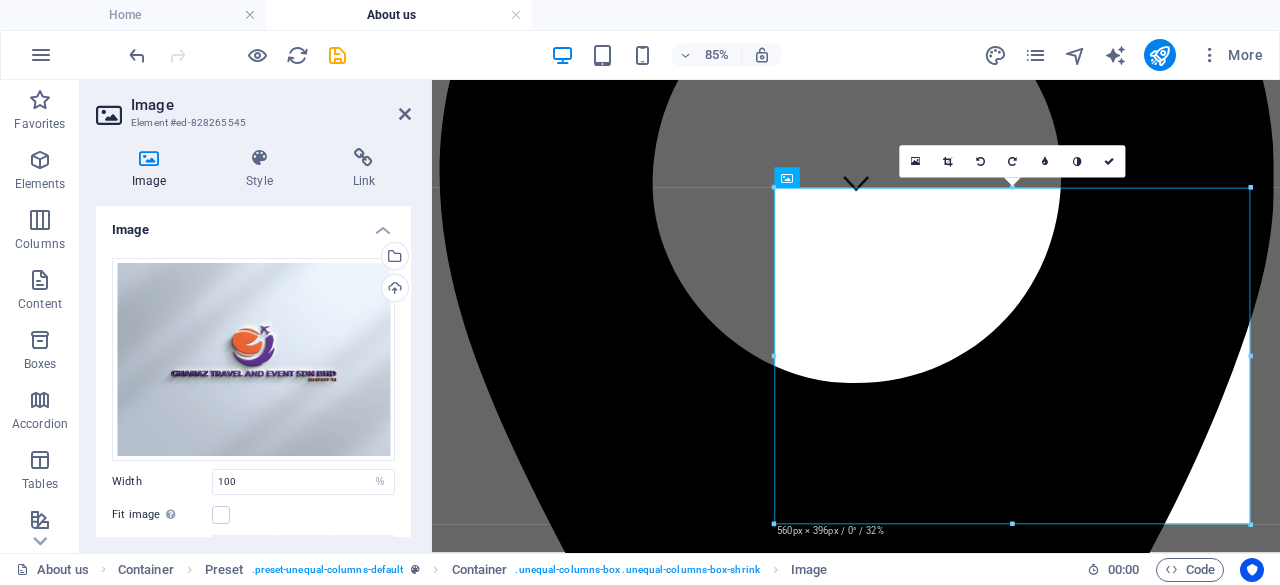 click on "Drag files here, click to choose files or select files from Files or our free stock photos & videos Select files from the file manager, stock photos, or upload file(s) Upload Width 100 Default auto px rem % em vh vw Fit image Automatically fit image to a fixed width and height Height Default auto px Alignment Lazyload Loading images after the page loads improves page speed. Responsive Automatically load retina image and smartphone optimized sizes. Lightbox Use as headline The image will be wrapped in an H1 headline tag. Useful for giving alternative text the weight of an H1 headline, e.g. for the logo. Leave unchecked if uncertain. Optimized Images are compressed to improve page speed. Position Direction Custom X offset 50 px rem % vh vw Y offset 50 px rem % vh vw" at bounding box center (253, 457) 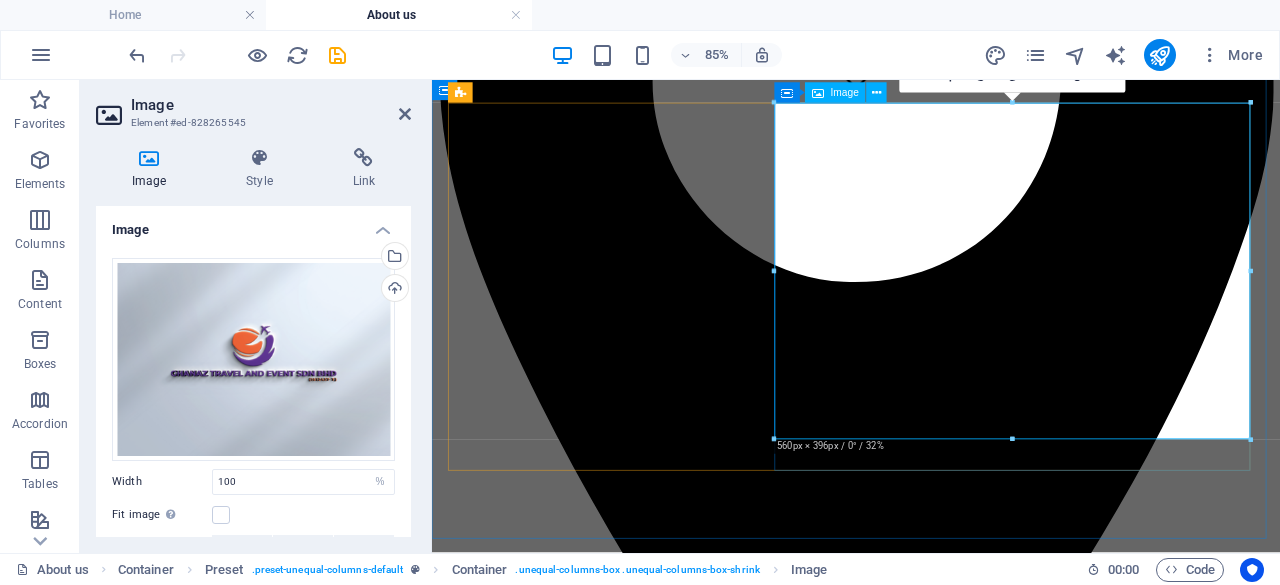 scroll, scrollTop: 500, scrollLeft: 0, axis: vertical 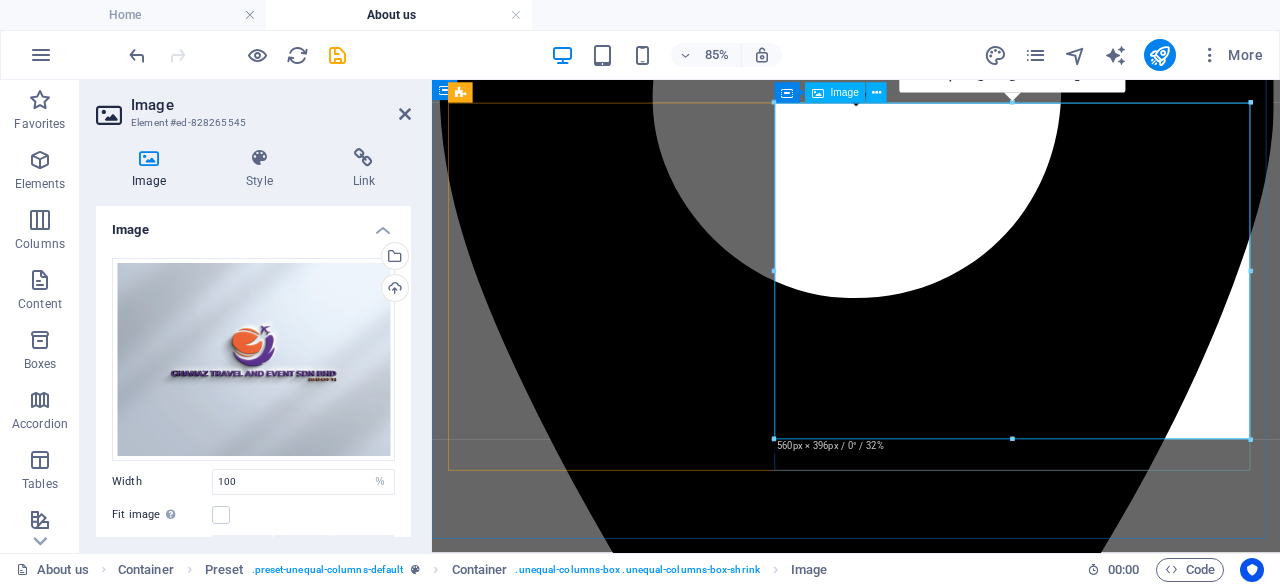 click at bounding box center [931, 4039] 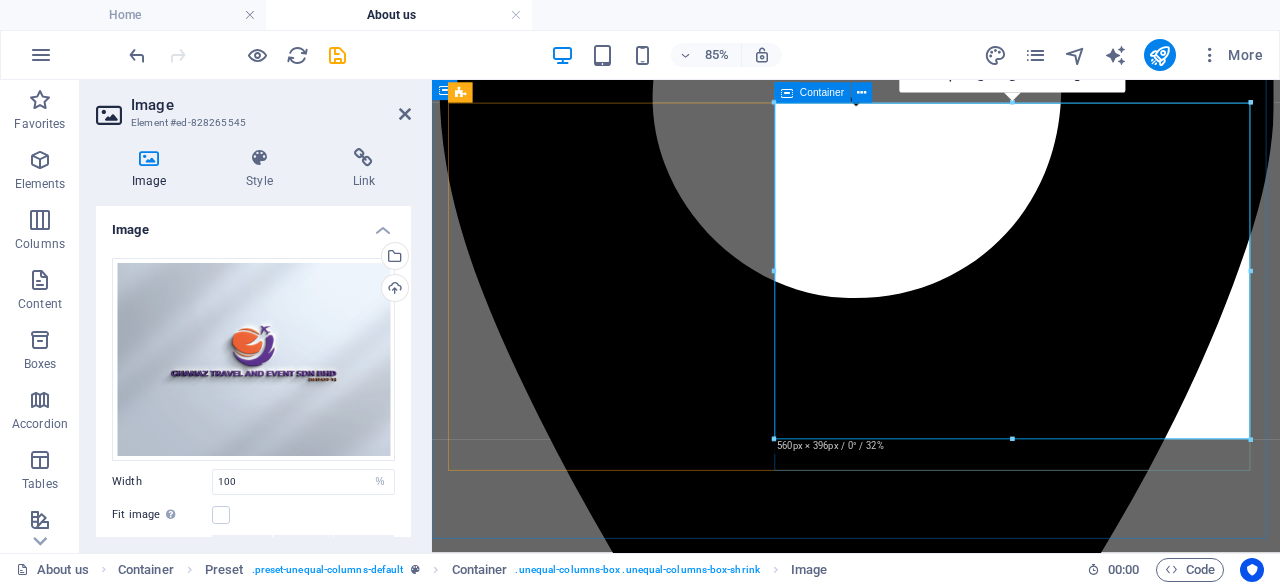 click at bounding box center [931, 4039] 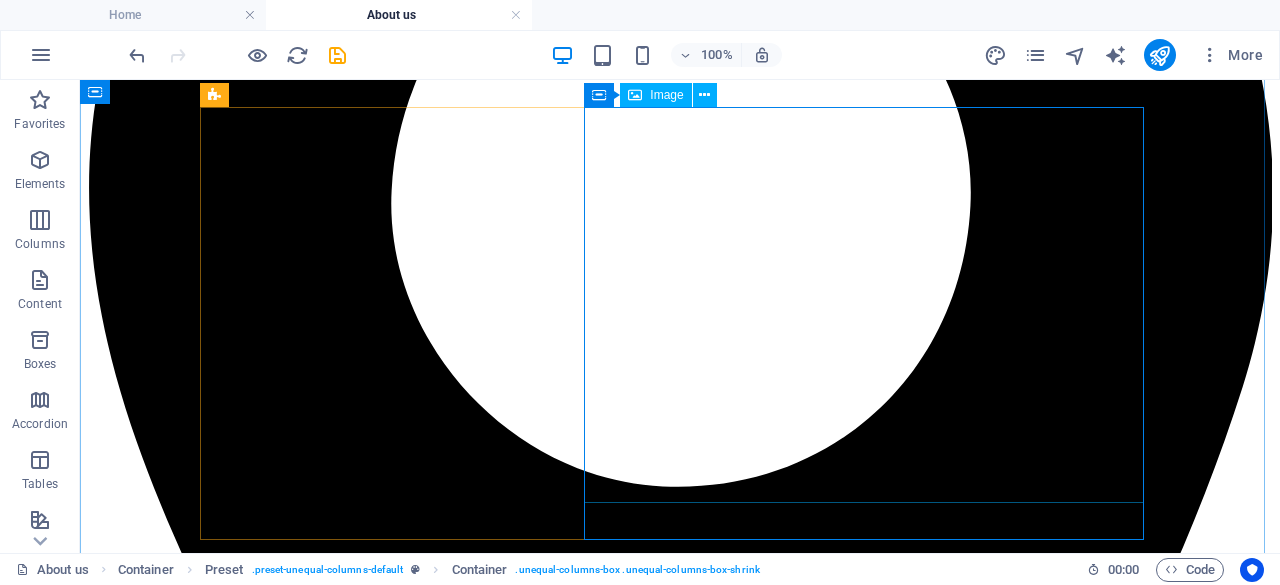 click at bounding box center [680, 4745] 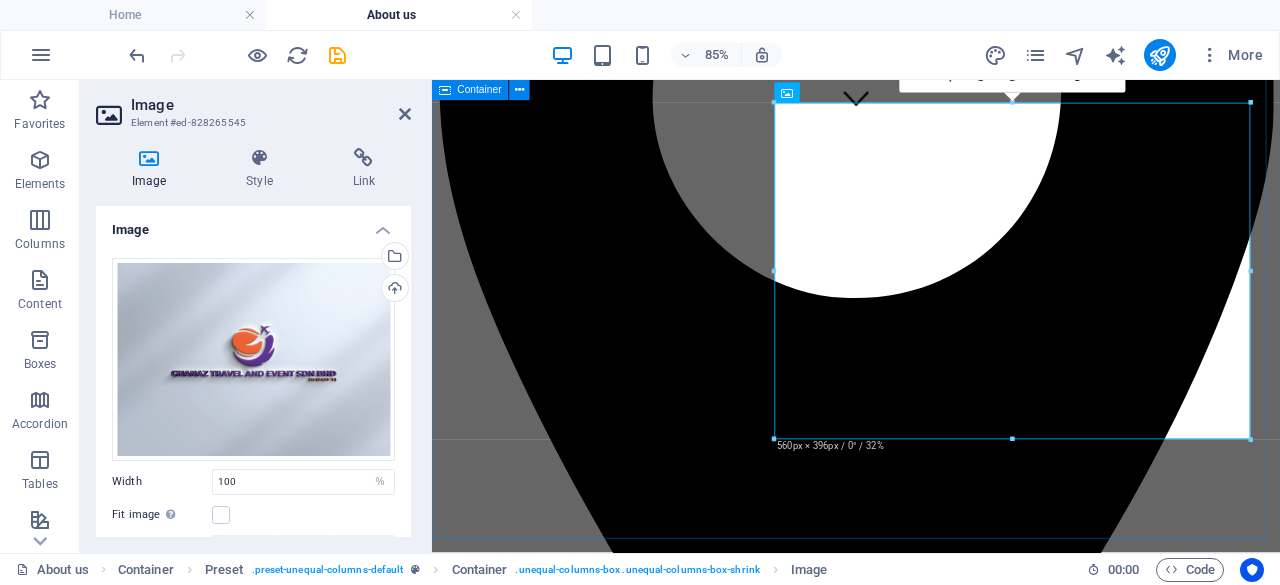 click on "[COMPANY_NAME] Your Journey Our Passion [COMPANY_NAME] is a Malaysian-registered travel agency, established in March [YEAR] . While the company is new, our team brings years of experience in the travel and events industry. We specialize in planning trips and events for corporate clients, government agencies, groups, and individual travellers . From corporate trips, meetings, incentives, and events to leisure holidays for families and tour groups , we handle it all. Whether it’s a major company event or a personal getaway, we ensure everything runs smoothly from start to finish. At [COMPANY_NAME] , we believe in delivering bold, meaningful experiences — not just ordinary trips. [COMPANY_NAME] – Your Journey, Our Passion." at bounding box center (931, 3878) 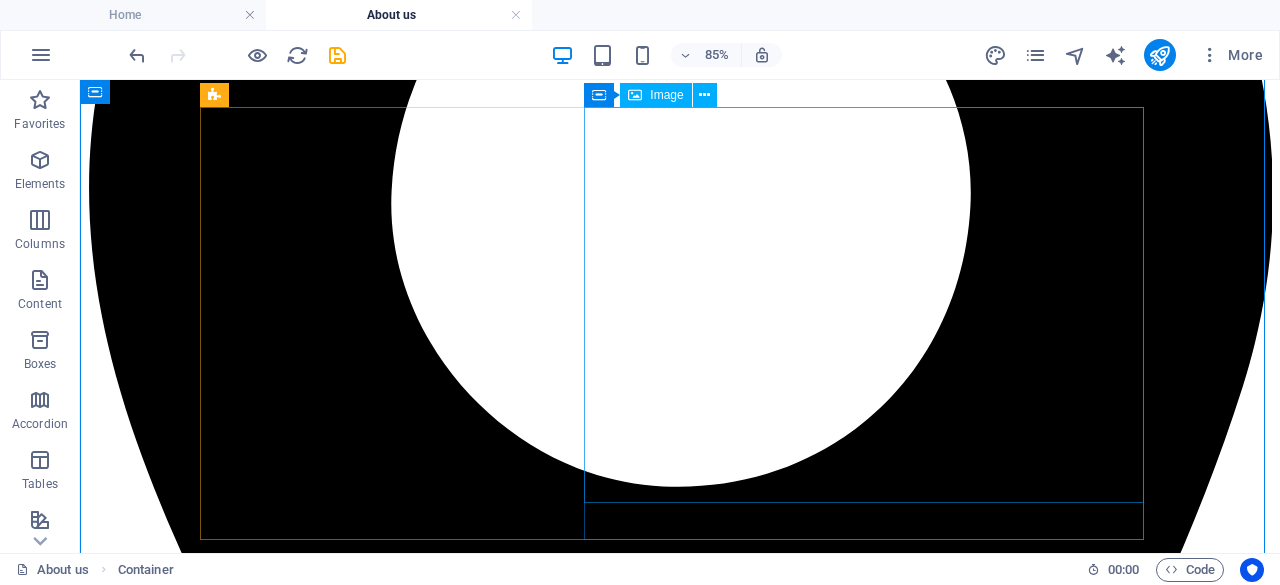 click at bounding box center (680, 4745) 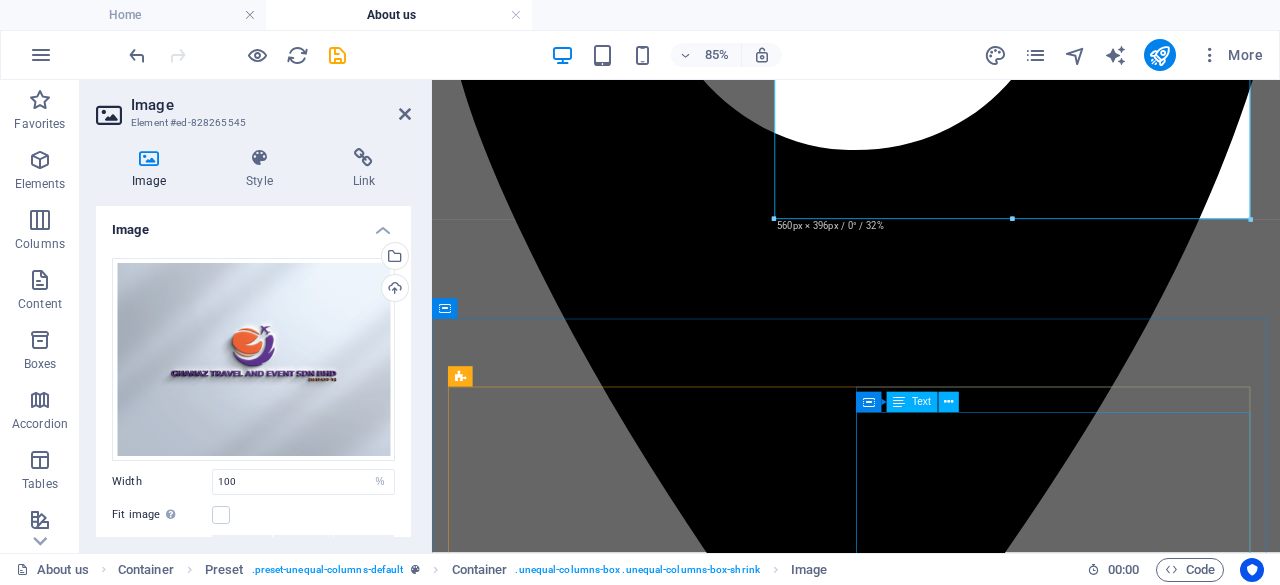 scroll, scrollTop: 800, scrollLeft: 0, axis: vertical 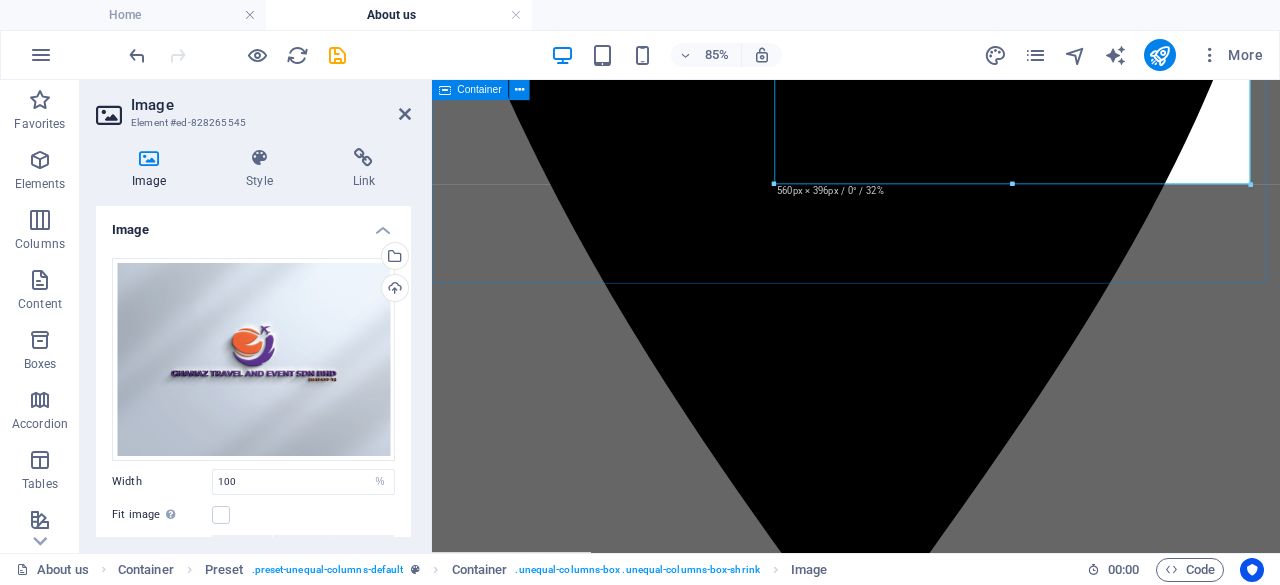 click on "[COMPANY_NAME] Your Journey Our Passion [COMPANY_NAME] is a Malaysian-registered travel agency, established in March [YEAR] . While the company is new, our team brings years of experience in the travel and events industry. We specialize in planning trips and events for corporate clients, government agencies, groups, and individual travellers . From corporate trips, meetings, incentives, and events to leisure holidays for families and tour groups , we handle it all. Whether it’s a major company event or a personal getaway, we ensure everything runs smoothly from start to finish. At [COMPANY_NAME] , we believe in delivering bold, meaningful experiences — not just ordinary trips. [COMPANY_NAME] – Your Journey, Our Passion." at bounding box center [931, 3578] 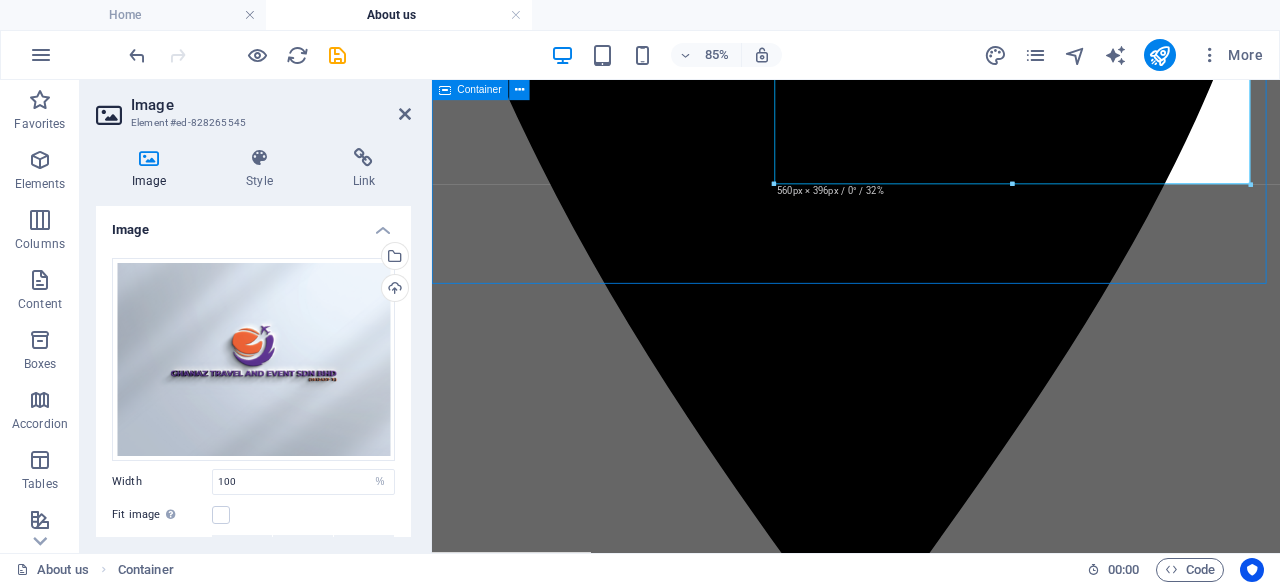 click on "[COMPANY_NAME] Your Journey Our Passion [COMPANY_NAME] is a Malaysian-registered travel agency, established in March [YEAR] . While the company is new, our team brings years of experience in the travel and events industry. We specialize in planning trips and events for corporate clients, government agencies, groups, and individual travellers . From corporate trips, meetings, incentives, and events to leisure holidays for families and tour groups , we handle it all. Whether it’s a major company event or a personal getaway, we ensure everything runs smoothly from start to finish. At [COMPANY_NAME] , we believe in delivering bold, meaningful experiences — not just ordinary trips. [COMPANY_NAME] – Your Journey, Our Passion." at bounding box center (931, 3578) 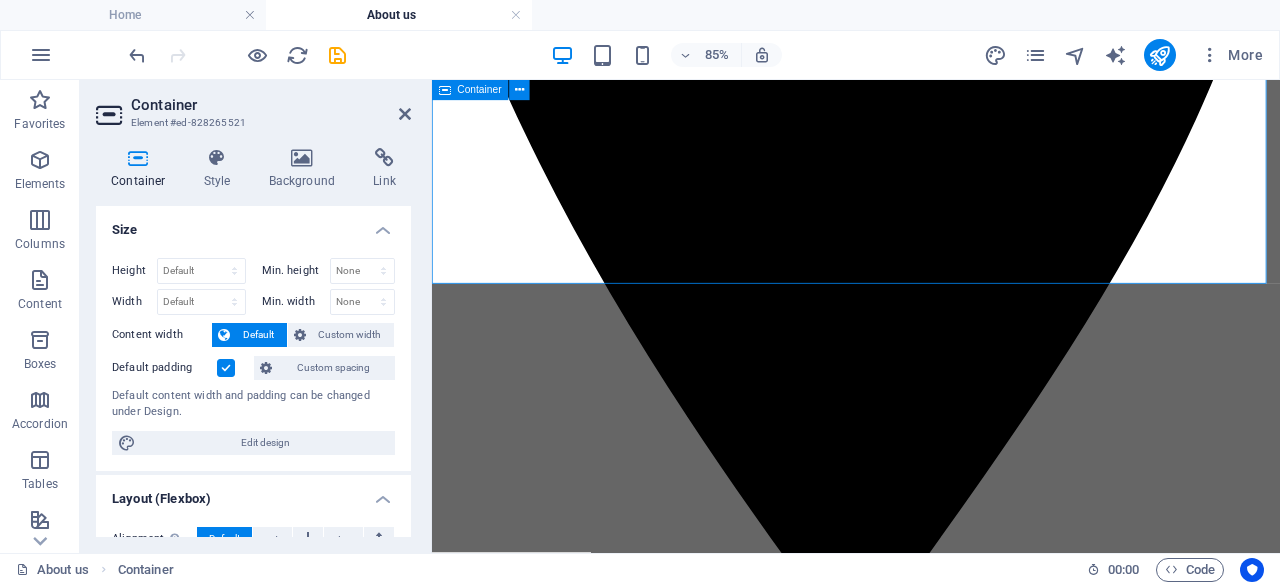 click on "[COMPANY_NAME] Your Journey Our Passion [COMPANY_NAME] is a Malaysian-registered travel agency, established in March [YEAR] . While the company is new, our team brings years of experience in the travel and events industry. We specialize in planning trips and events for corporate clients, government agencies, groups, and individual travellers . From corporate trips, meetings, incentives, and events to leisure holidays for families and tour groups , we handle it all. Whether it’s a major company event or a personal getaway, we ensure everything runs smoothly from start to finish. At [COMPANY_NAME] , we believe in delivering bold, meaningful experiences — not just ordinary trips. [COMPANY_NAME] – Your Journey, Our Passion." at bounding box center (931, 3578) 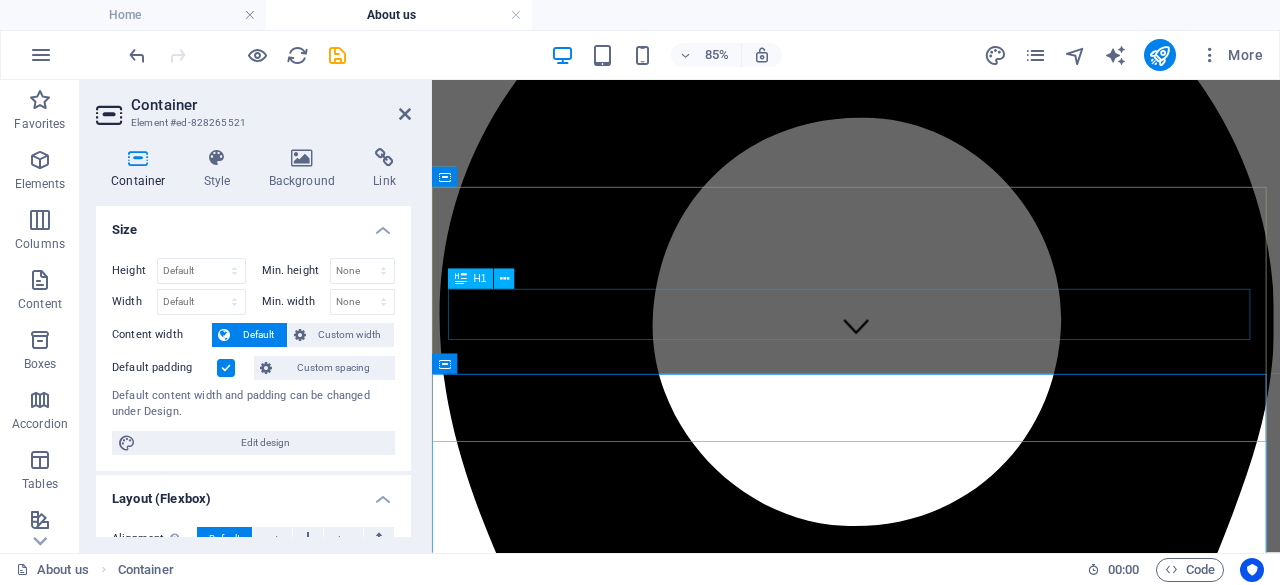 scroll, scrollTop: 0, scrollLeft: 0, axis: both 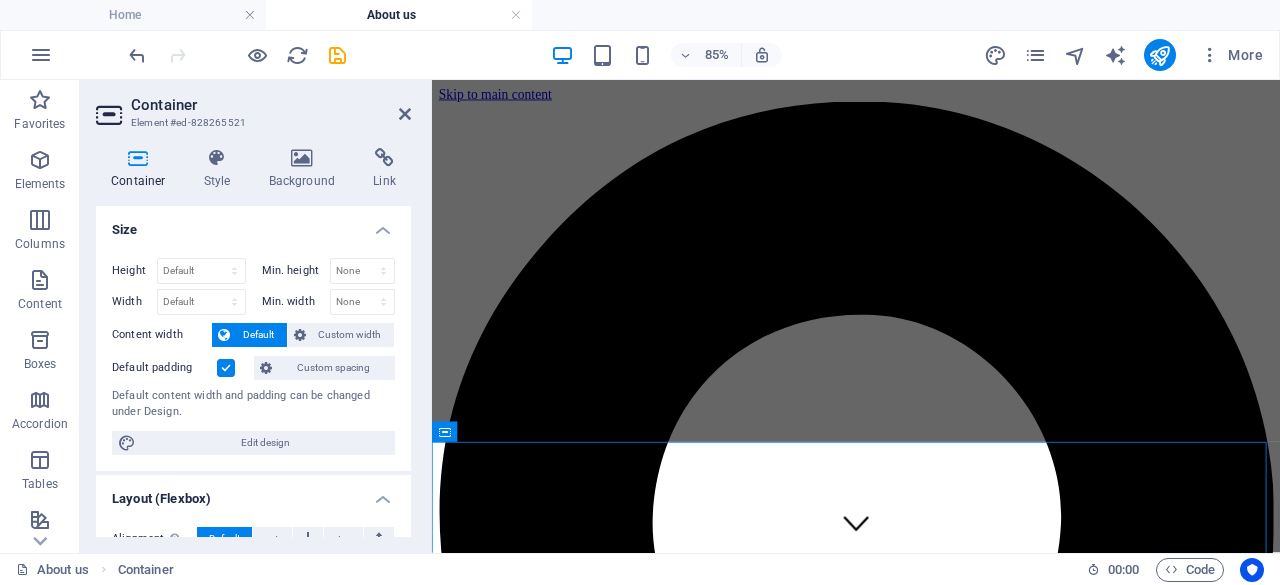 click at bounding box center (931, 3547) 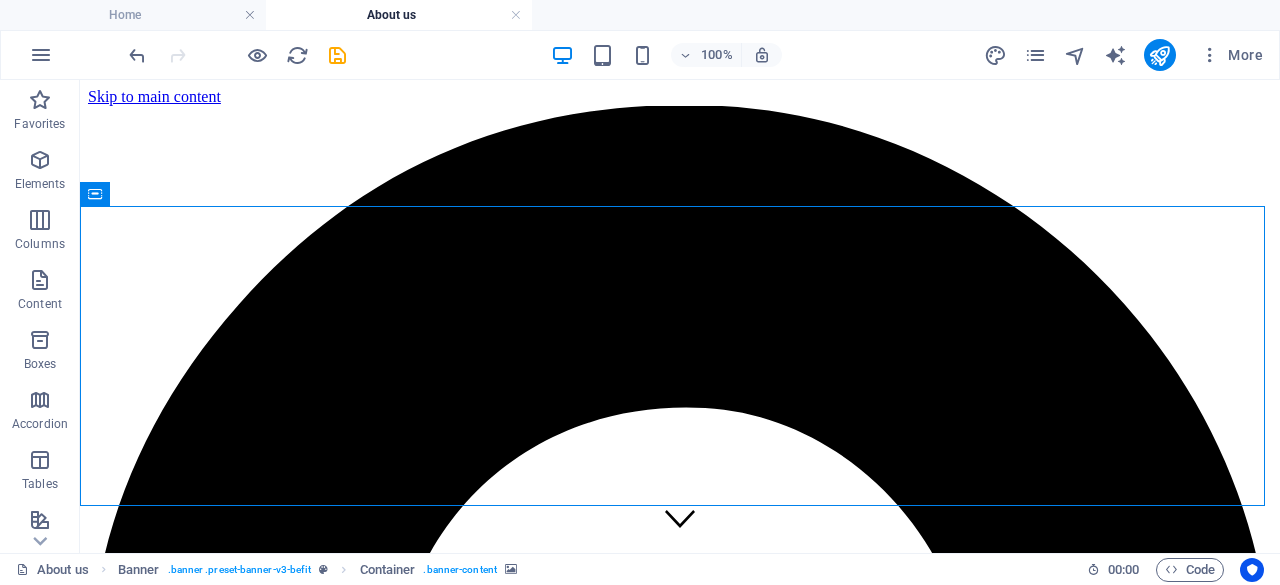 click at bounding box center [680, 4181] 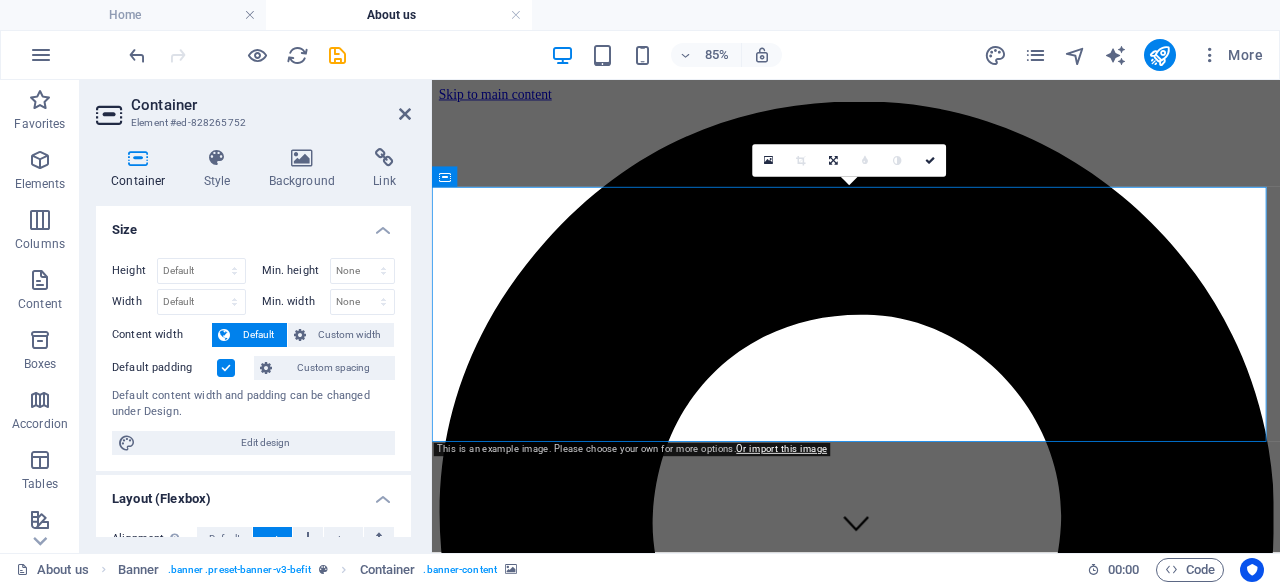 click at bounding box center (931, 3547) 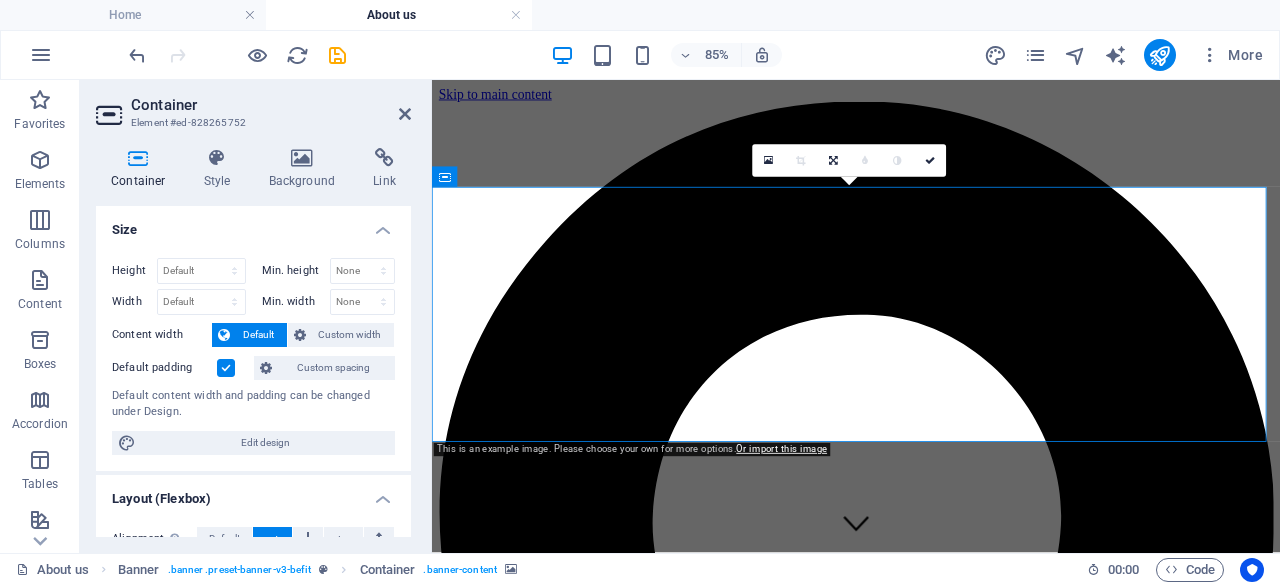 click at bounding box center (931, 3547) 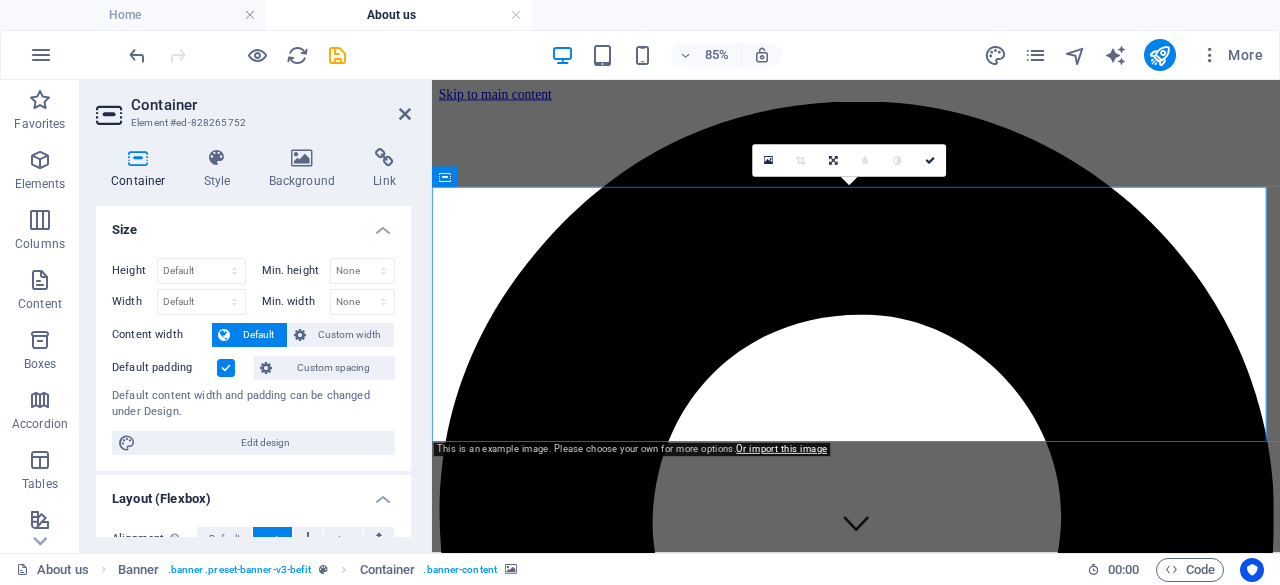 click at bounding box center (931, 3547) 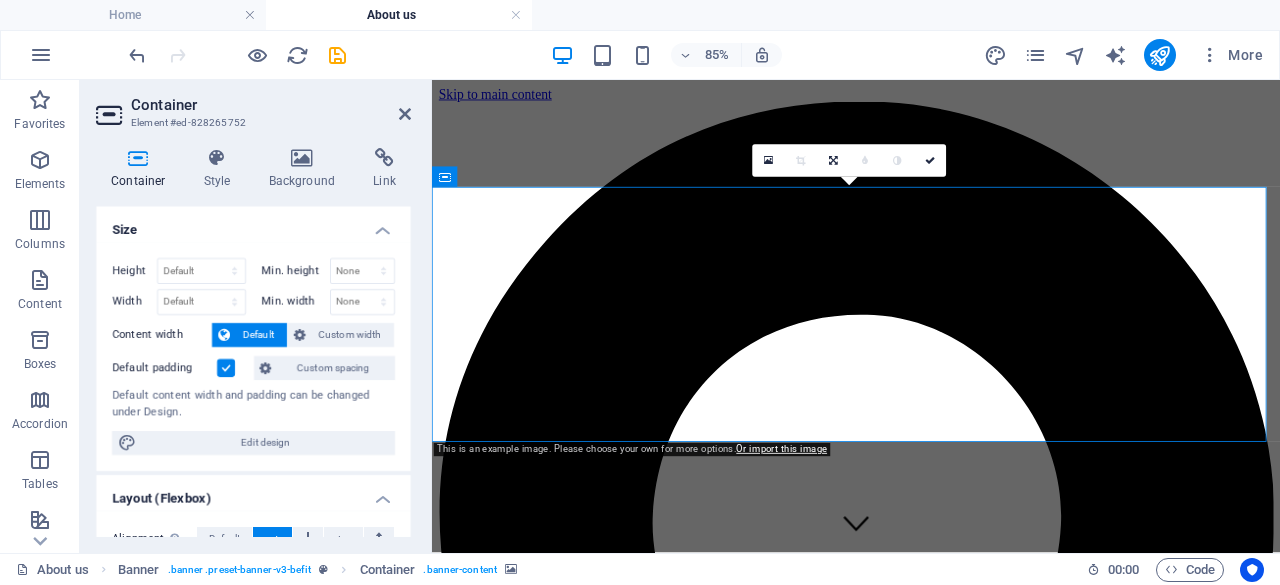 click at bounding box center (931, 3547) 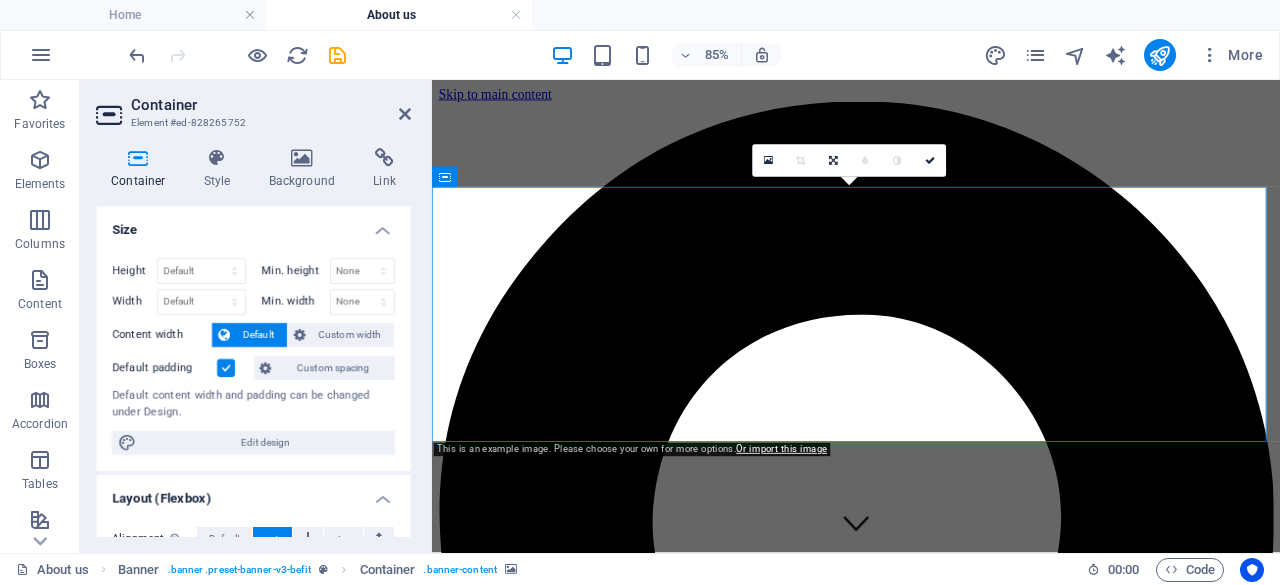 click at bounding box center (931, 3547) 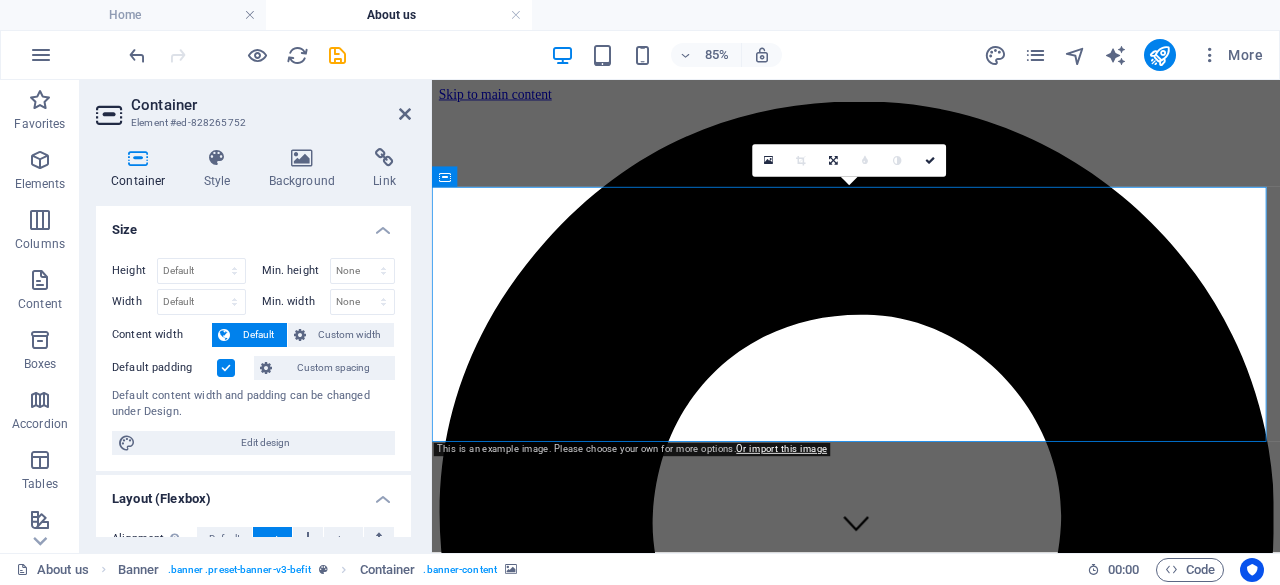 click at bounding box center [931, 3547] 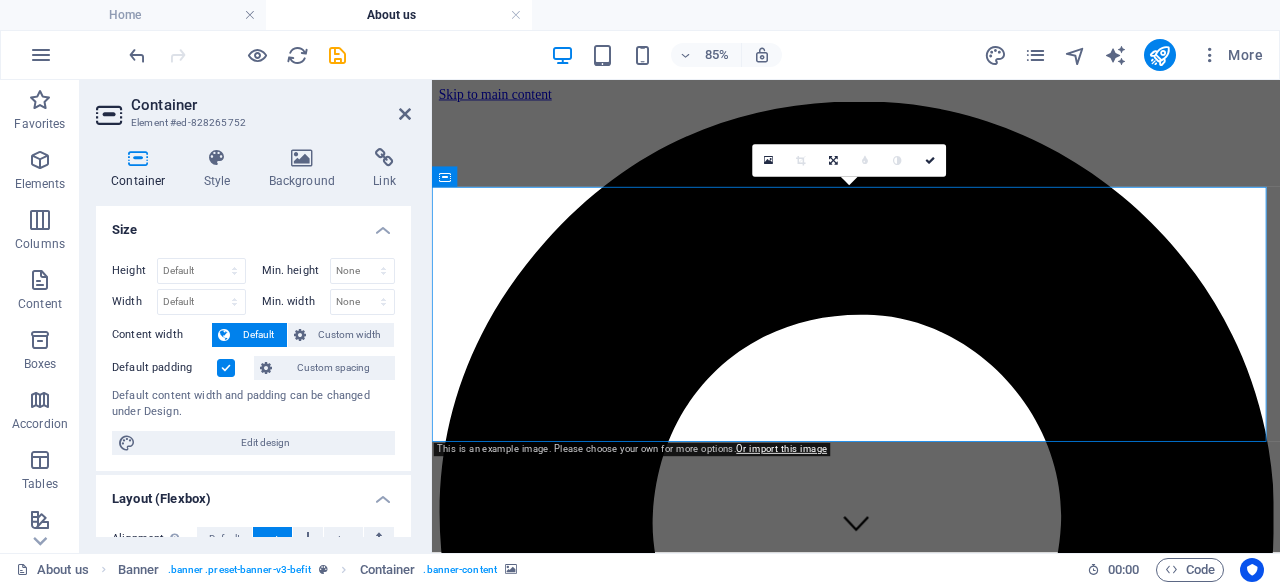 click at bounding box center (931, 3547) 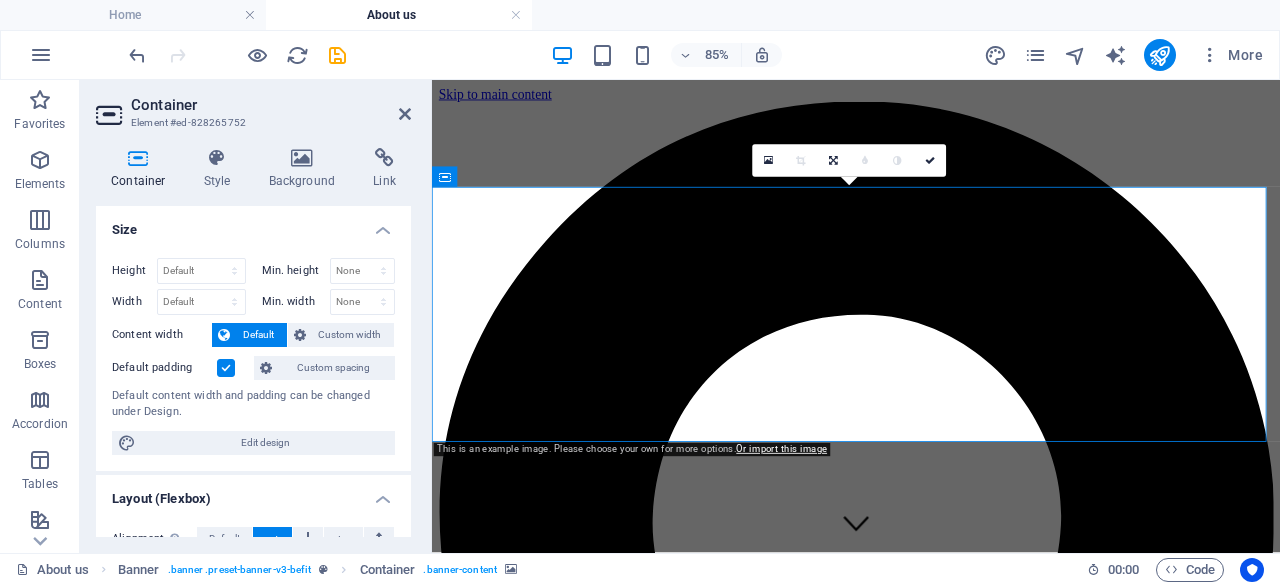 click at bounding box center [931, 3547] 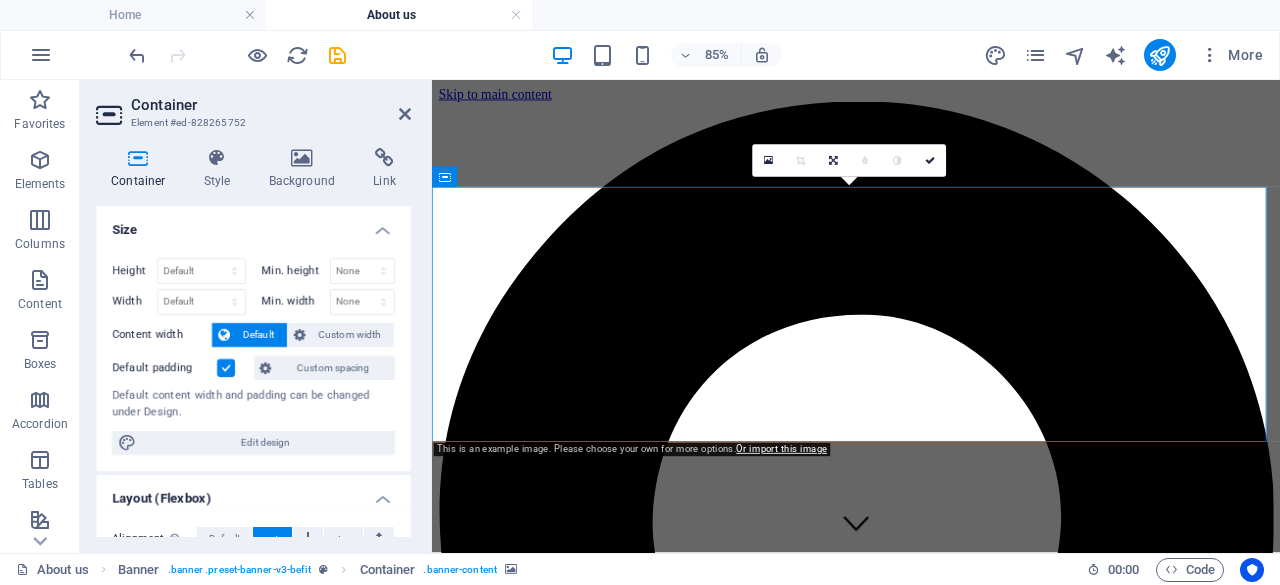 click at bounding box center [931, 3547] 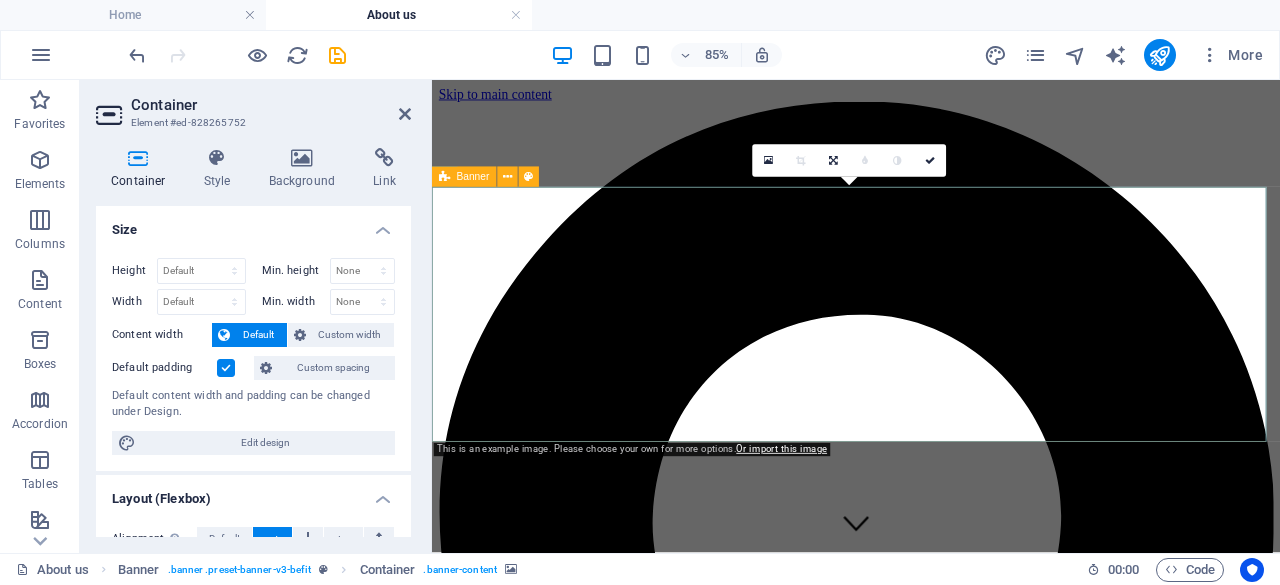 click on "Banner" at bounding box center (473, 177) 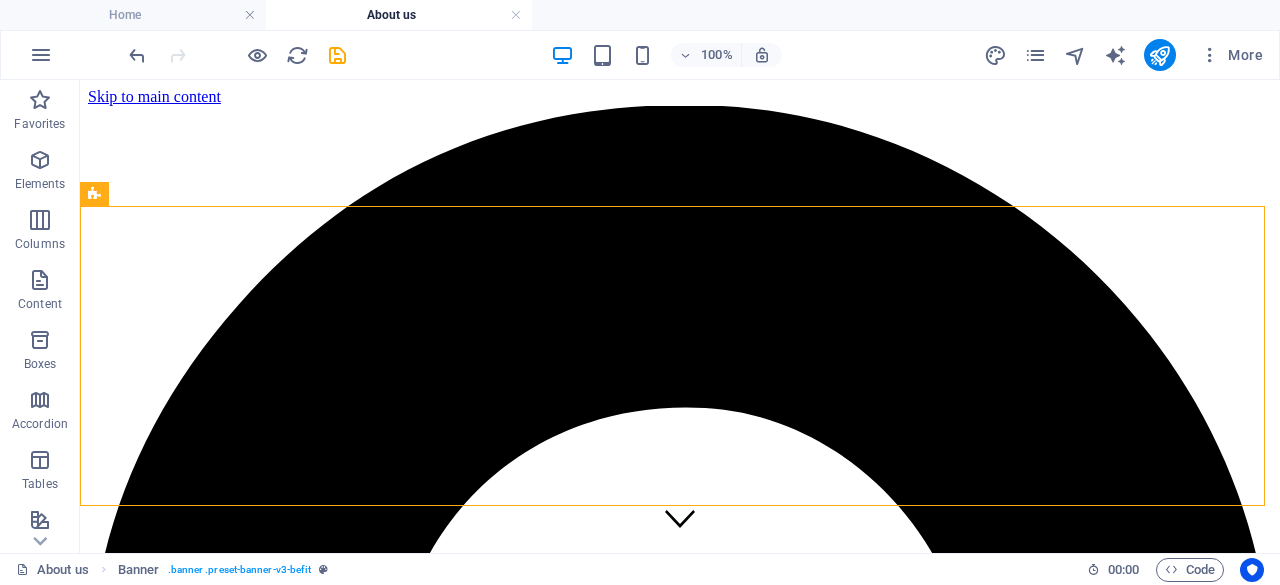 click at bounding box center (680, 4181) 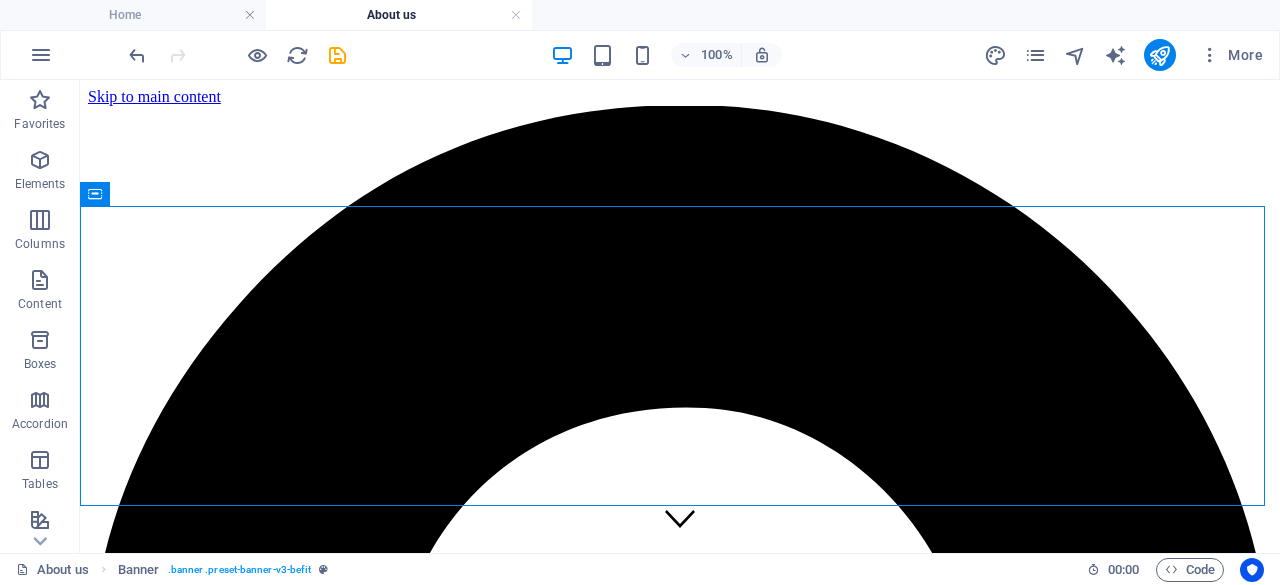 click at bounding box center [680, 4181] 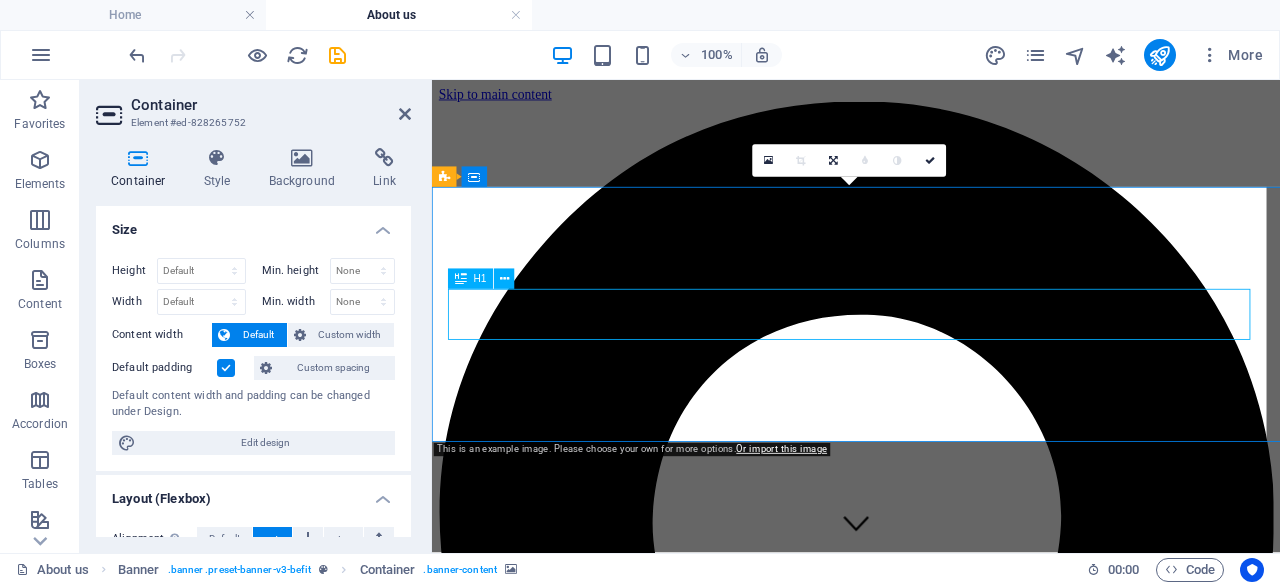 click on "About us" at bounding box center (931, 3806) 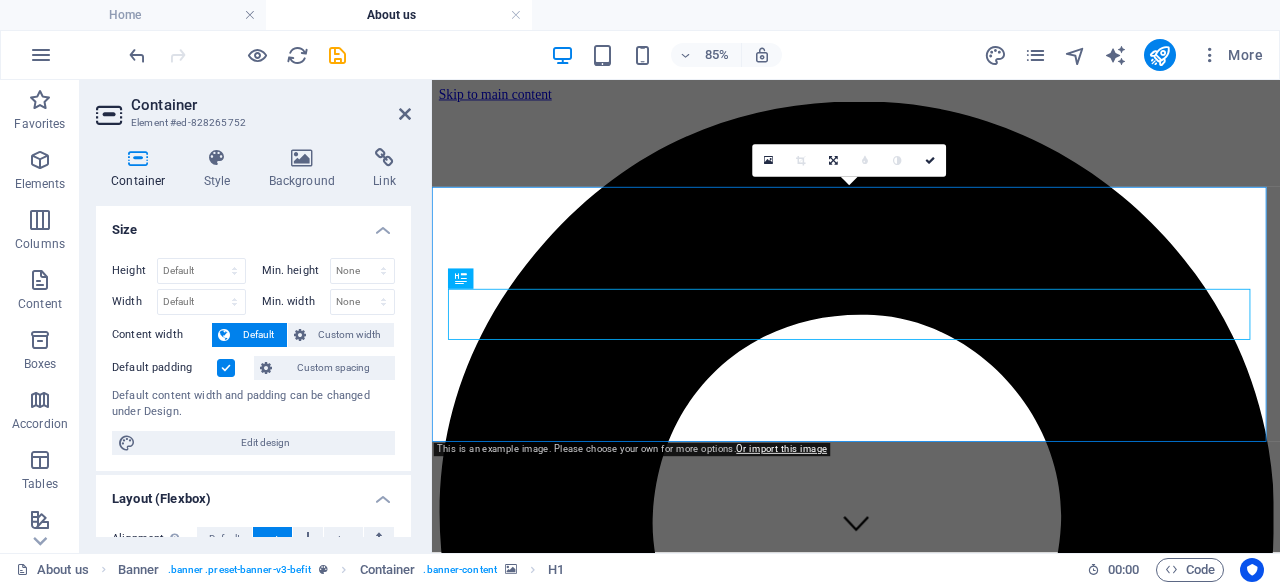 click at bounding box center [931, 3547] 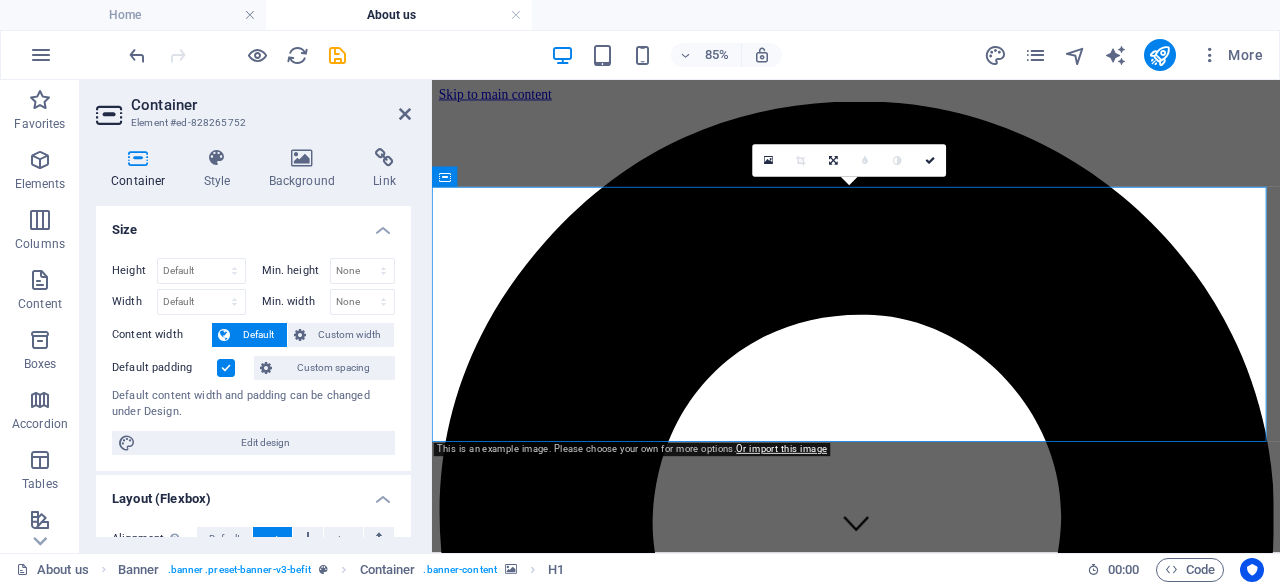 click at bounding box center [931, 3547] 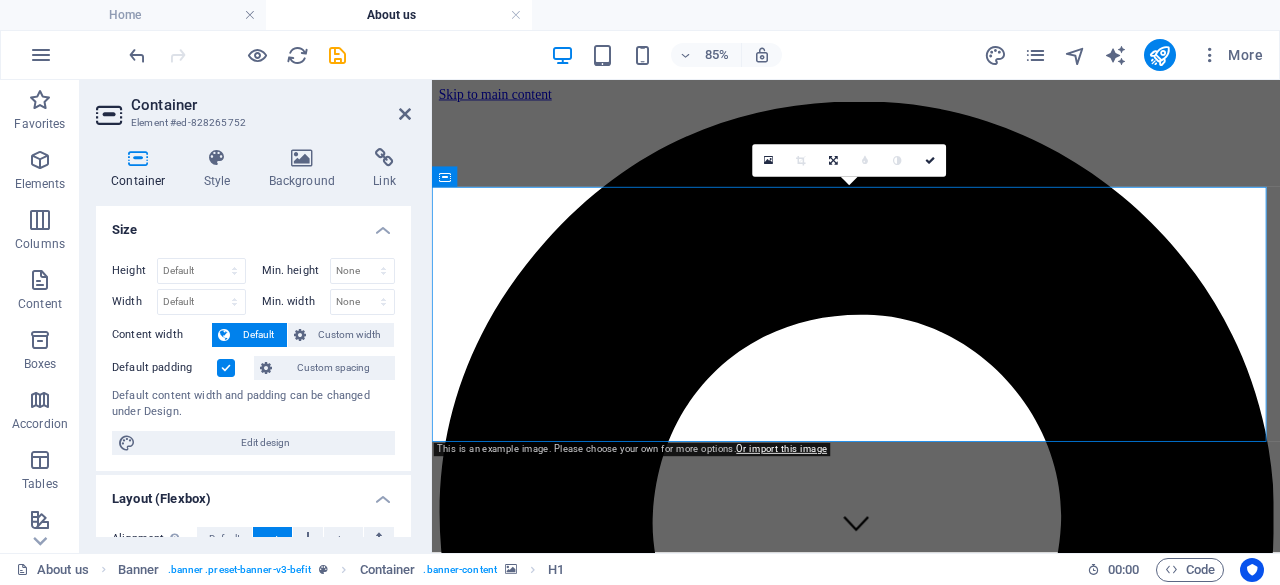 click at bounding box center (931, 3547) 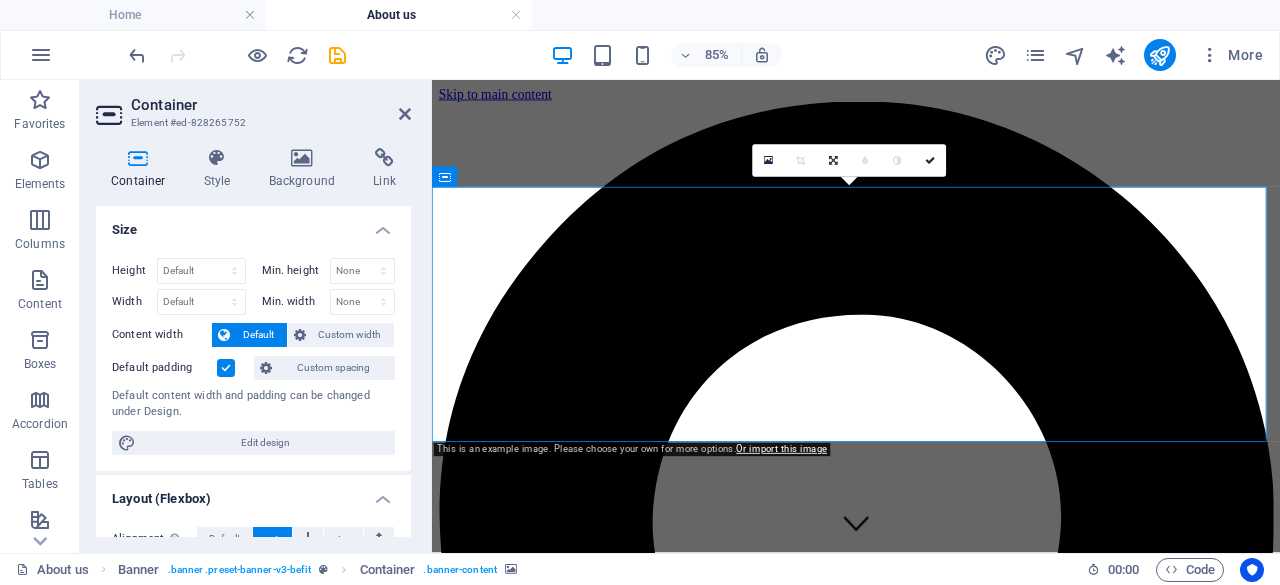 click at bounding box center (931, 3547) 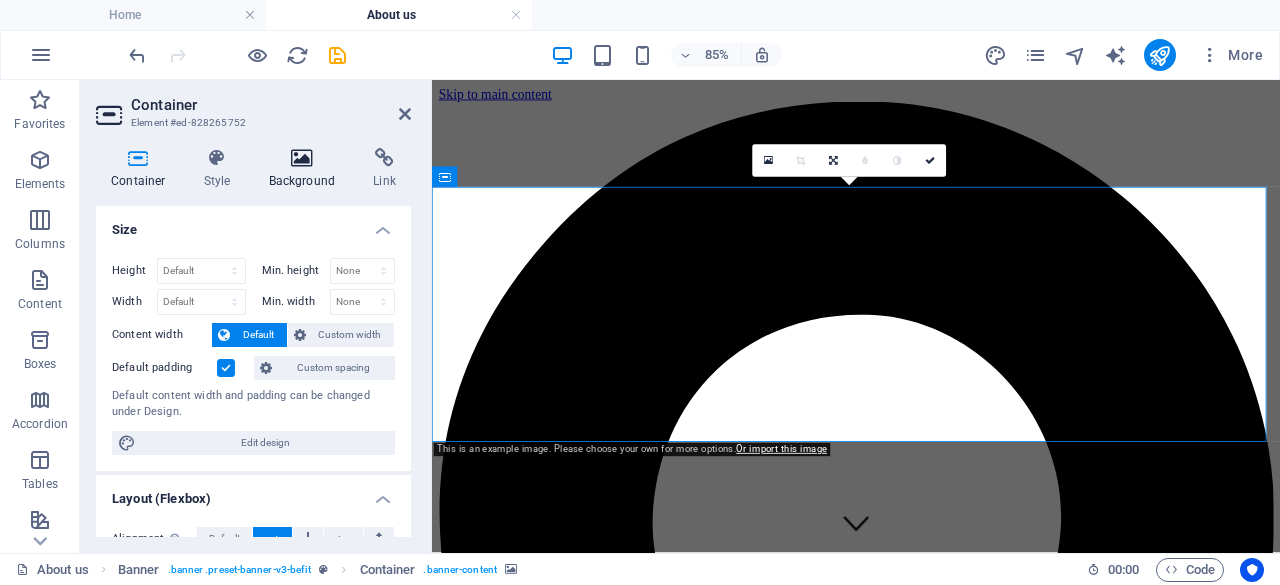 click at bounding box center [302, 158] 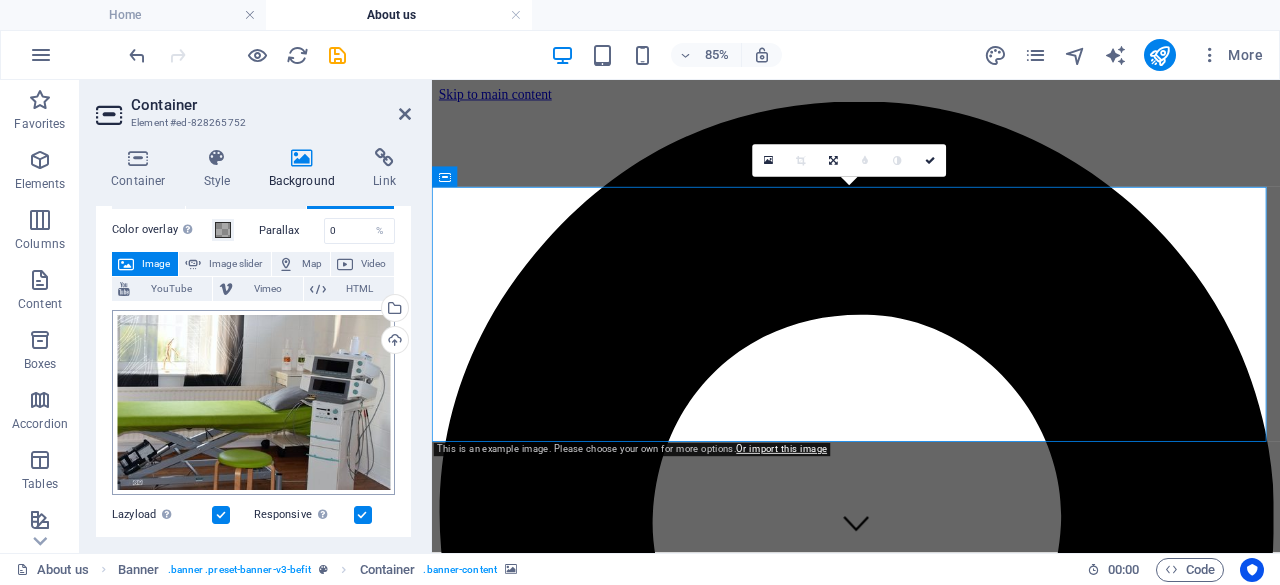 scroll, scrollTop: 100, scrollLeft: 0, axis: vertical 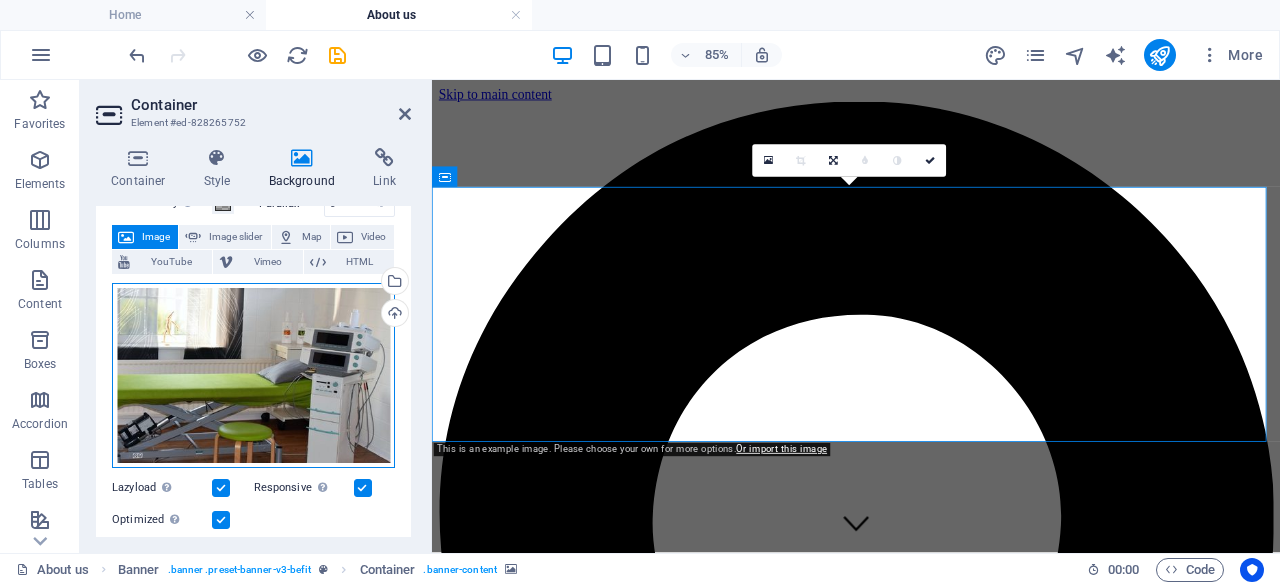 click on "Drag files here, click to choose files or select files from Files or our free stock photos & videos" at bounding box center (253, 375) 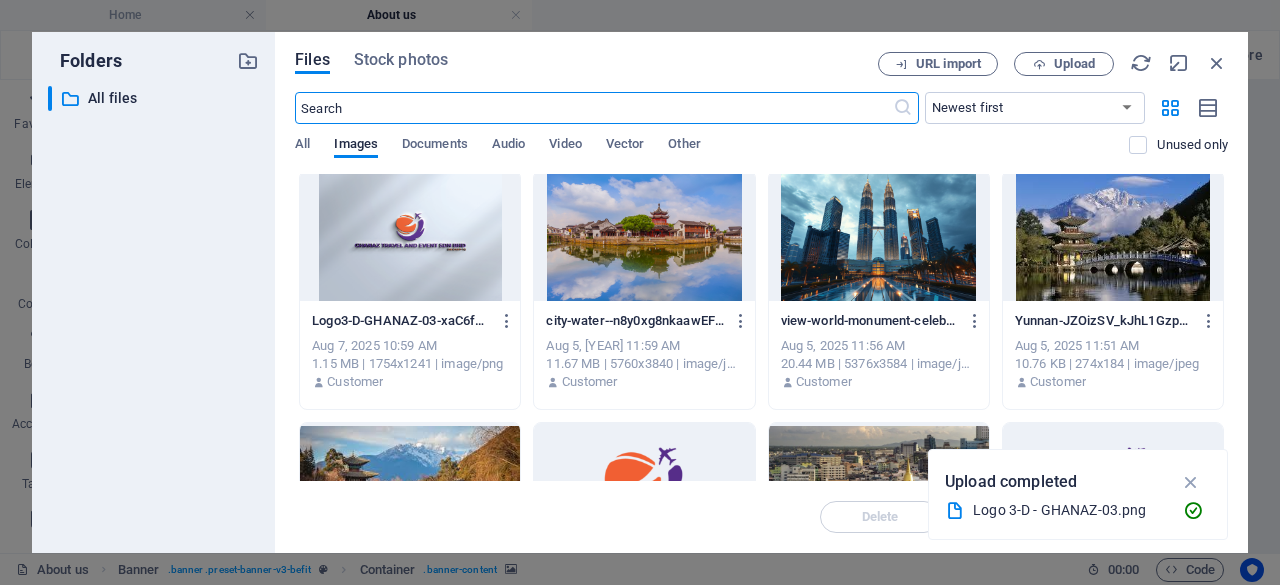 scroll, scrollTop: 0, scrollLeft: 0, axis: both 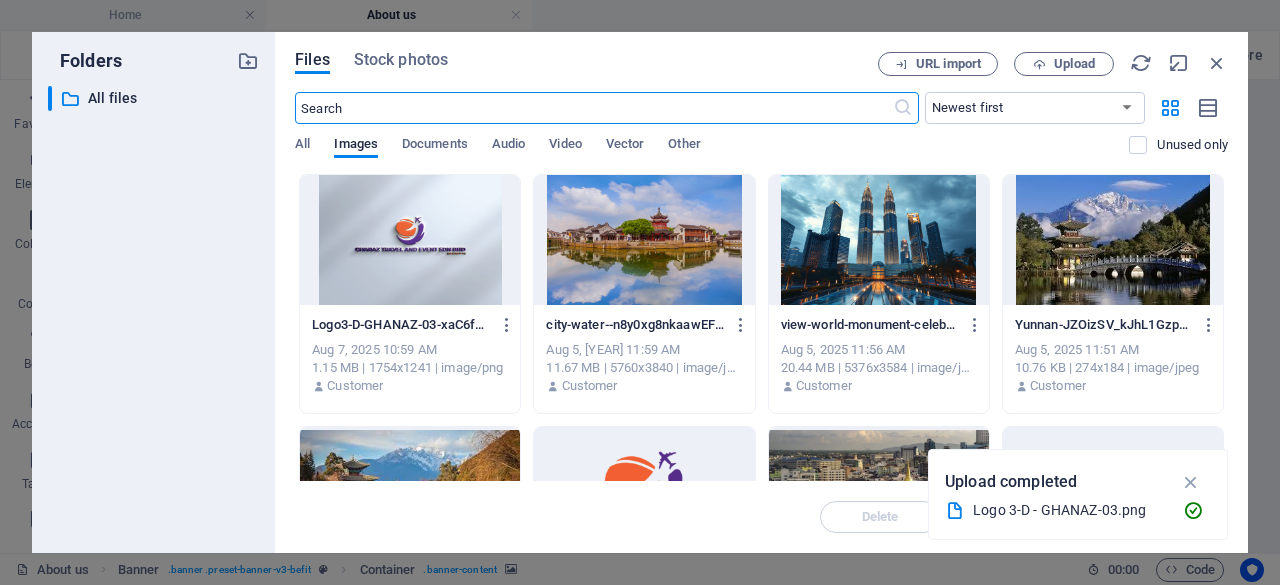 click at bounding box center [879, 240] 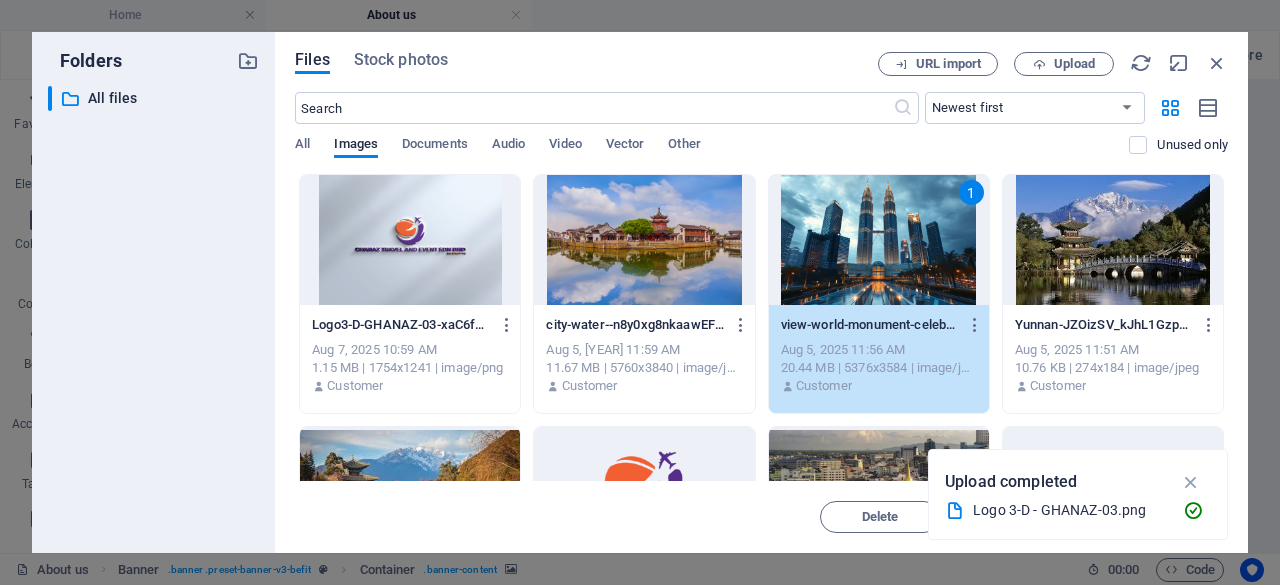 click on "1" at bounding box center [879, 240] 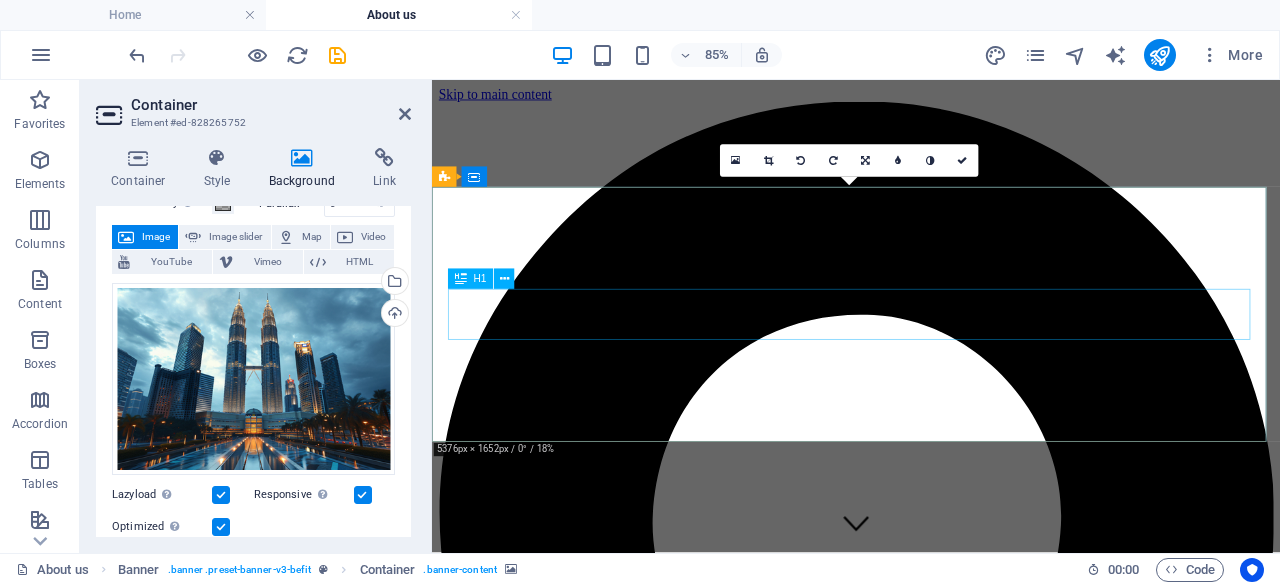 drag, startPoint x: 951, startPoint y: 310, endPoint x: 955, endPoint y: 343, distance: 33.24154 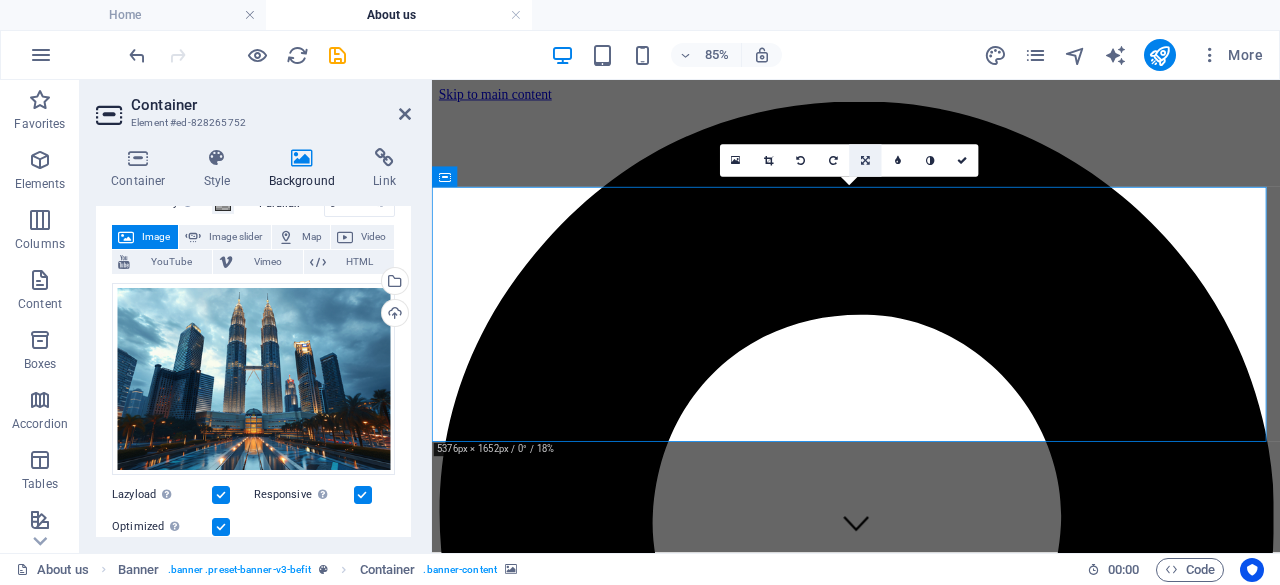 click at bounding box center (865, 161) 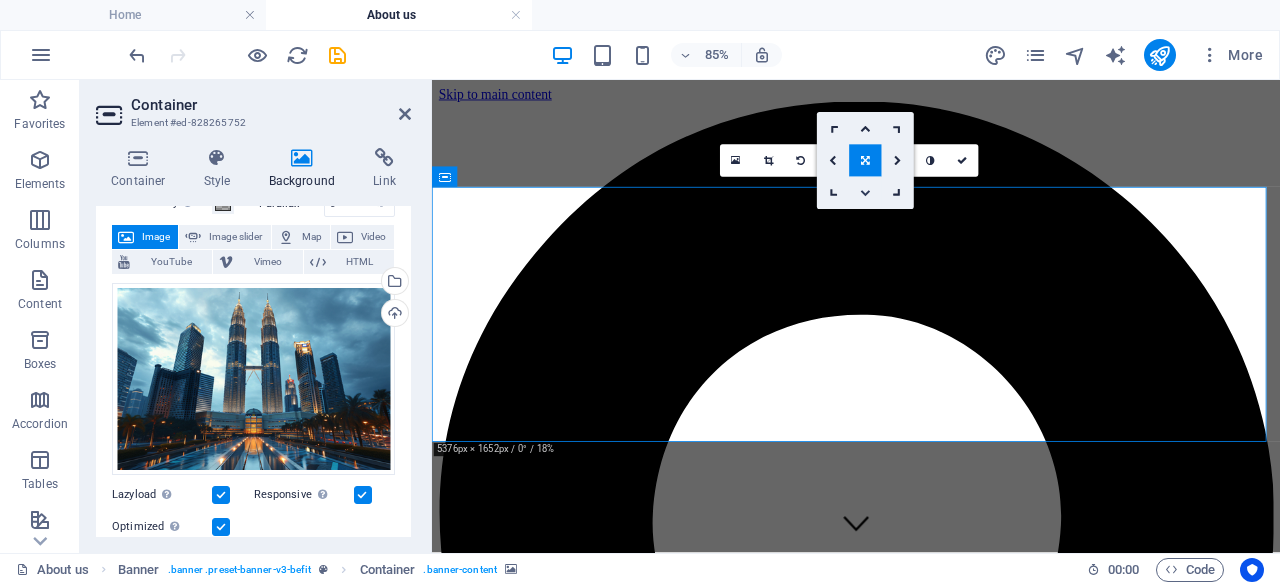 click at bounding box center (865, 193) 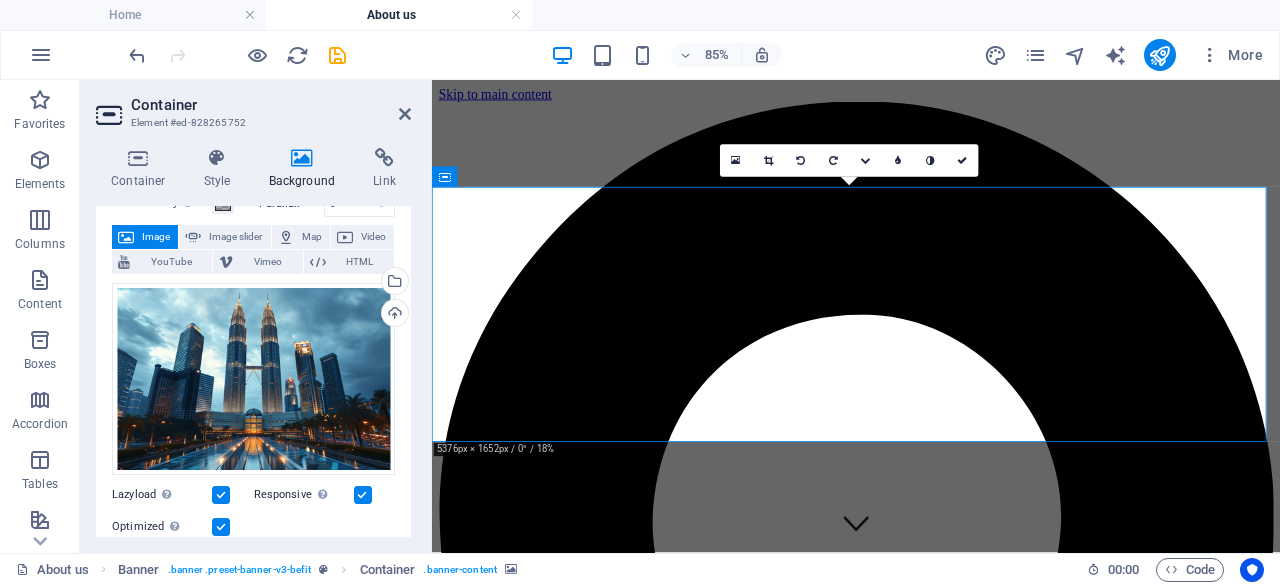 click at bounding box center (931, 3547) 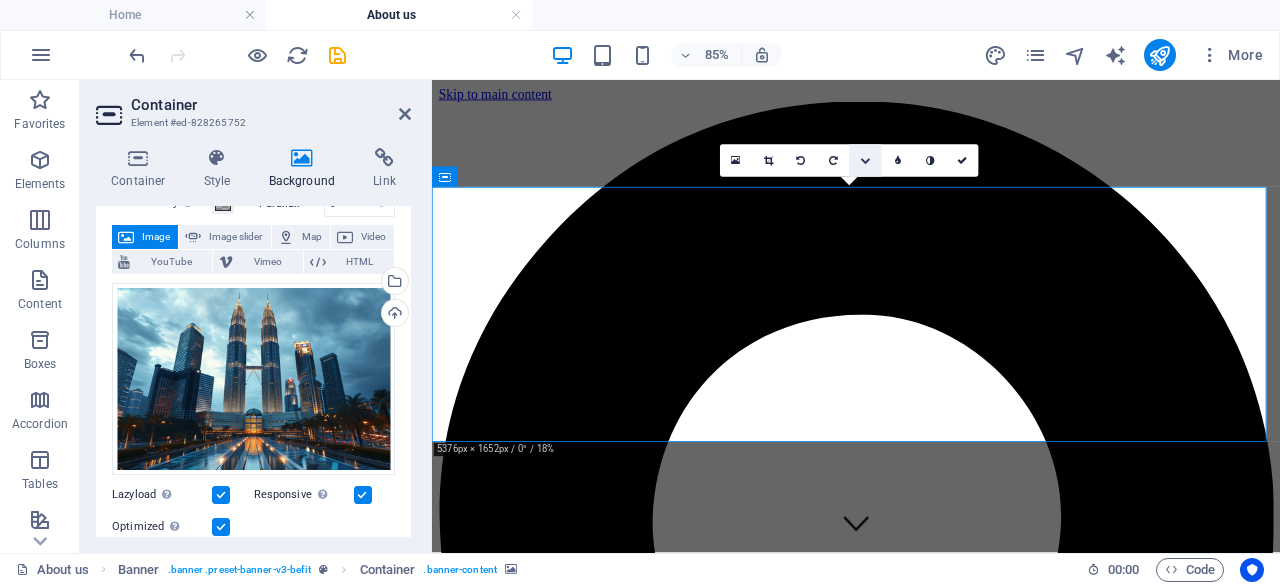 click at bounding box center [865, 161] 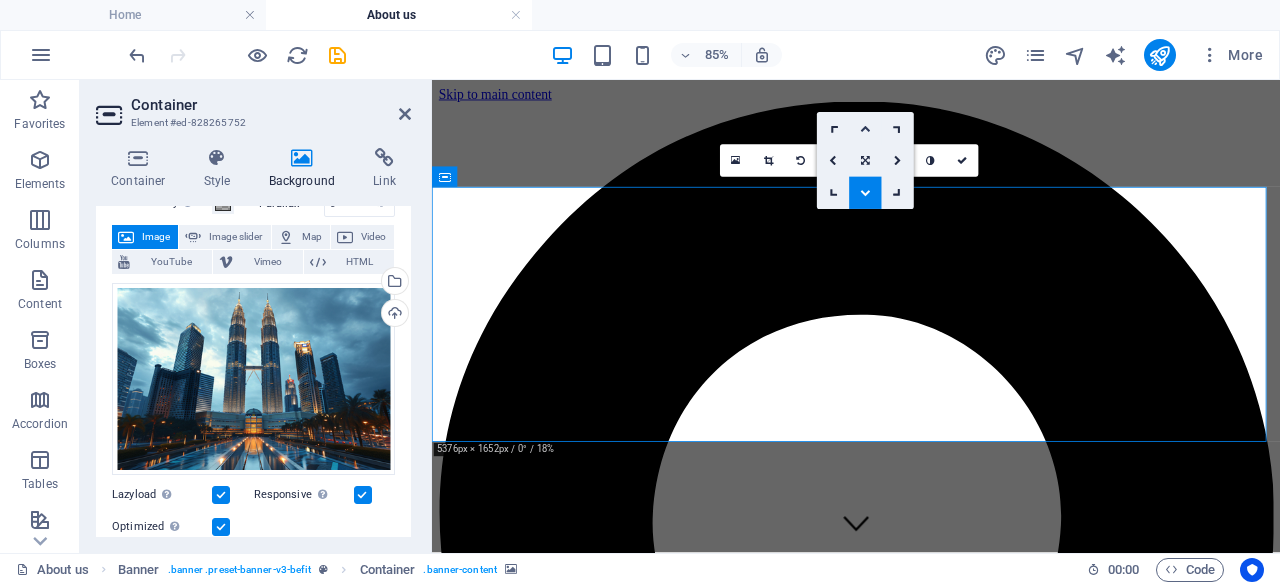 click at bounding box center (865, 128) 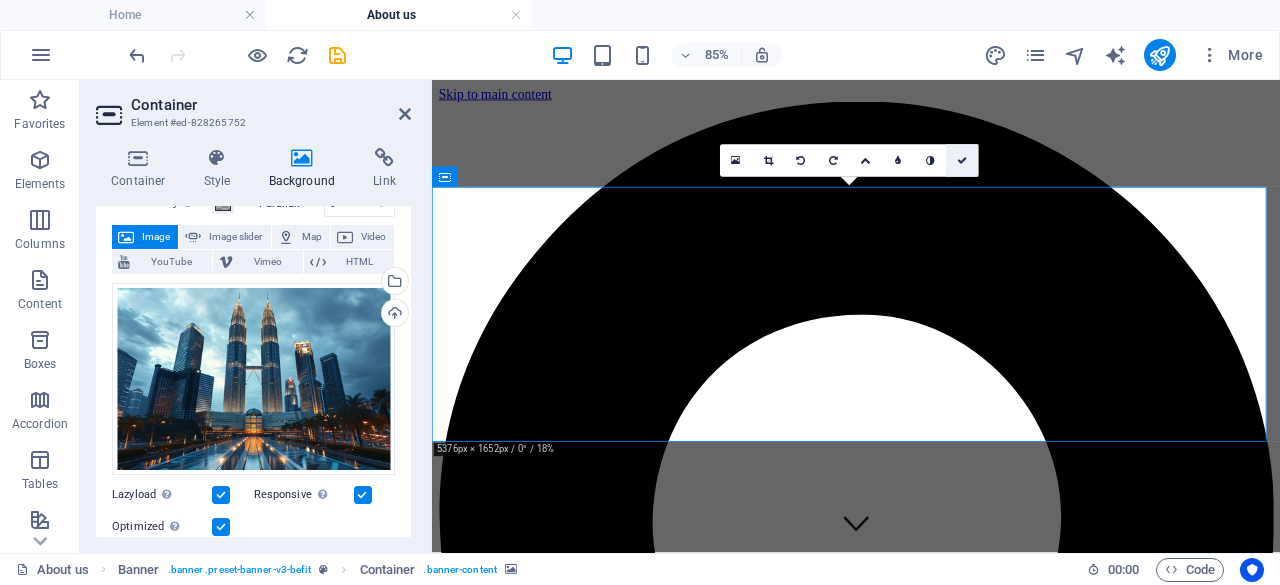 click at bounding box center (962, 161) 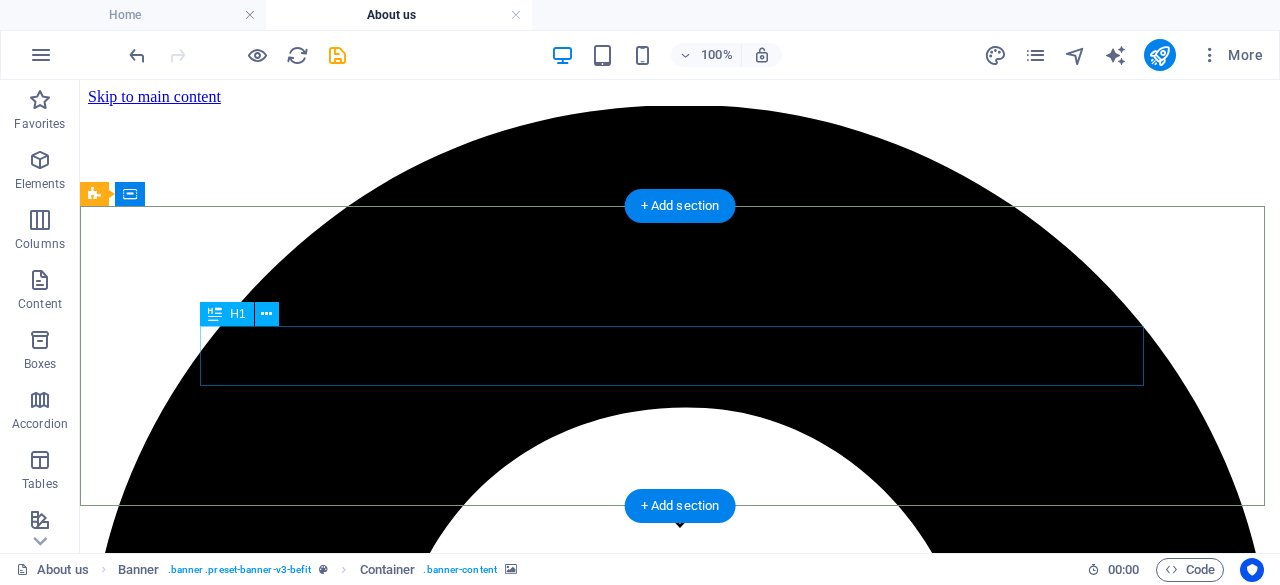click on "About us" at bounding box center [680, 4520] 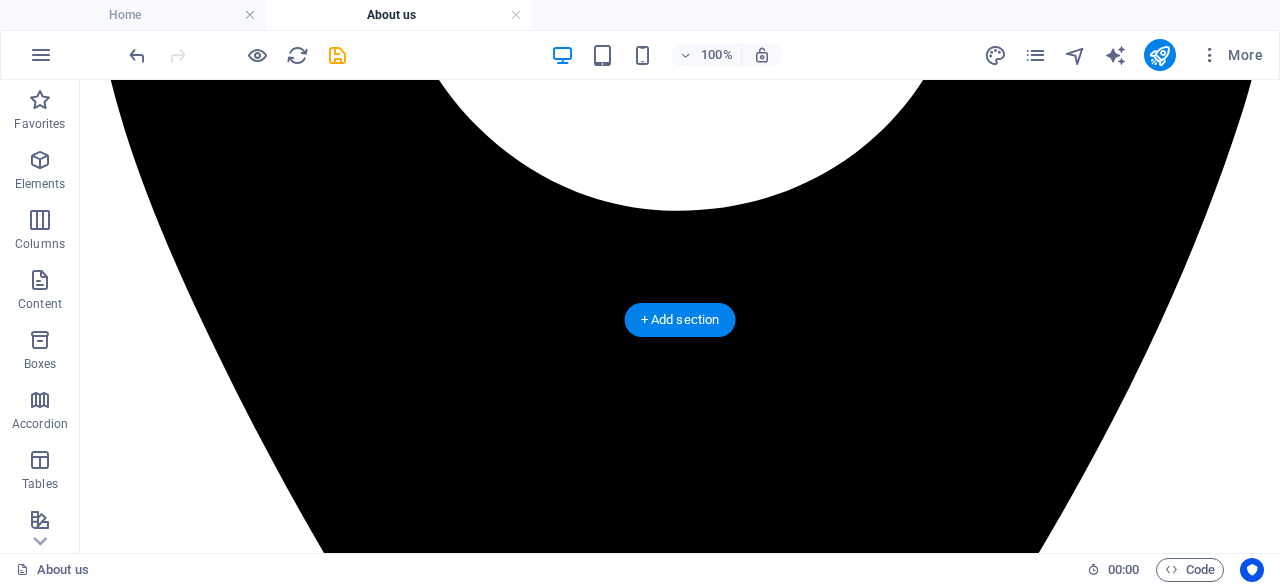 scroll, scrollTop: 800, scrollLeft: 0, axis: vertical 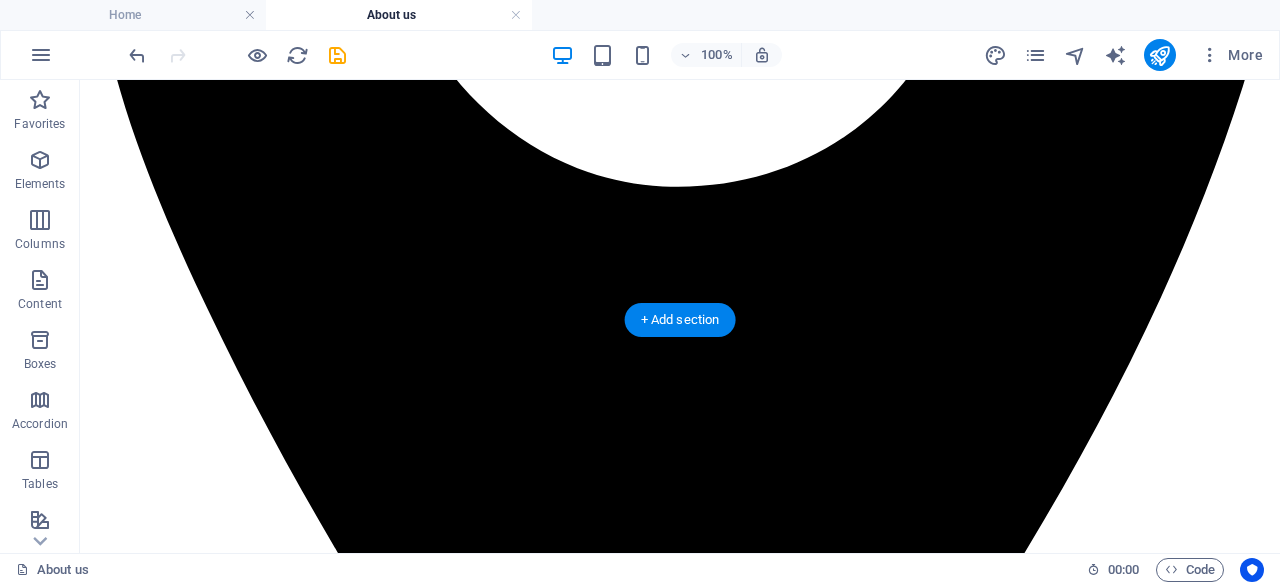 click at bounding box center [680, 4946] 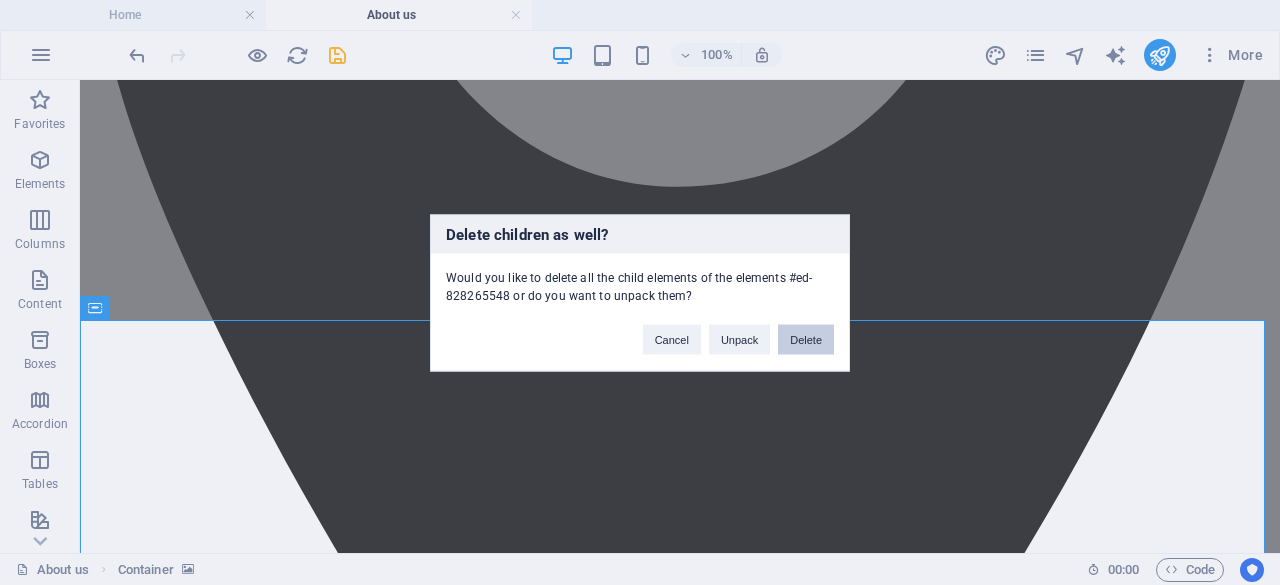 type 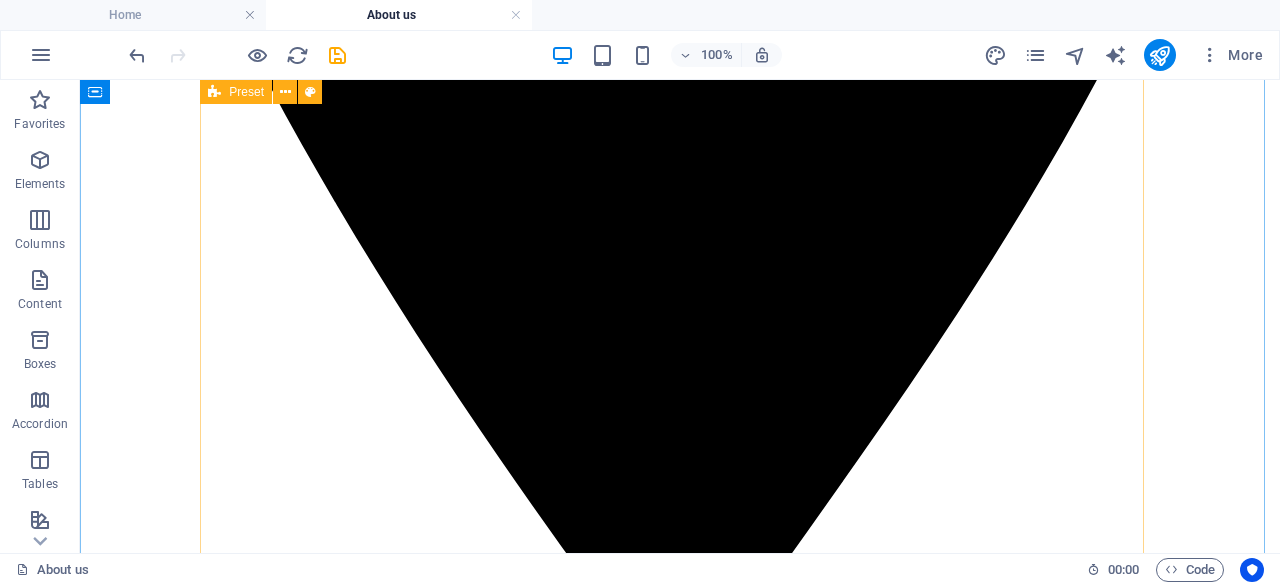 scroll, scrollTop: 900, scrollLeft: 0, axis: vertical 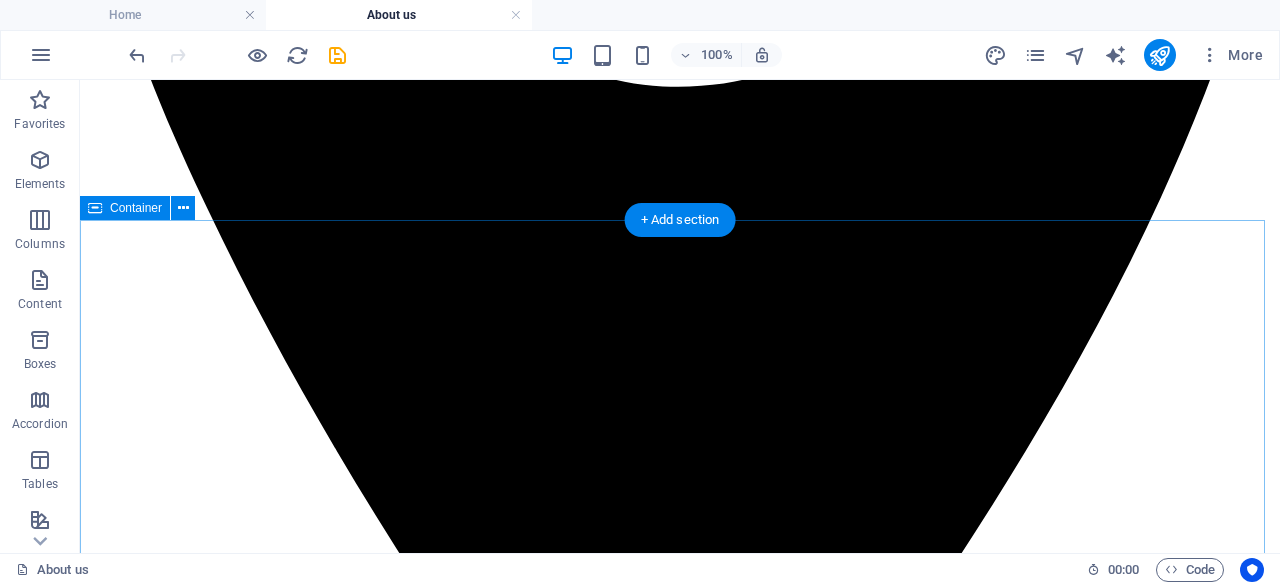 click on "Our History 01. January 2017 Lorem Ipsum is simply dummy text of the printing and typesetting industry. Lorem Ipsum has been the industry's standard dummy text ever since the 1500s, when an unknown printer took a galley of type and scrambled it to make a type specimen book. It has survived not only five centuries 01. January 2017 Lorem Ipsum is simply dummy text of the printing and typesetting industry. Lorem Ipsum has been the industry's standard dummy text ever since the 1500s, when an unknown printer took a galley of type and scrambled it to make a type specimen book. It has survived not only five centuries 01. January 2017 Lorem Ipsum is simply dummy text of the printing and typesetting industry. Lorem Ipsum has been the industry's standard dummy text ever since the 1500s, when an unknown printer took a galley of type and scrambled it to make a type specimen book. It has survived not only five centuries 01. January 2017 01. January 2017 01. January 2017" at bounding box center (680, 5079) 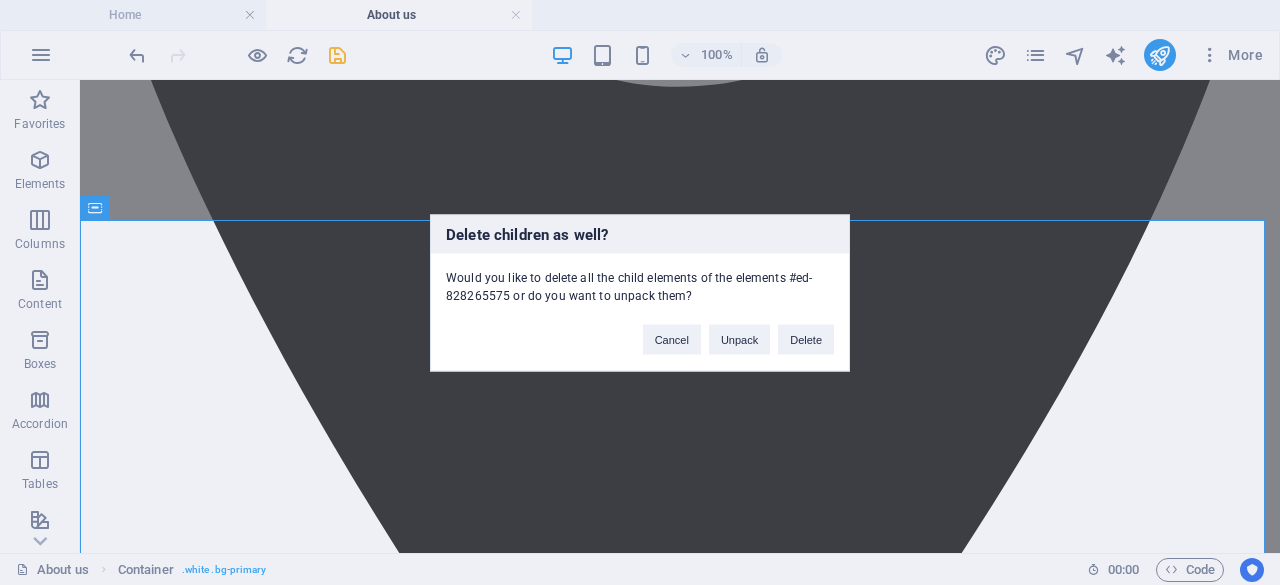 type 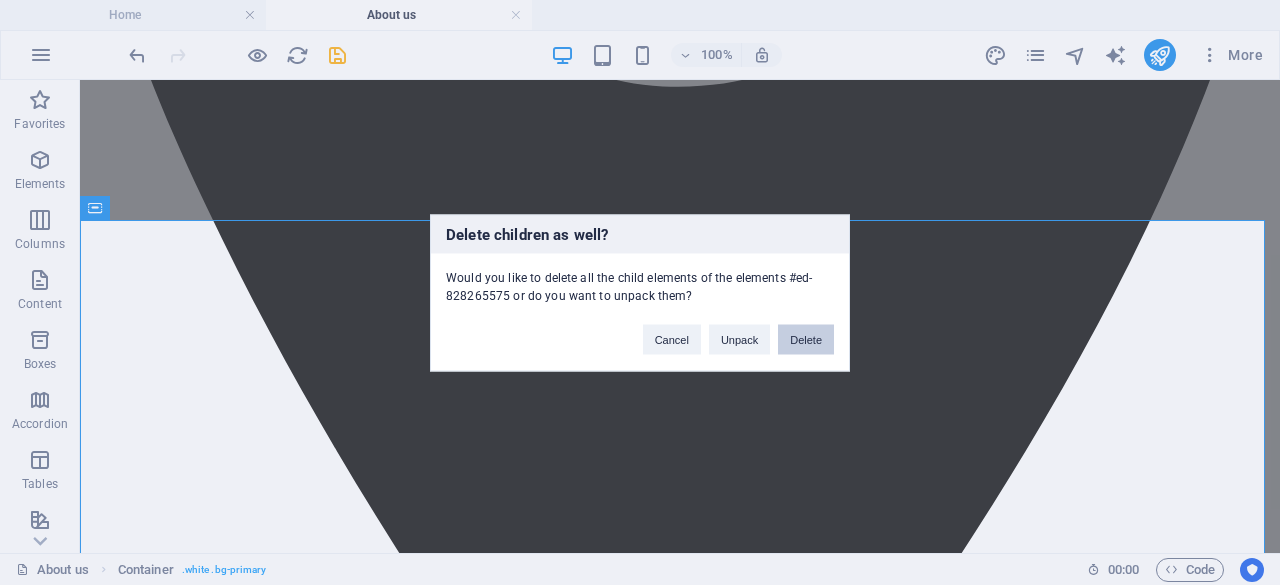 click on "Delete" at bounding box center [806, 339] 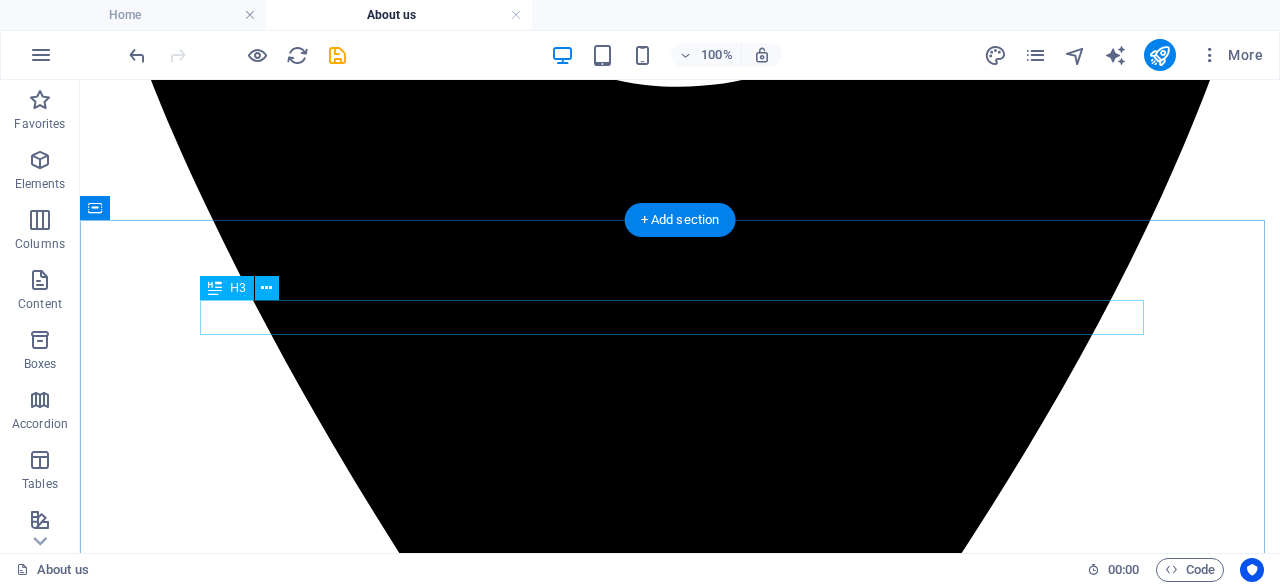 click on "Our Specialists" at bounding box center (680, 4796) 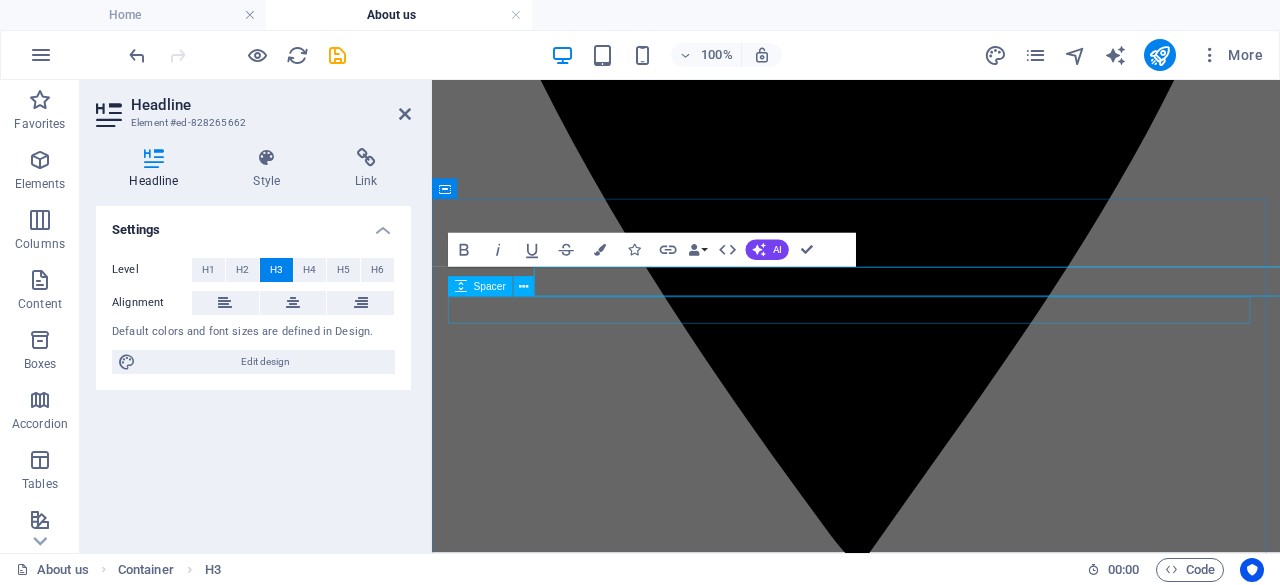 click at bounding box center [931, 4065] 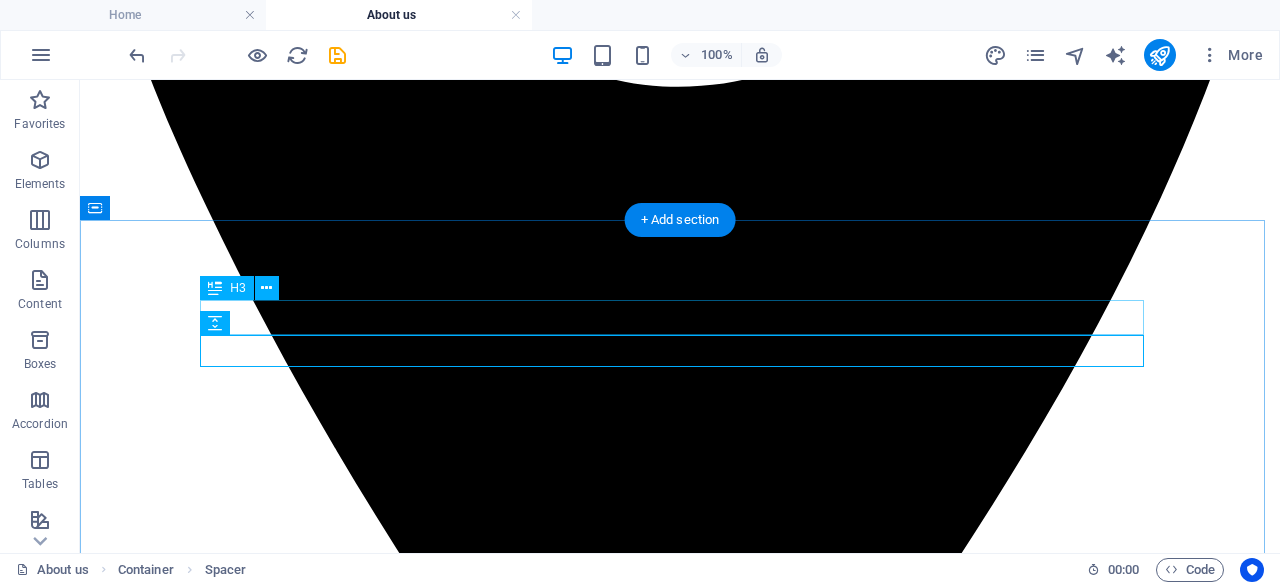 click on "Our Specialists" at bounding box center (680, 4796) 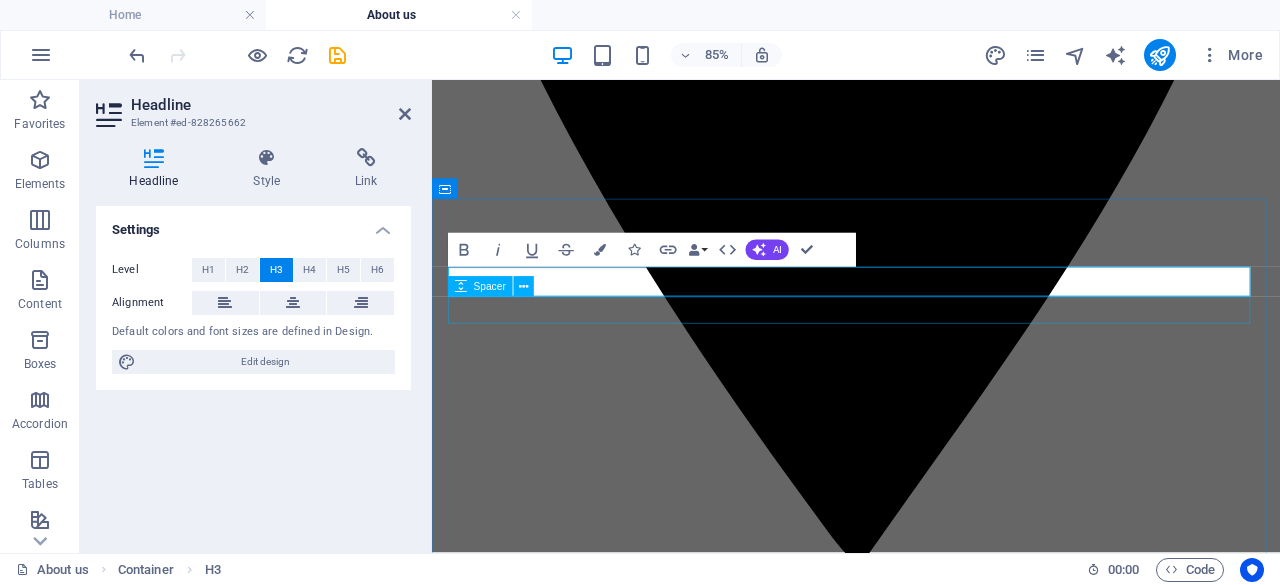 type 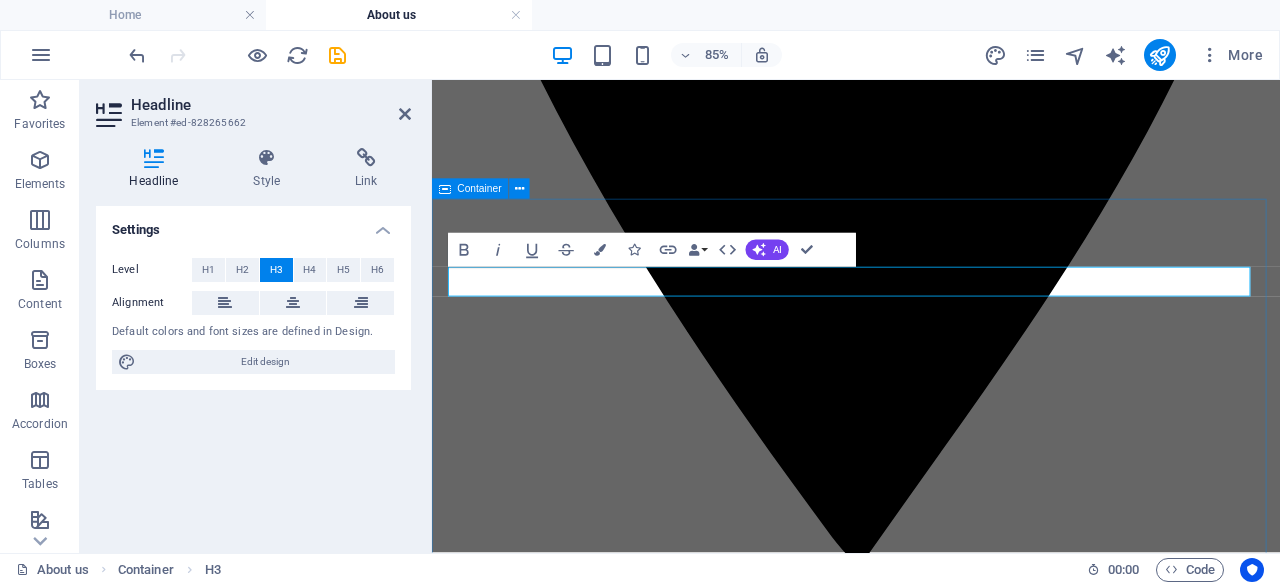 click on "Our Team [FIRST] [LAST] Chief Physioterapist Lorem ipsum dolor sit amet, consectetur adipisicing elit. Veritatis, dolorem! [FIRST] [LAST] Orthopedic Specialist Lorem ipsum dolor sit amet, consectetur adipisicing elit. Veritatis, dolorem! [FIRST] [LAST] Massage Therapist Lorem ipsum dolor sit amet, consectetur adipisicing elit. Veritatis, dolorem!" at bounding box center [931, 5744] 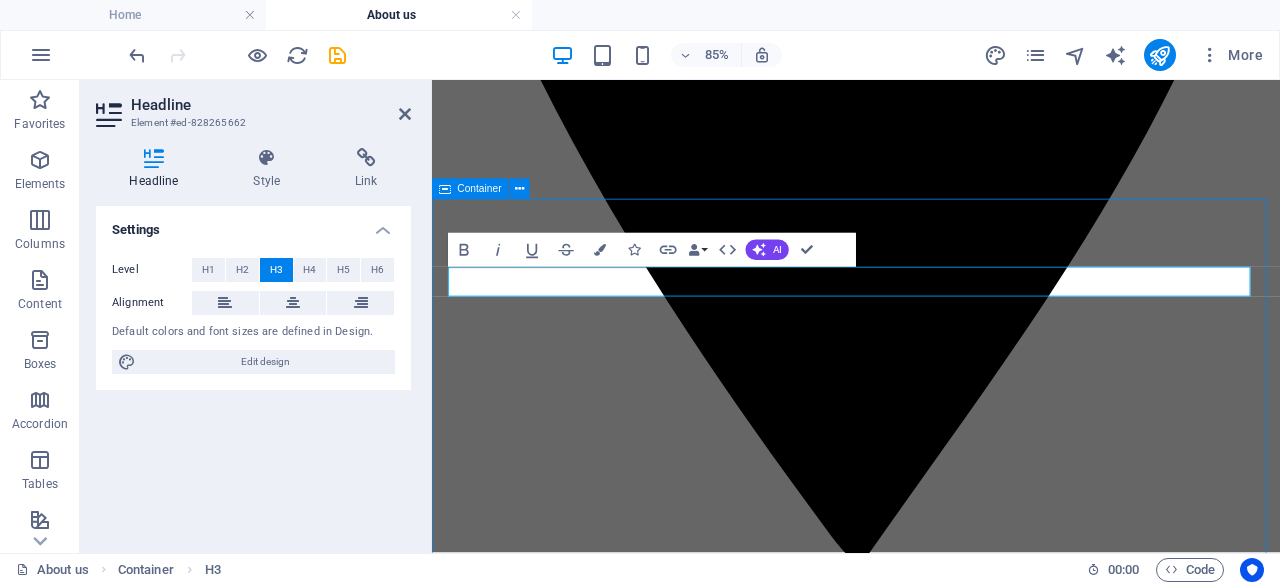 click on "Our Team [FIRST] [LAST] Chief Physioterapist Lorem ipsum dolor sit amet, consectetur adipisicing elit. Veritatis, dolorem! [FIRST] [LAST] Orthopedic Specialist Lorem ipsum dolor sit amet, consectetur adipisicing elit. Veritatis, dolorem! [FIRST] [LAST] Massage Therapist Lorem ipsum dolor sit amet, consectetur adipisicing elit. Veritatis, dolorem!" at bounding box center [931, 5744] 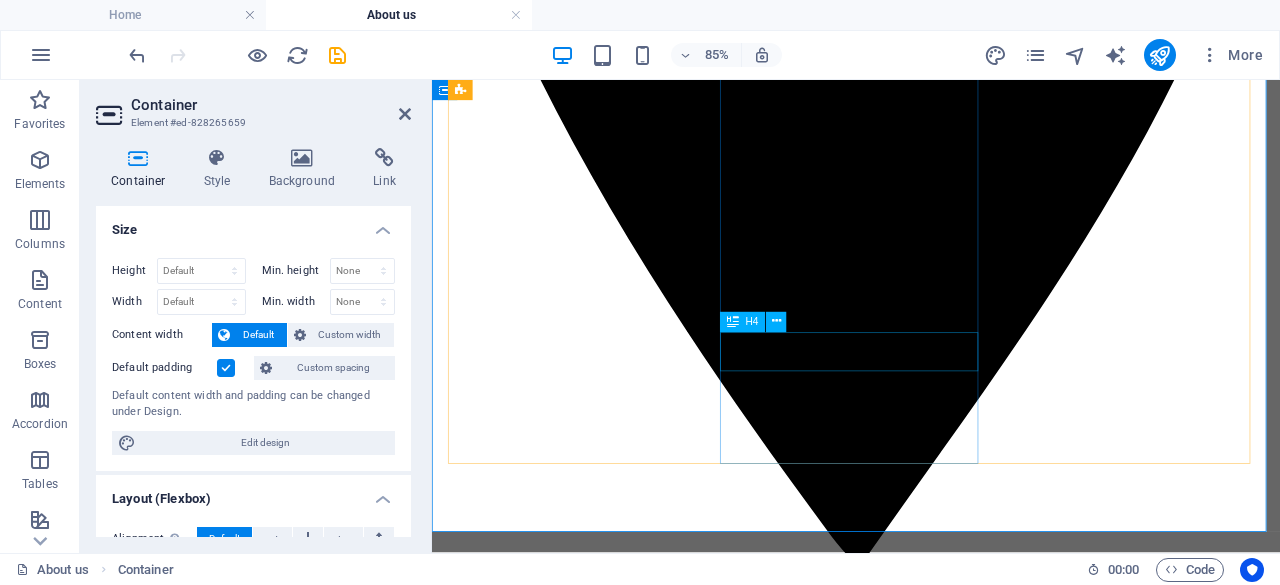 scroll, scrollTop: 1200, scrollLeft: 0, axis: vertical 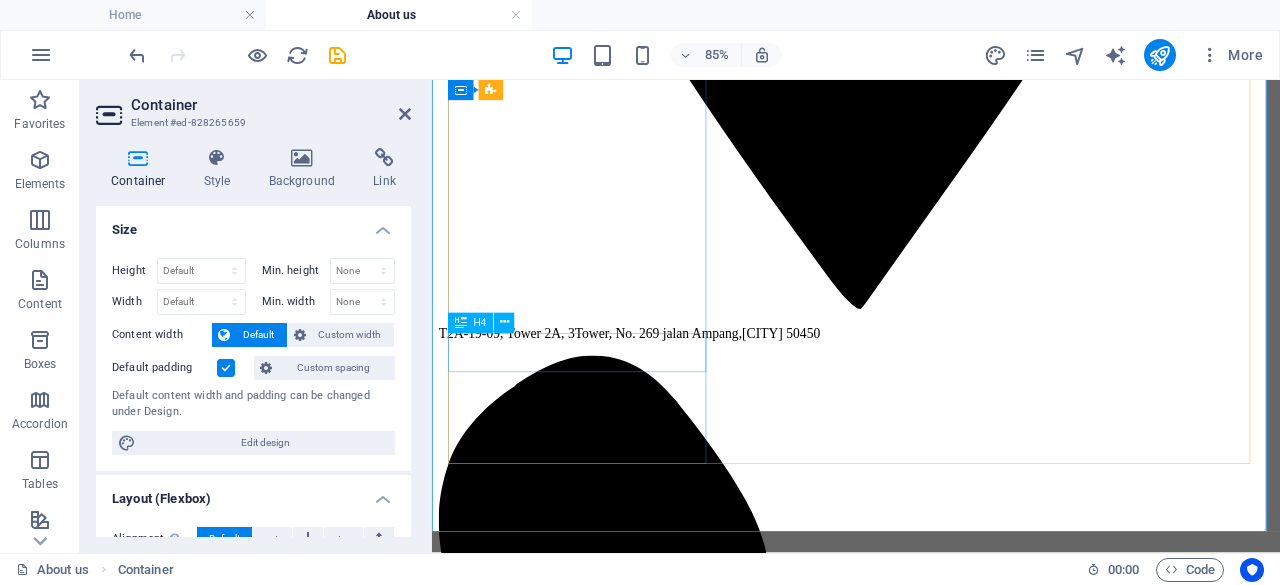 click on "[FIRST] [LAST]" at bounding box center [931, 4817] 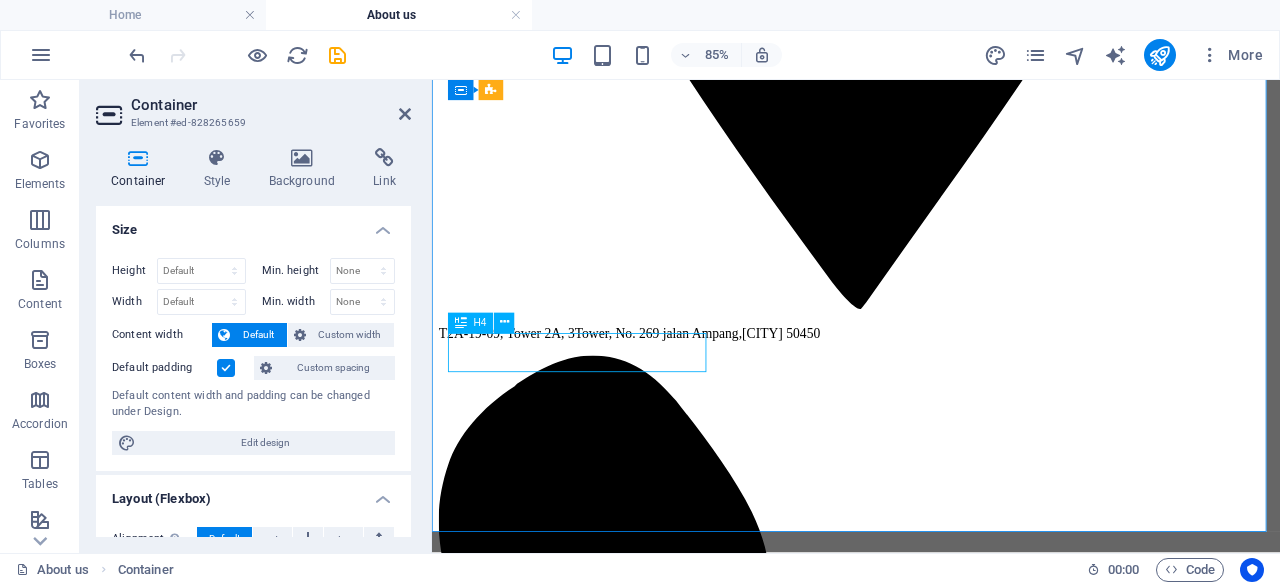 click on "[FIRST] [LAST]" at bounding box center [931, 4817] 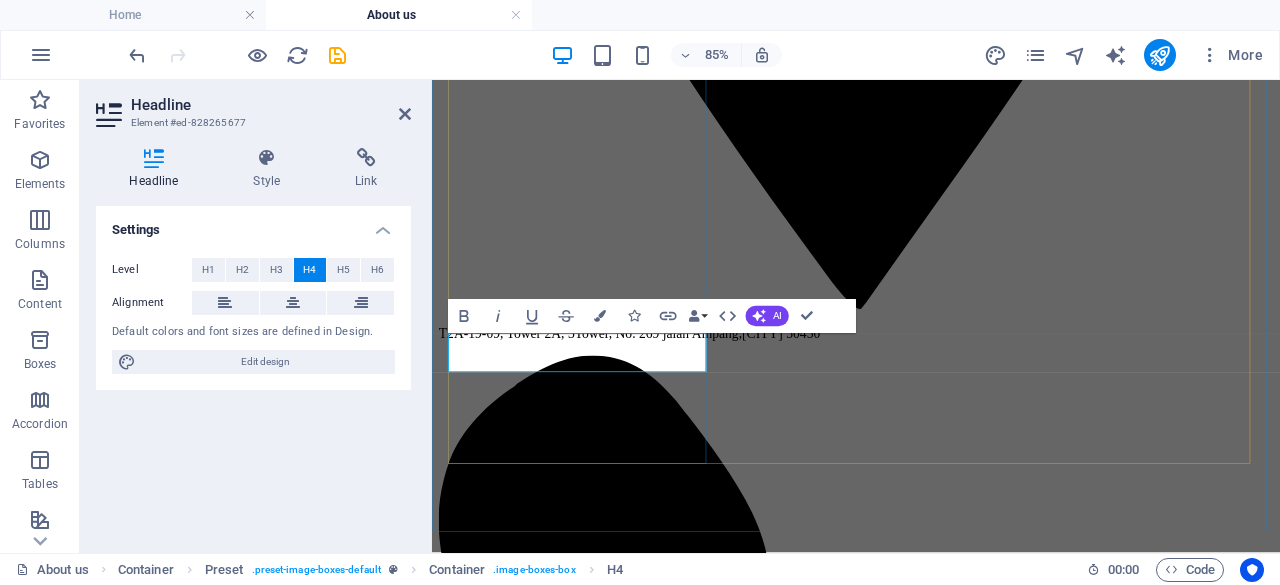 type 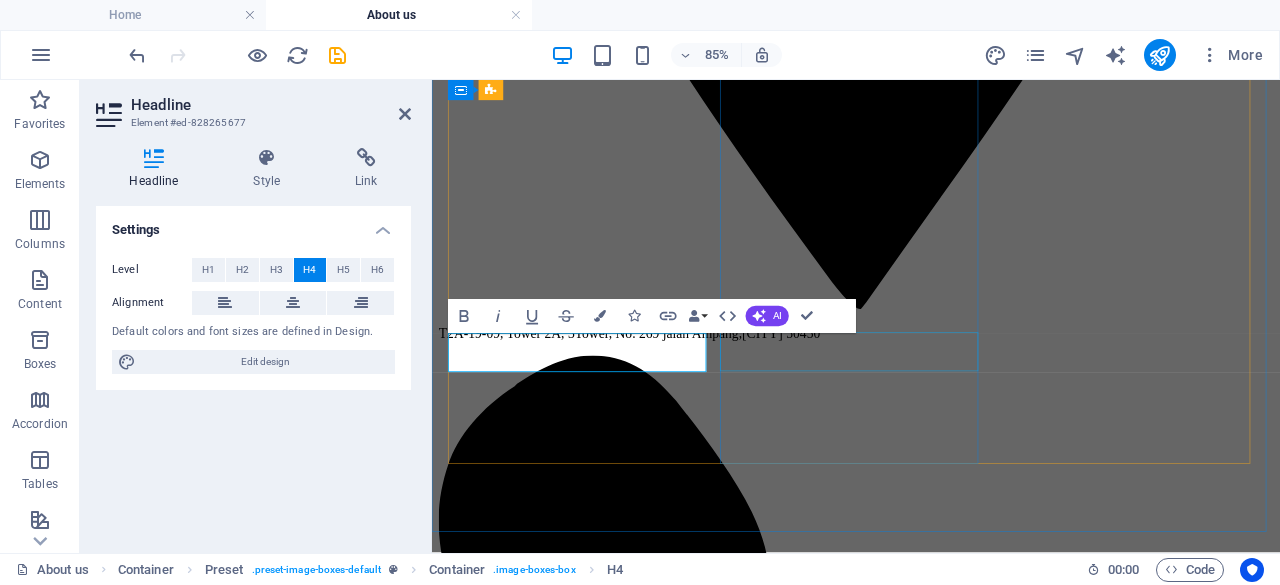 click on "[FIRST] [LAST]" at bounding box center (931, 5954) 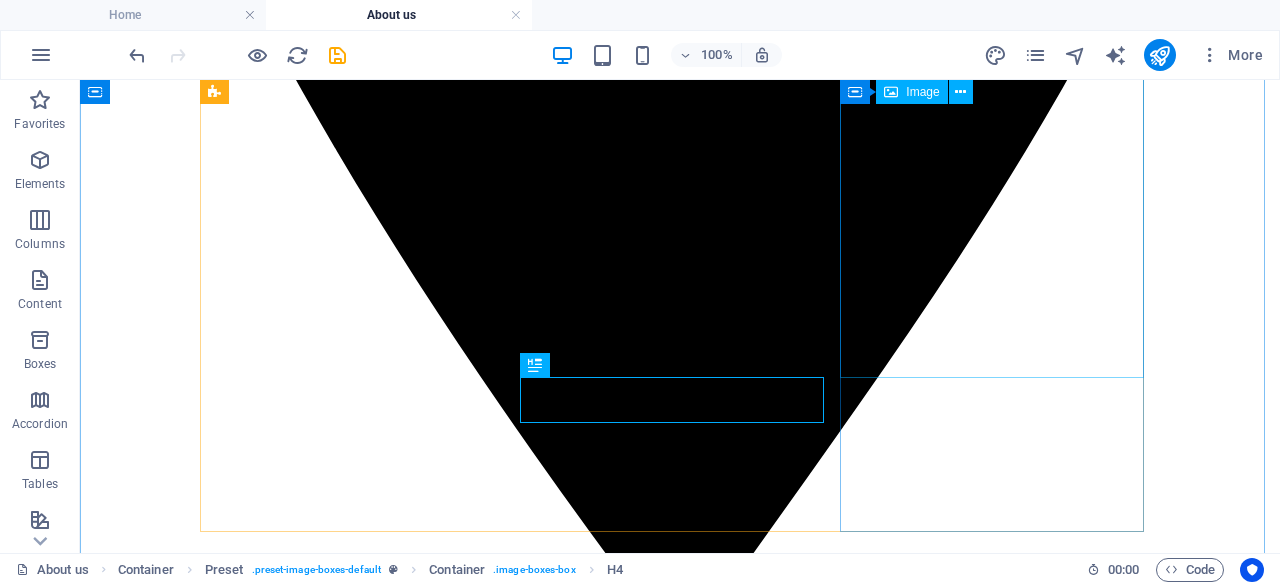 click at bounding box center (680, 7852) 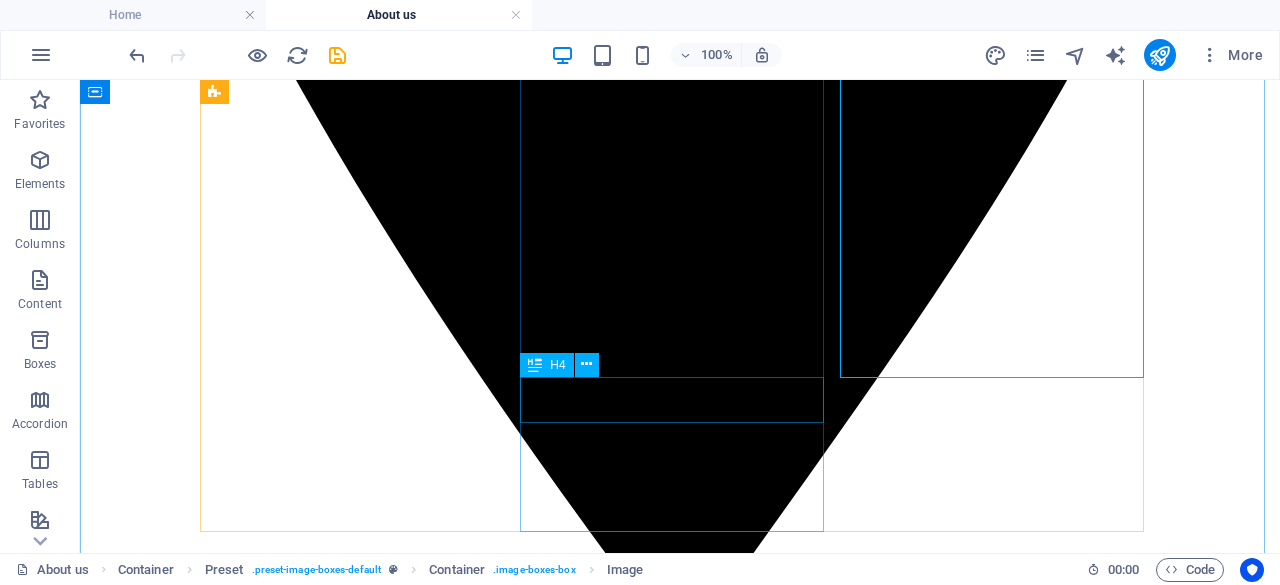 click on "[FIRST] [LAST]" at bounding box center [680, 7143] 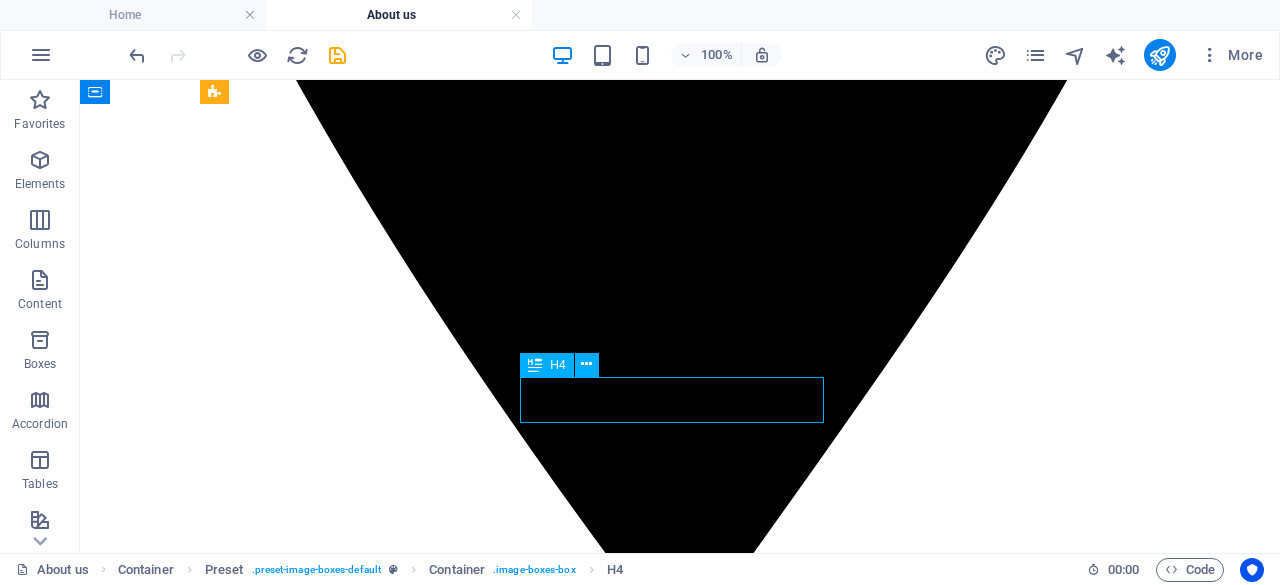 click on "[FIRST] [LAST]" at bounding box center [680, 7143] 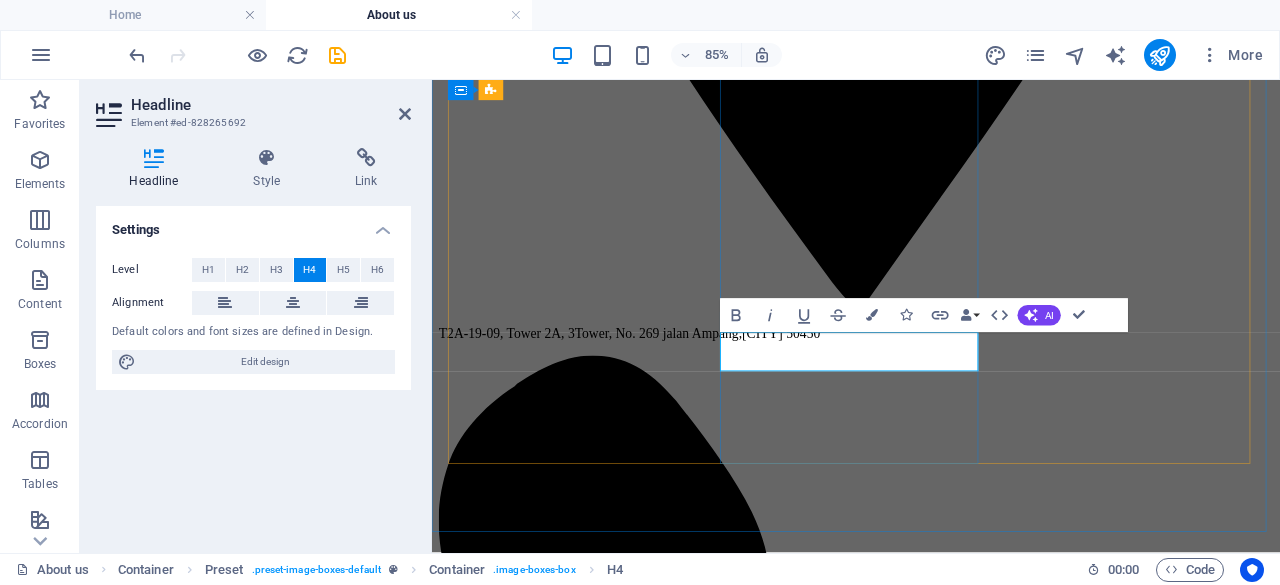 type 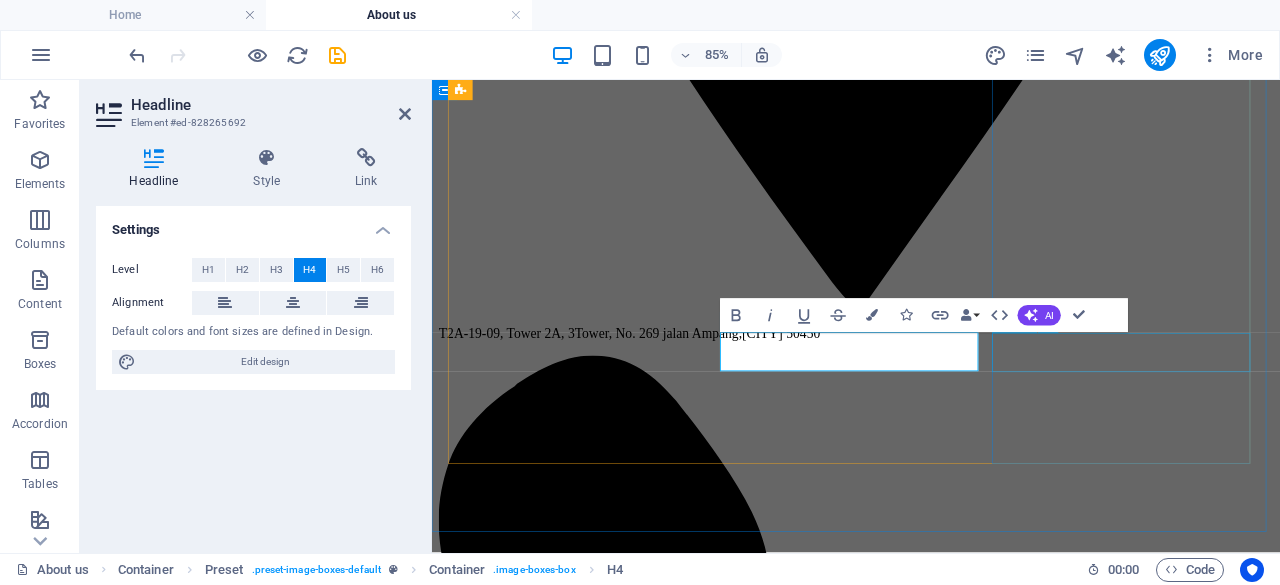 click on "[FIRST] [LAST]" at bounding box center [931, 7094] 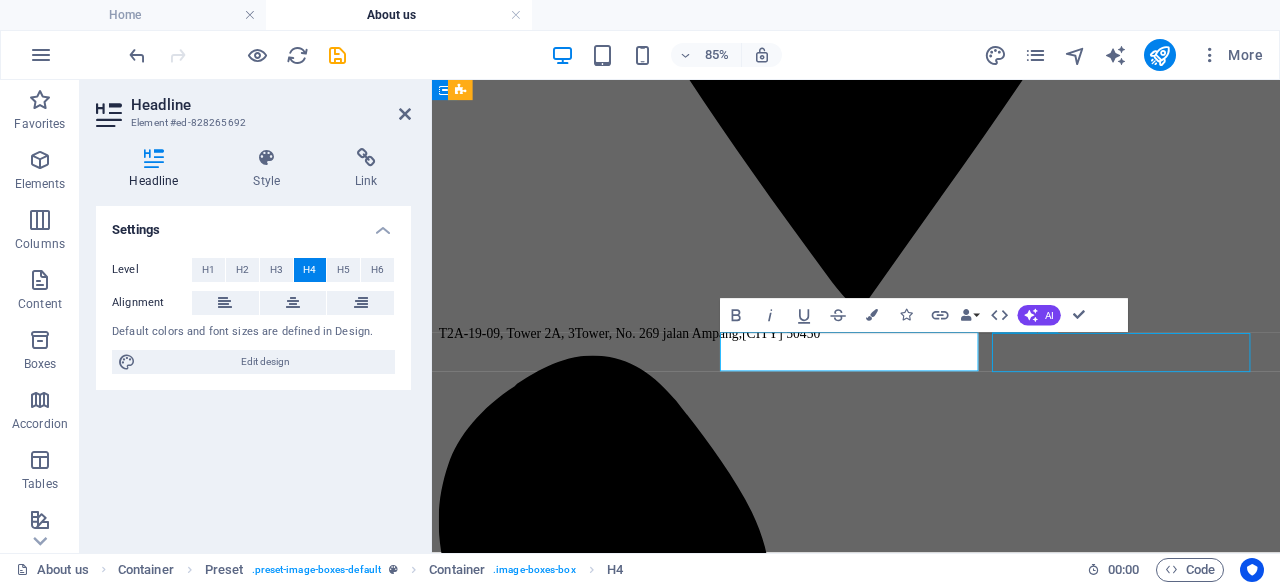 click on "[FIRST] [LAST]" at bounding box center (931, 7094) 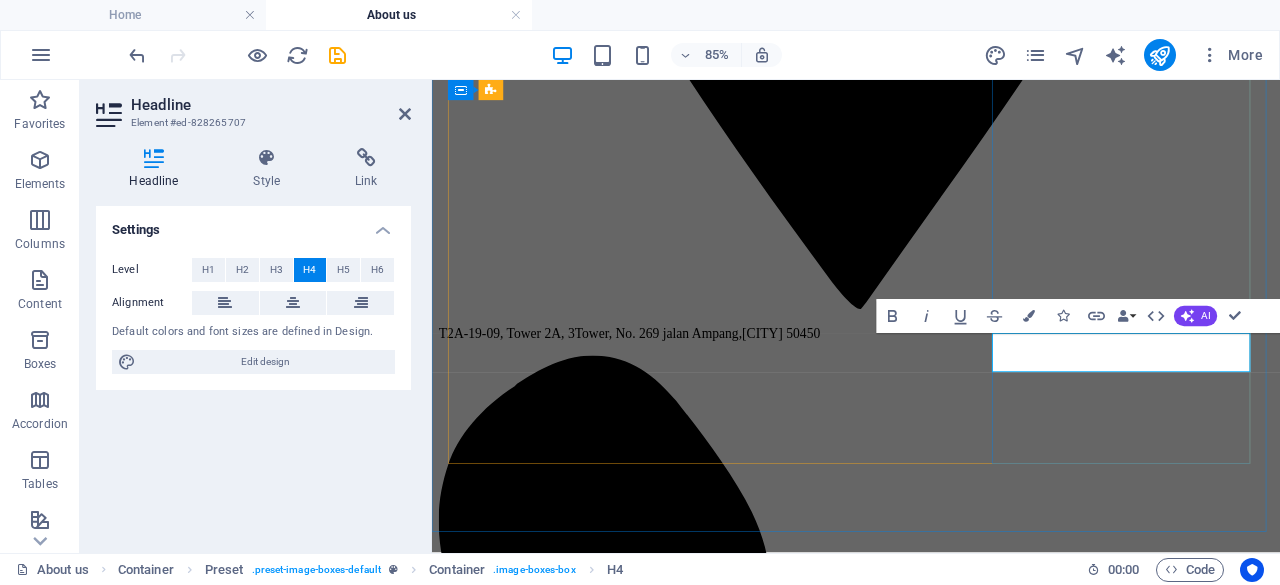 type 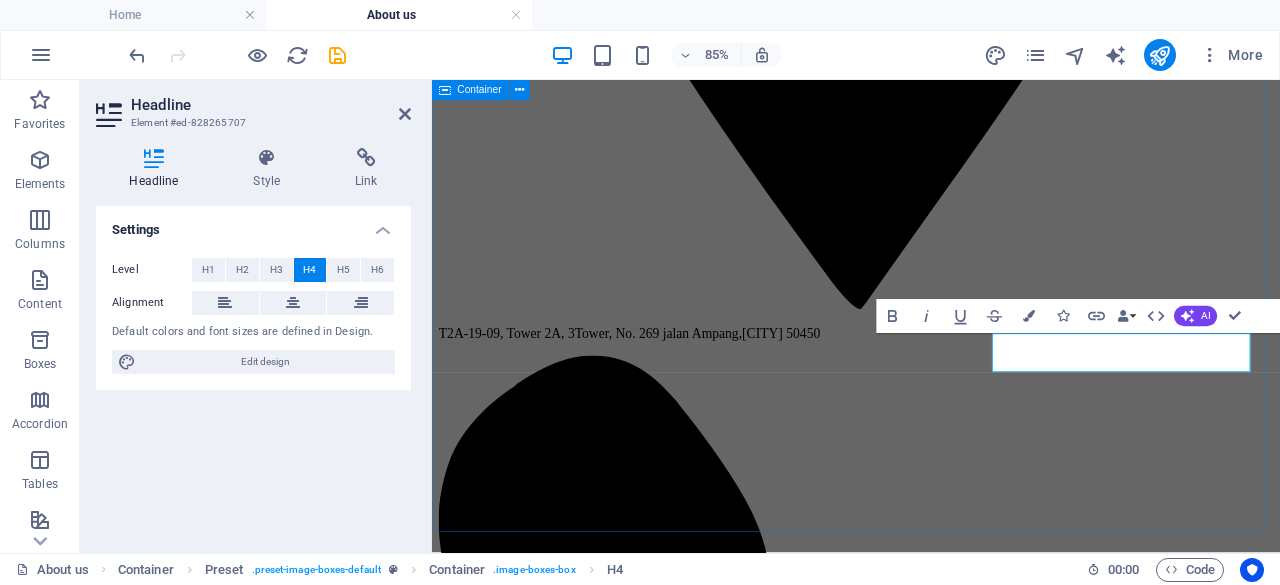 click on "Our Team [NAME] Chief Physioterapist Lorem ipsum dolor sit amet, consectetur adipisicing elit. Veritatis, dolorem! [NAME] Orthopedic Specialist Lorem ipsum dolor sit amet, consectetur adipisicing elit. Veritatis, dolorem! [NAME] Massage Therapist Lorem ipsum dolor sit amet, consectetur adipisicing elit. Veritatis, dolorem!" at bounding box center (931, 5444) 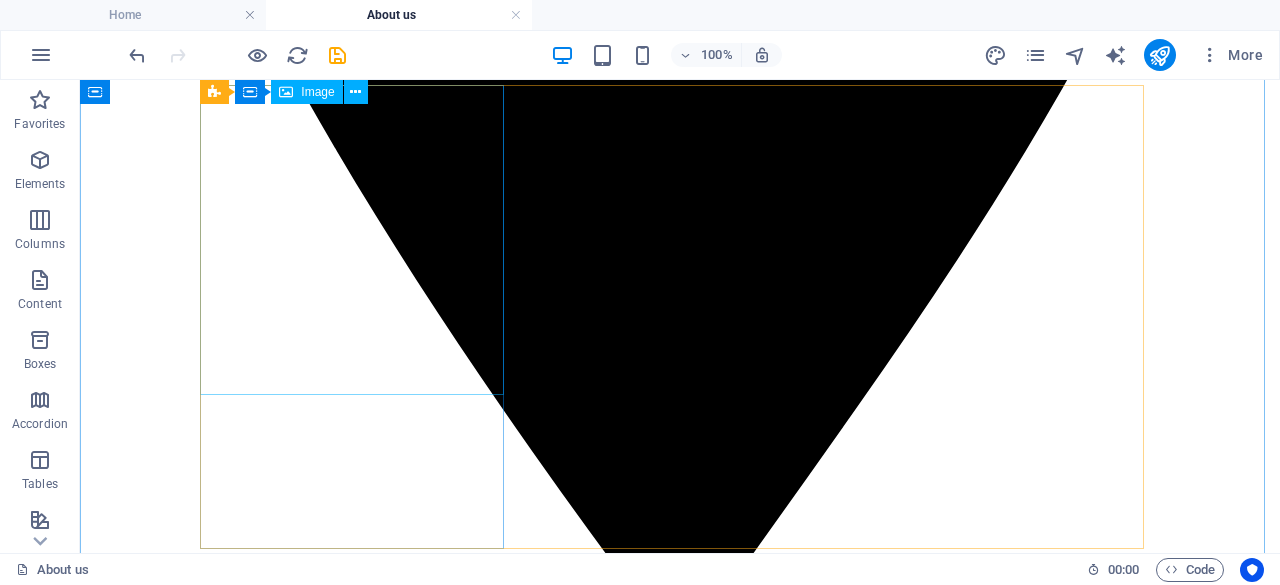scroll, scrollTop: 1000, scrollLeft: 0, axis: vertical 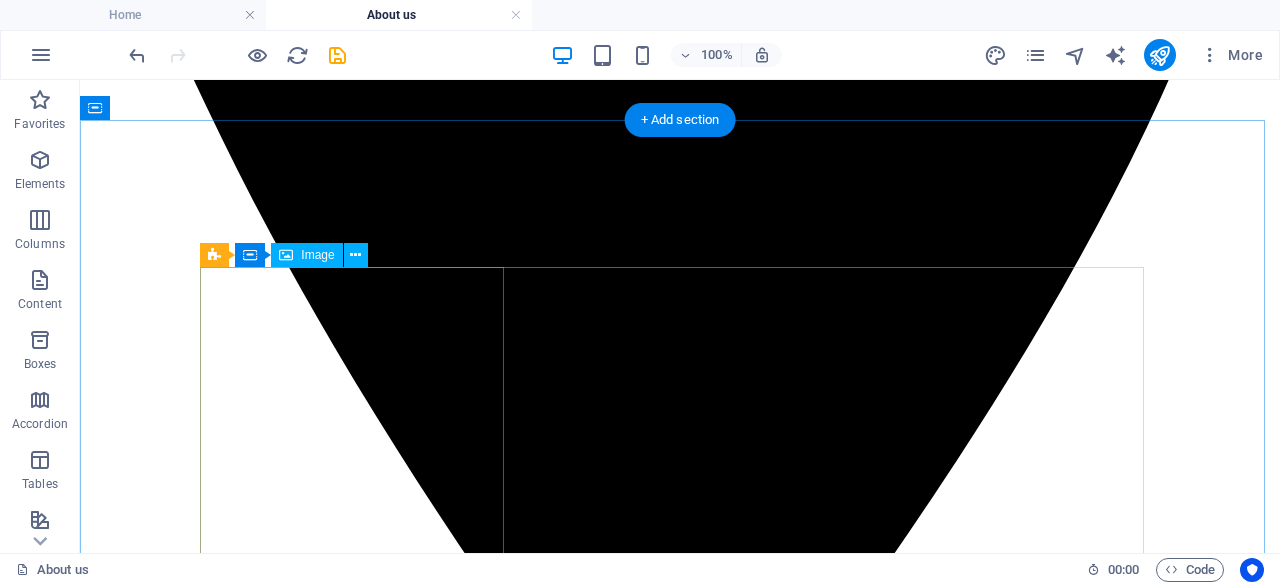 click at bounding box center (680, 5364) 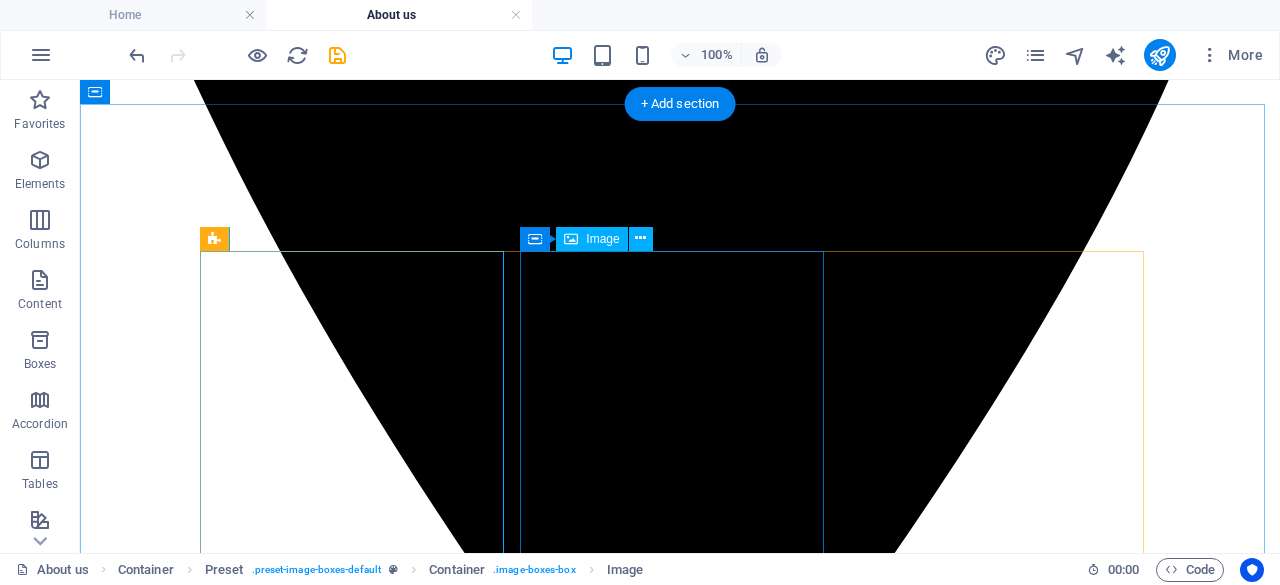 scroll, scrollTop: 1100, scrollLeft: 0, axis: vertical 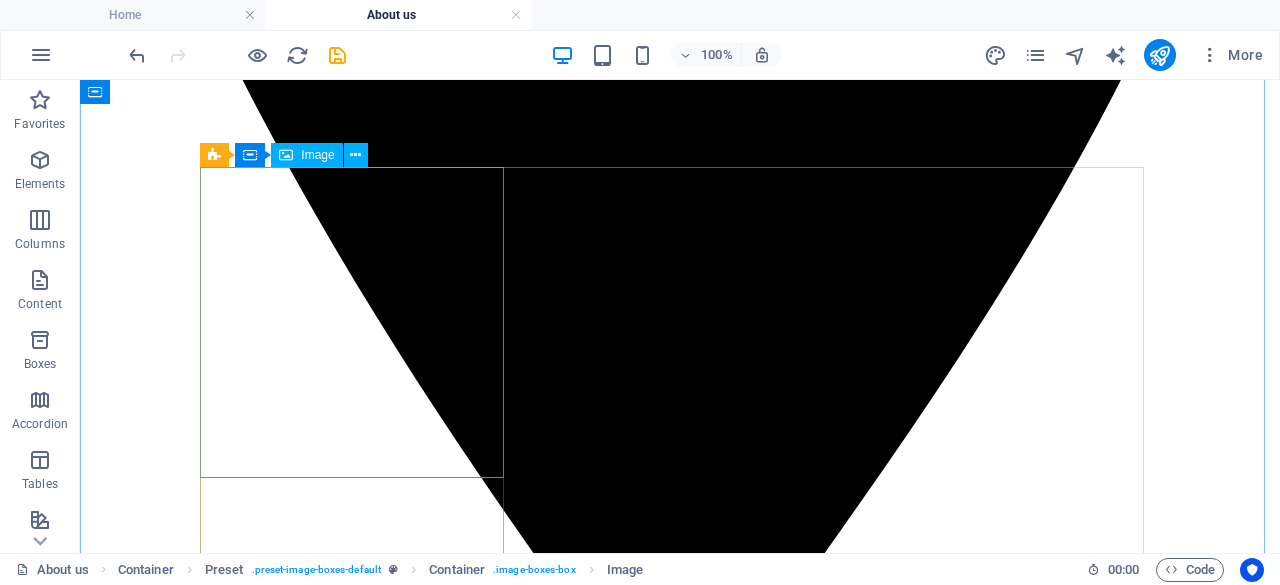 click at bounding box center (680, 5264) 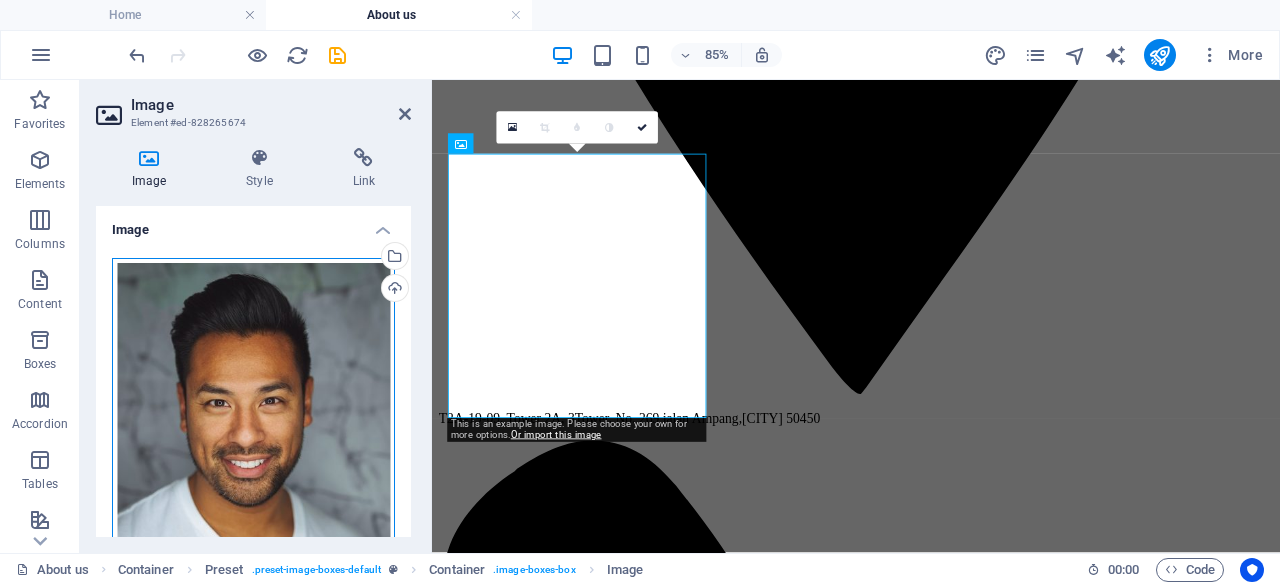 click on "Drag files here, click to choose files or select files from Files or our free stock photos & videos" at bounding box center [253, 468] 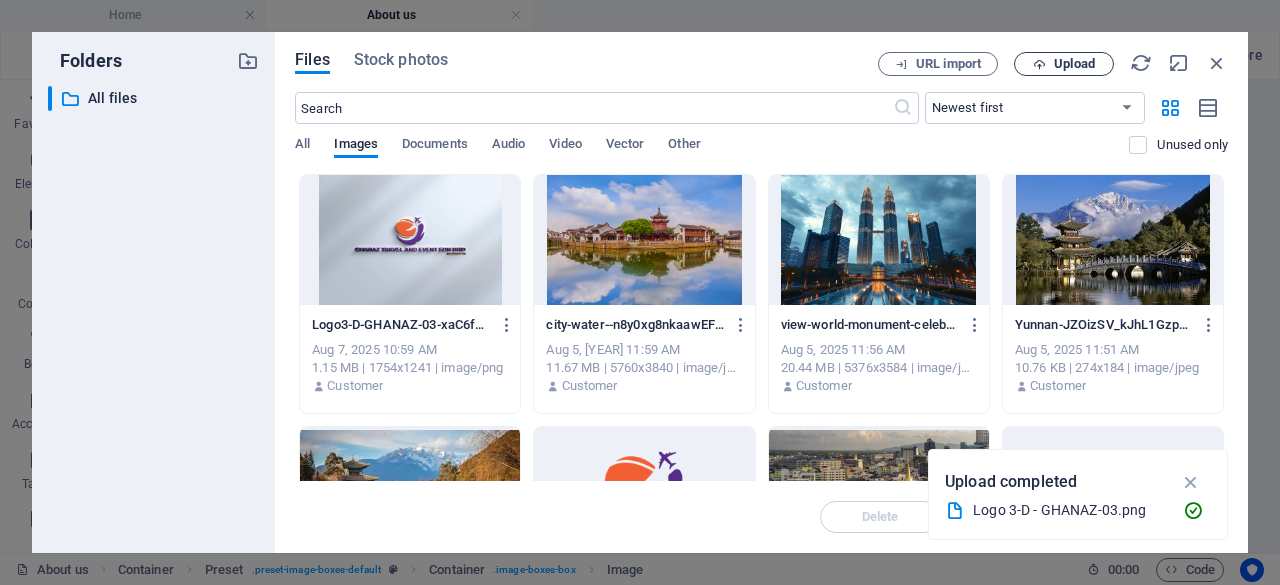 click on "Upload" at bounding box center [1064, 64] 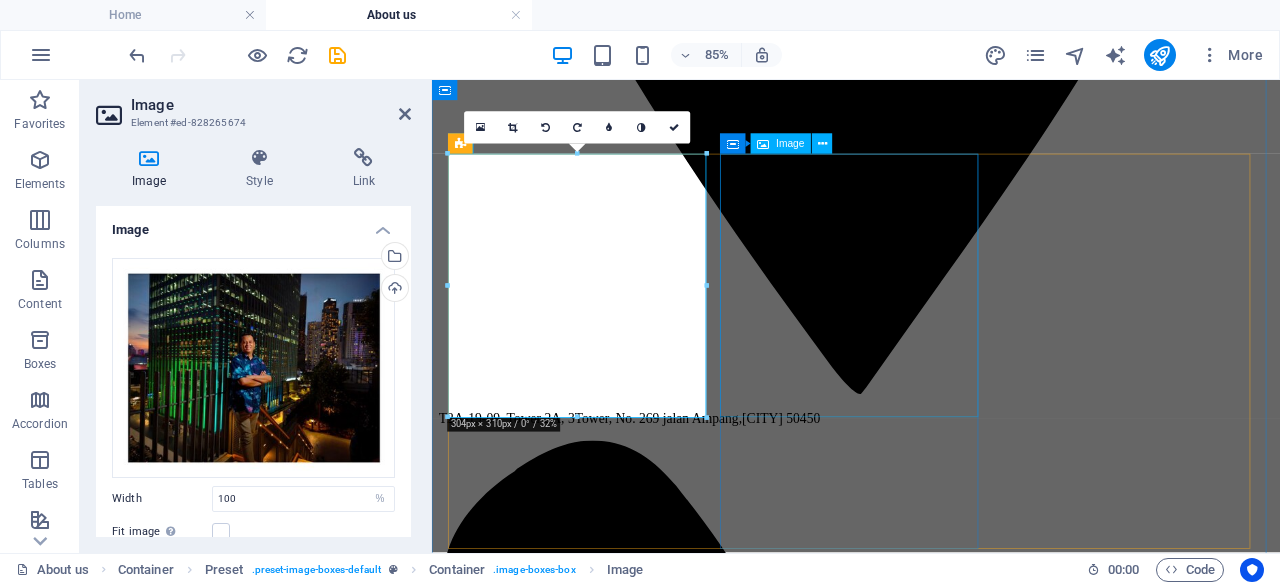 click at bounding box center [931, 5522] 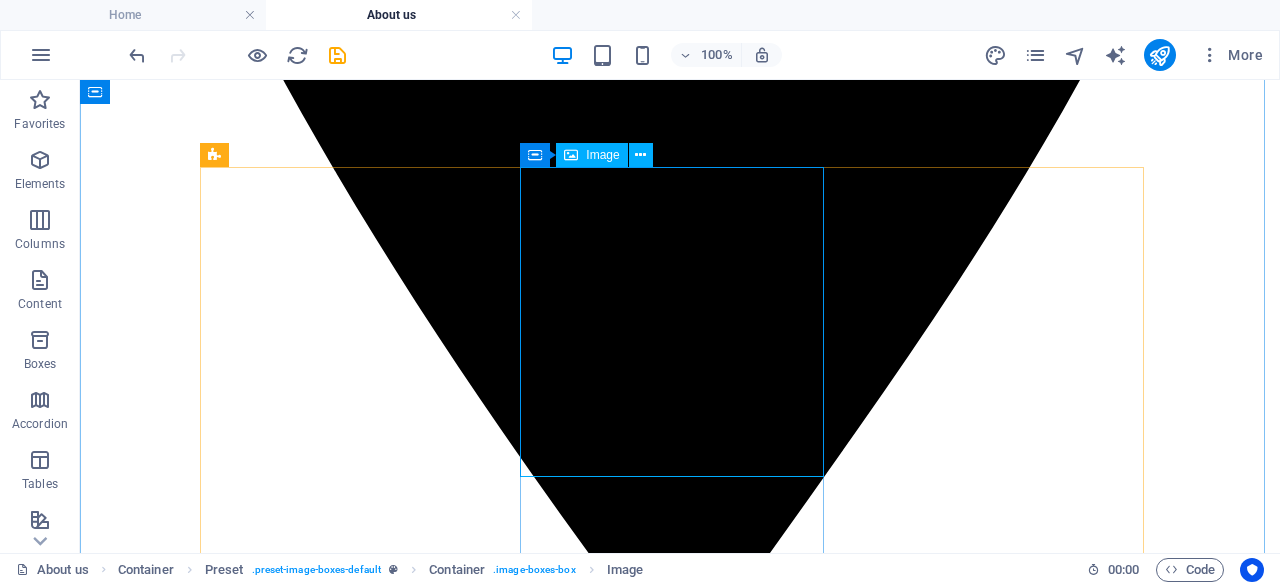 scroll, scrollTop: 1200, scrollLeft: 0, axis: vertical 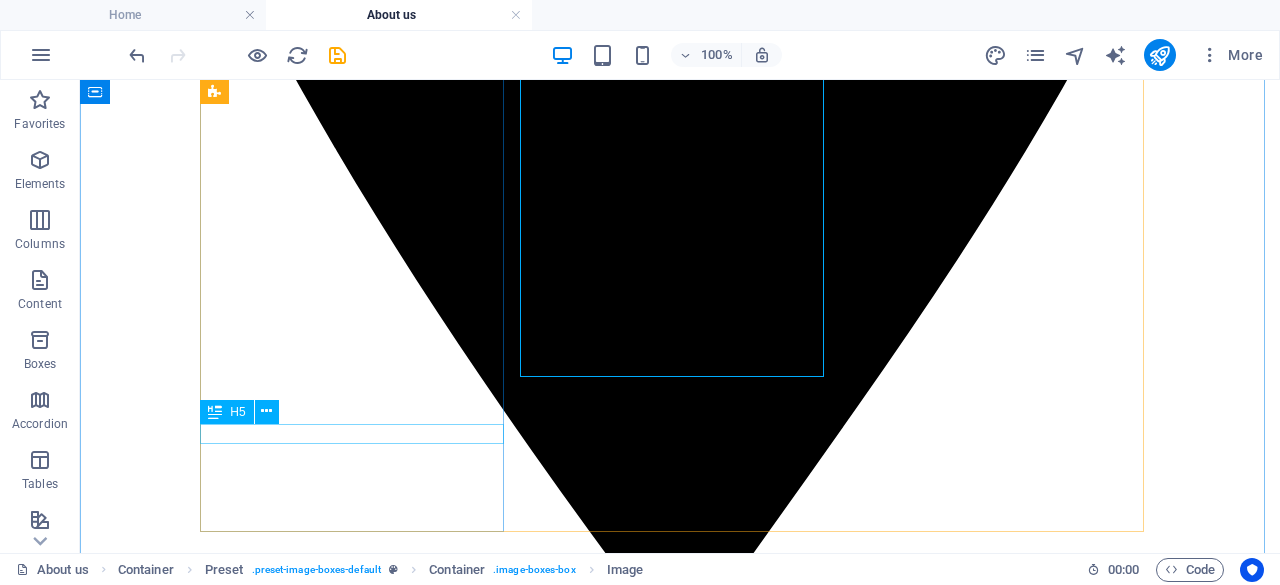 click on "Chief Physioterapist" at bounding box center (680, 5839) 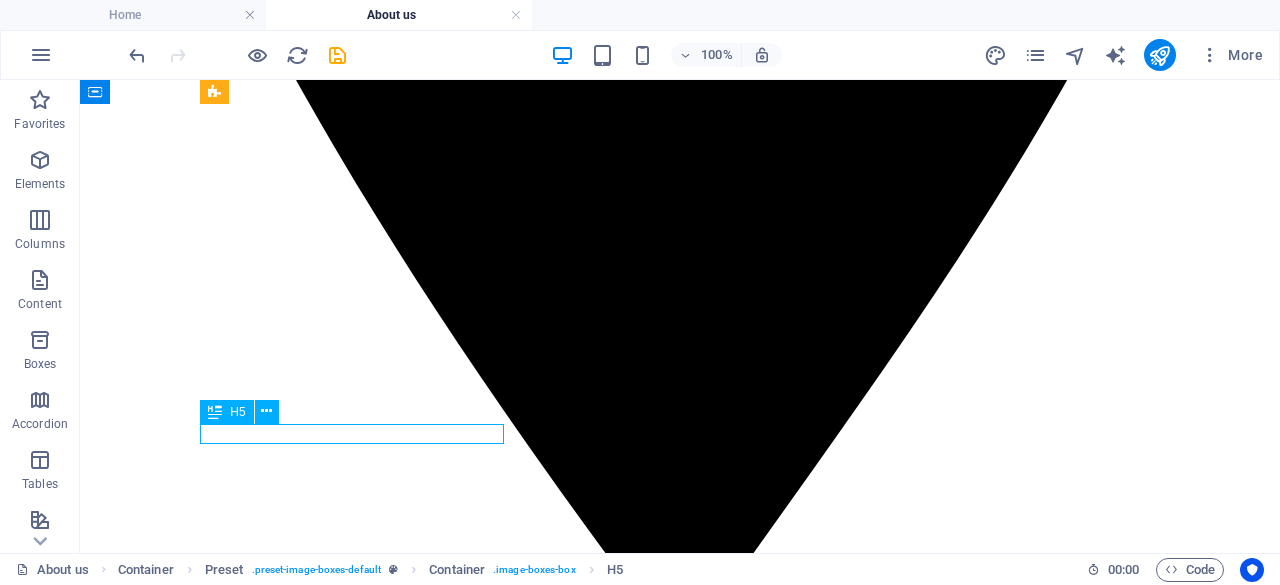 click on "Chief Physioterapist" at bounding box center (680, 5839) 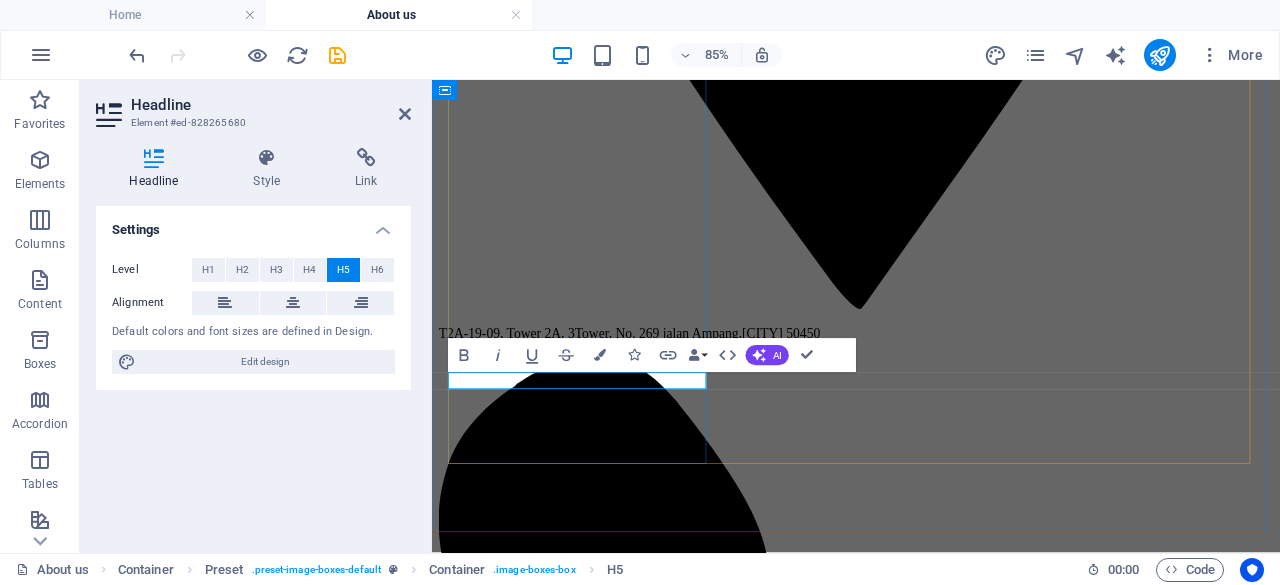 click on "Chief Physioterapist" at bounding box center (931, 4856) 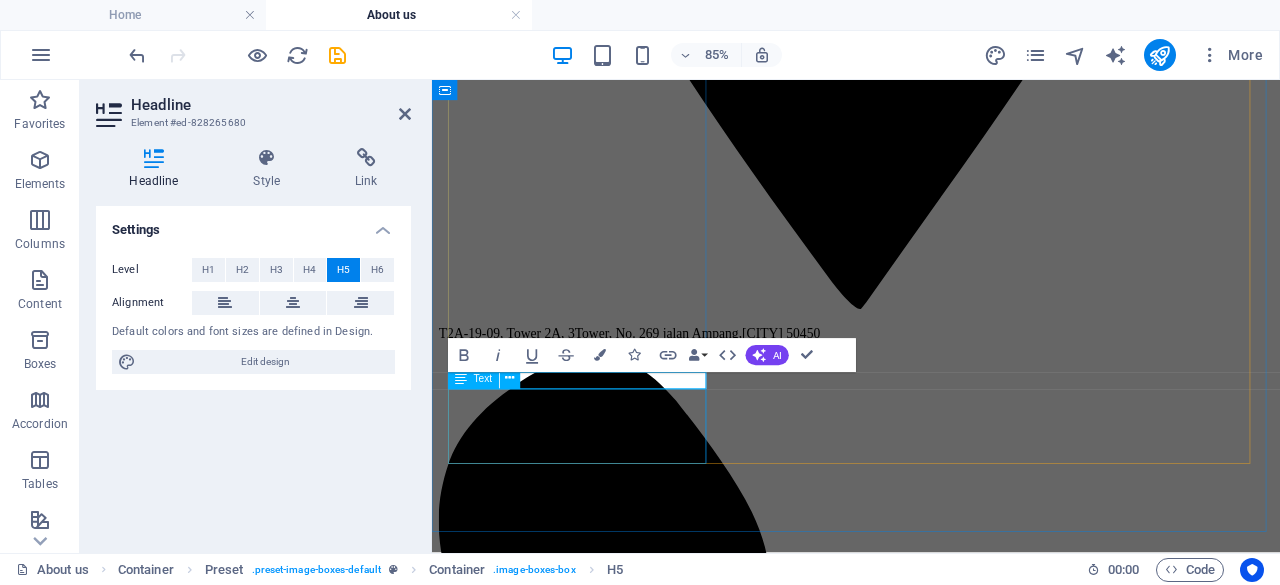 click on "Lorem ipsum dolor sit amet, consectetur adipisicing elit. Veritatis, dolorem!" at bounding box center [931, 4896] 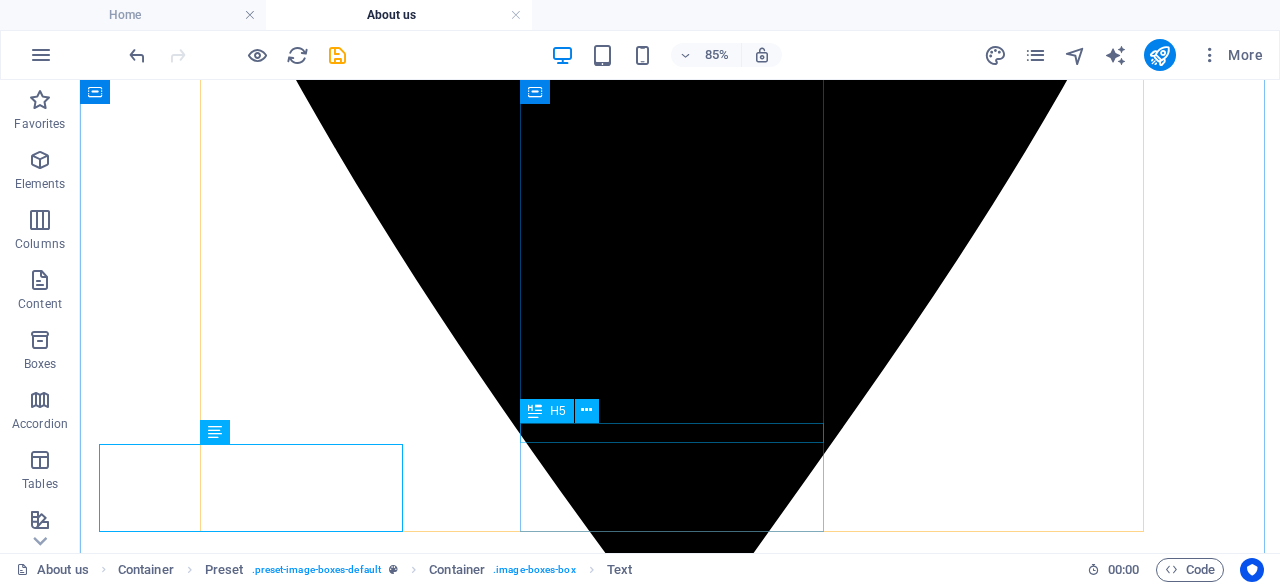 click on "Orthopedic Specialist" at bounding box center (680, 7182) 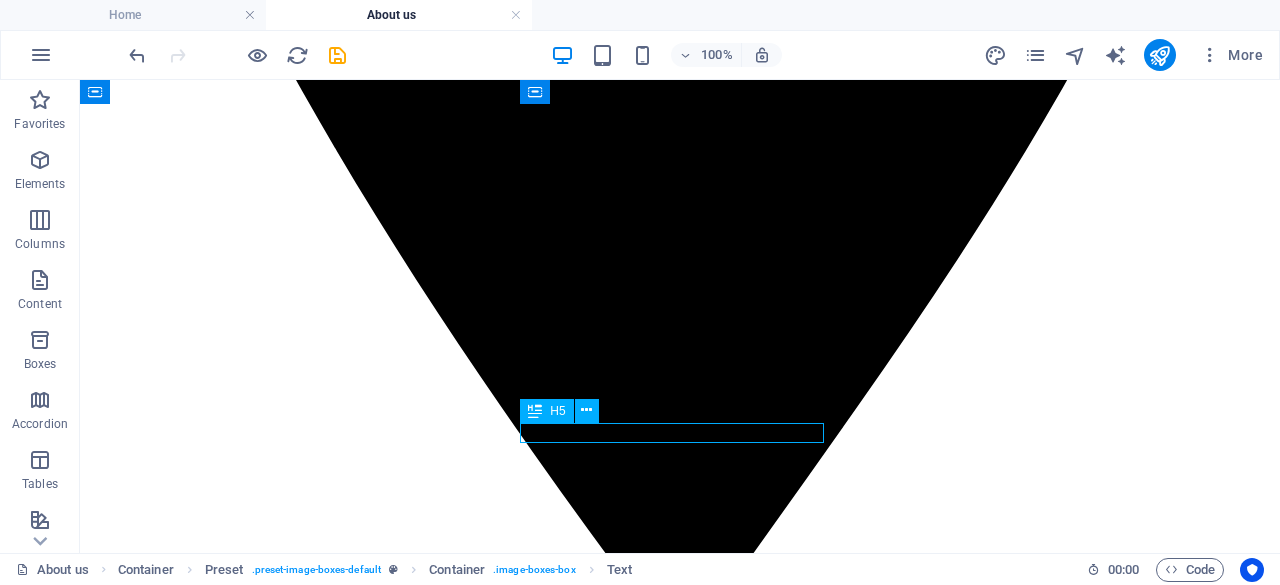 drag, startPoint x: 602, startPoint y: 427, endPoint x: 99, endPoint y: 536, distance: 514.6747 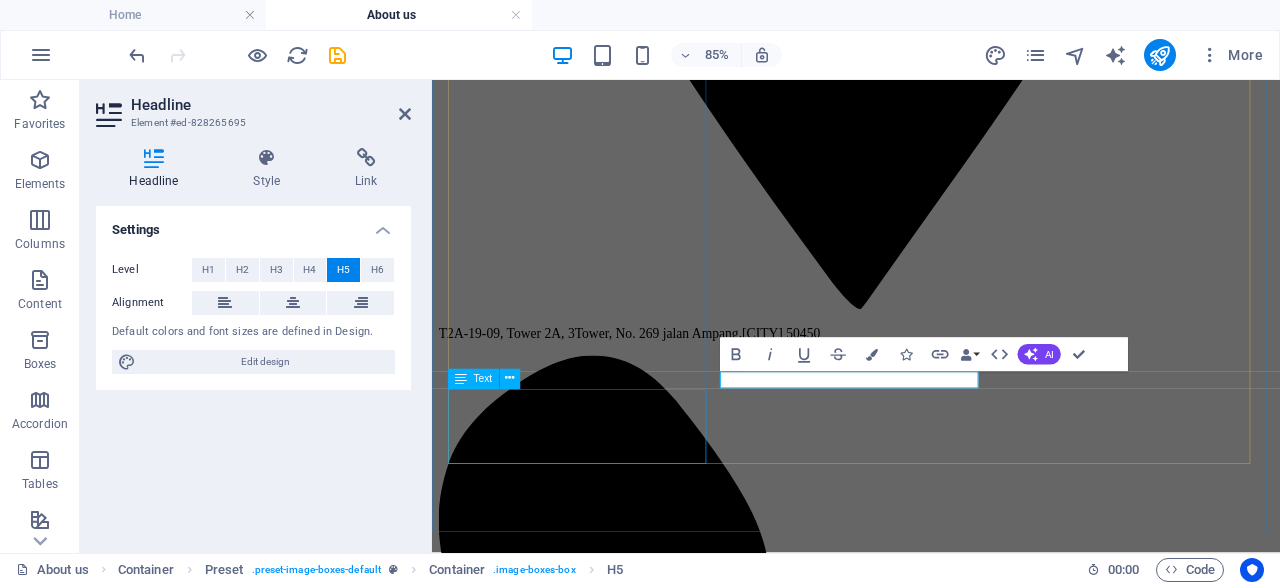 click on "Lorem ipsum dolor sit amet, consectetur adipisicing elit. Veritatis, dolorem!" at bounding box center (931, 4896) 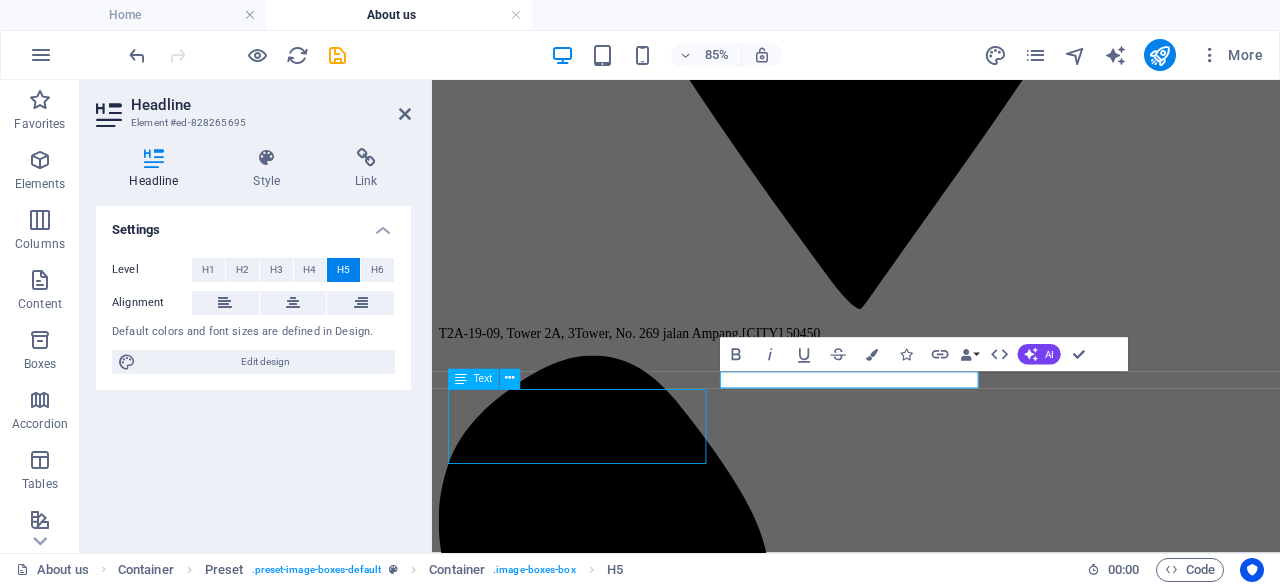 click on "Lorem ipsum dolor sit amet, consectetur adipisicing elit. Veritatis, dolorem!" at bounding box center [931, 4896] 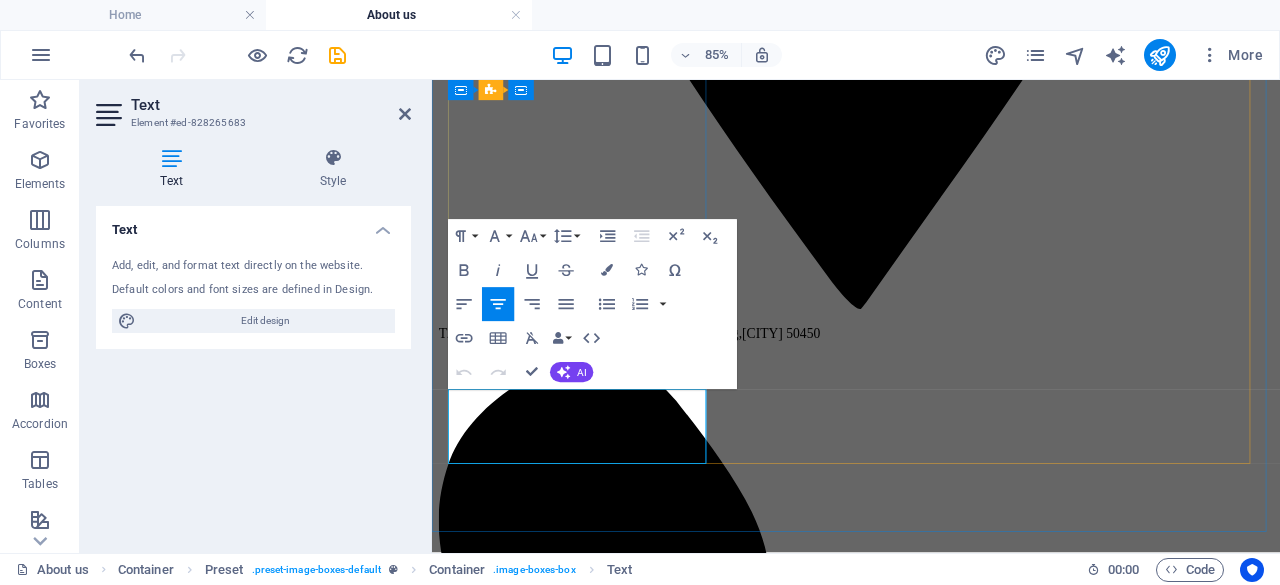drag, startPoint x: 643, startPoint y: 512, endPoint x: 468, endPoint y: 452, distance: 185 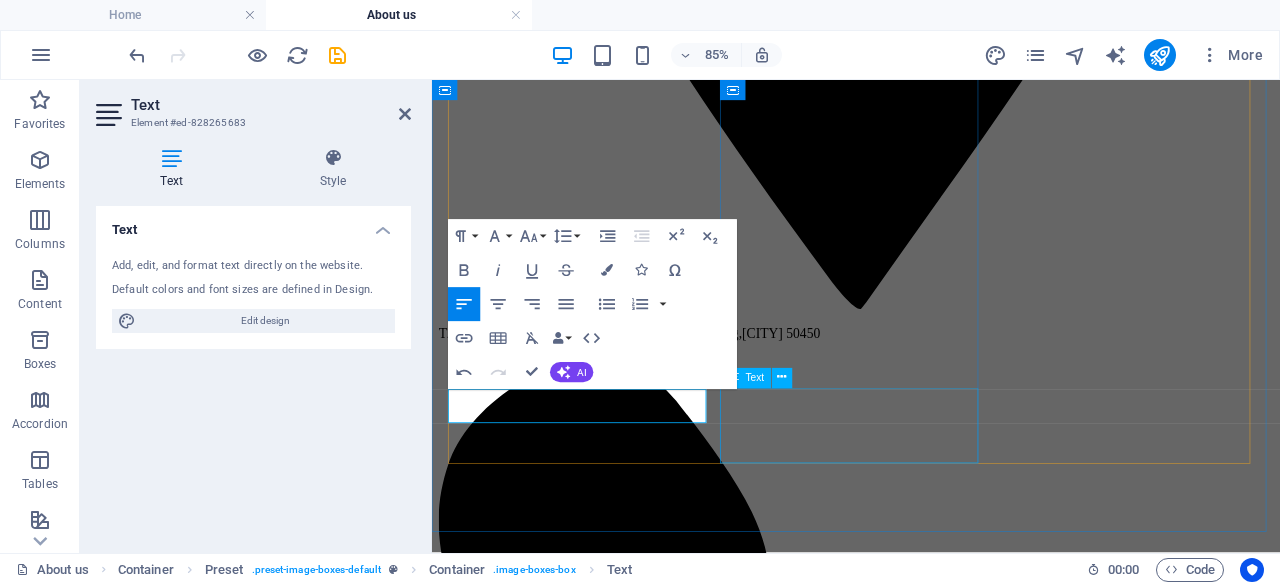 click on "Lorem ipsum dolor sit amet, consectetur adipisicing elit. Veritatis, dolorem!" at bounding box center (931, 6032) 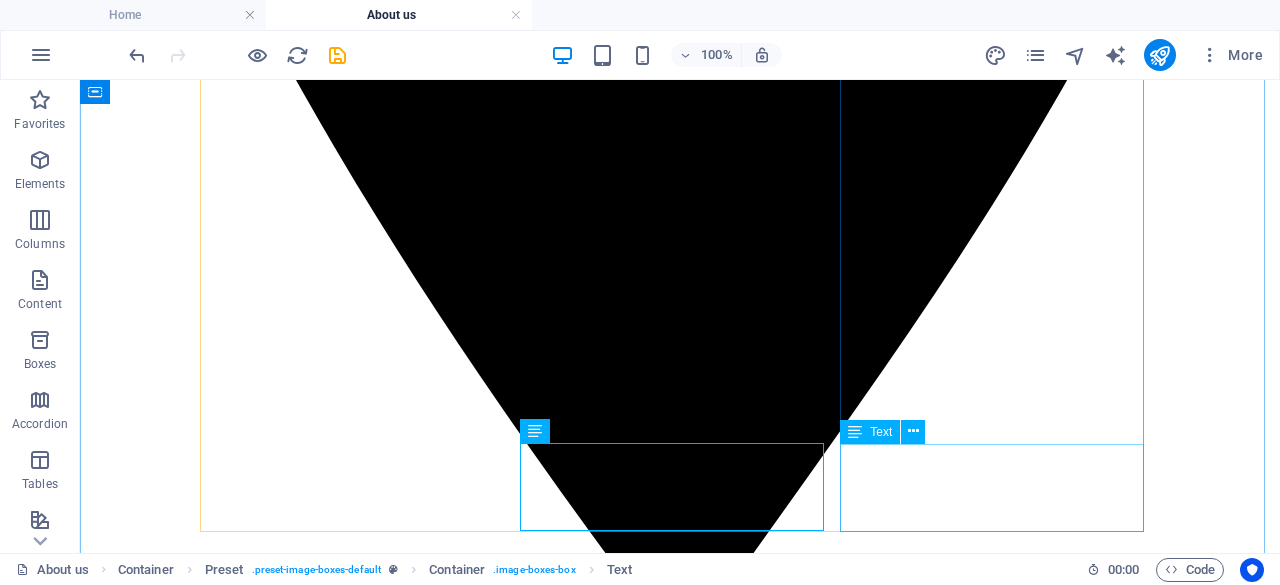 click on "Lorem ipsum dolor sit amet, consectetur adipisicing elit. Veritatis, dolorem!" at bounding box center (680, 8533) 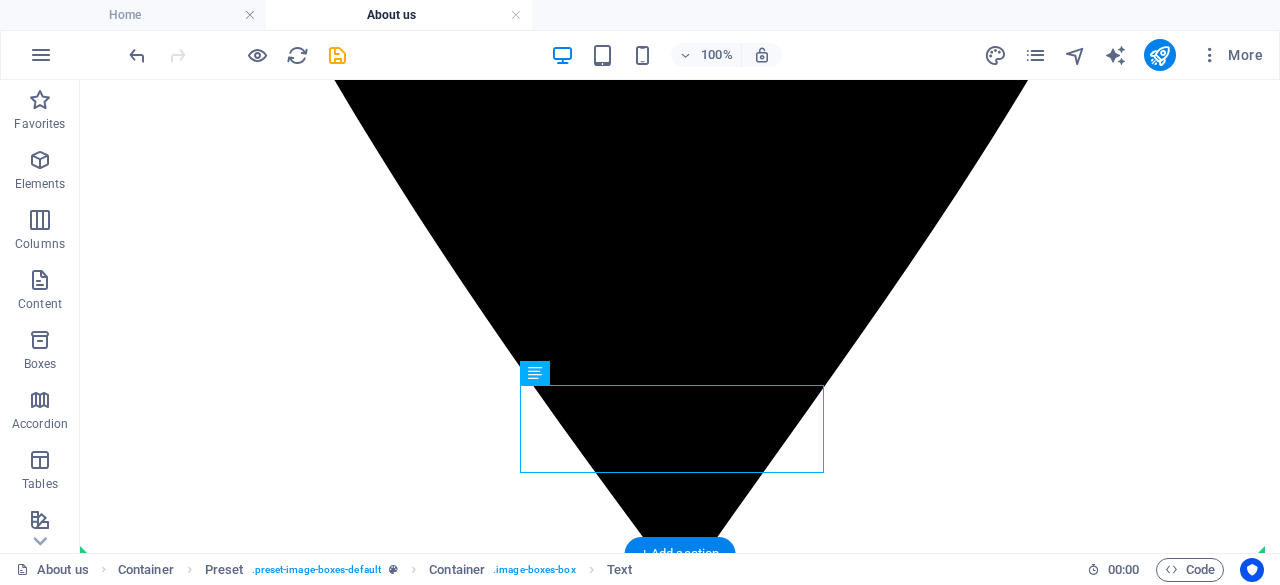 drag, startPoint x: 711, startPoint y: 496, endPoint x: 659, endPoint y: 454, distance: 66.8431 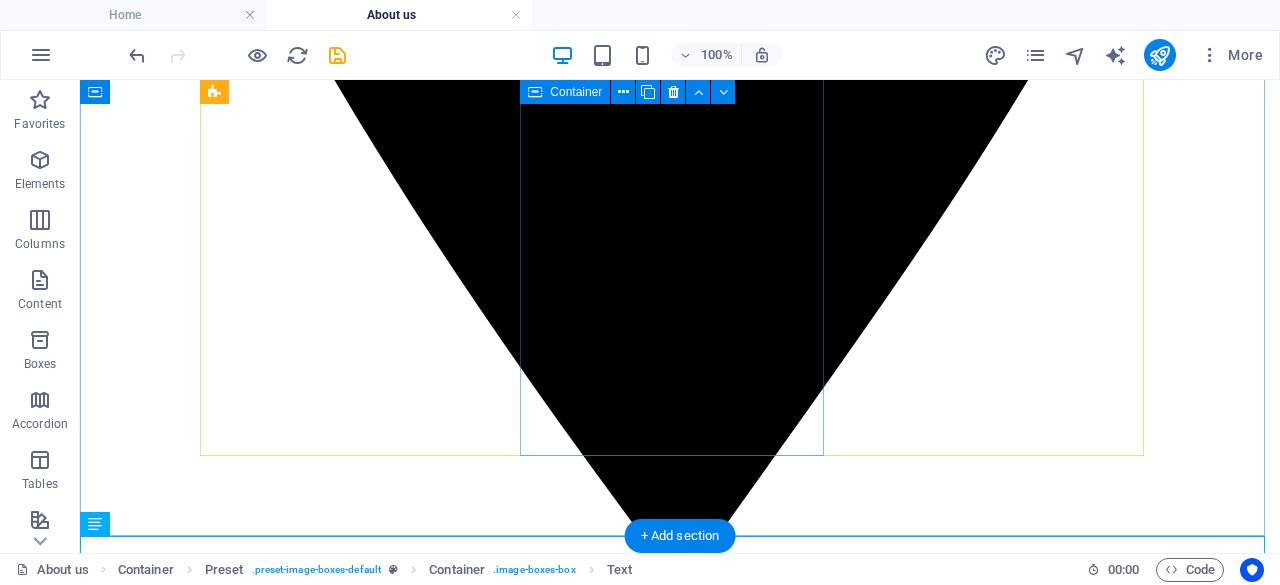 scroll, scrollTop: 1275, scrollLeft: 0, axis: vertical 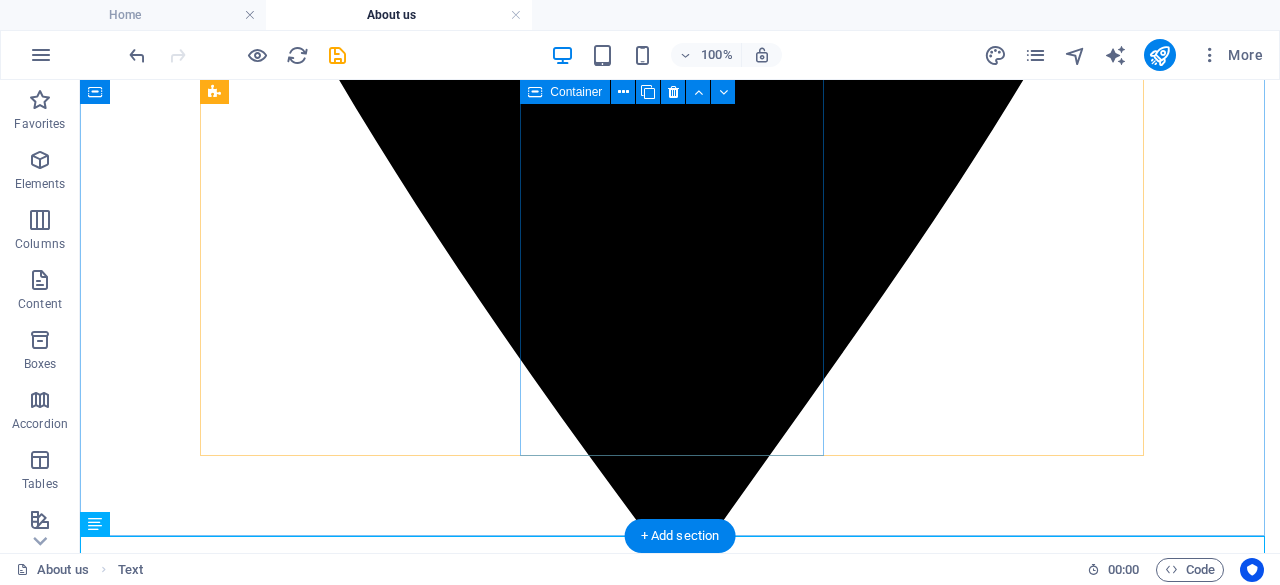 click on "[NAME] Orthopedic Specialist" at bounding box center [680, 6438] 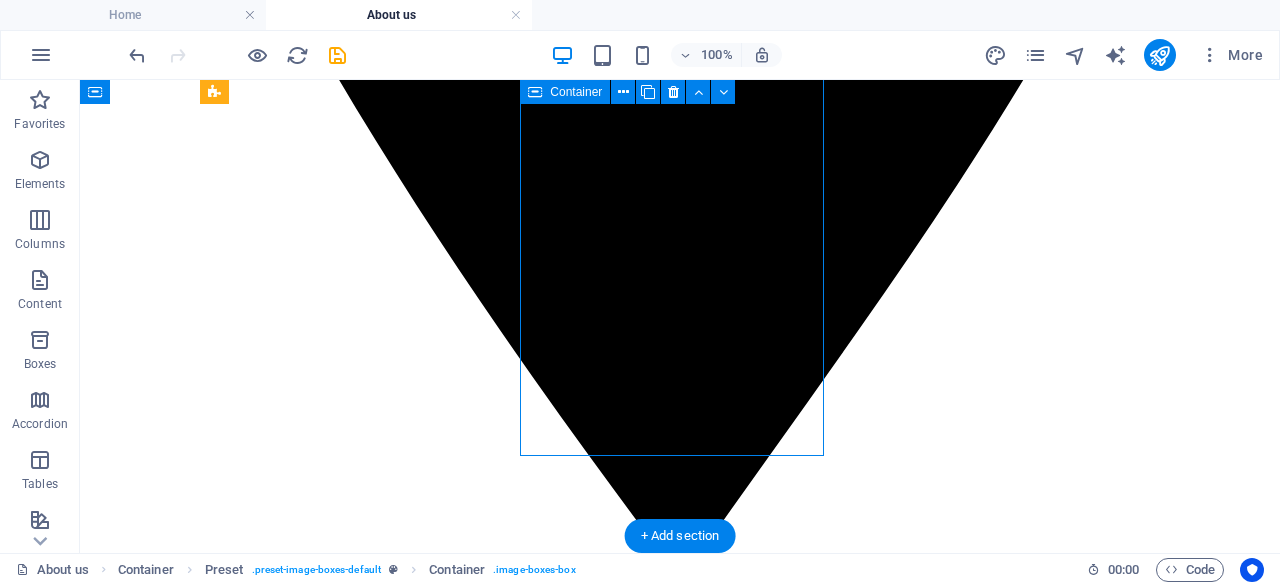 click on "[NAME] Orthopedic Specialist" at bounding box center [680, 6438] 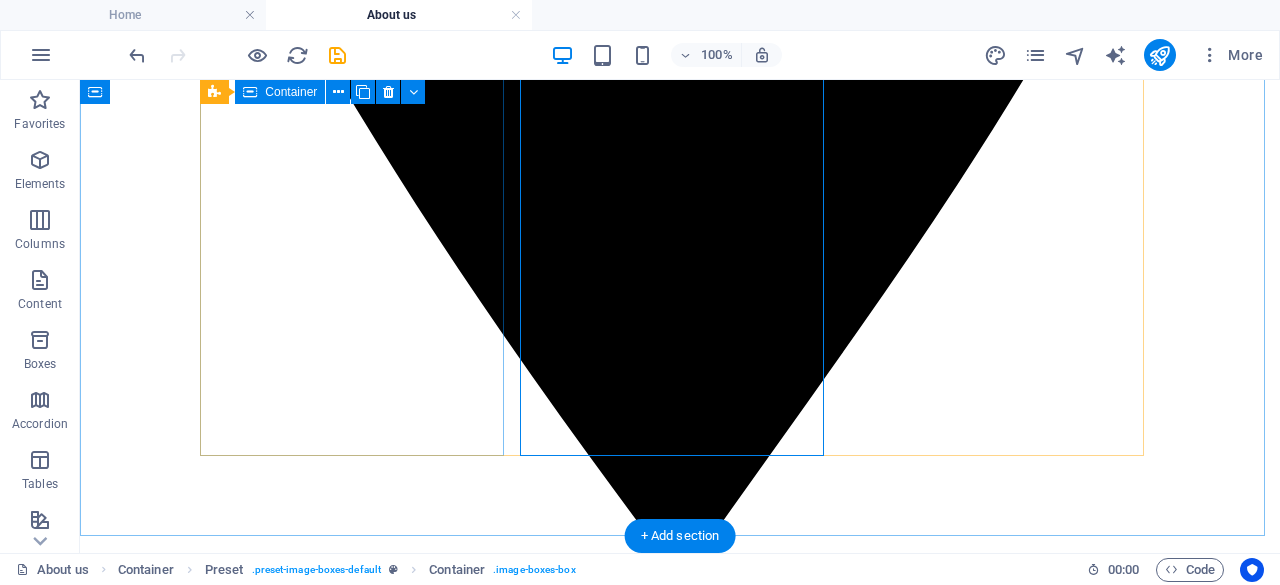 click on "[NAME] CEO" at bounding box center (680, 5128) 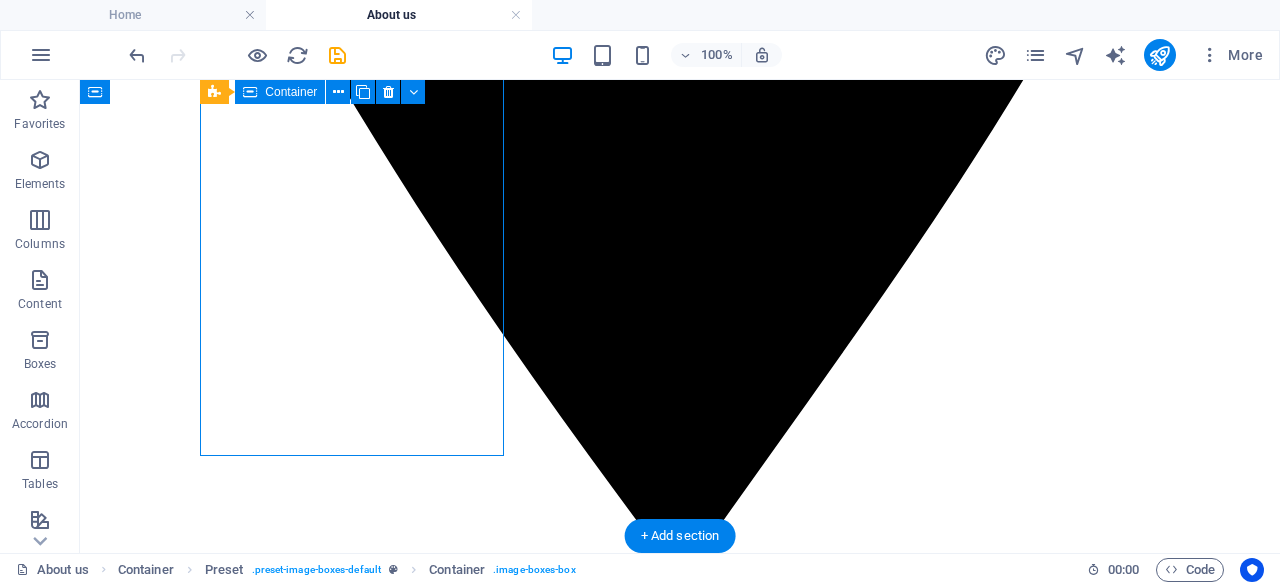 click on "[NAME] CEO" at bounding box center (680, 5128) 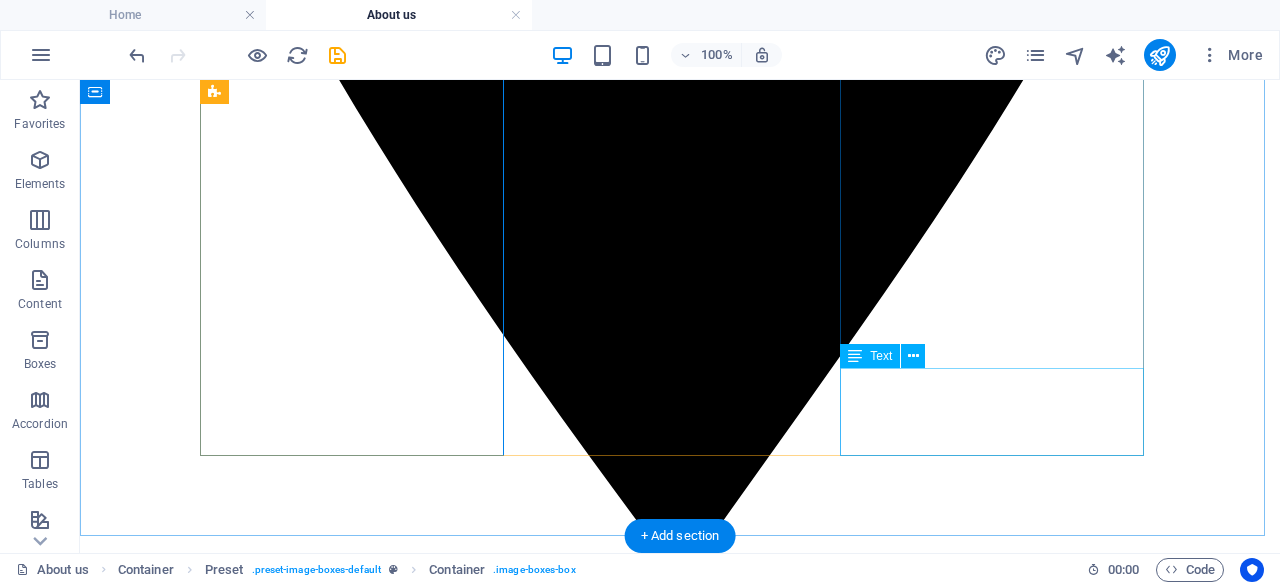 click on "Lorem ipsum dolor sit amet, consectetur adipisicing elit. Veritatis, dolorem!" at bounding box center (680, 8424) 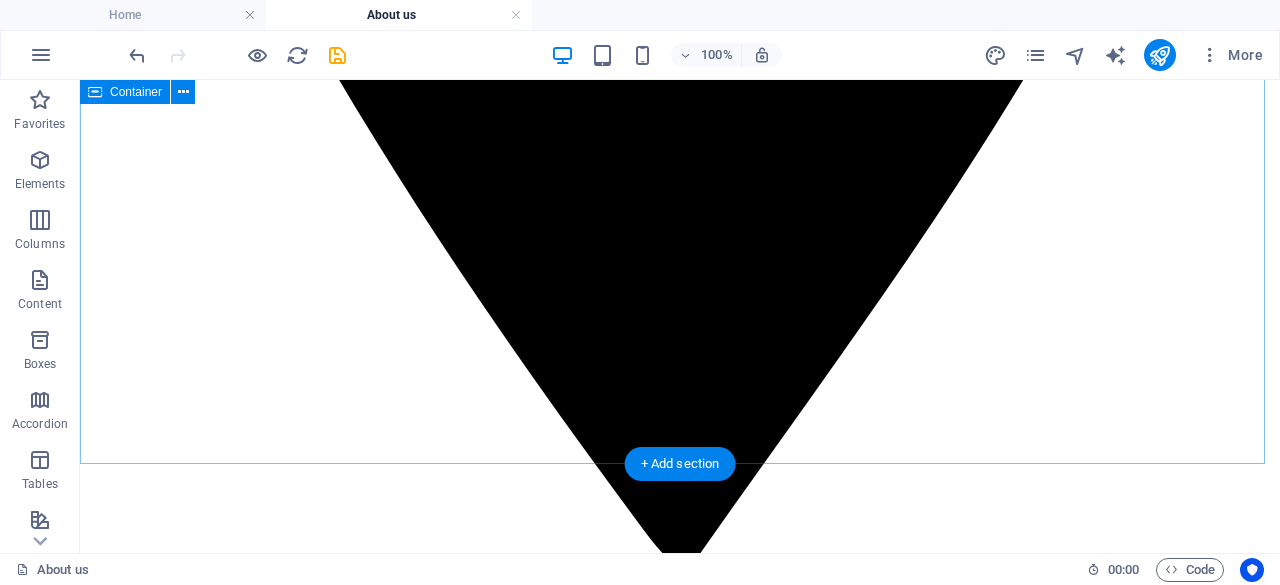 click on "Our Team Ghaz CEO Naz Orthopedic Specialist [NAME] Massage Therapist" at bounding box center (680, 6401) 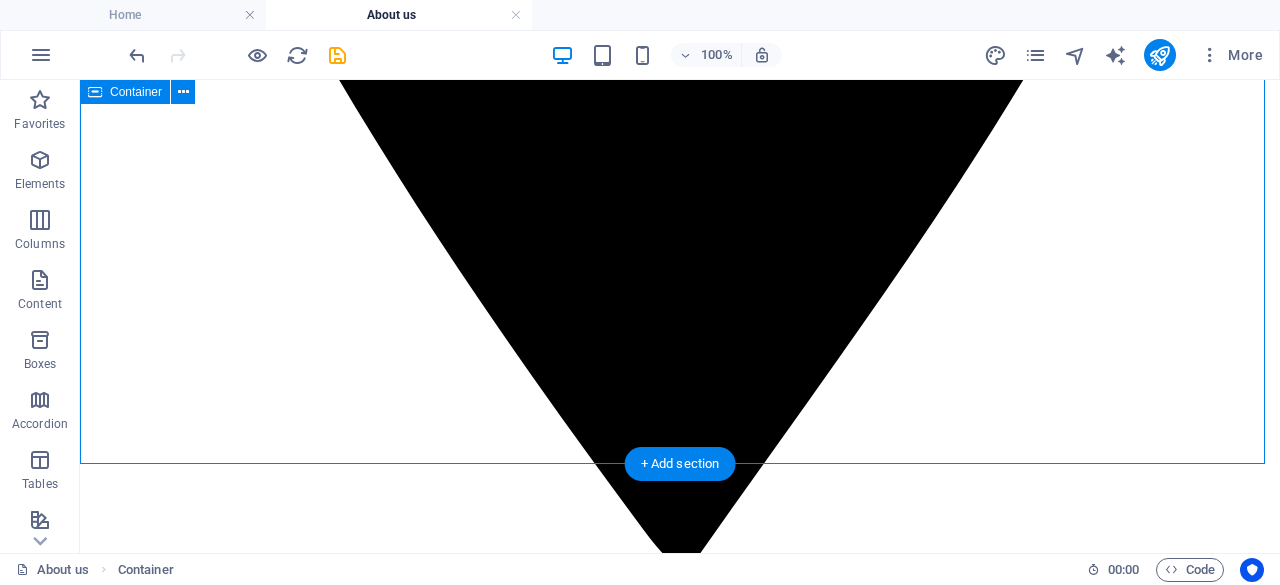 click on "Our Team Ghaz CEO Naz Orthopedic Specialist [NAME] Massage Therapist" at bounding box center (680, 6401) 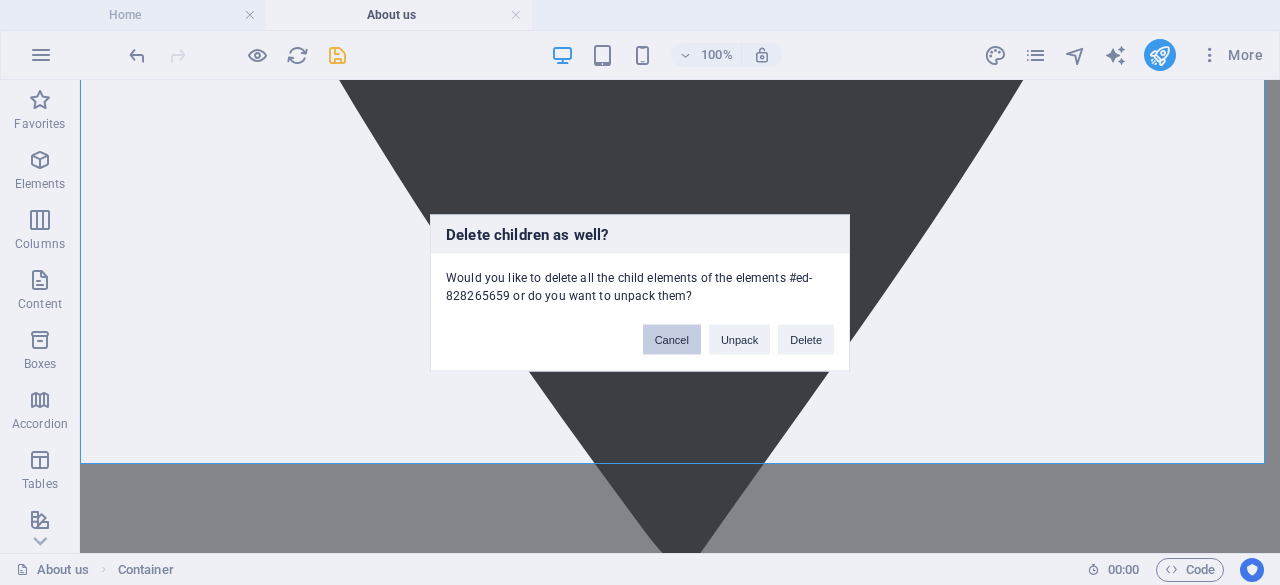click on "Cancel" at bounding box center [672, 339] 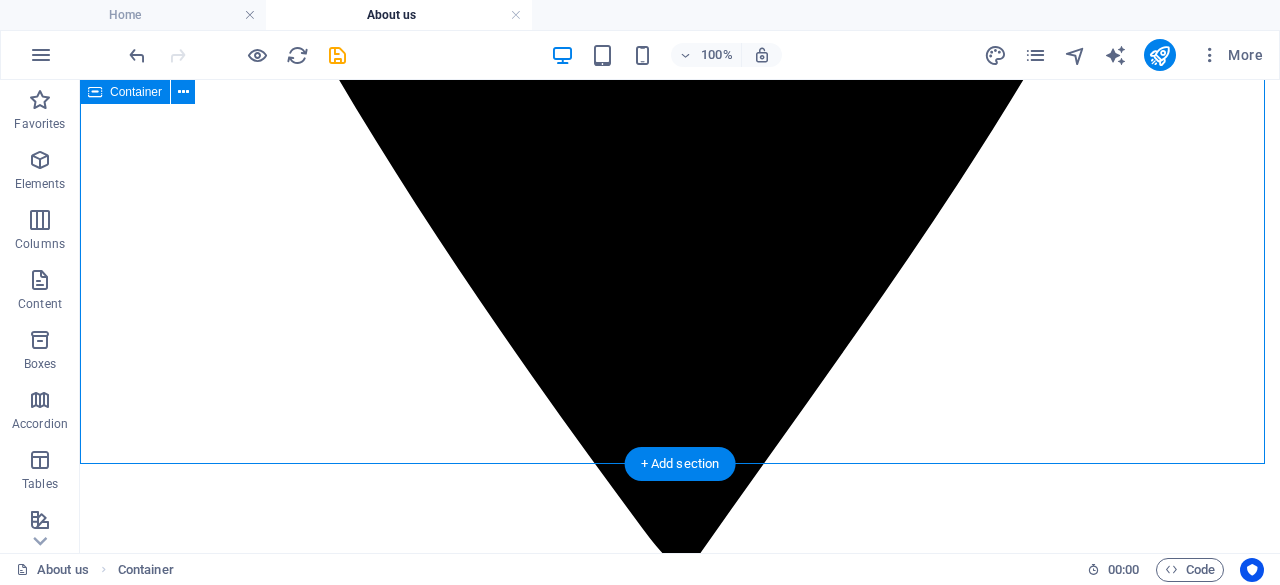 click on "Our Team Ghaz CEO Naz Orthopedic Specialist [NAME] Massage Therapist" at bounding box center (680, 6401) 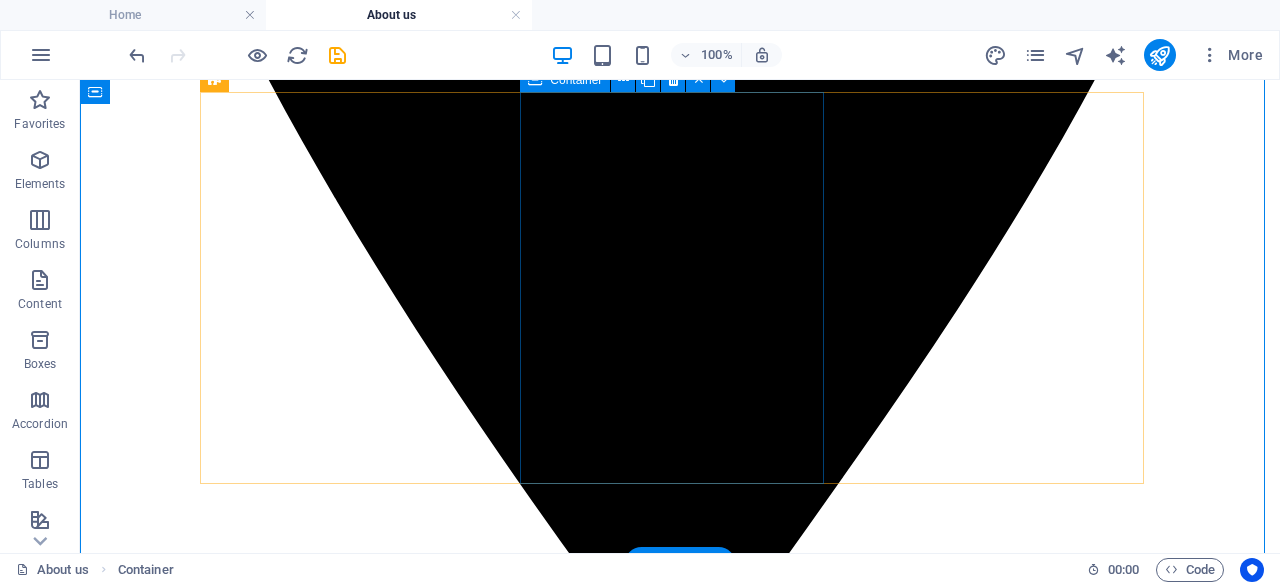 scroll, scrollTop: 1175, scrollLeft: 0, axis: vertical 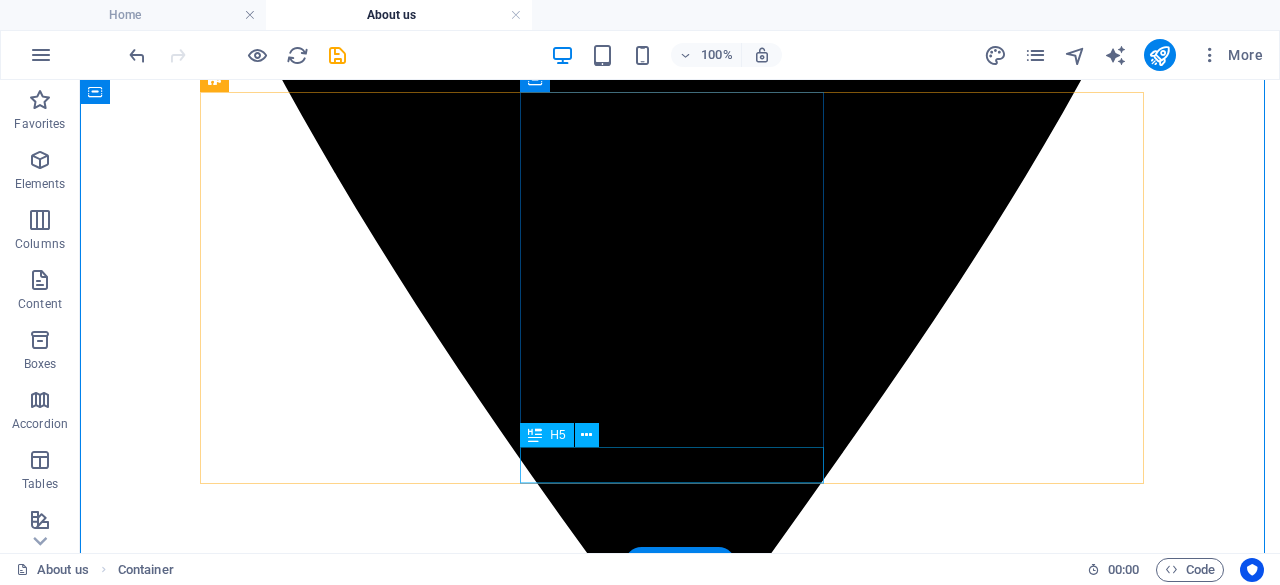 click on "Orthopedic Specialist" at bounding box center [680, 7173] 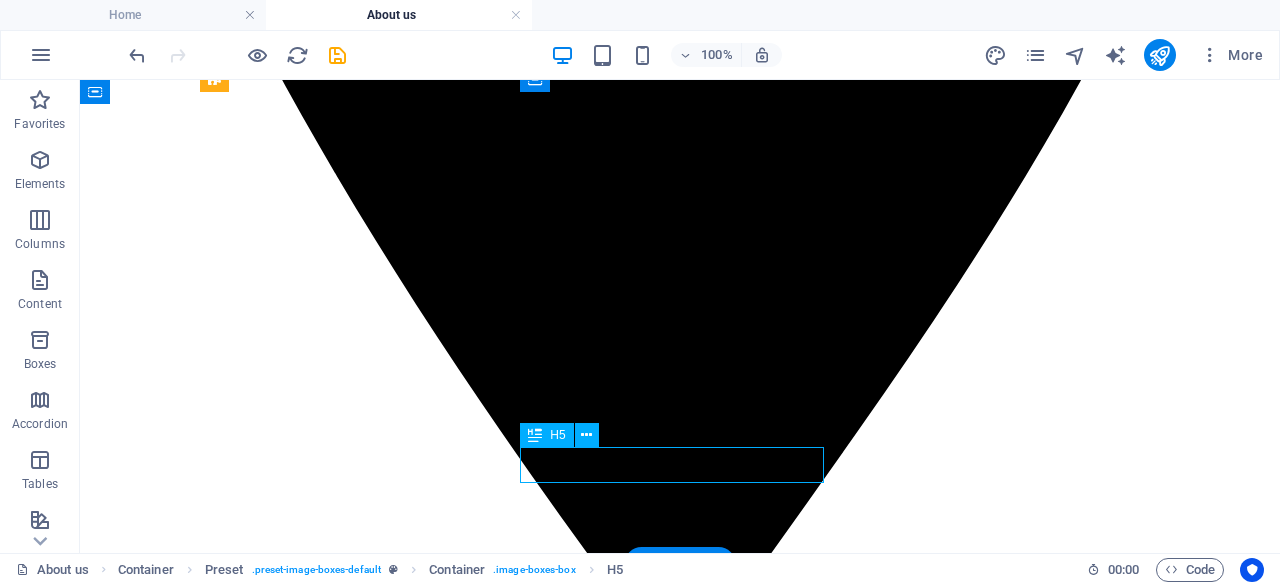 click on "Orthopedic Specialist" at bounding box center (680, 7173) 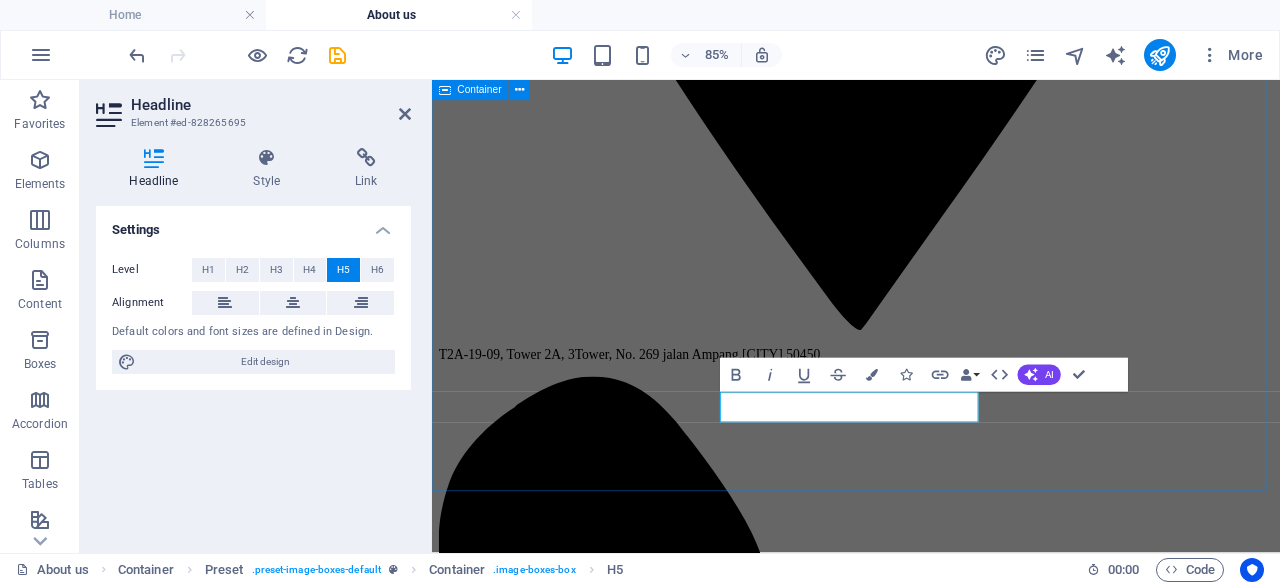type 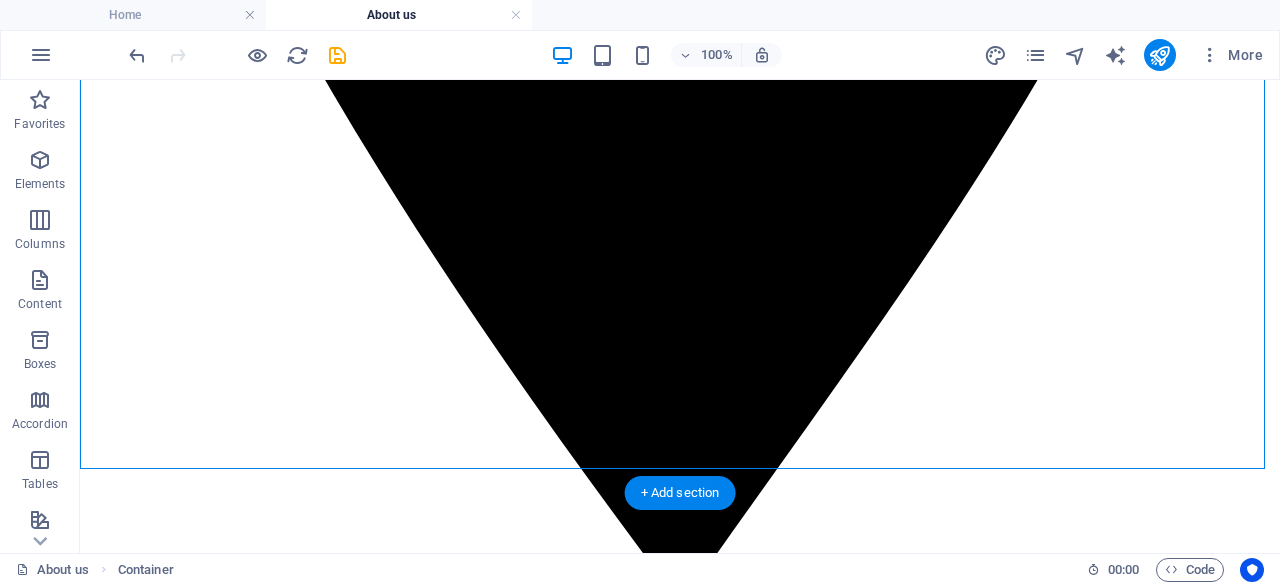 scroll, scrollTop: 1275, scrollLeft: 0, axis: vertical 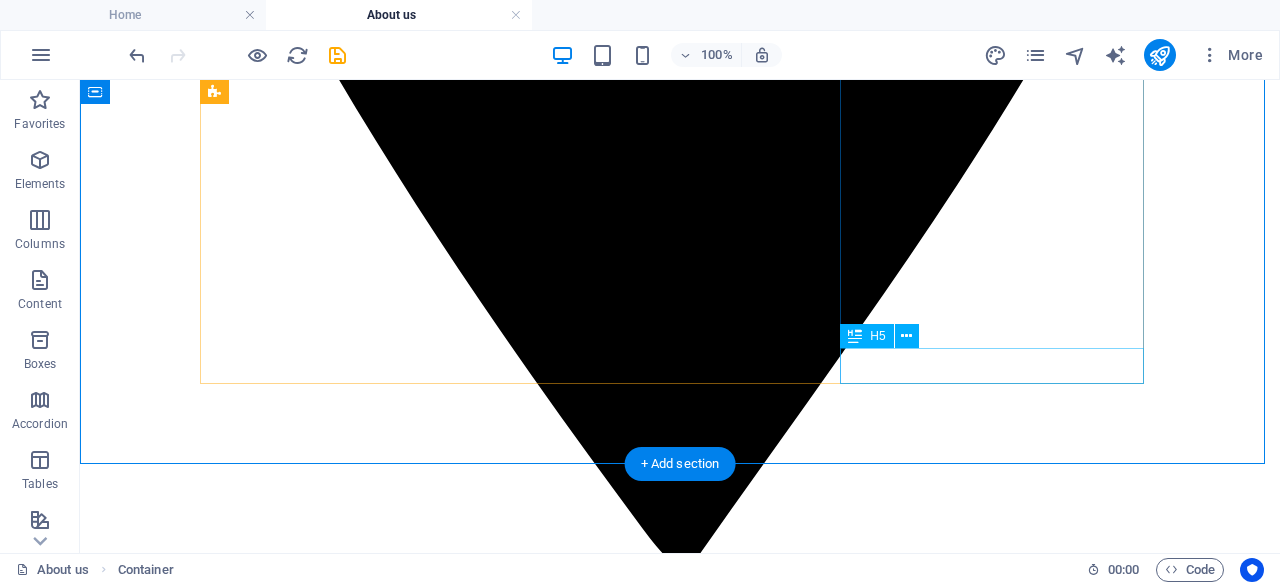 click on "Massage Therapist" at bounding box center [680, 8385] 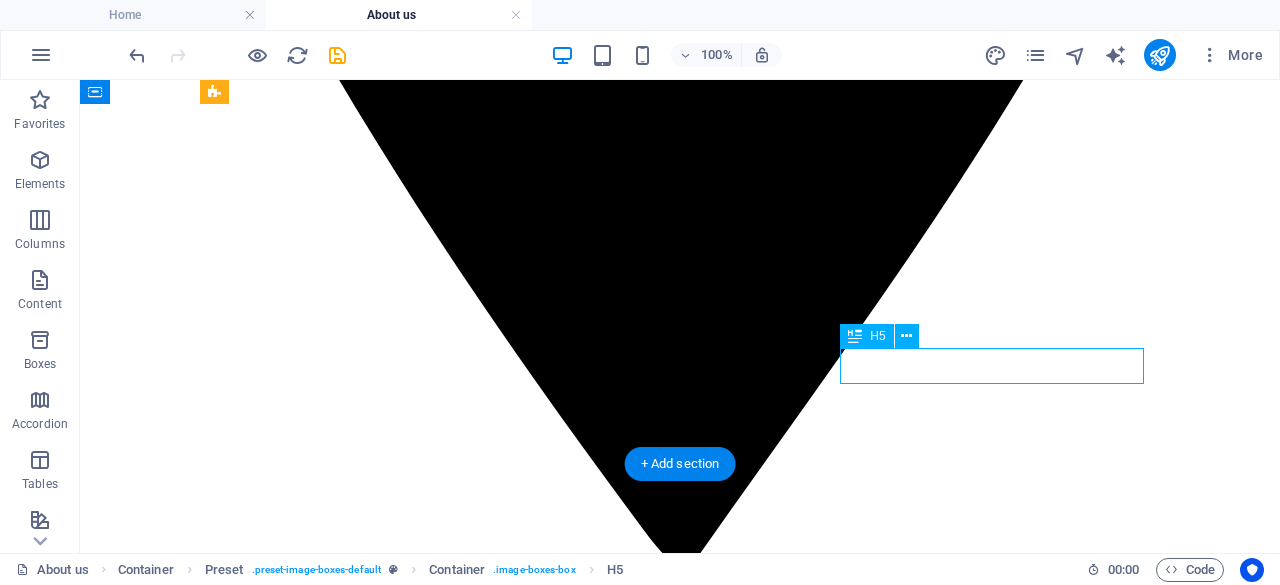 click on "Massage Therapist" at bounding box center [680, 8385] 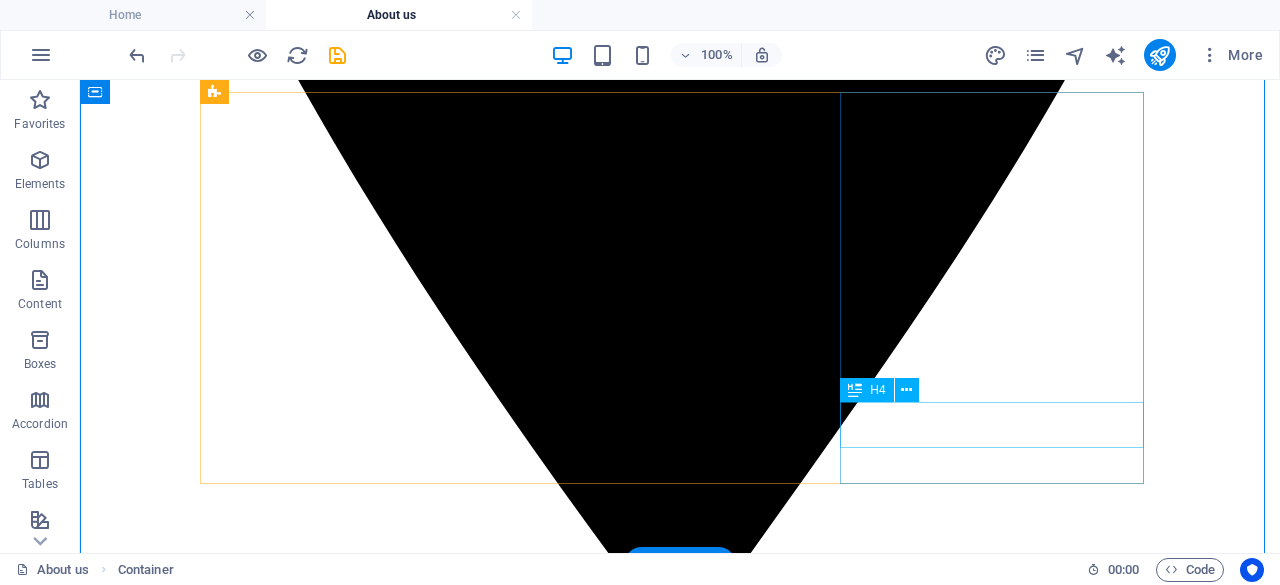 scroll, scrollTop: 1175, scrollLeft: 0, axis: vertical 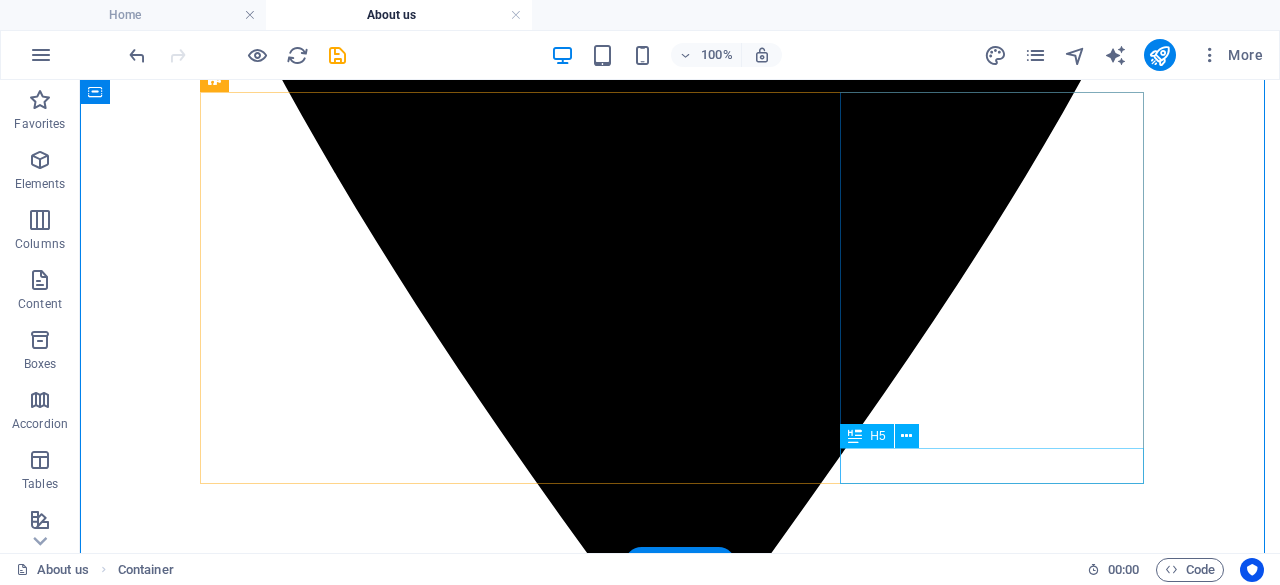 click on "Massage Therapist" at bounding box center (680, 8485) 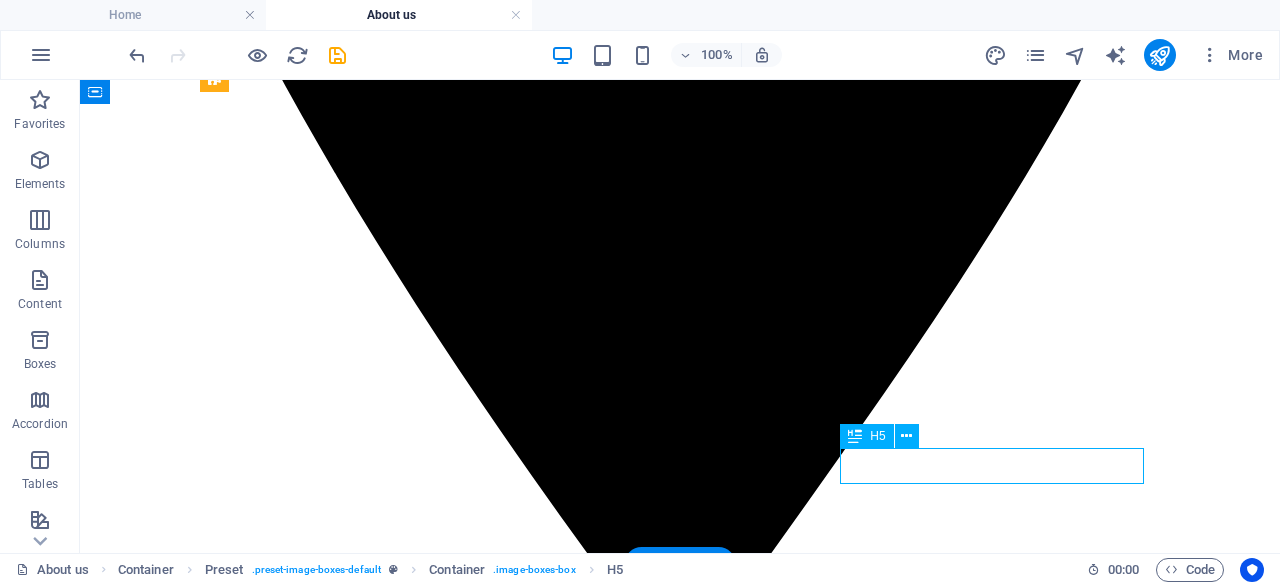 click on "Massage Therapist" at bounding box center (680, 8485) 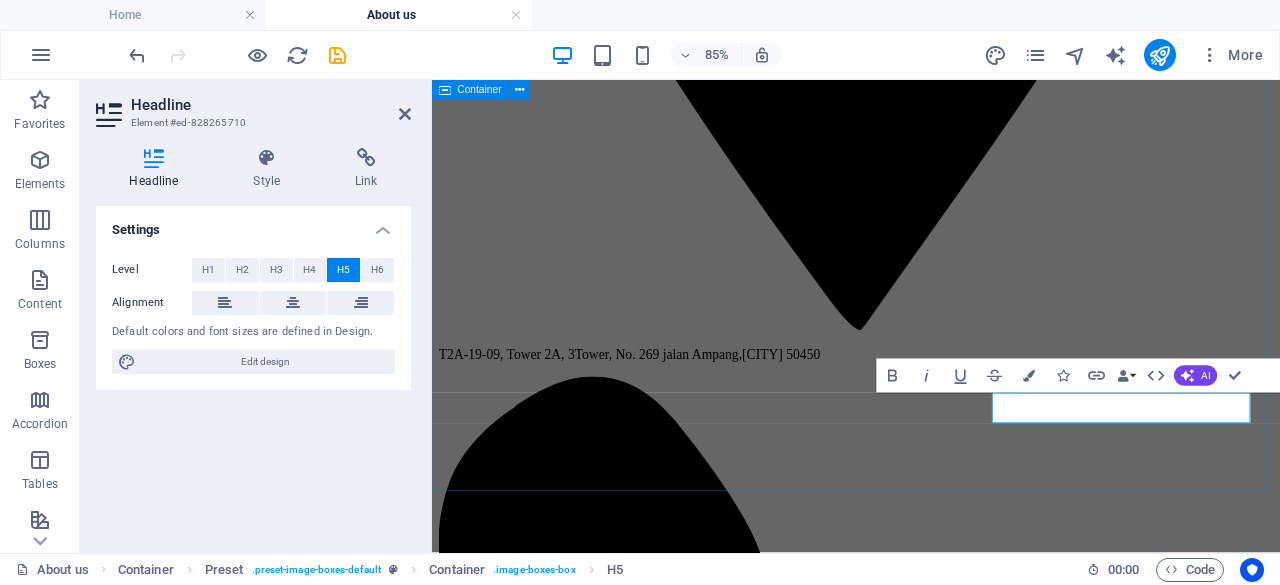 type 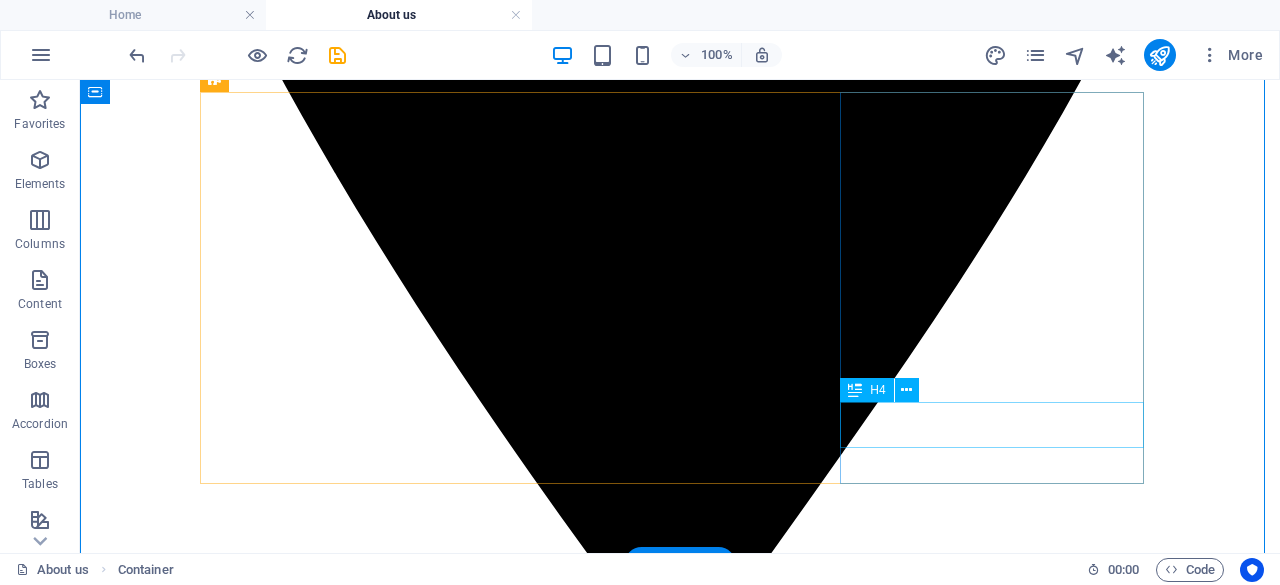 click on "[NAME]" at bounding box center (680, 8445) 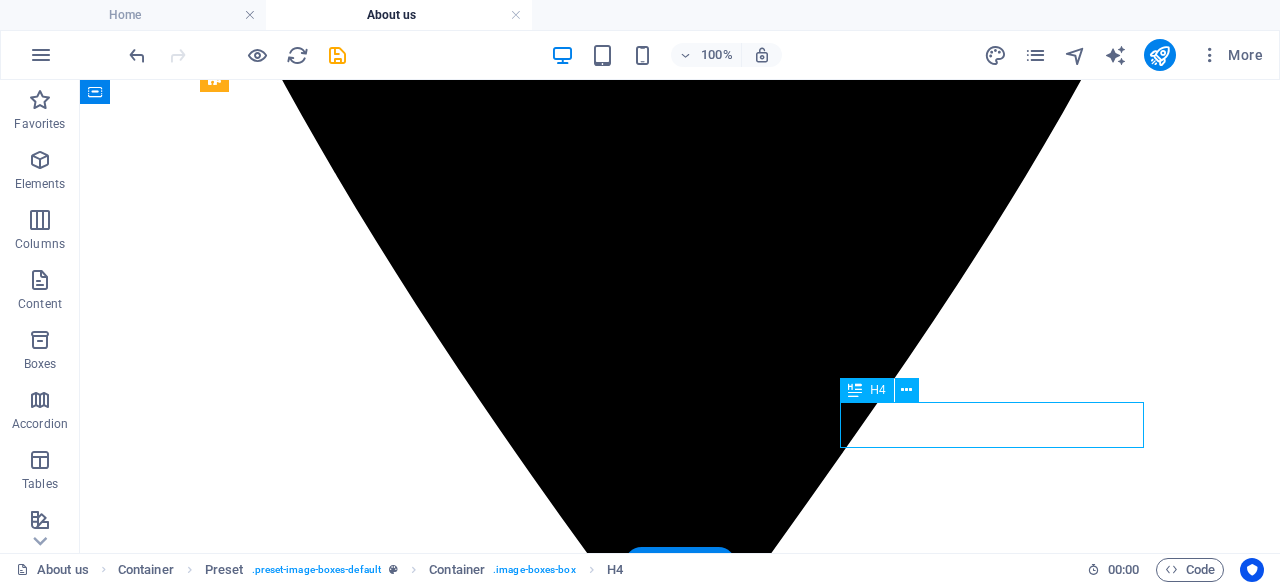 click on "[NAME]" at bounding box center [680, 8445] 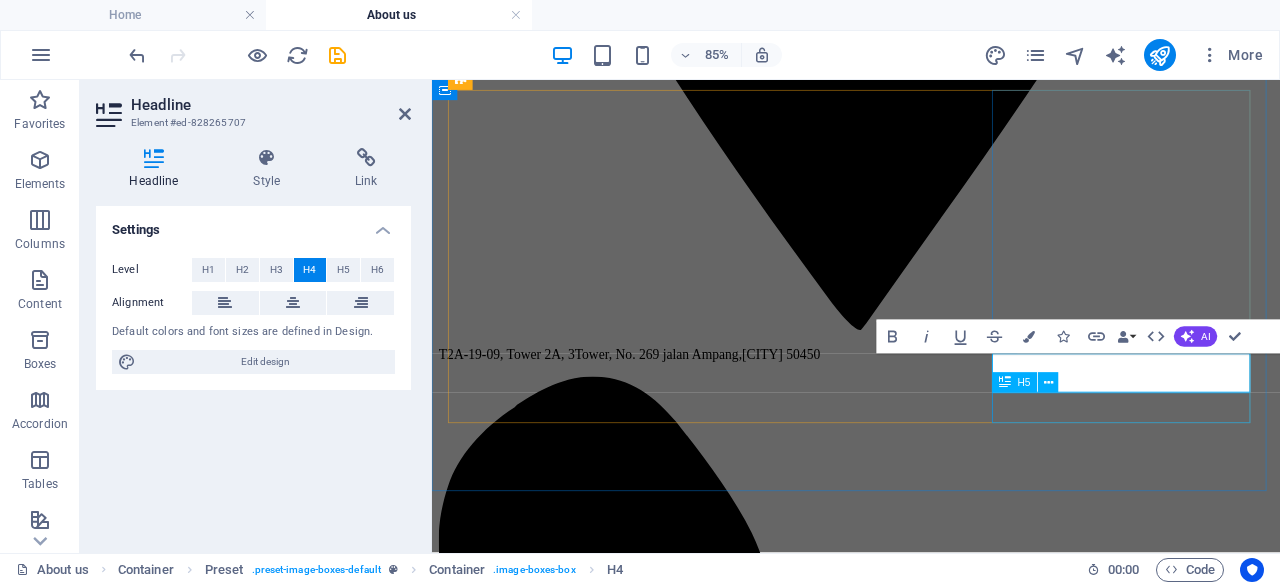 type 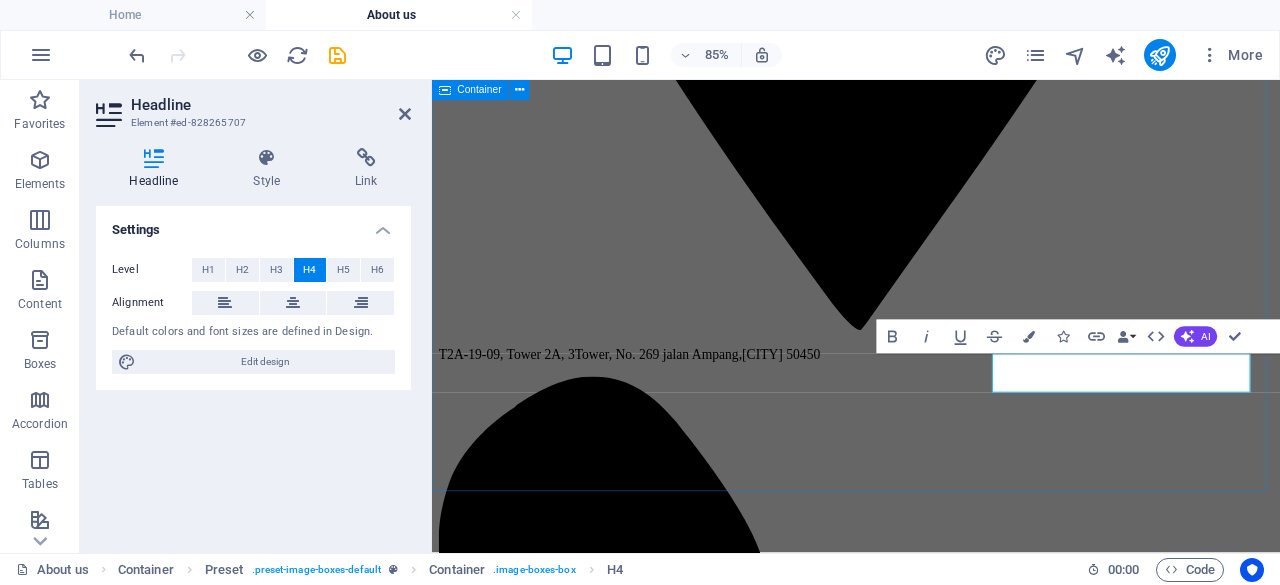 click on "Our Team [NAME] CEO [NAME] Business development [NAME] Tour Leade" at bounding box center (931, 5415) 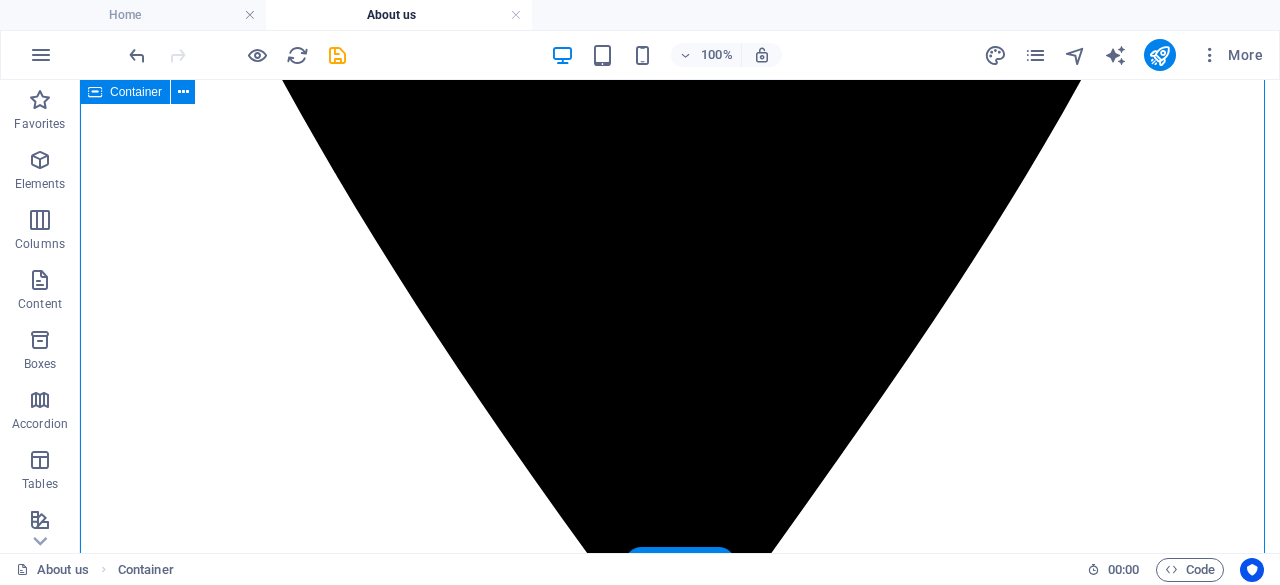 click on "Our Team [NAME] CEO [NAME] Business development [NAME] Tour Leade" at bounding box center [680, 6501] 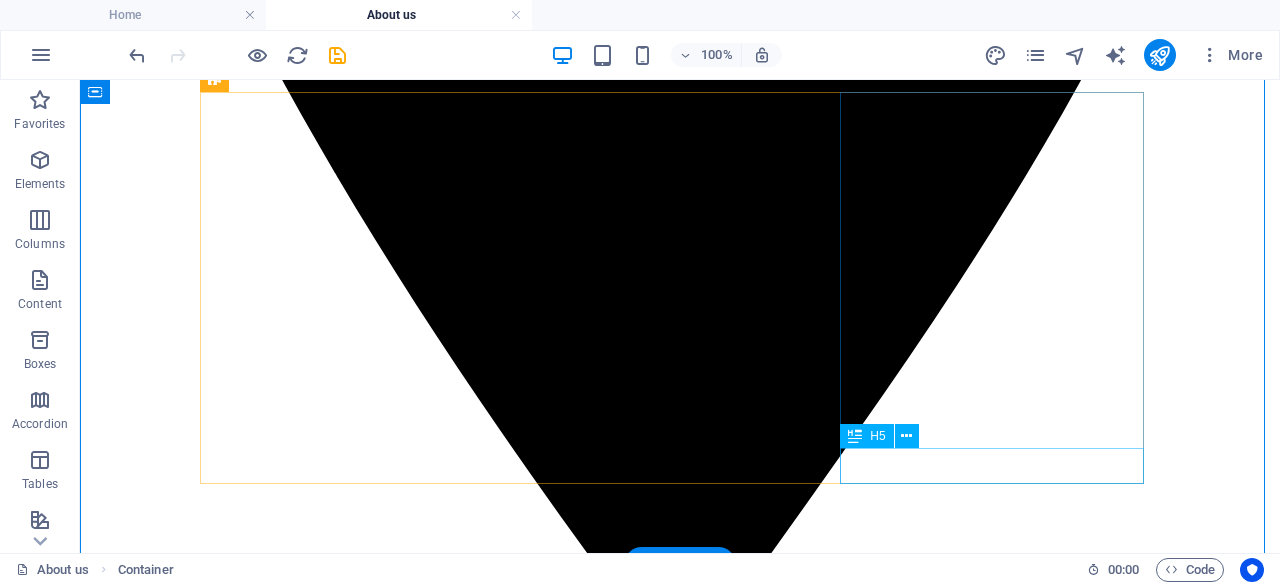 click on "Tour Leade" at bounding box center [680, 8485] 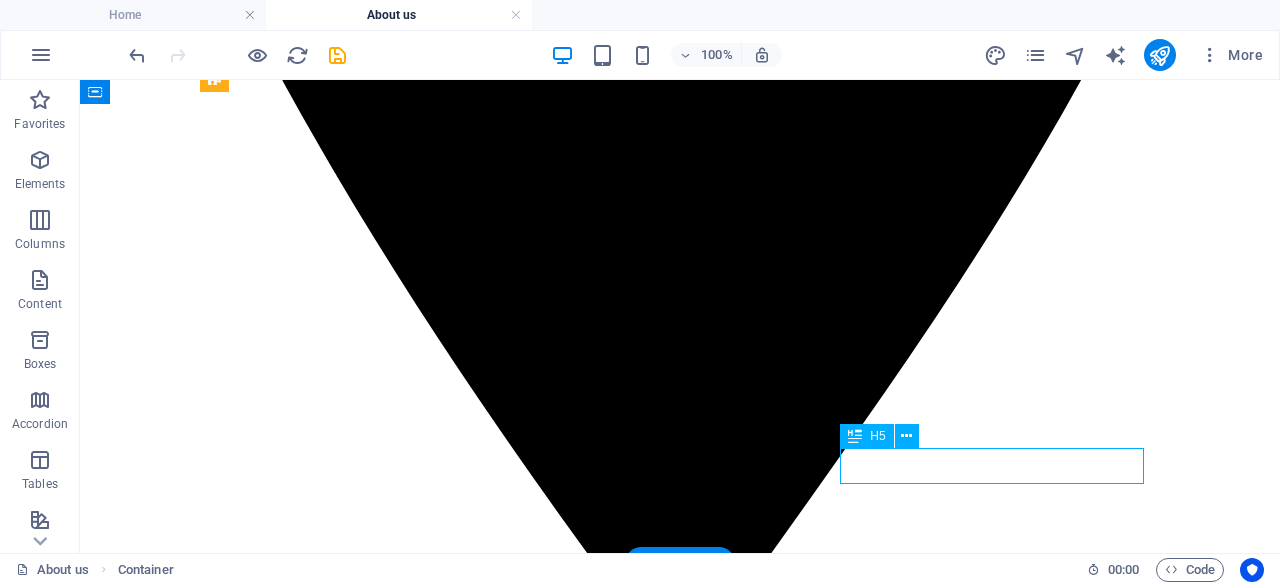 click on "Tour Leade" at bounding box center [680, 8485] 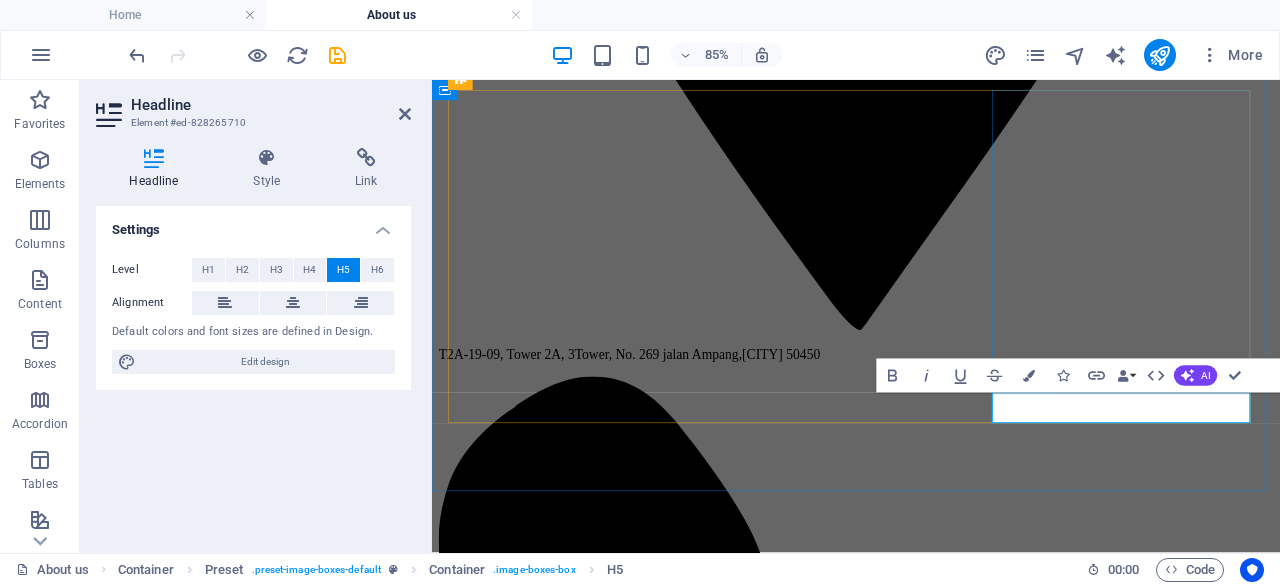 click on "Tour Leade" at bounding box center [931, 7090] 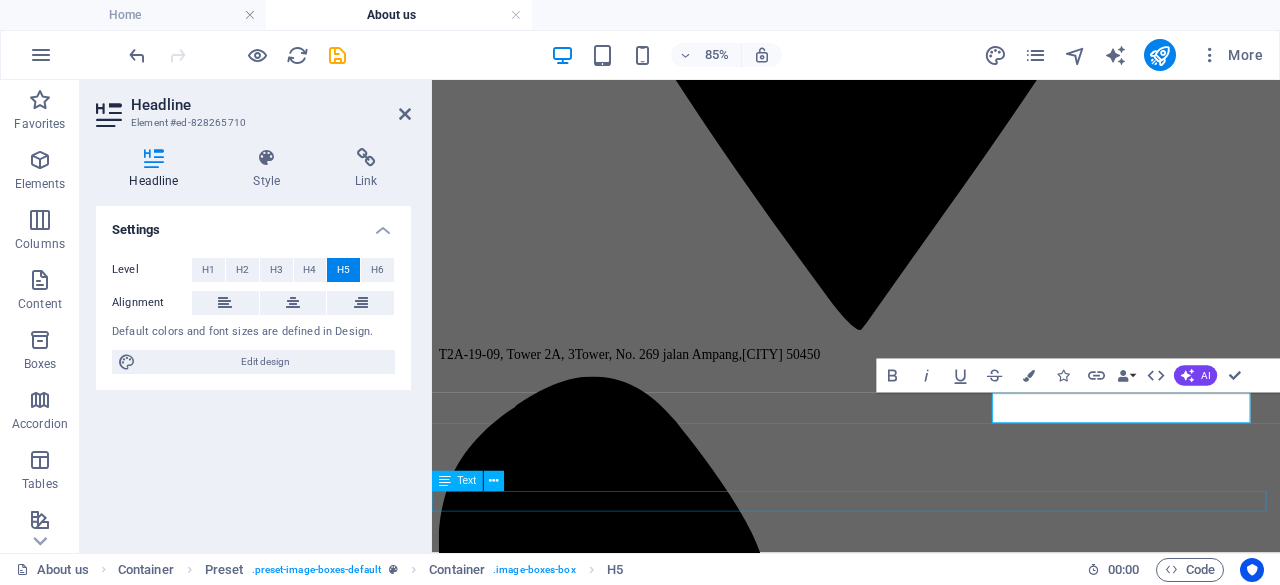 click on "Lorem ipsum dolor sit amet, consectetur adipisicing elit. Veritatis, dolorem!" at bounding box center [931, 7129] 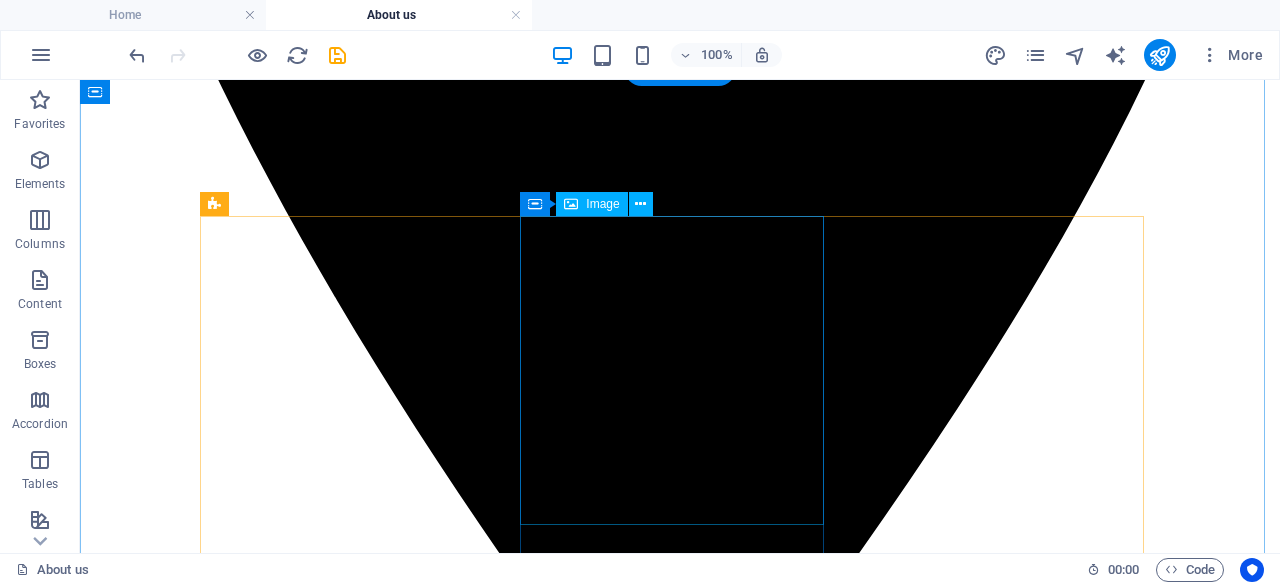 scroll, scrollTop: 1035, scrollLeft: 0, axis: vertical 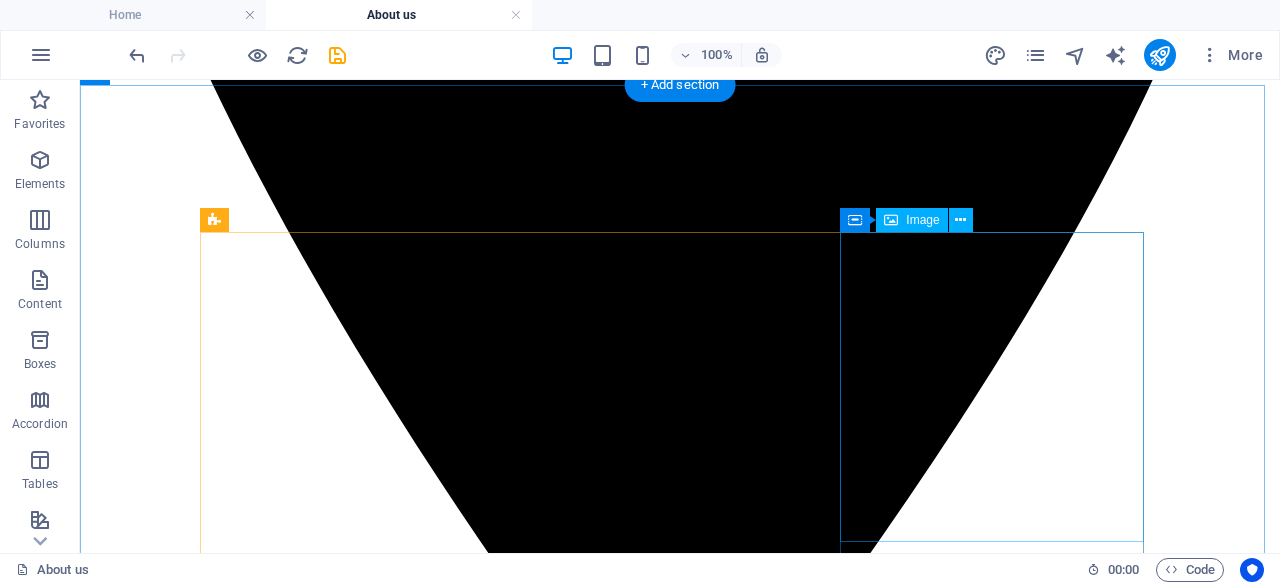 click at bounding box center [680, 7949] 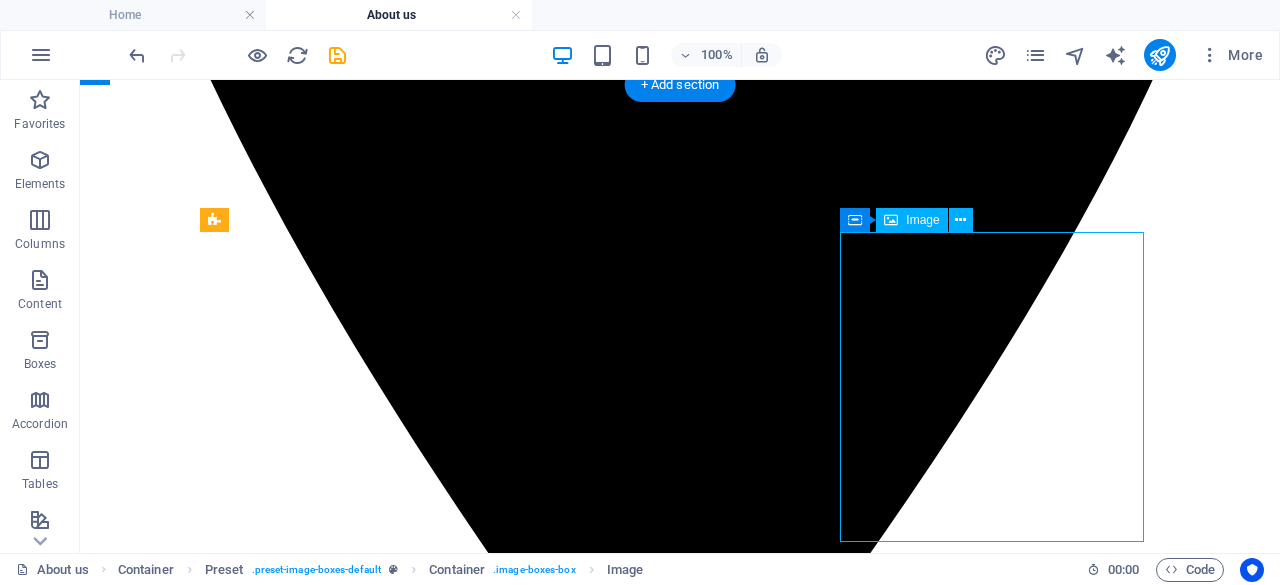 click at bounding box center [680, 7949] 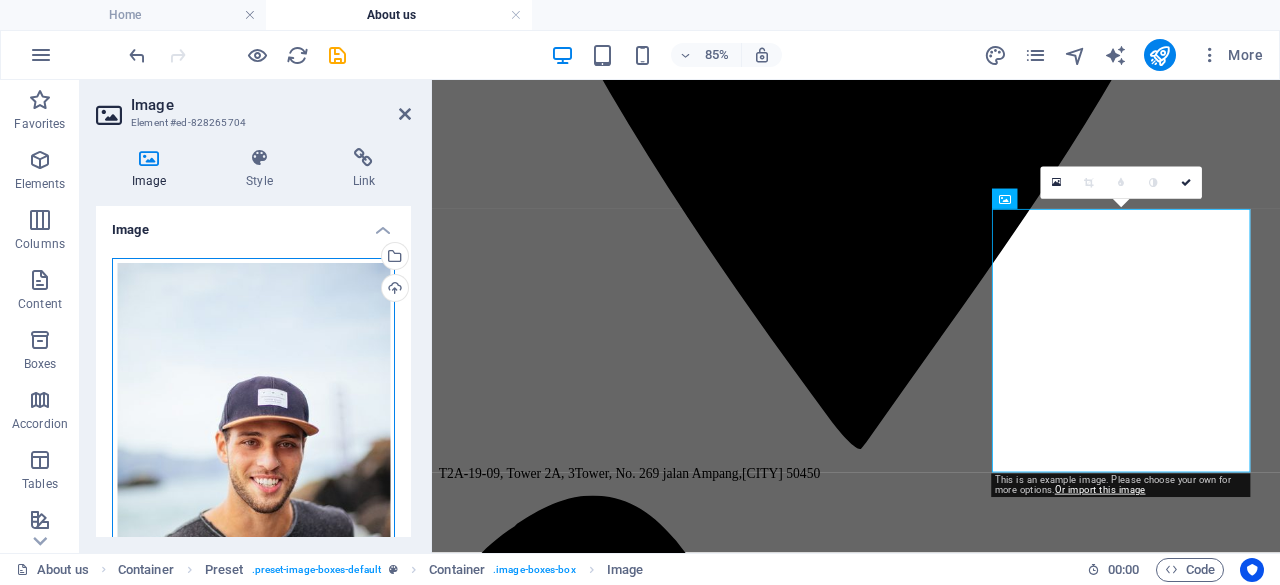 click on "Drag files here, click to choose files or select files from Files or our free stock photos & videos" at bounding box center [253, 468] 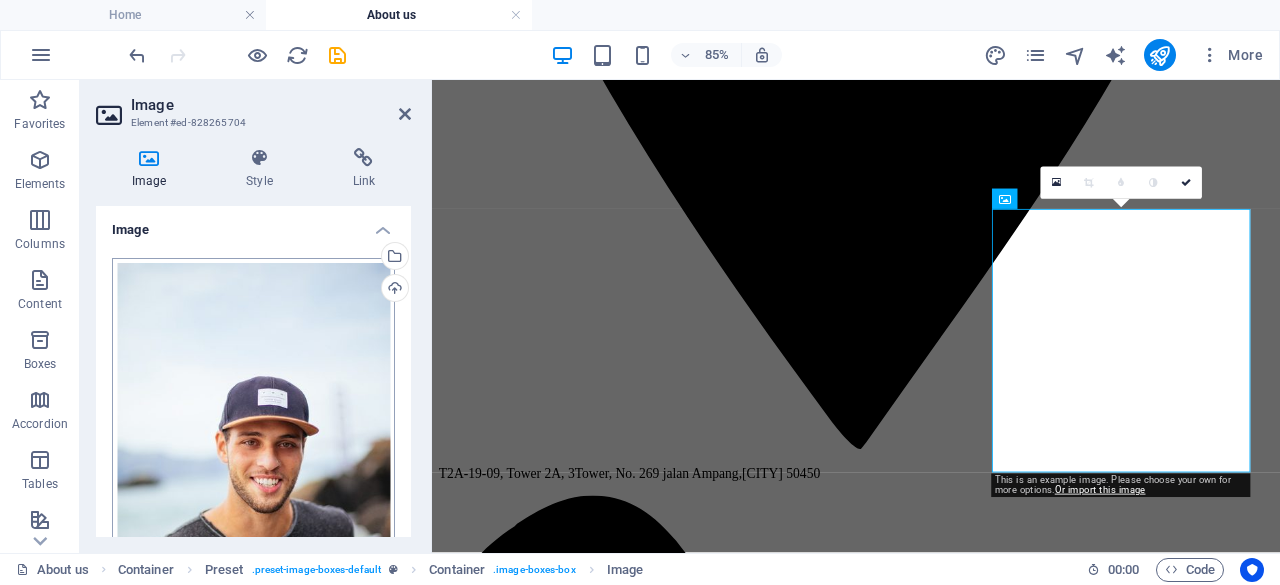 click on "[COMPANY_NAME] Home About us Favorites Elements Columns Content Boxes Accordion Tables Features Images Slider Header Footer Forms Marketing Collections
H2   Banner   Banner   Slider   Slider   Banner   Slider   Container   Menu Bar   H2   Container   H3   Spacer   Button   Preset   Container   Button   Container   Button   H3   Menu   Spacer   Logo   Info Bar   H1   H3   Container   Video   Preset   Container   Preset   Container   Preset   Textarea   Form   Checkbox   Container   Text   Container   Form button   Input 70% More Home Container Preset . preset-image-boxes-default Container . image-boxes-box Image 00 : 00 Code Favorites Elements Columns Content Boxes Accordion Tables Features Images Slider Header Footer Forms Marketing Collections Image Element #ed-828265704 Image Style Link Image Drag files here, click to choose files or select files from Files or our free stock photos & videos %" at bounding box center (640, 292) 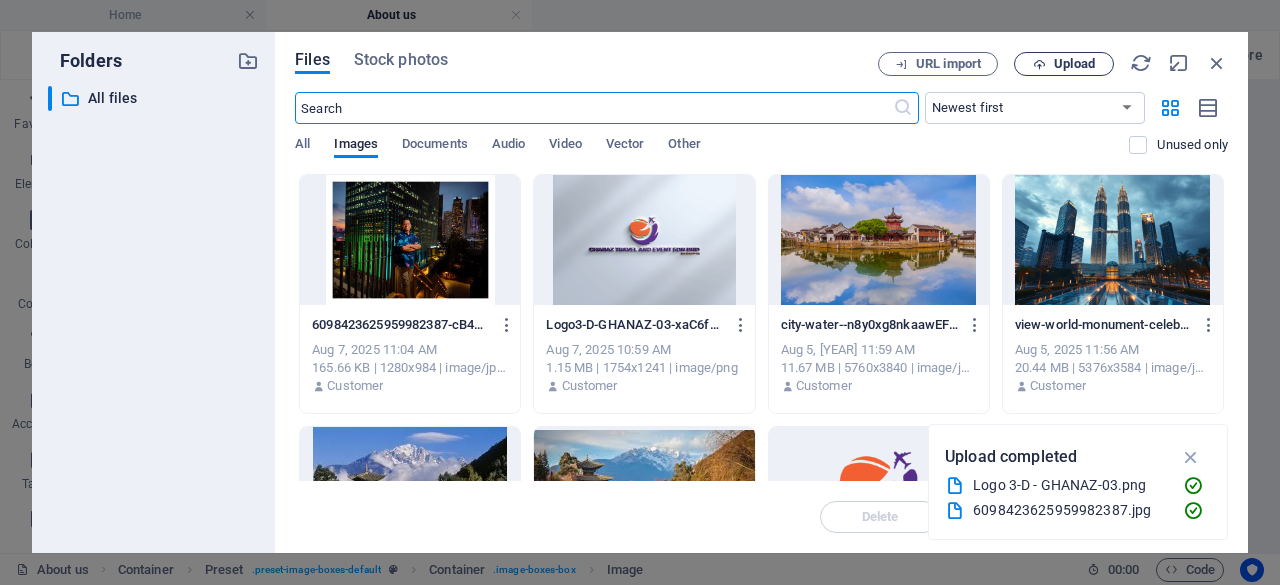 click on "Upload" at bounding box center (1074, 64) 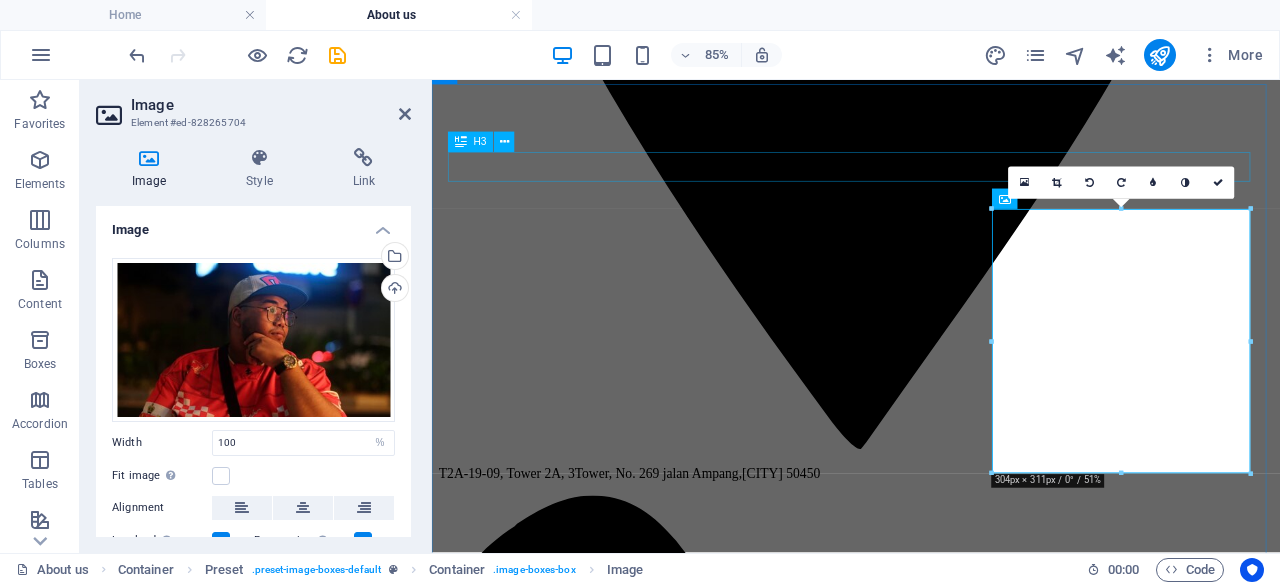 click on "Our Team" at bounding box center [931, 3884] 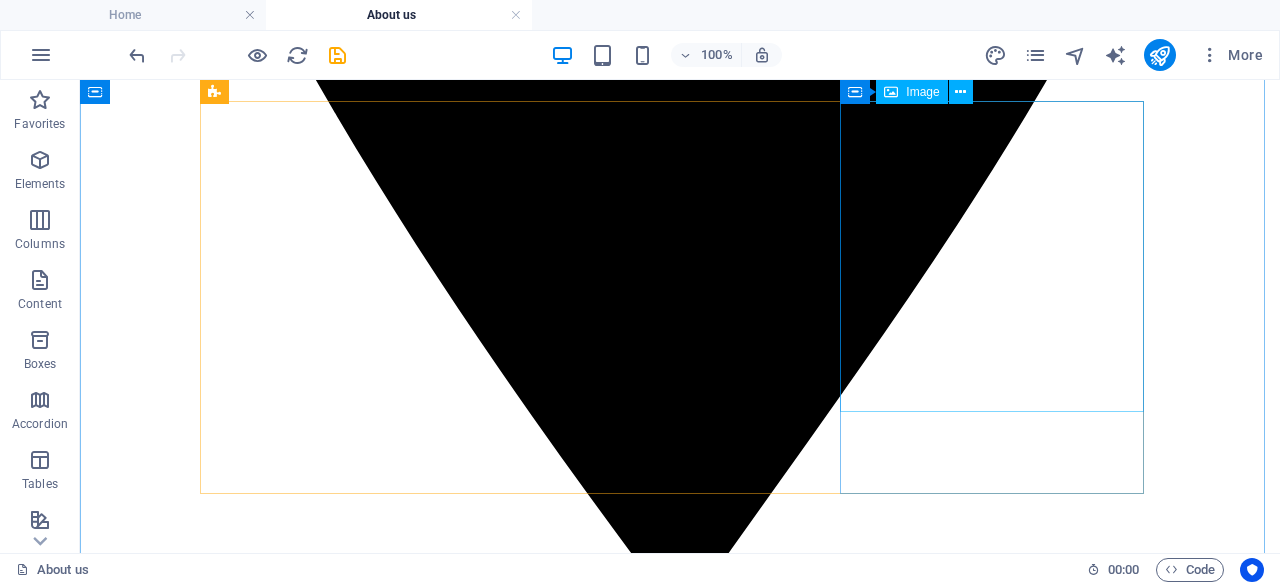 scroll, scrollTop: 1135, scrollLeft: 0, axis: vertical 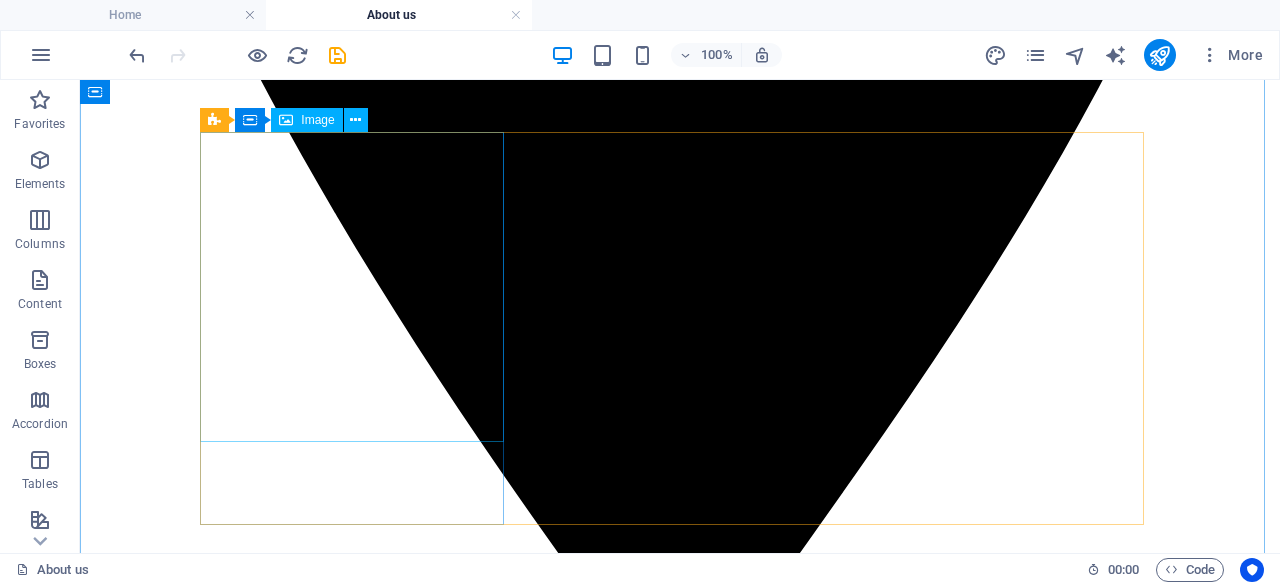 click at bounding box center (680, 5229) 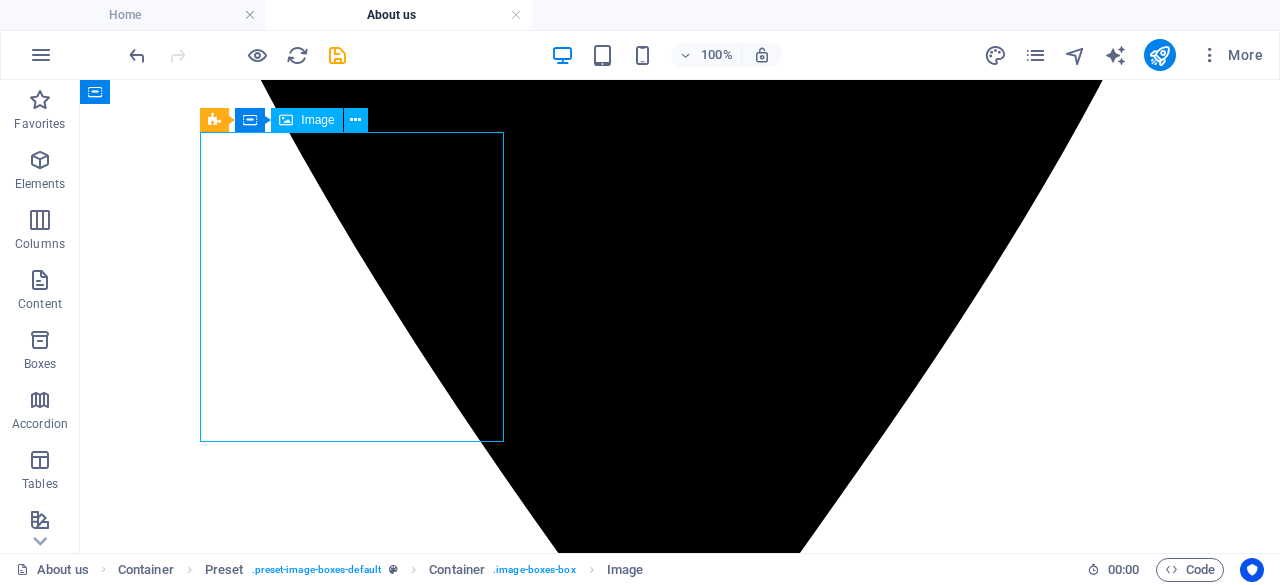 click at bounding box center (680, 5229) 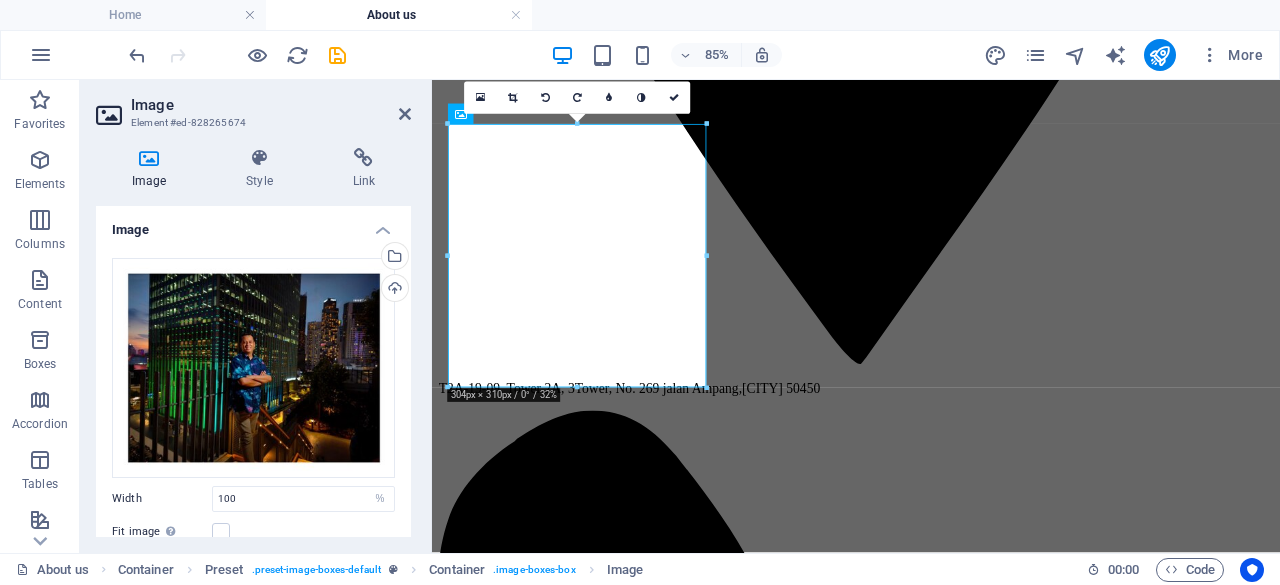 click at bounding box center (513, 98) 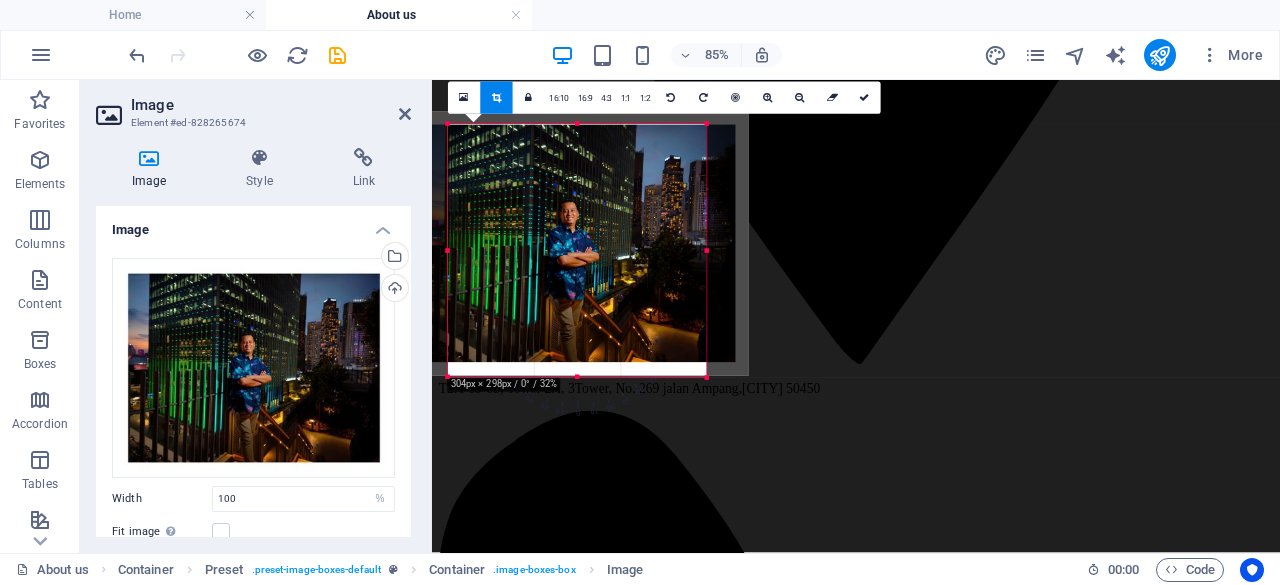 drag, startPoint x: 579, startPoint y: 124, endPoint x: 577, endPoint y: 139, distance: 15.132746 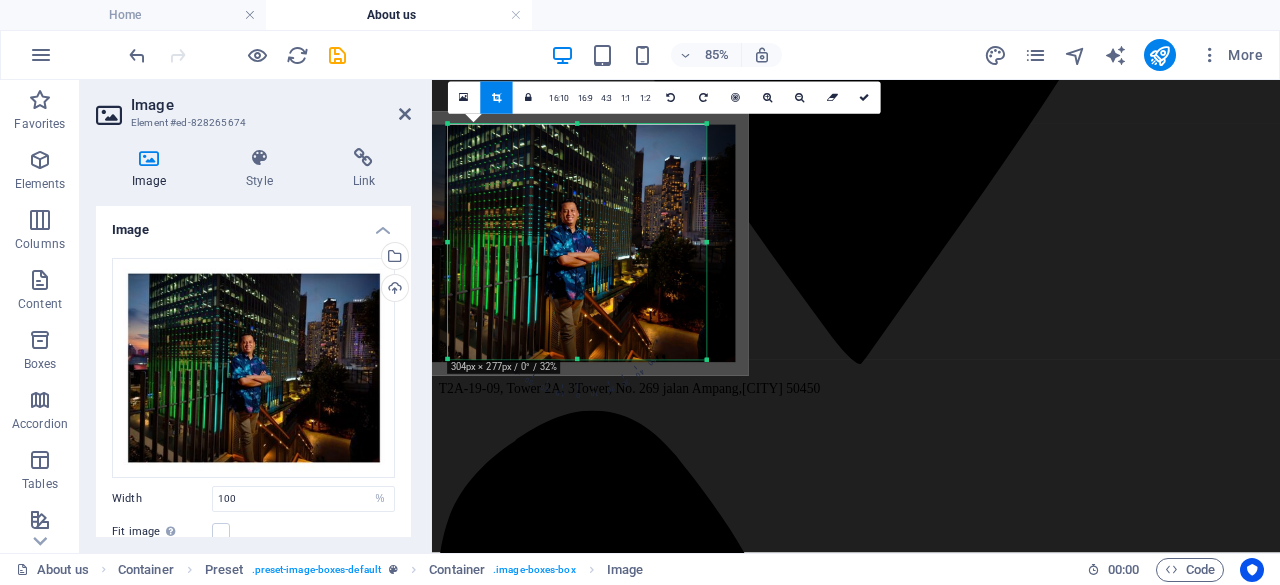 drag, startPoint x: 579, startPoint y: 373, endPoint x: 579, endPoint y: 355, distance: 18 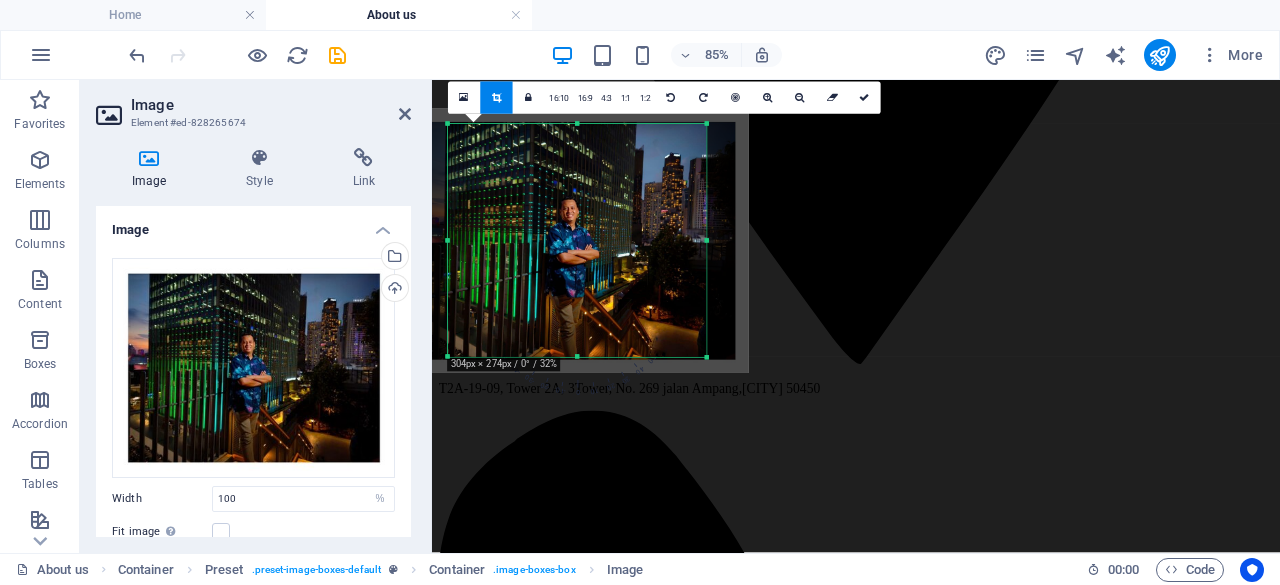 click at bounding box center (577, 124) 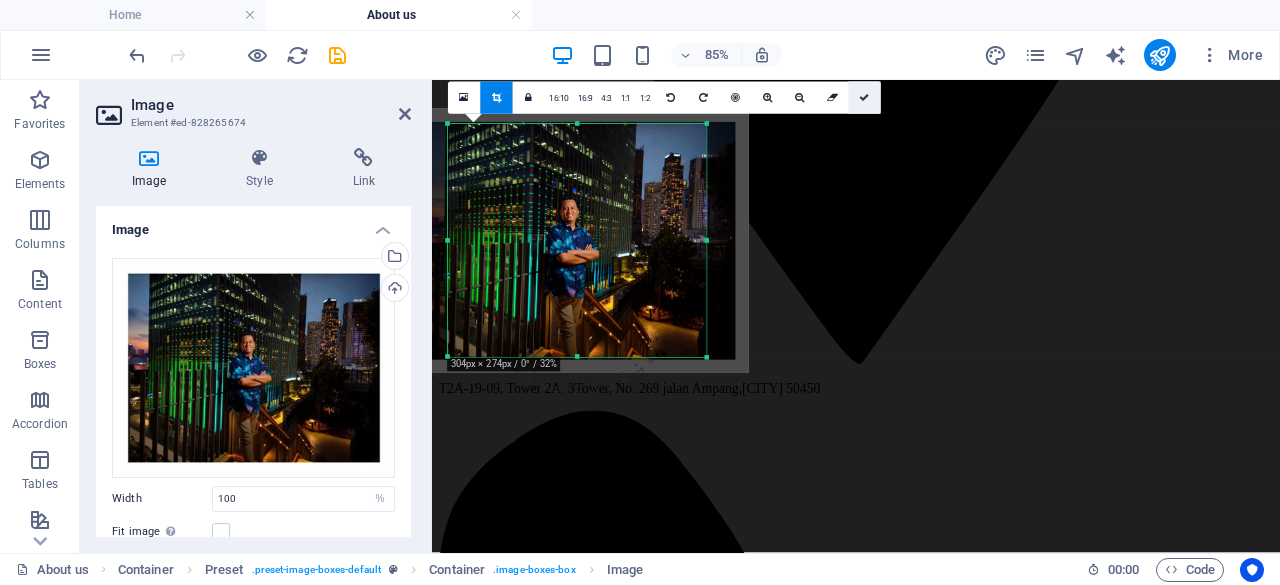 click at bounding box center [865, 98] 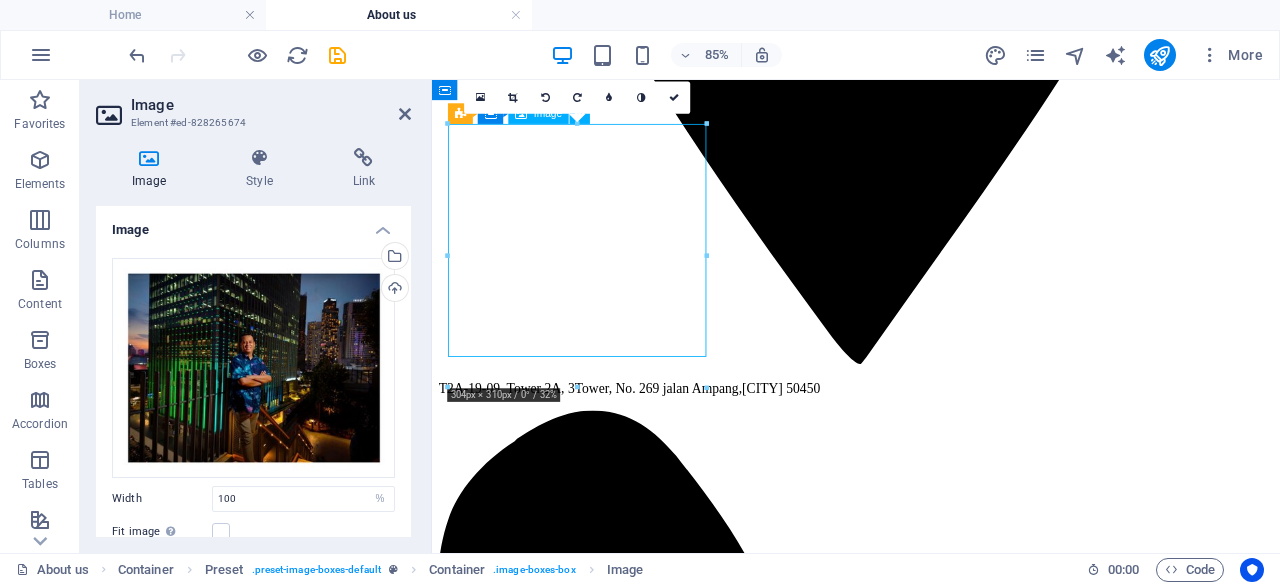 drag, startPoint x: 668, startPoint y: 320, endPoint x: 664, endPoint y: 352, distance: 32.24903 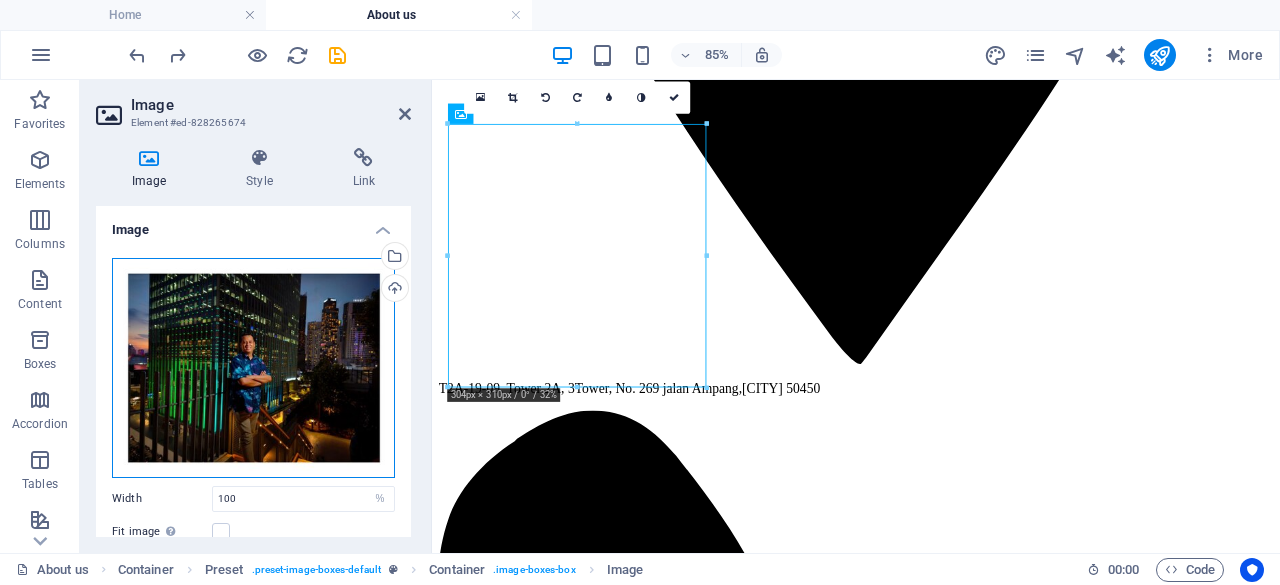 click on "Drag files here, click to choose files or select files from Files or our free stock photos & videos" at bounding box center (253, 368) 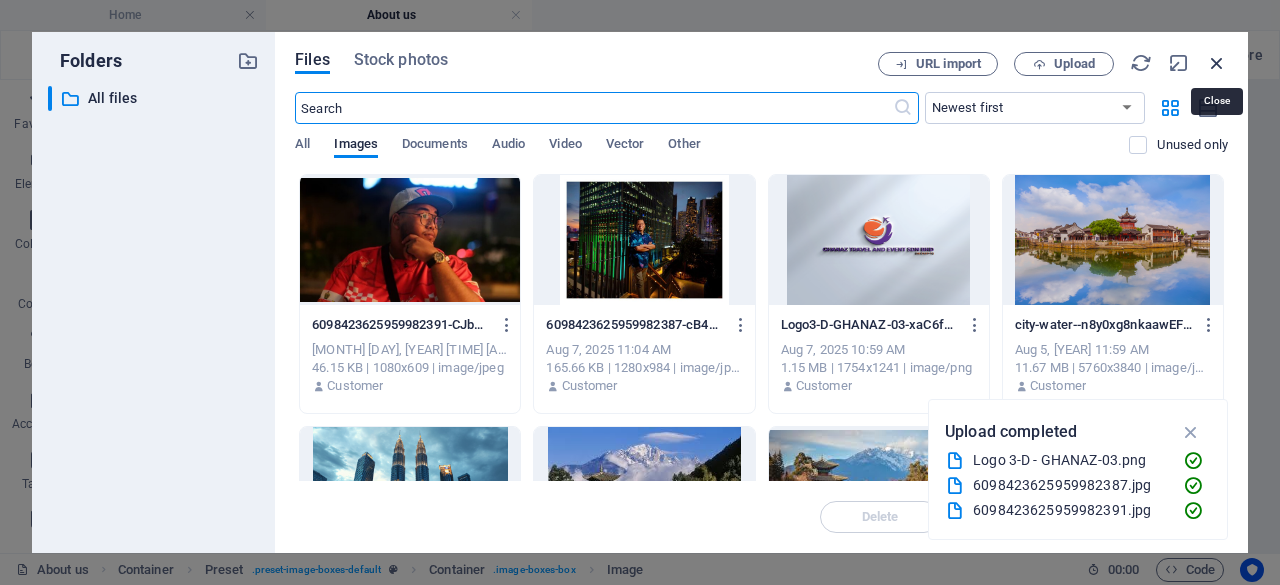click at bounding box center [1217, 63] 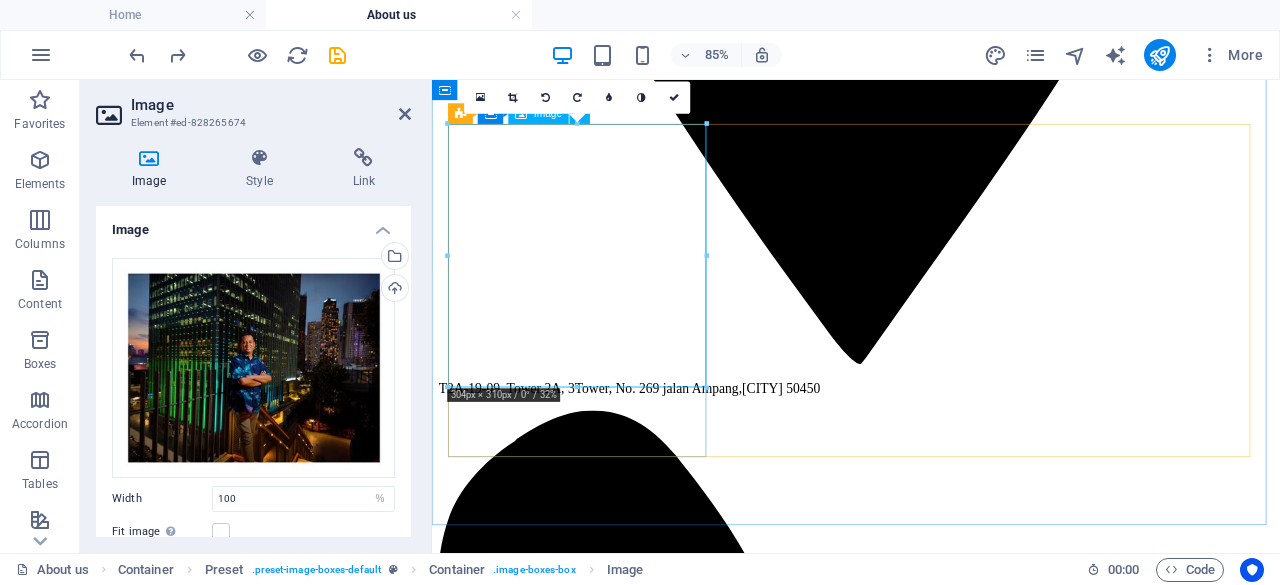 click at bounding box center [931, 4349] 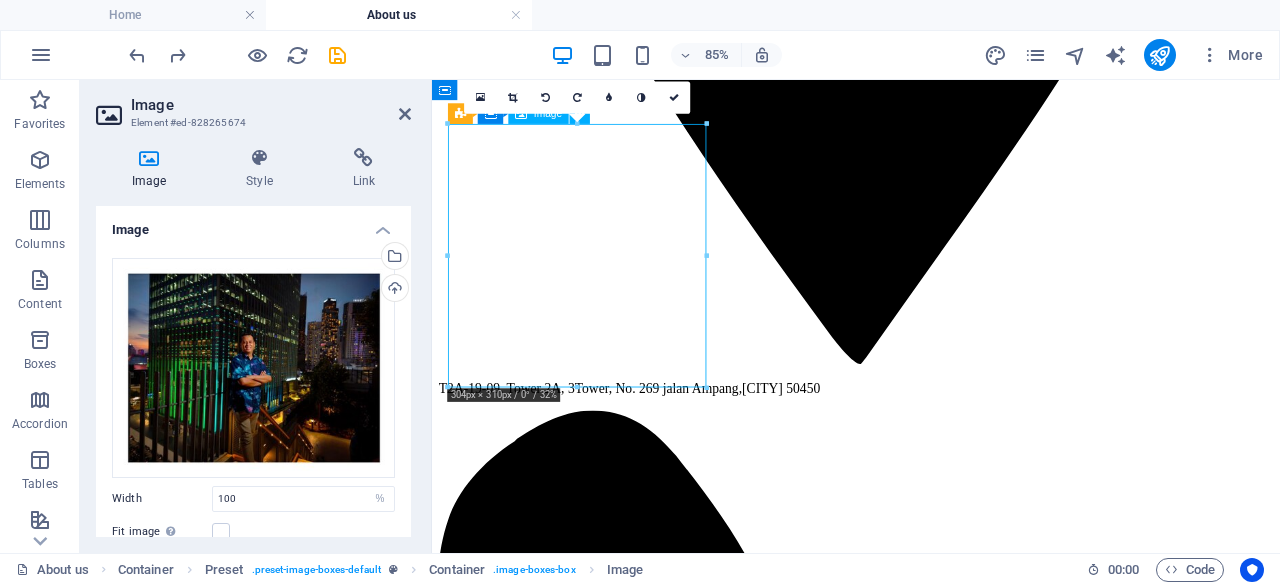 drag, startPoint x: 656, startPoint y: 300, endPoint x: 651, endPoint y: 315, distance: 15.811388 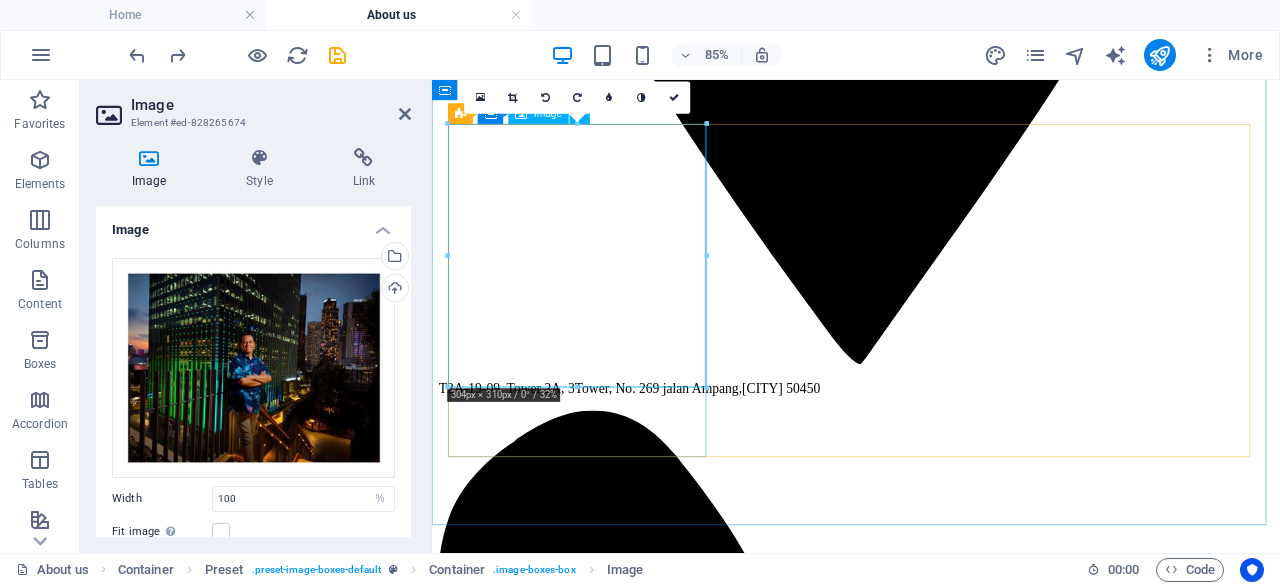 click at bounding box center [931, 4349] 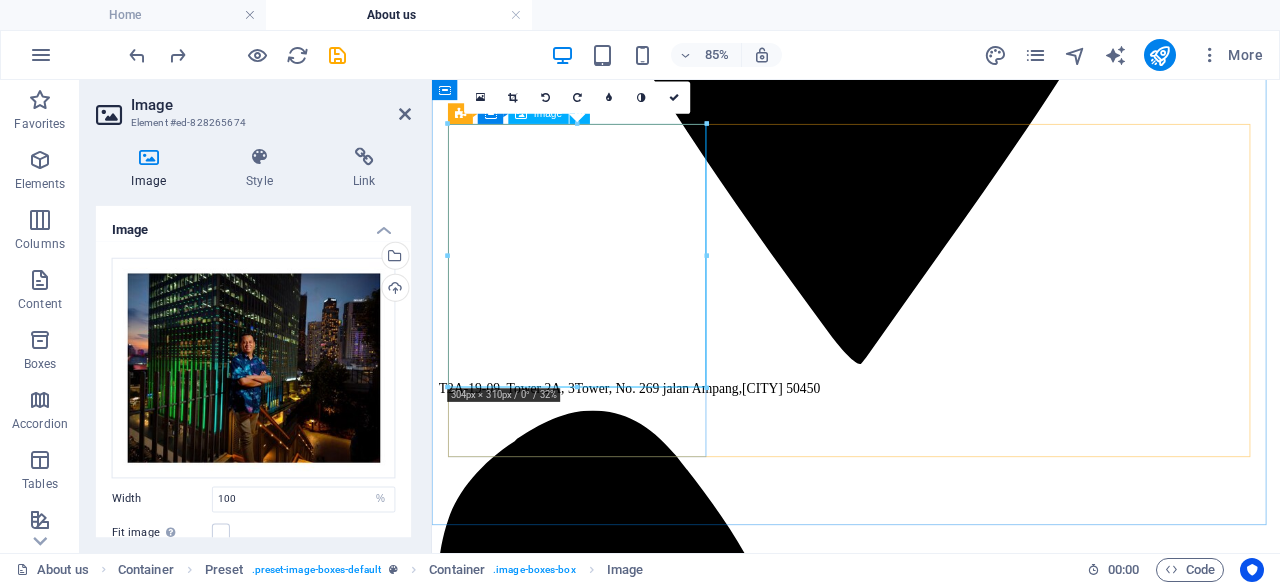 click at bounding box center [931, 4349] 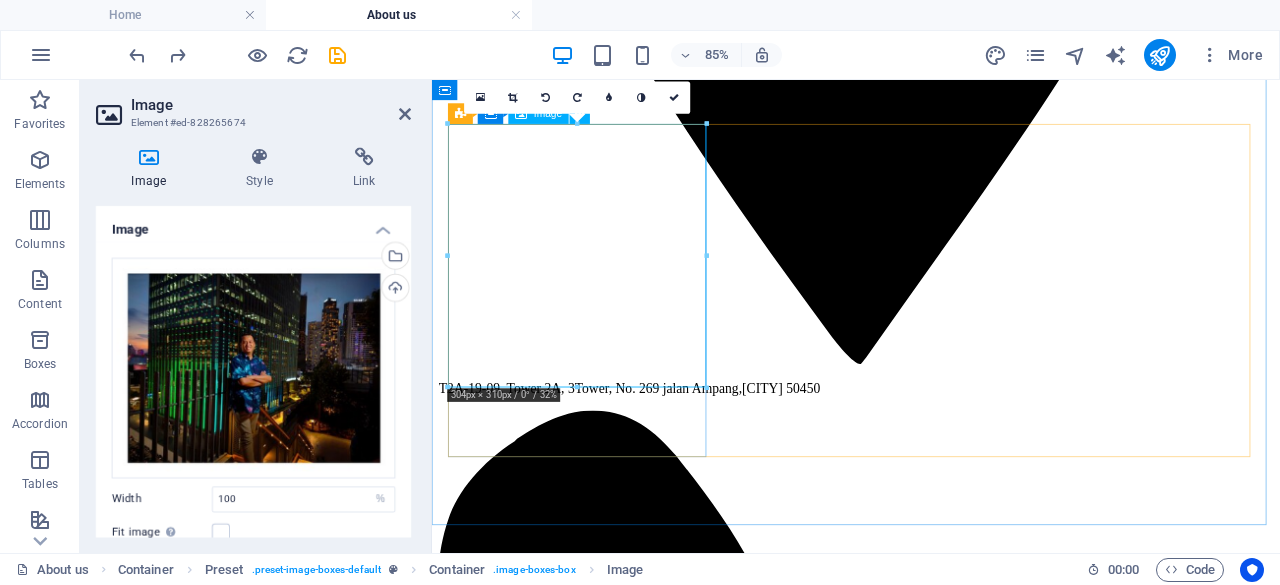 click at bounding box center (931, 4349) 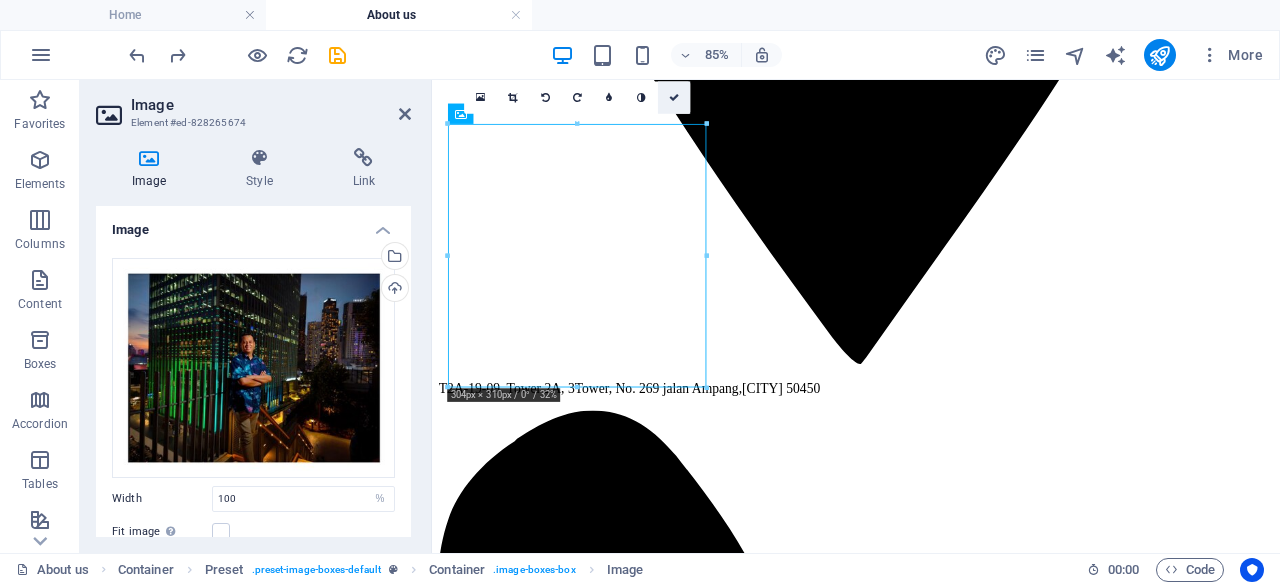 click at bounding box center (674, 98) 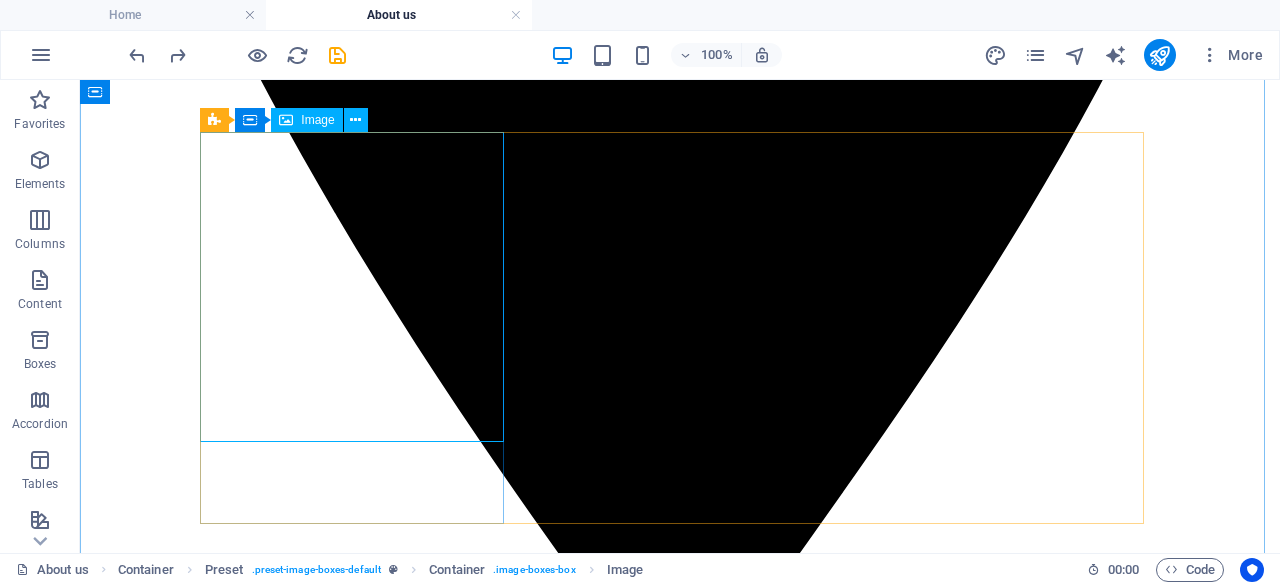 click at bounding box center [680, 5229] 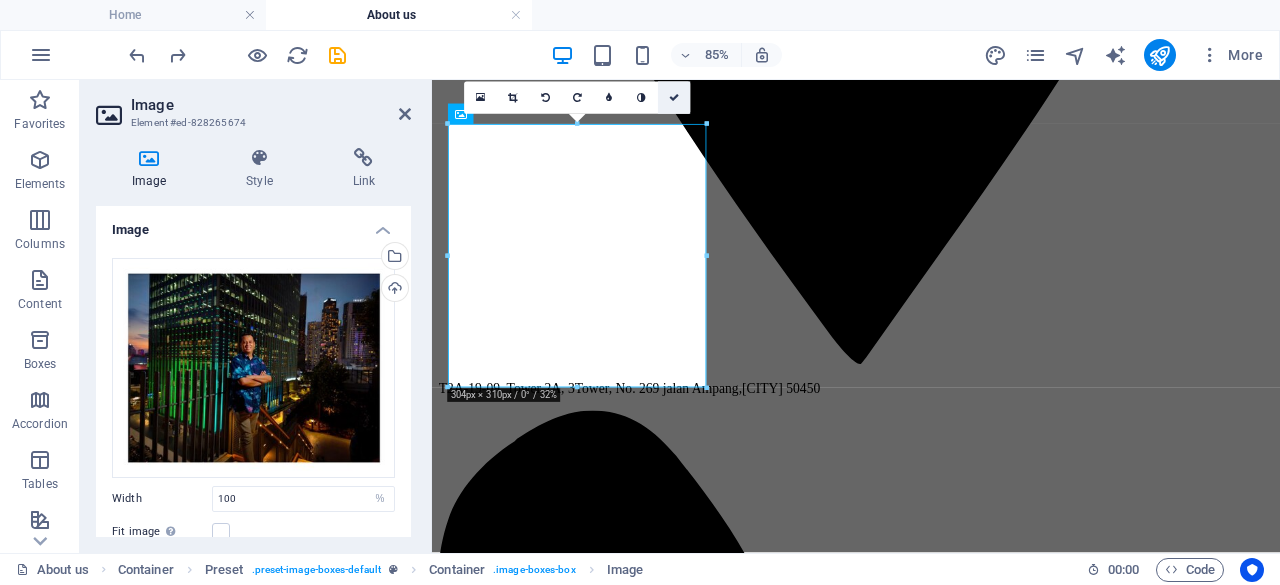 click at bounding box center [674, 98] 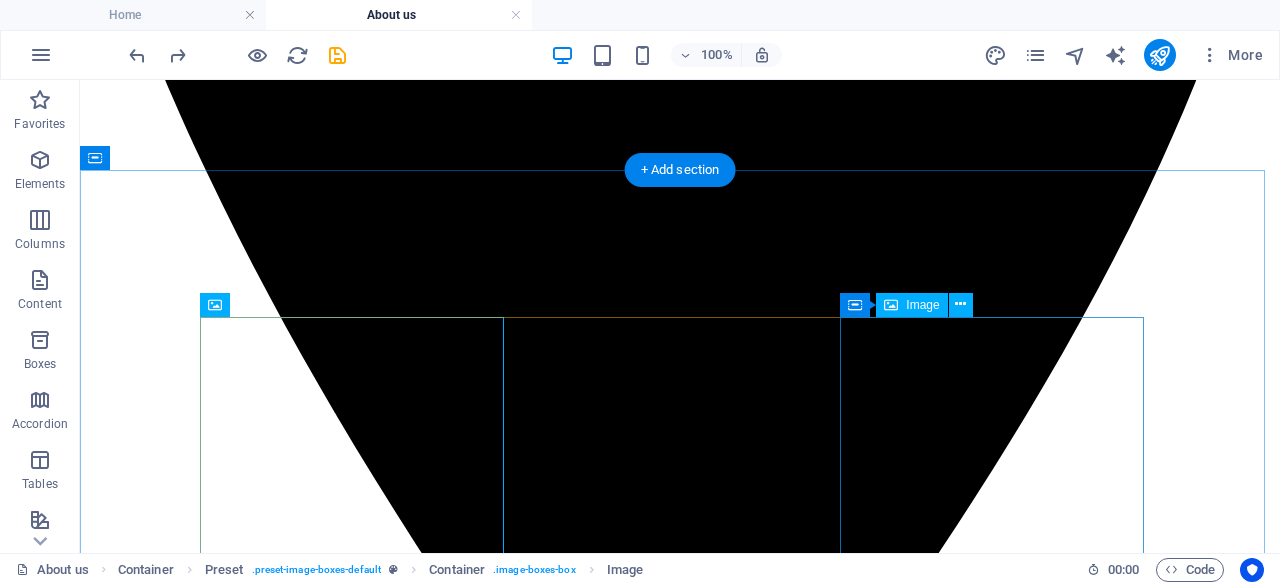 scroll, scrollTop: 1035, scrollLeft: 0, axis: vertical 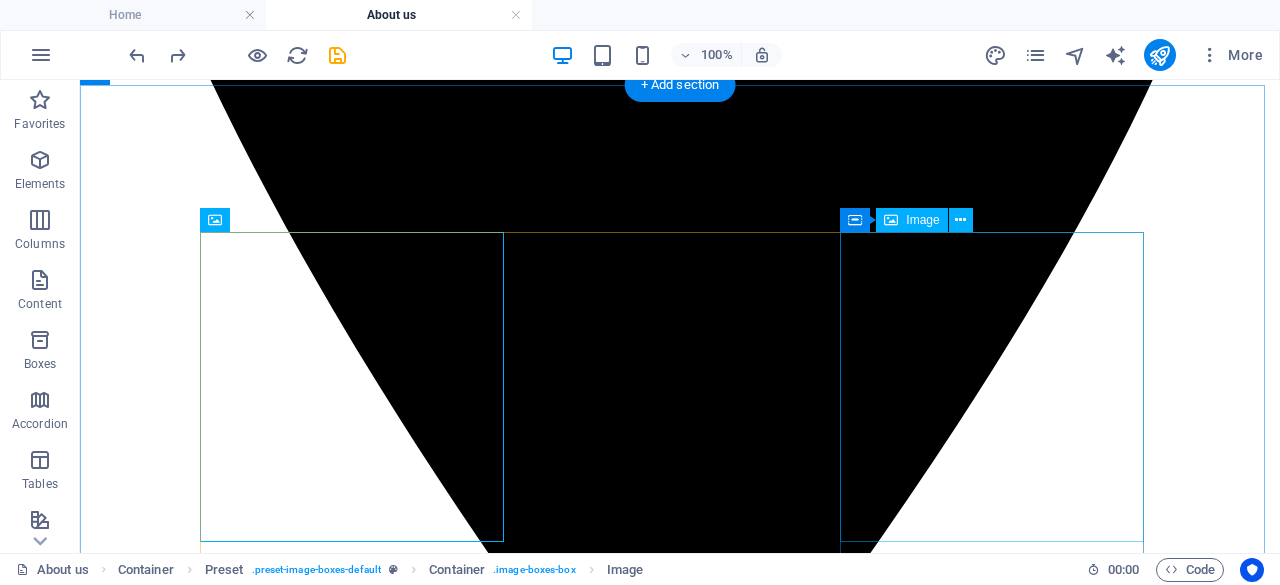 click at bounding box center (680, 7949) 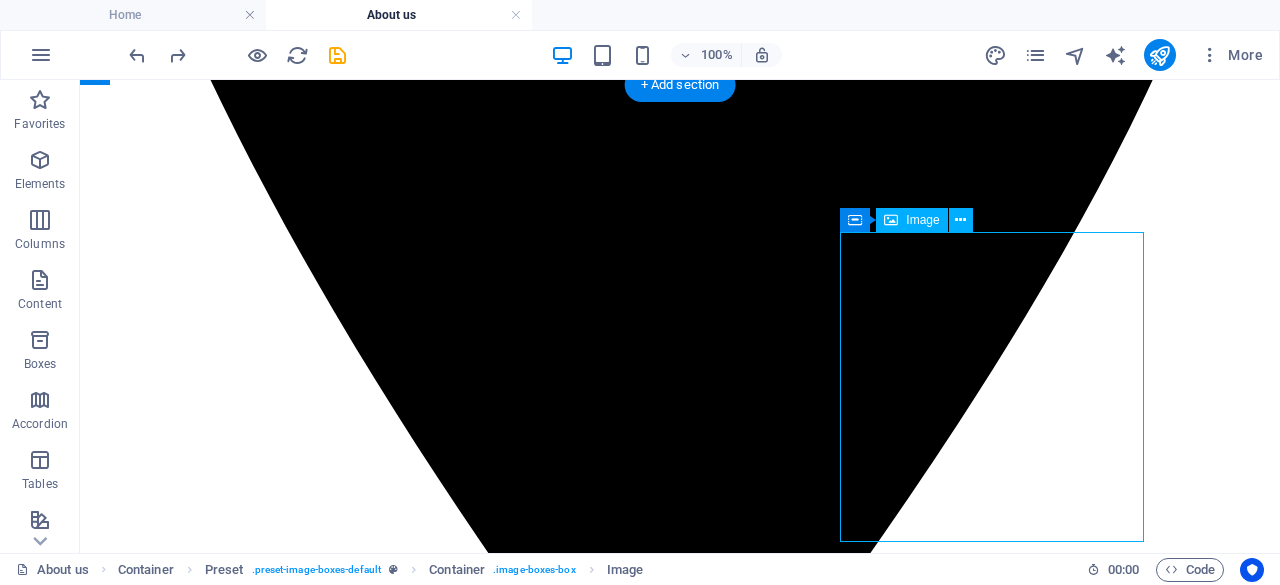 click at bounding box center (680, 7949) 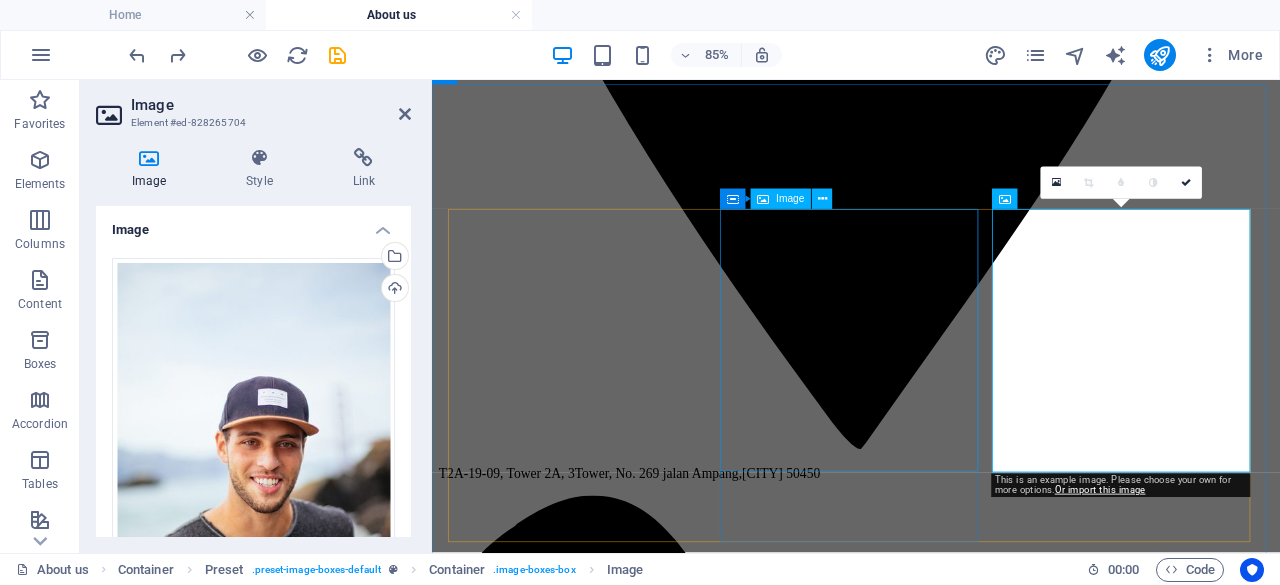 click at bounding box center (931, 5553) 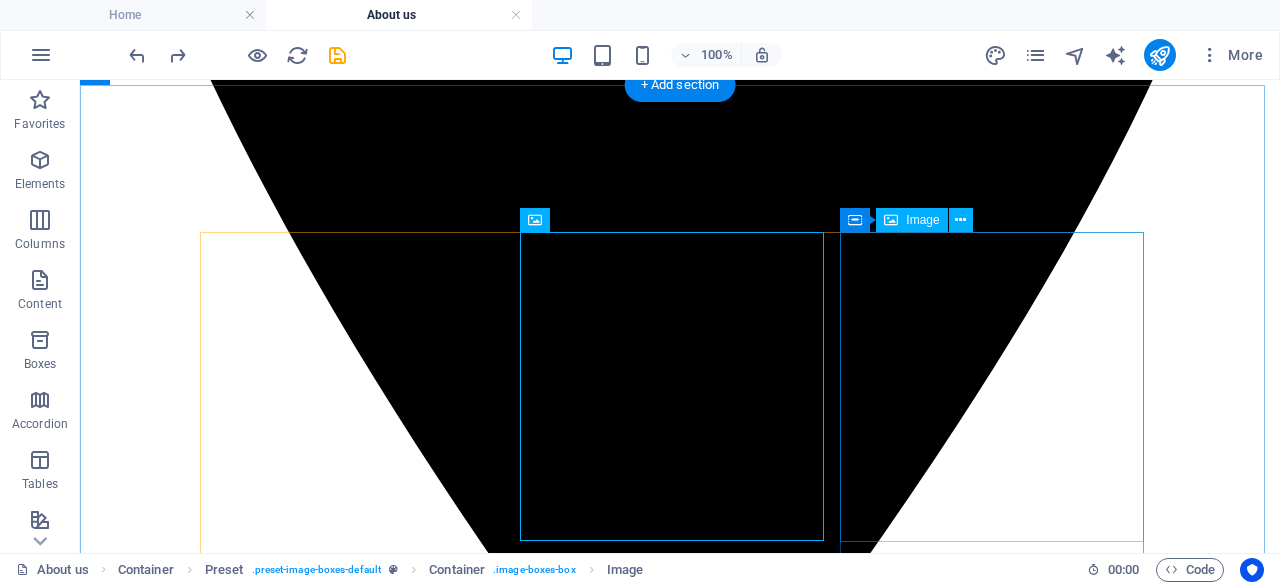 click at bounding box center [680, 7949] 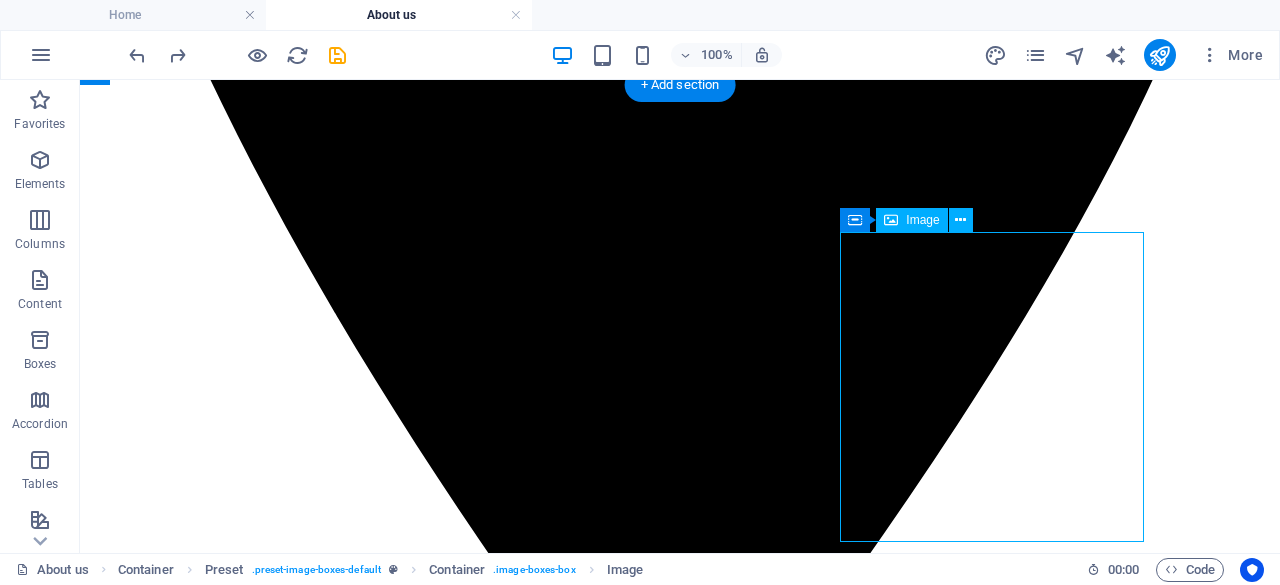 click at bounding box center (680, 7949) 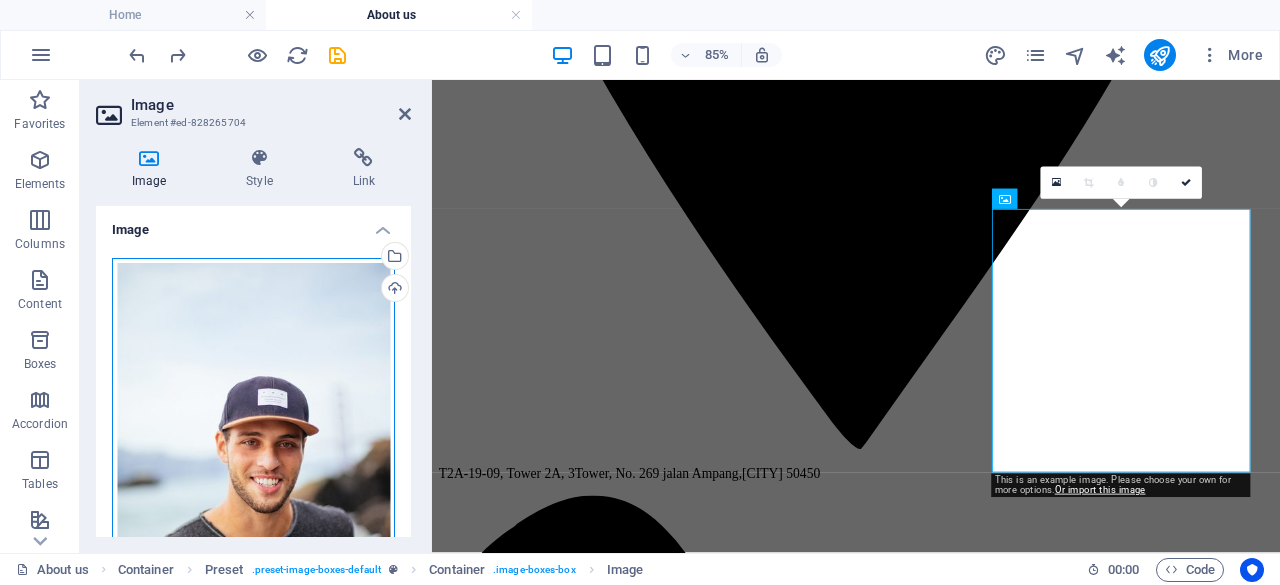 click on "Drag files here, click to choose files or select files from Files or our free stock photos & videos" at bounding box center [253, 468] 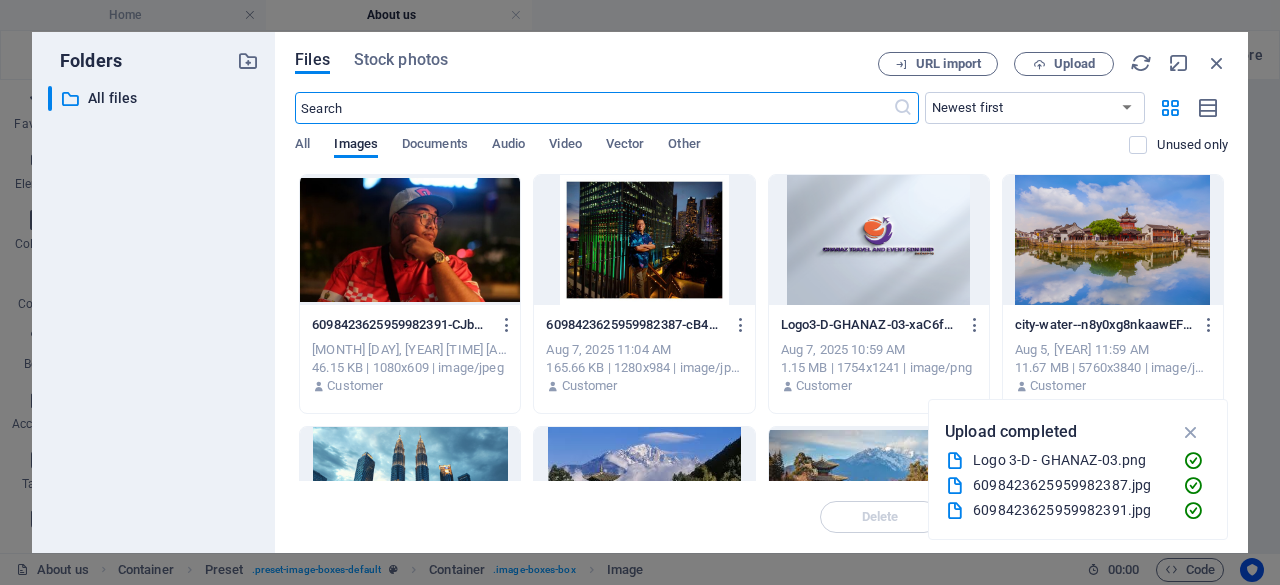 click on "Files Stock photos URL import Upload ​ Newest first Oldest first Name (A-Z) Name (Z-A) Size (0-9) Size (9-0) Resolution (0-9) Resolution (9-0) All Images Documents Audio Video Vector Other Unused only Drop files here to upload them instantly 6098423625959982391-CJbJDdM3oZ1gUKz2V-hGzw.jpg 6098423625959982391-CJbJDdM3oZ1gUKz2V-hGzw.jpg Aug 7, [YEAR] 11:06 AM 46.15 KB | 1080x609 | image/jpeg Customer 6098423625959982387-cB4pw5zzry1CgwdaPA7OdQ.jpg 6098423625959982387-cB4pw5zzry1CgwdaPA7OdQ.jpg Aug 7, [YEAR] 11:04 AM 165.66 KB | 1280x984 | image/jpeg Customer Logo3-D-GHANAZ-03-xaC6fgoM4gBg8XyZBn_xhg.png Logo3-D-GHANAZ-03-xaC6fgoM4gBg8XyZBn_xhg.png Aug 7, [YEAR] 10:59 AM 1.15 MB | 1754x1241 | image/png Customer city-water--n8y0xg8nkaawEF52rKXXA.jpg city-water--n8y0xg8nkaawEF52rKXXA.jpg Aug 5, [YEAR] 11:59 AM 11.67 MB | 5760x3840 | image/jpeg Customer view-world-monument-celebrate-world-heritage-day-rpjNVanIywqbZn9c5z7o-w.jpg view-world-monument-celebrate-world-heritage-day-rpjNVanIywqbZn9c5z7o-w.jpg Aug 5, [YEAR] 11:56 AM" at bounding box center (761, 292) 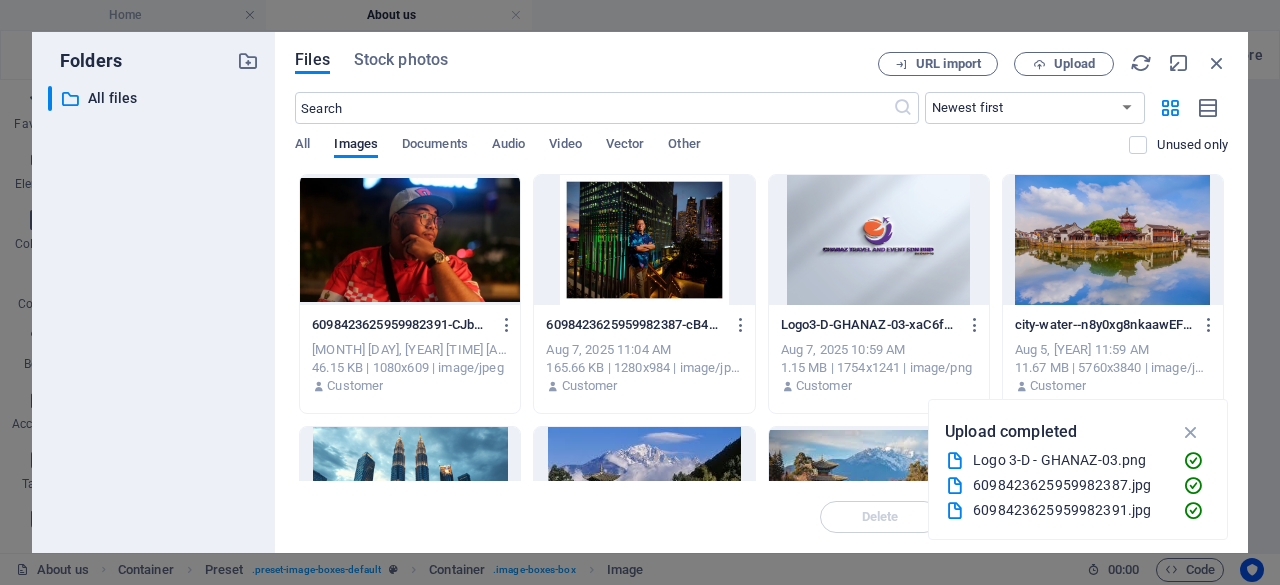 click at bounding box center [410, 240] 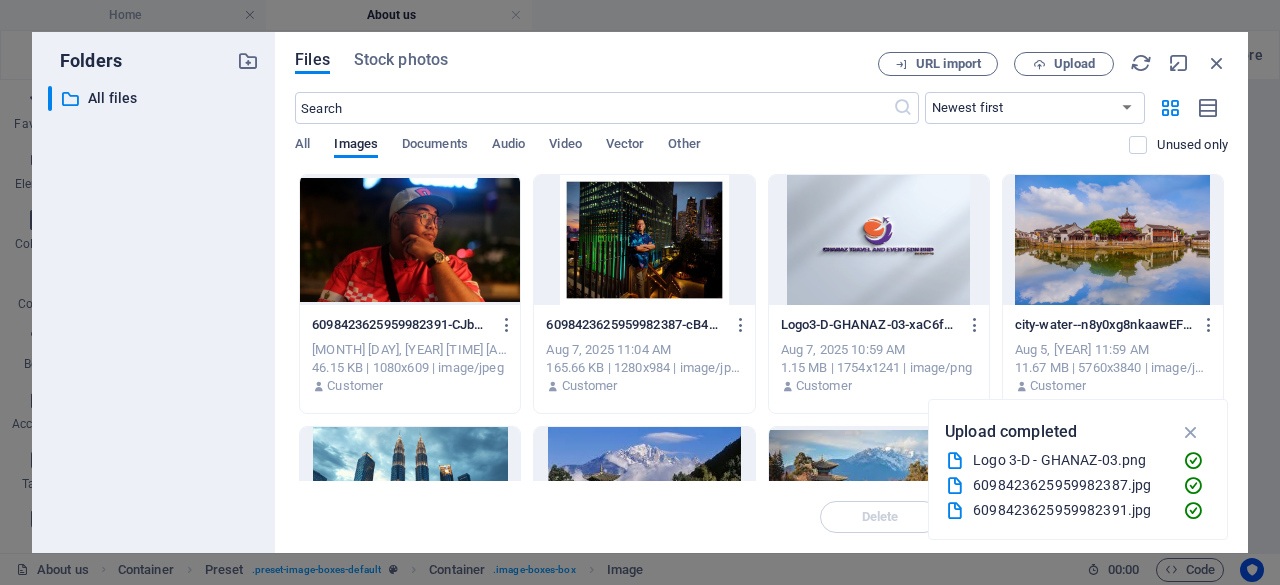 click at bounding box center [410, 240] 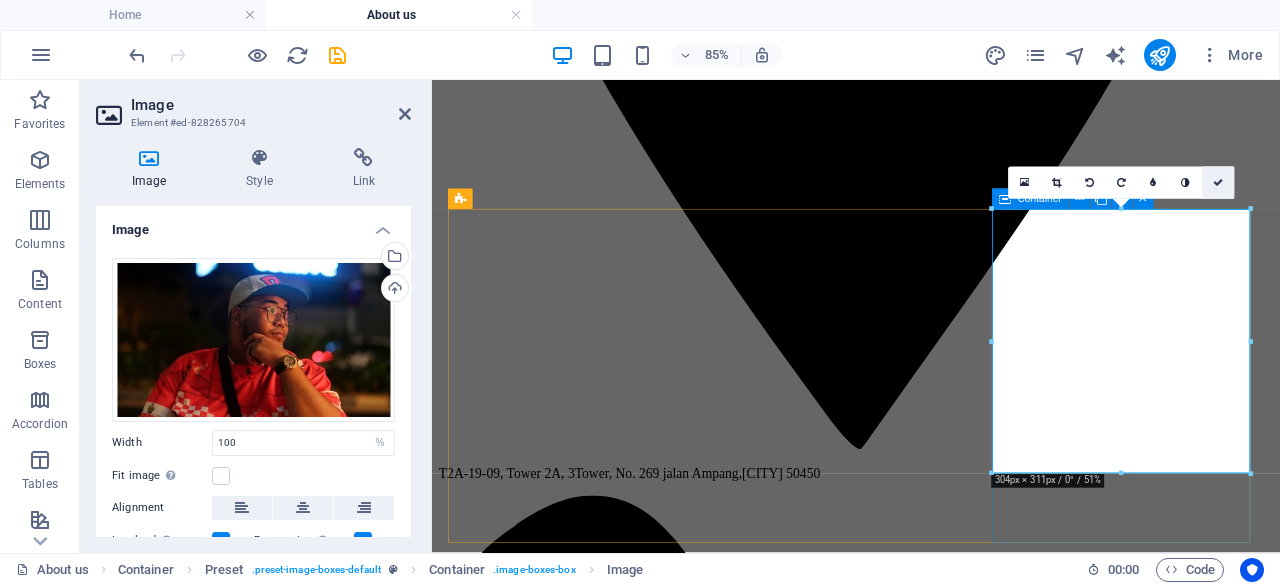 click at bounding box center (1218, 183) 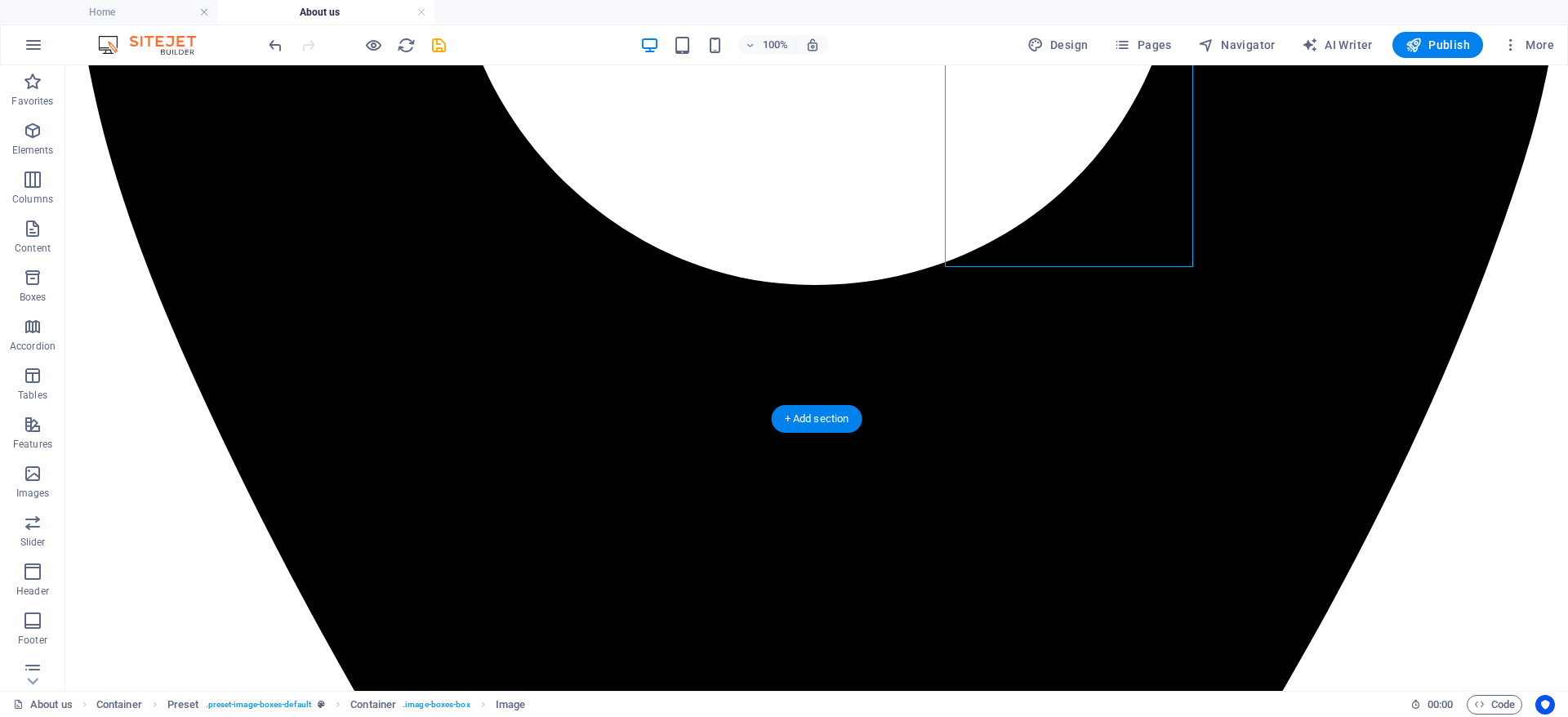 scroll, scrollTop: 1091, scrollLeft: 0, axis: vertical 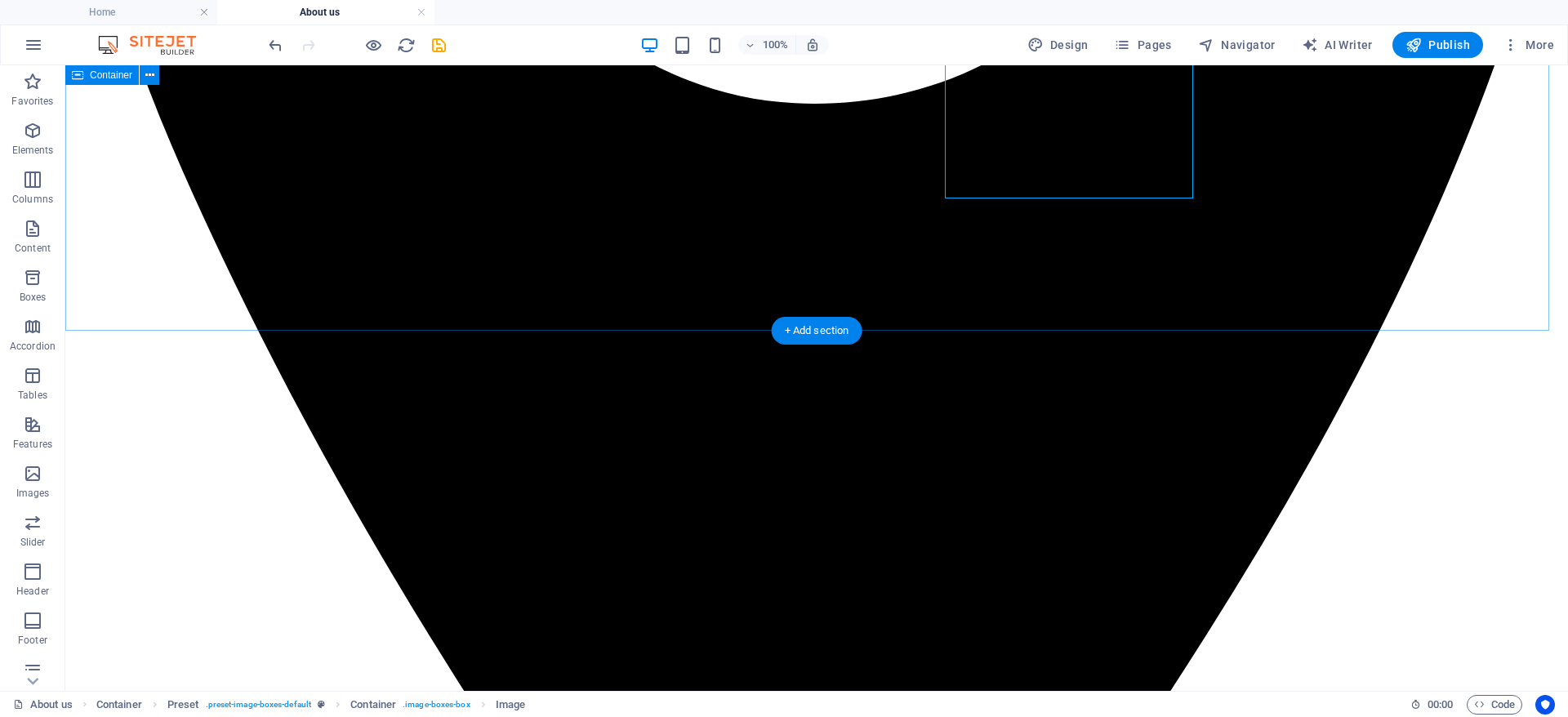 click on "Our Team [NAME] CEO [NAME] Business development [NAME] Tour Leader" at bounding box center (817, 7952) 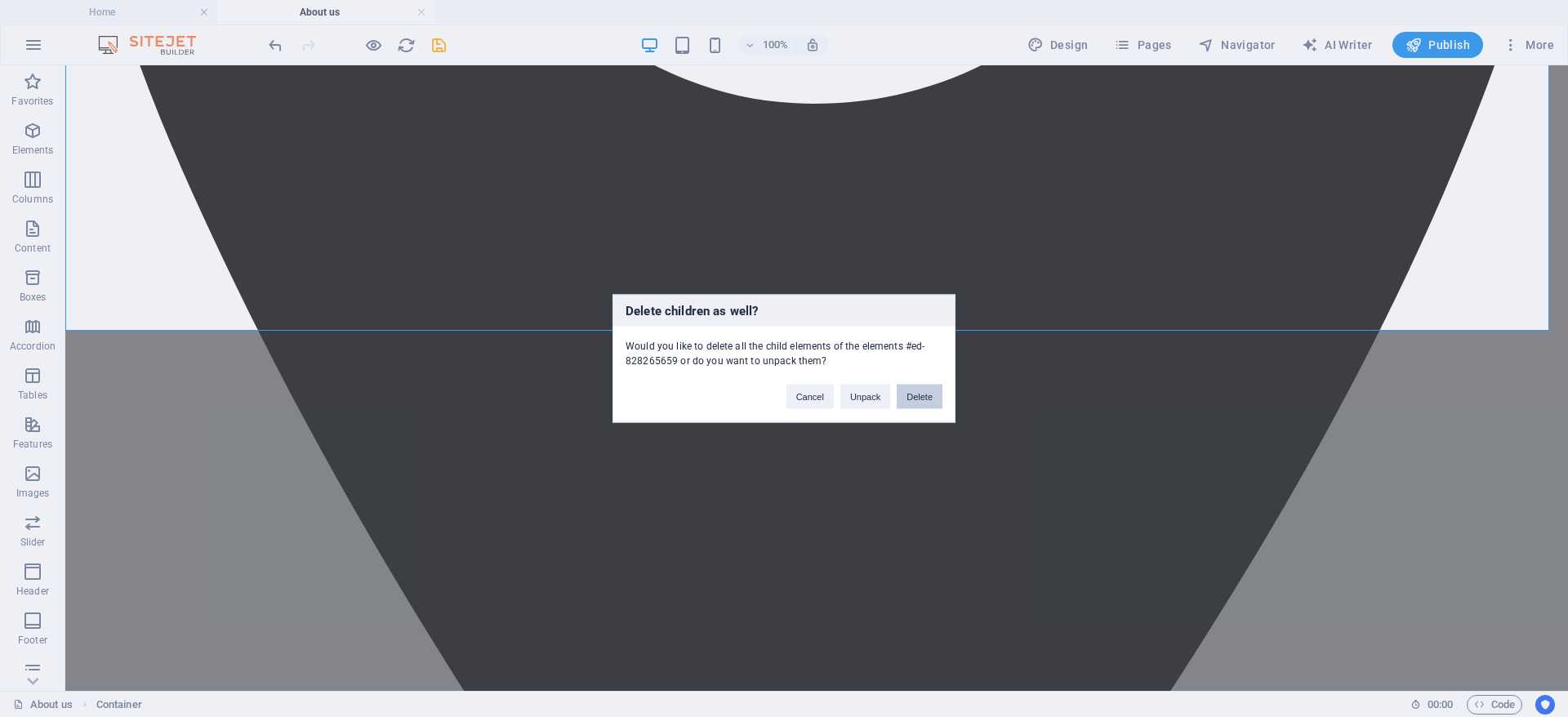 drag, startPoint x: 921, startPoint y: 385, endPoint x: 854, endPoint y: 322, distance: 91.96739 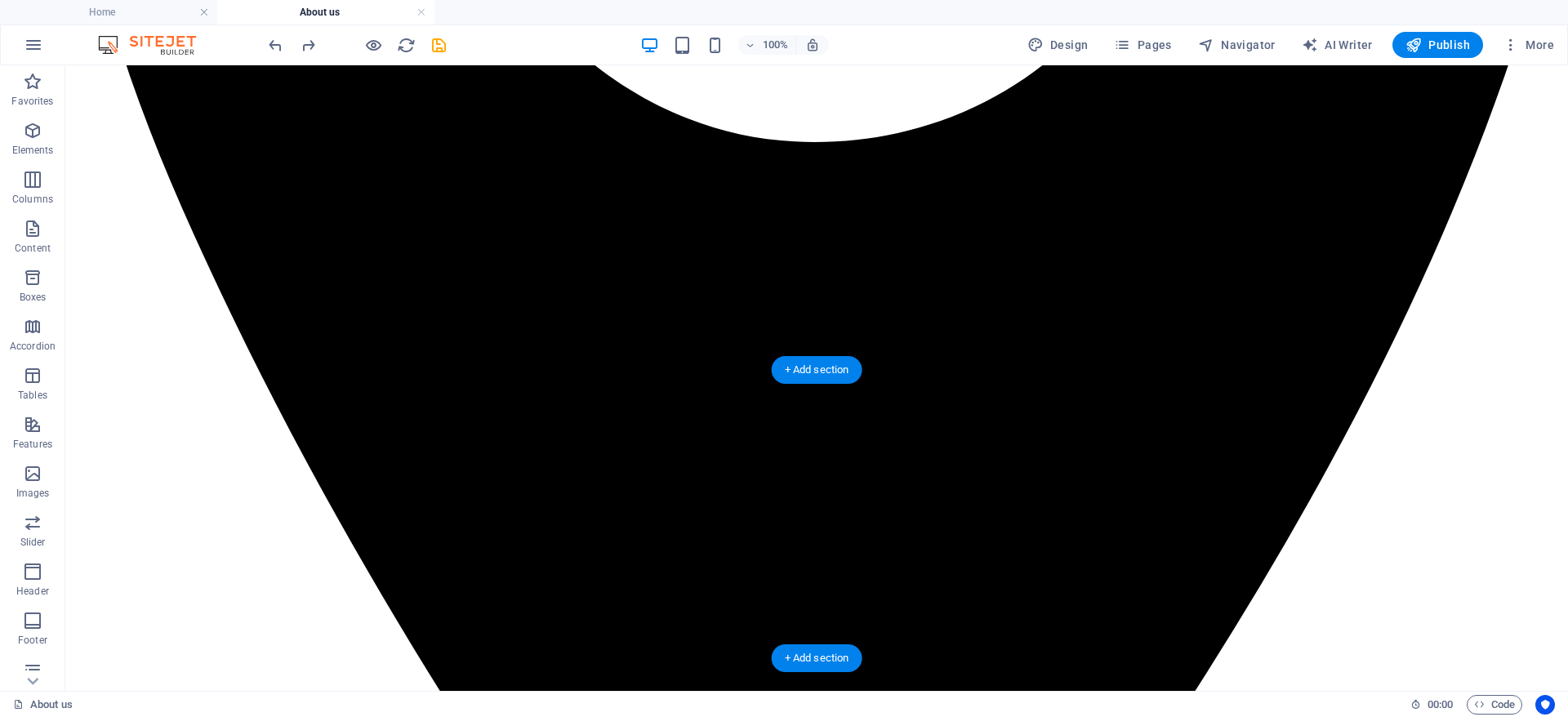 scroll, scrollTop: 1075, scrollLeft: 0, axis: vertical 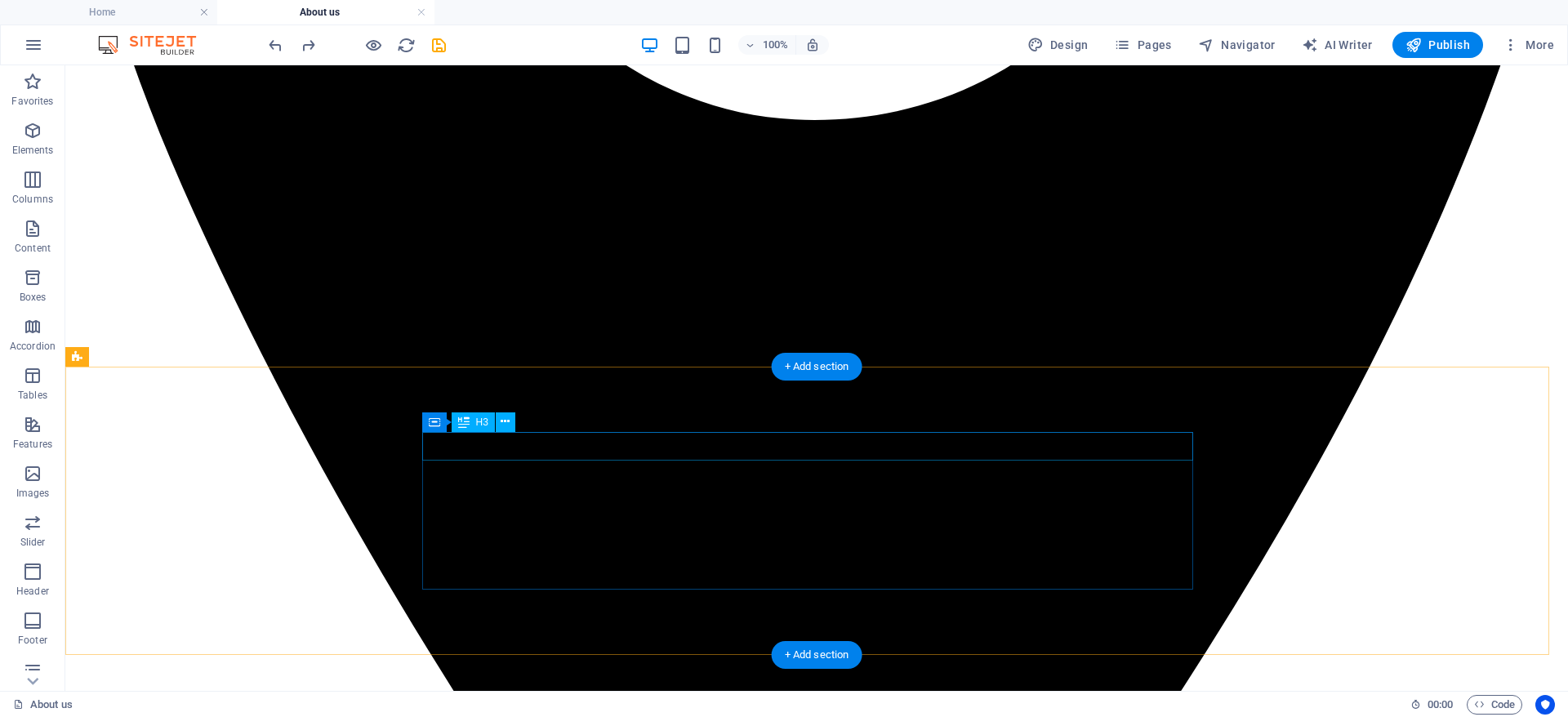 click on "Appointment" at bounding box center [817, 10753] 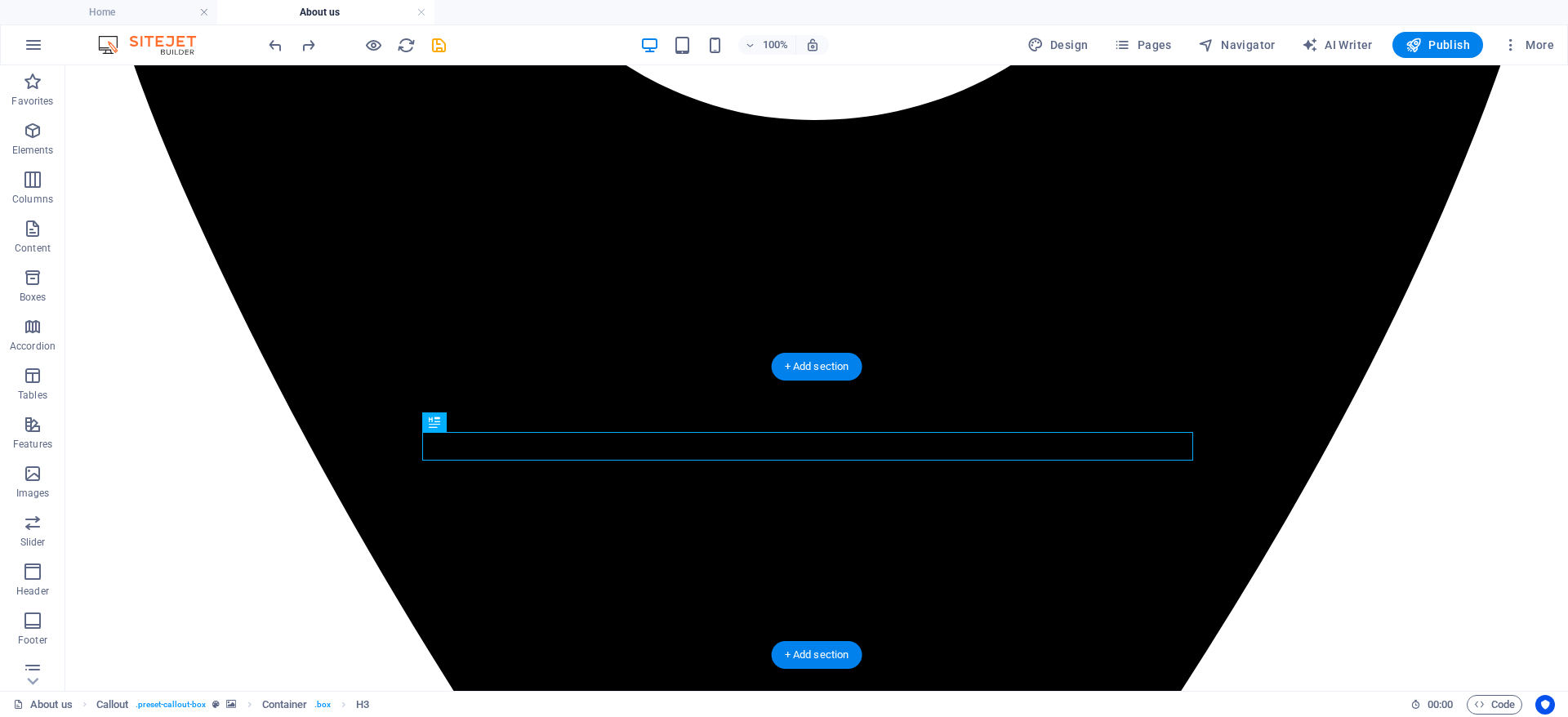 click at bounding box center [817, 10440] 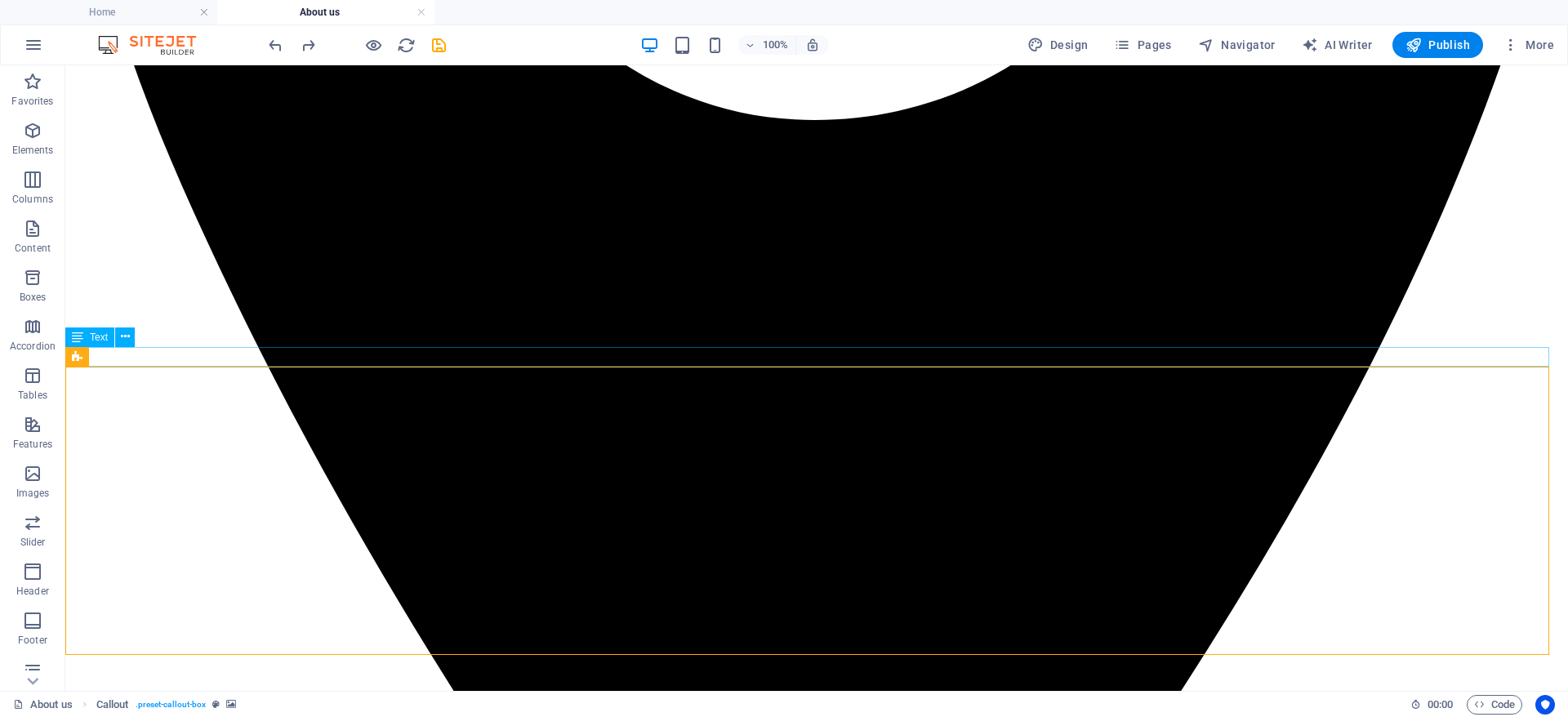click on "Lorem ipsum dolor sit amet, consectetur adipisicing elit. Veritatis, dolorem!" at bounding box center (817, 10419) 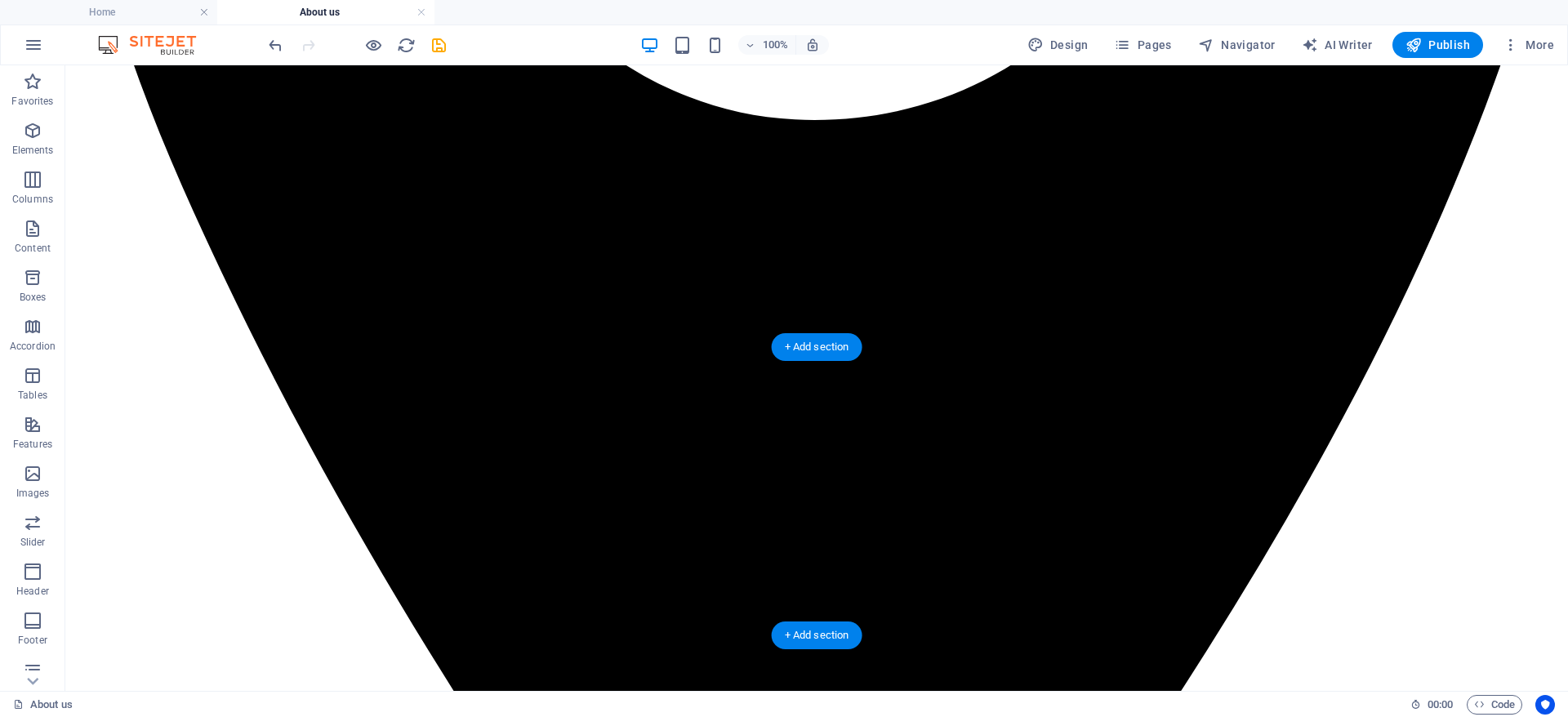 click at bounding box center [817, 10412] 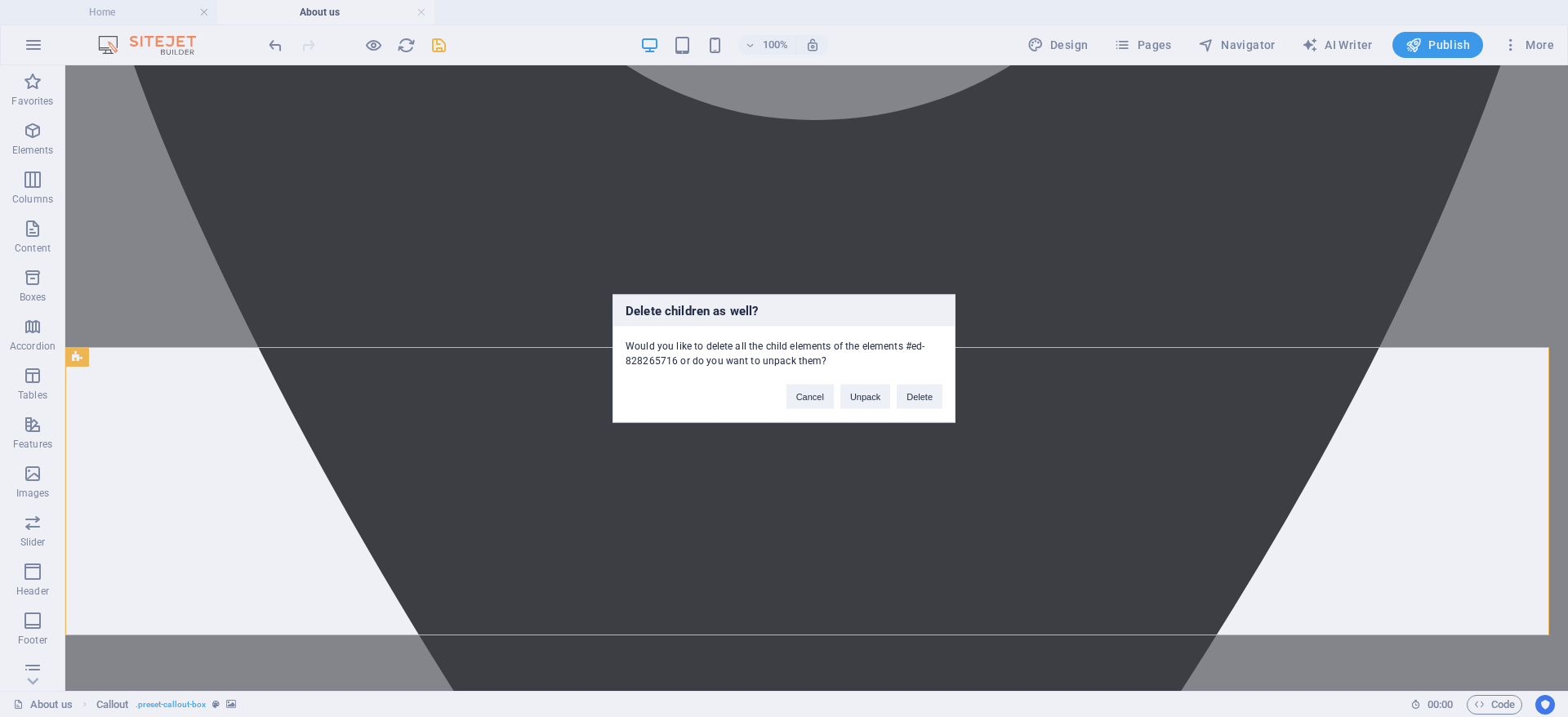type 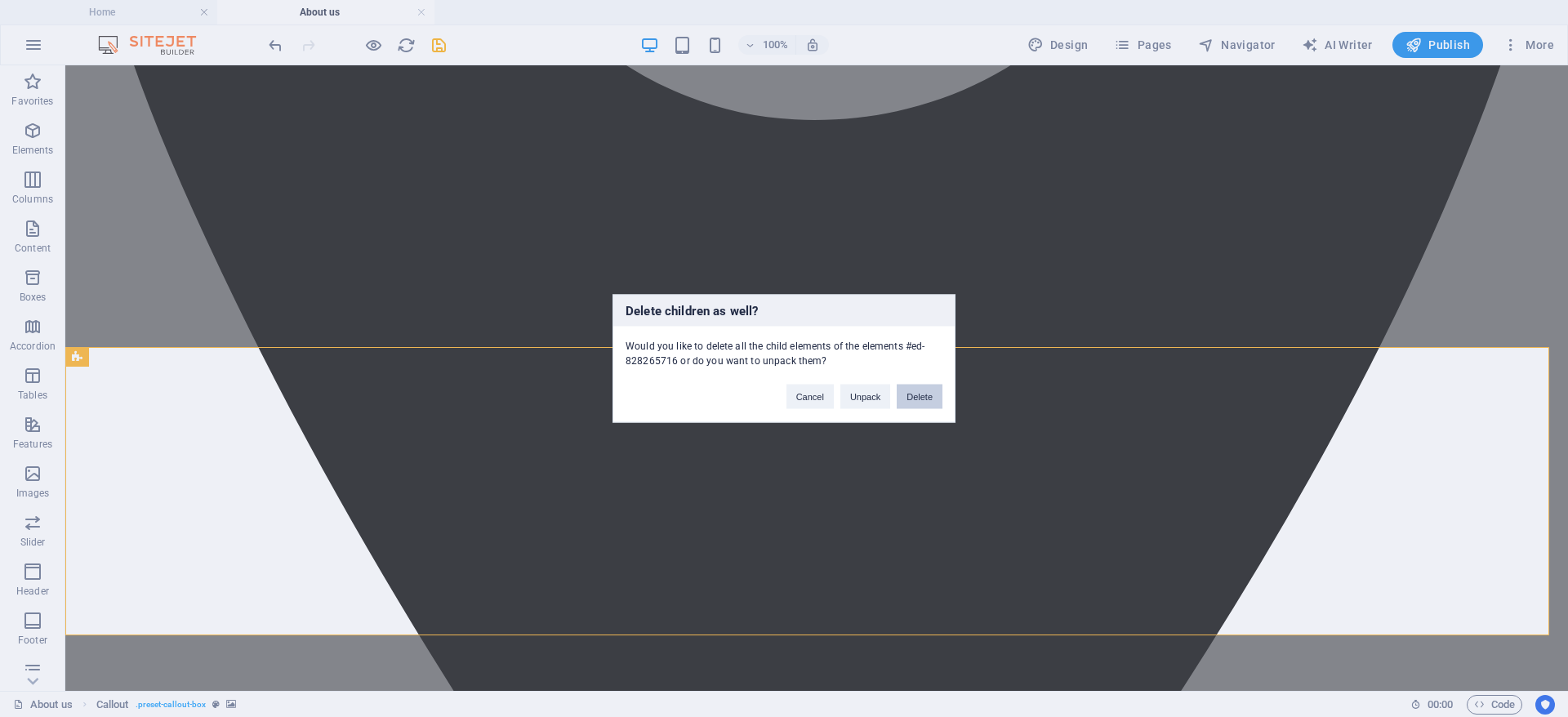 click on "Delete" at bounding box center [920, 397] 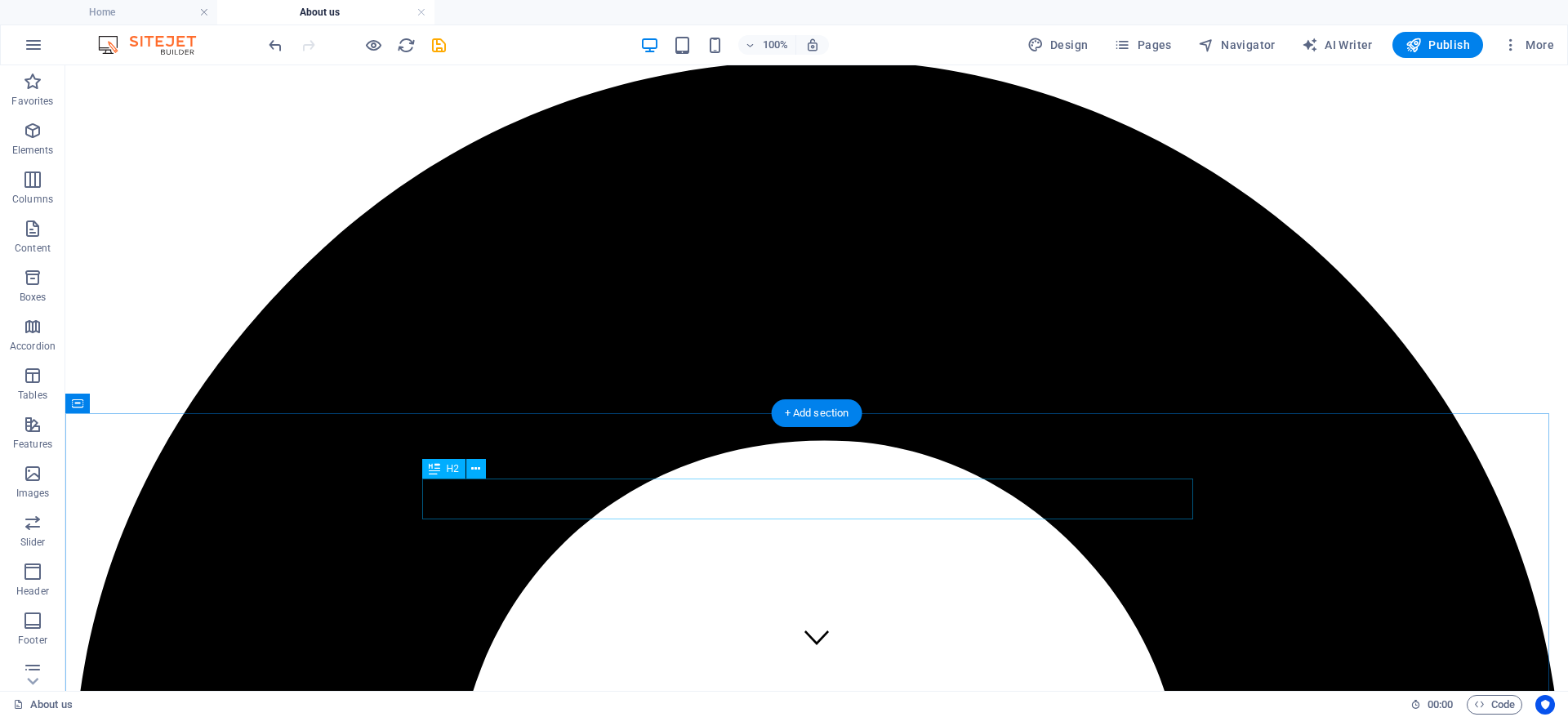 scroll, scrollTop: 0, scrollLeft: 0, axis: both 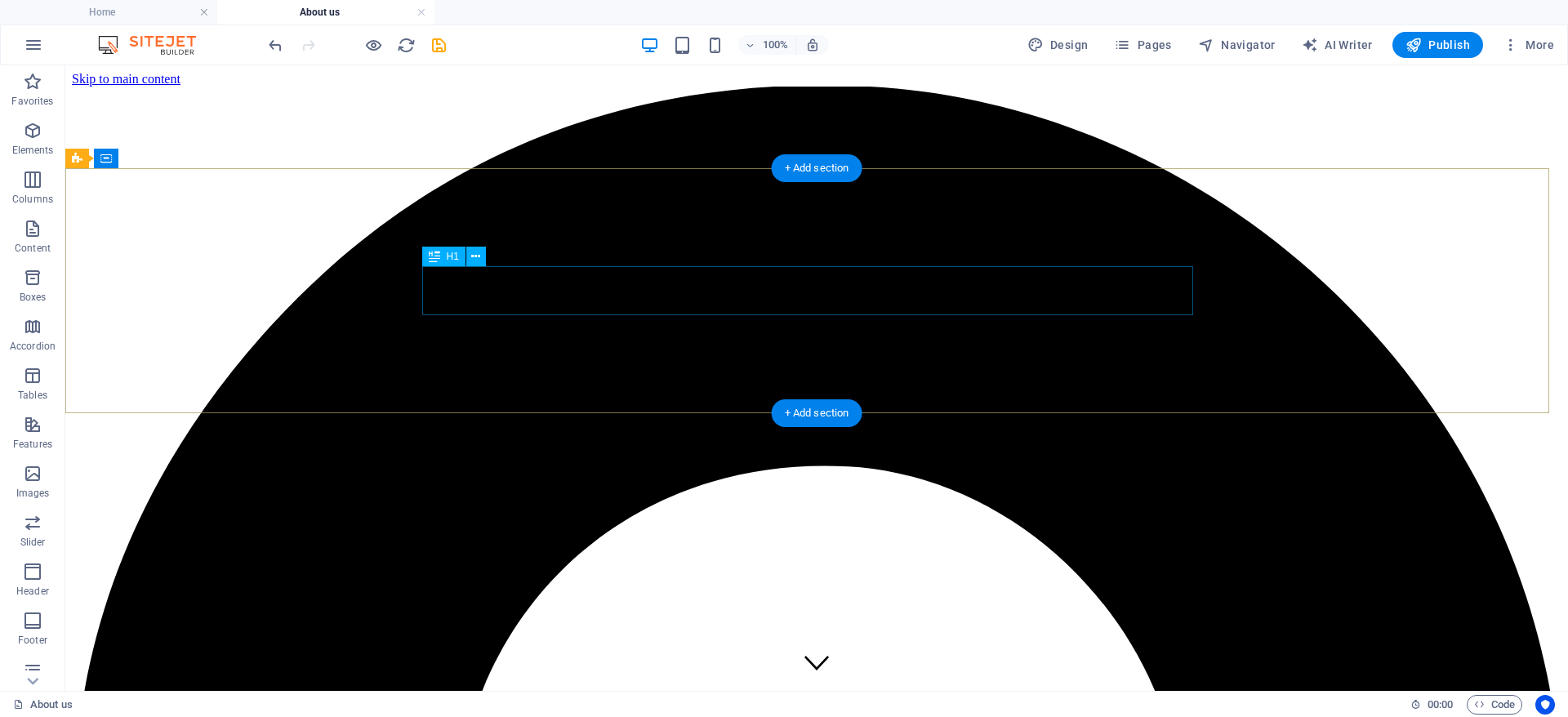 click on "About us" at bounding box center [817, 5266] 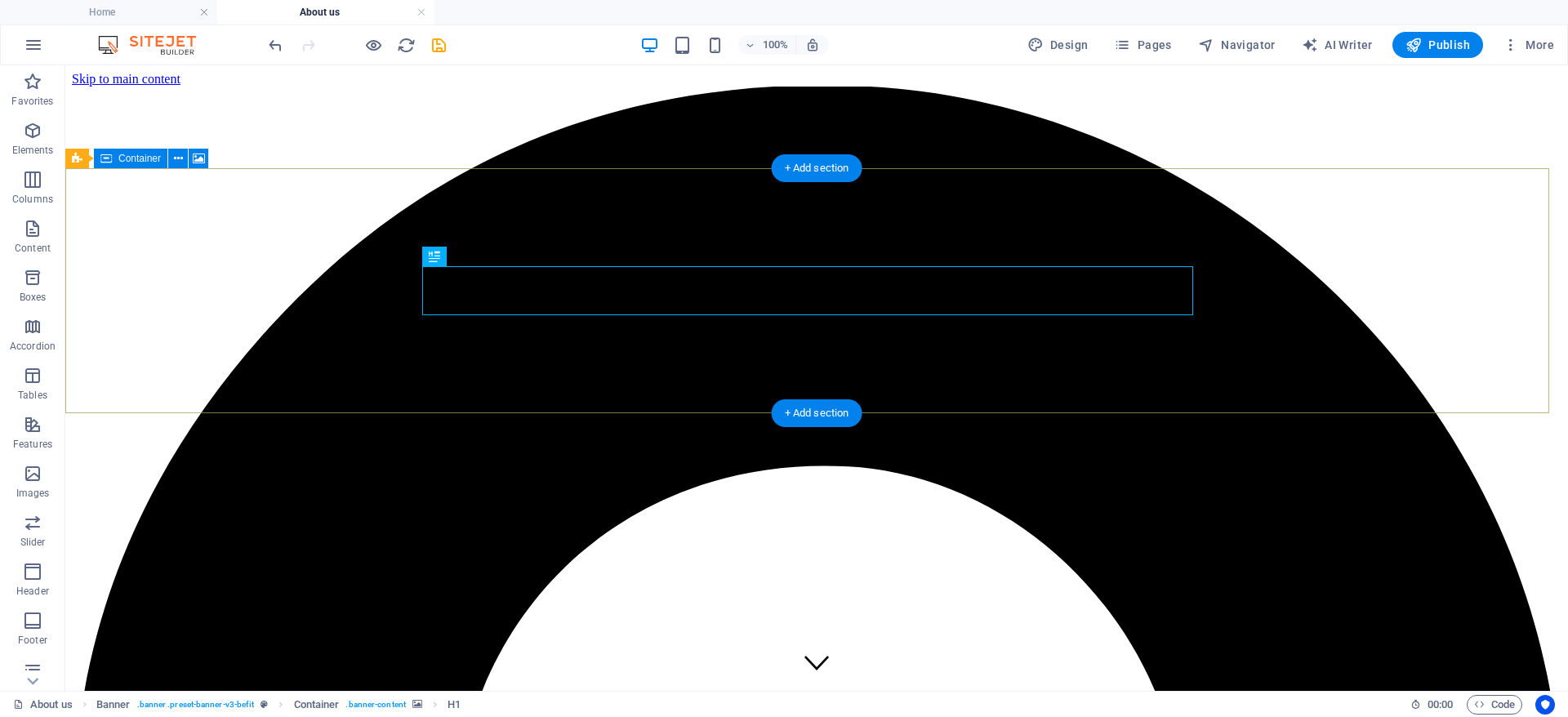 click on "About us" at bounding box center [817, 5176] 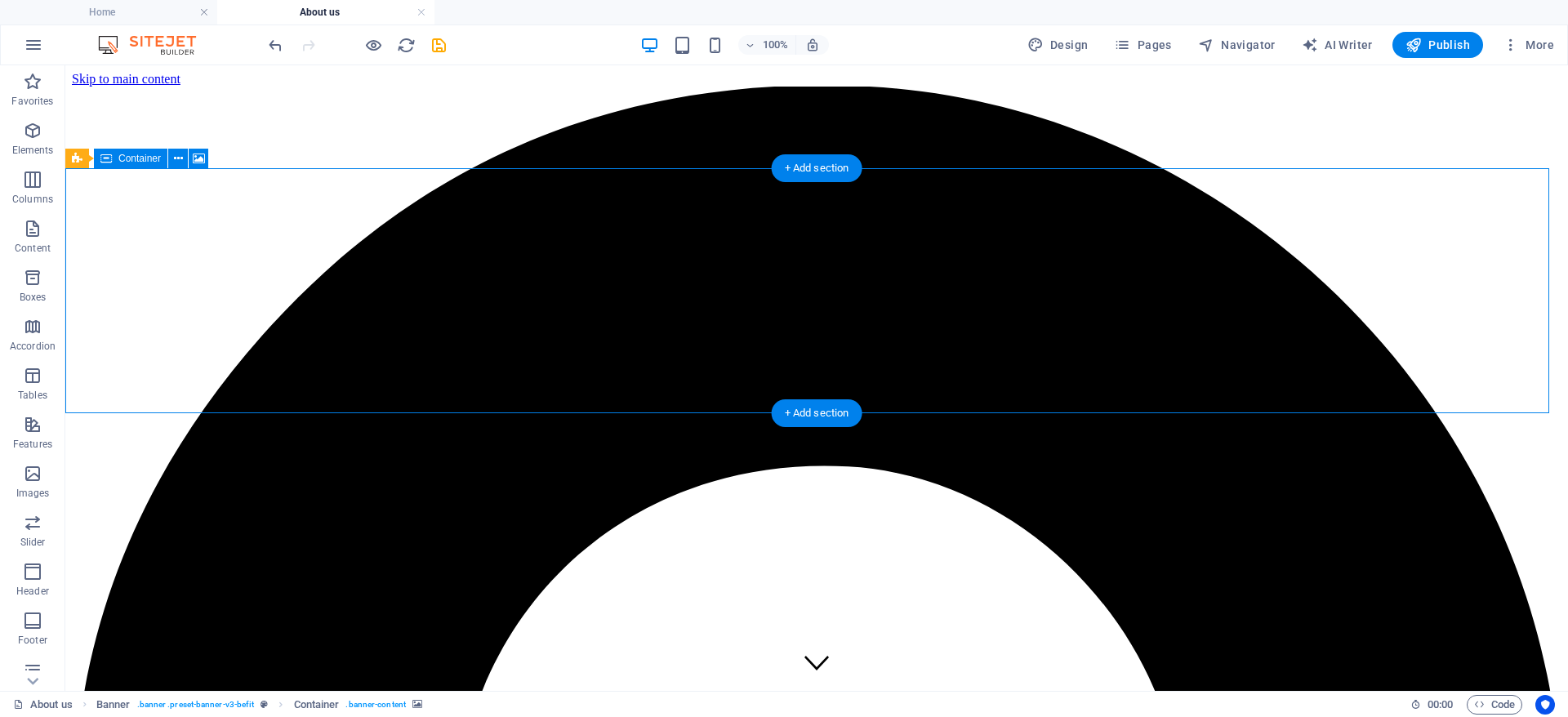 click on "About us" at bounding box center [817, 5176] 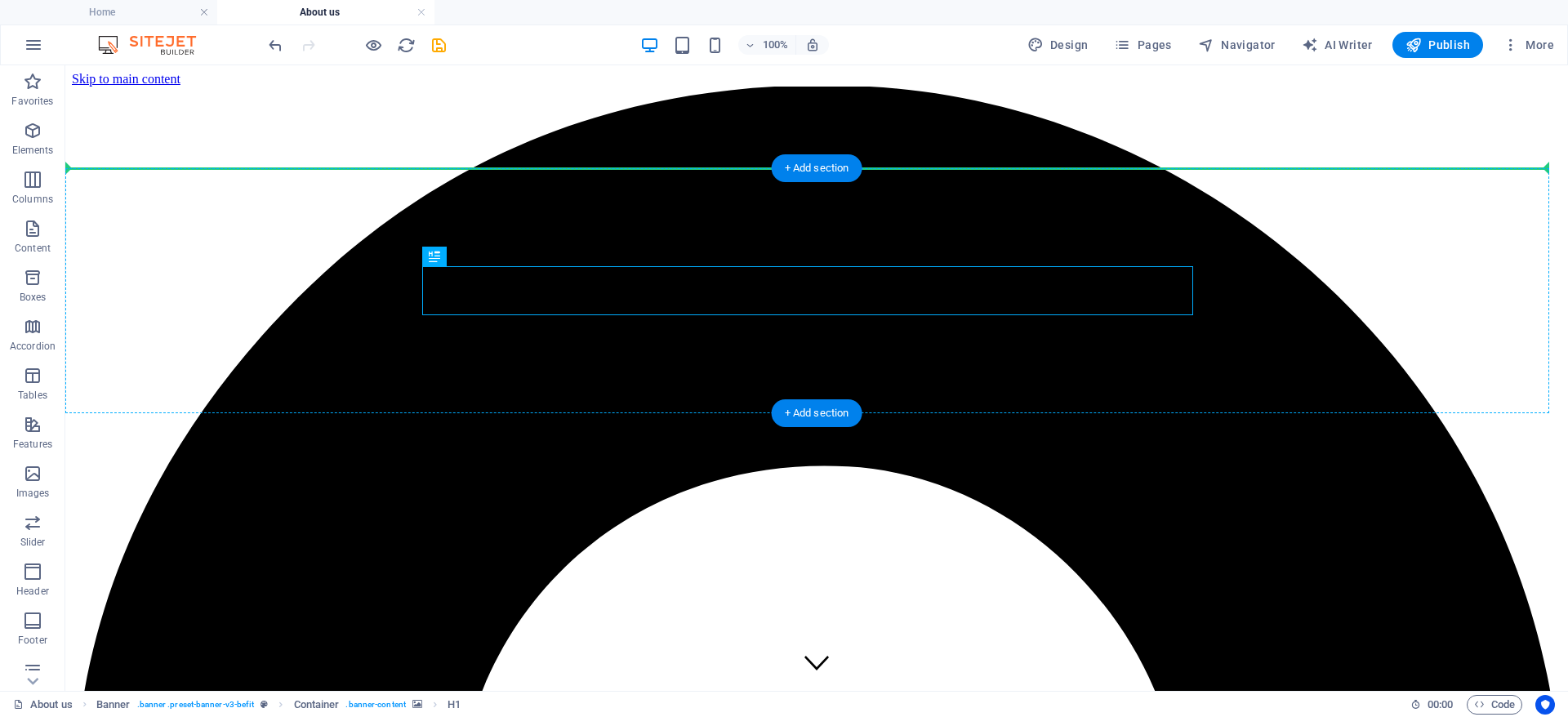 drag, startPoint x: 784, startPoint y: 278, endPoint x: 1079, endPoint y: 229, distance: 299.0418 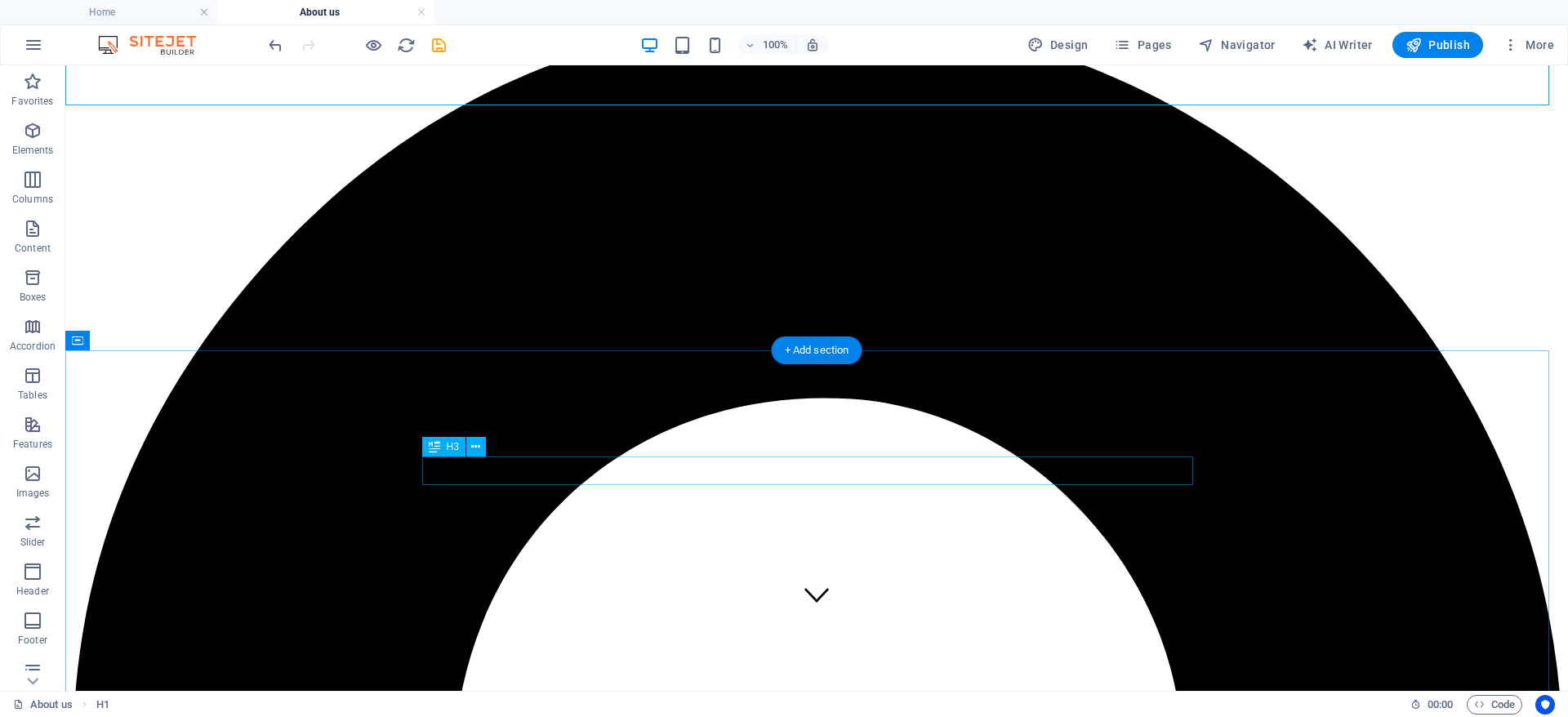 scroll, scrollTop: 122, scrollLeft: 0, axis: vertical 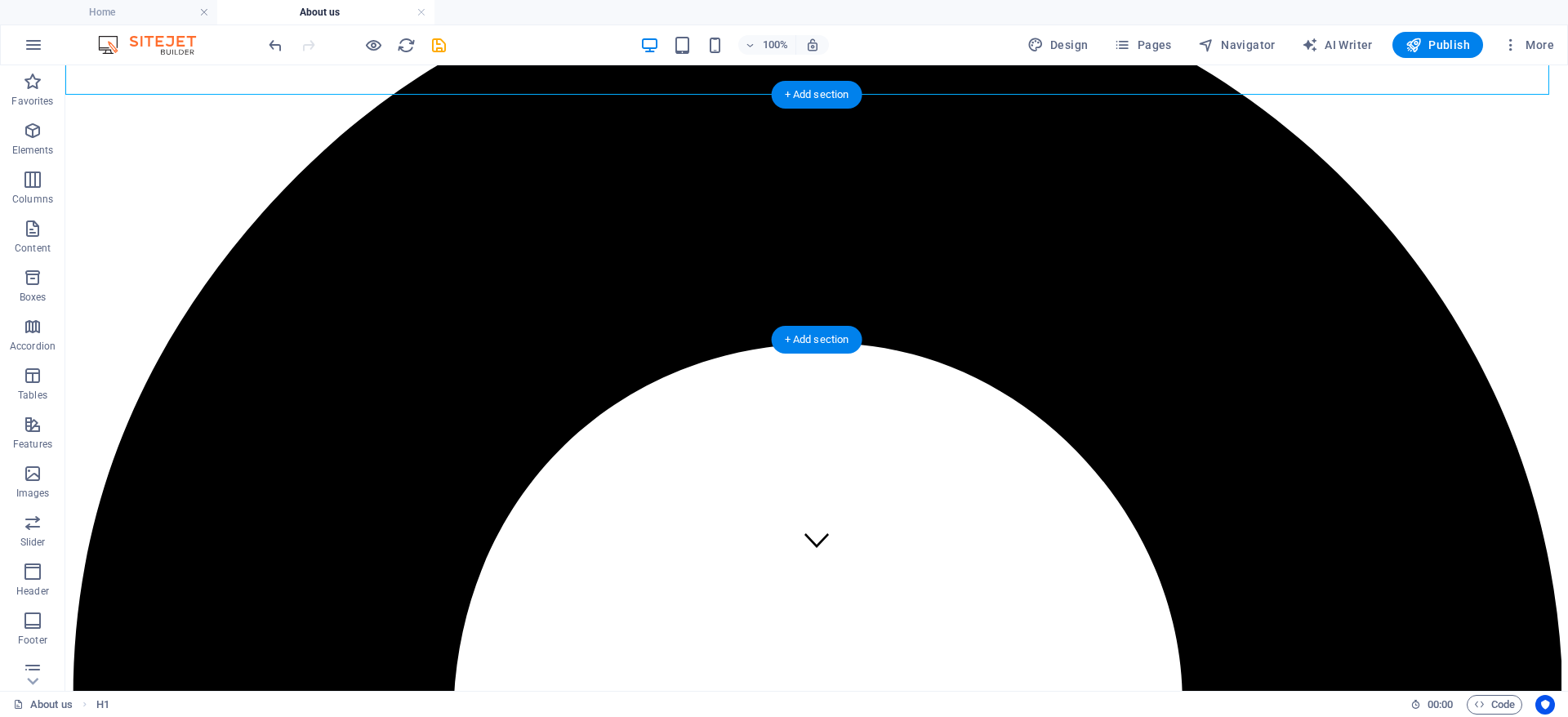 click at bounding box center [817, 4996] 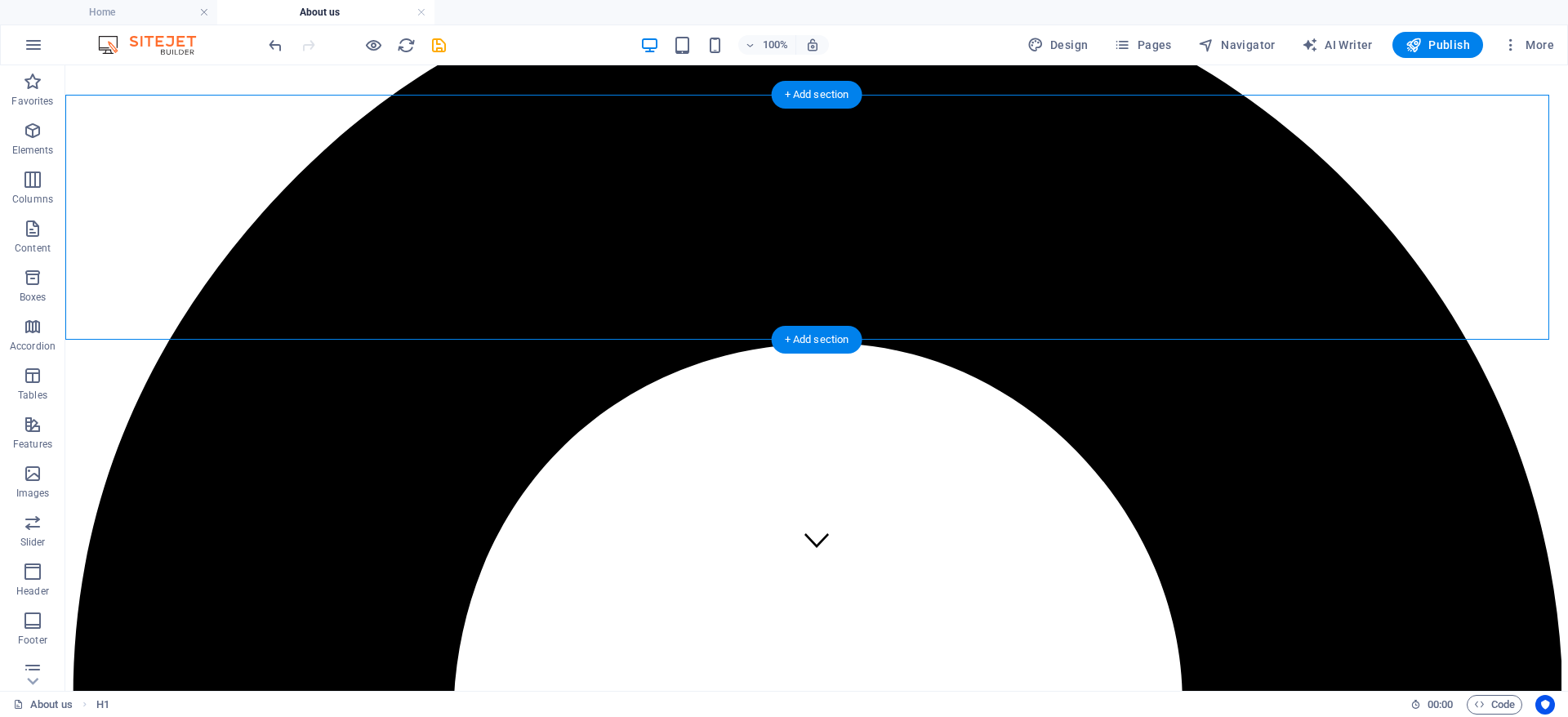 click at bounding box center [817, 4996] 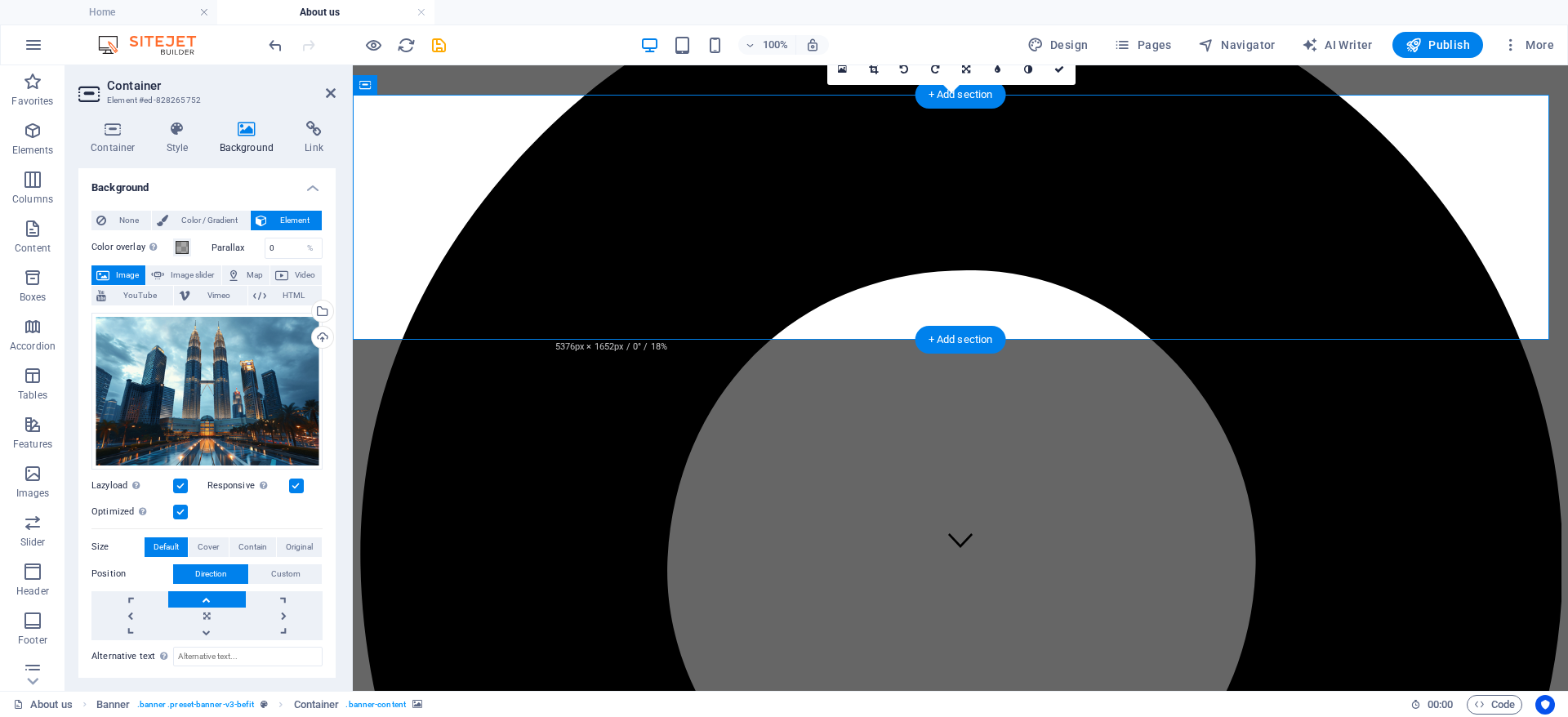 drag, startPoint x: 940, startPoint y: 272, endPoint x: 944, endPoint y: 252, distance: 20.3961 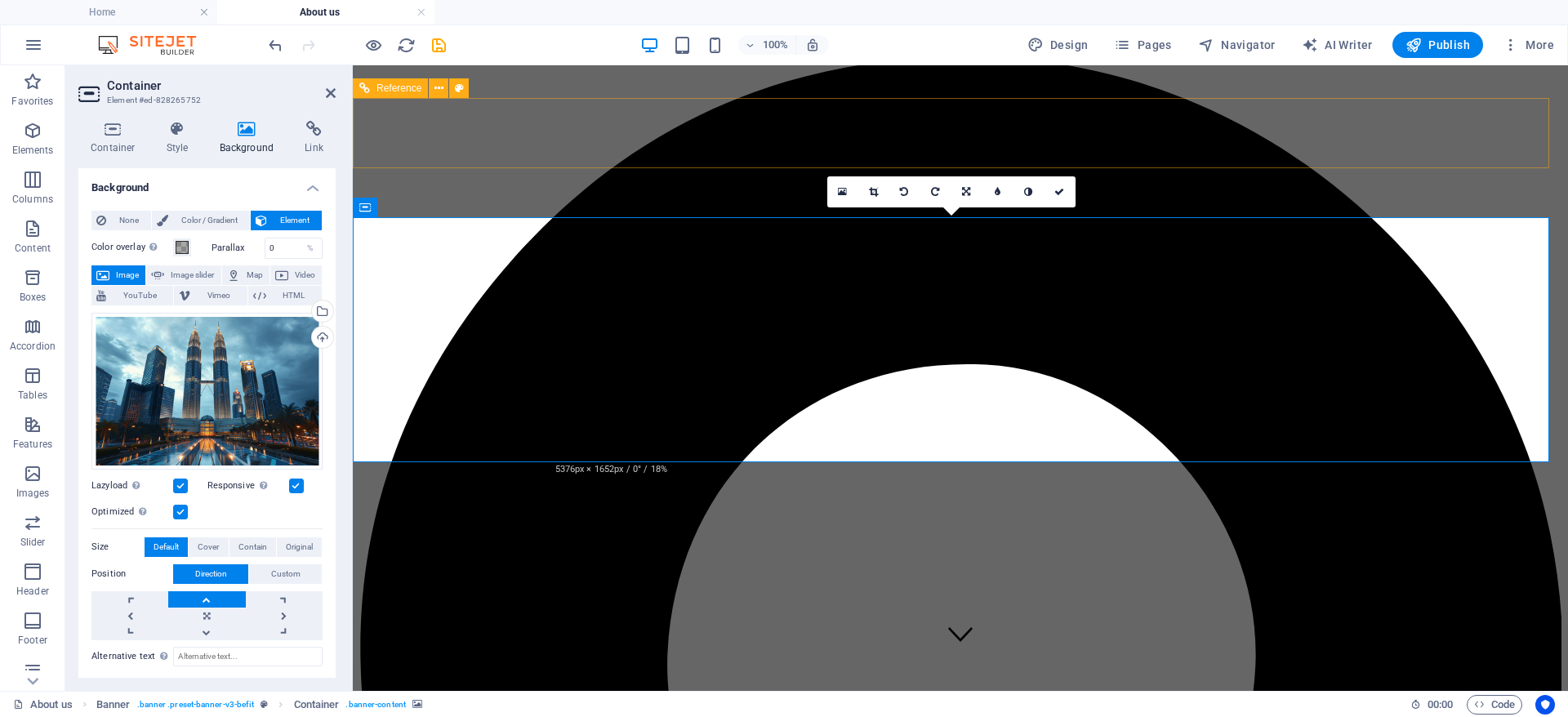 scroll, scrollTop: 0, scrollLeft: 0, axis: both 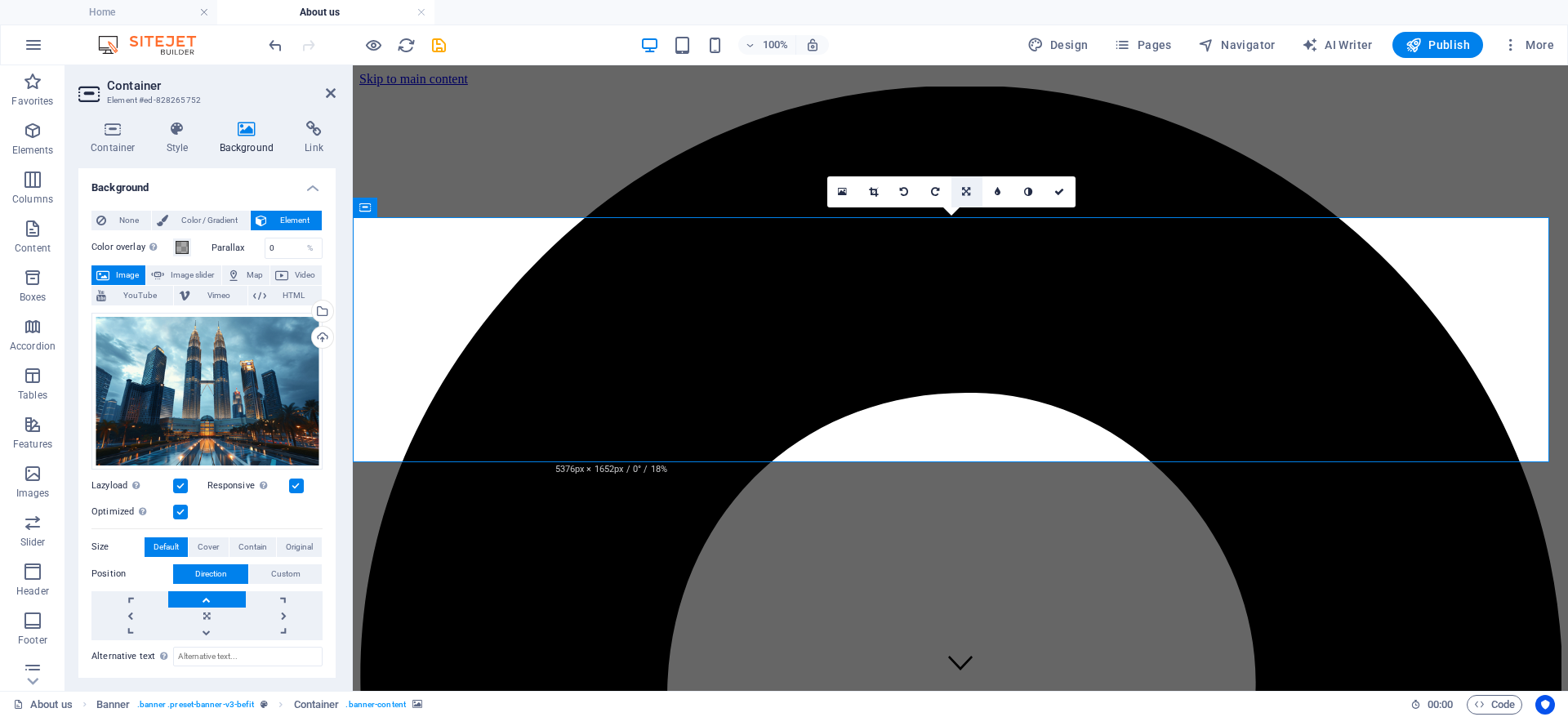click at bounding box center (967, 192) 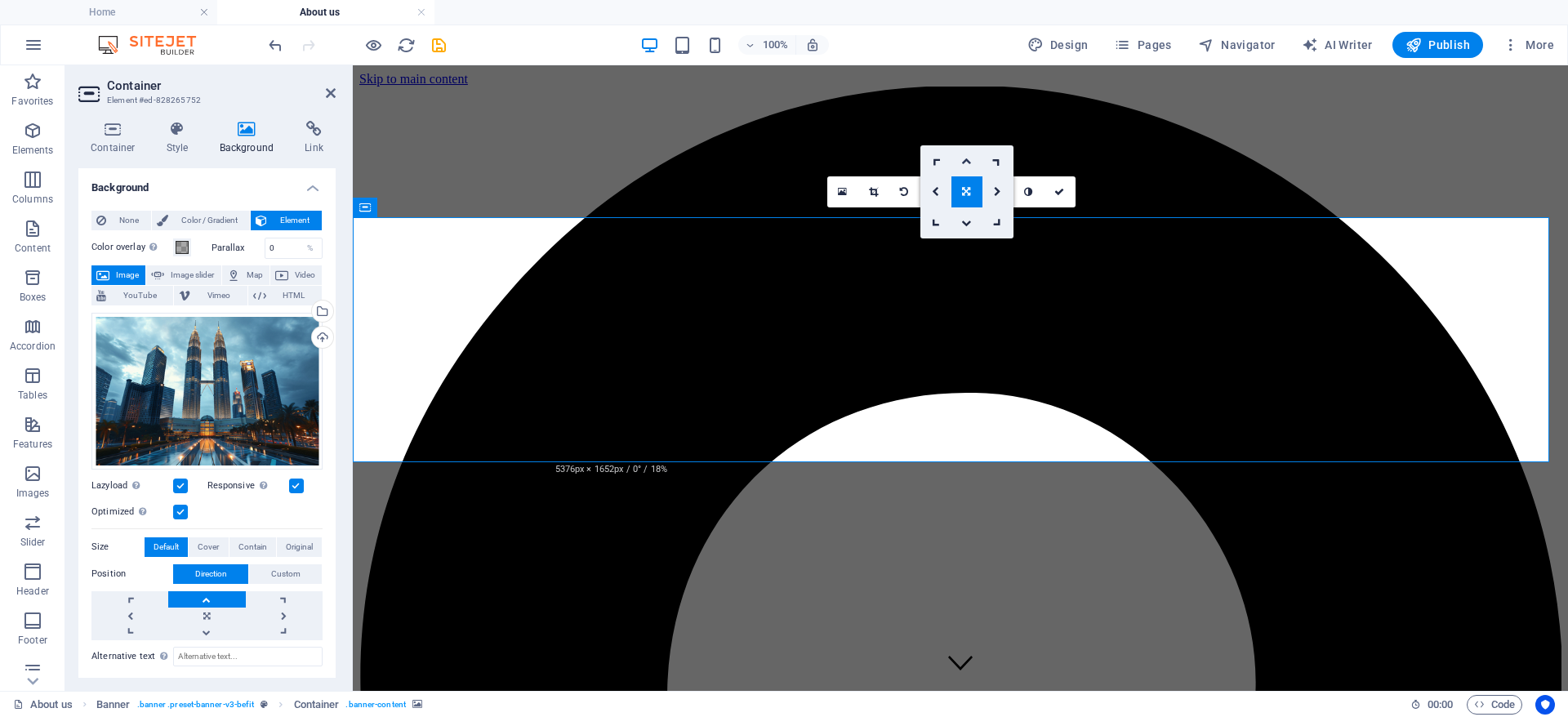 click at bounding box center (967, 161) 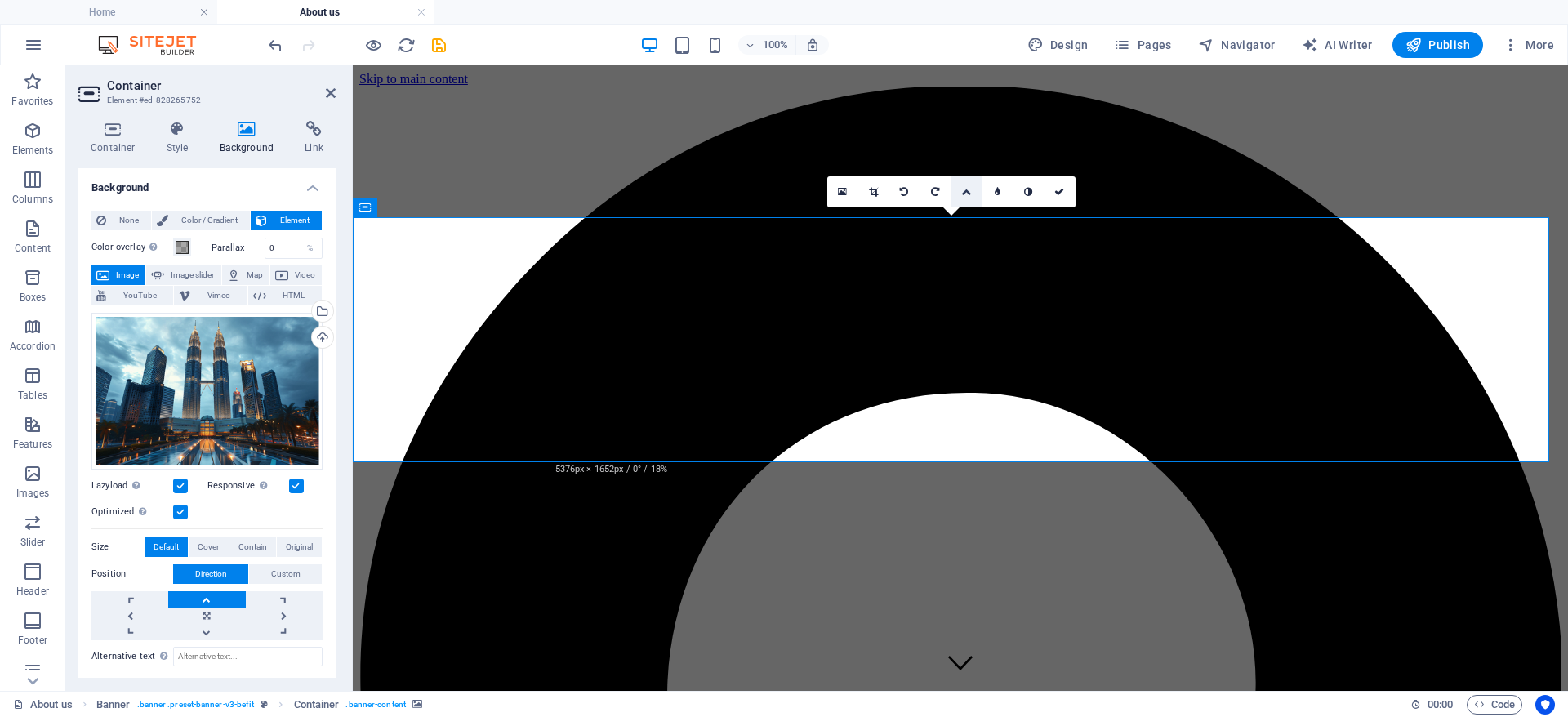 click at bounding box center [966, 192] 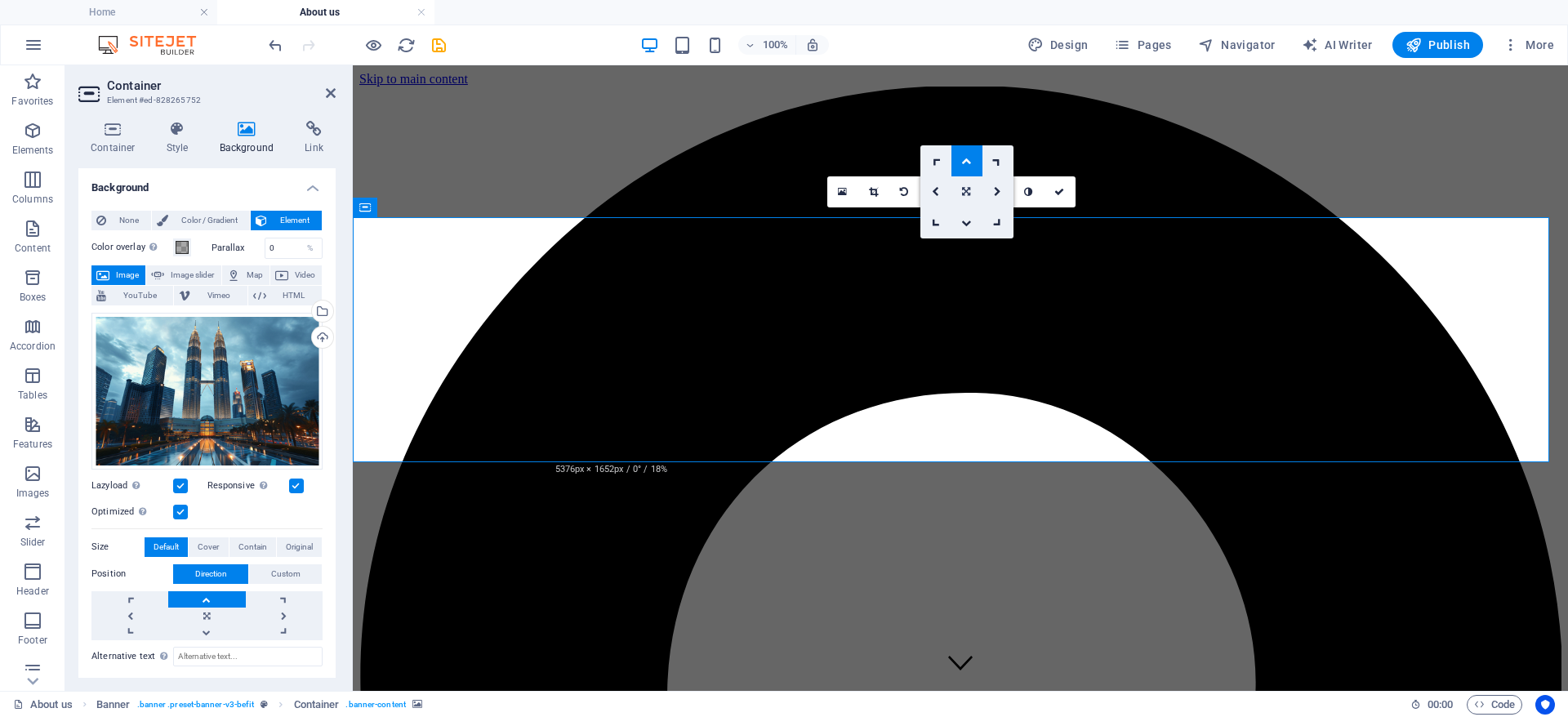 click at bounding box center (966, 192) 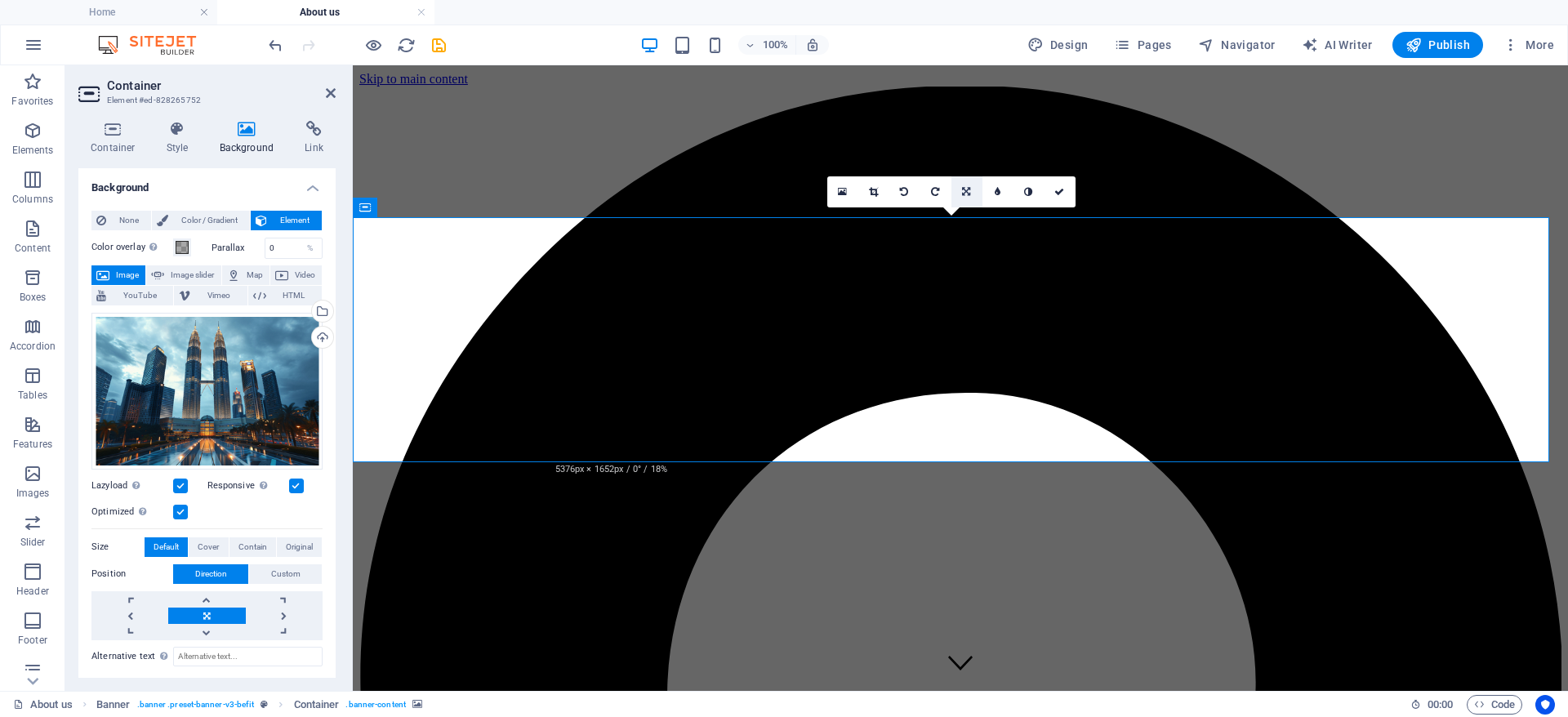 click at bounding box center [966, 192] 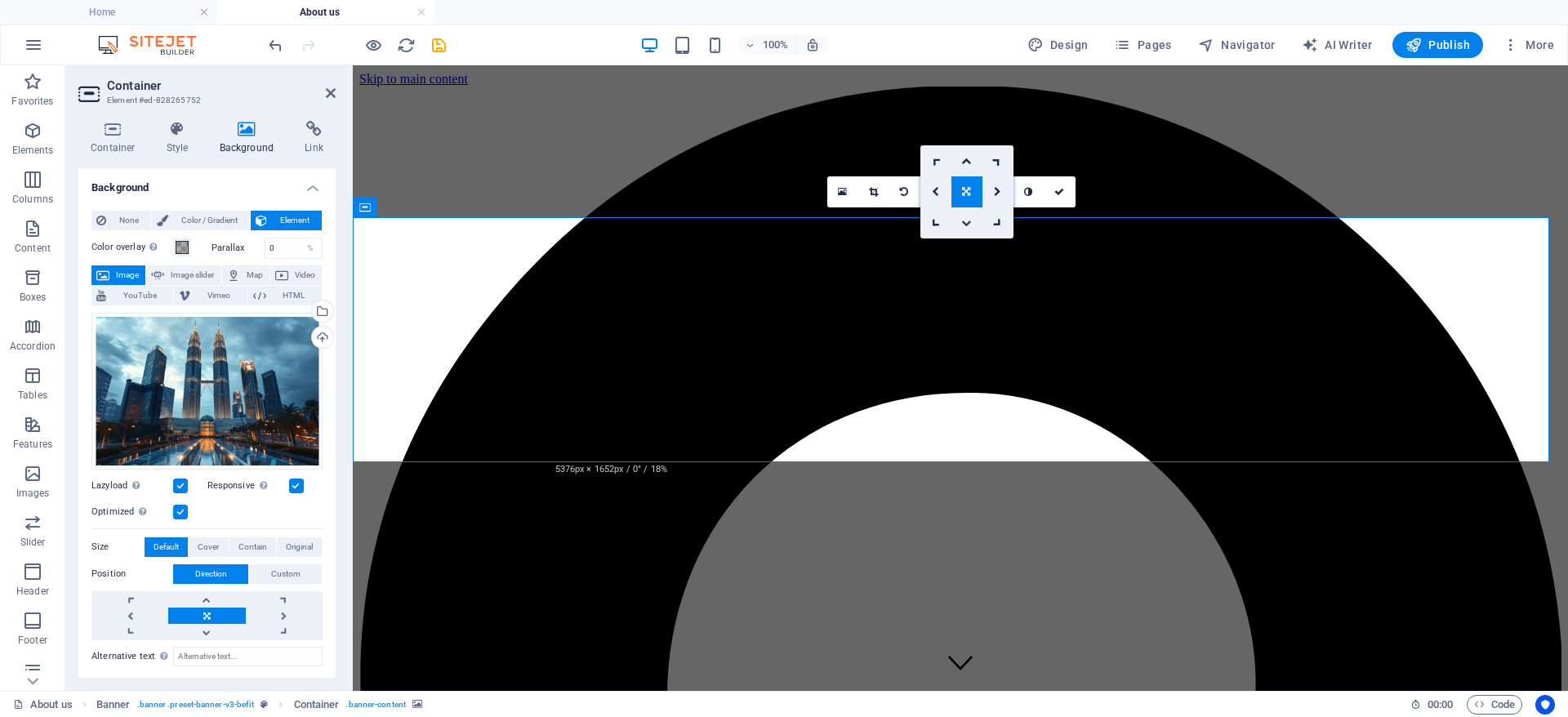 click at bounding box center (967, 223) 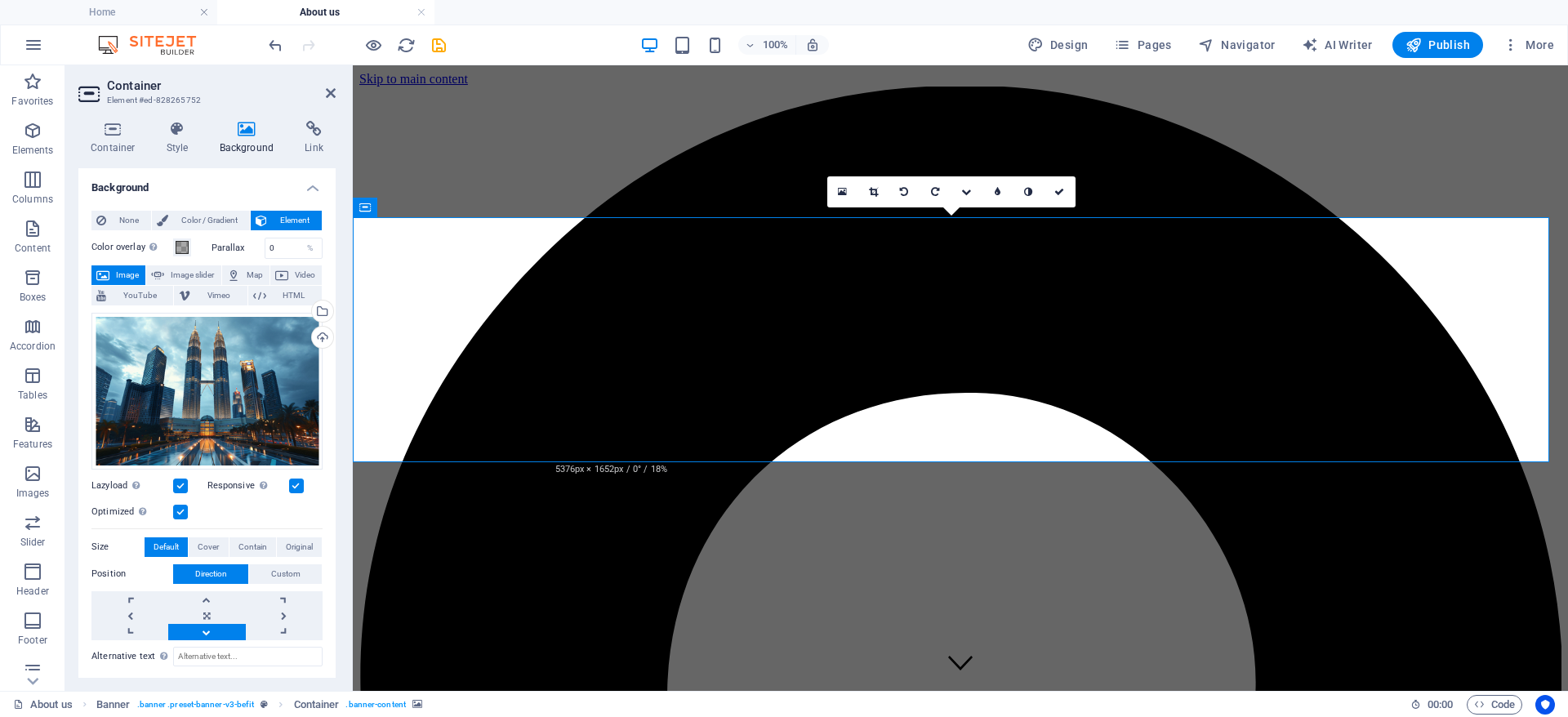 click at bounding box center [960, 4217] 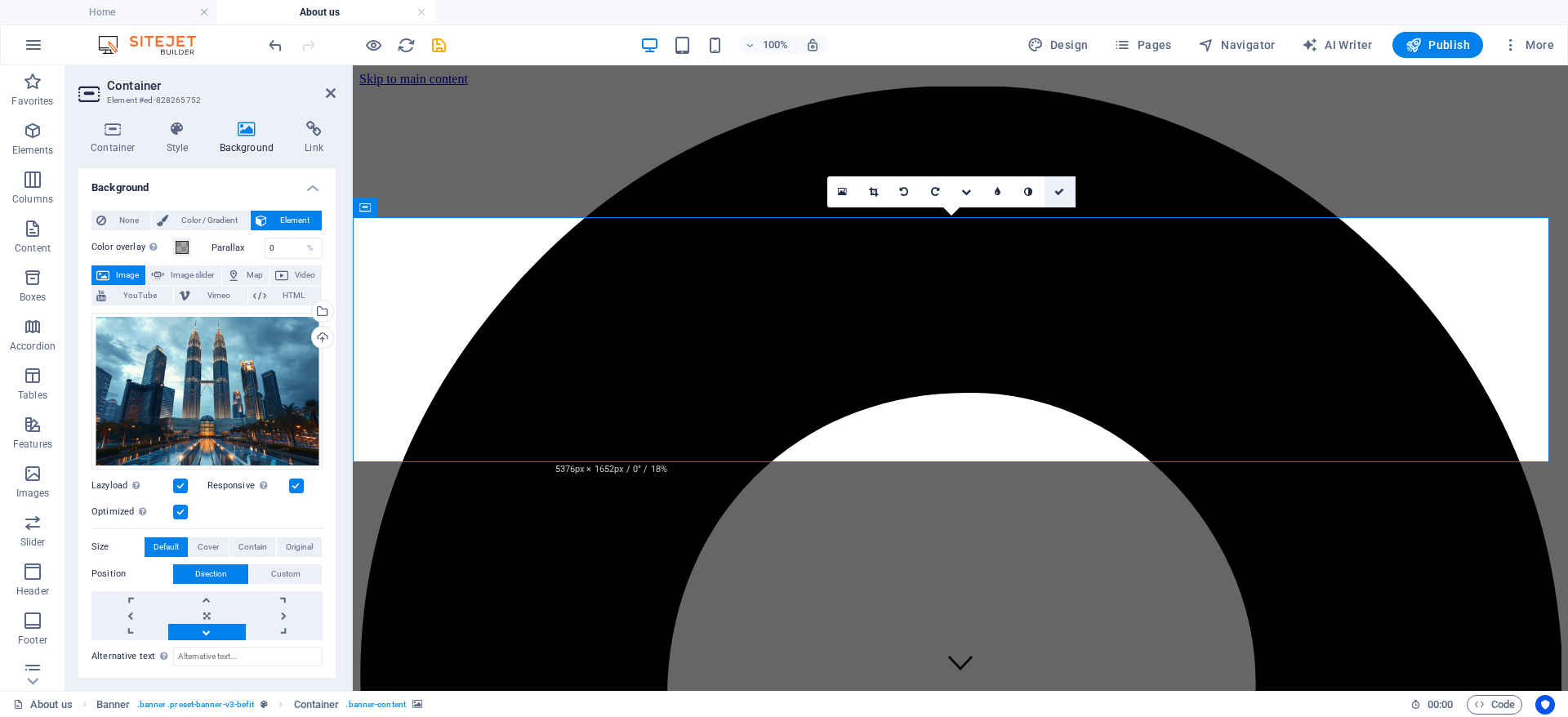 drag, startPoint x: 1069, startPoint y: 191, endPoint x: 1002, endPoint y: 127, distance: 92.65528 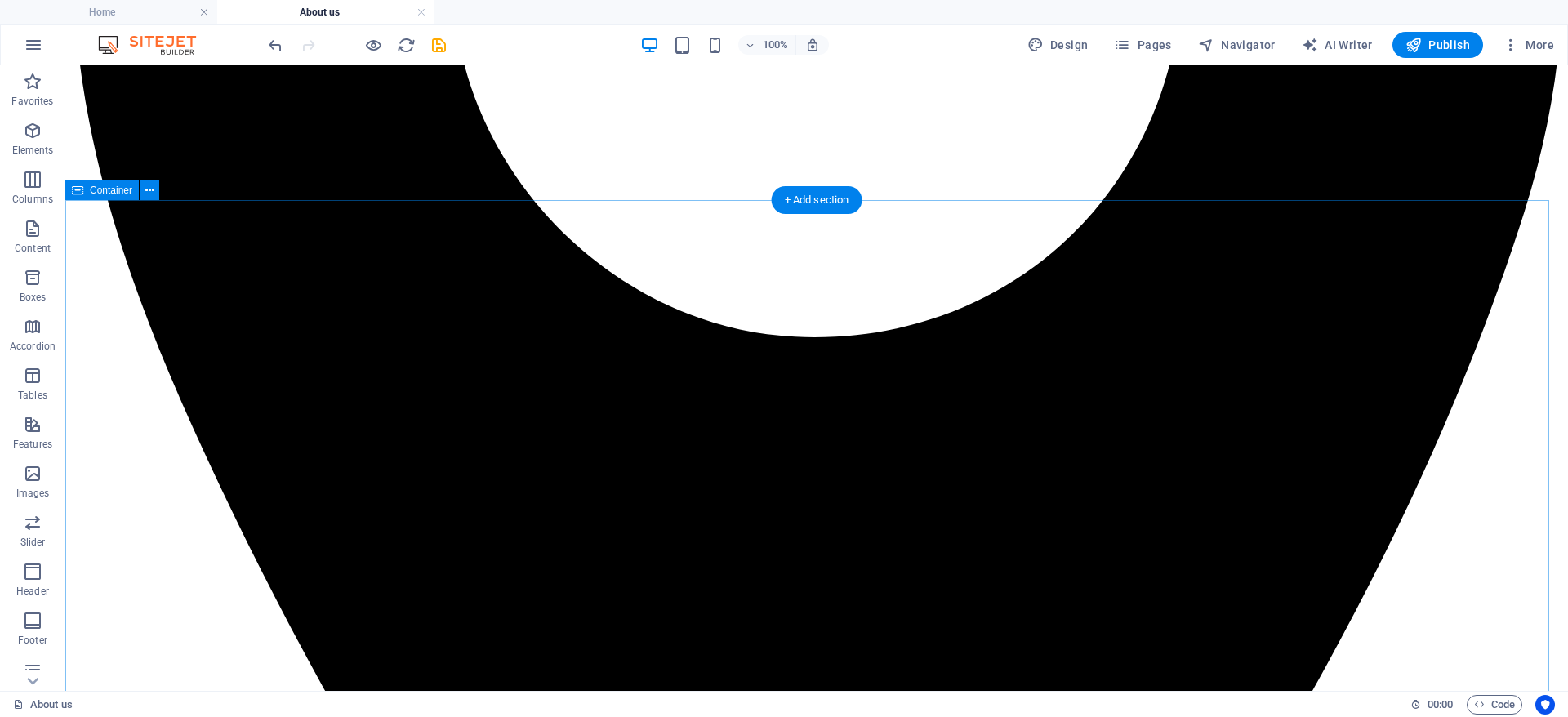 scroll, scrollTop: 490, scrollLeft: 0, axis: vertical 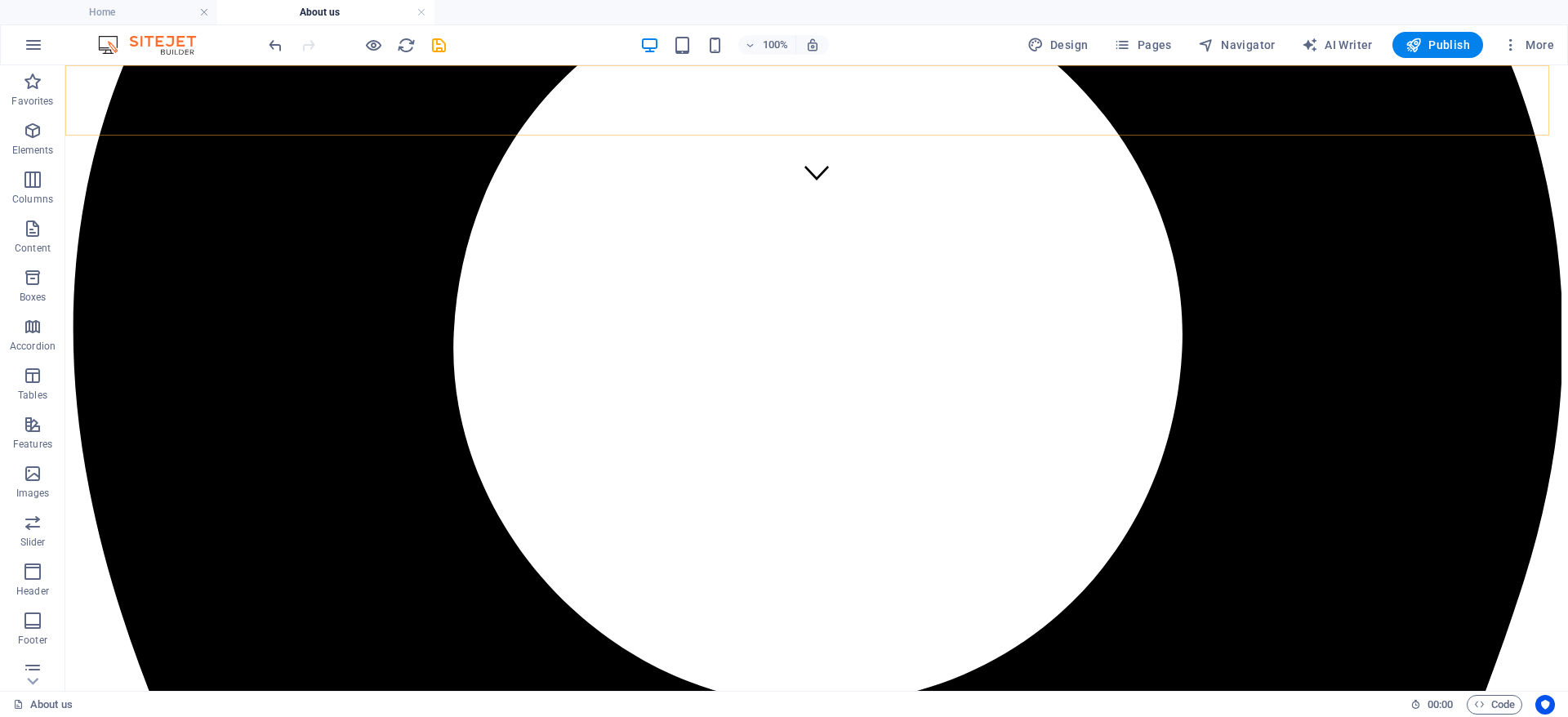 click on "Home About us Pakacges Gallery Contact Us" at bounding box center [817, 4499] 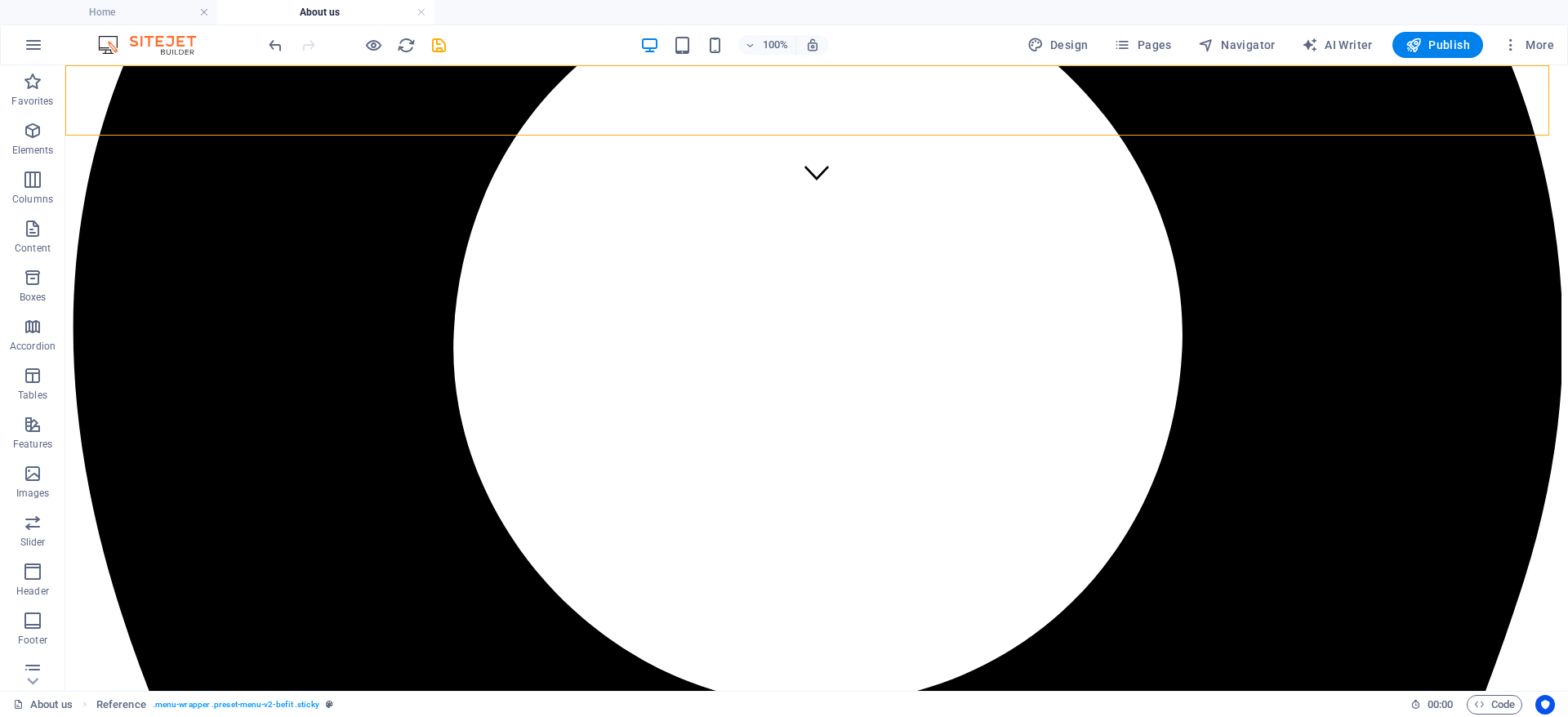 click on "Home About us Pakacges Gallery Contact Us" at bounding box center (817, 4499) 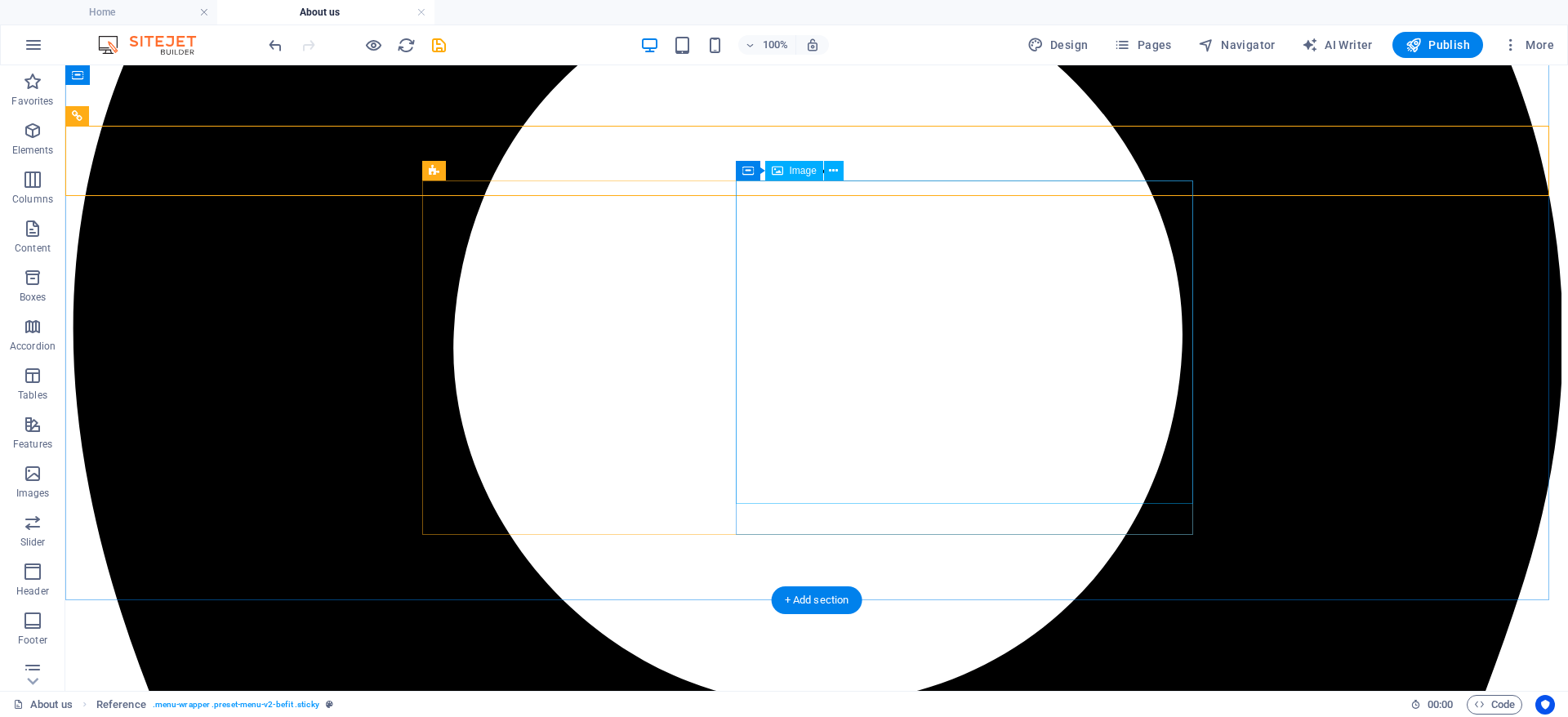 scroll, scrollTop: 0, scrollLeft: 0, axis: both 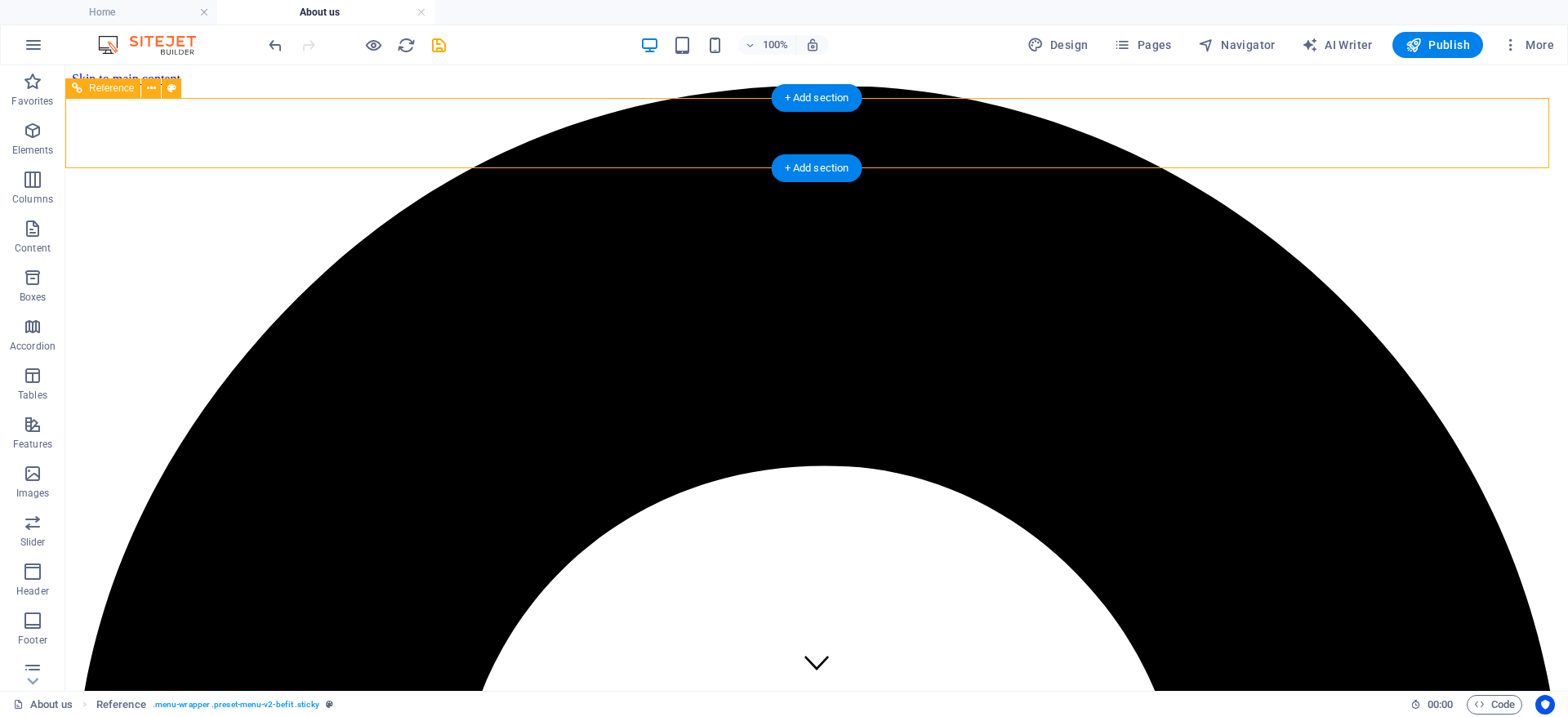 click on "Home About us Pakacges Gallery Contact Us" at bounding box center (817, 4989) 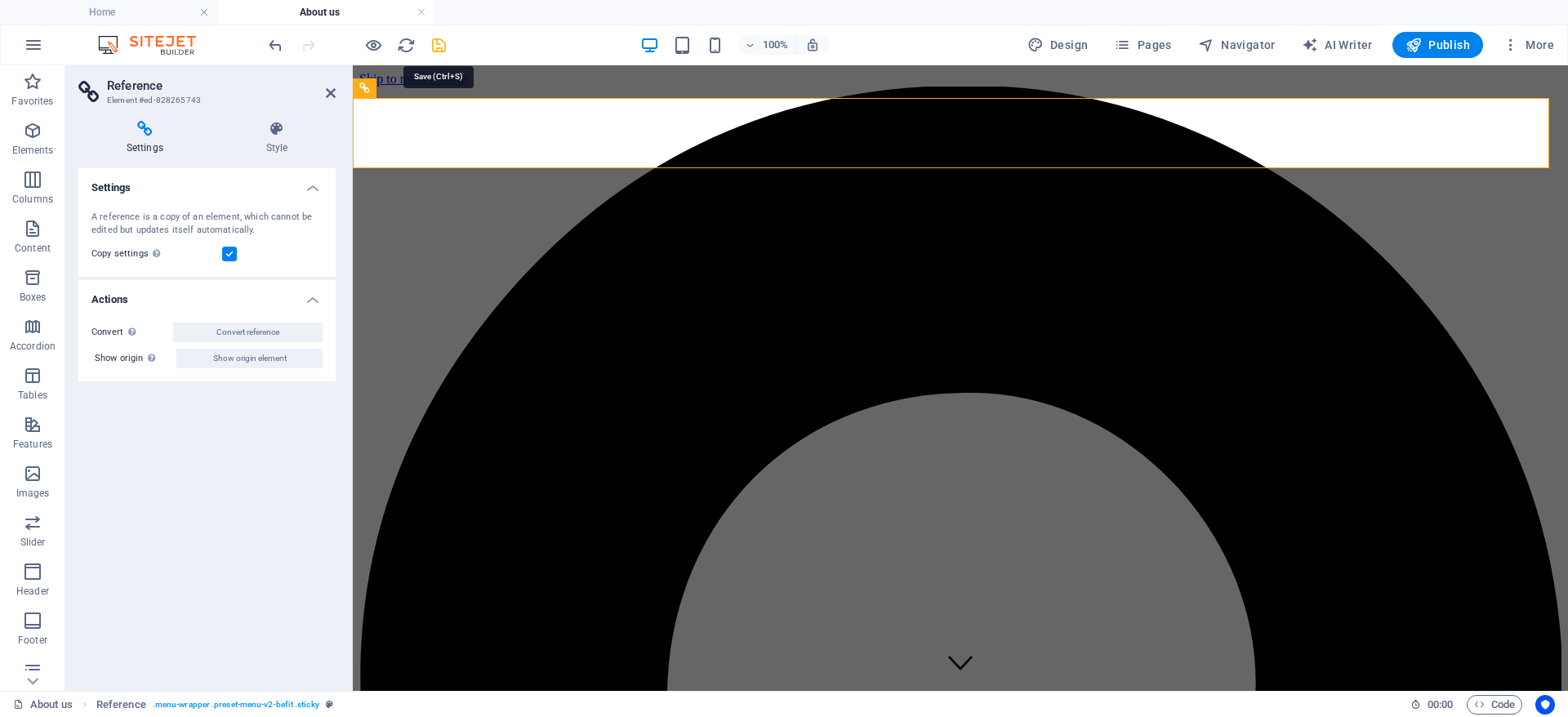 click at bounding box center (439, 45) 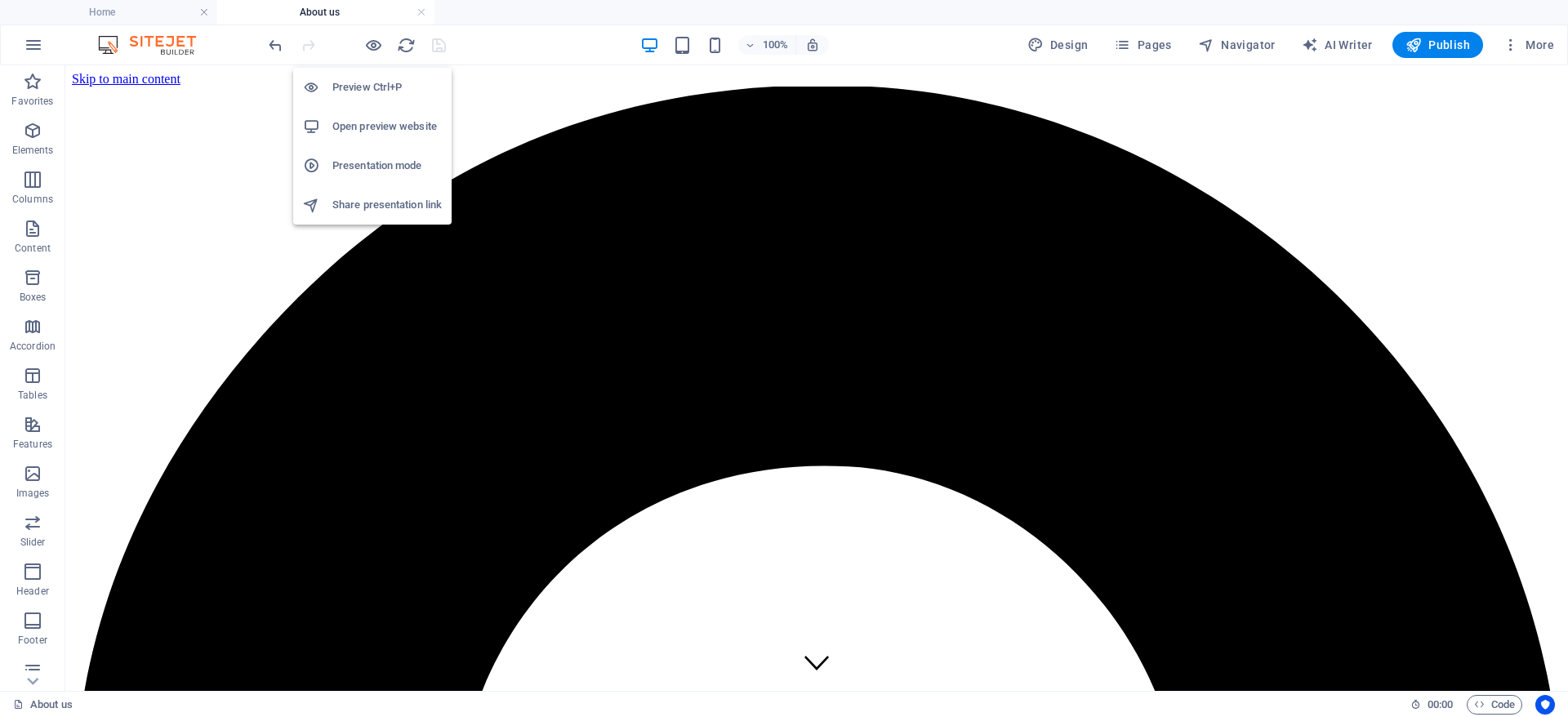 click on "Open preview website" at bounding box center (387, 127) 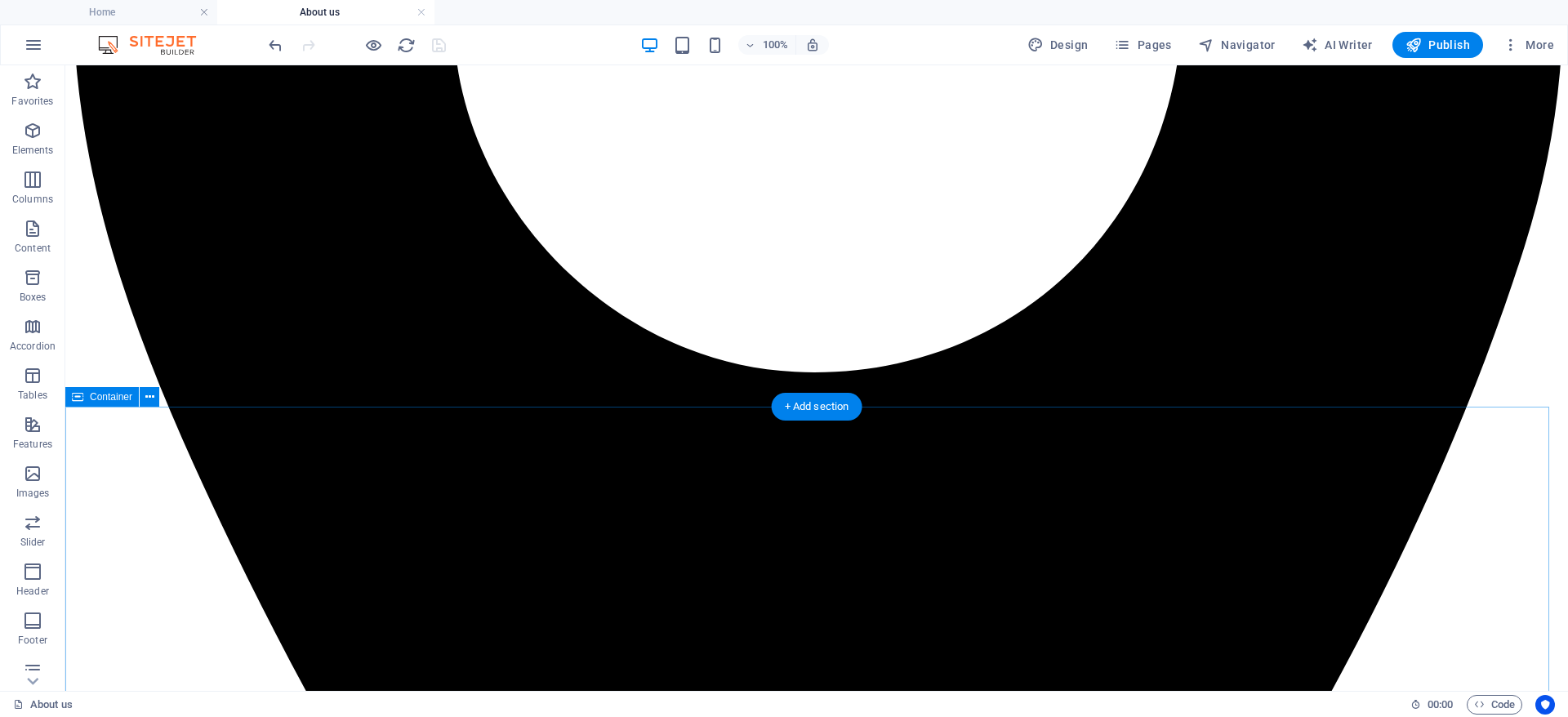 scroll, scrollTop: 980, scrollLeft: 0, axis: vertical 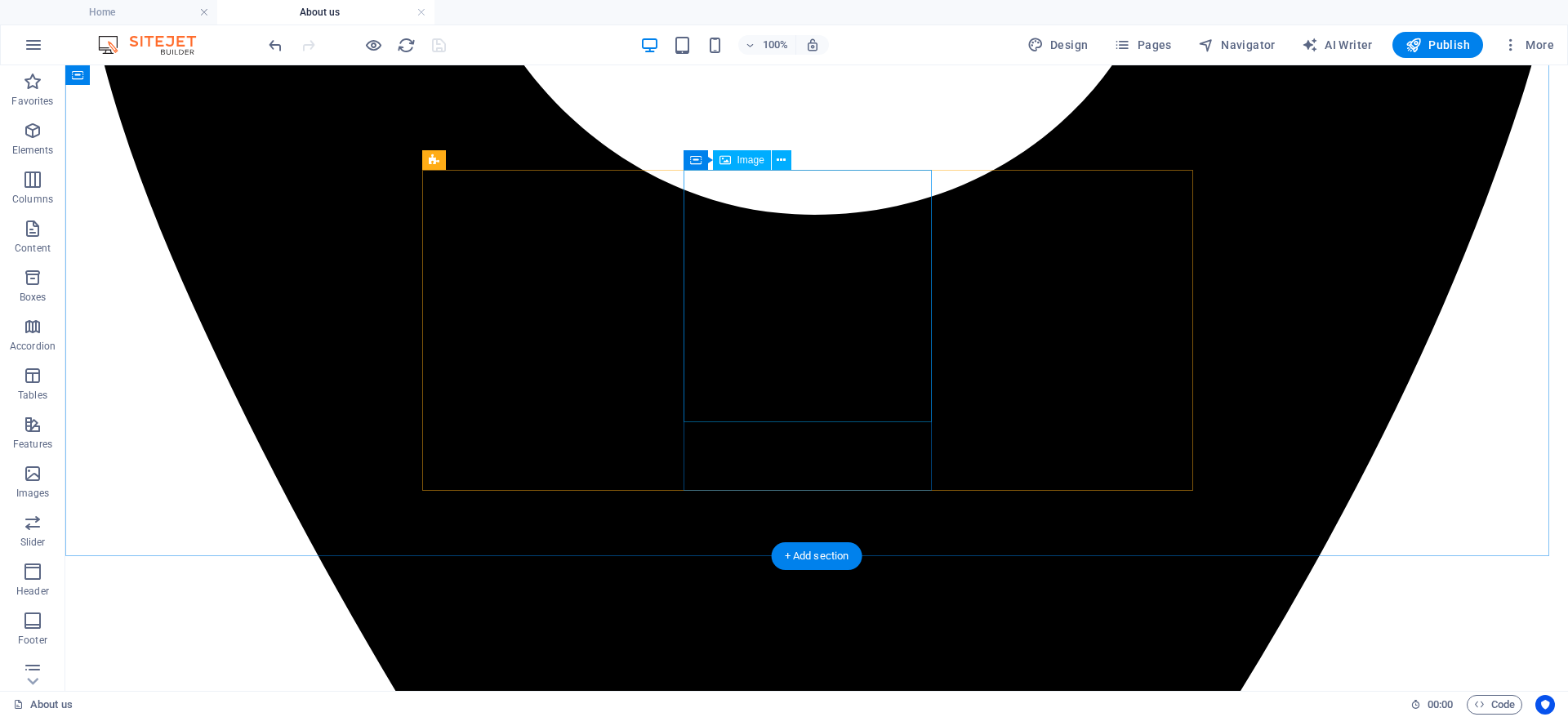 click at bounding box center [817, 8125] 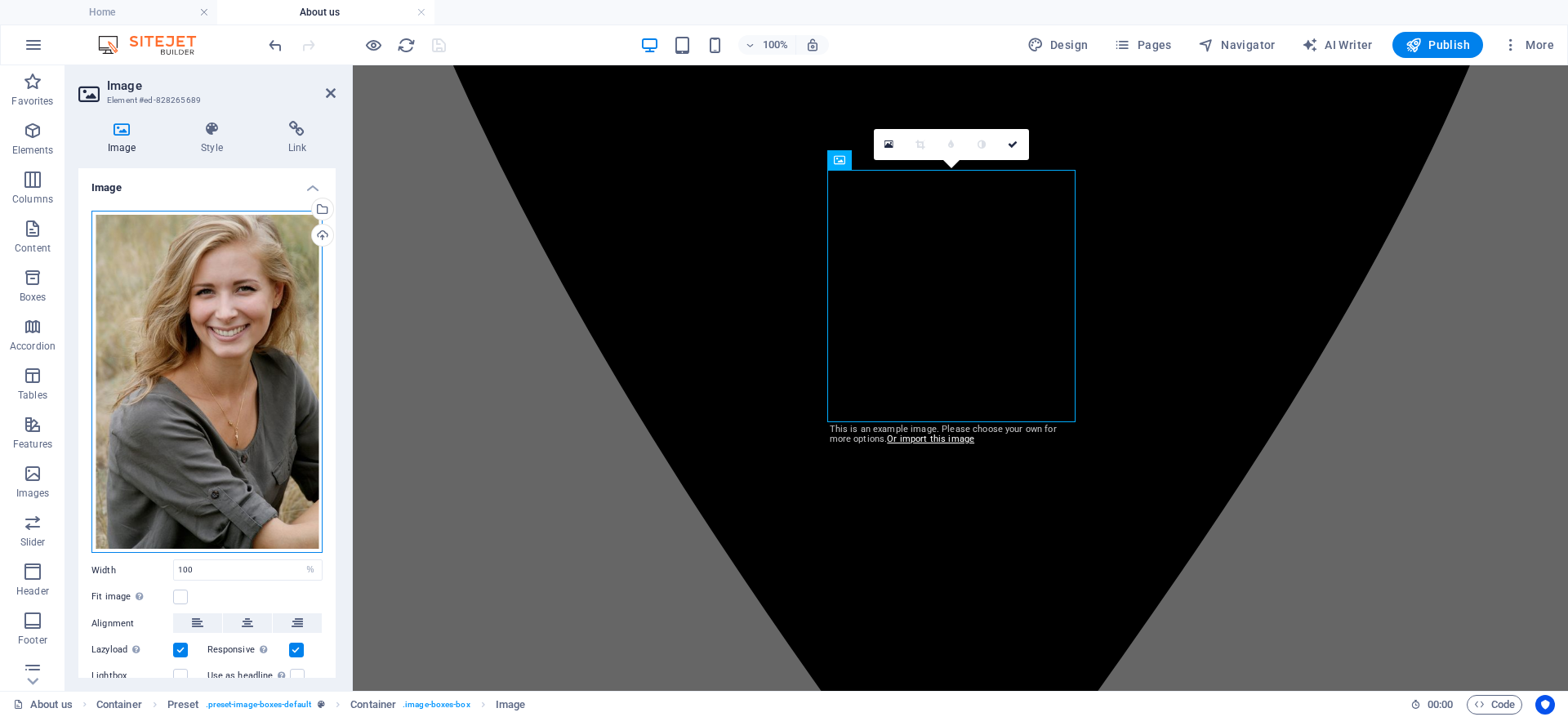 click on "Drag files here, click to choose files or select files from Files or our free stock photos & videos" at bounding box center (207, 382) 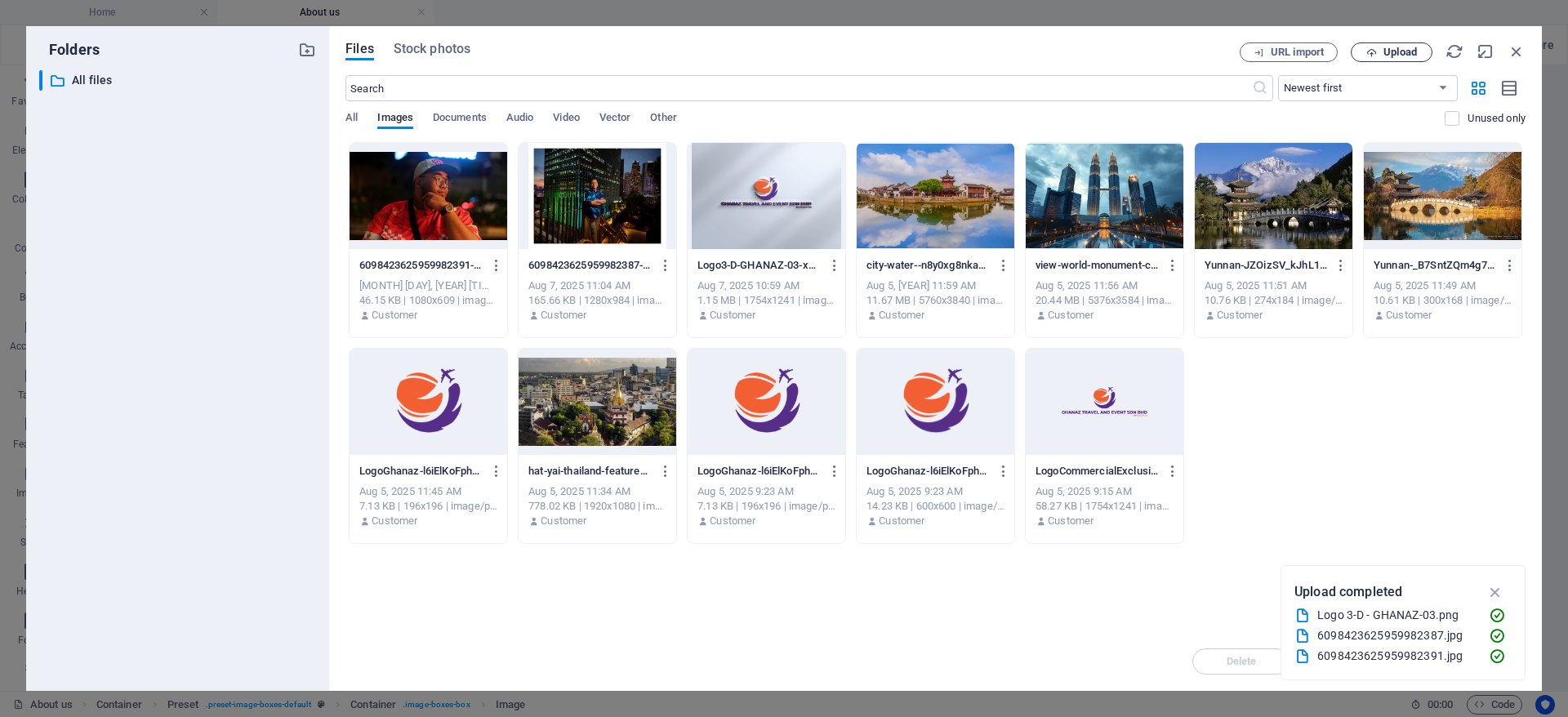 click on "Upload" at bounding box center [1400, 52] 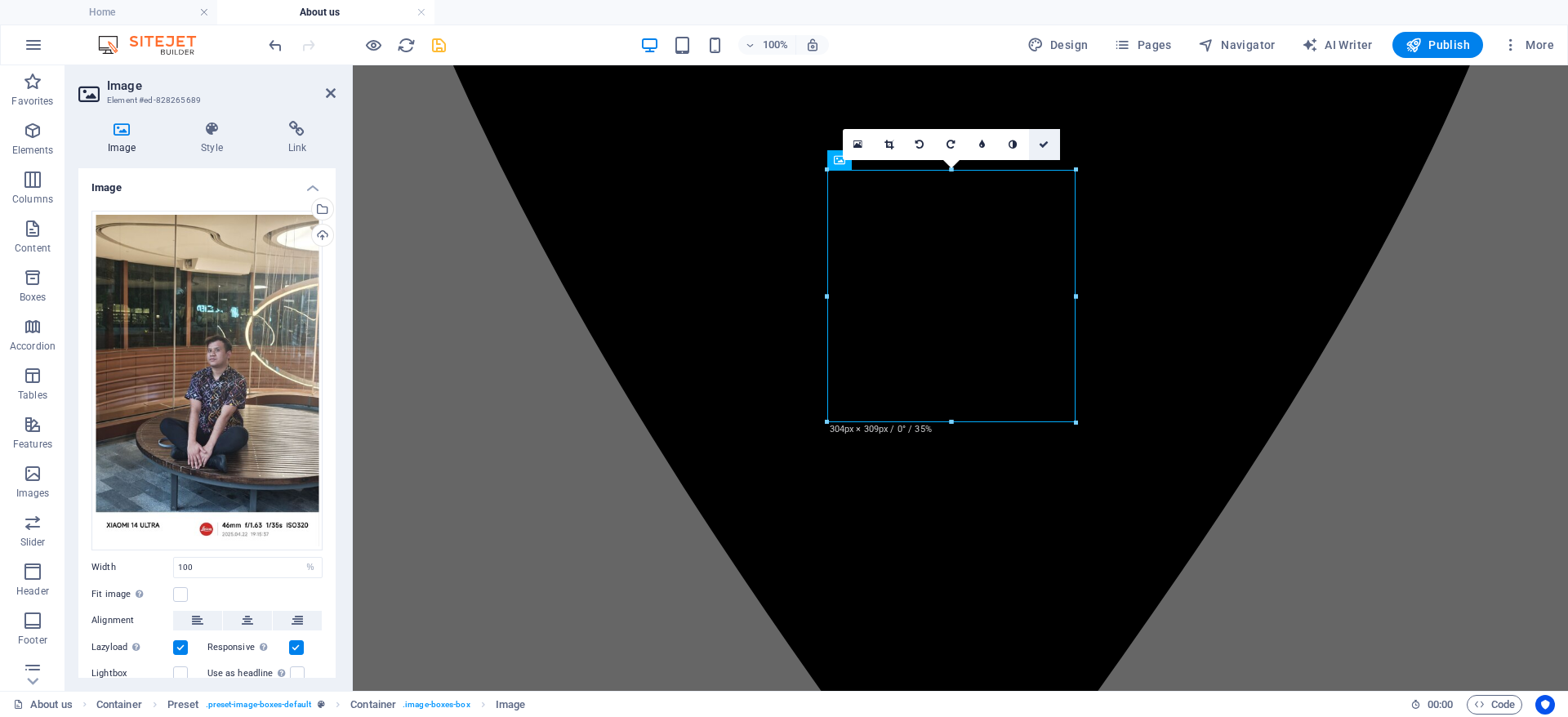 click at bounding box center [1044, 145] 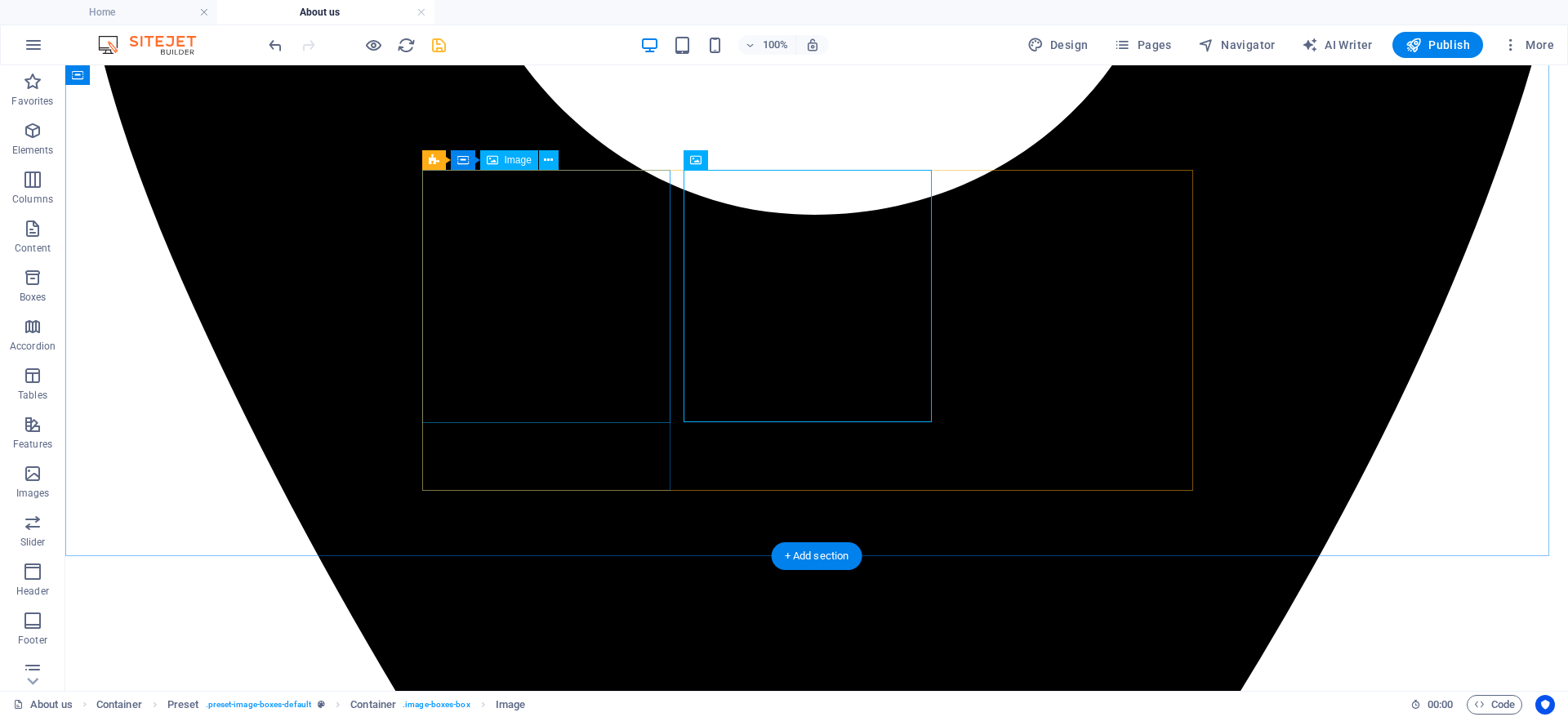 click at bounding box center (817, 6522) 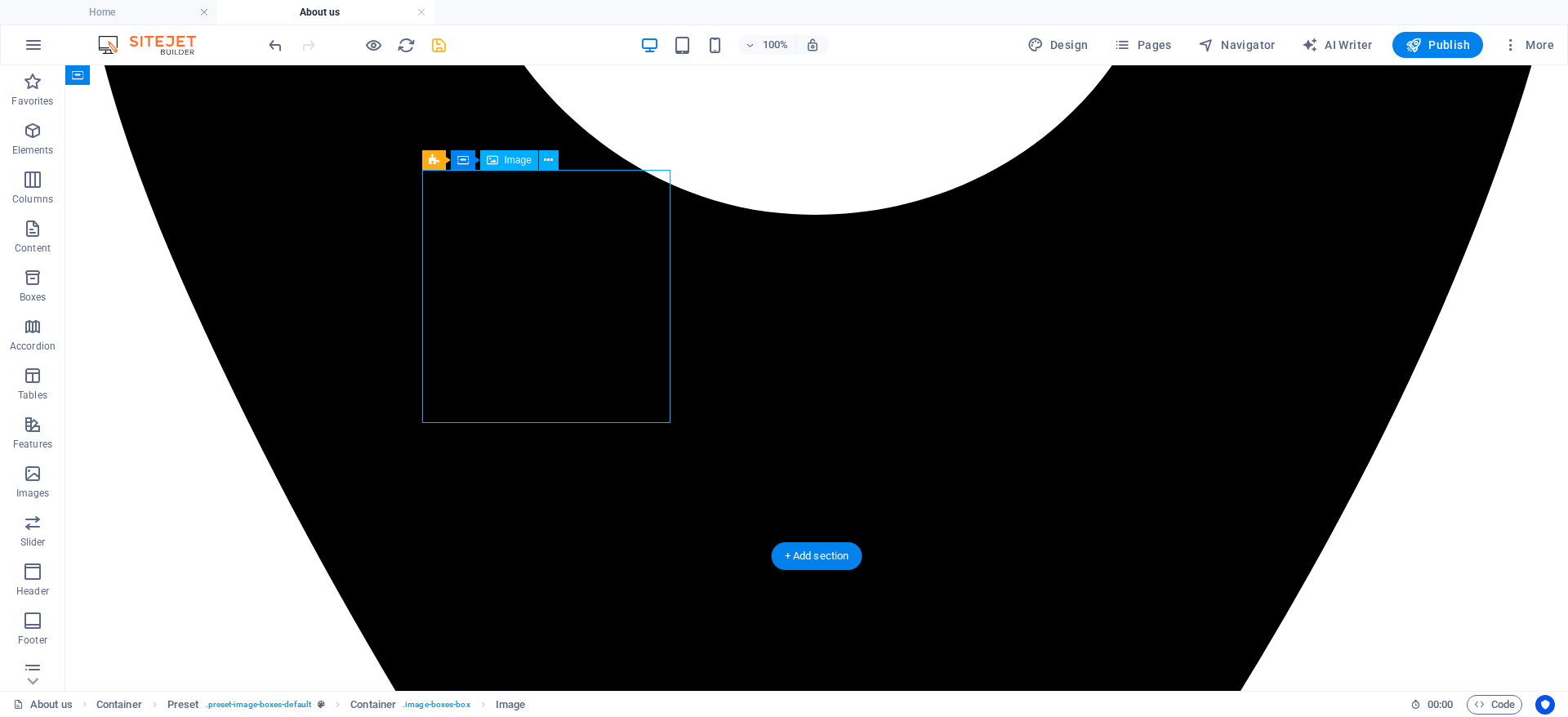 click at bounding box center (817, 6522) 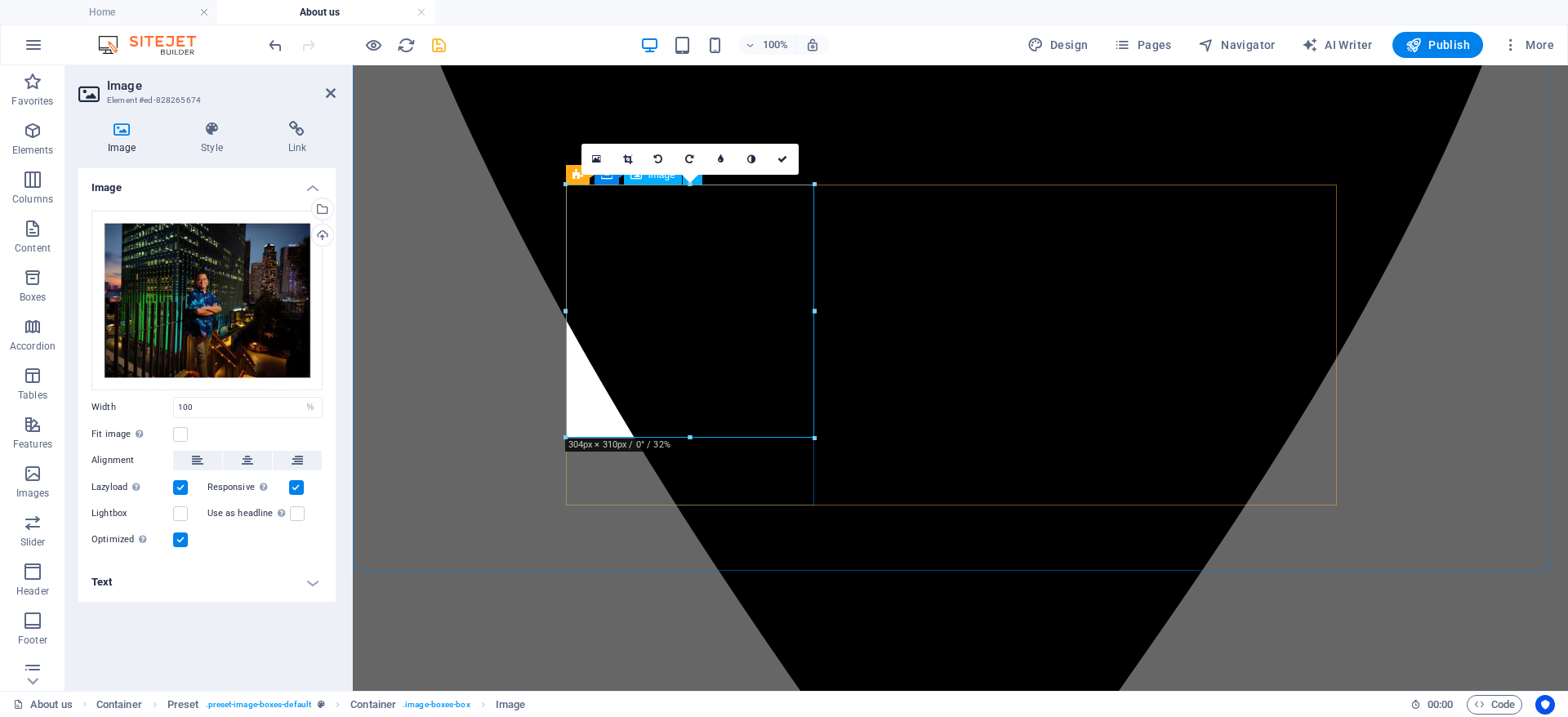 scroll, scrollTop: 980, scrollLeft: 0, axis: vertical 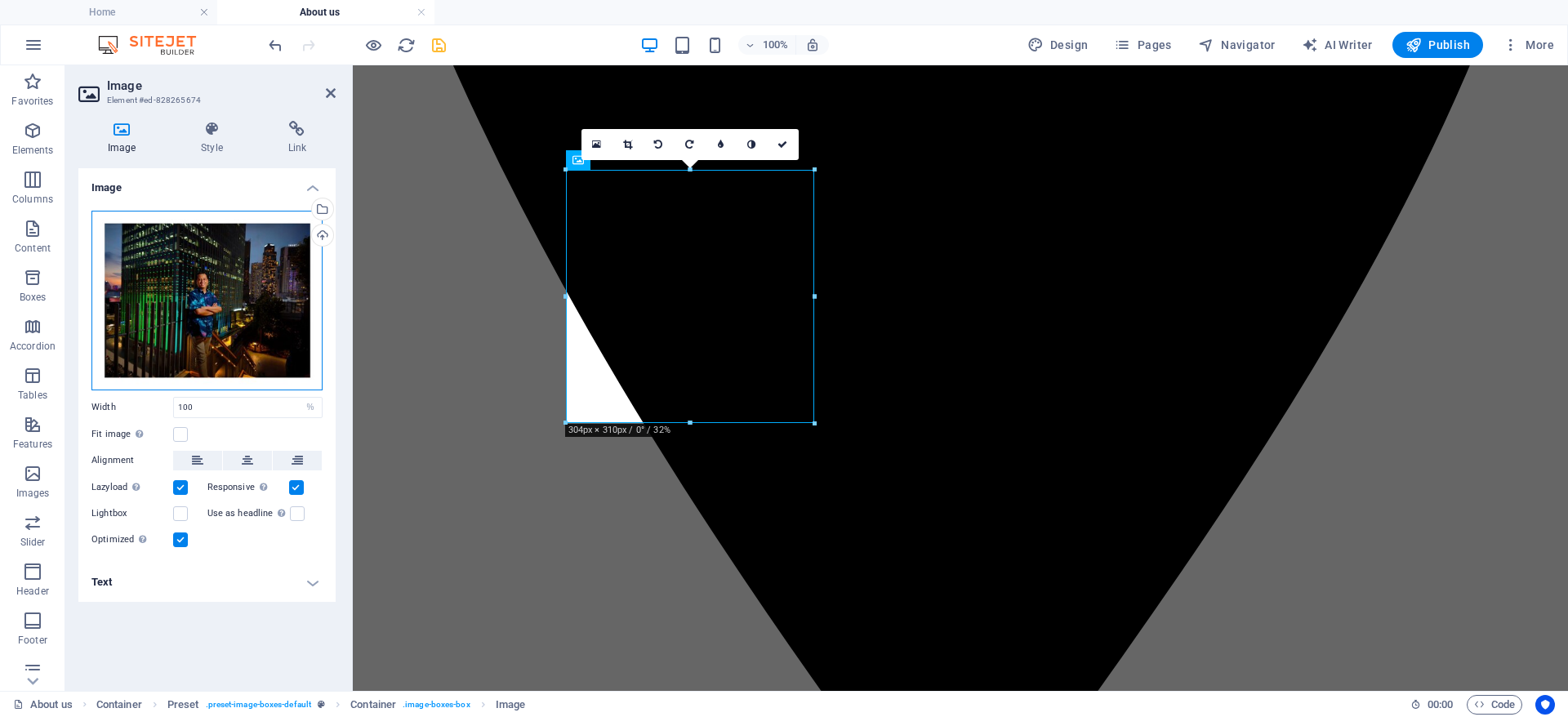 click on "Drag files here, click to choose files or select files from Files or our free stock photos & videos" at bounding box center [207, 301] 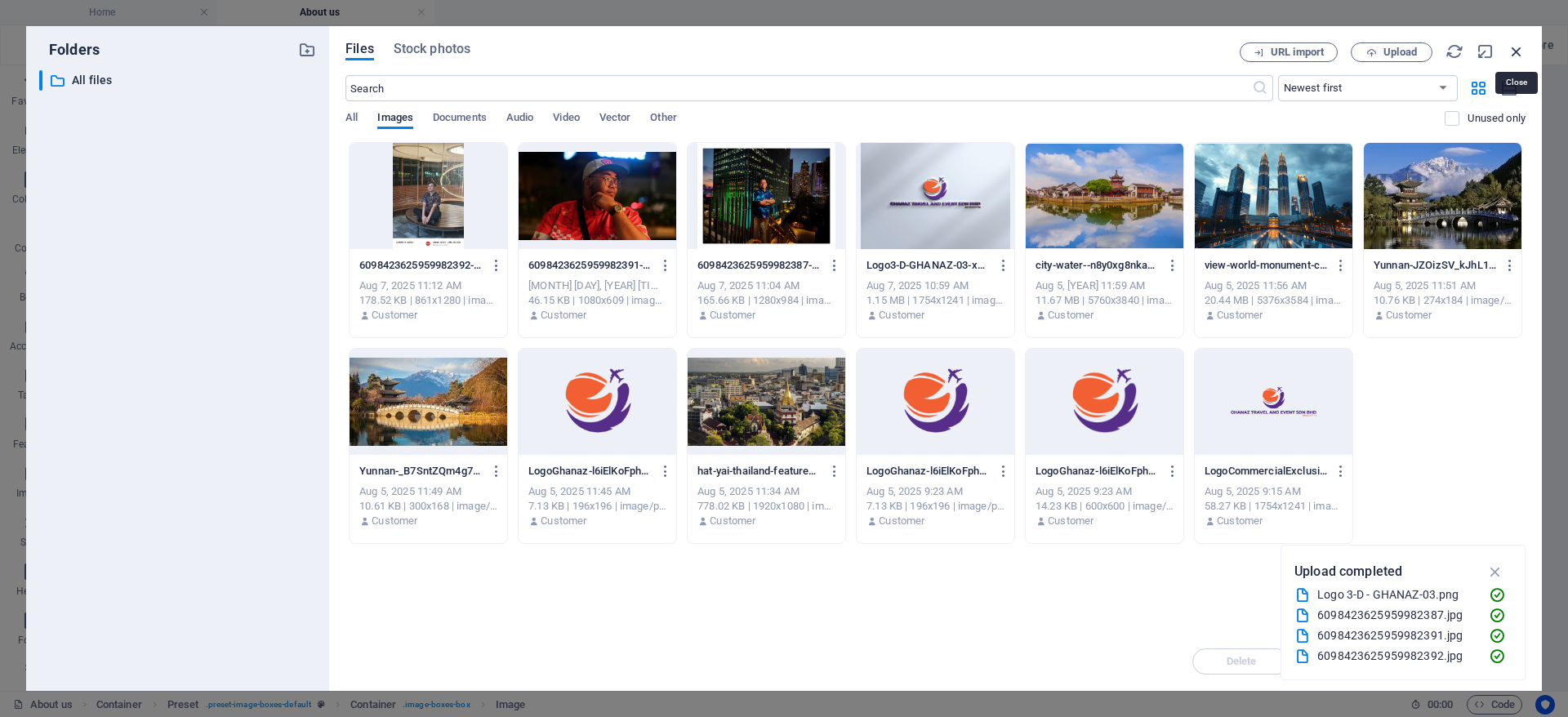 click at bounding box center (1517, 51) 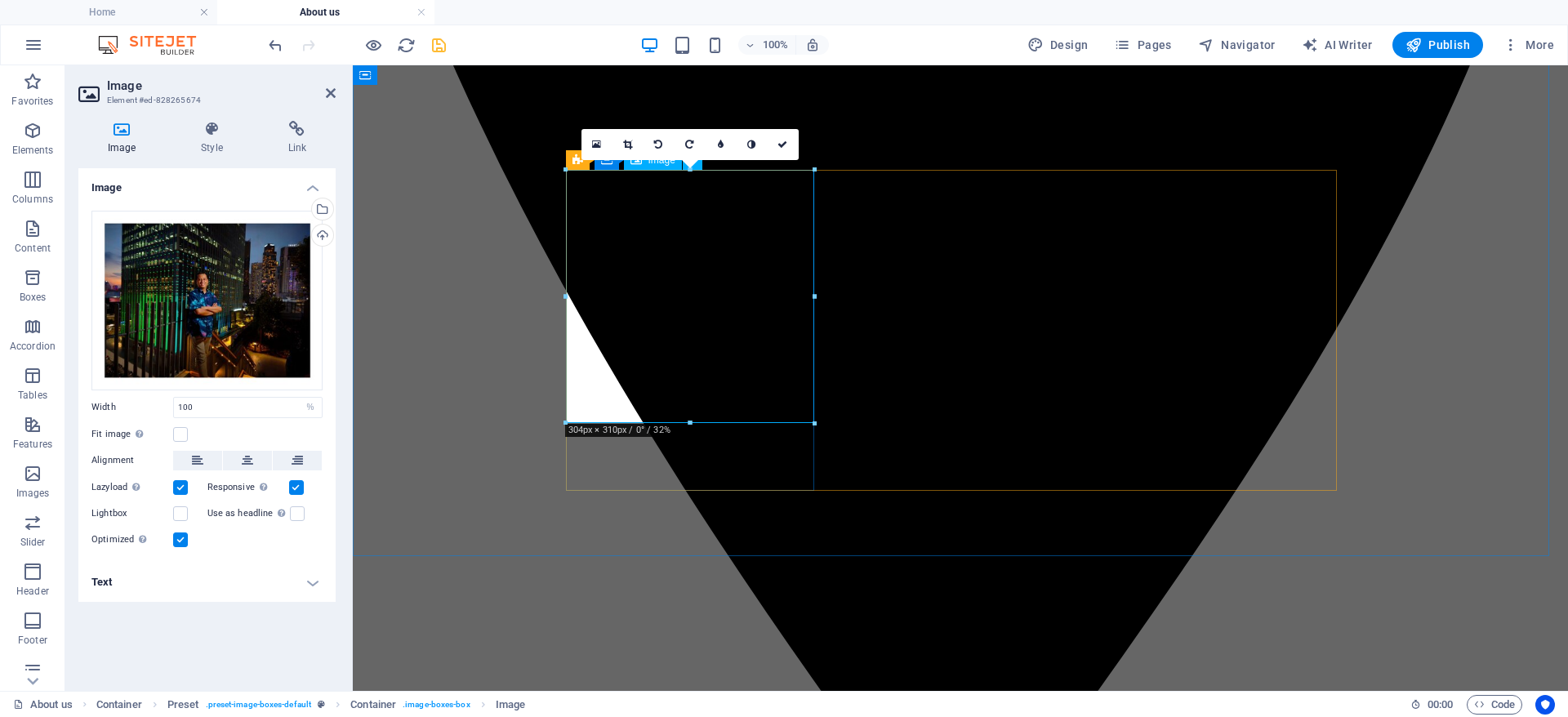 click at bounding box center (960, 5288) 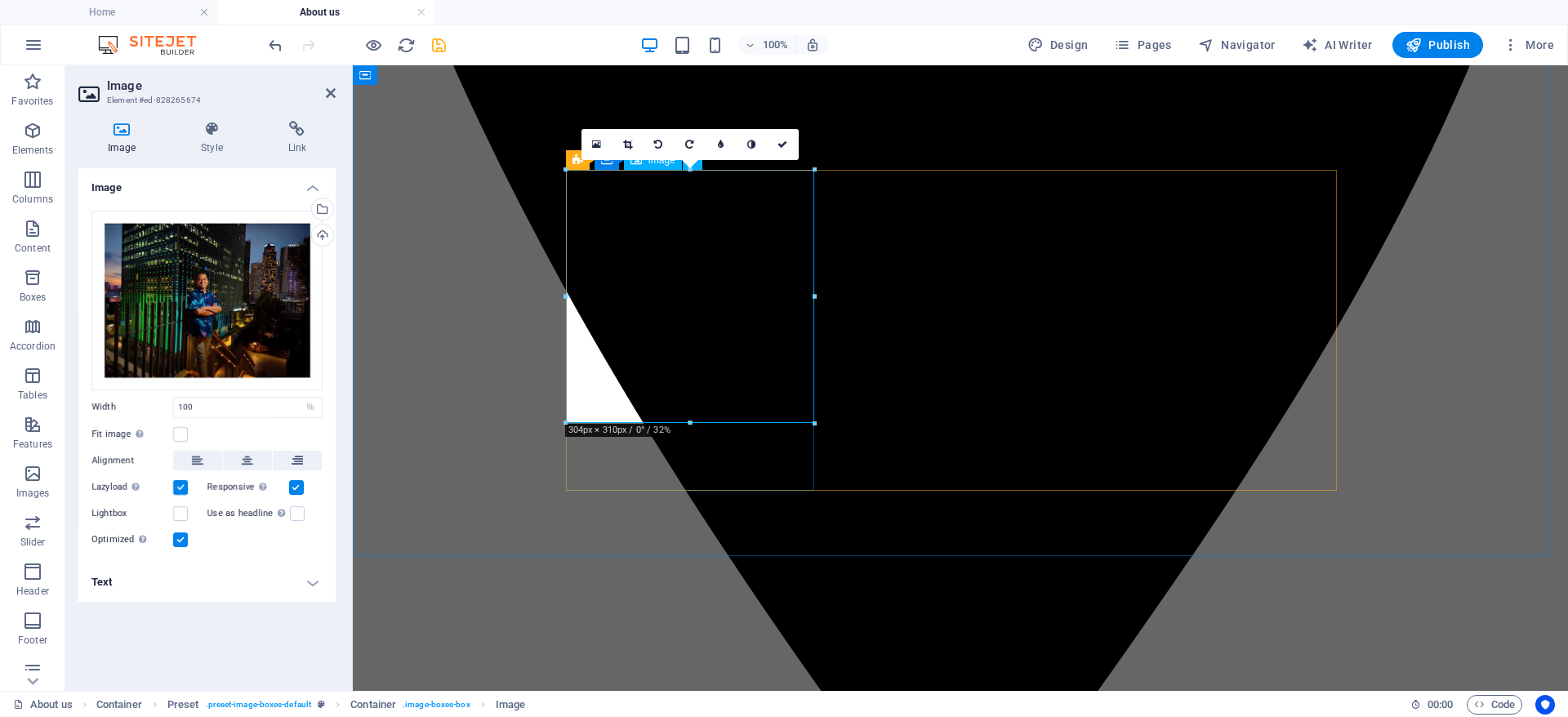 click at bounding box center (960, 5288) 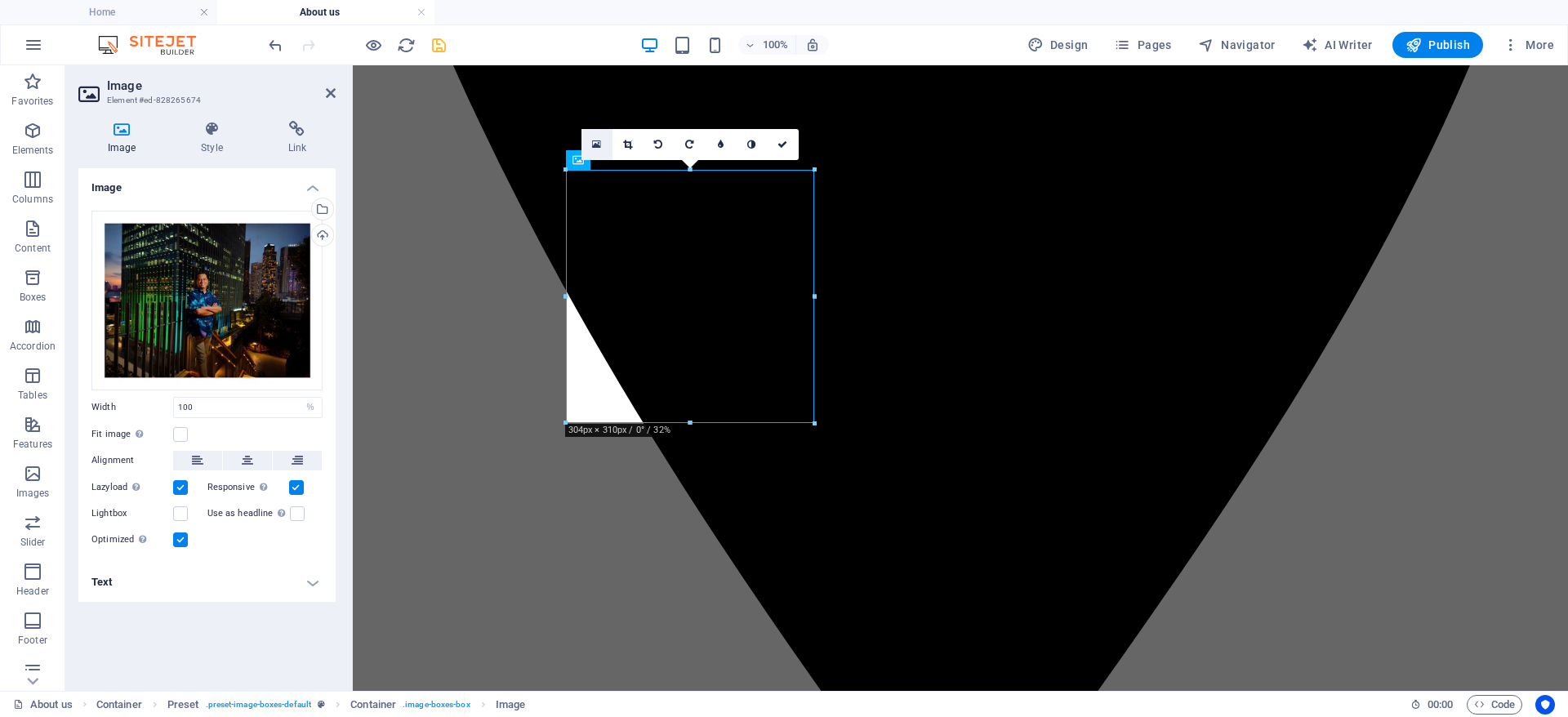 click at bounding box center (596, 145) 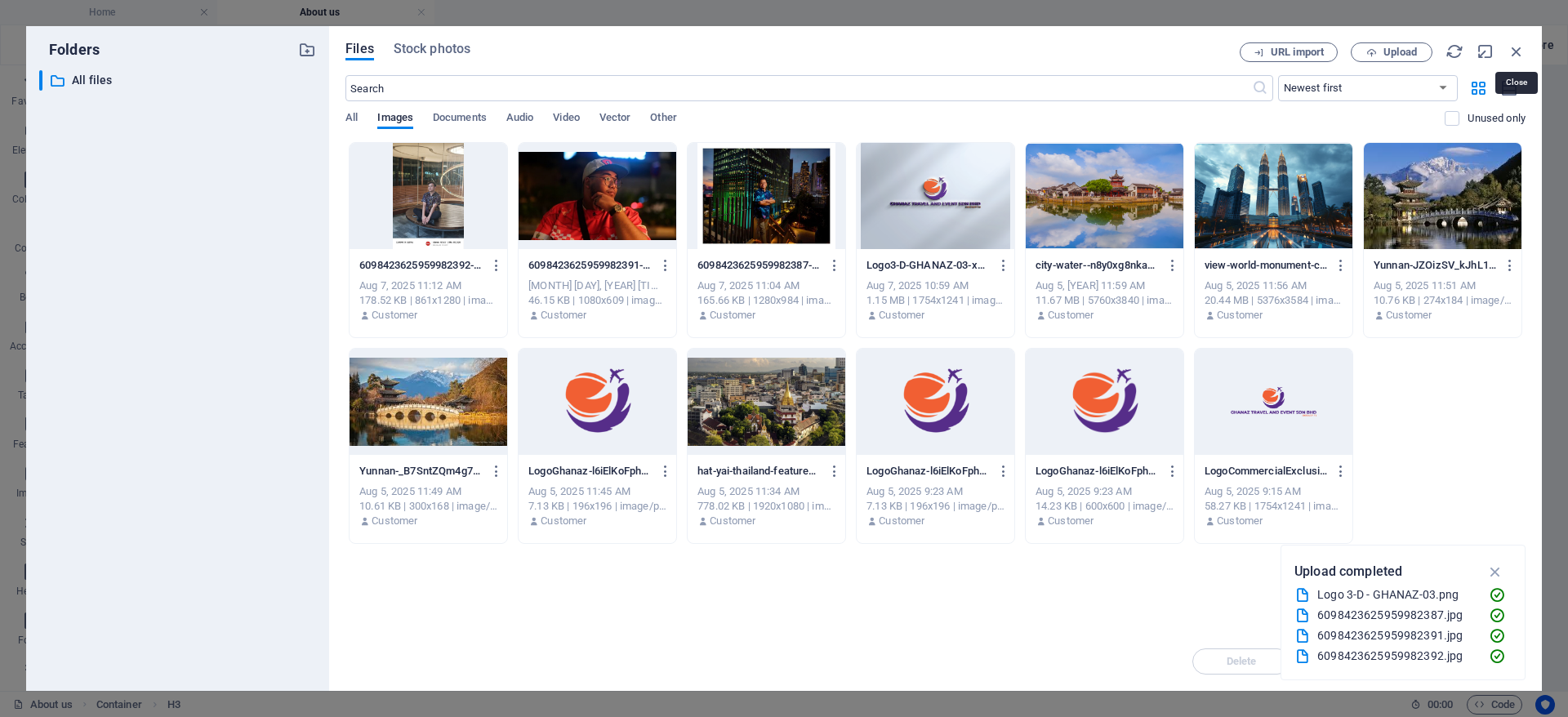 drag, startPoint x: 1523, startPoint y: 51, endPoint x: 1510, endPoint y: 57, distance: 14.317821 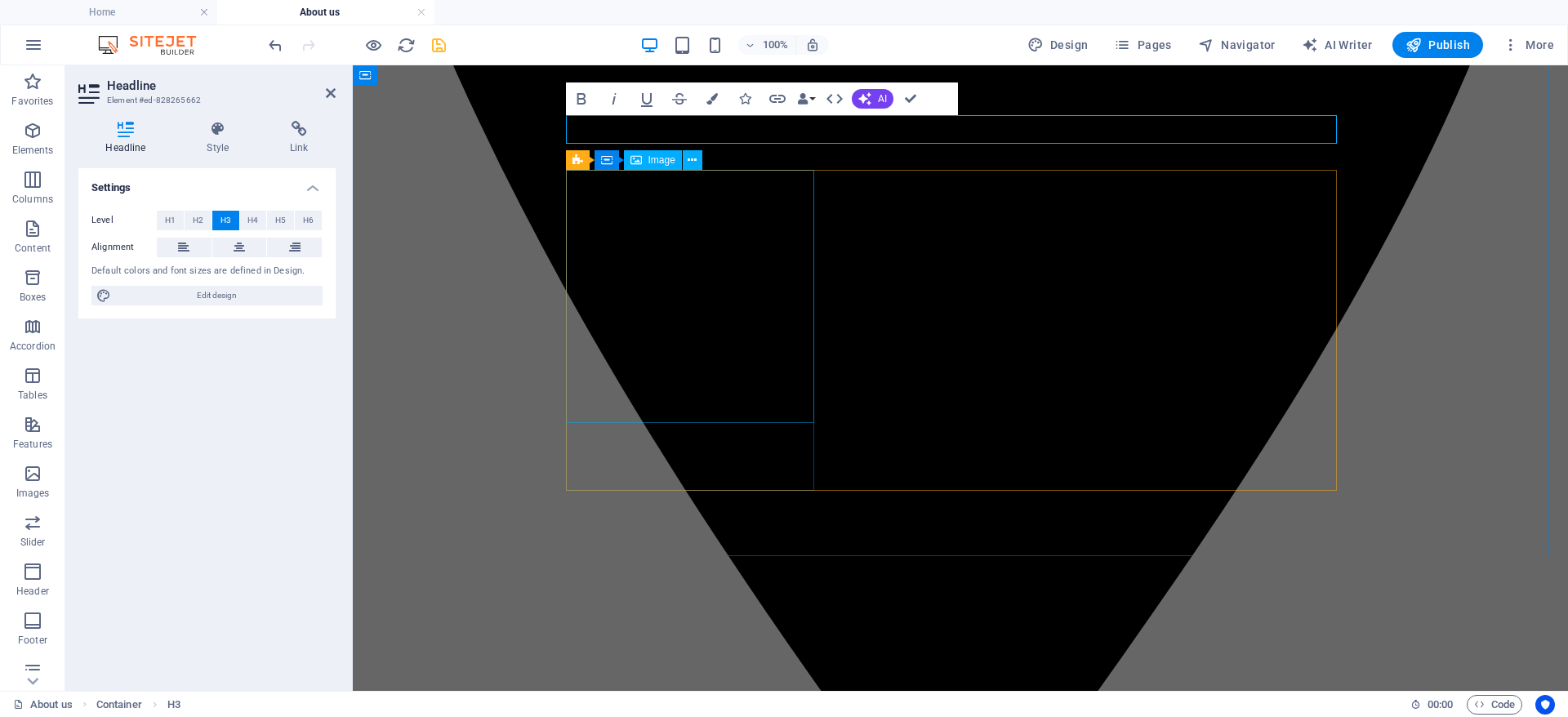 click at bounding box center [960, 5288] 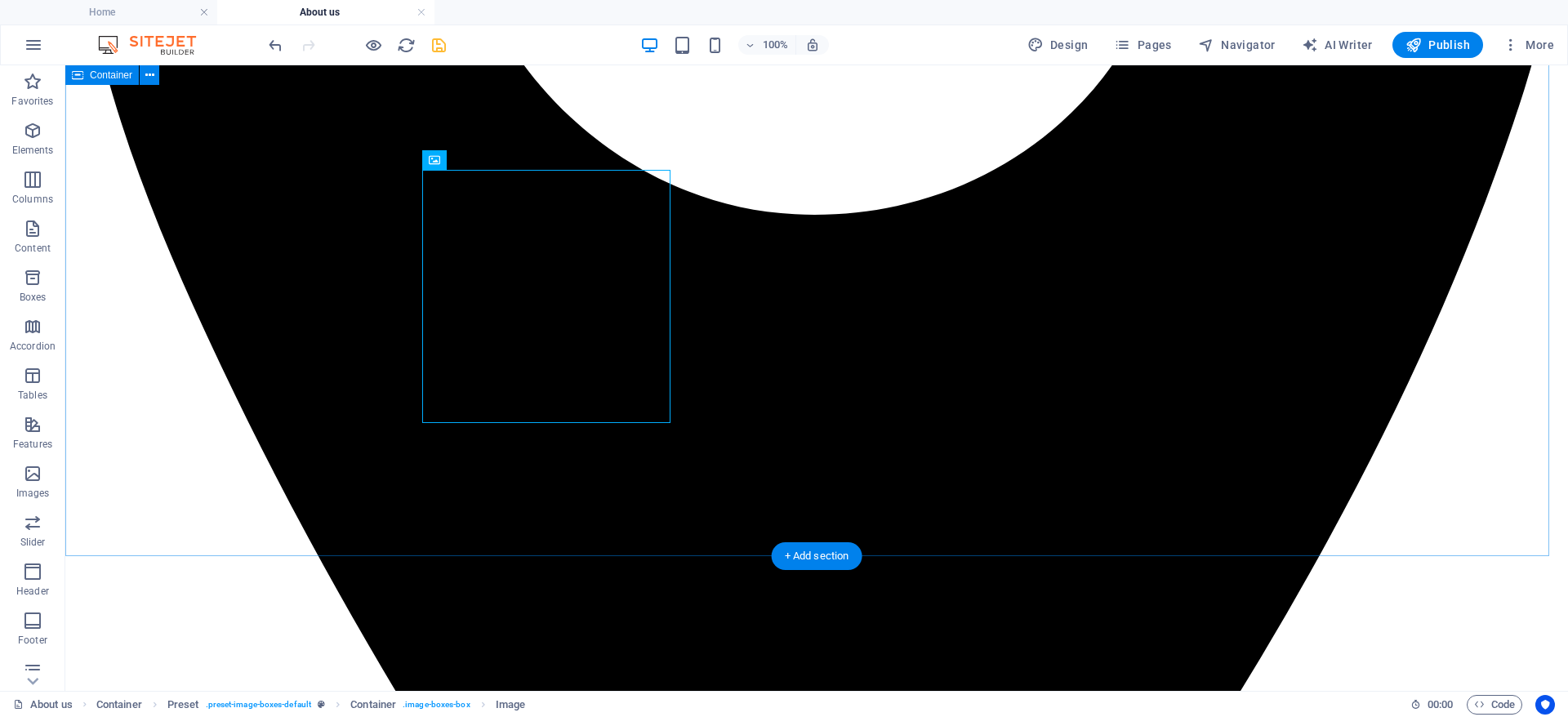 click on "Our Team [NAME] CEO [NAME] Business development [NAME] Tour Leader" at bounding box center [817, 8128] 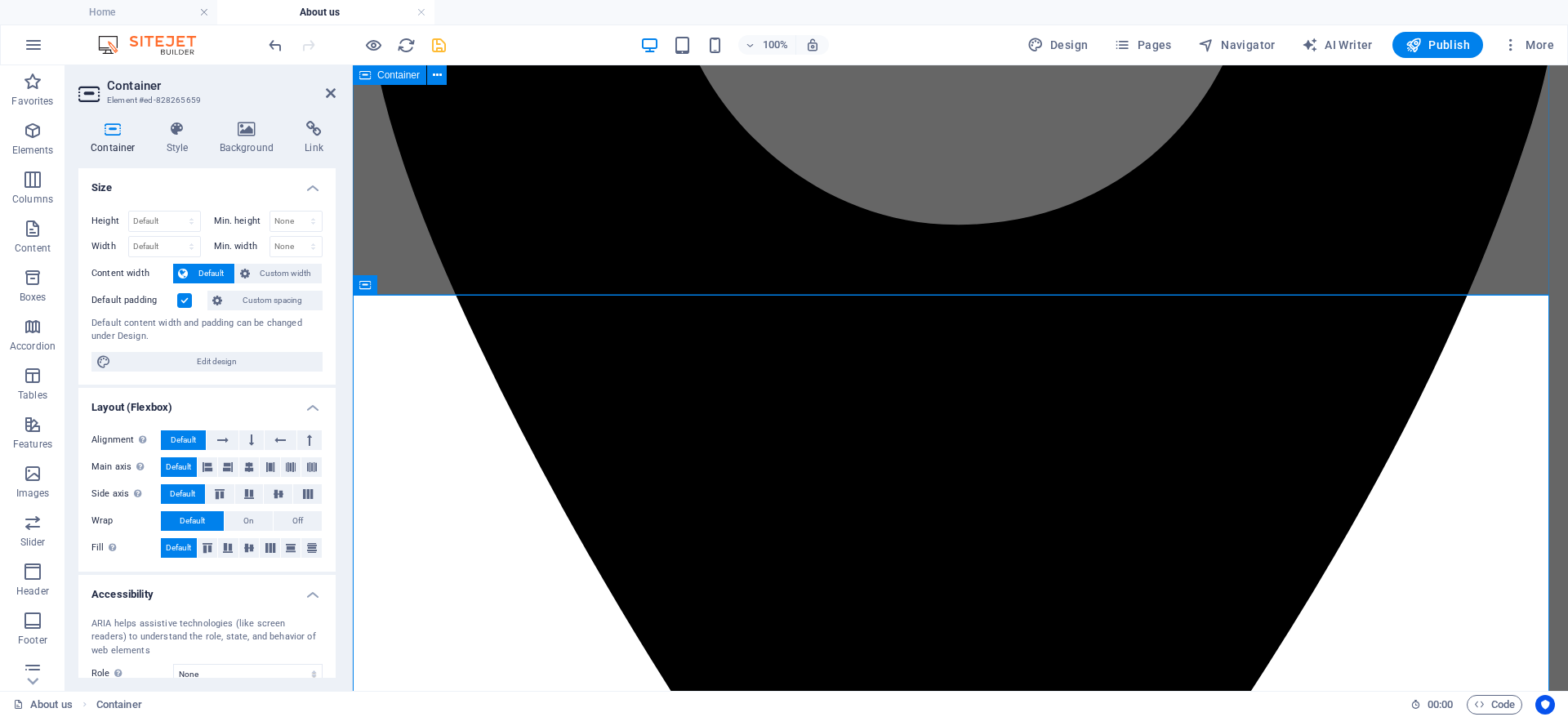 scroll, scrollTop: 857, scrollLeft: 0, axis: vertical 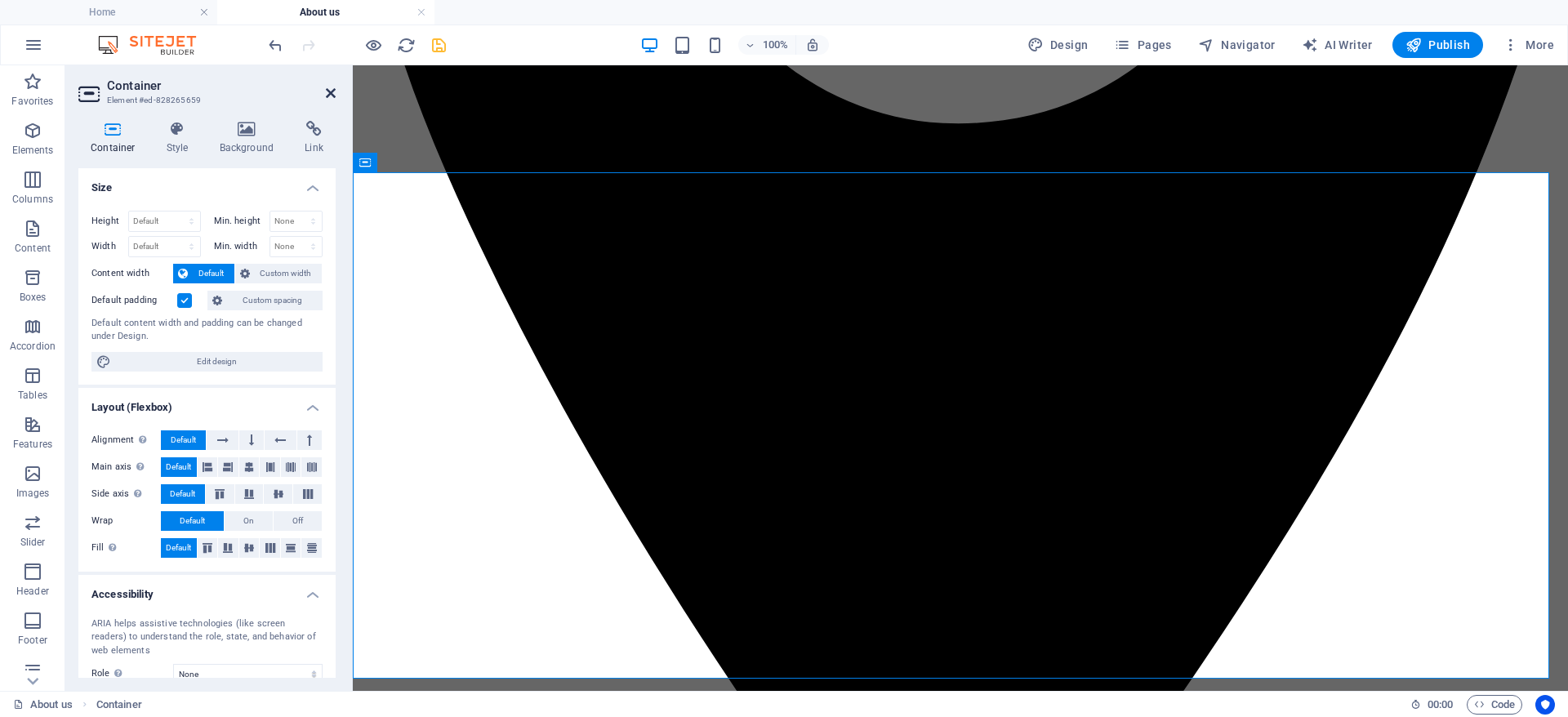 click at bounding box center [331, 93] 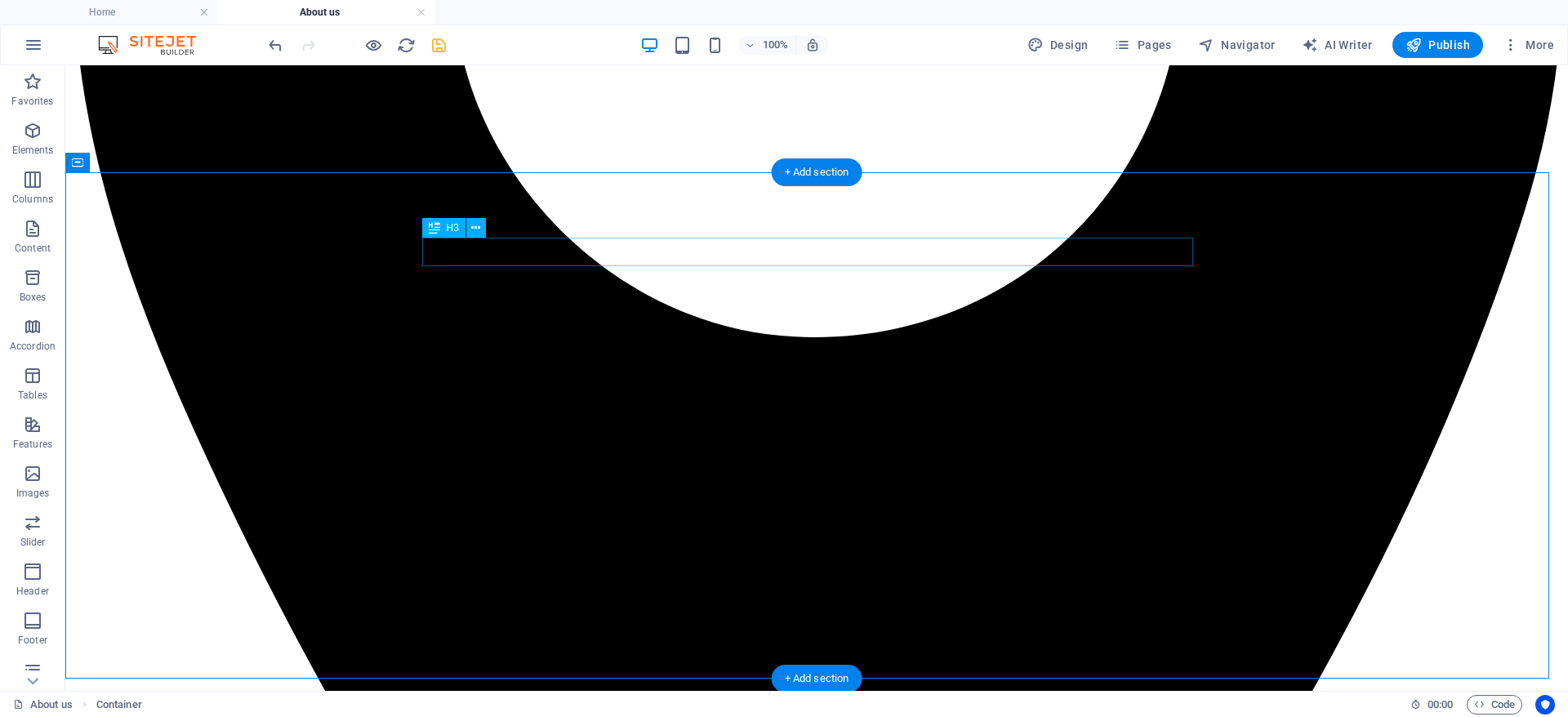 click on "Our Team" at bounding box center [817, 5833] 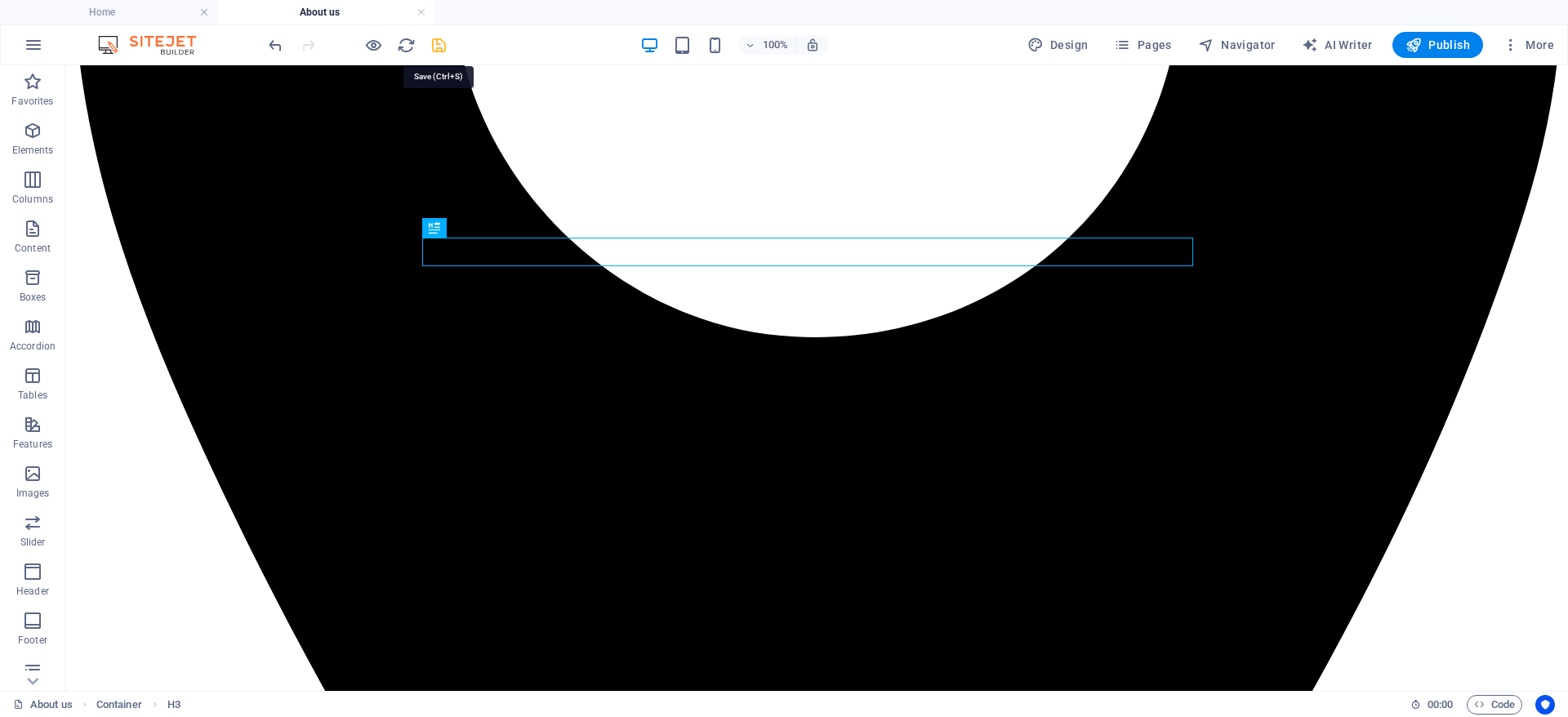 click at bounding box center [439, 45] 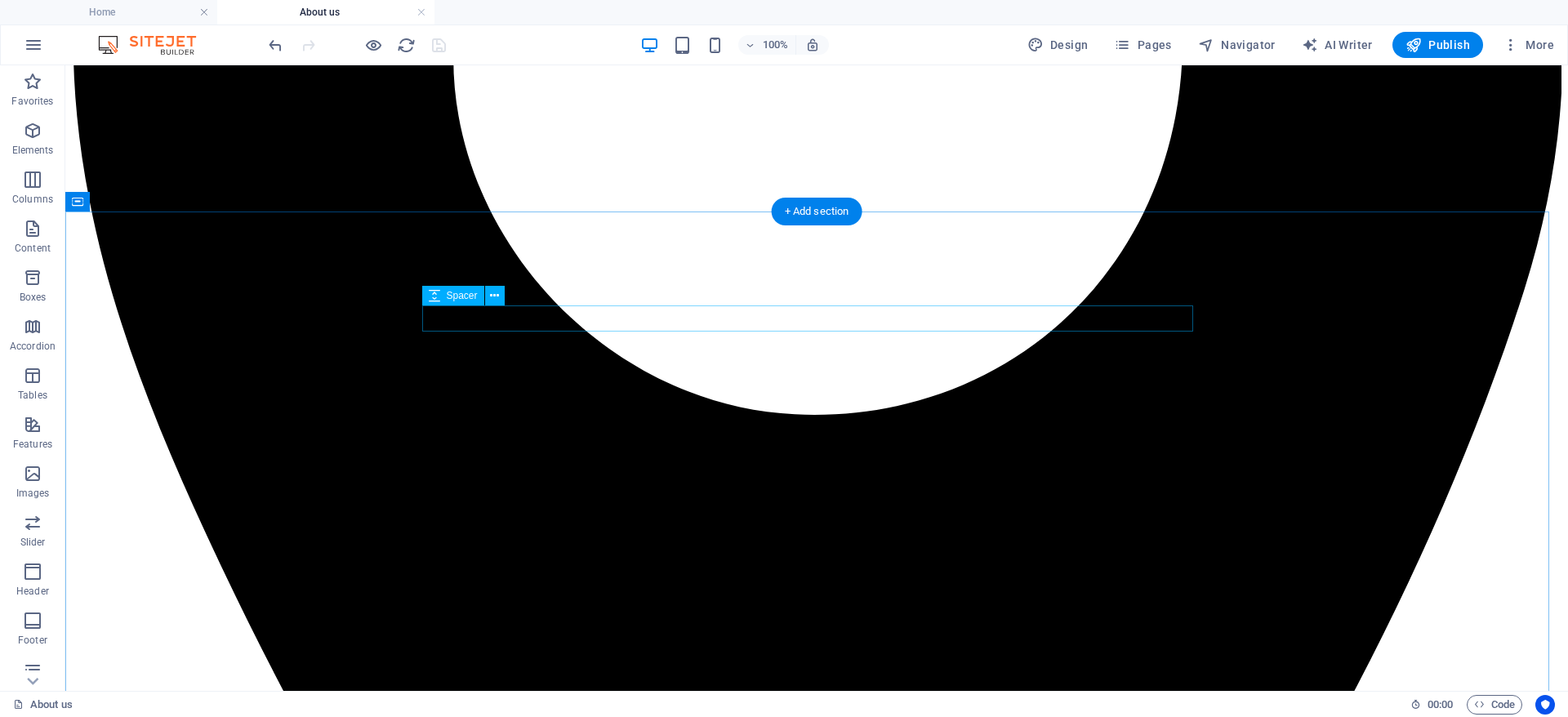 scroll, scrollTop: 698, scrollLeft: 0, axis: vertical 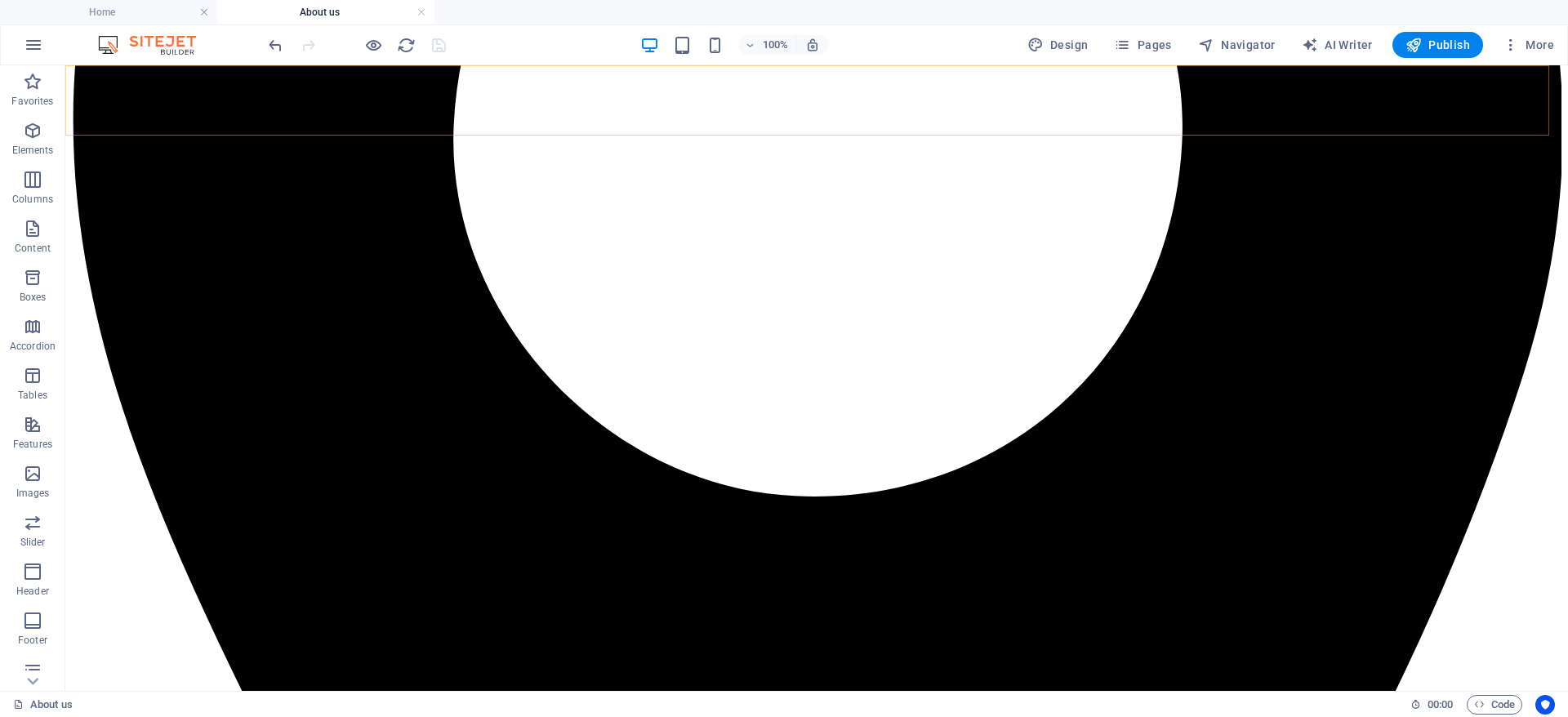 click on "Home About us Pakacges Gallery Contact Us" at bounding box center [817, 4291] 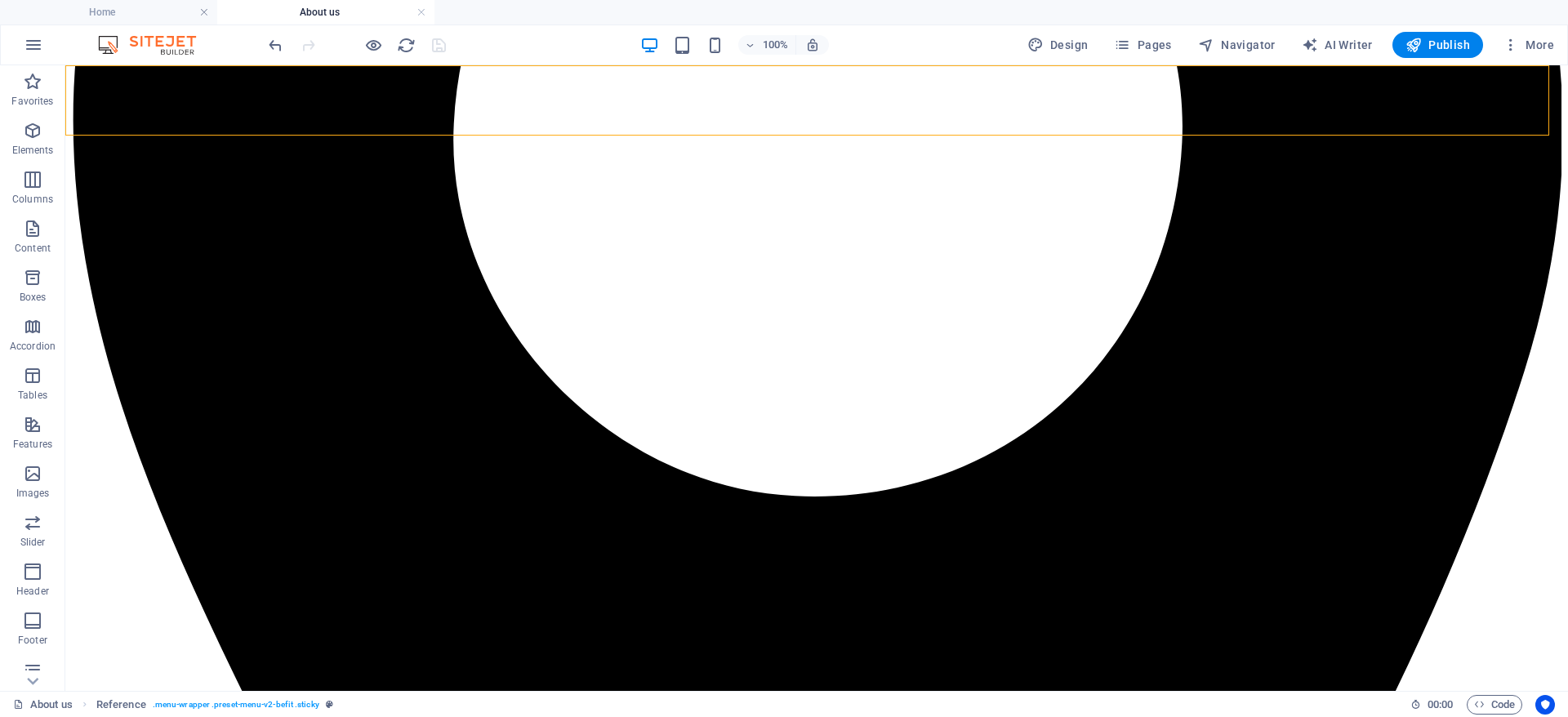 click on "Home About us Pakacges Gallery Contact Us" at bounding box center (817, 4291) 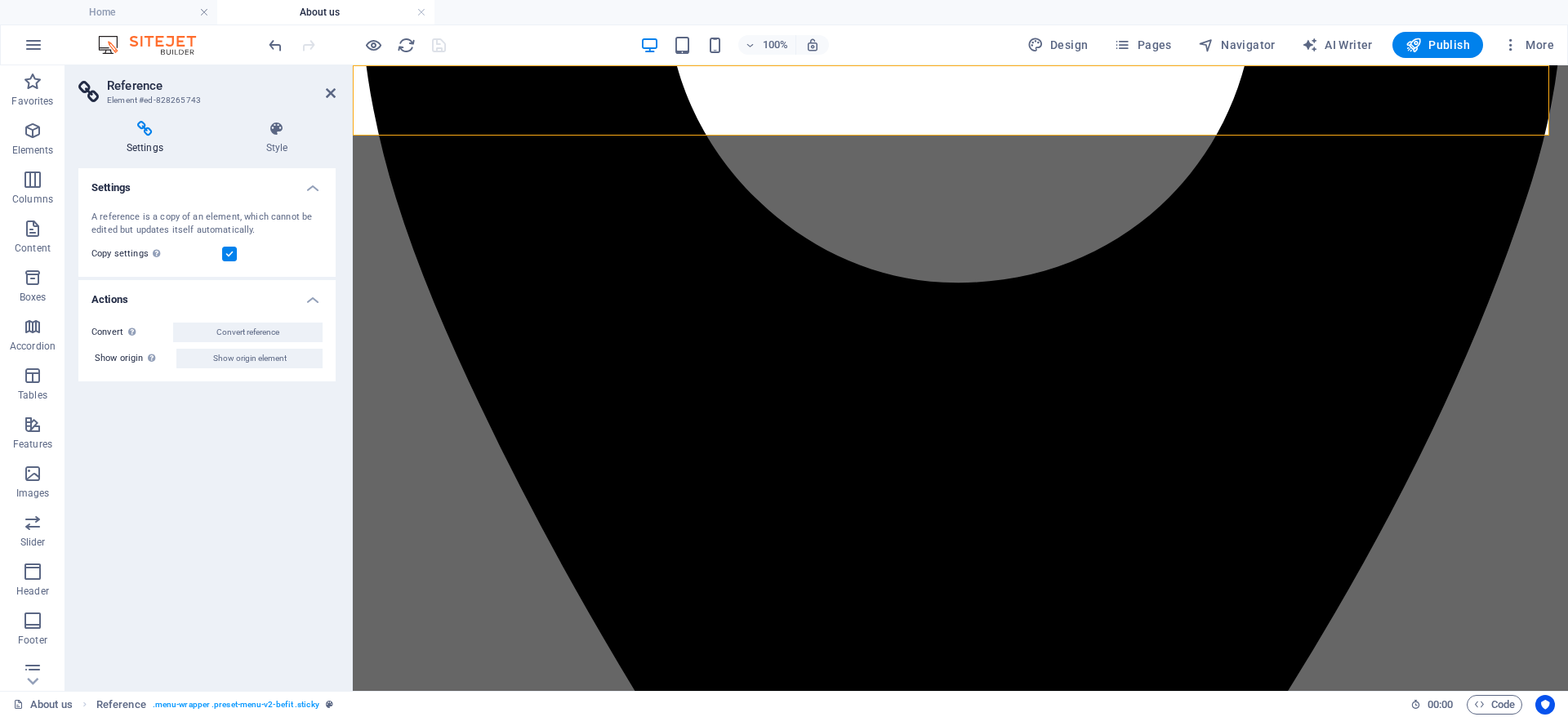 click on "Home About us Pakacges Gallery Contact Us" at bounding box center (960, 3389) 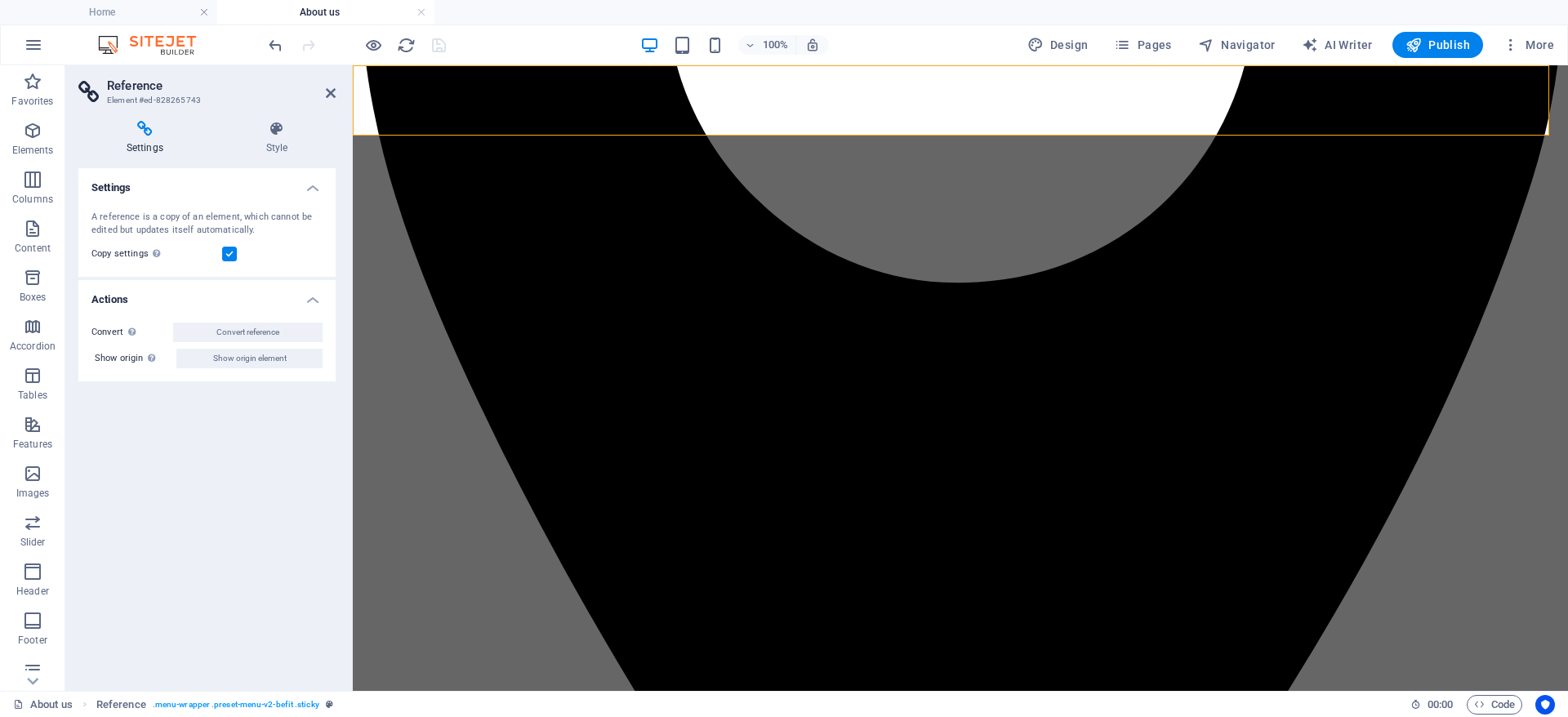click on "Home About us Pakacges Gallery Contact Us" at bounding box center (960, 3389) 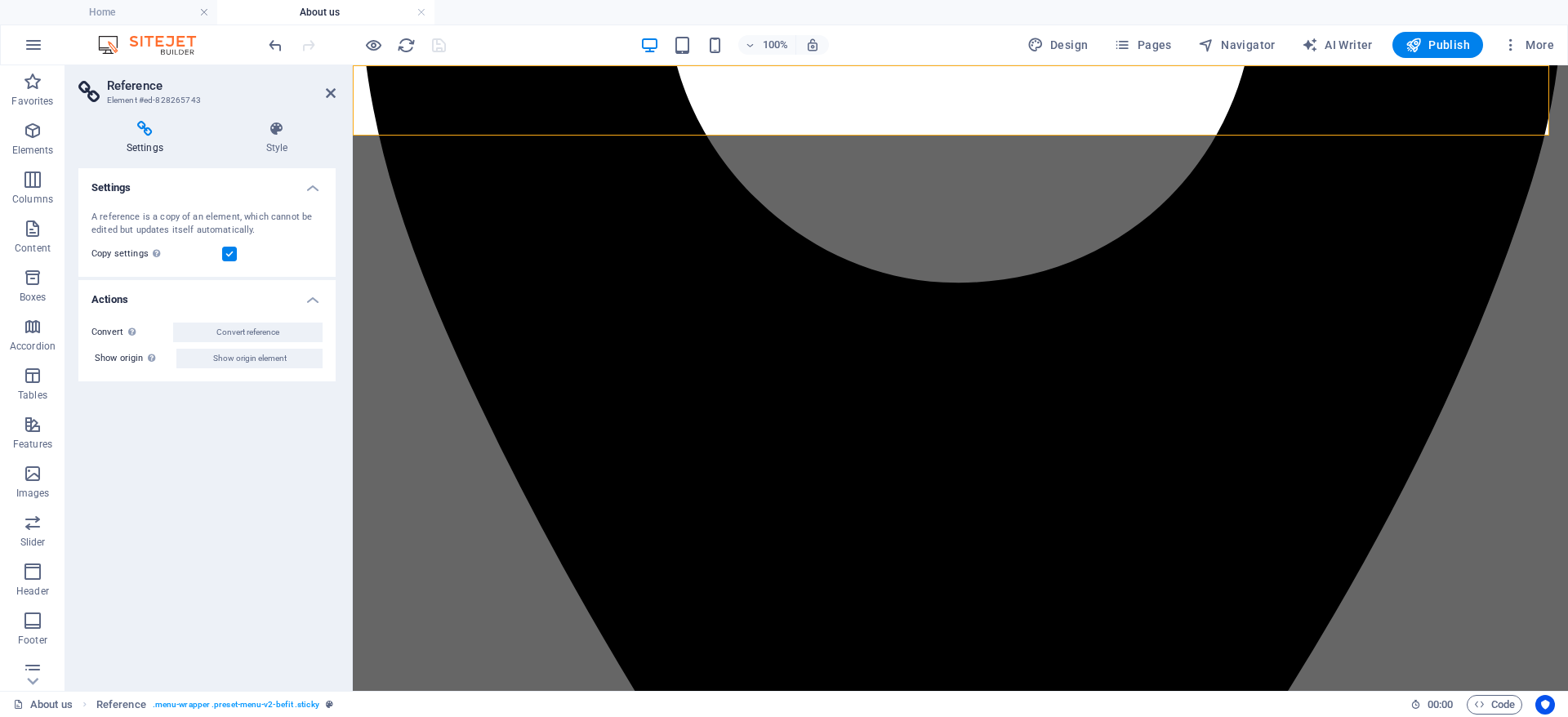 click on "Home About us Pakacges Gallery Contact Us" at bounding box center (960, 3389) 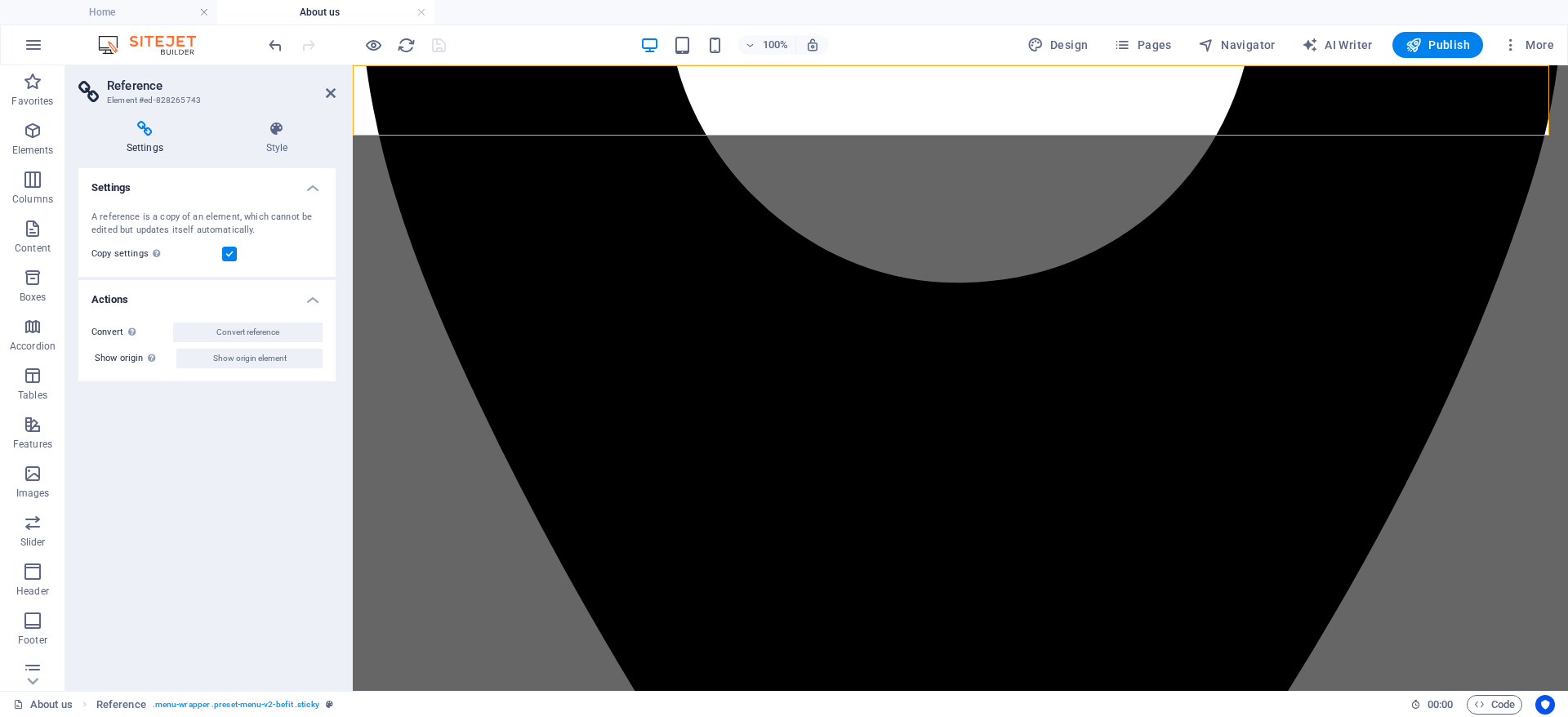 click on "Home About us Pakacges Gallery Contact Us" at bounding box center (960, 3389) 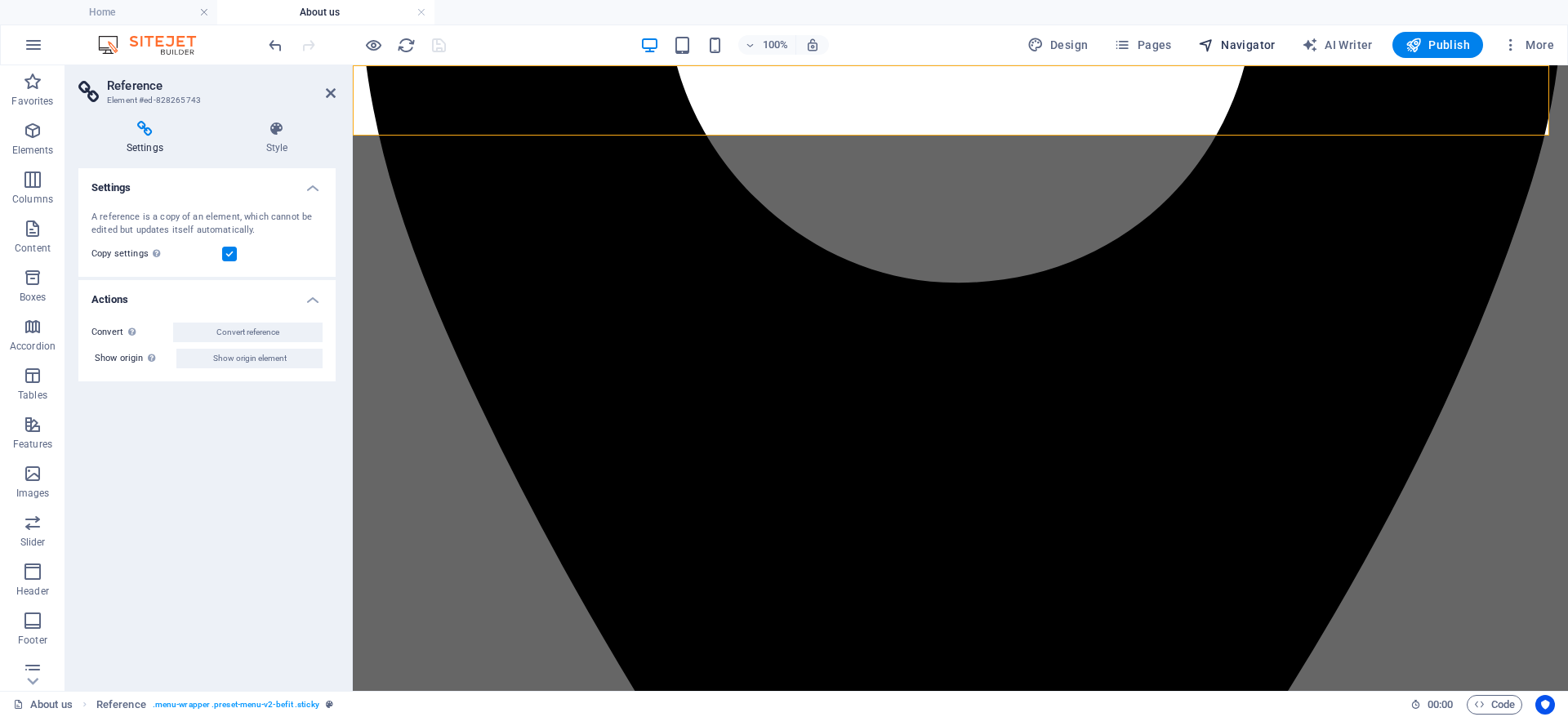 click on "Navigator" at bounding box center (1236, 45) 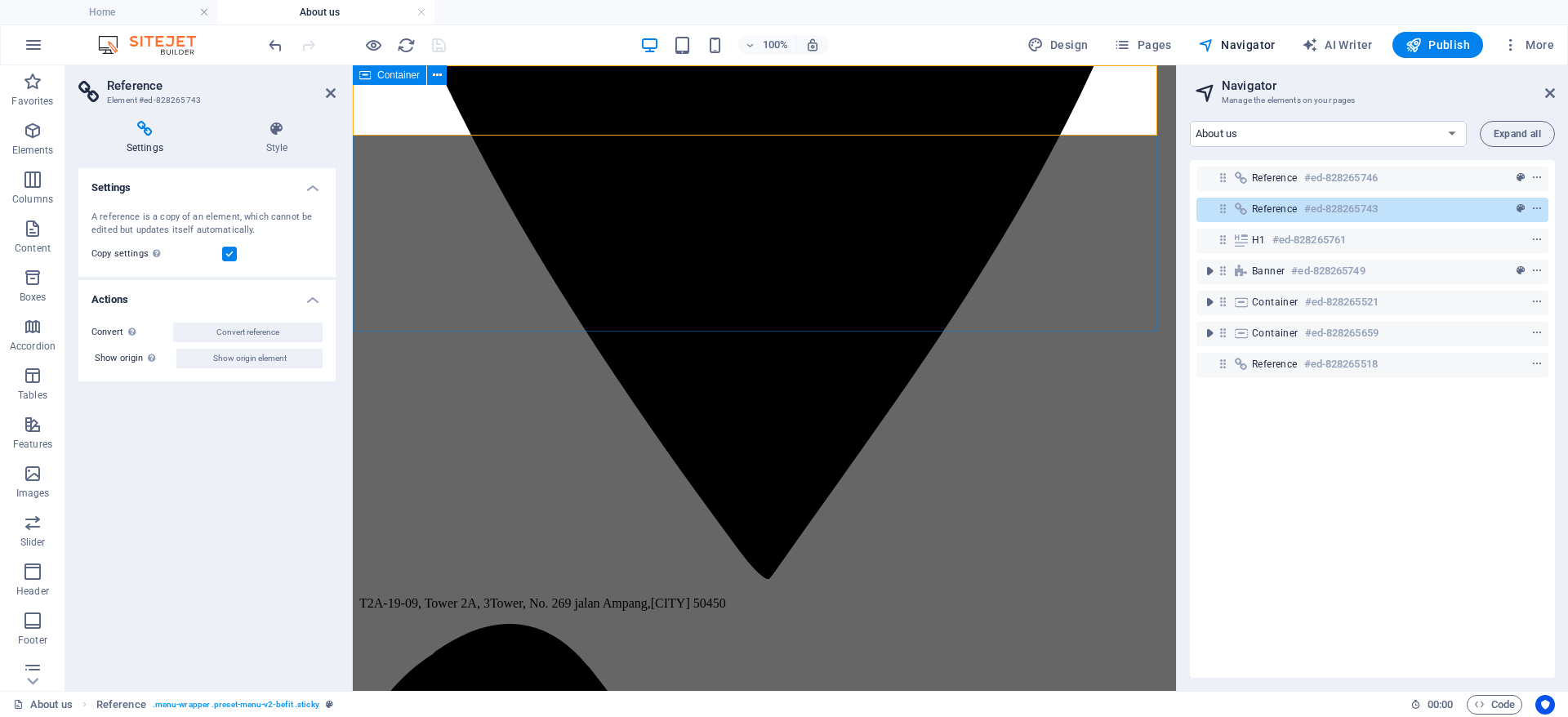 click on "[COMPANY_NAME] Your Journey Our Passion [COMPANY_NAME] is a Malaysian-registered travel agency, established in March [YEAR] . While the company is new, our team brings years of experience in the travel and events industry. We specialize in planning trips and events for corporate clients, government agencies, groups, and individual travellers . From corporate trips, meetings, incentives, and events to leisure holidays for families and tour groups , we handle it all. Whether it’s a major company event or a personal getaway, we ensure everything runs smoothly from start to finish. At [COMPANY_NAME] , we believe in delivering bold, meaningful experiences — not just ordinary trips. [COMPANY_NAME] – Your Journey, Our Passion." at bounding box center [764, 2971] 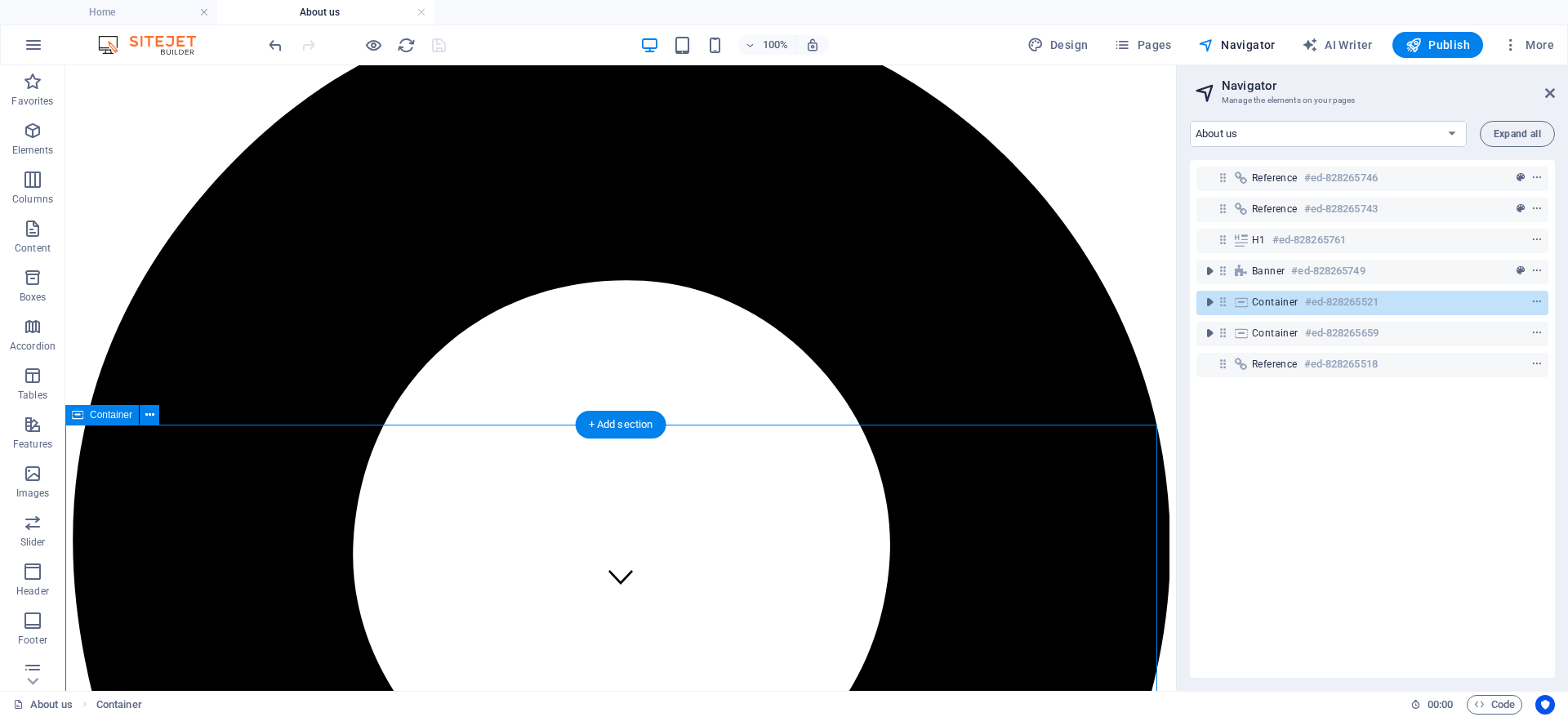scroll, scrollTop: 0, scrollLeft: 0, axis: both 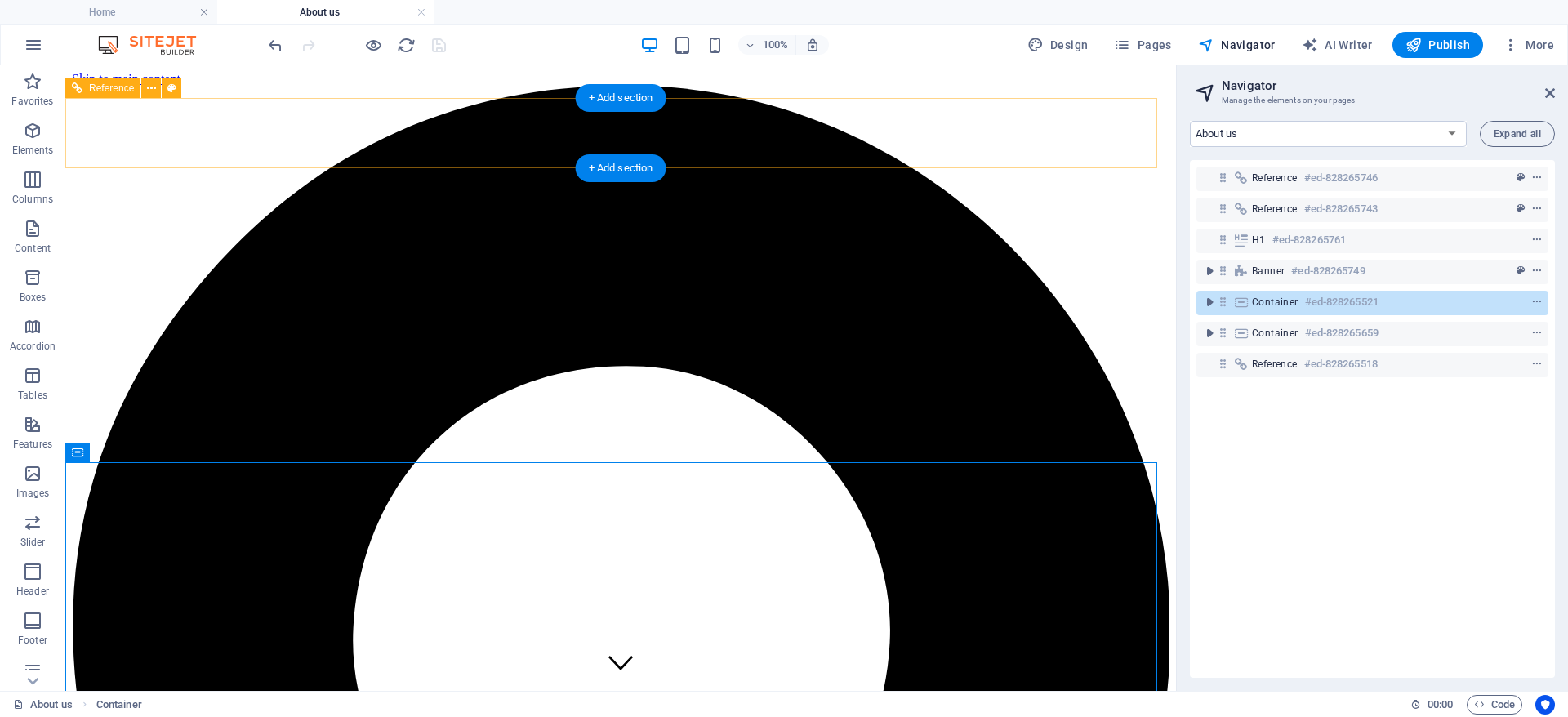 click on "Home About us Pakacges Gallery Contact Us" at bounding box center (621, 3759) 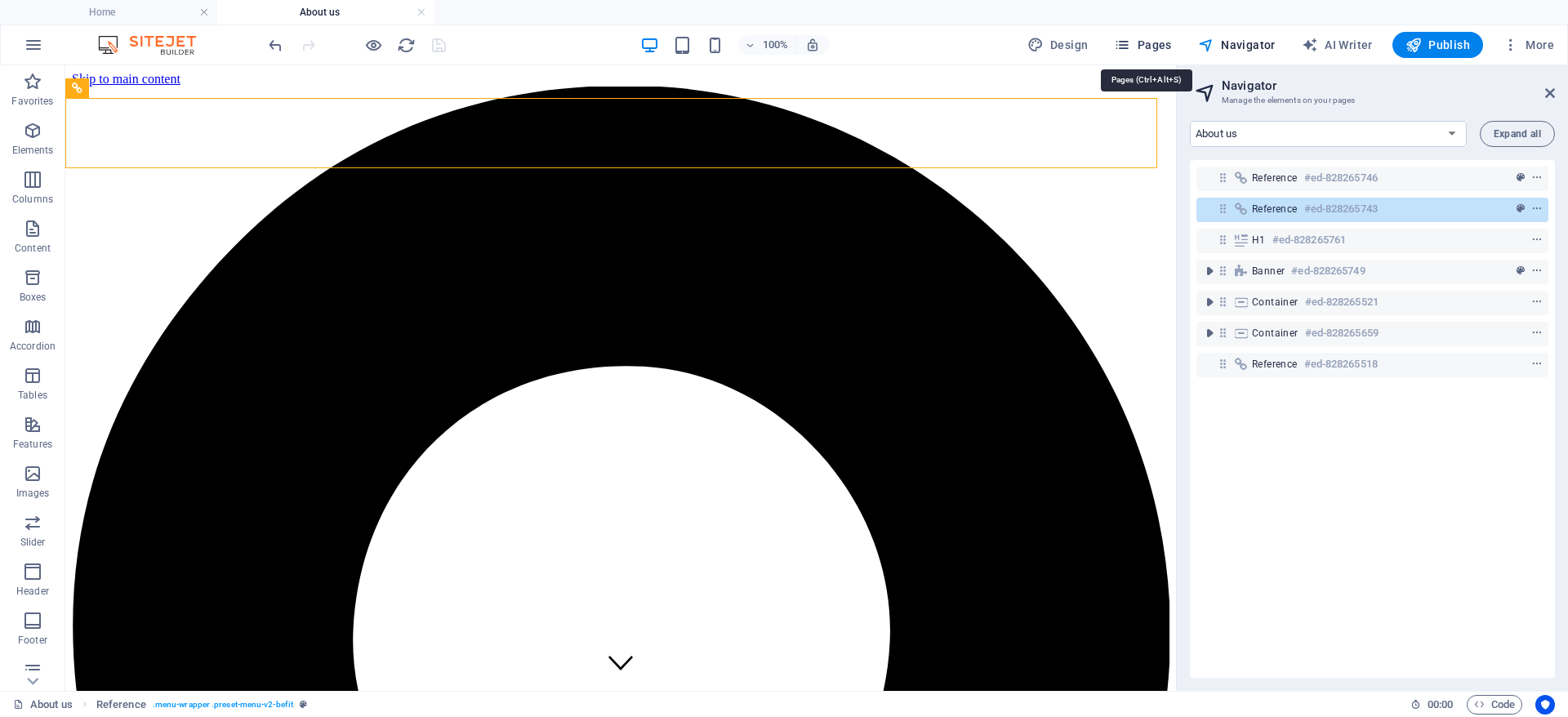 click on "Pages" at bounding box center [1143, 45] 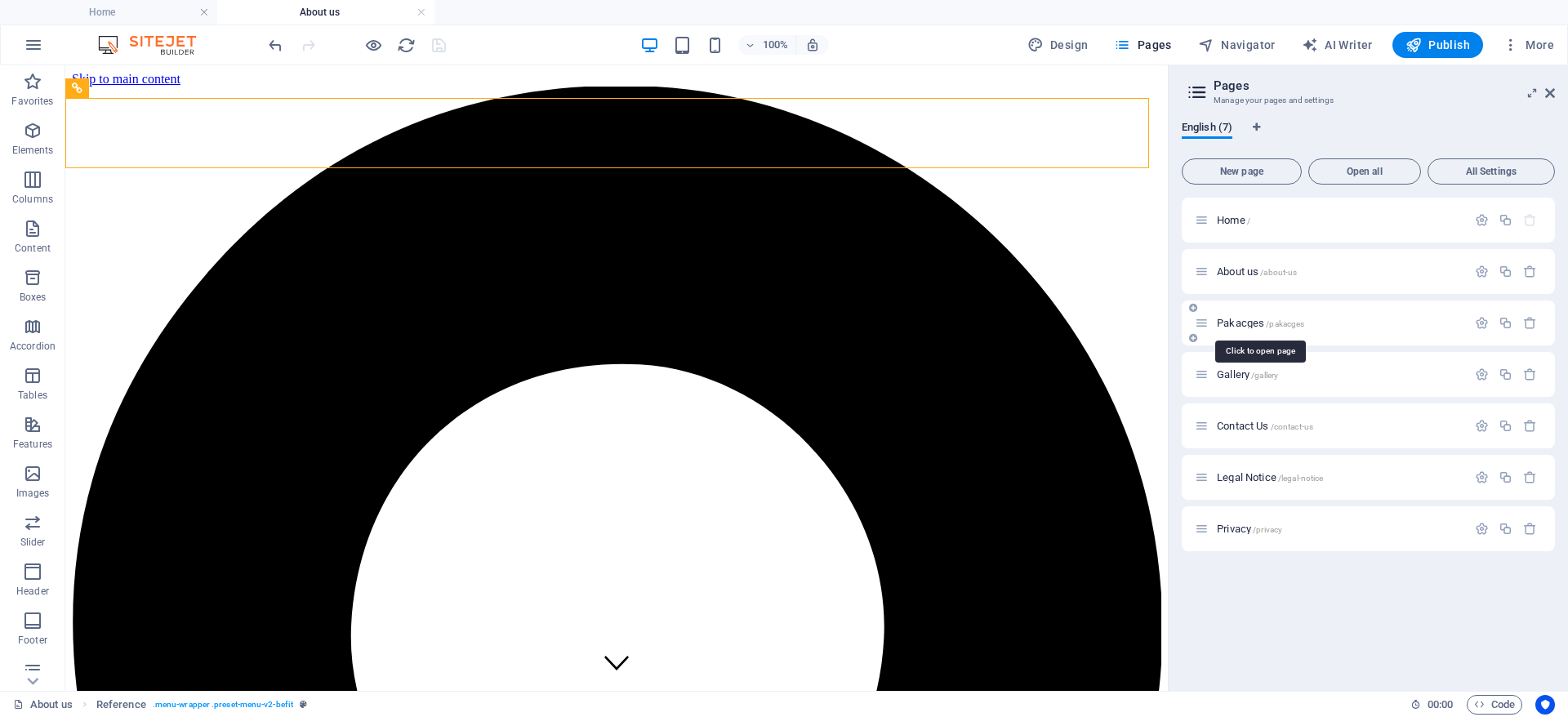 click on "Pakacges /pakacges" at bounding box center [1260, 323] 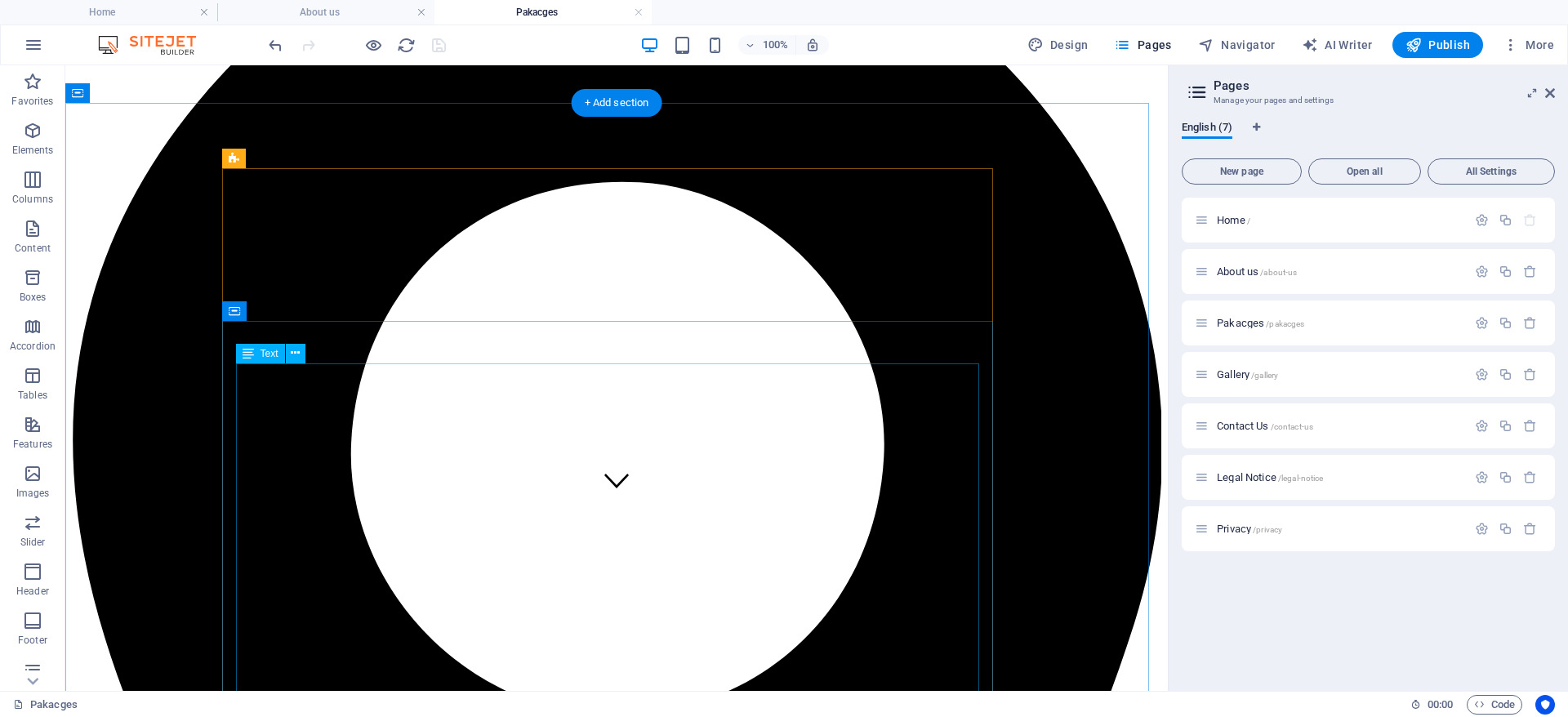 scroll, scrollTop: 245, scrollLeft: 0, axis: vertical 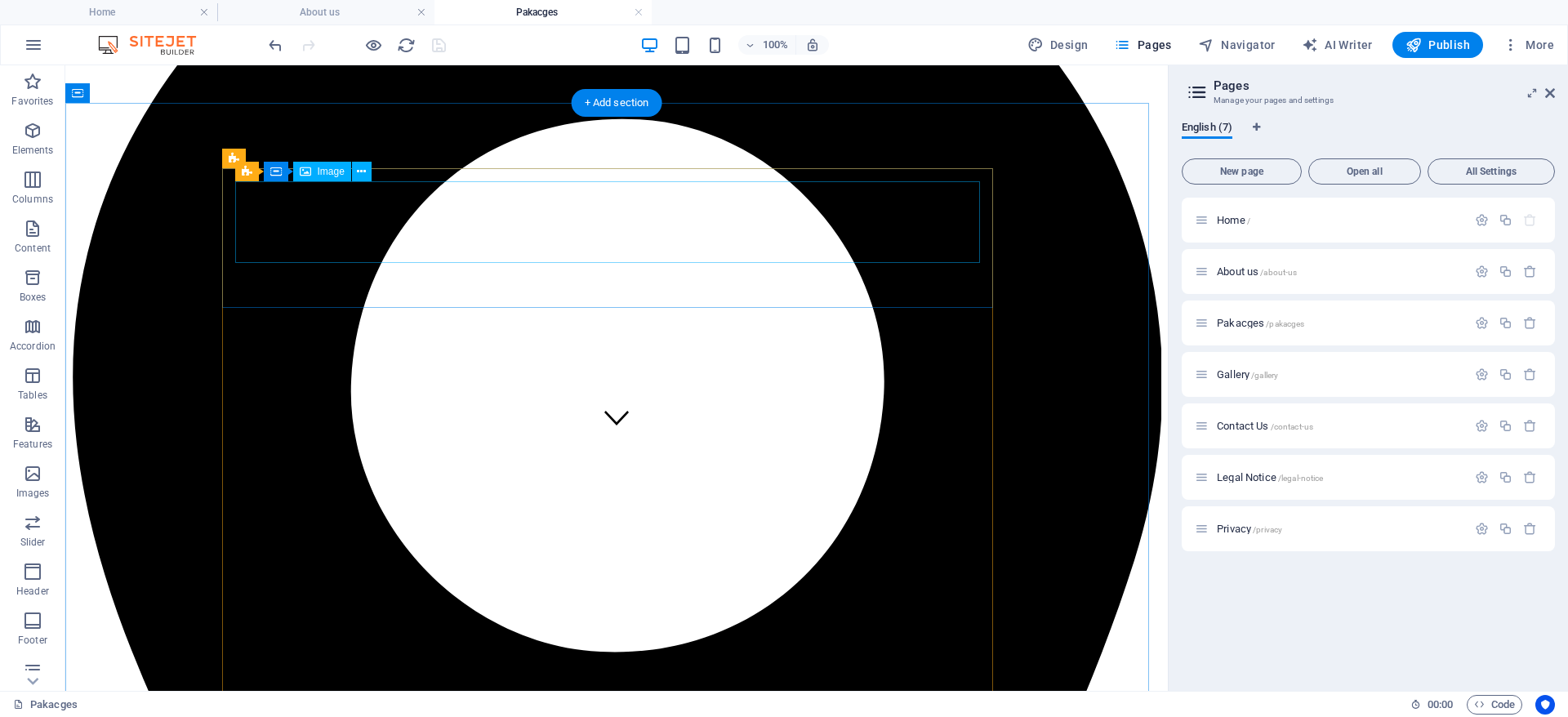 click at bounding box center [617, 3906] 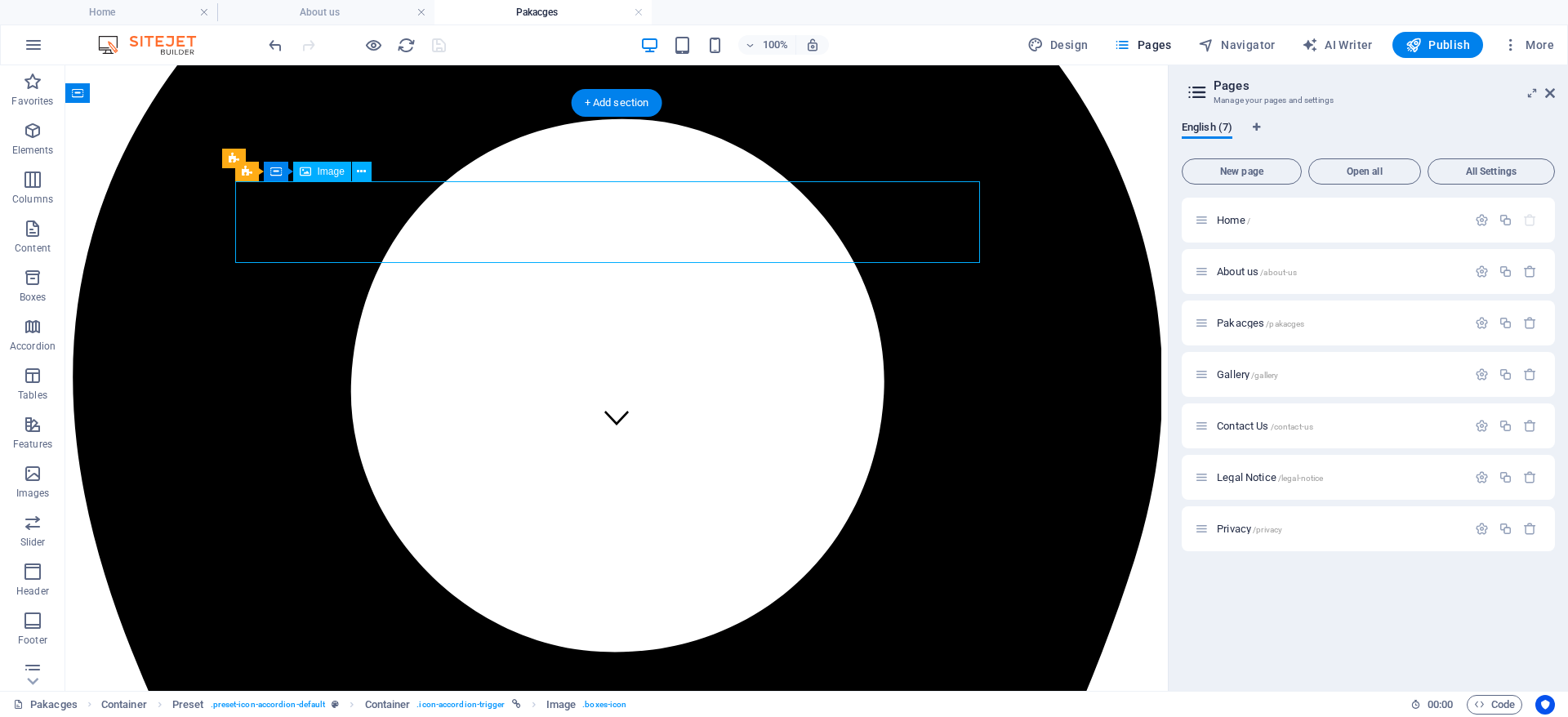 click at bounding box center (617, 3906) 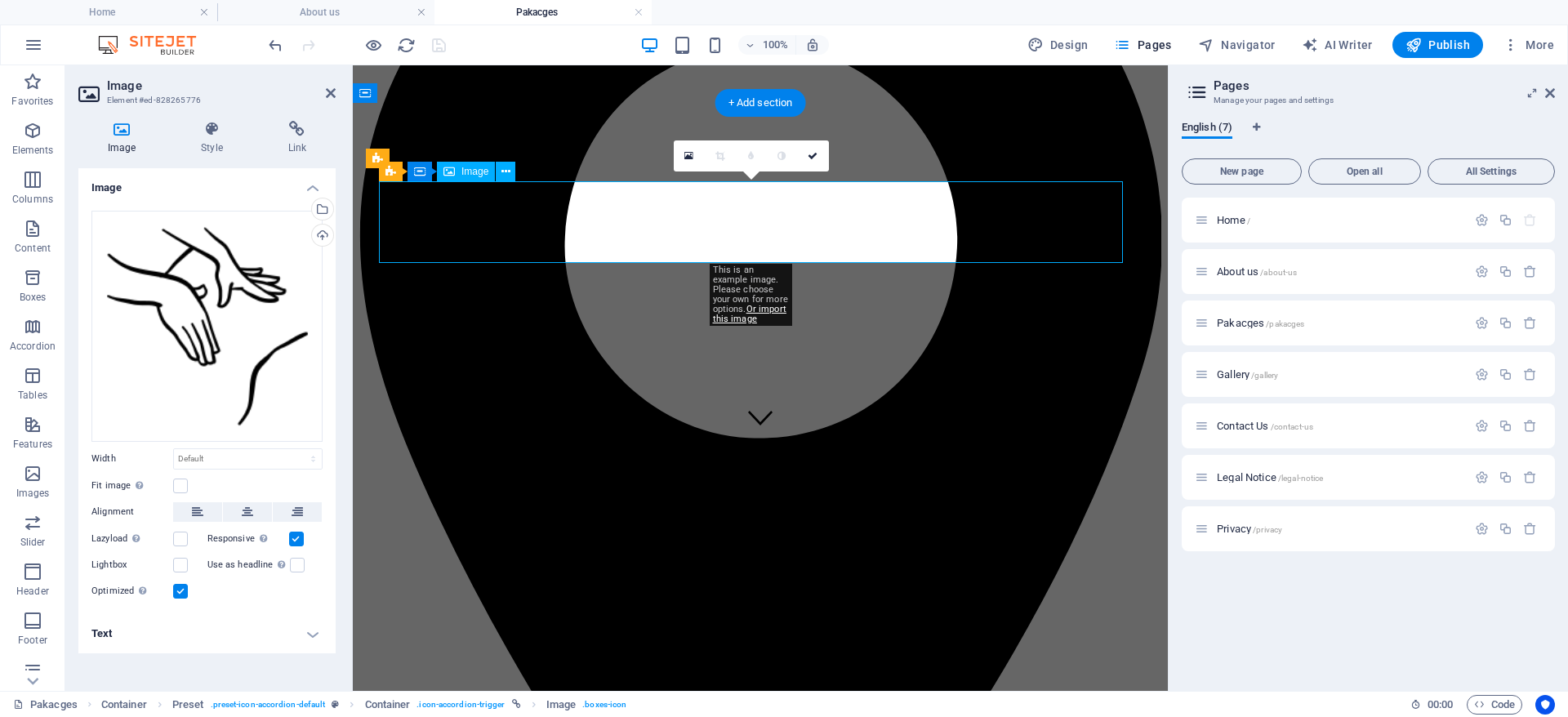 click at bounding box center (760, 3004) 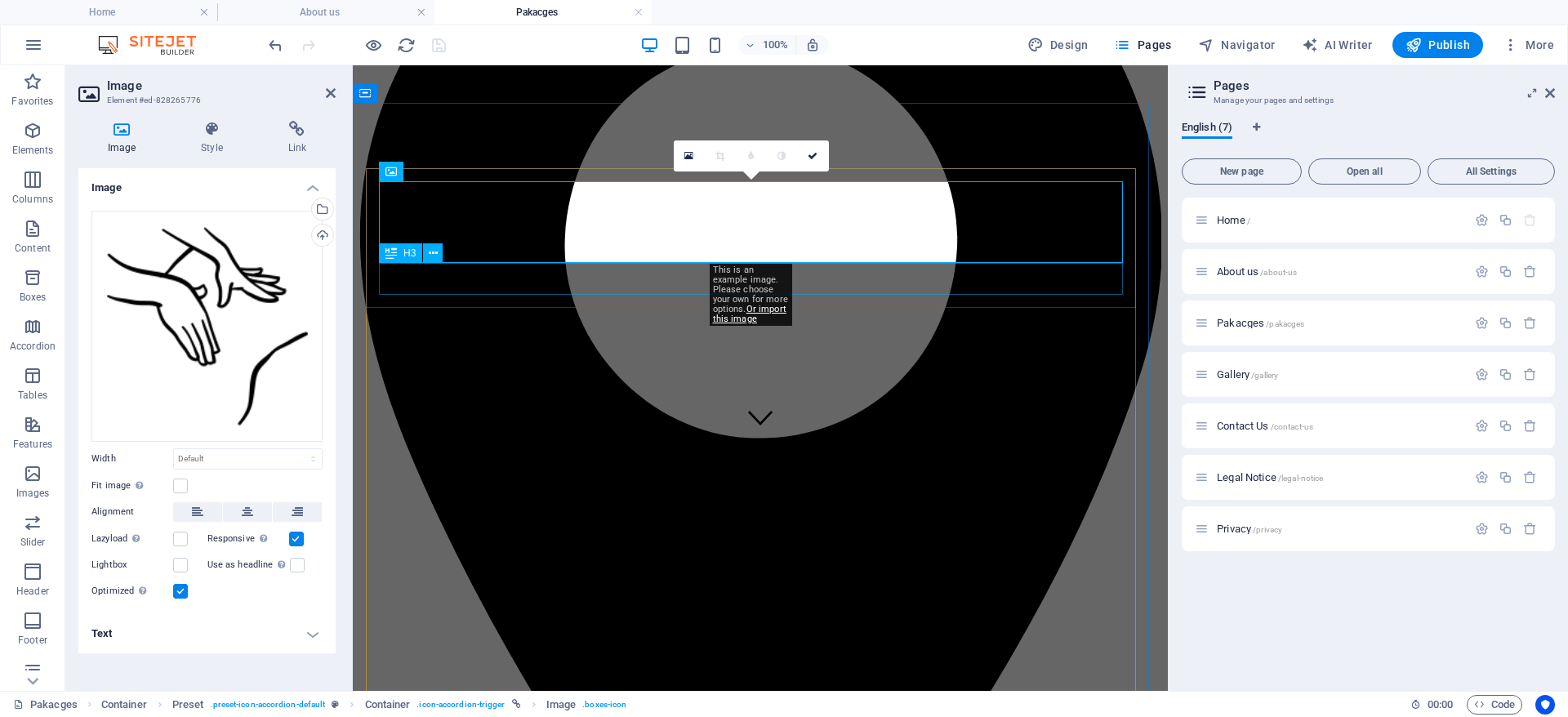 click on "PHYSIOThERAPY" at bounding box center [760, 3071] 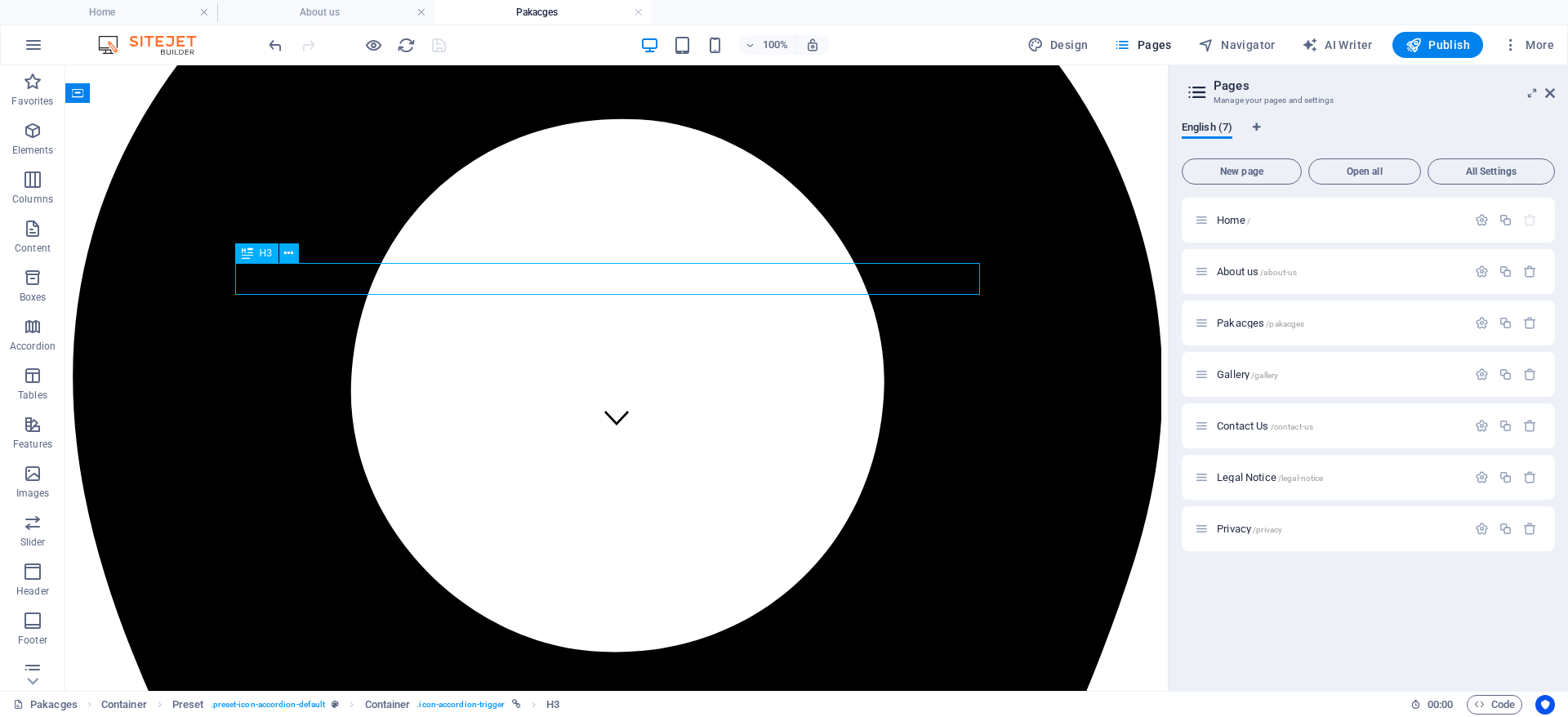 click on "PHYSIOThERAPY" at bounding box center [617, 3973] 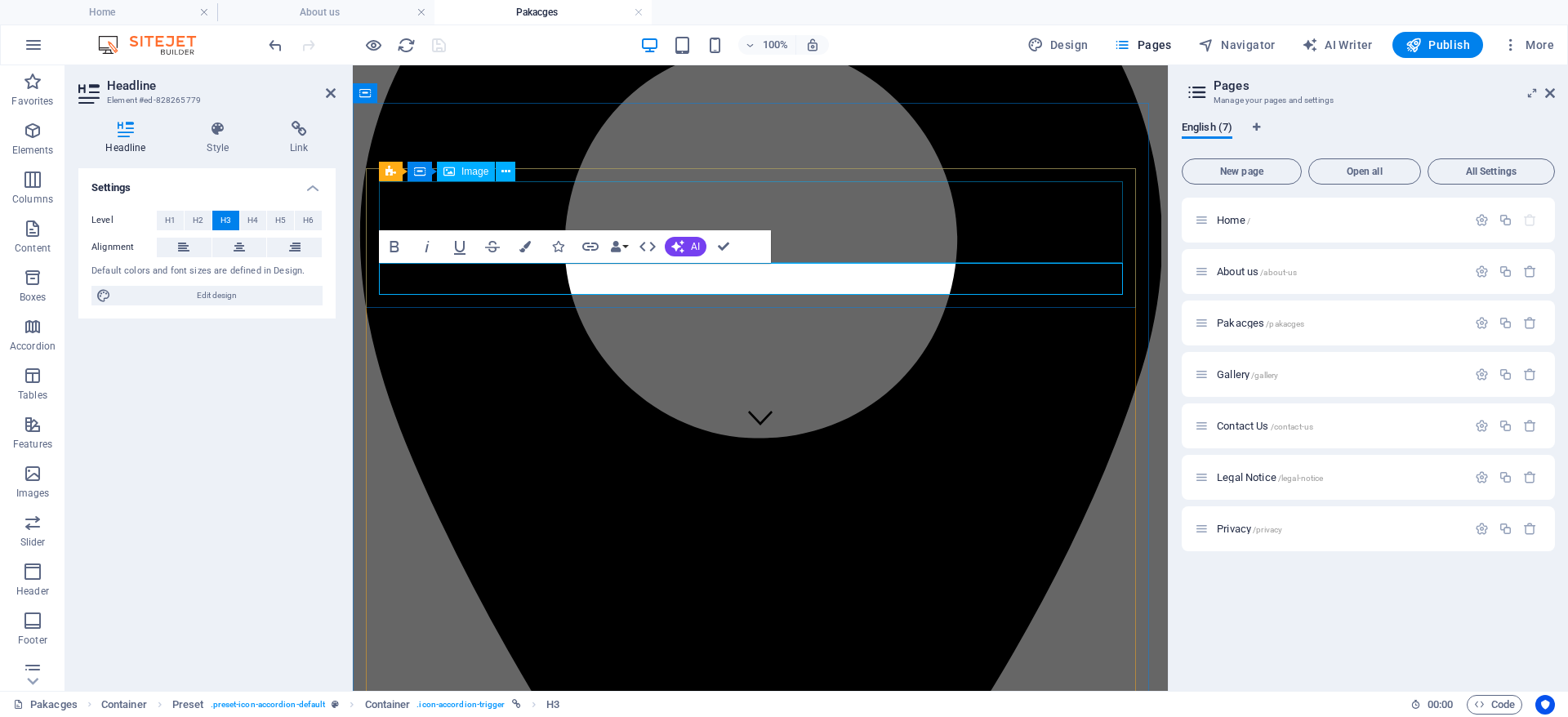click at bounding box center (760, 3004) 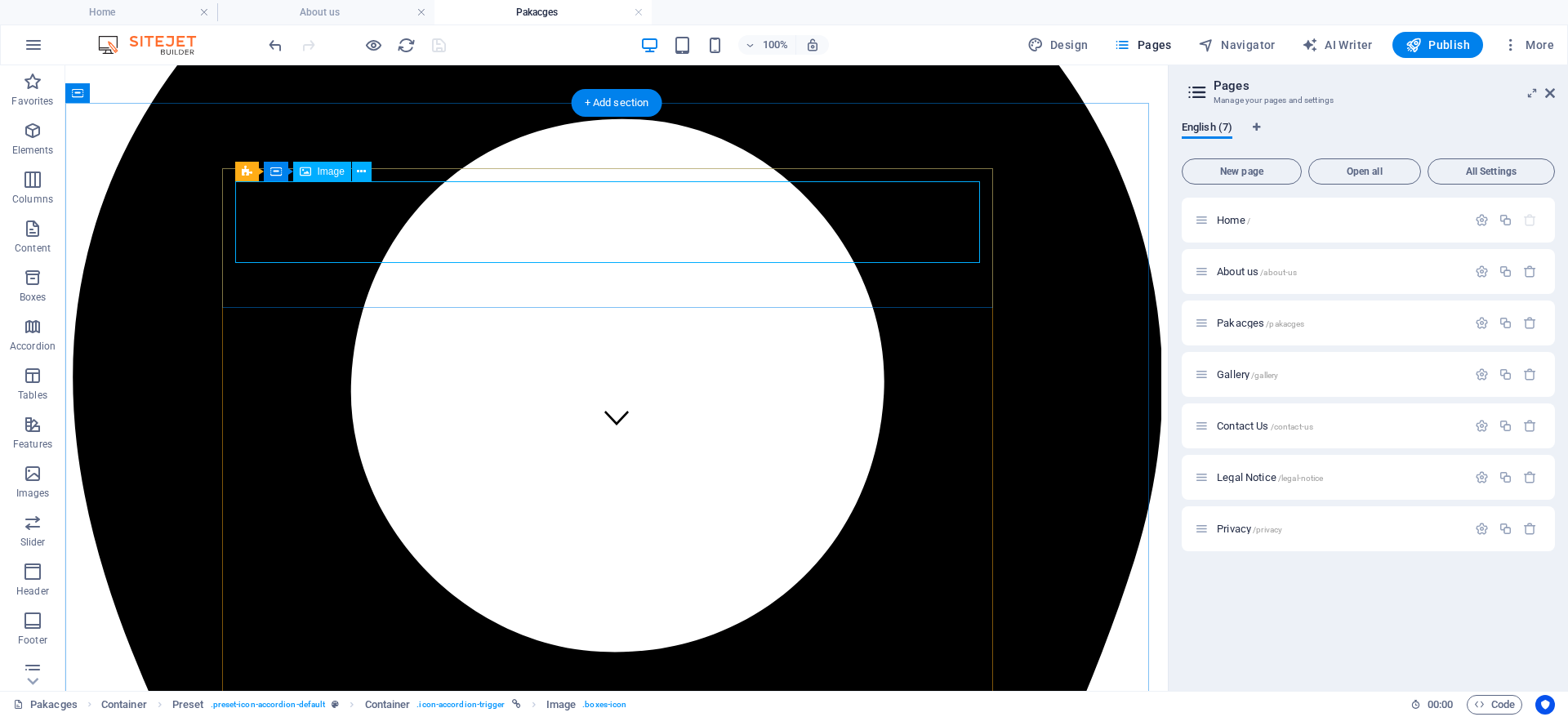 click at bounding box center [617, 3906] 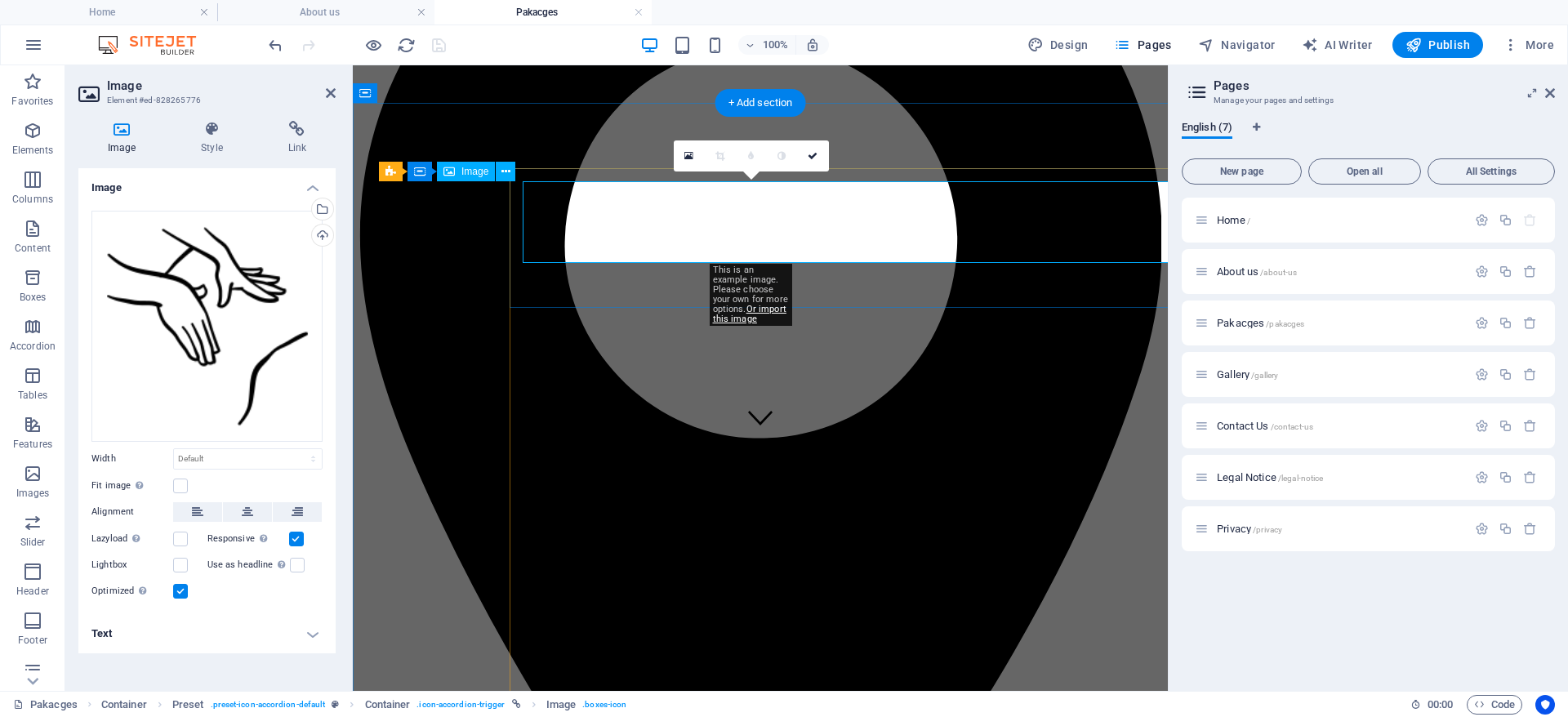 click at bounding box center (760, 3004) 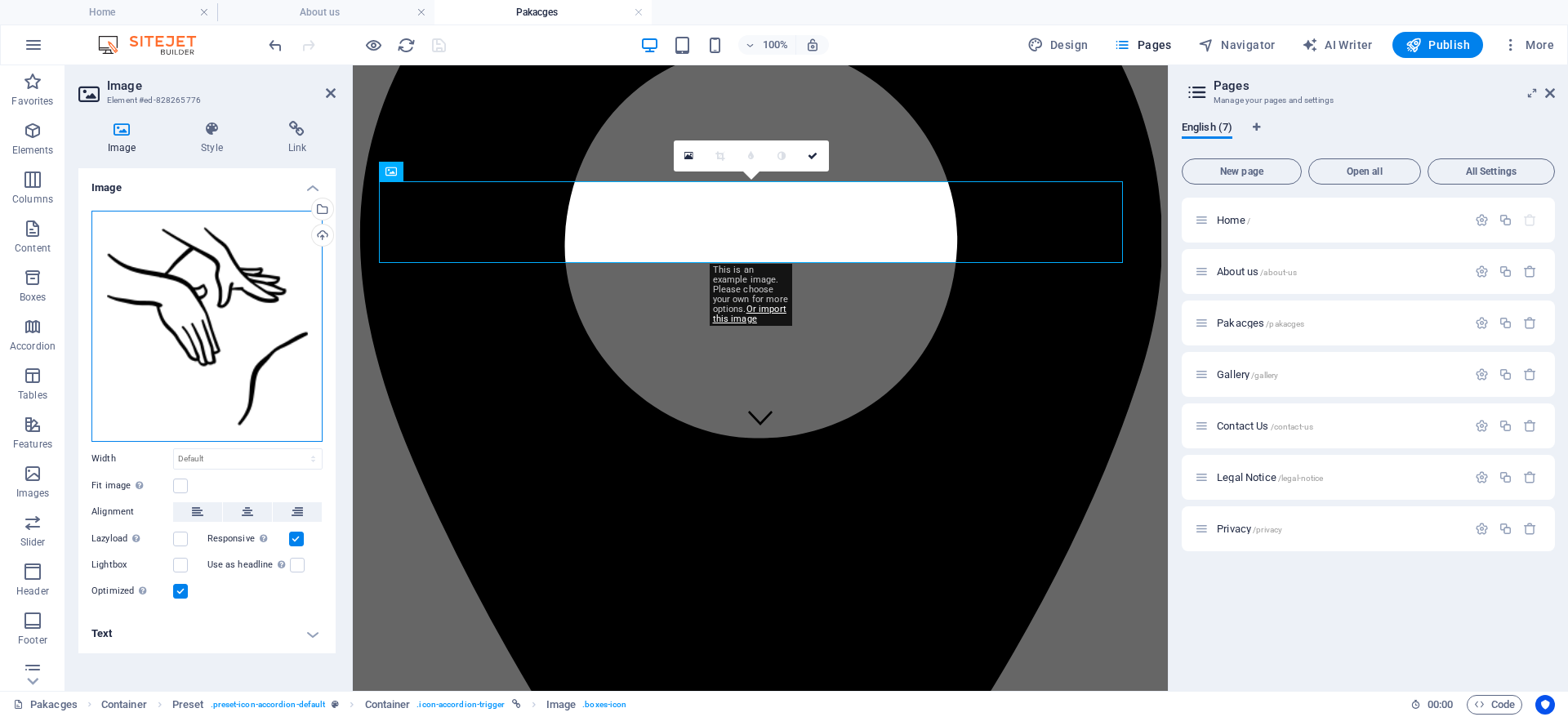 click on "Drag files here, click to choose files or select files from Files or our free stock photos & videos" at bounding box center [207, 326] 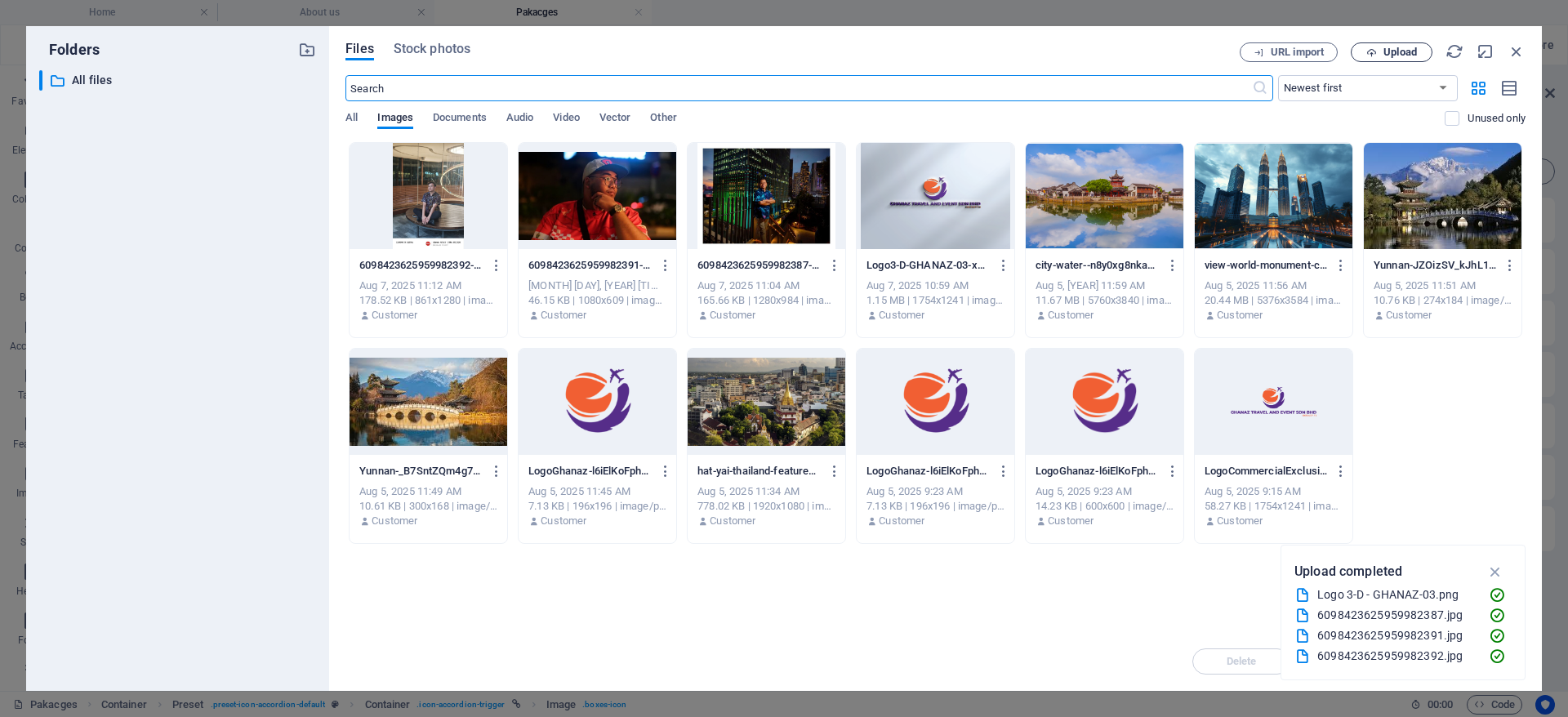 click on "Upload" at bounding box center (1400, 52) 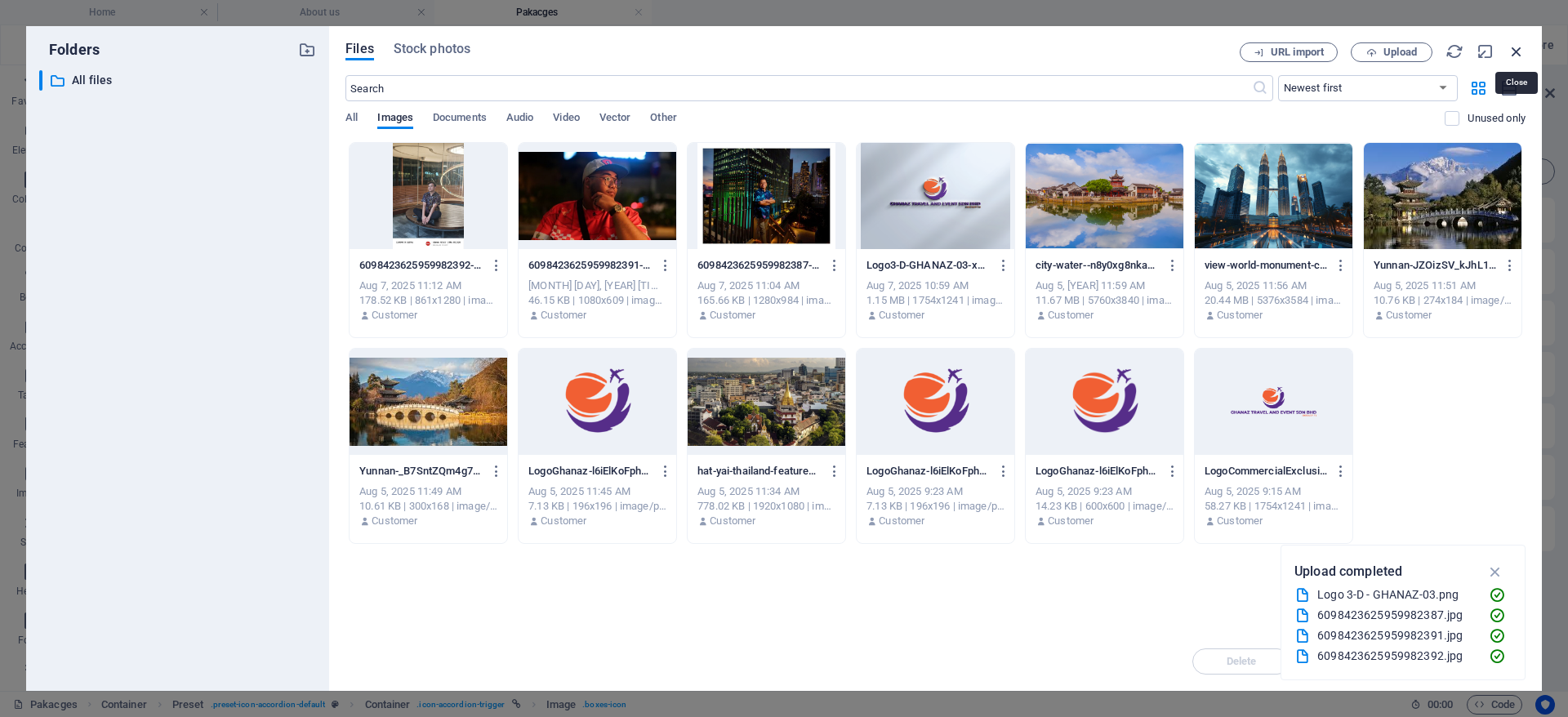 click at bounding box center (1517, 51) 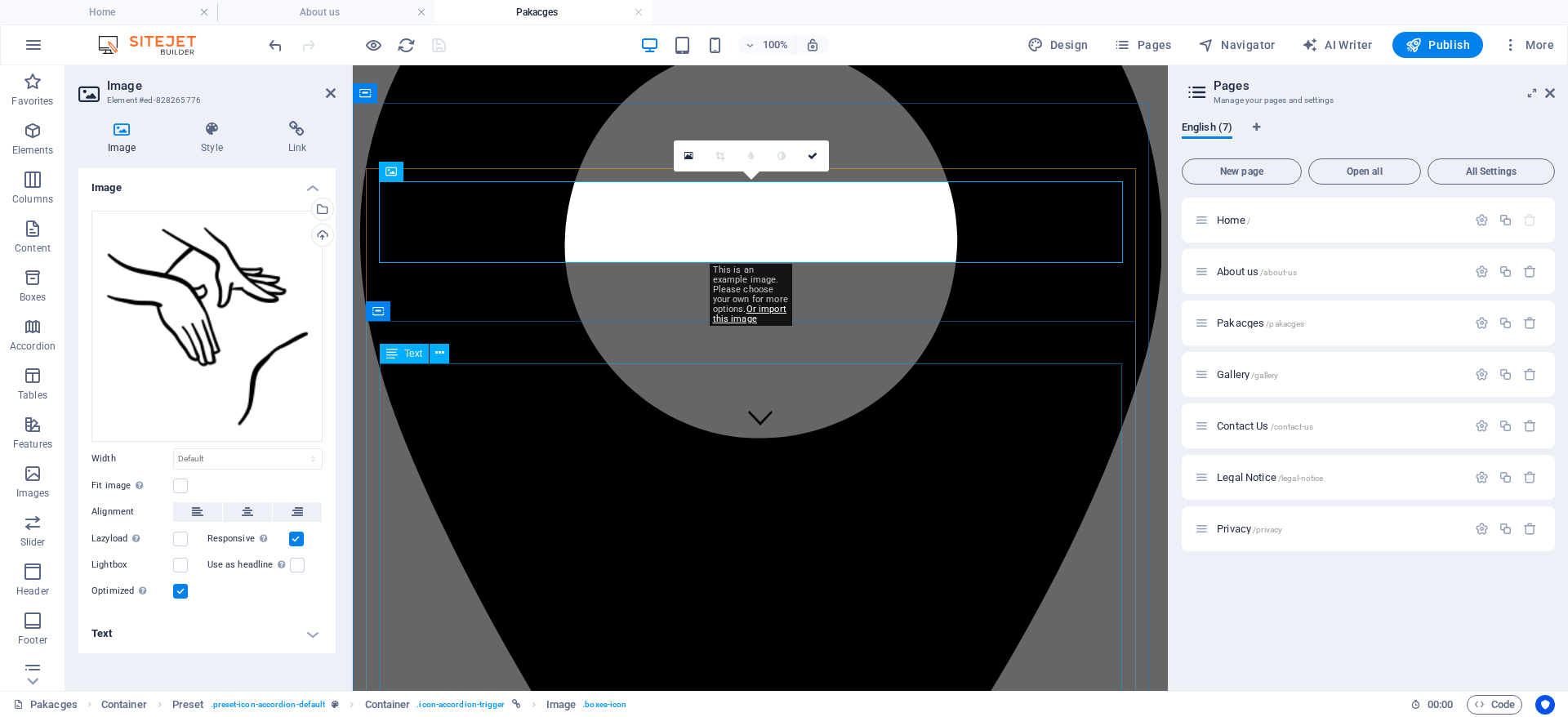 click on "Lorem ipsum dolor sit amet, consetetur sadipscing elitr, sed diam nonumy eirmod tempor invidunt ut labore et dolore magna aliquyam erat, sed diam voluptua. At vero eos et accusam et justo duo dolores et ea rebum. Stet clita kasd gubergren, no sea takimata sanctus est Lorem ipsum dolor sit amet. Lorem ipsum dolor sit amet, consetetur sadipscing elitr, sed diam nonumy eirmod tempor invidunt ut labore et dolore magna aliquyam erat, sed diam voluptua. At vero eos et accusam et justo duo dolores et ea rebum. Stet clita kasd gubergren, no sea takimata sanctus est Lorem ipsum dolor sit amet. Lorem ipsum dolor sit amet, consetetur sadipscing elitr, sed diam nonumy eirmod tempor invidunt ut labore et dolore magna aliquyam erat, sed diam voluptua. At vero eos et accusam et justo duo dolores et ea rebum. Stet clita kasd gubergren, no sea takimata sanctus est Lorem ipsum dolor sit amet.    Lorem ipsum dolor sit amet, consetetur sadipscing elitr sed diam nonumy eirmod tempor invidunt ut labore et dolore" at bounding box center (760, 3335) 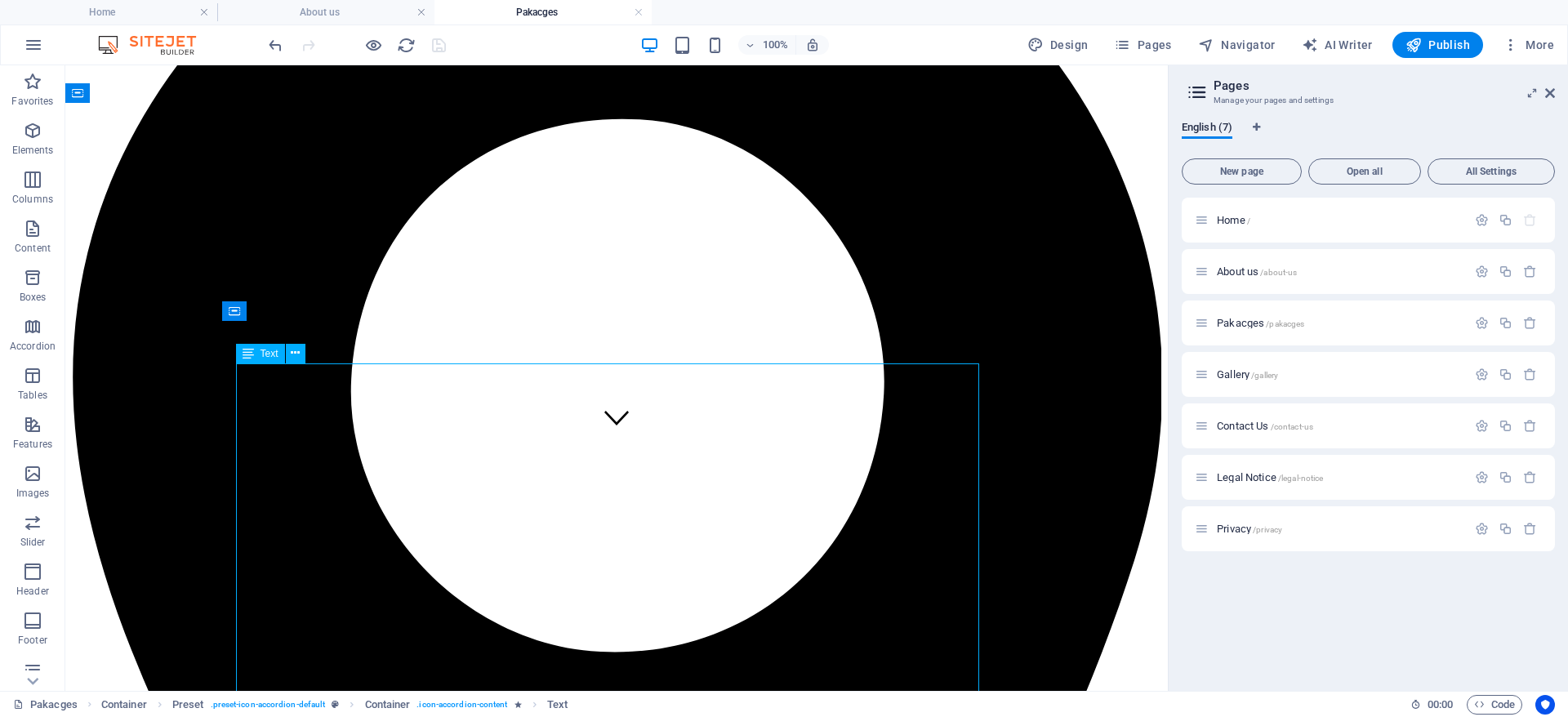 click on "Lorem ipsum dolor sit amet, consetetur sadipscing elitr, sed diam nonumy eirmod tempor invidunt ut labore et dolore magna aliquyam erat, sed diam voluptua. At vero eos et accusam et justo duo dolores et ea rebum. Stet clita kasd gubergren, no sea takimata sanctus est Lorem ipsum dolor sit amet. Lorem ipsum dolor sit amet, consetetur sadipscing elitr, sed diam nonumy eirmod tempor invidunt ut labore et dolore magna aliquyam erat, sed diam voluptua. At vero eos et accusam et justo duo dolores et ea rebum. Stet clita kasd gubergren, no sea takimata sanctus est Lorem ipsum dolor sit amet. Lorem ipsum dolor sit amet, consetetur sadipscing elitr, sed diam nonumy eirmod tempor invidunt ut labore et dolore magna aliquyam erat, sed diam voluptua. At vero eos et accusam et justo duo dolores et ea rebum. Stet clita kasd gubergren, no sea takimata sanctus est Lorem ipsum dolor sit amet.    Lorem ipsum dolor sit amet, consetetur sadipscing elitr sed diam nonumy eirmod tempor invidunt ut labore et dolore" at bounding box center [617, 4215] 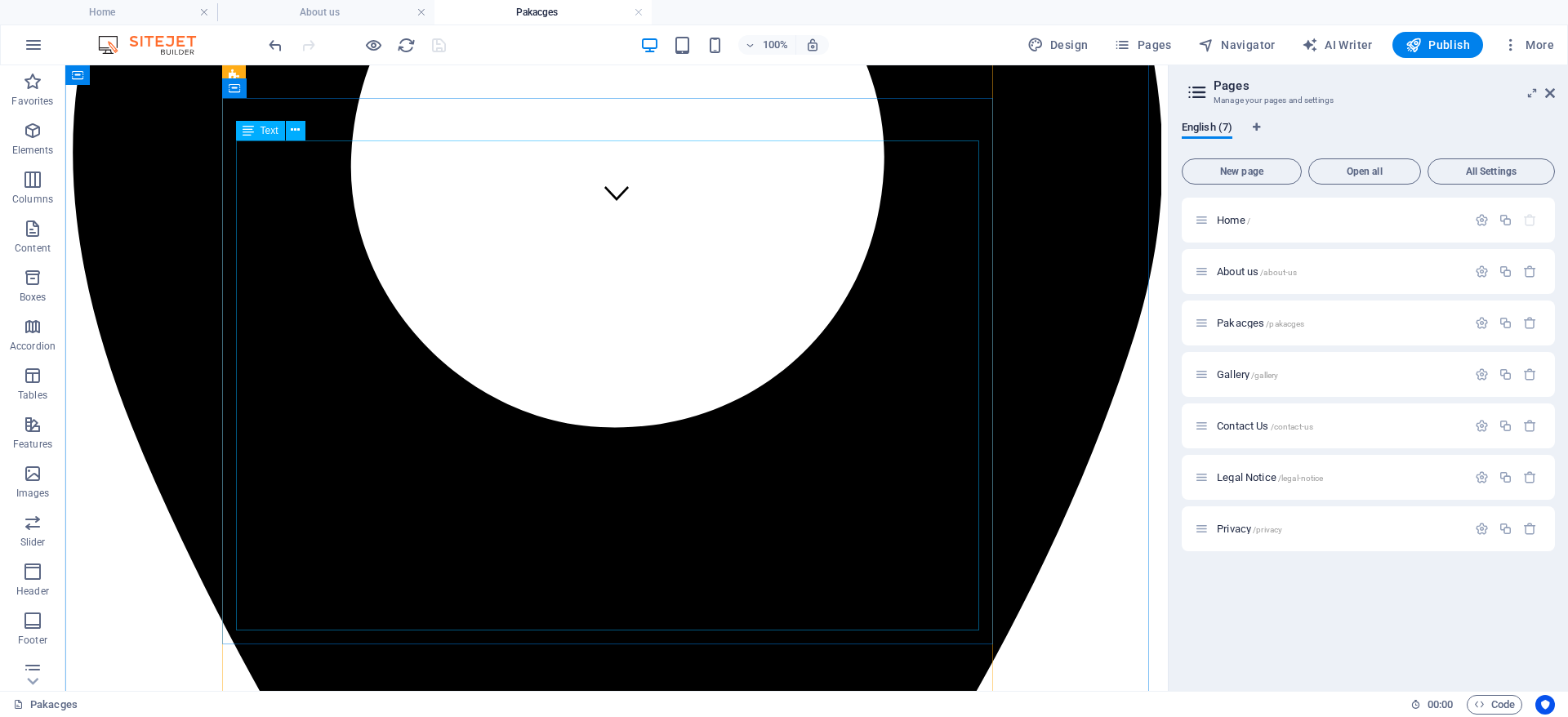 scroll, scrollTop: 0, scrollLeft: 0, axis: both 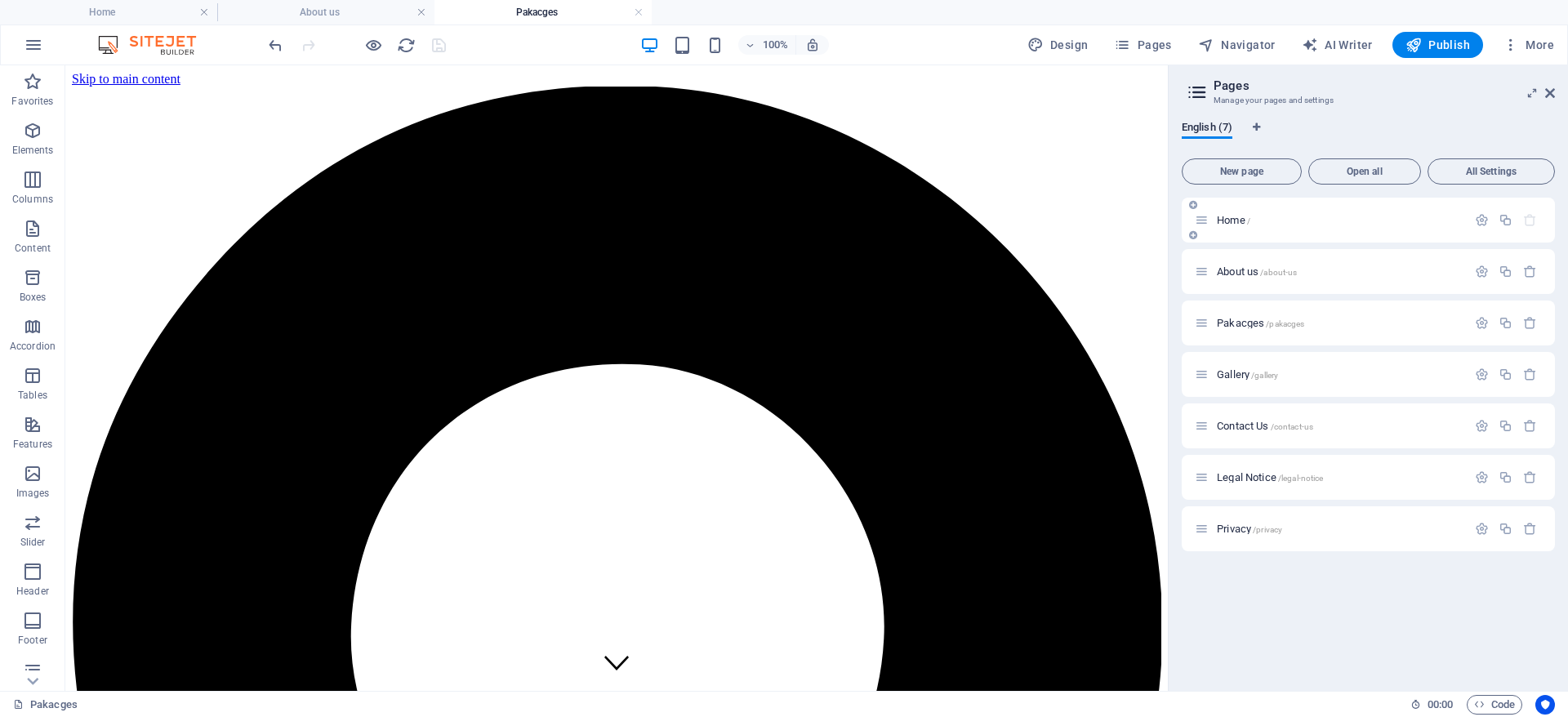 click on "Home /" at bounding box center (1339, 220) 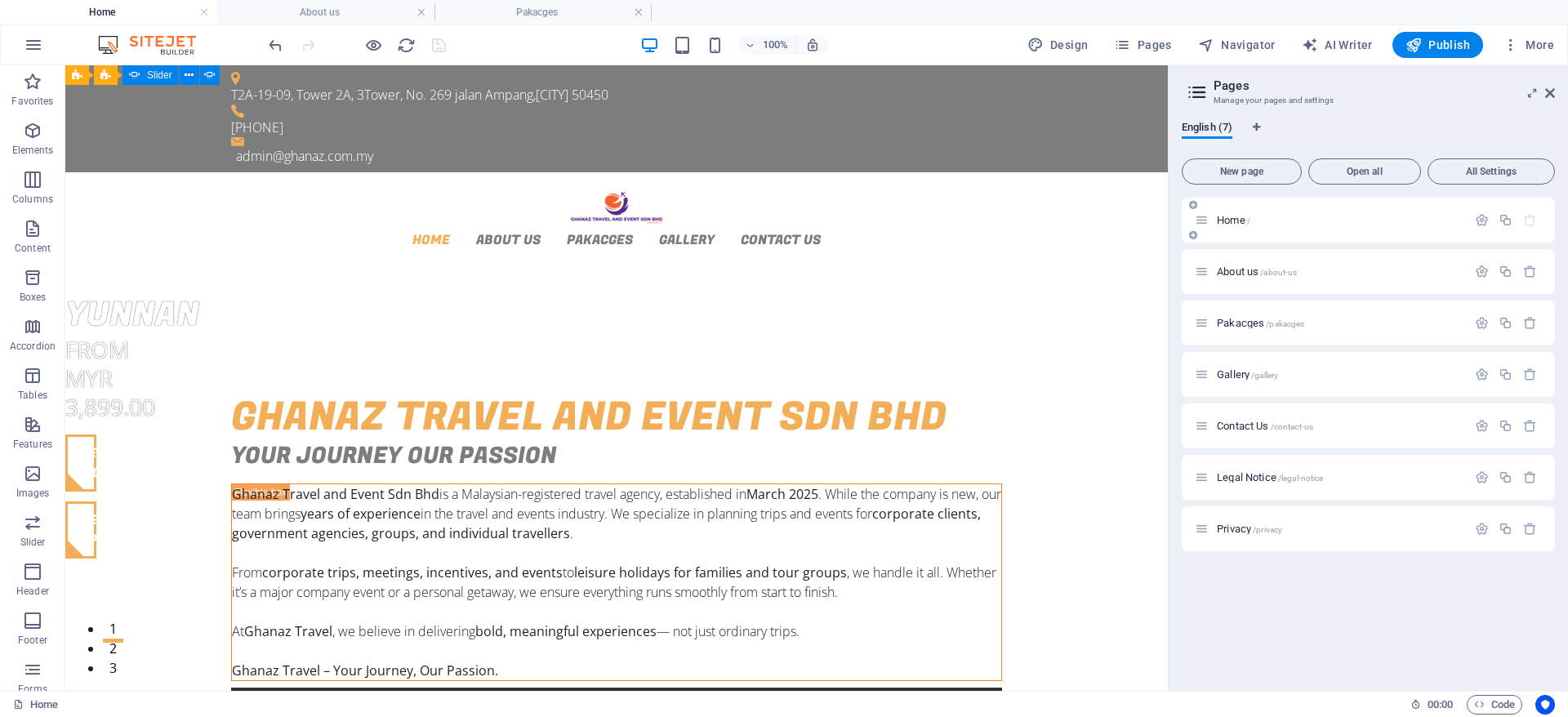 scroll, scrollTop: 685, scrollLeft: 0, axis: vertical 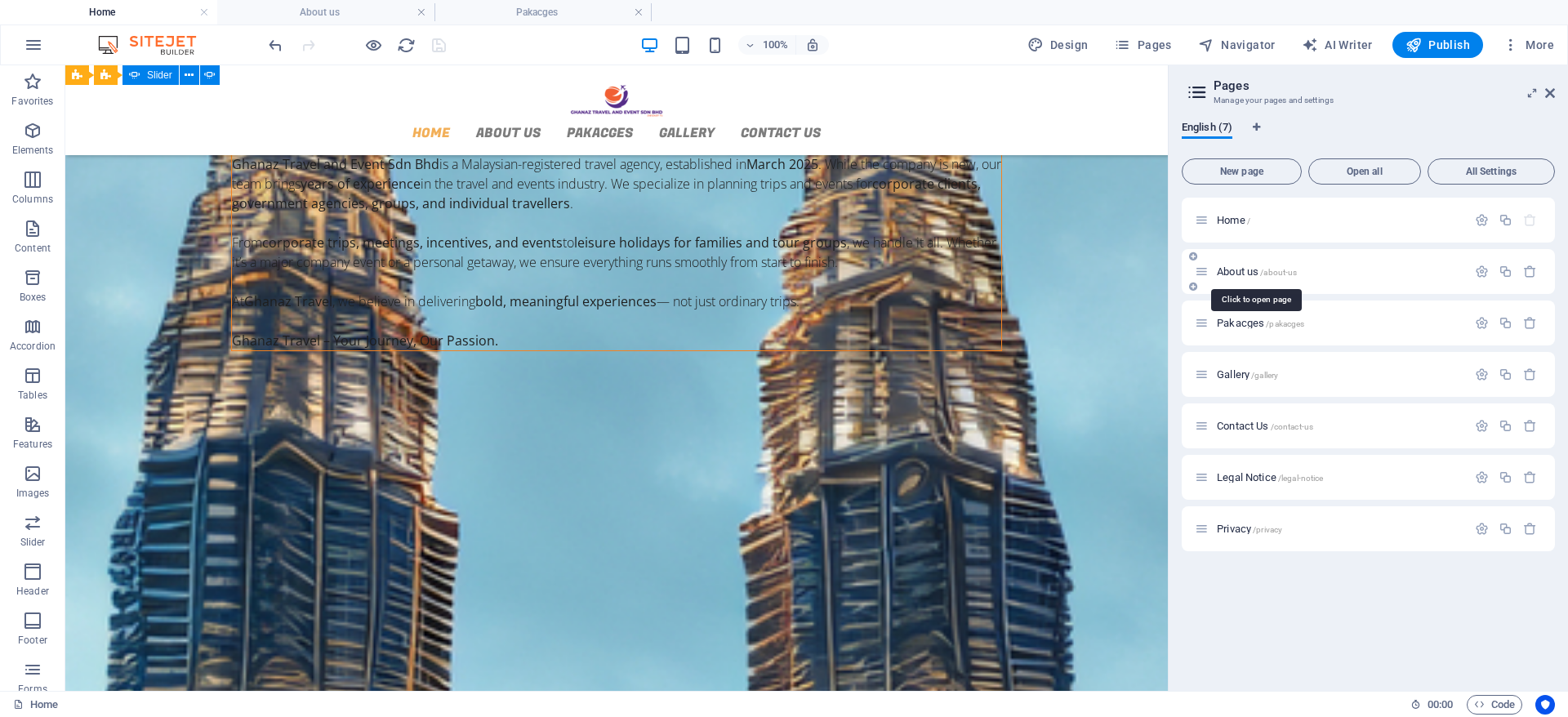 click on "/about-us" at bounding box center (1278, 272) 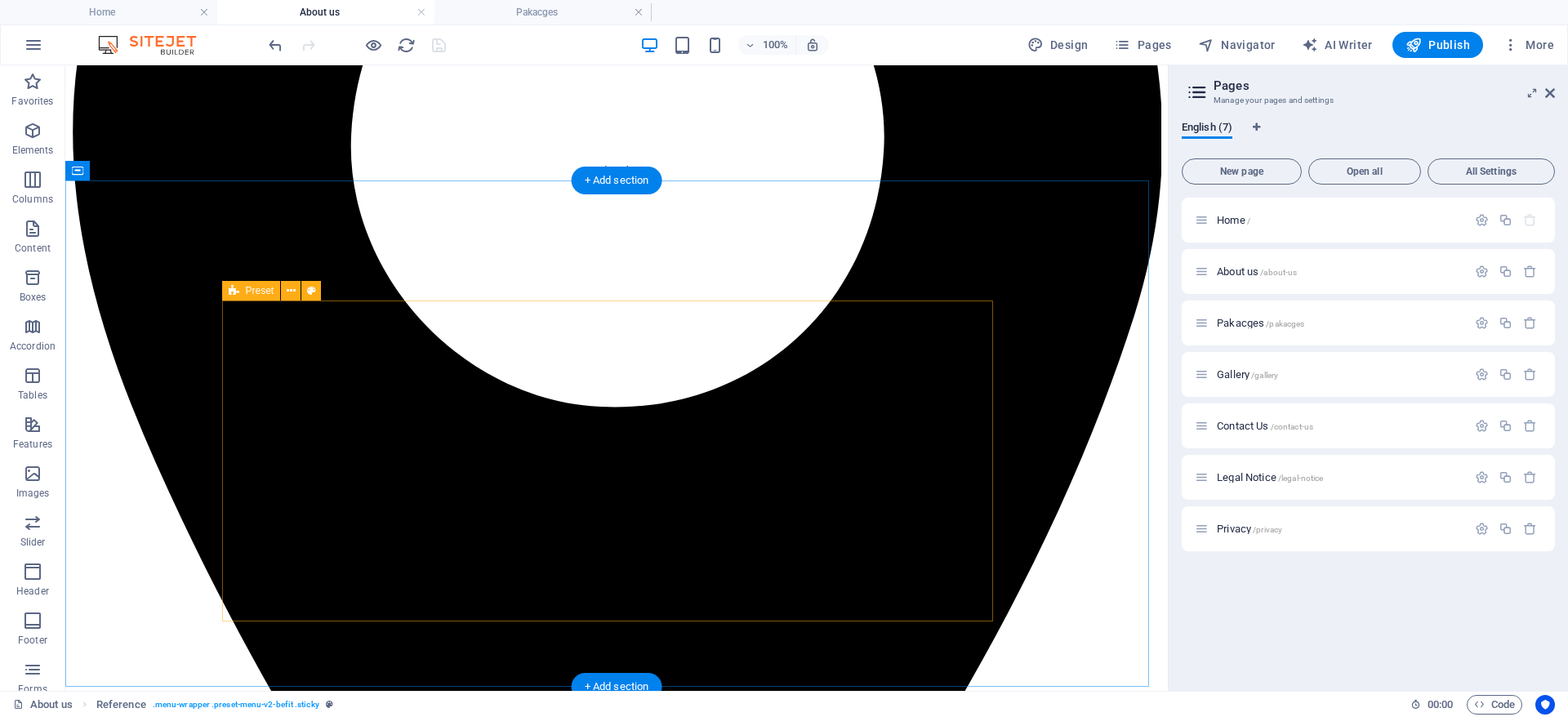 scroll, scrollTop: 857, scrollLeft: 0, axis: vertical 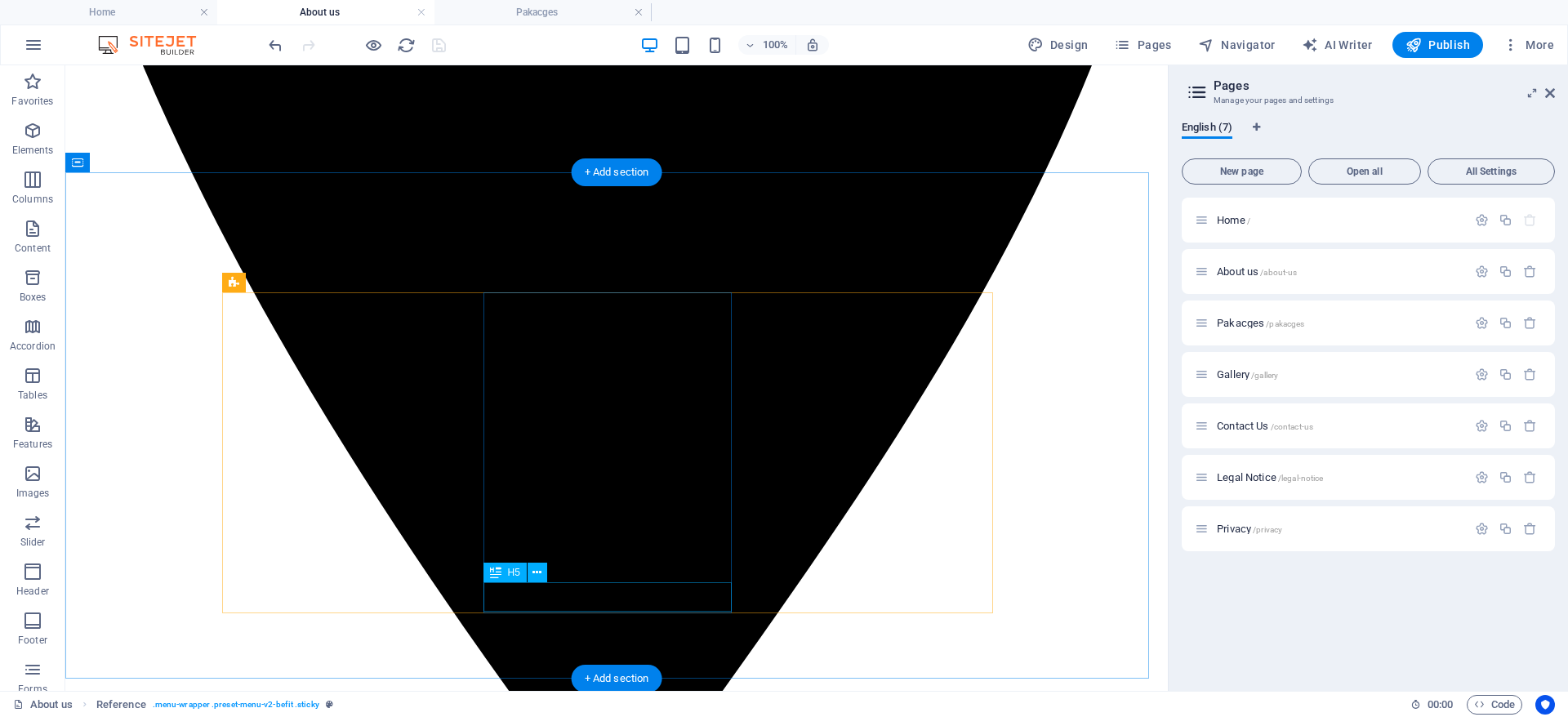 click on "Business development" at bounding box center (617, 6727) 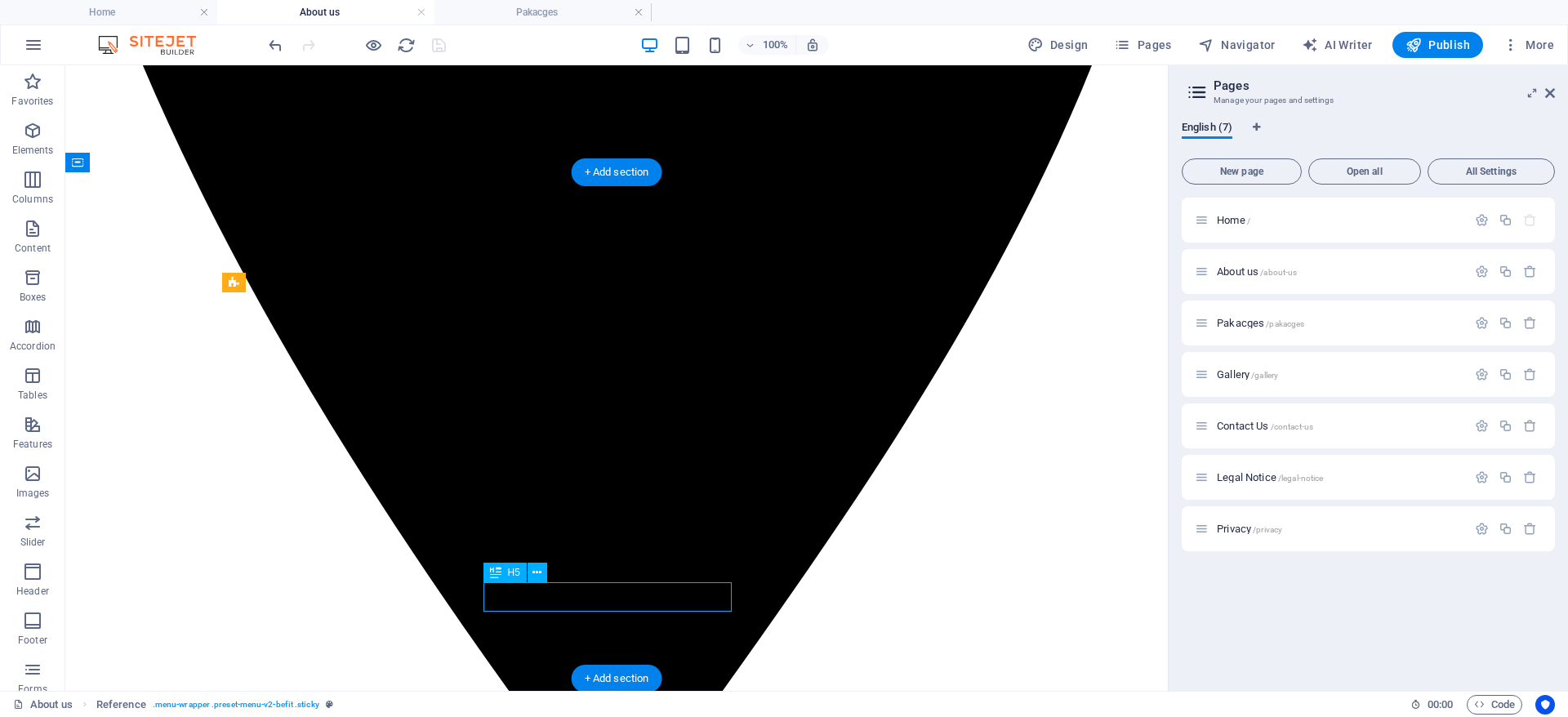 click on "Business development" at bounding box center [617, 6727] 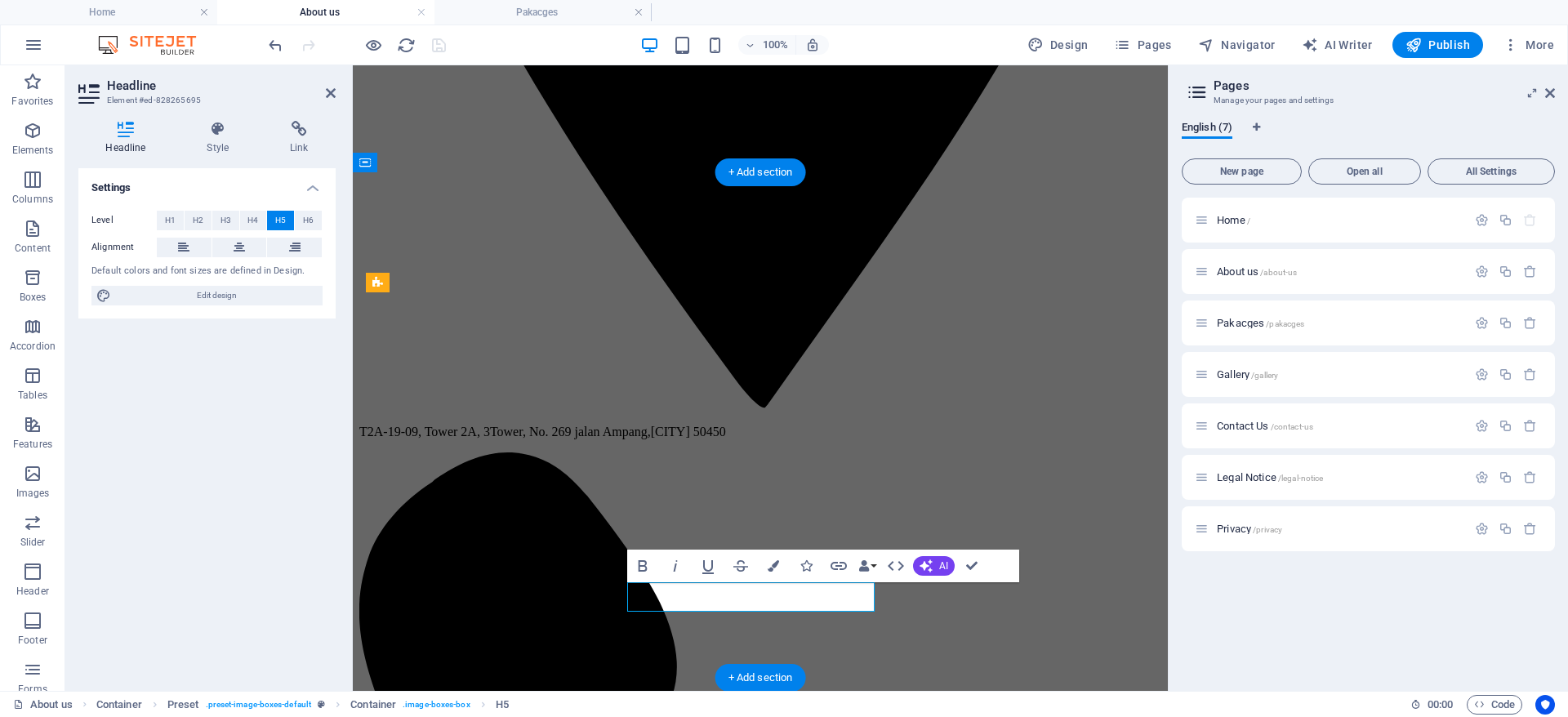 click on "Business development" at bounding box center (760, 5054) 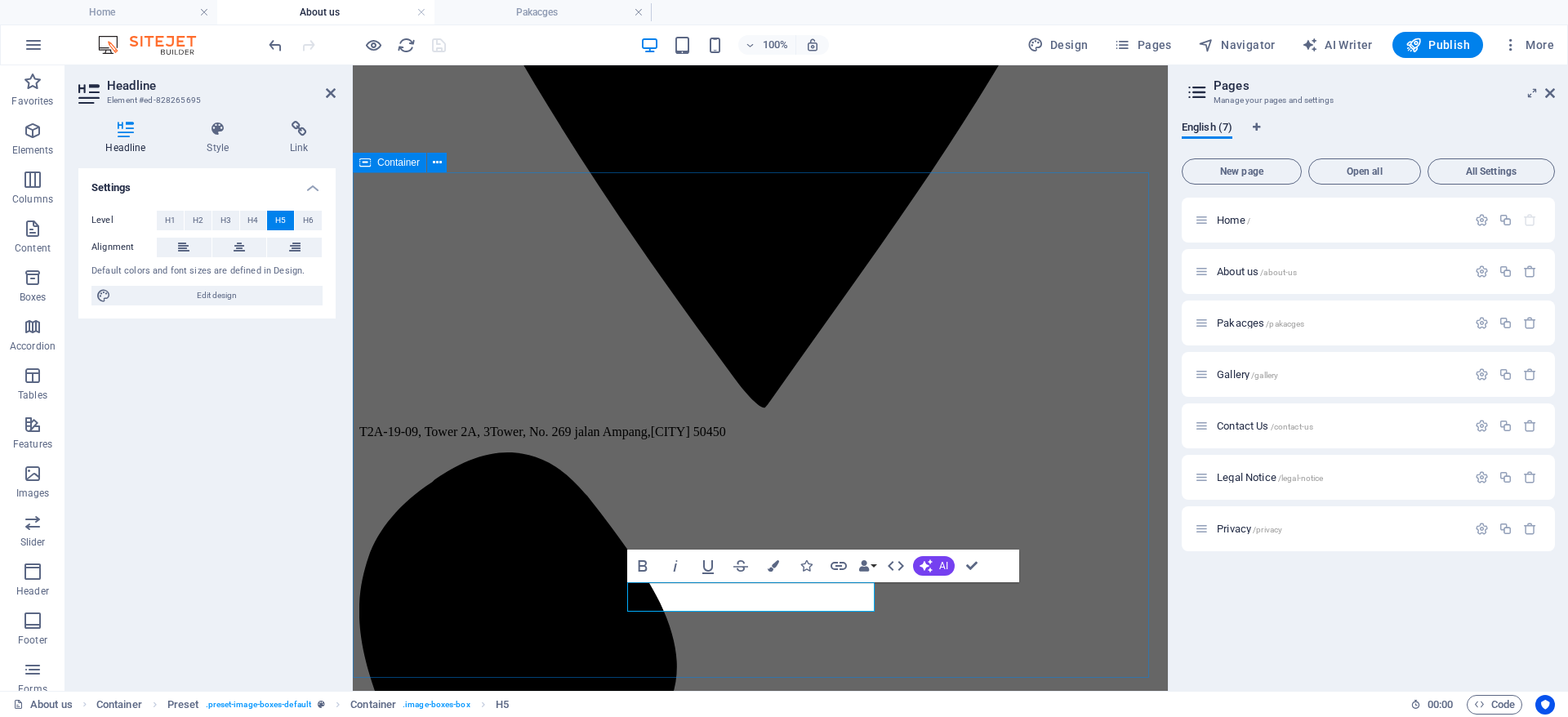 click on "Our Team [NAME] CEO [NAME] Operation Director [NAME] Tour Leader" at bounding box center [760, 4590] 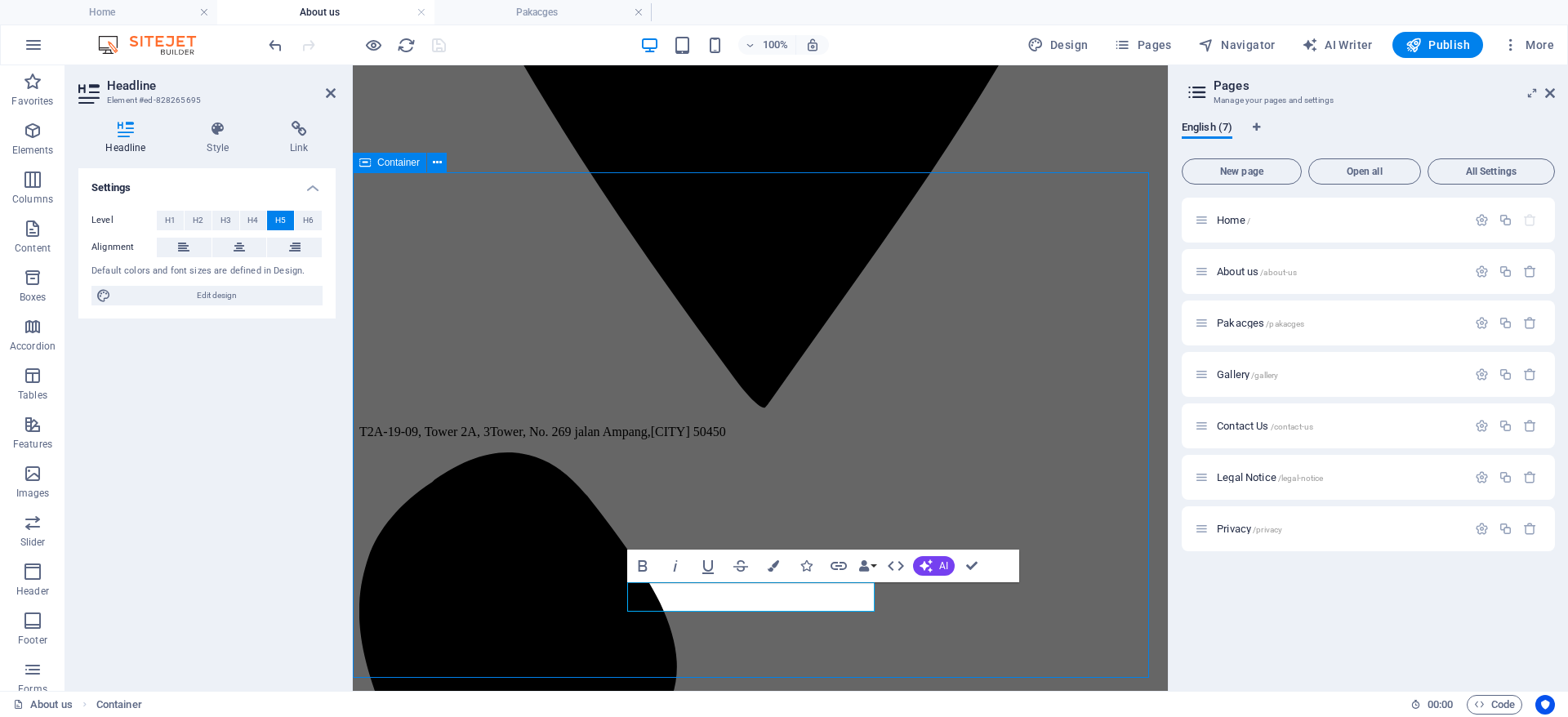 click on "Our Team [NAME] CEO [NAME] Operation Director [NAME] Tour Leader" at bounding box center [760, 4590] 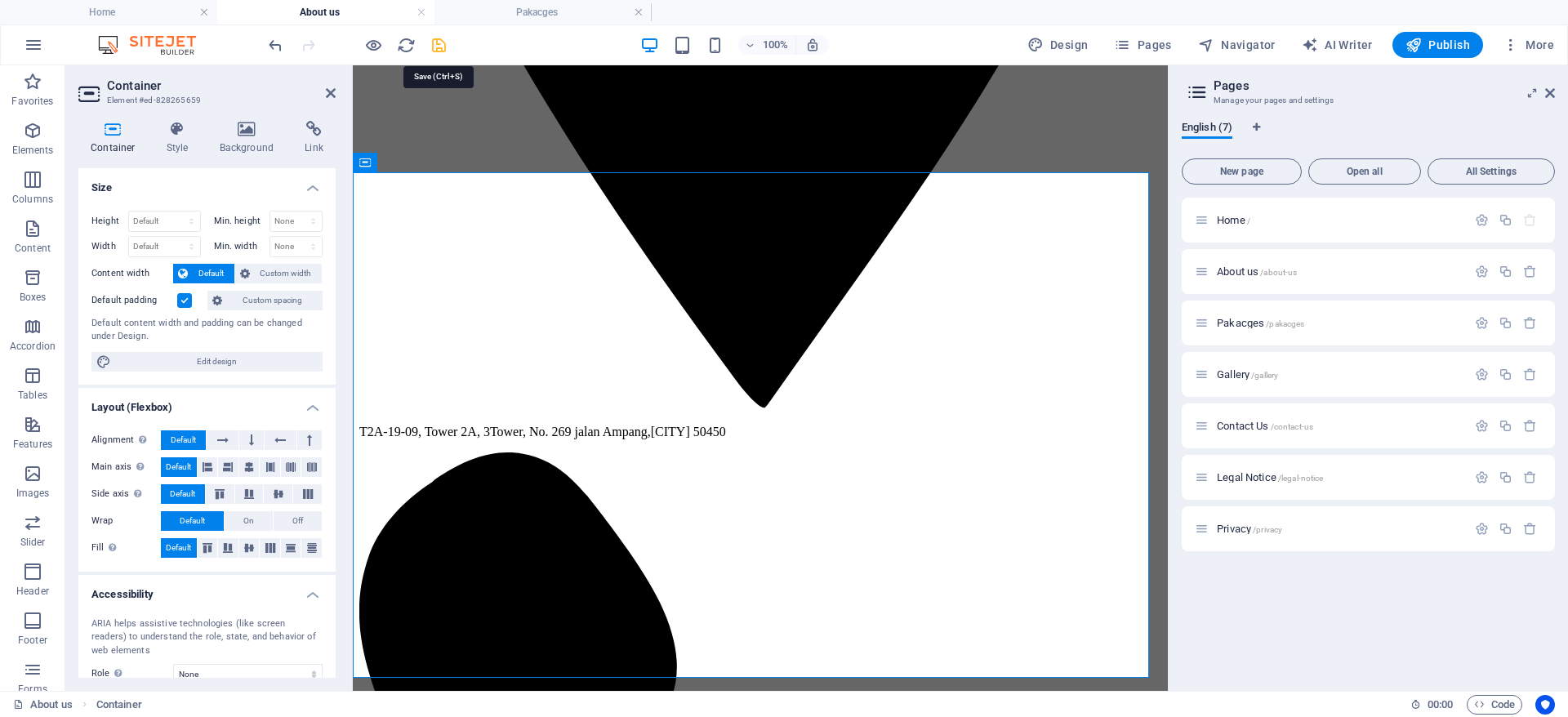 drag, startPoint x: 434, startPoint y: 41, endPoint x: 469, endPoint y: 43, distance: 35.057096 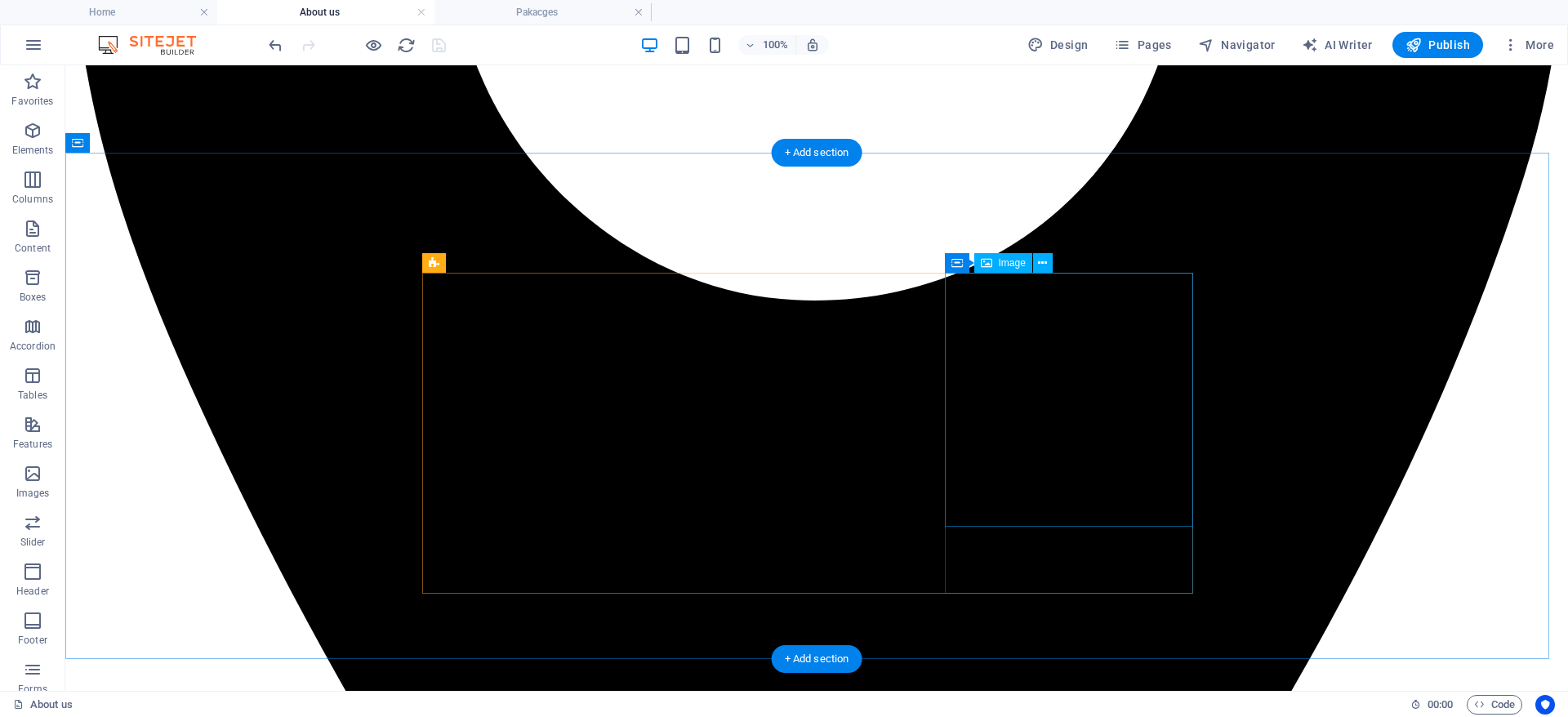 scroll, scrollTop: 857, scrollLeft: 0, axis: vertical 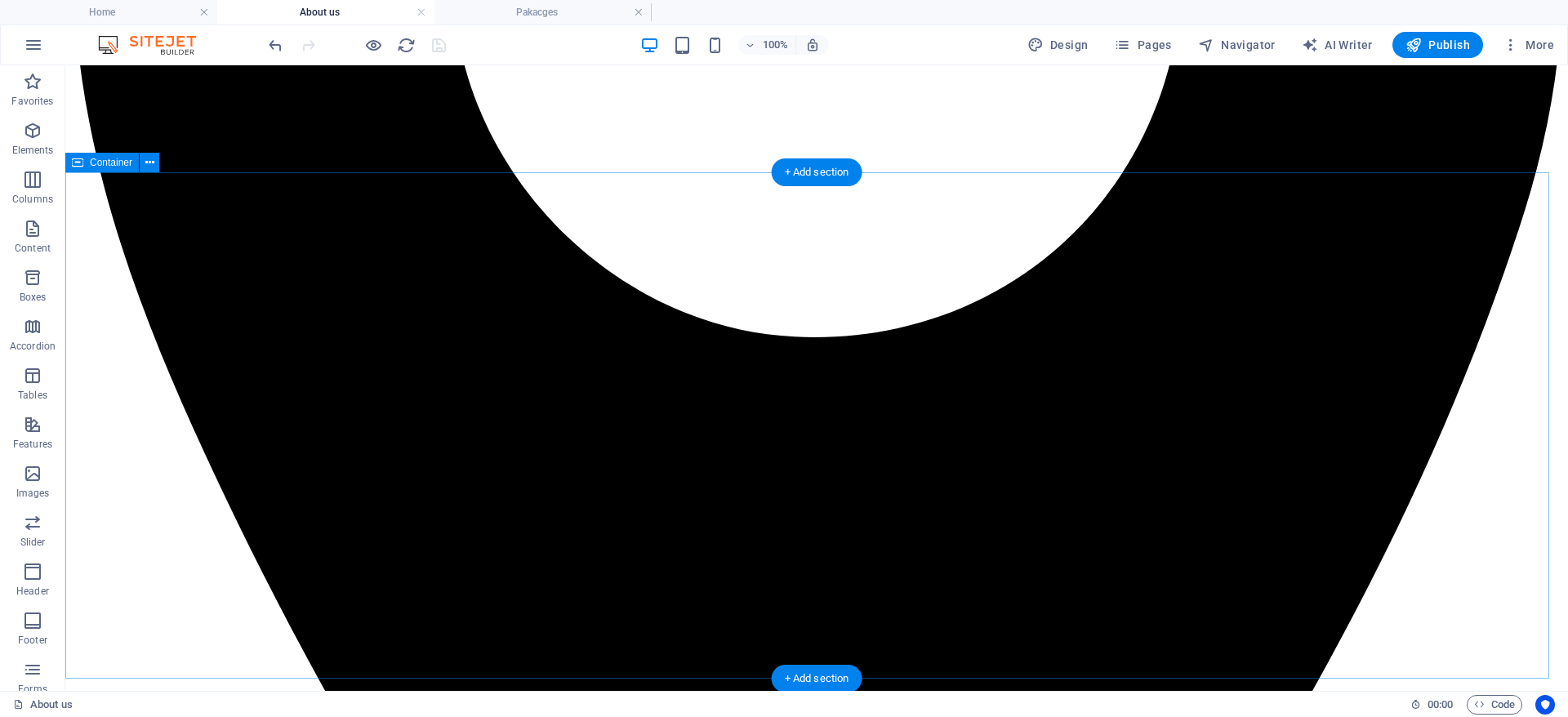 click on "Our Team [NAME] CEO [NAME] Operation Director [NAME] Tour Leader" at bounding box center (817, 8250) 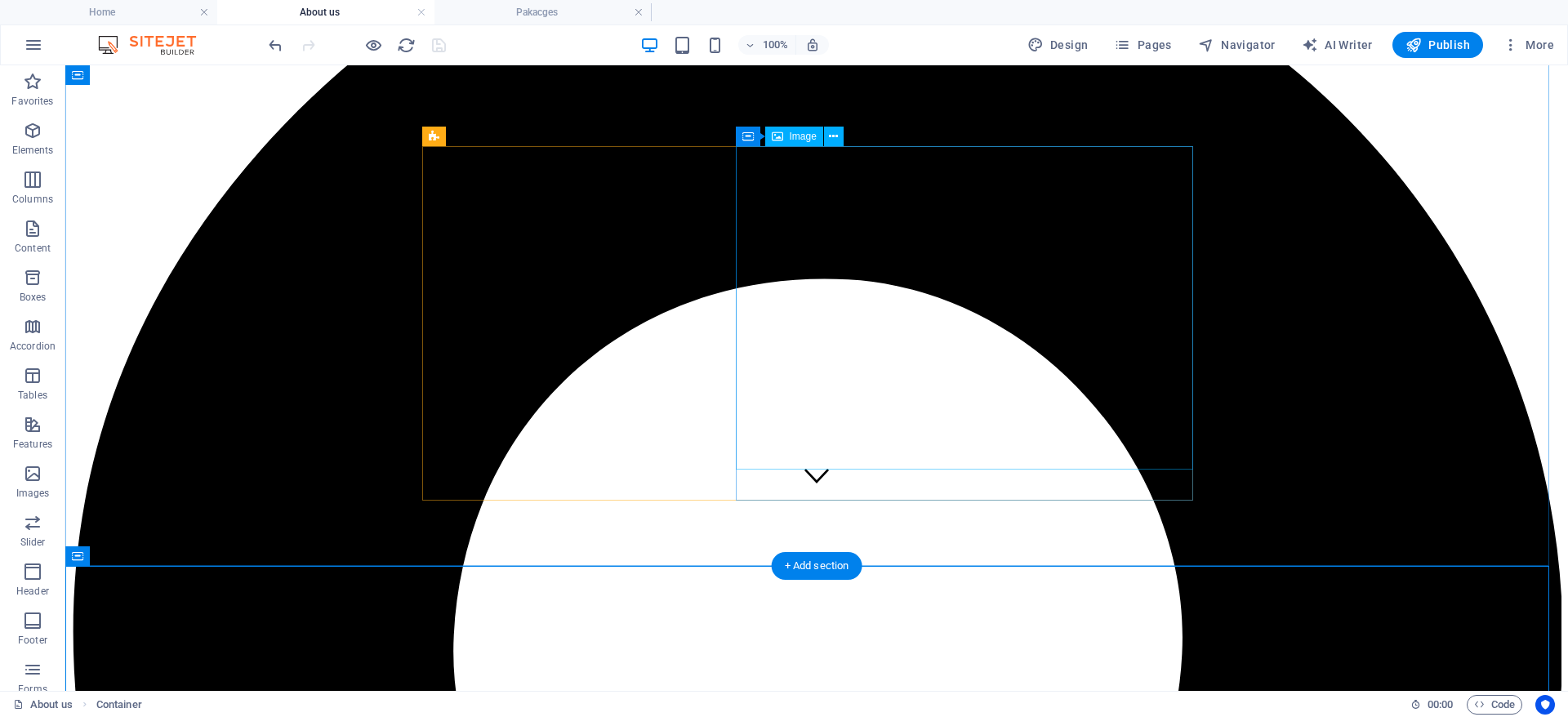 scroll, scrollTop: 0, scrollLeft: 0, axis: both 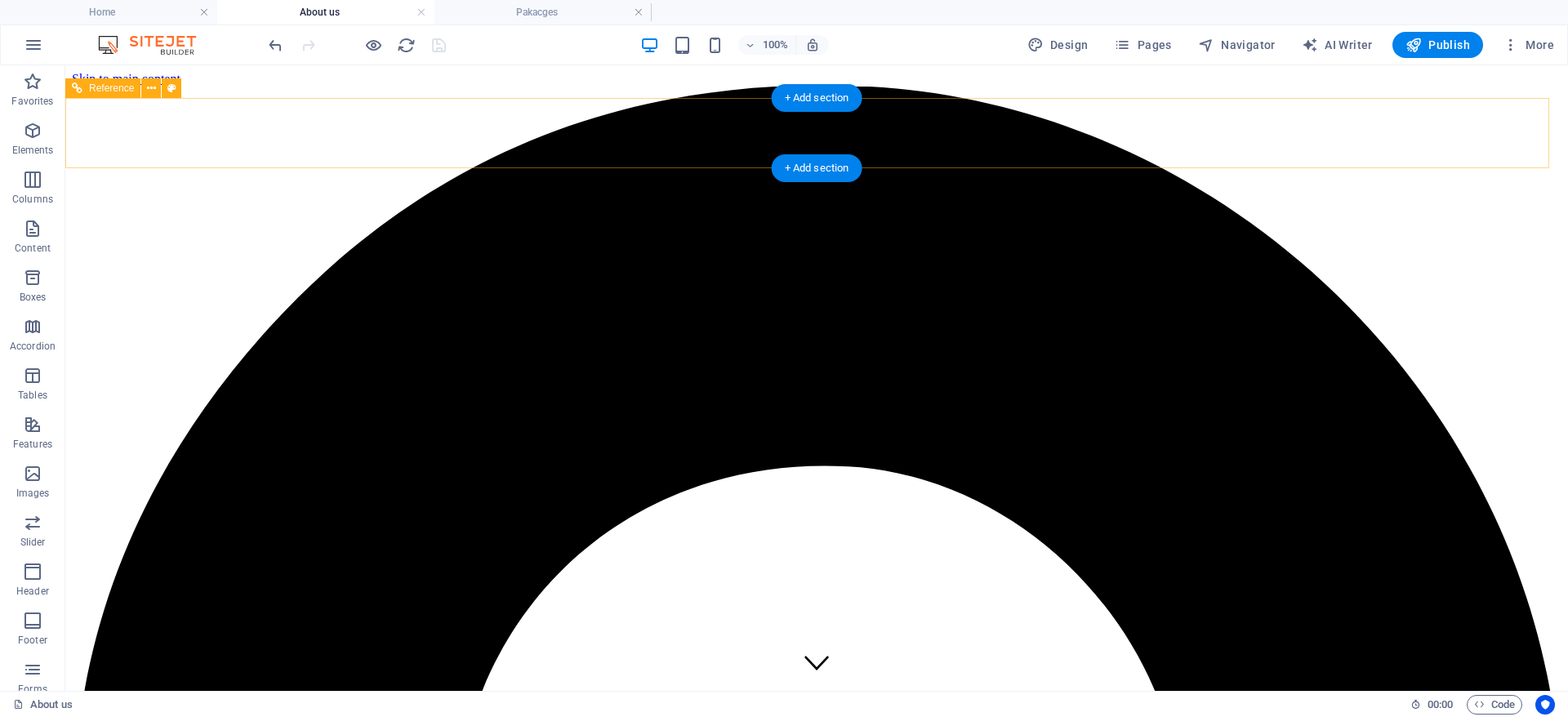 click on "Home About us Pakacges Gallery Contact Us" at bounding box center (817, 4989) 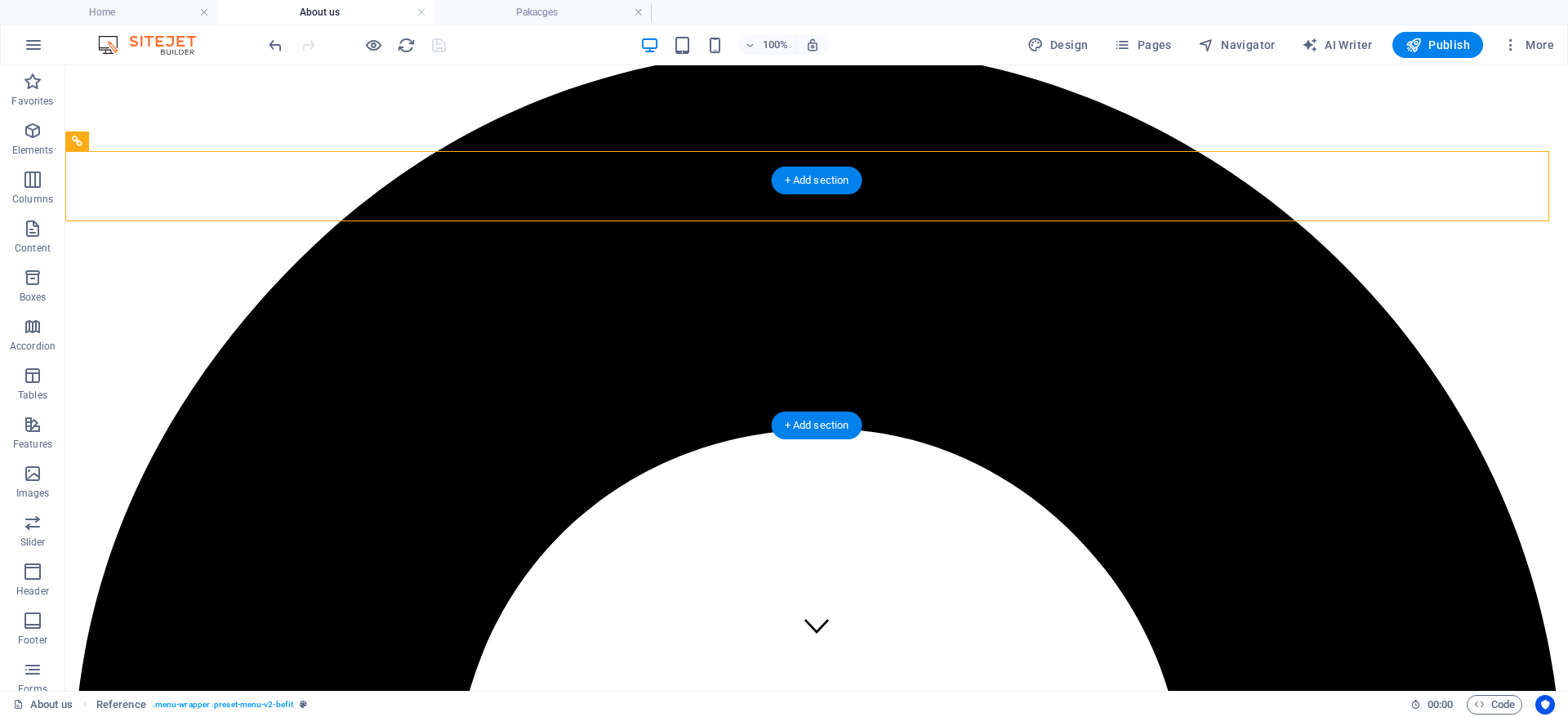 scroll, scrollTop: 0, scrollLeft: 0, axis: both 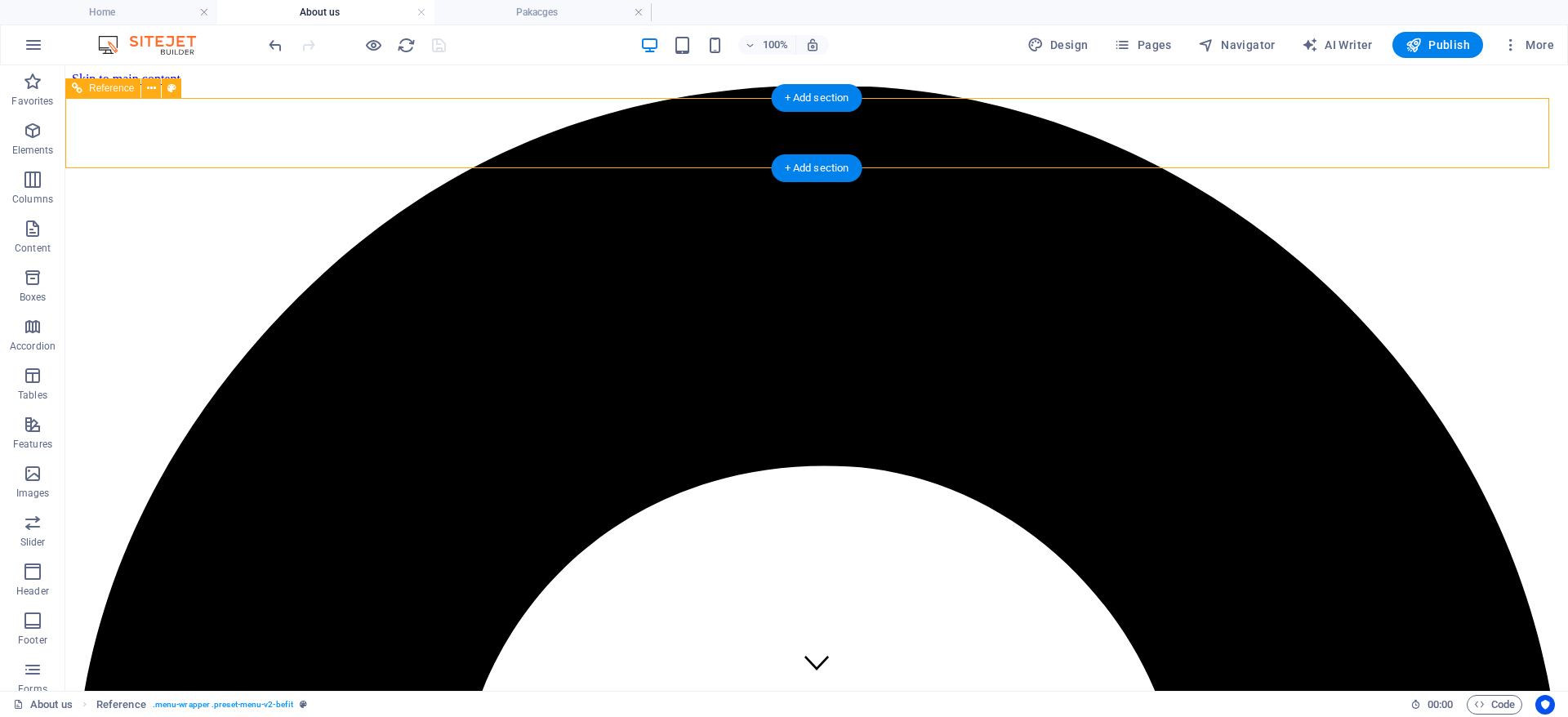 click on "Home About us Pakacges Gallery Contact Us" at bounding box center (817, 4989) 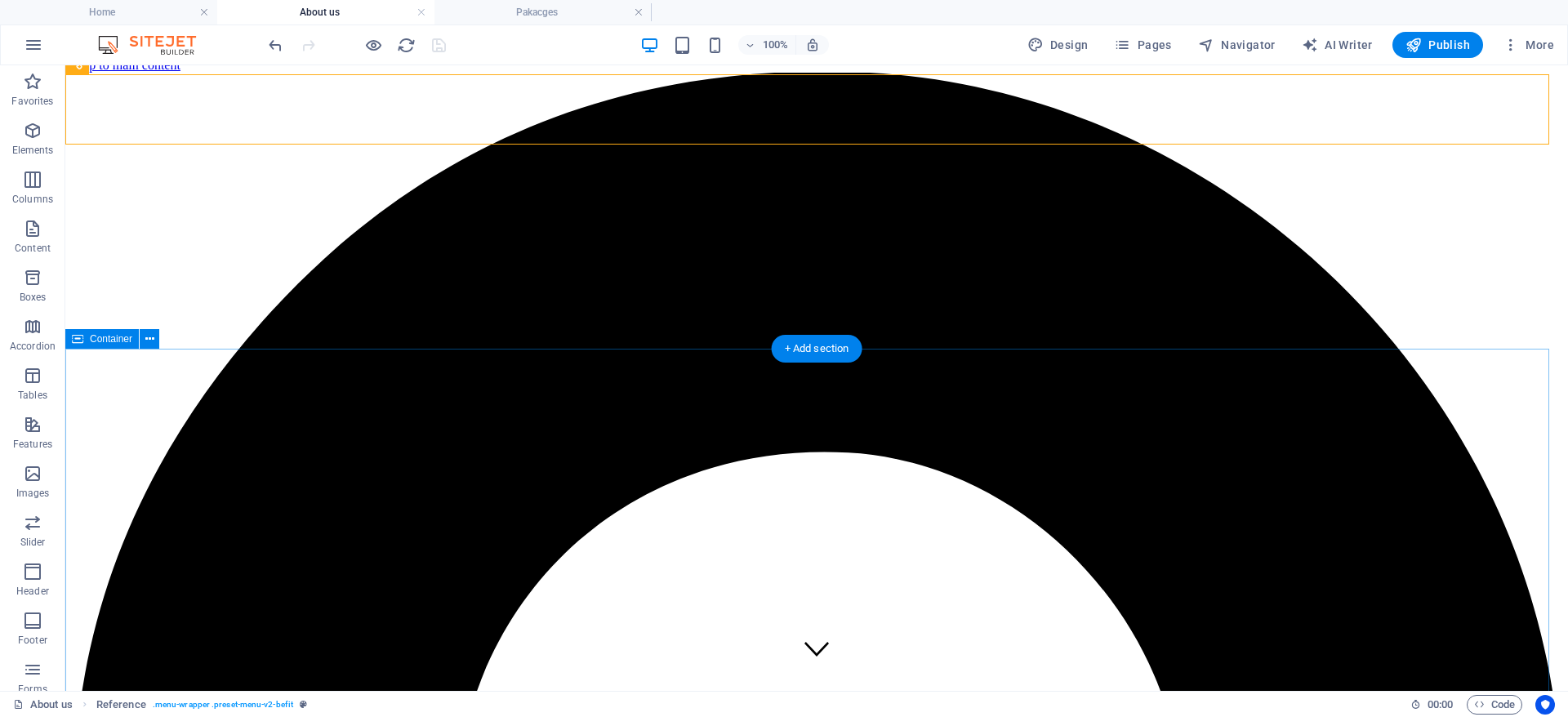 scroll, scrollTop: 0, scrollLeft: 0, axis: both 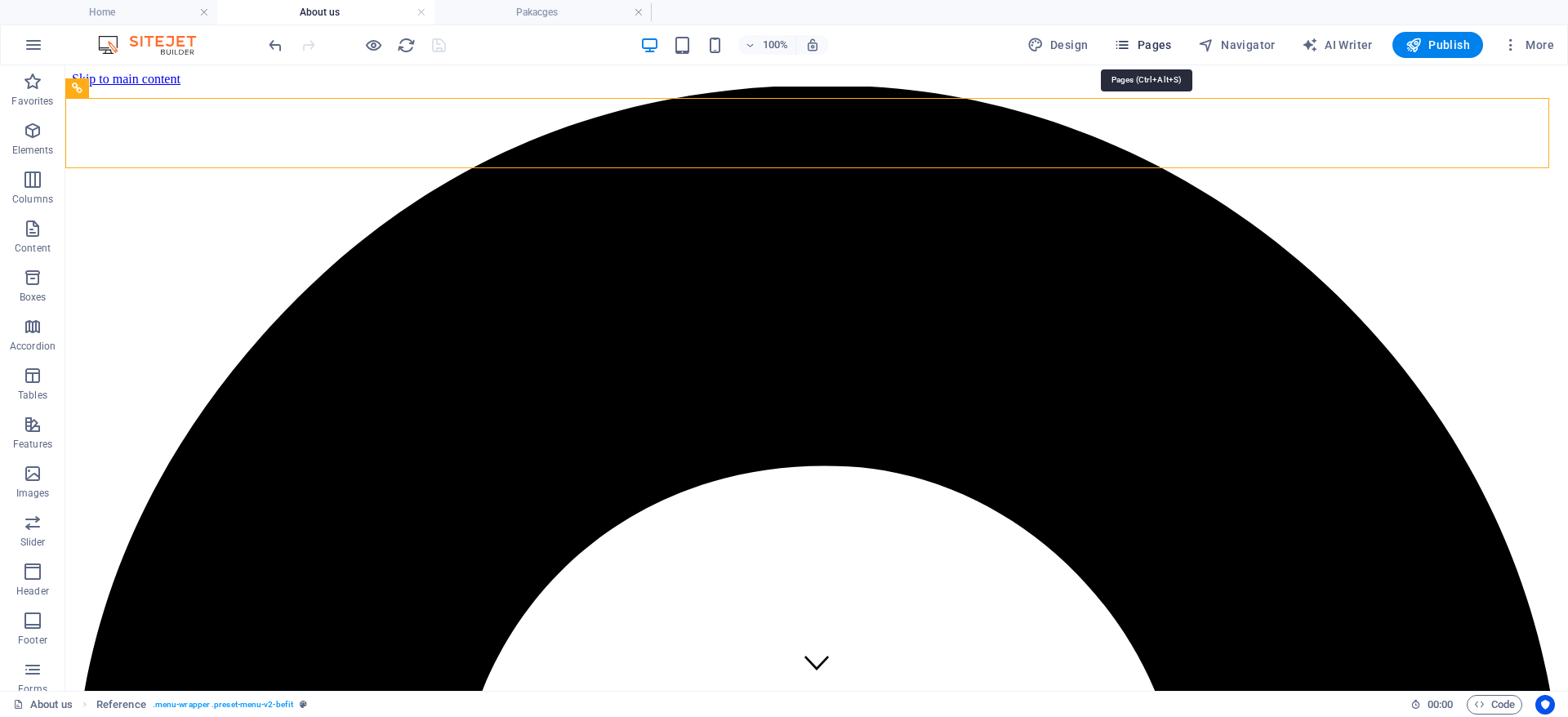 click on "Pages" at bounding box center [1143, 45] 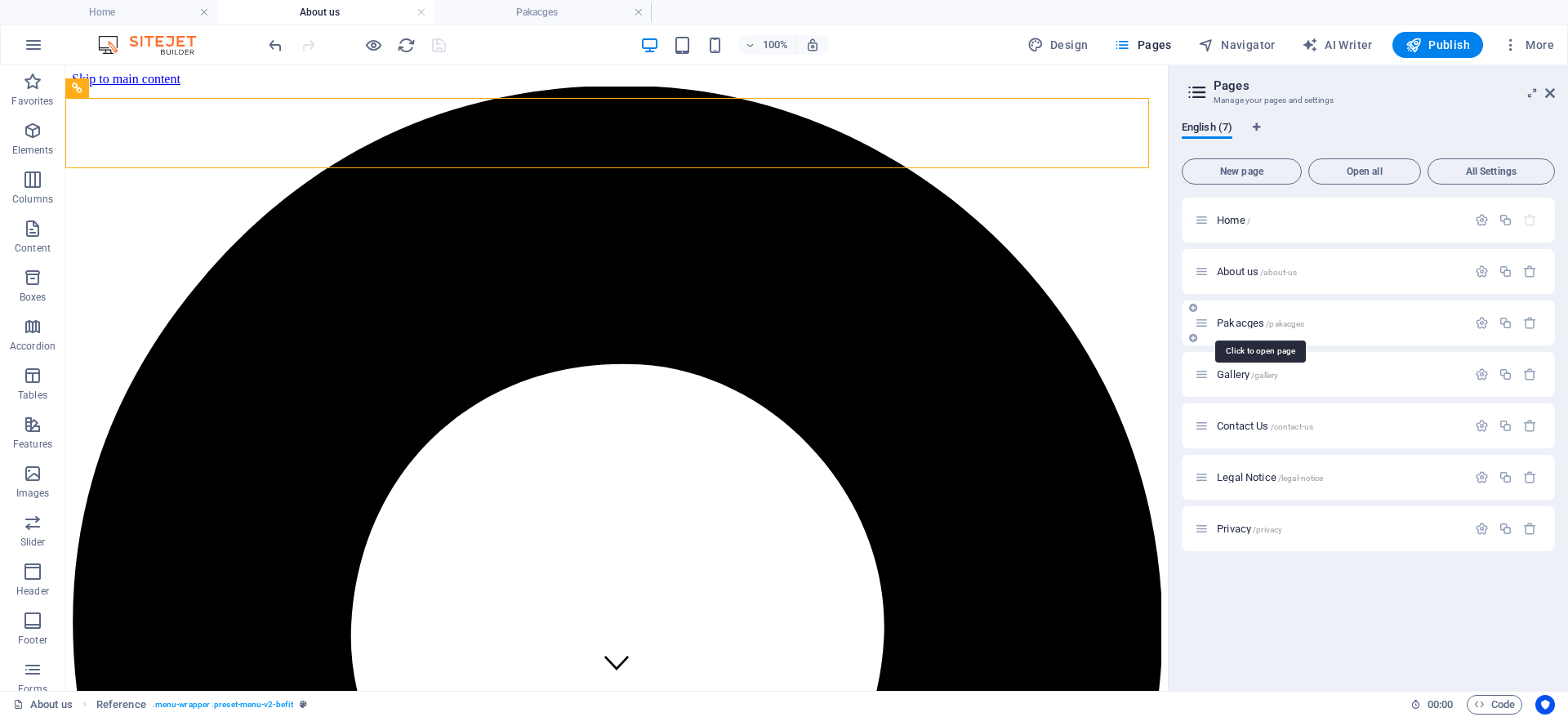 click on "Pakacges /pakacges" at bounding box center [1260, 323] 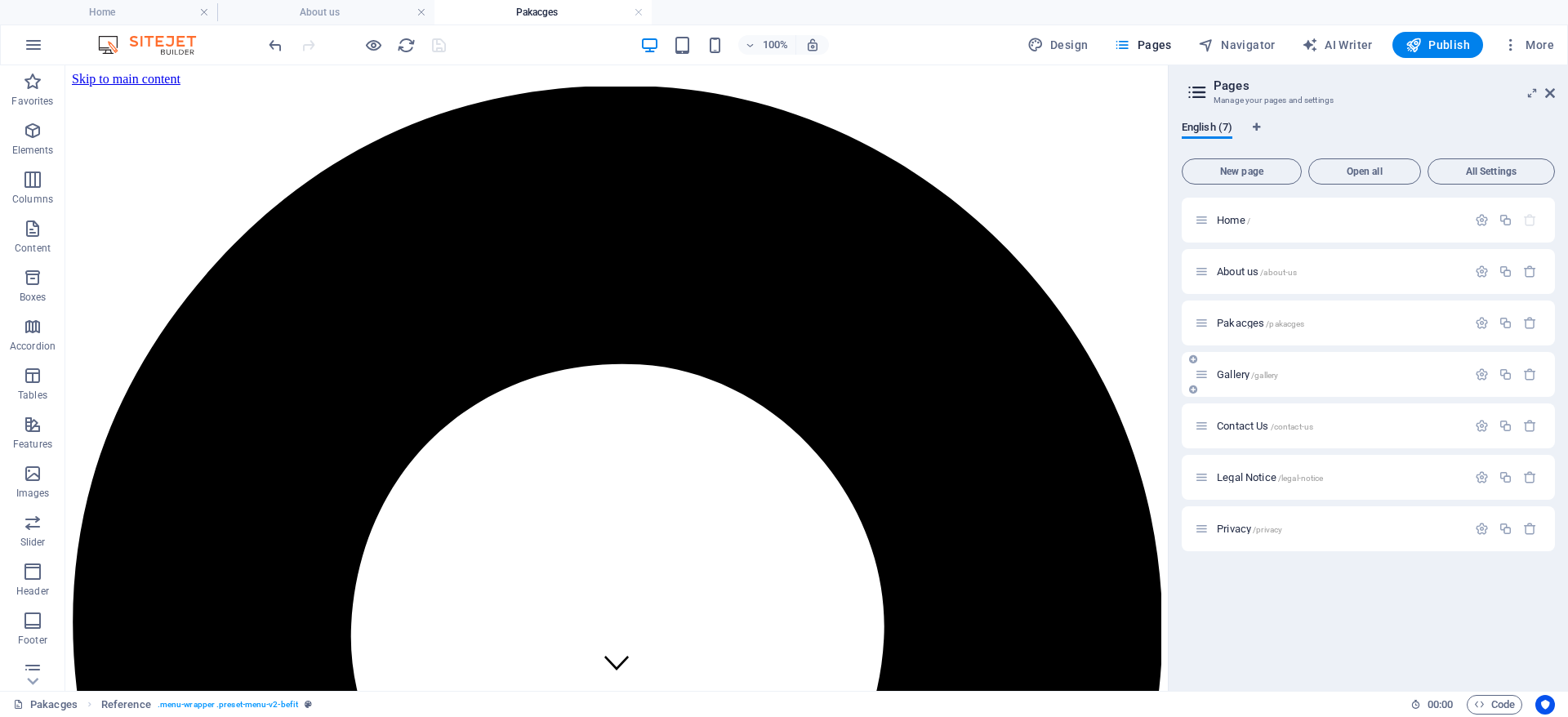 click on "Gallery /gallery" at bounding box center [1330, 374] 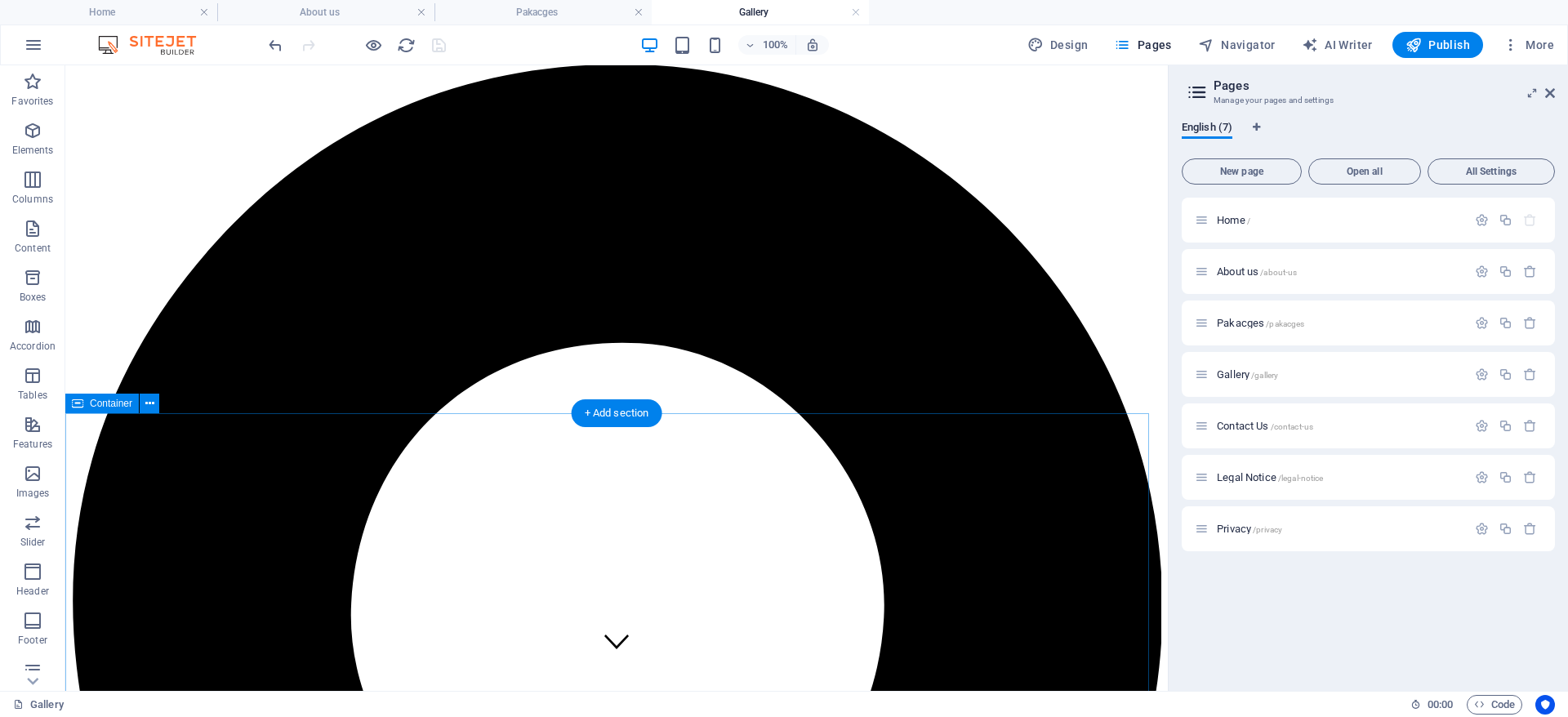 scroll, scrollTop: 0, scrollLeft: 0, axis: both 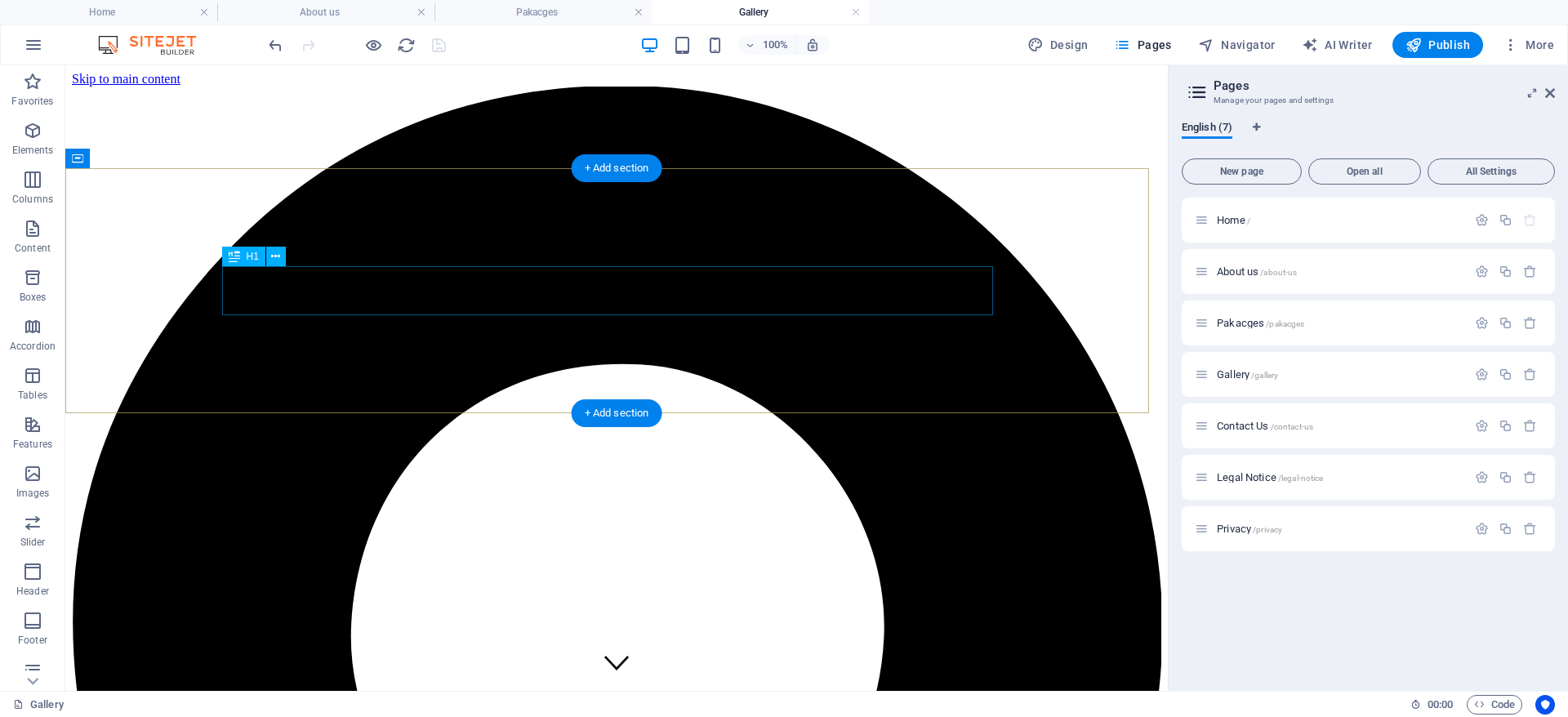 click on "Appointment" at bounding box center (617, 4076) 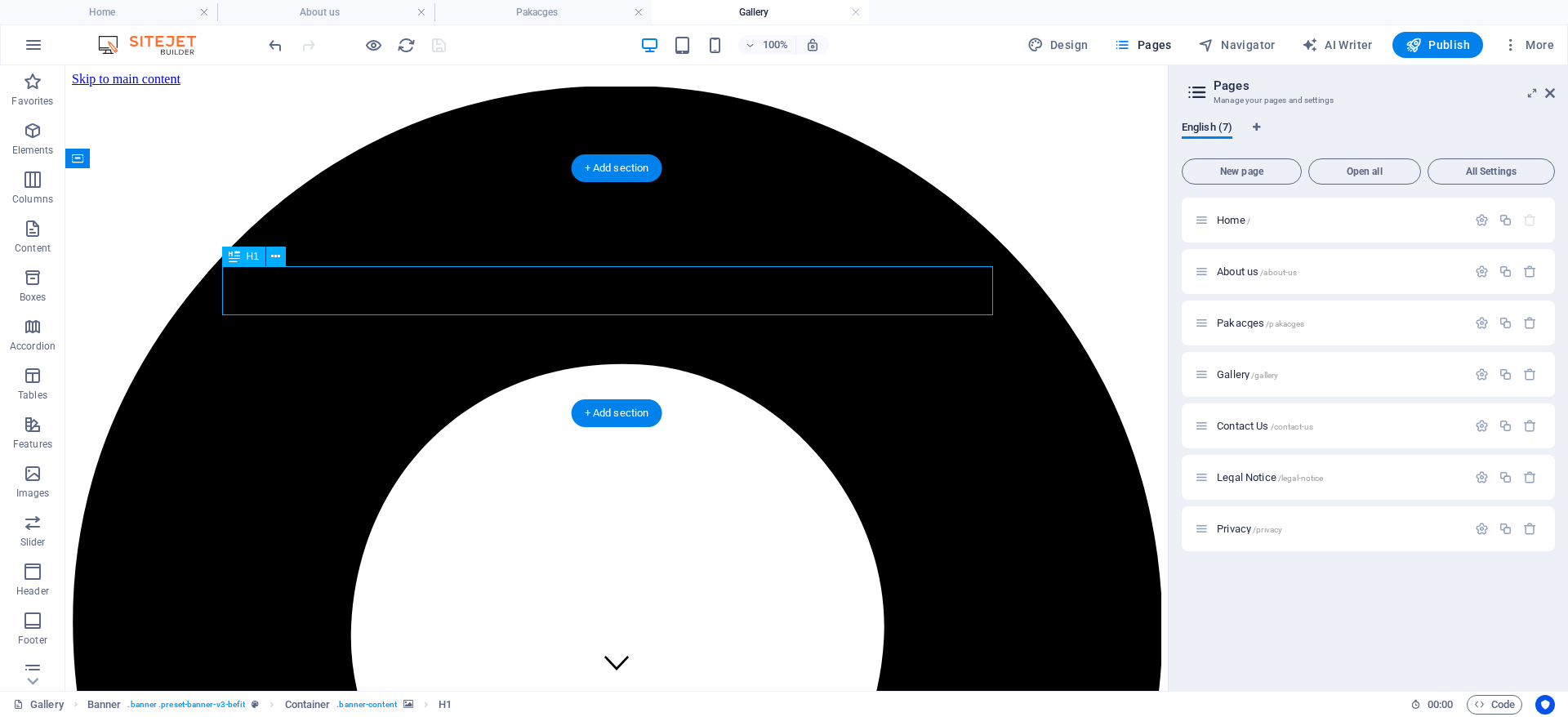 click on "Appointment" at bounding box center [617, 4076] 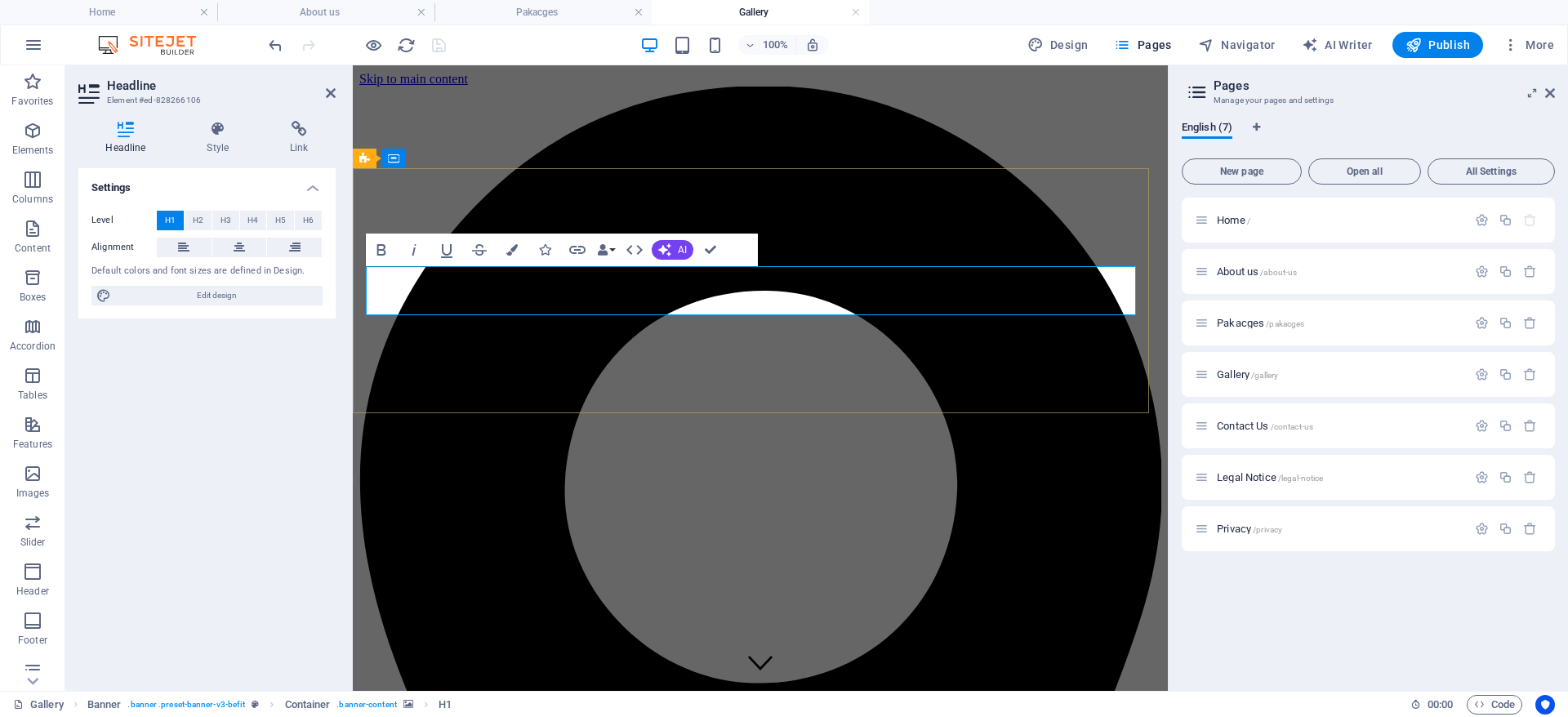 type 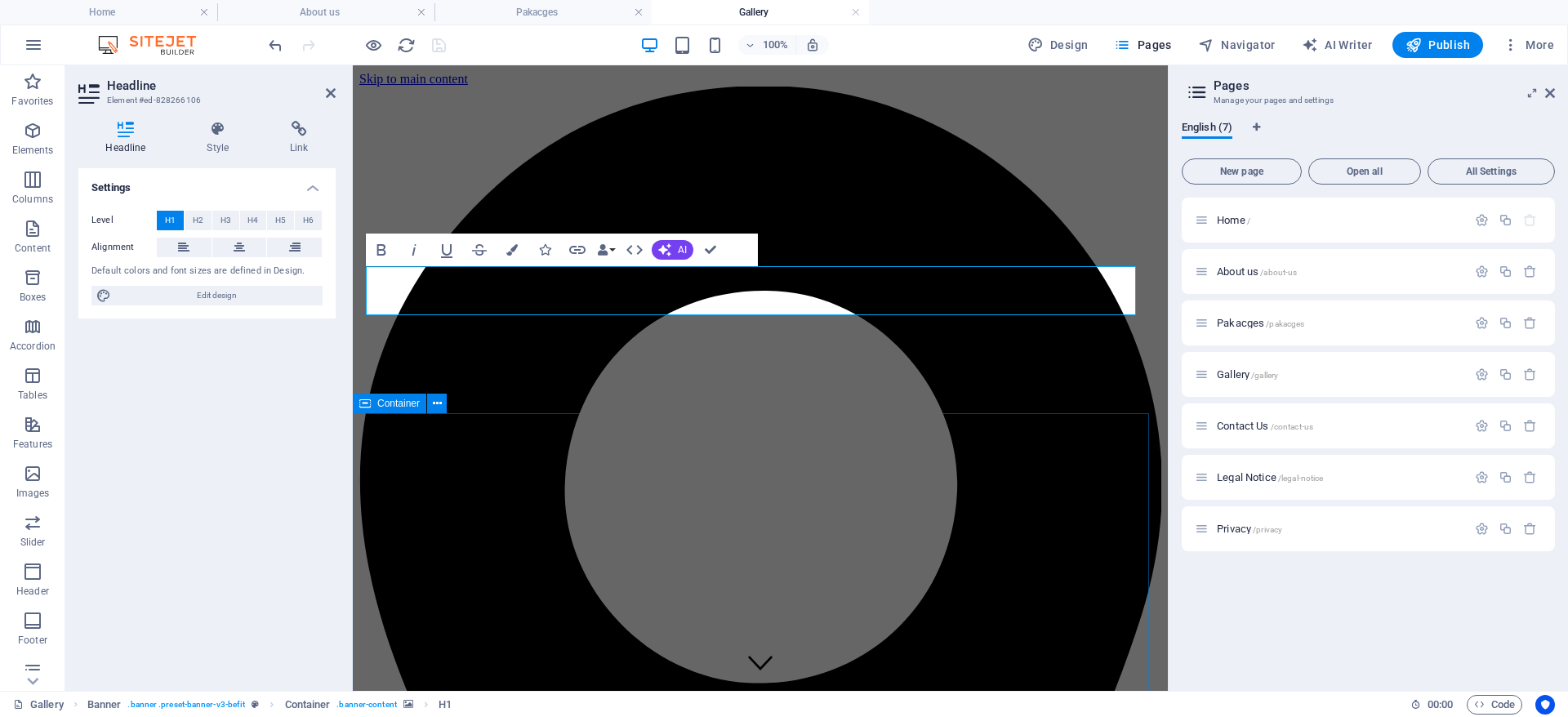 click on "BOOK Now AN APPOINTMENT Lorem ipsum dolor sit amet, consectetur adipisicing elit. Veritatis, dolorem! Maiores, a libero atque assumenda praesentium cum magni odio dolor accusantium explicabo, praesentium cum magni odio dolor accusantium explicabo repudiandae molestiae itaque. Opening Hours Monday: 7:30 - 18:30 Tuesday: 13:30 - 18:30 Wednesday: 7:30 - 18:30 Thursday: 13:30 - 18:30 Friday: 7:30 - 18:30 Saturday: 10:30 - 16:30 Sunday: 10:00 - 13:00
Select Service
Physiotherapy
Manual therapy
Acupuncture
Diagnostics
Orthopedic
Rehabilitation
I have read and understand the privacy policy. Unreadable? Load new Get appointment" at bounding box center [760, 3516] 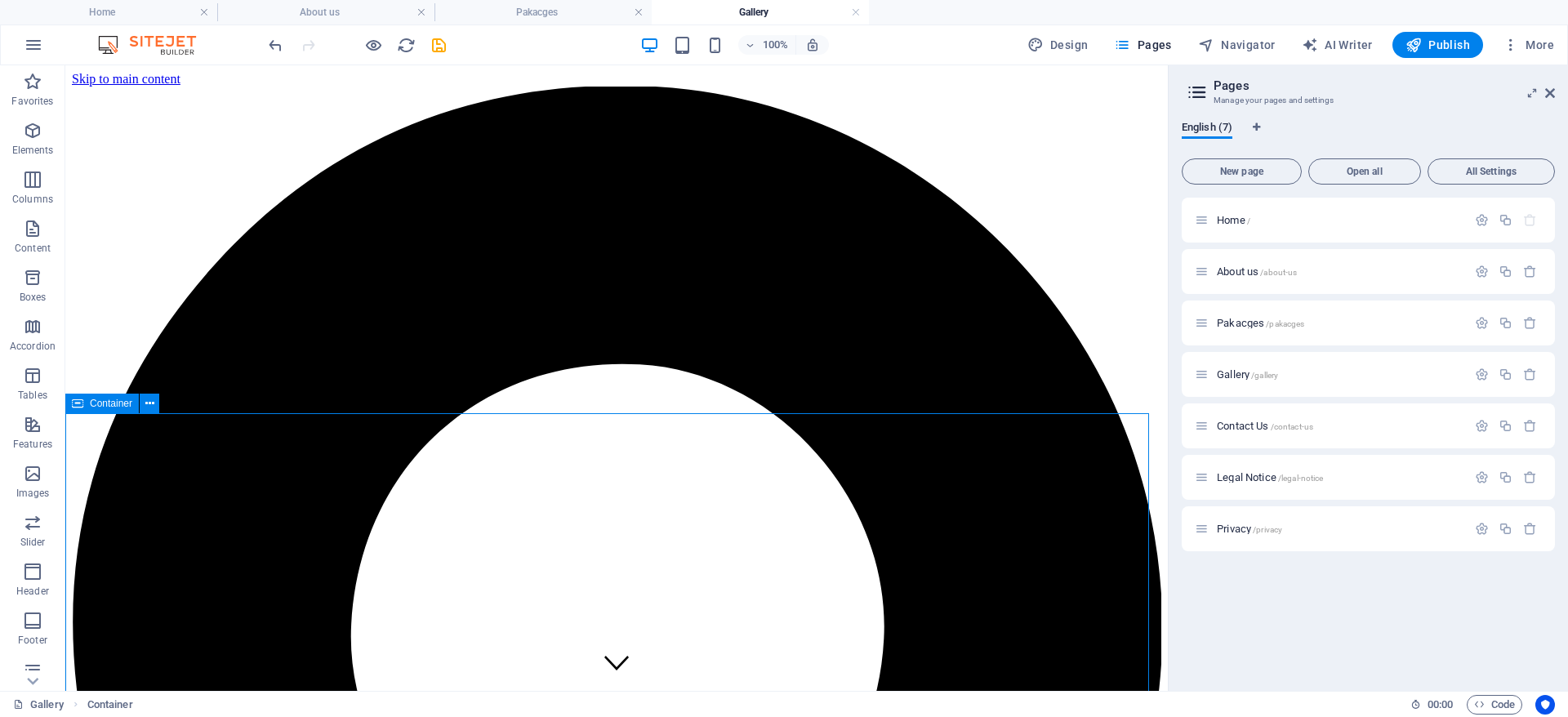 drag, startPoint x: 368, startPoint y: 452, endPoint x: 655, endPoint y: 452, distance: 287 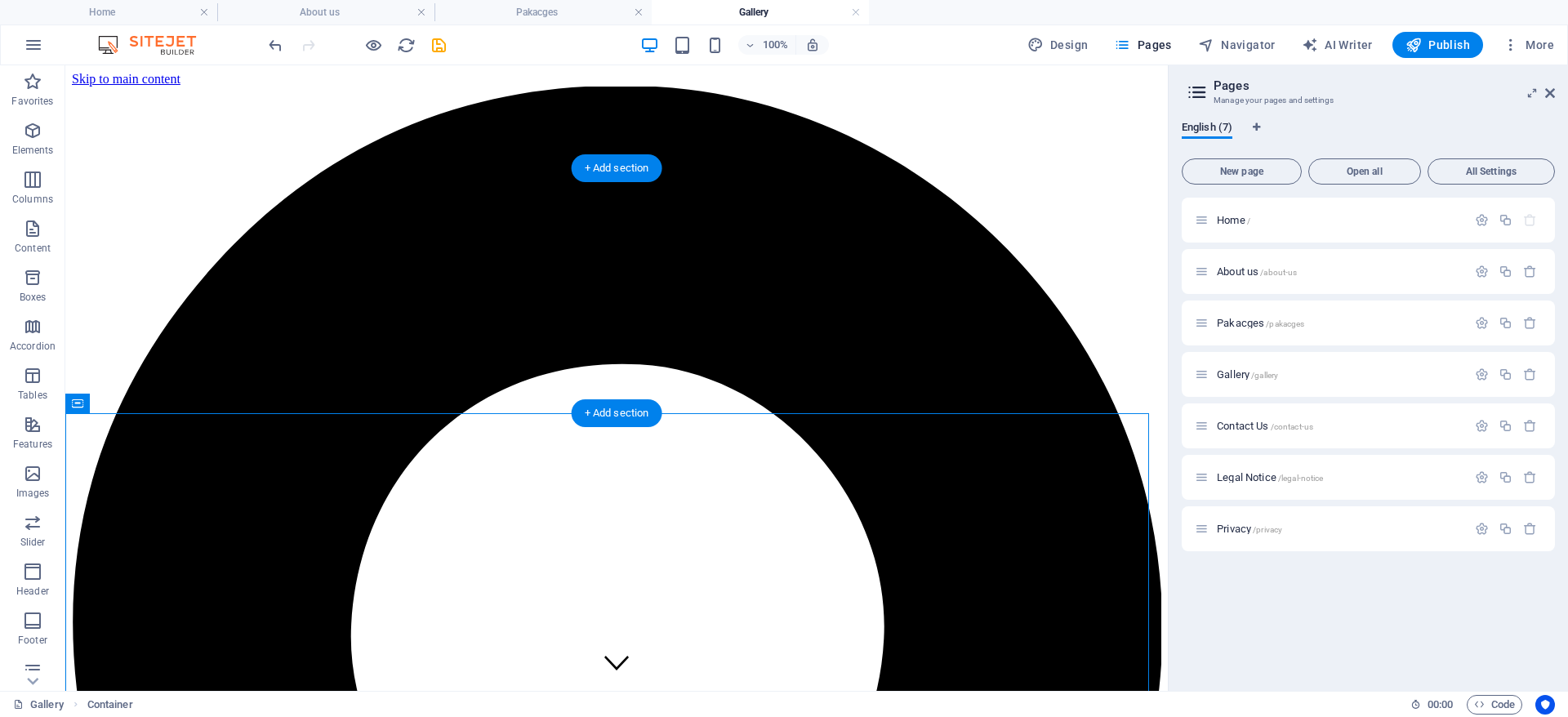 click at bounding box center (617, 3798) 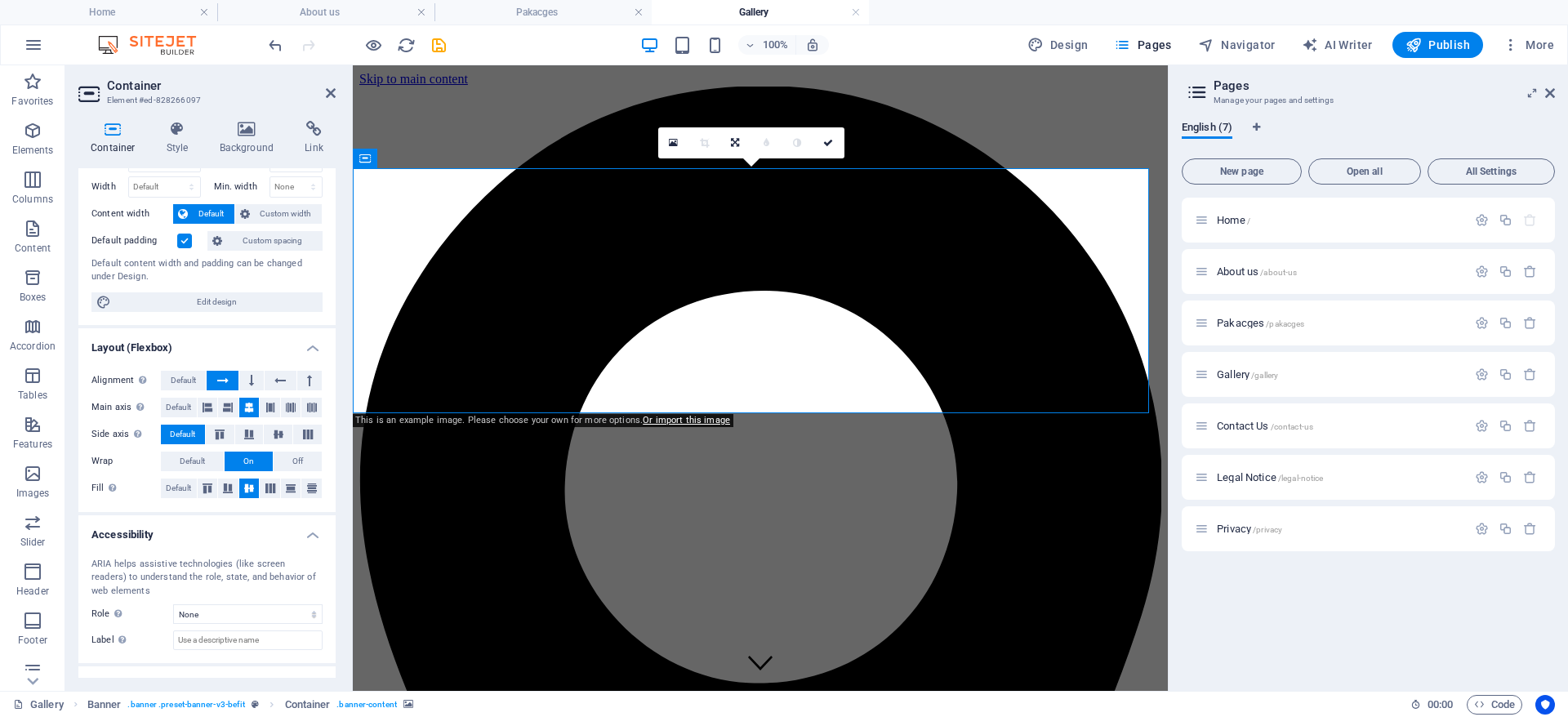 scroll, scrollTop: 123, scrollLeft: 0, axis: vertical 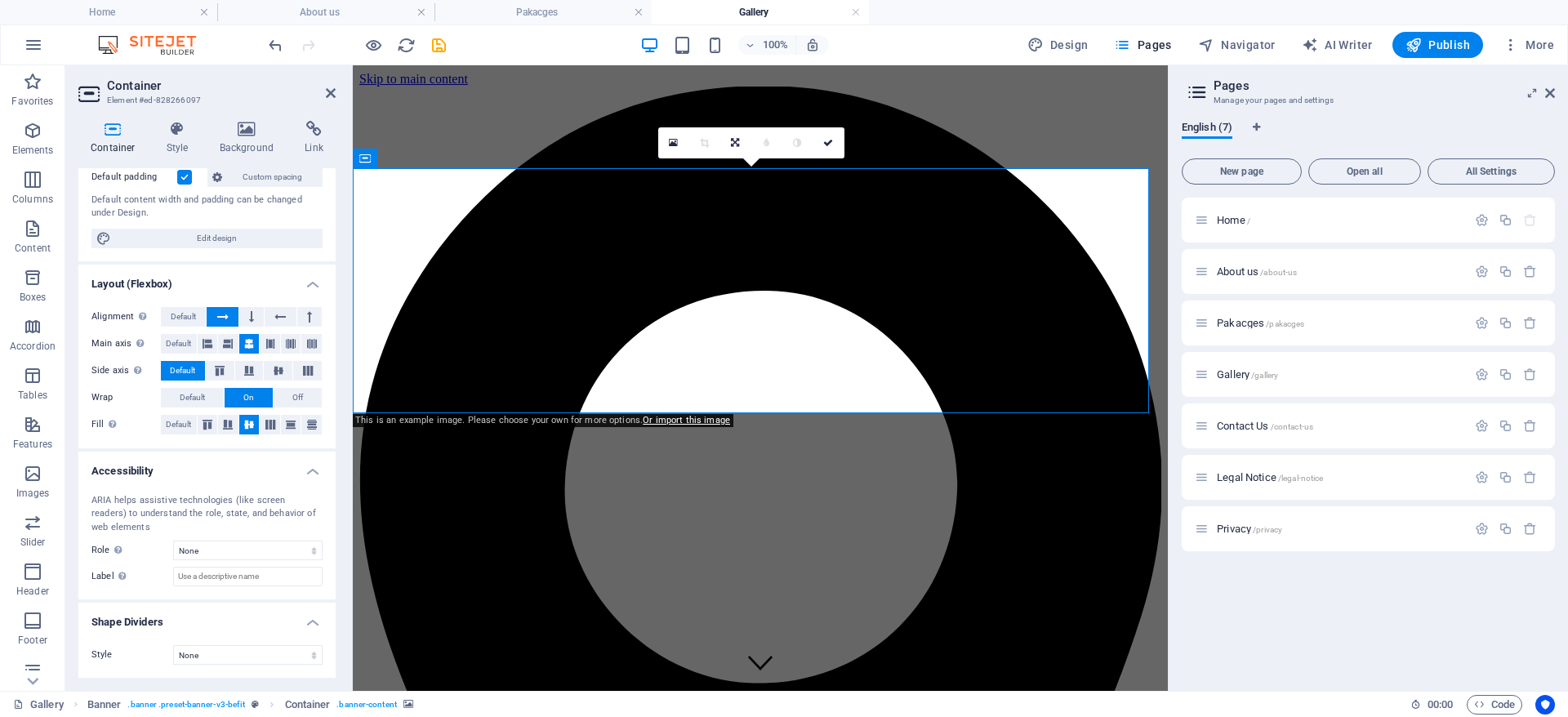 click at bounding box center (760, 2897) 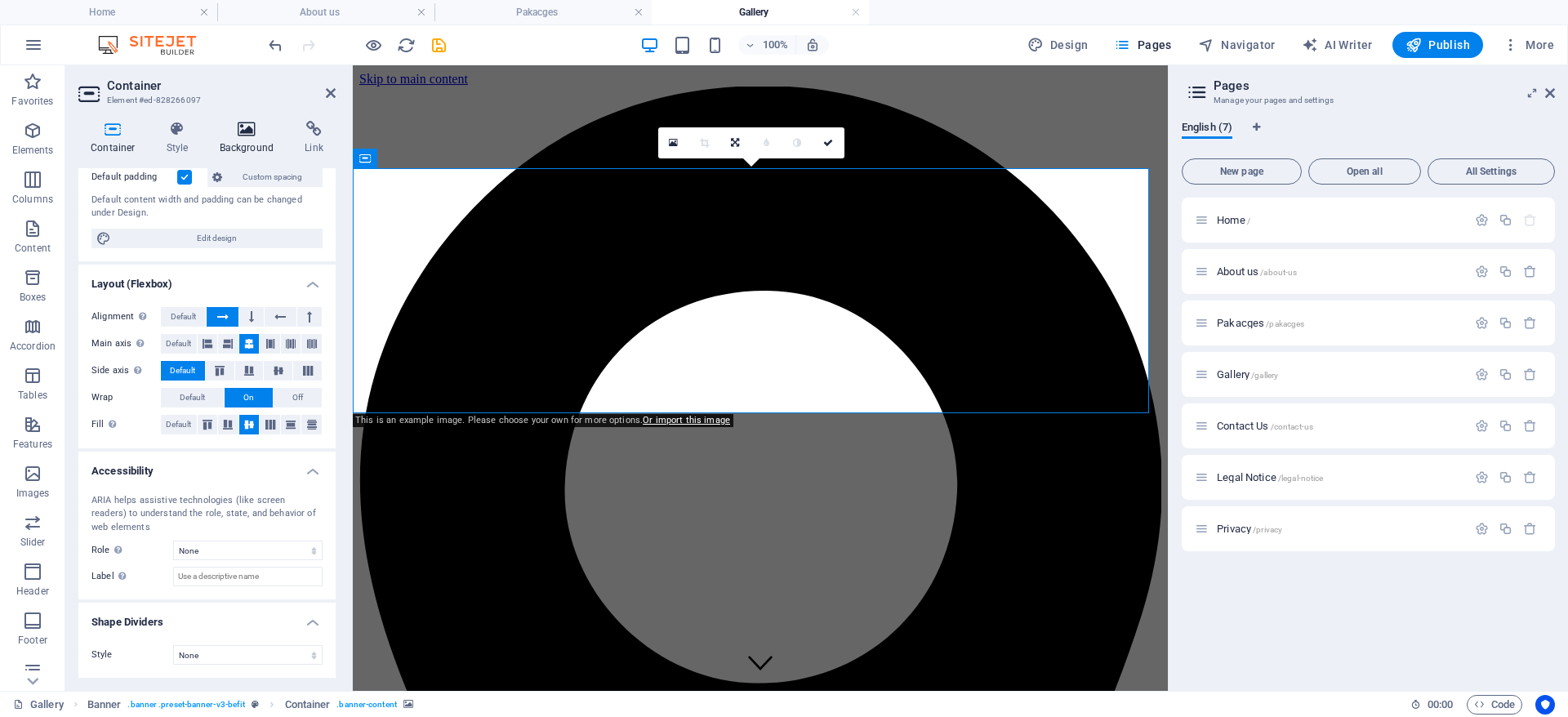 click on "Background" at bounding box center [250, 138] 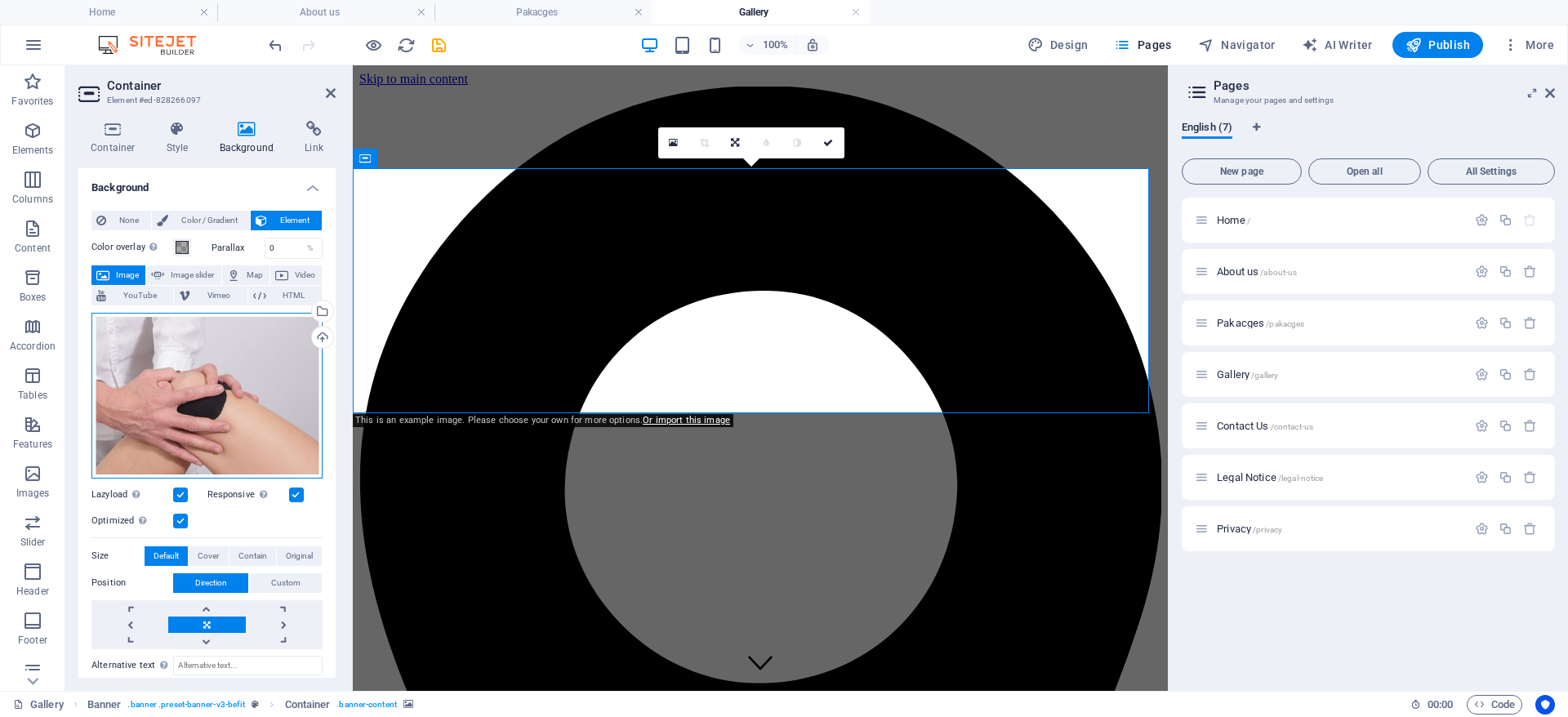 click on "Drag files here, click to choose files or select files from Files or our free stock photos & videos" at bounding box center (207, 395) 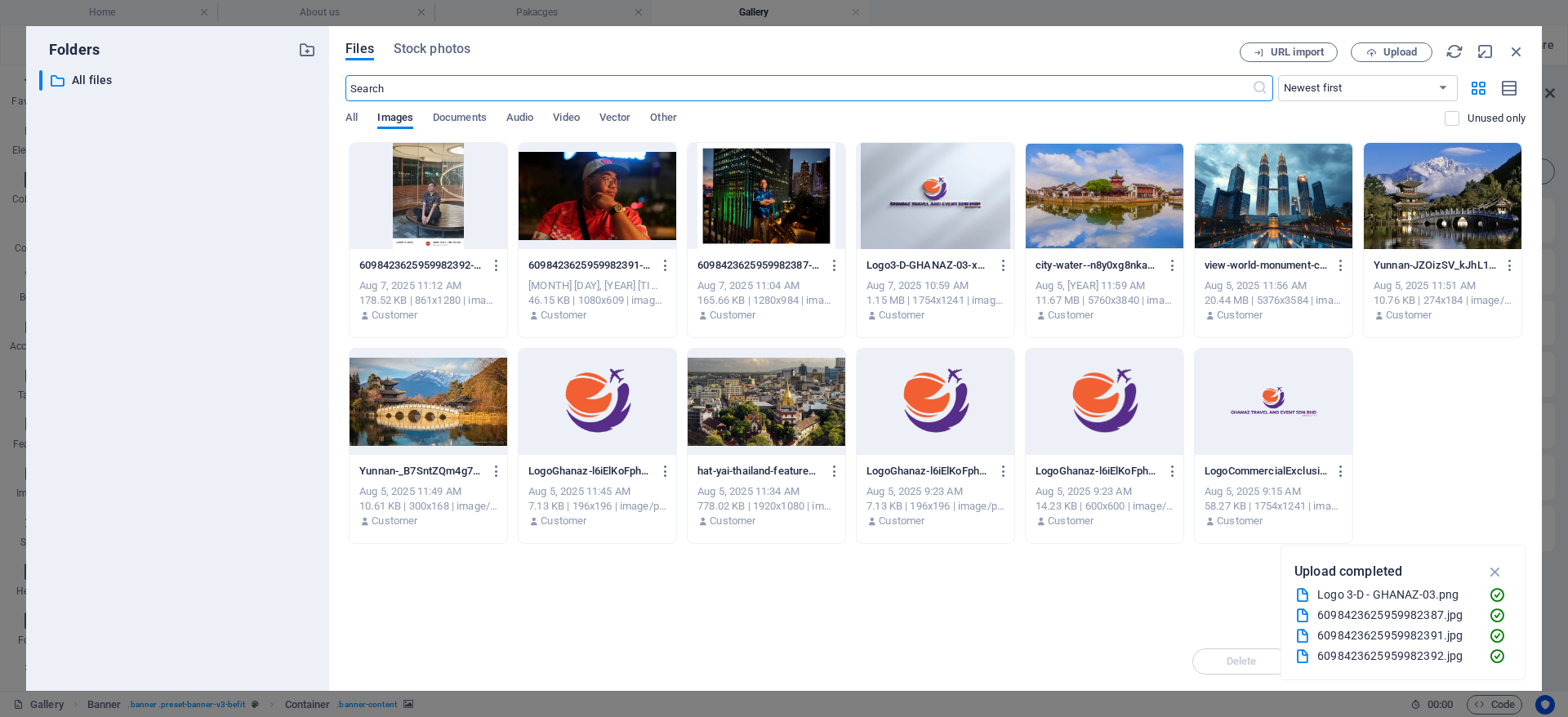 click at bounding box center [766, 402] 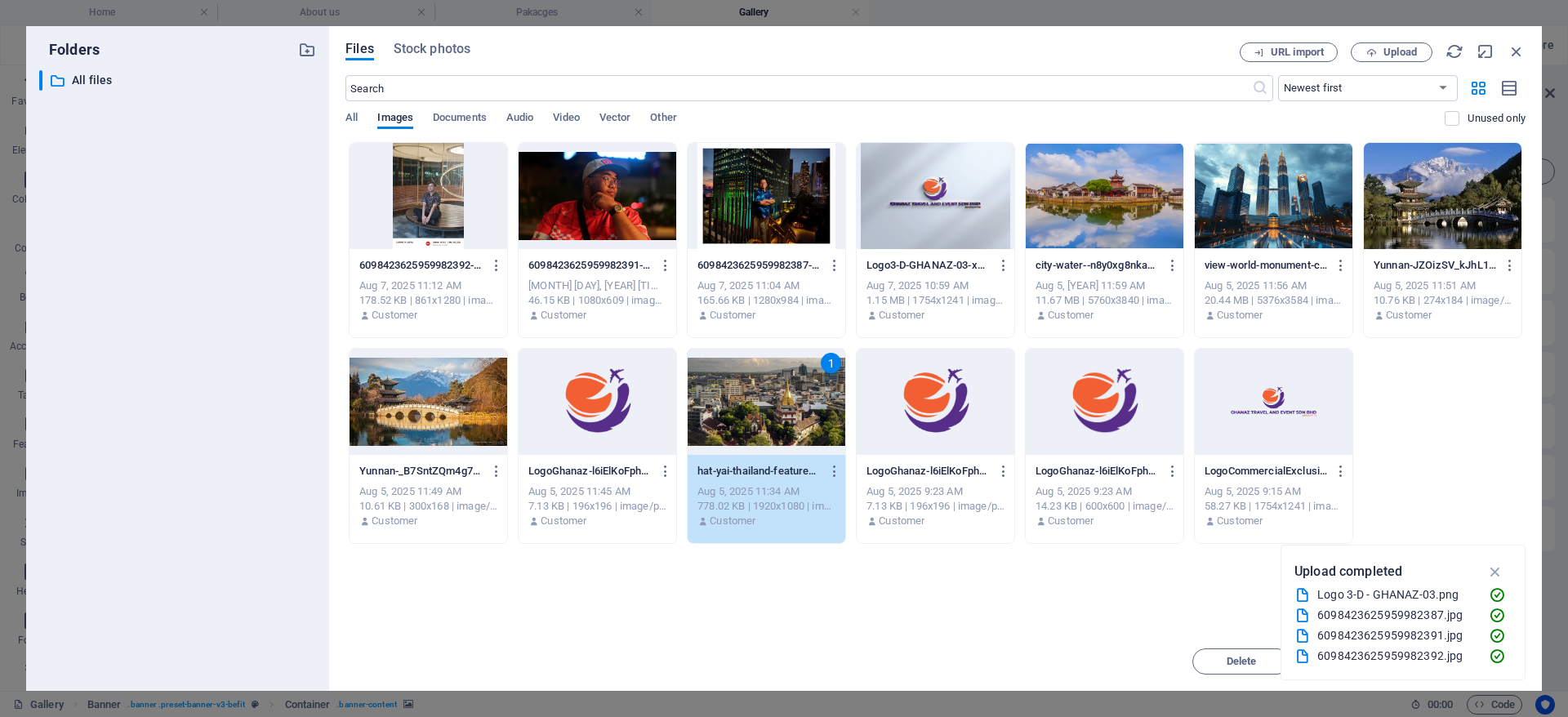 click on "1" at bounding box center (766, 402) 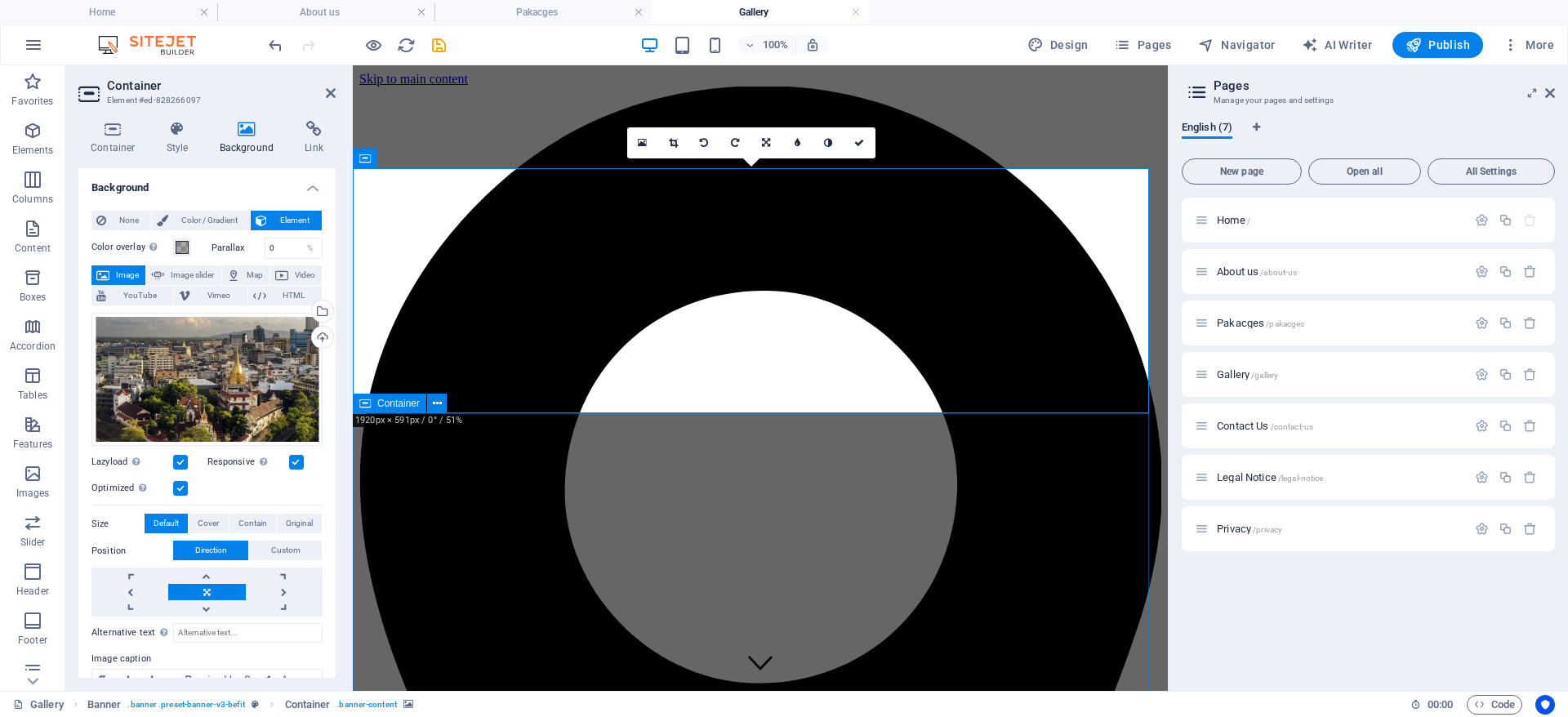 click on "BOOK Now AN APPOINTMENT Lorem ipsum dolor sit amet, consectetur adipisicing elit. Veritatis, dolorem! Maiores, a libero atque assumenda praesentium cum magni odio dolor accusantium explicabo, praesentium cum magni odio dolor accusantium explicabo repudiandae molestiae itaque. Opening Hours Monday: 7:30 - 18:30 Tuesday: 13:30 - 18:30 Wednesday: 7:30 - 18:30 Thursday: 13:30 - 18:30 Friday: 7:30 - 18:30 Saturday: 10:30 - 16:30 Sunday: 10:00 - 13:00
Select Service
Physiotherapy
Manual therapy
Acupuncture
Diagnostics
Orthopedic
Rehabilitation
I have read and understand the privacy policy. Unreadable? Load new Get appointment" at bounding box center [760, 3516] 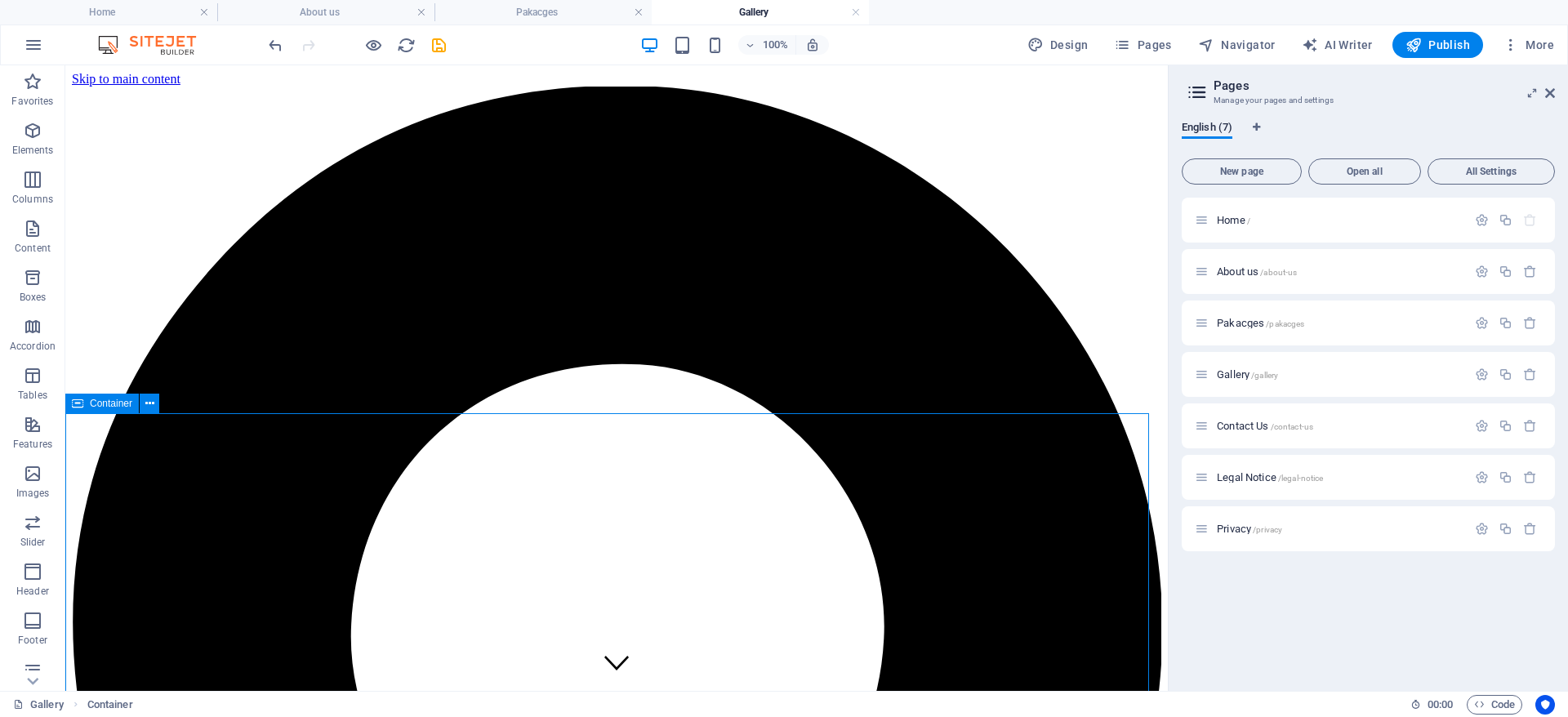 click on "BOOK Now AN APPOINTMENT Lorem ipsum dolor sit amet, consectetur adipisicing elit. Veritatis, dolorem! Maiores, a libero atque assumenda praesentium cum magni odio dolor accusantium explicabo, praesentium cum magni odio dolor accusantium explicabo repudiandae molestiae itaque. Opening Hours Monday: 7:30 - 18:30 Tuesday: 13:30 - 18:30 Wednesday: 7:30 - 18:30 Thursday: 13:30 - 18:30 Friday: 7:30 - 18:30 Saturday: 10:30 - 16:30 Sunday: 10:00 - 13:00
Select Service
Physiotherapy
Manual therapy
Acupuncture
Diagnostics
Orthopedic
Rehabilitation
I have read and understand the privacy policy. Unreadable? Load new Get appointment" at bounding box center (617, 4418) 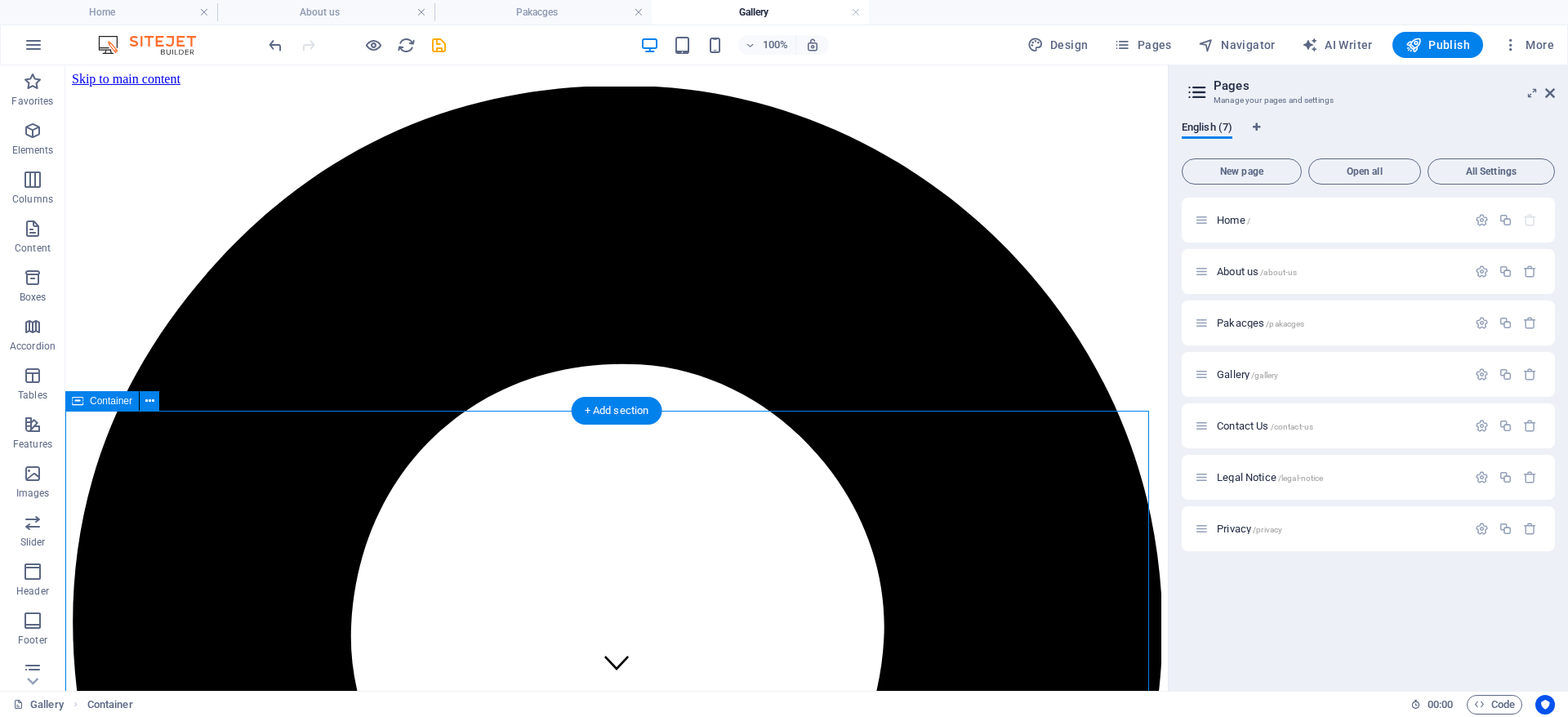 scroll, scrollTop: 122, scrollLeft: 0, axis: vertical 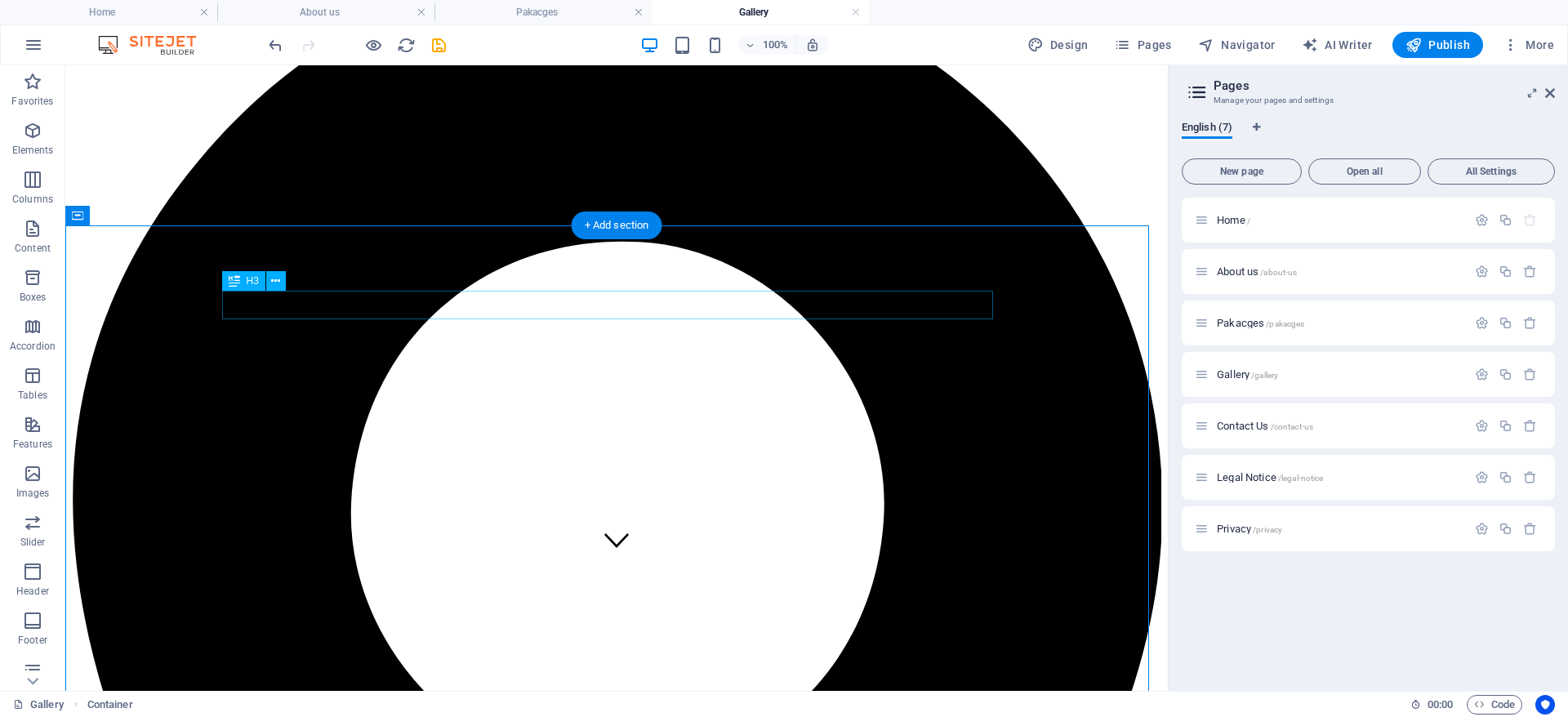 click on "BOOK Now AN APPOINTMENT" at bounding box center [617, 4010] 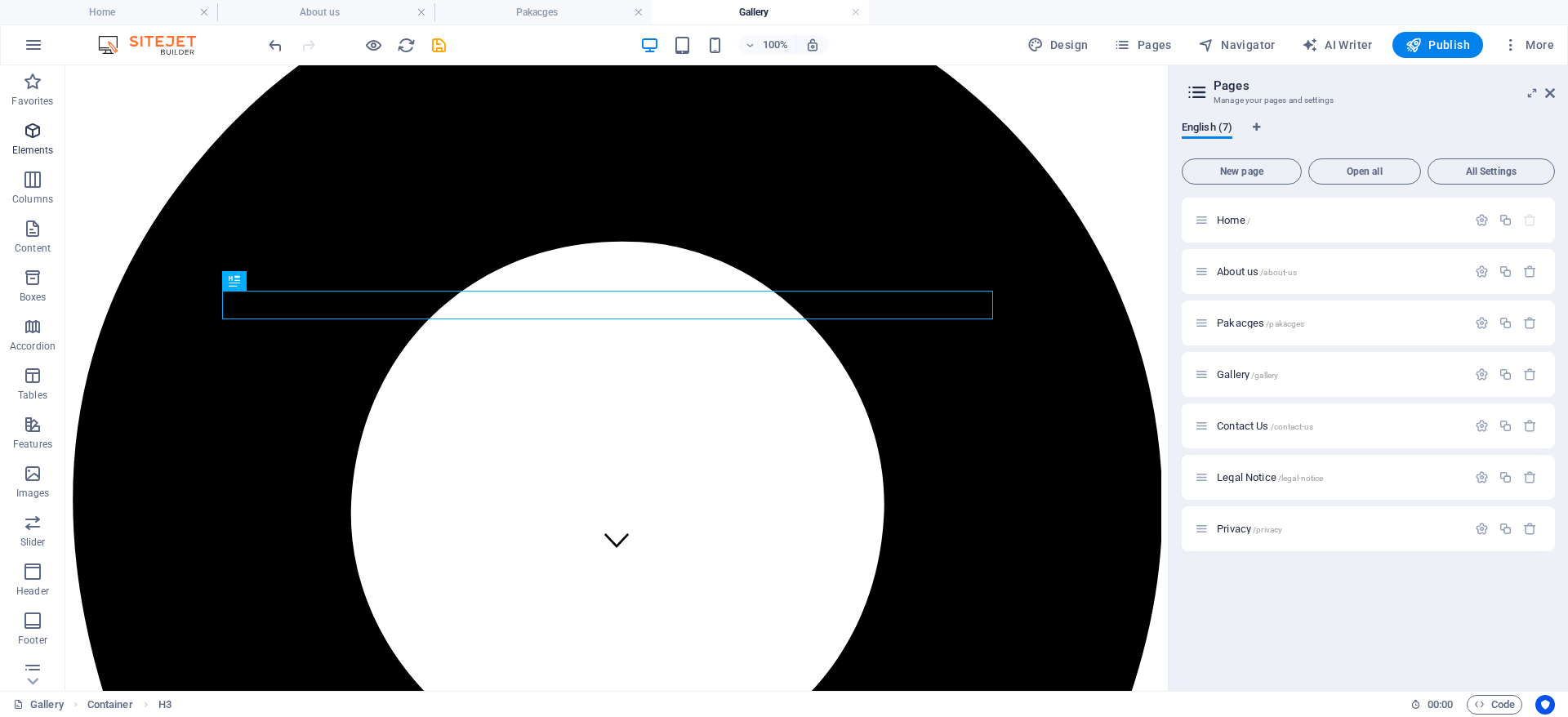drag, startPoint x: 42, startPoint y: 135, endPoint x: 278, endPoint y: 345, distance: 315.90505 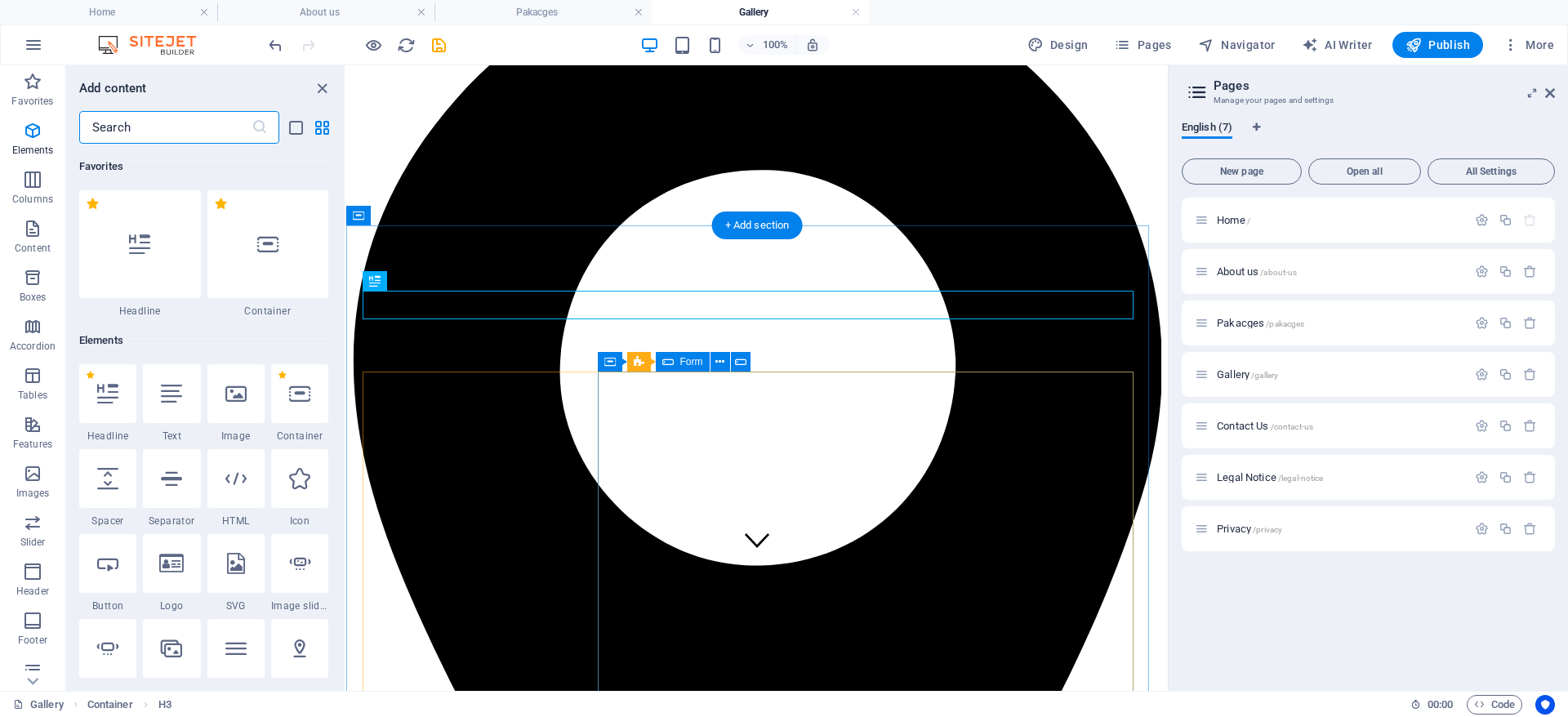 scroll, scrollTop: 174, scrollLeft: 0, axis: vertical 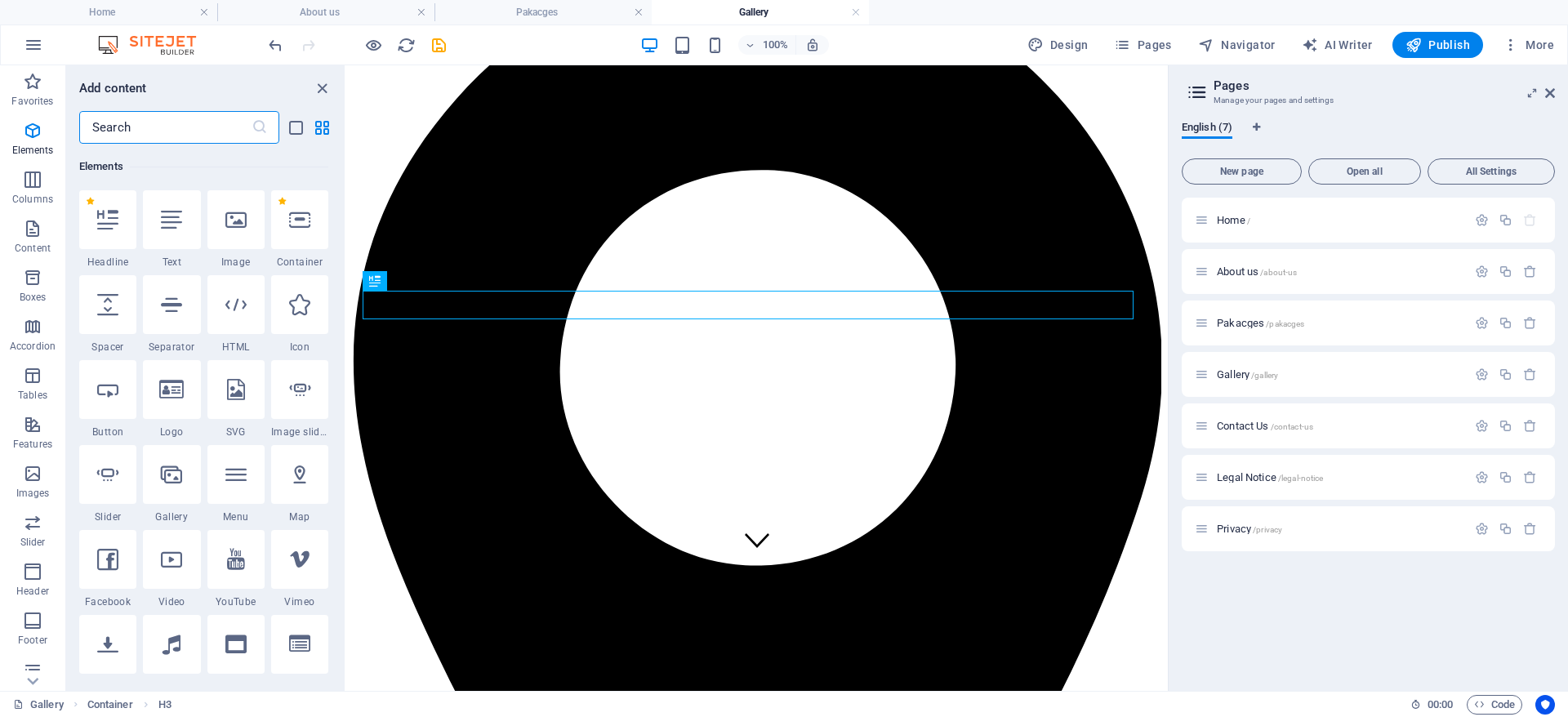 click at bounding box center [236, 220] 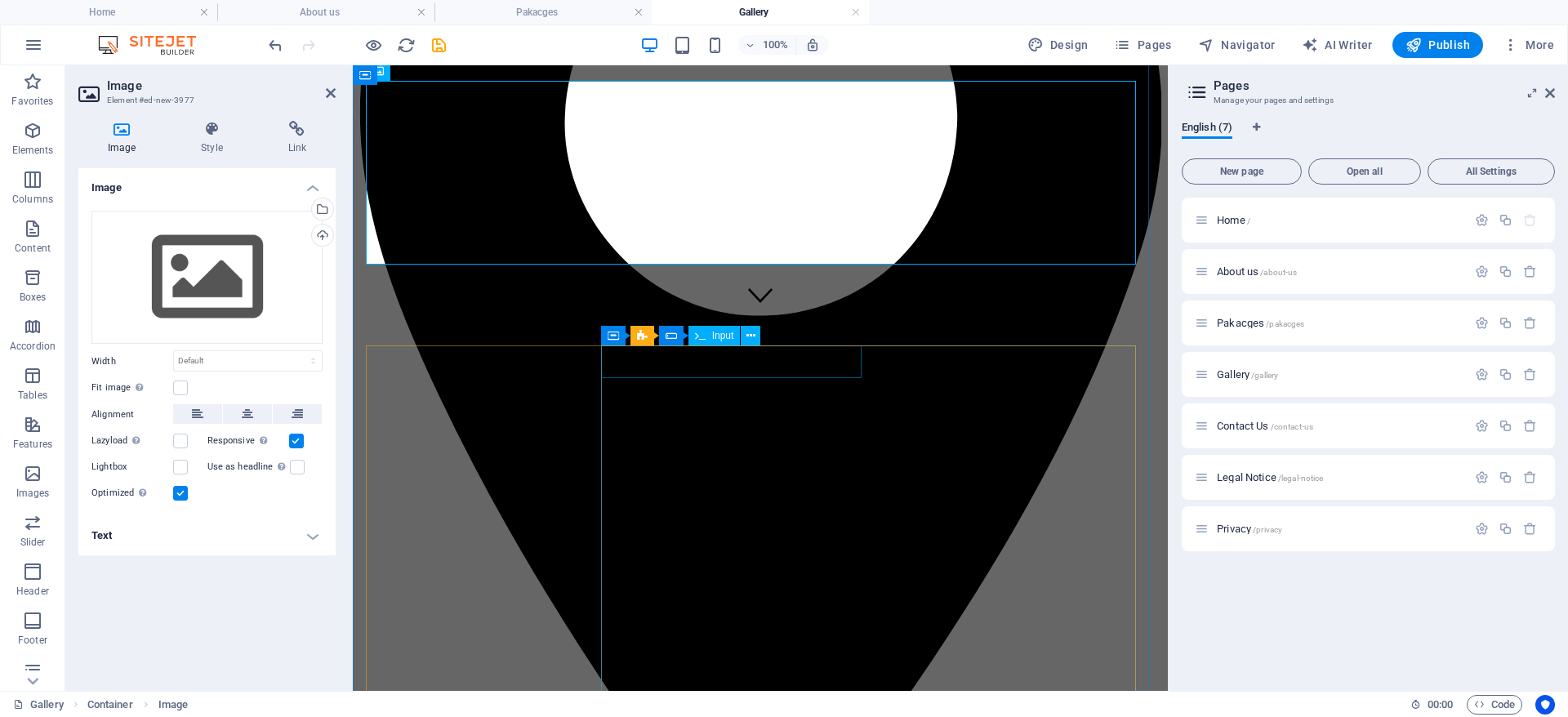 scroll, scrollTop: 122, scrollLeft: 0, axis: vertical 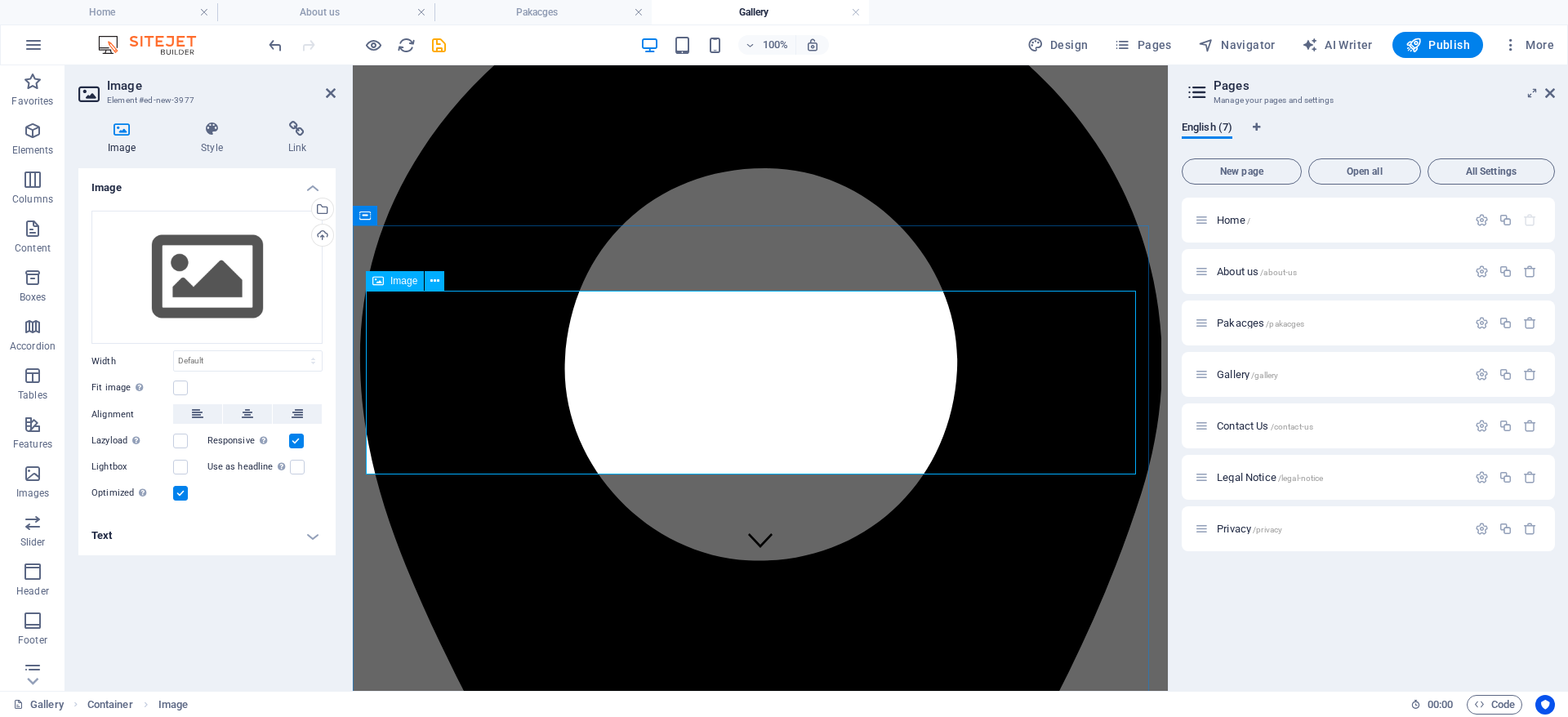 click at bounding box center [760, 3112] 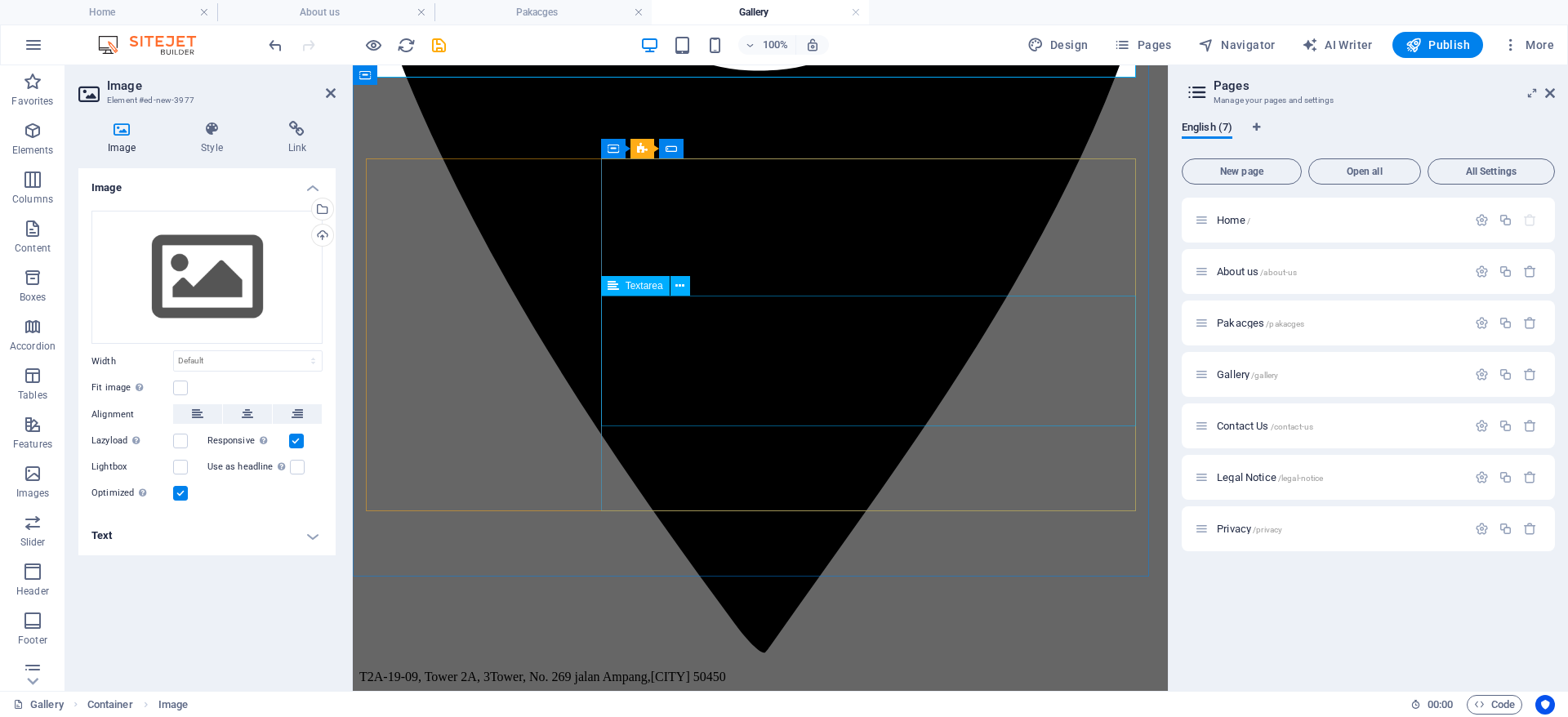 scroll, scrollTop: 367, scrollLeft: 0, axis: vertical 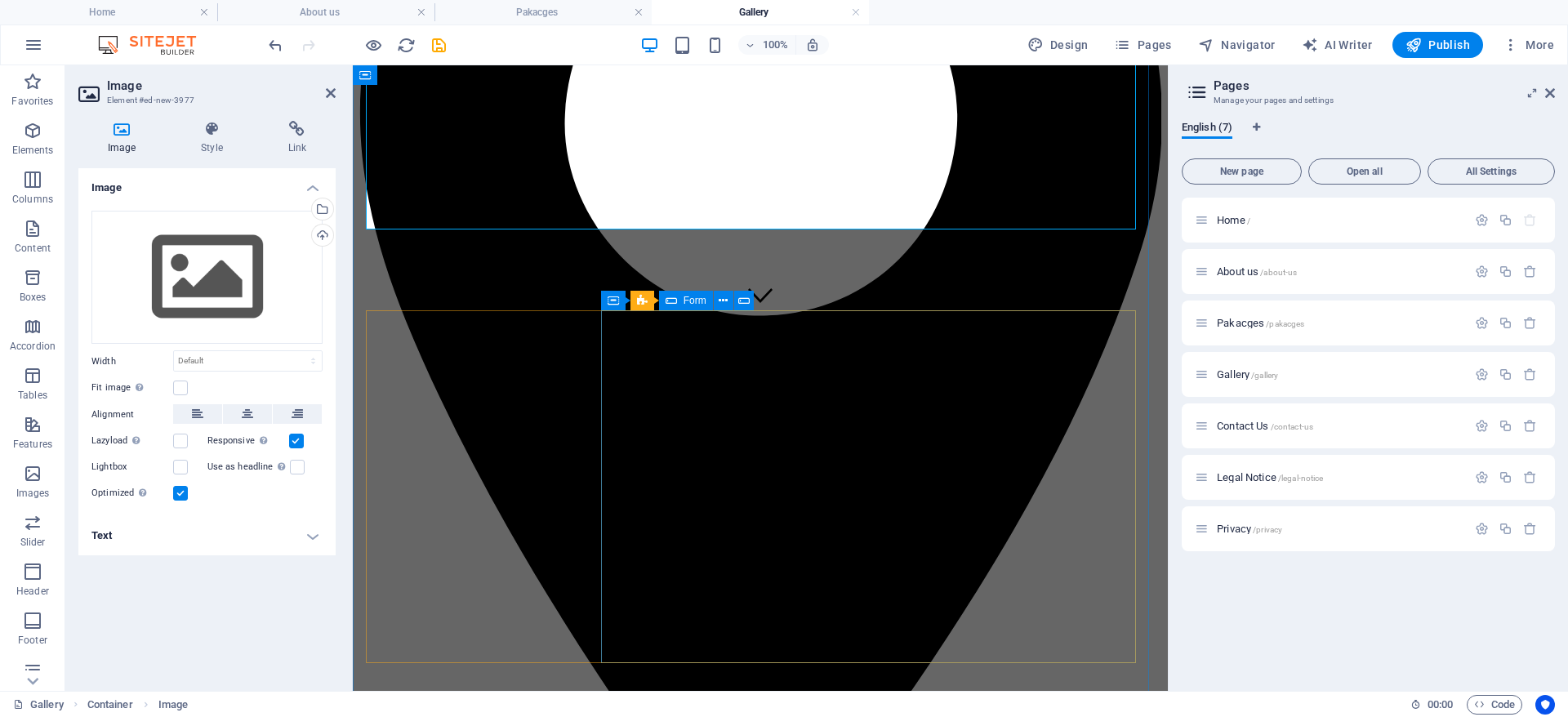 click on "Select Service
Physiotherapy
Manual therapy
Acupuncture
Diagnostics
Orthopedic
Rehabilitation
I have read and understand the privacy policy. Unreadable? Load new Get appointment" 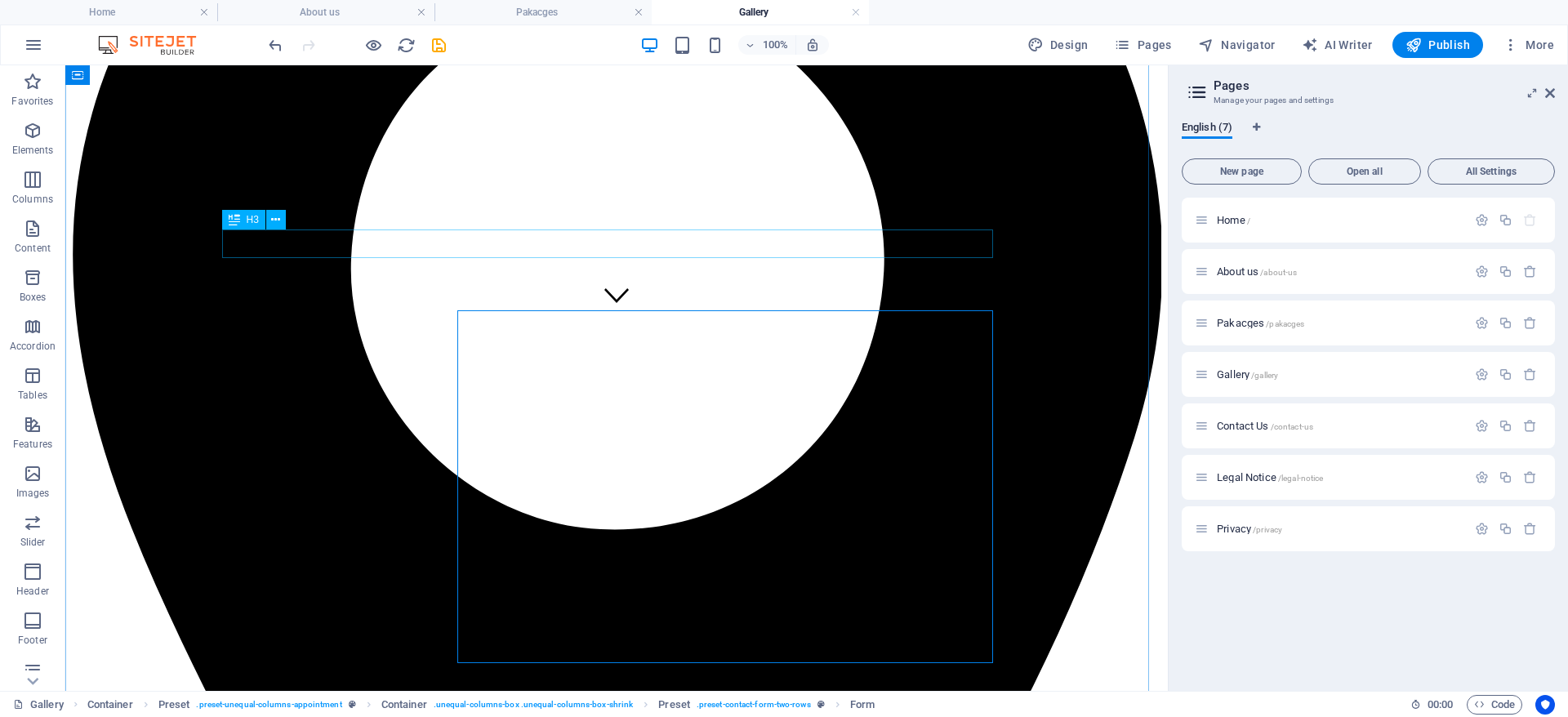 click on "BOOK Now AN APPOINTMENT" at bounding box center [617, 3887] 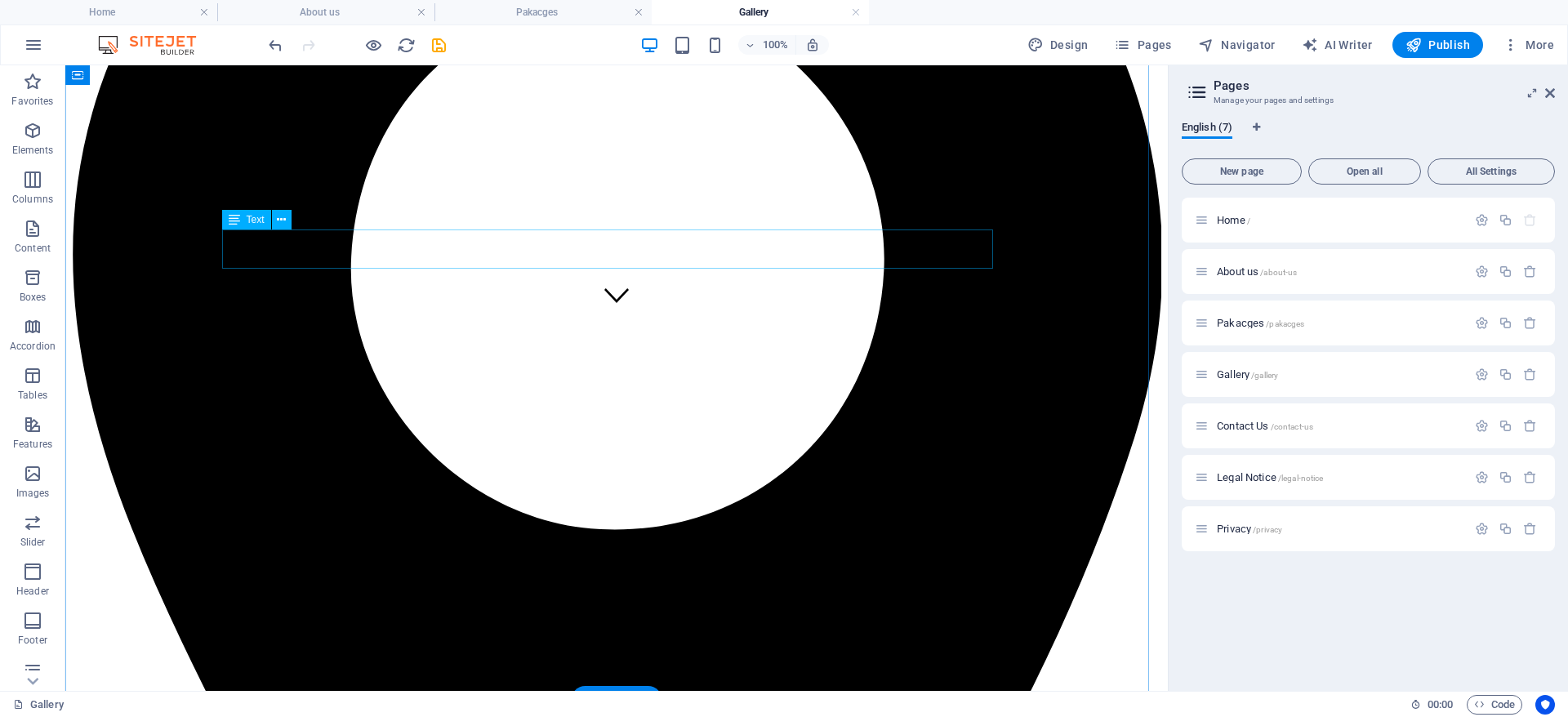 click on "Lorem ipsum dolor sit amet, consectetur adipisicing elit. Veritatis, dolorem! Maiores, a libero atque assumenda praesentium cum magni odio dolor accusantium explicabo, praesentium cum magni odio dolor accusantium explicabo repudiandae molestiae itaque." at bounding box center [617, 3890] 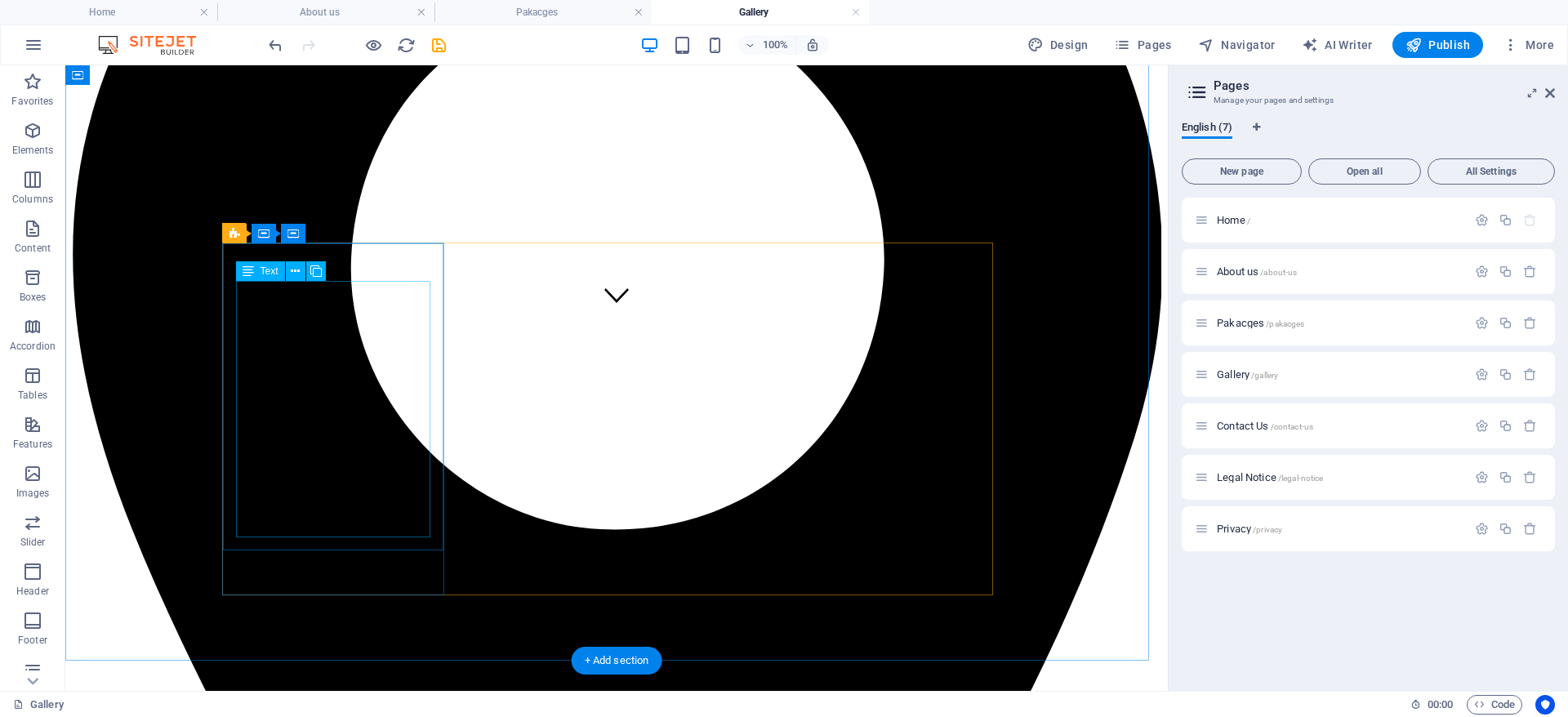 click on "Monday: 7:30 - 18:30 Tuesday: 13:30 - 18:30 Wednesday: 7:30 - 18:30 Thursday: 13:30 - 18:30 Friday: 7:30 - 18:30 Saturday: 10:30 - 16:30 Sunday: 10:00 - 13:00" at bounding box center (617, 3988) 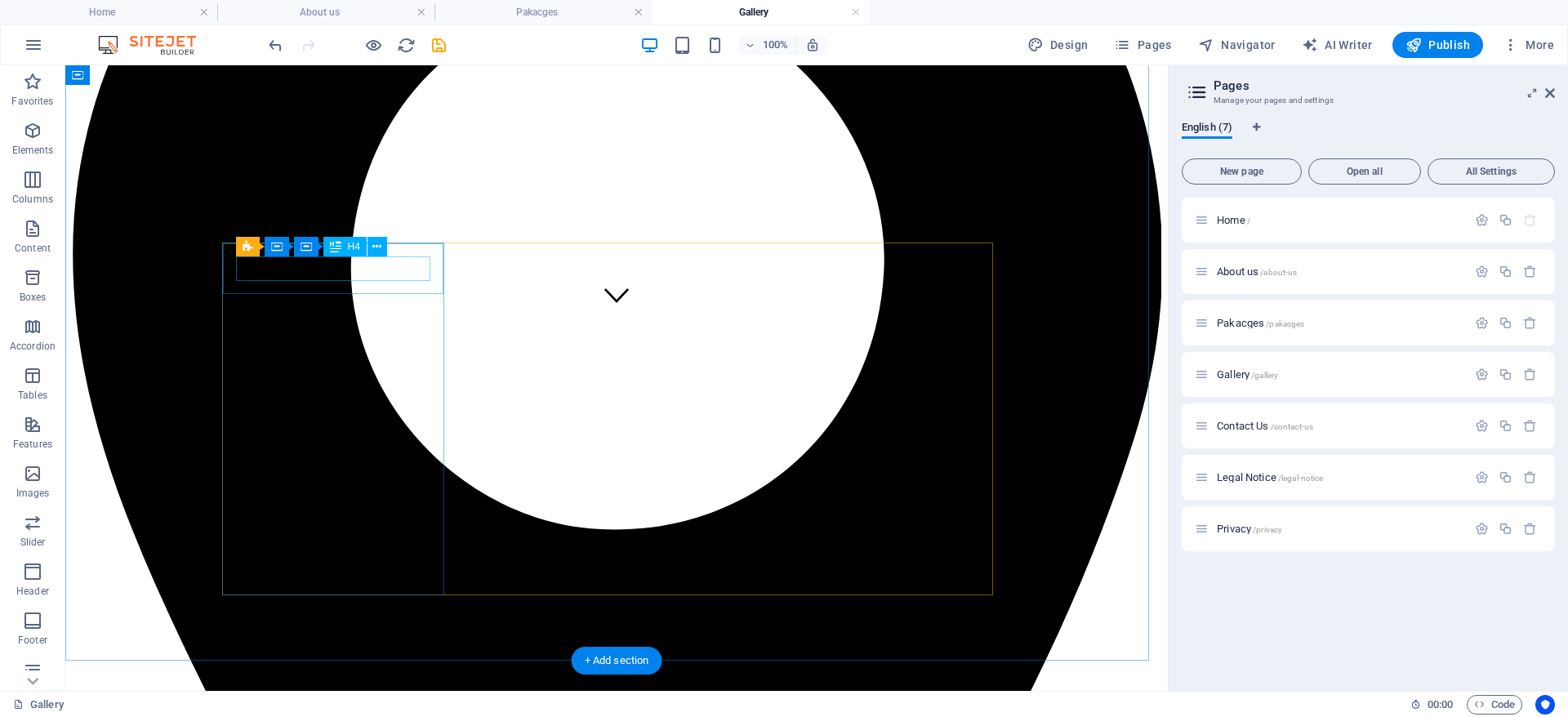 click on "Opening Hours" at bounding box center (617, 3900) 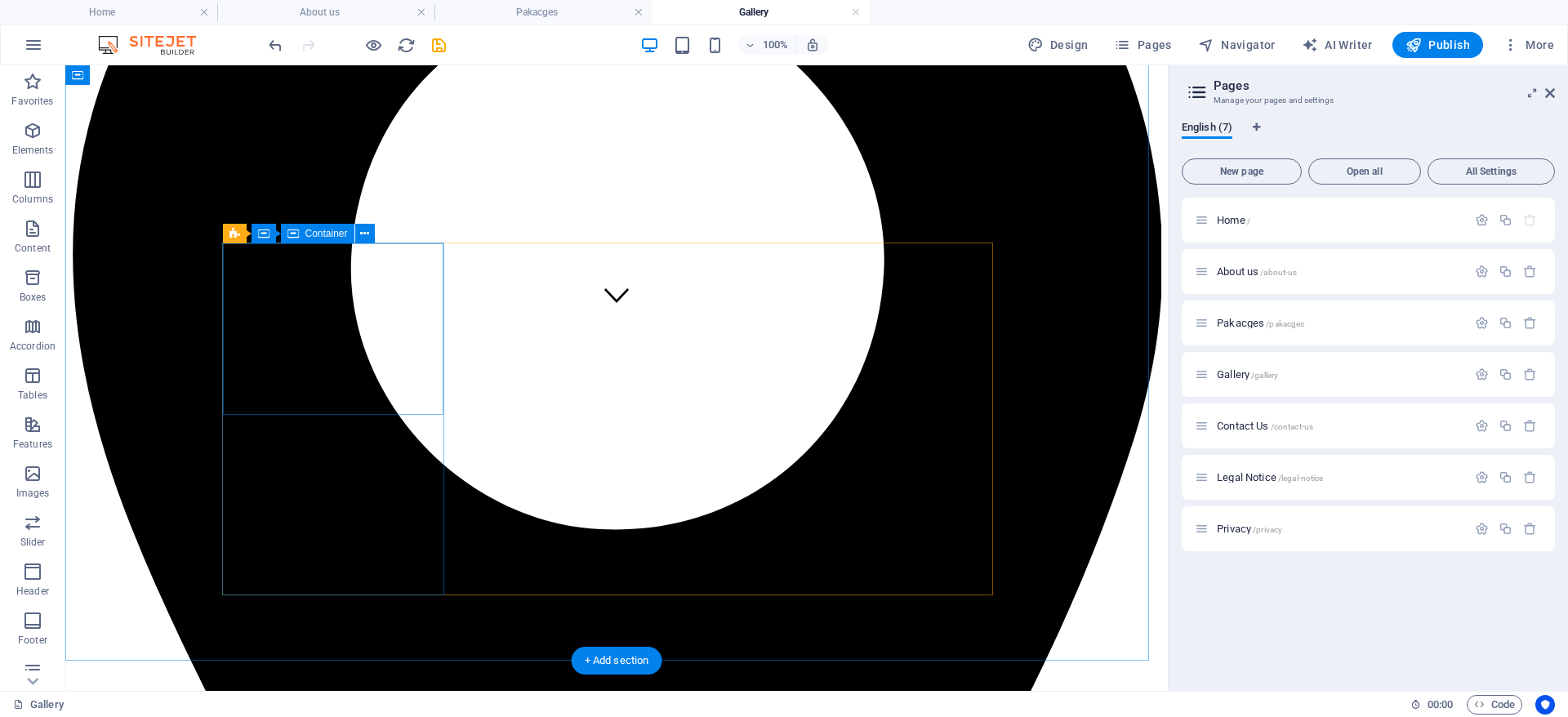 click on "Drop content here or  Add elements  Paste clipboard" at bounding box center [617, 3934] 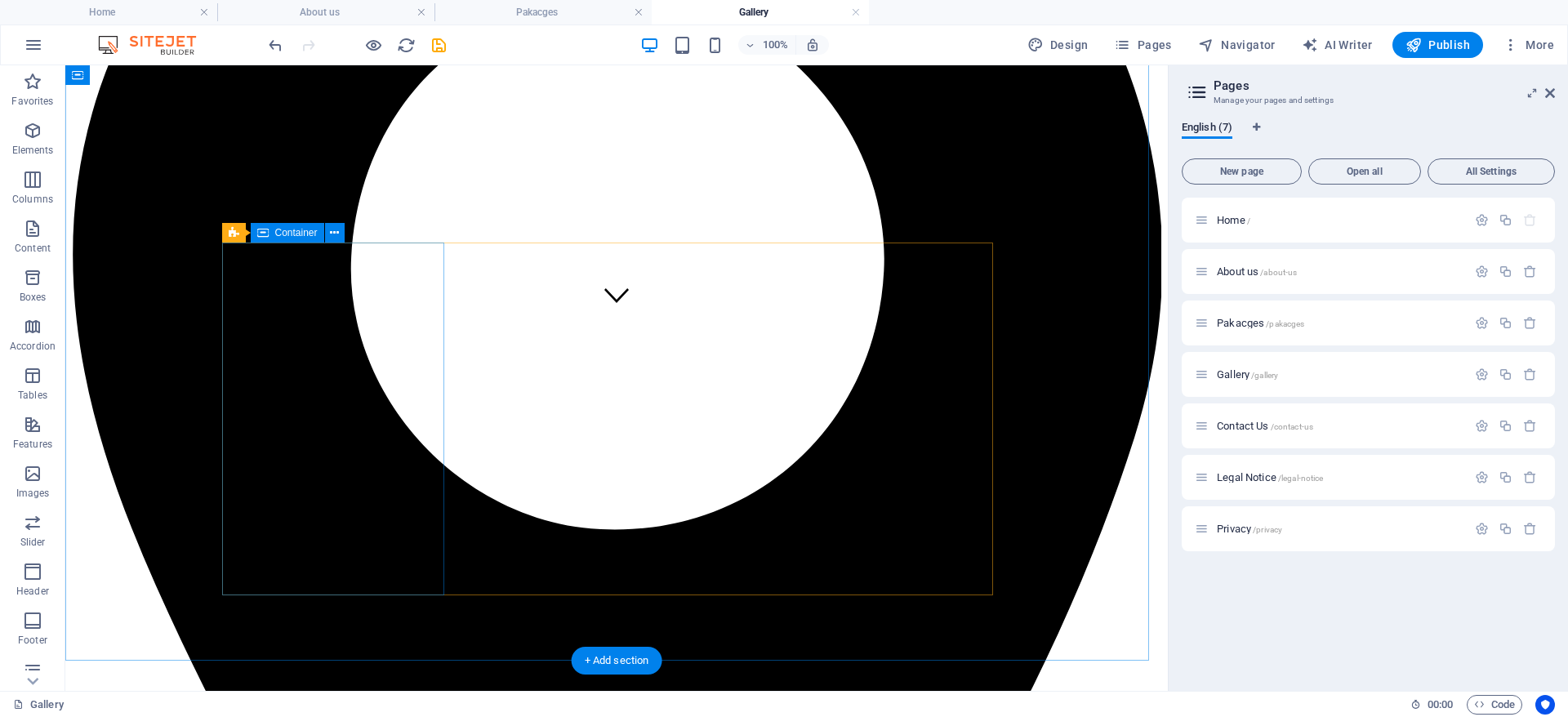 click on "Drop content here or  Add elements  Paste clipboard" at bounding box center [617, 3934] 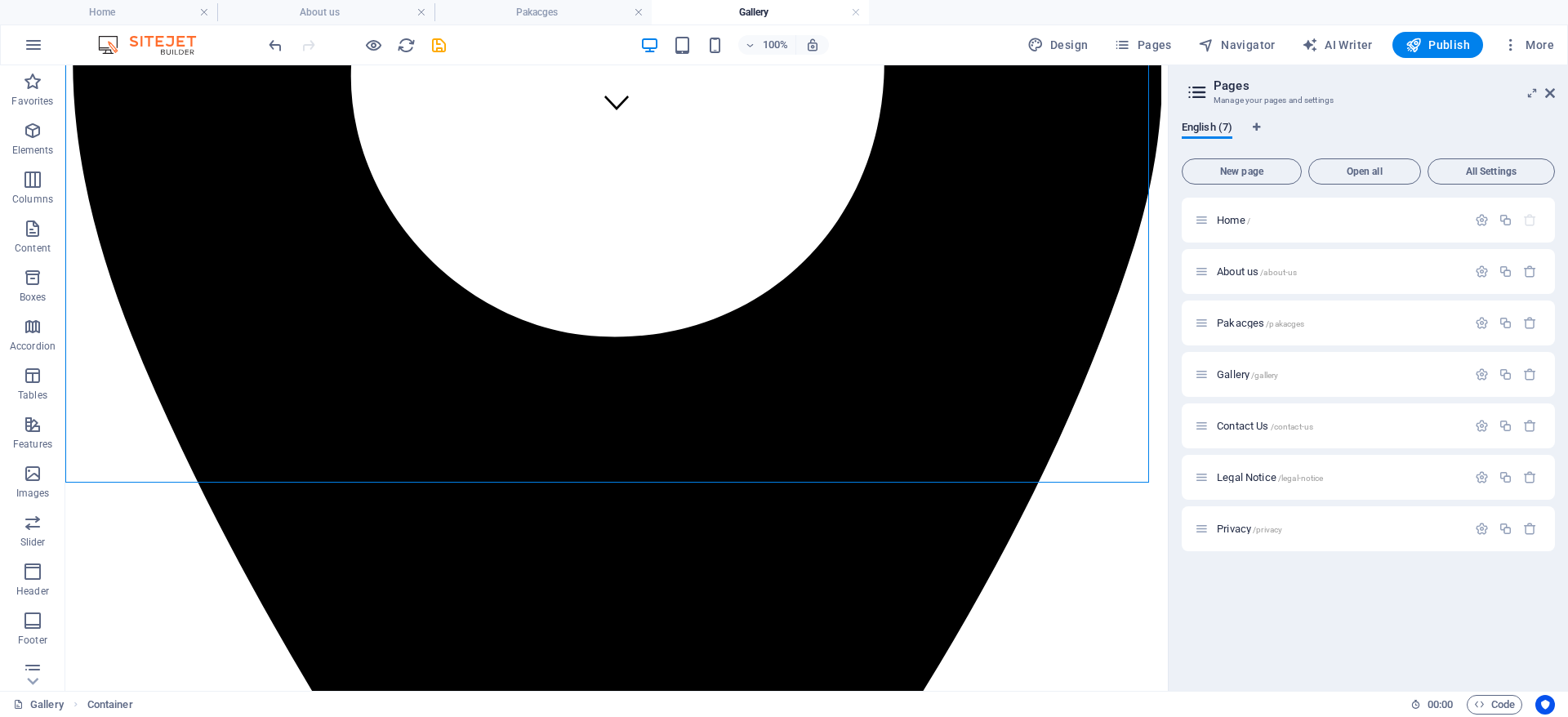 scroll, scrollTop: 562, scrollLeft: 0, axis: vertical 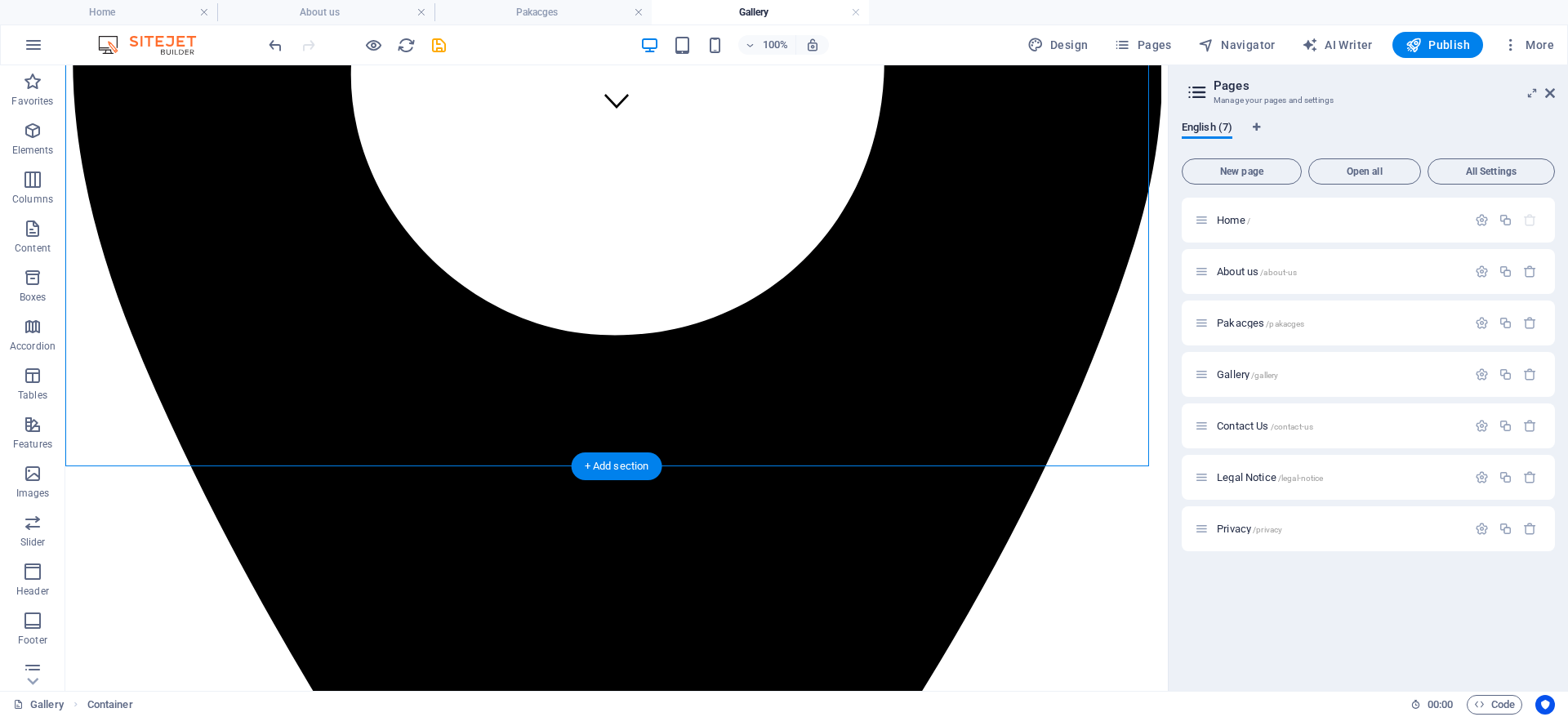 drag, startPoint x: 163, startPoint y: 217, endPoint x: 817, endPoint y: 399, distance: 678.852 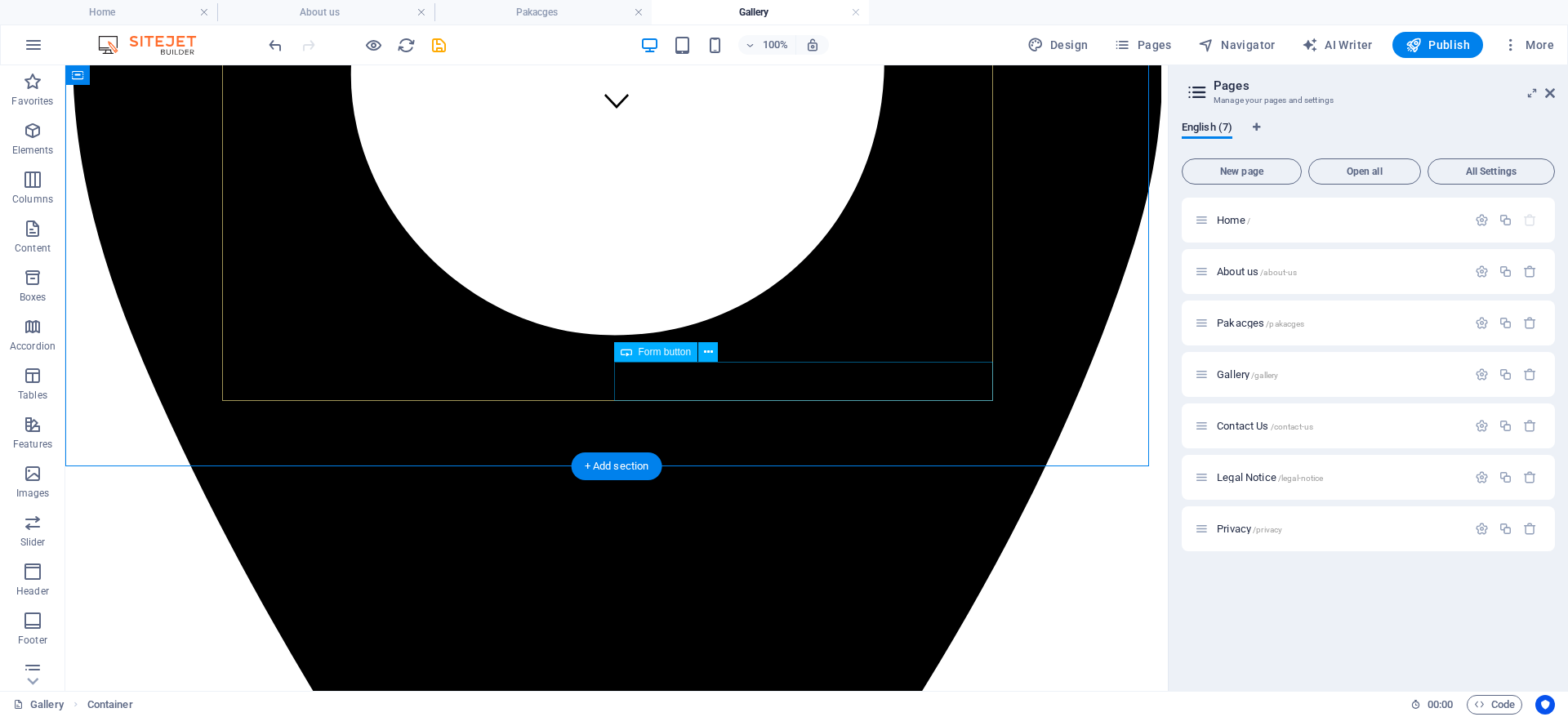 click on "Get appointment" 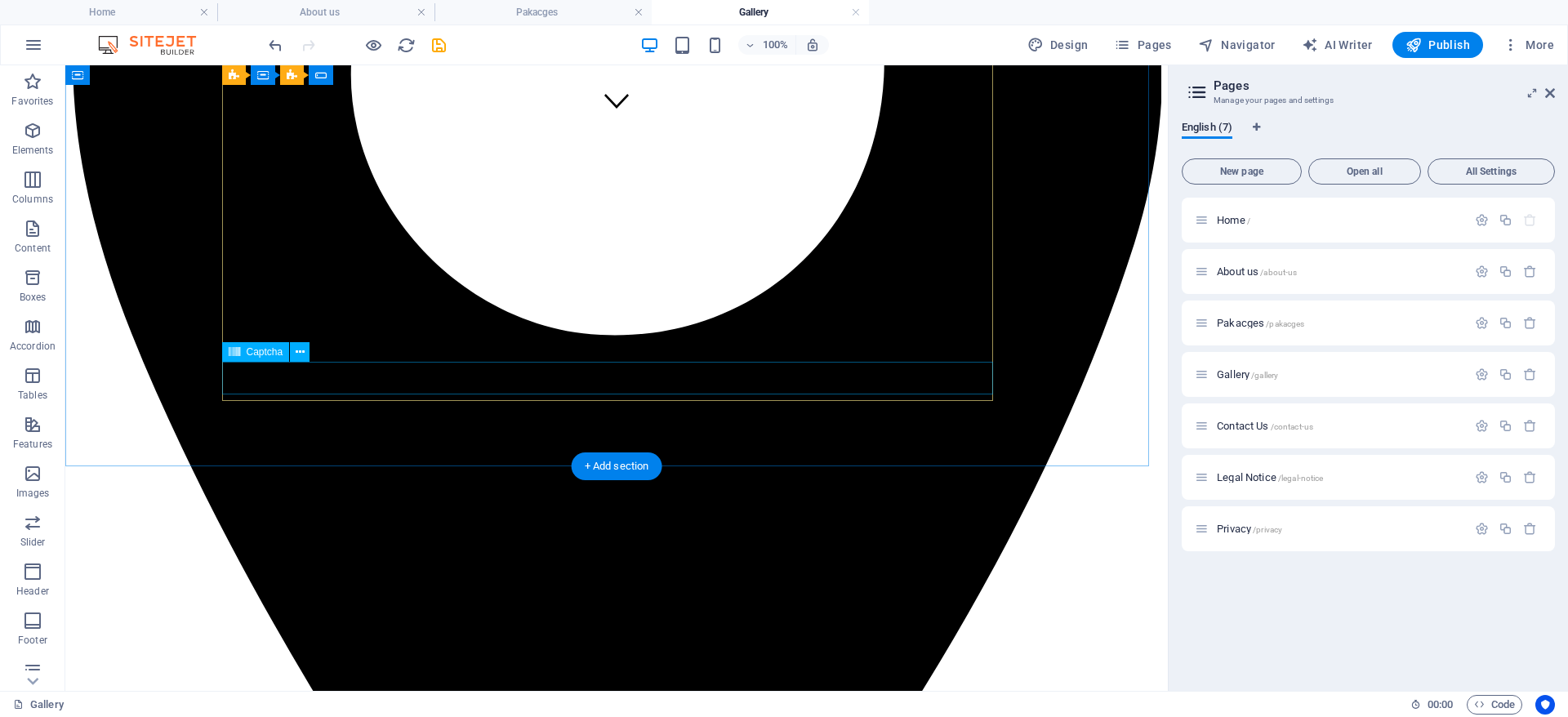 click on "Unreadable? Load new" 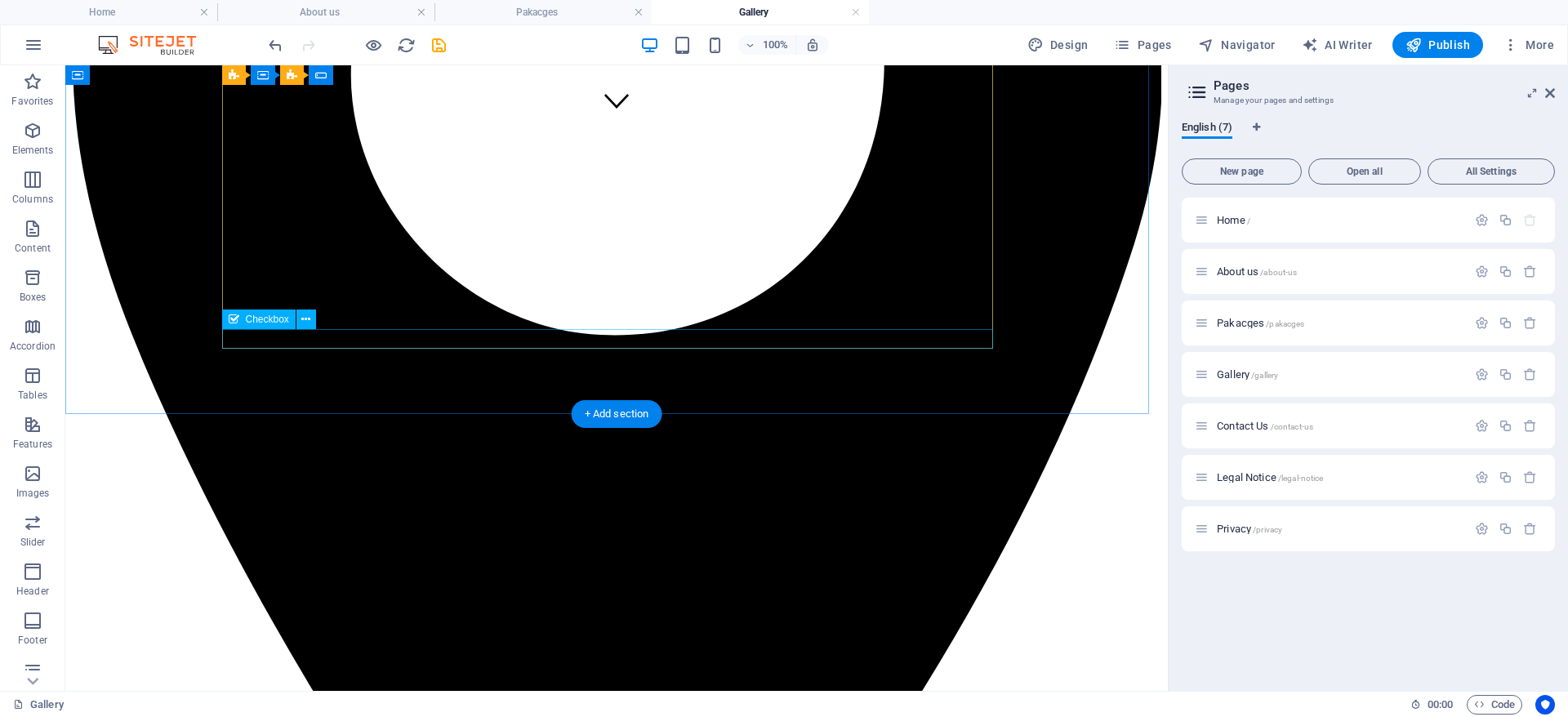 click on "I have read and understand the privacy policy." 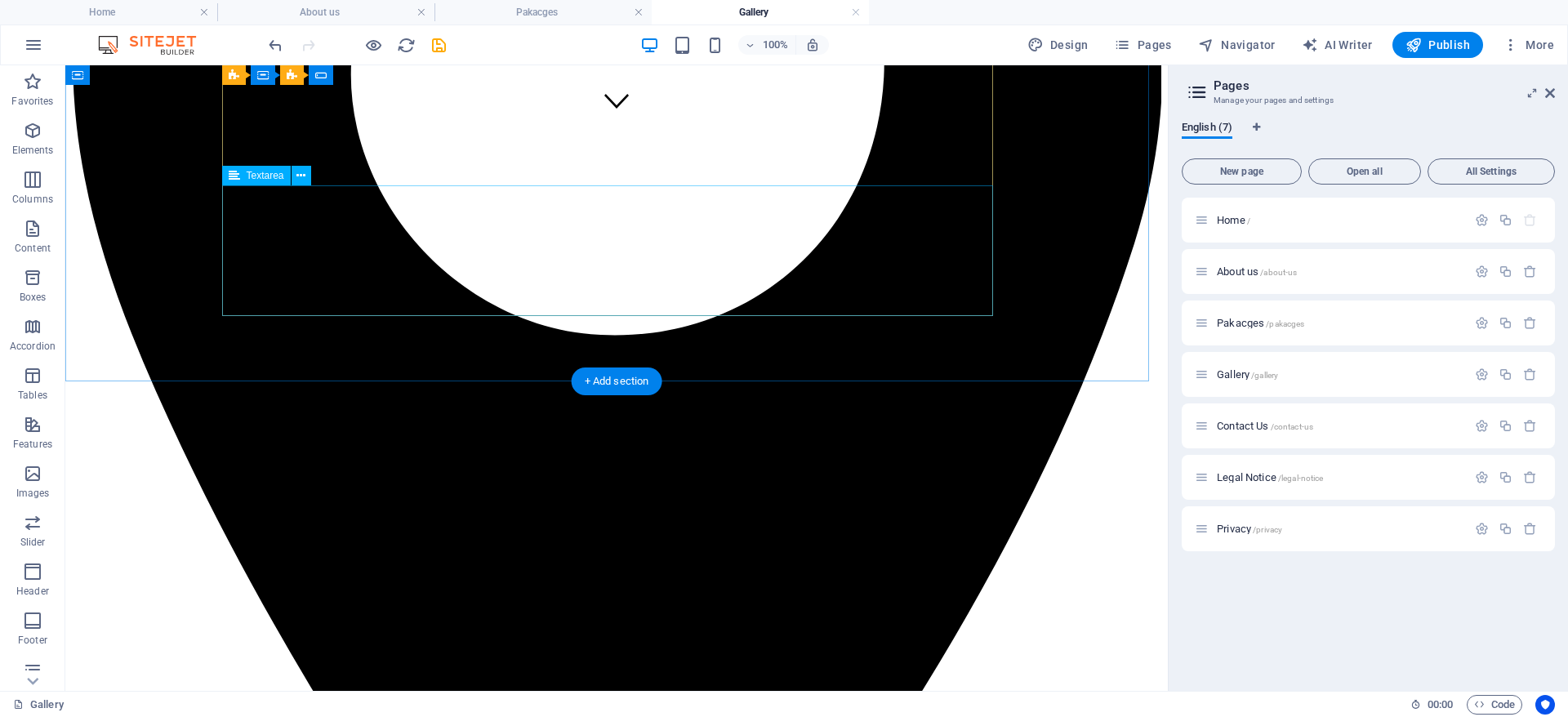 click 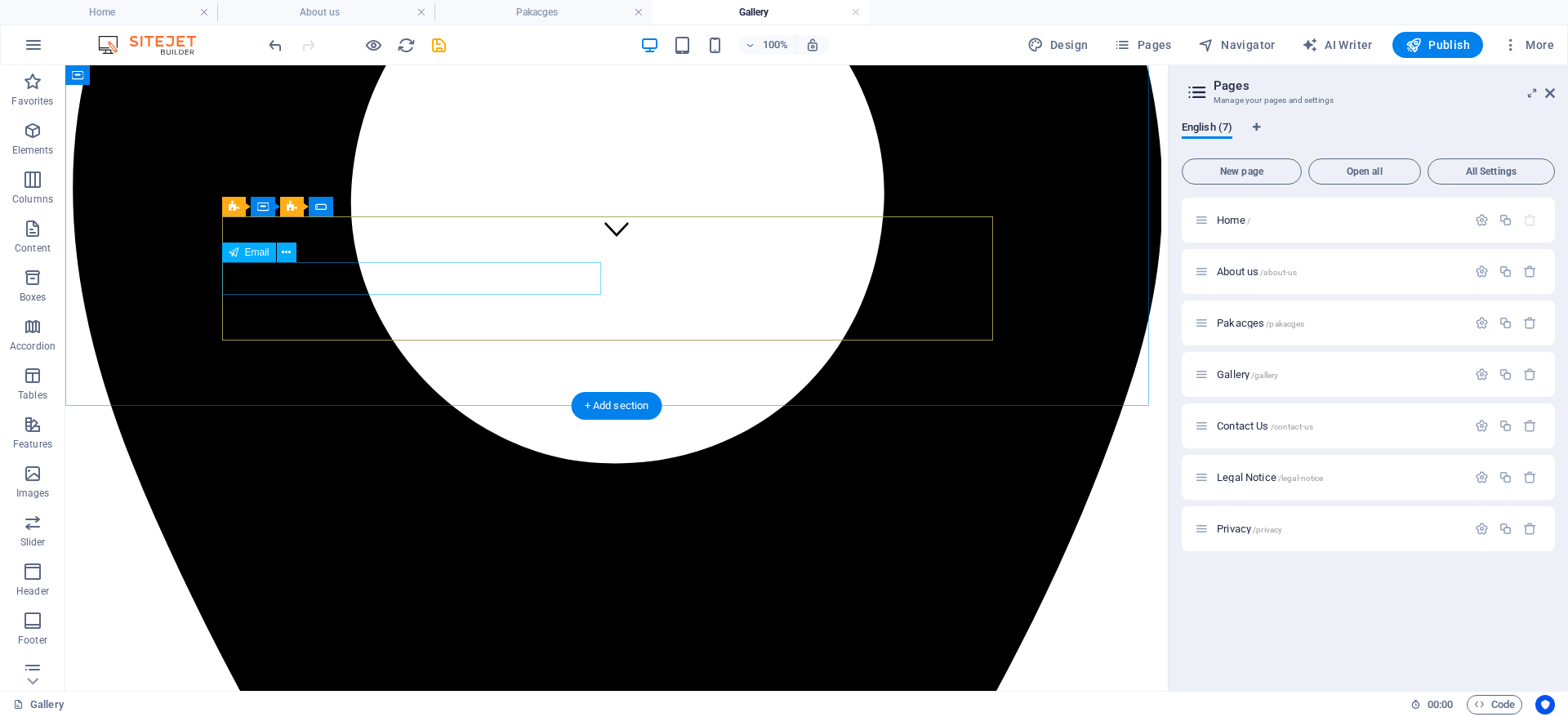 scroll, scrollTop: 317, scrollLeft: 0, axis: vertical 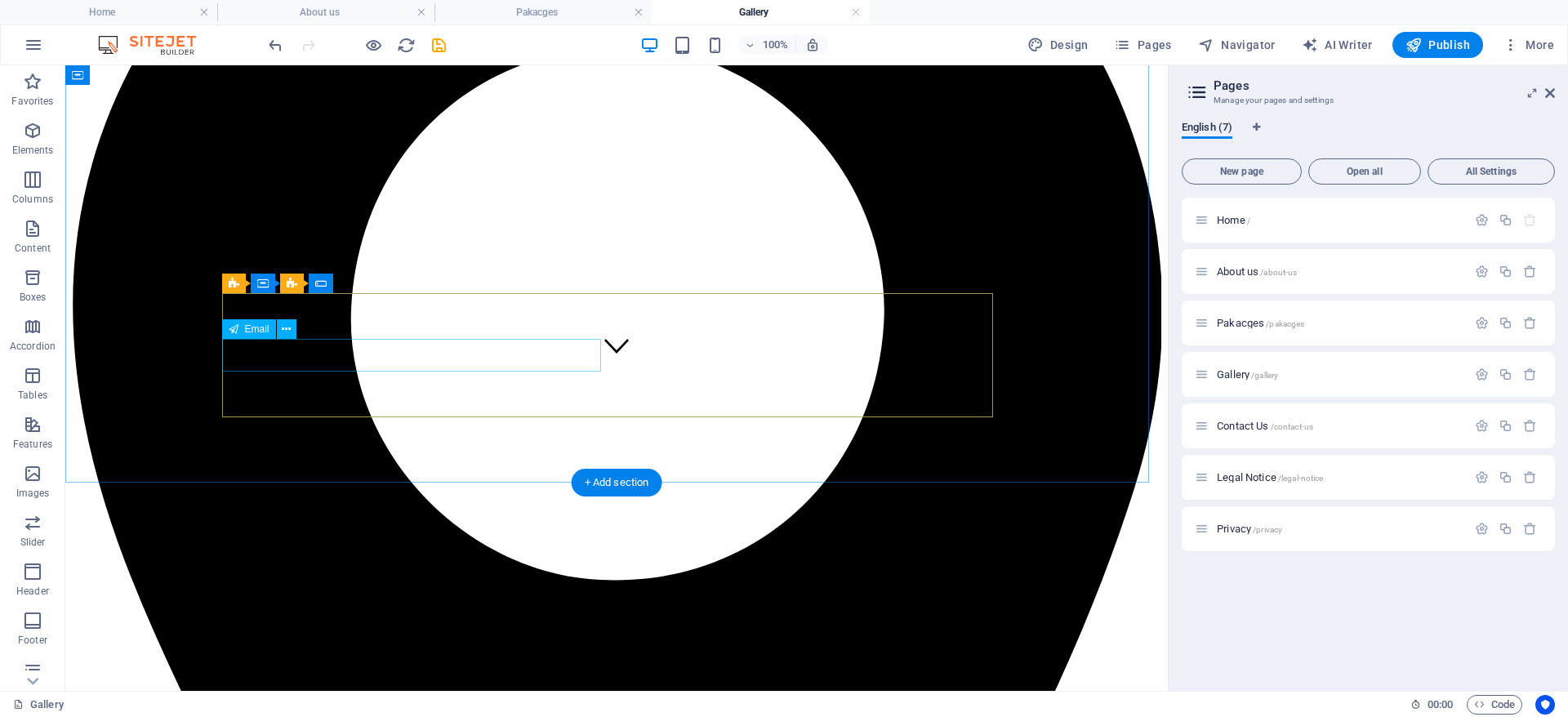 click 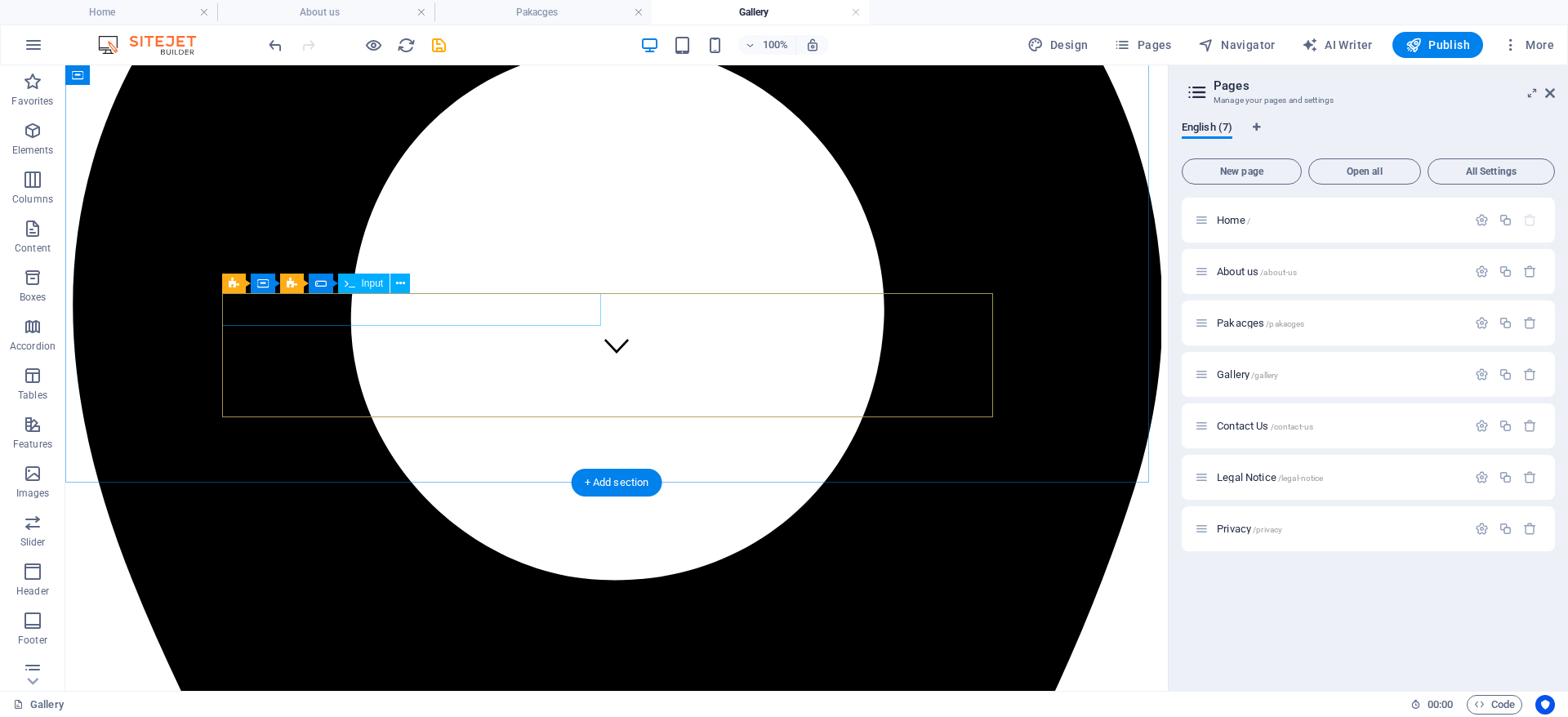 click 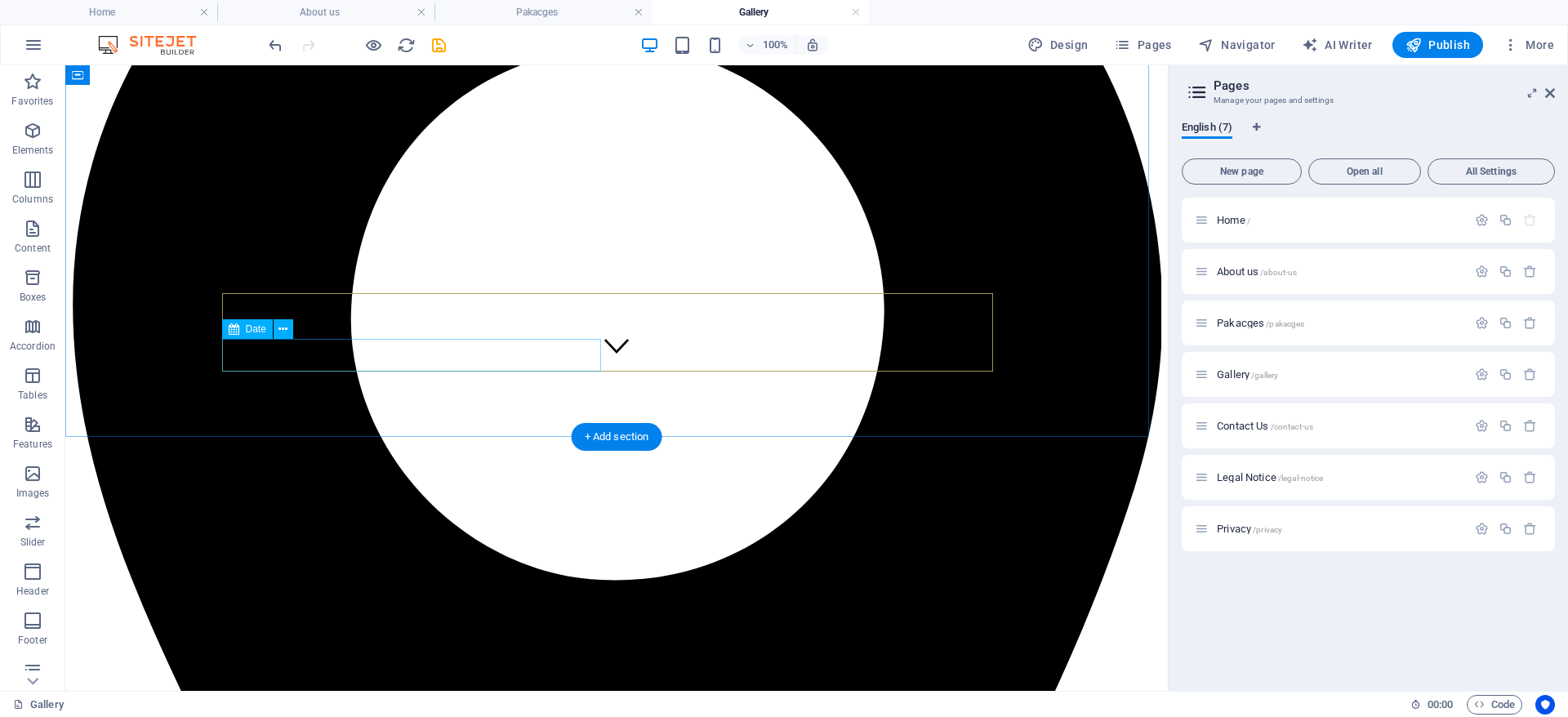 click 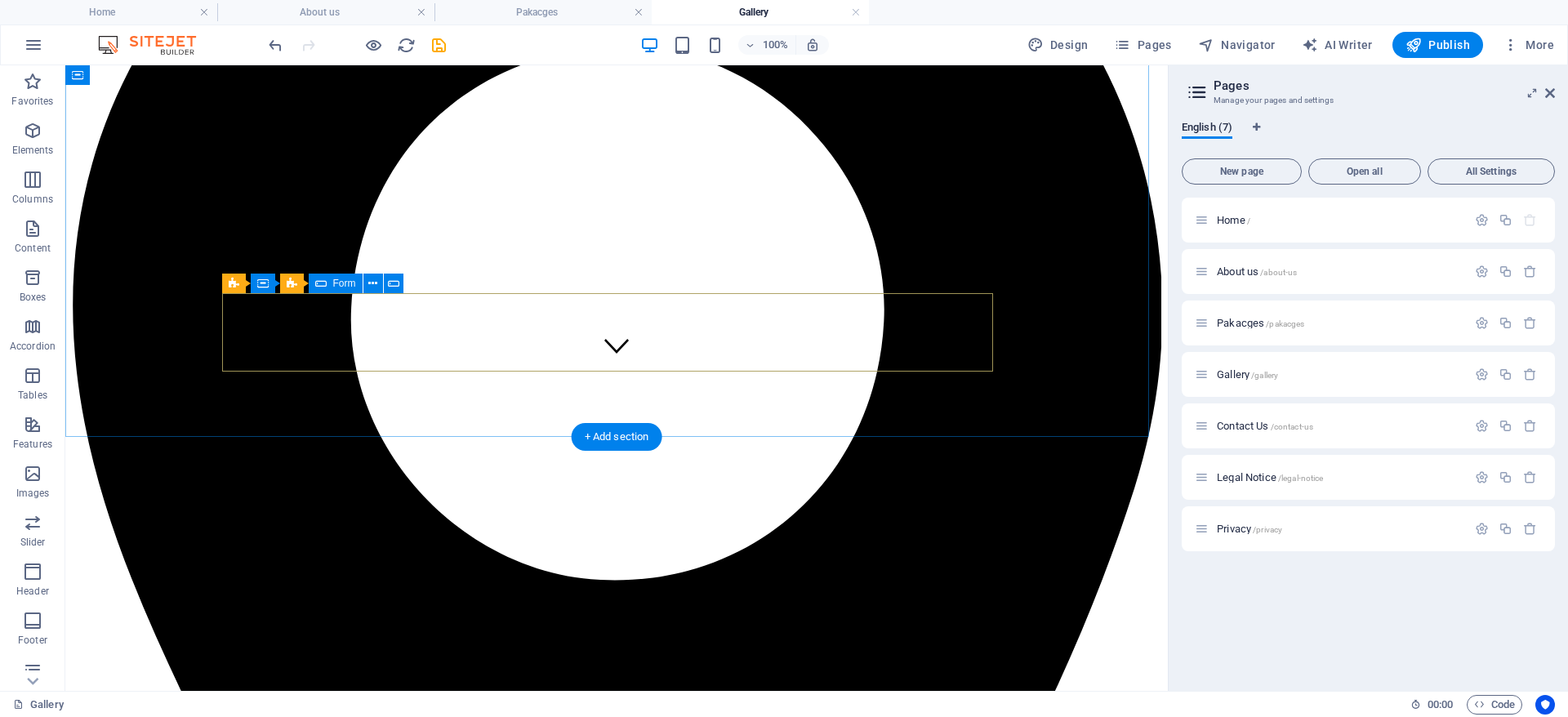 click on "Select Service
Physiotherapy
Manual therapy
Acupuncture
Diagnostics
Orthopedic
Rehabilitation" 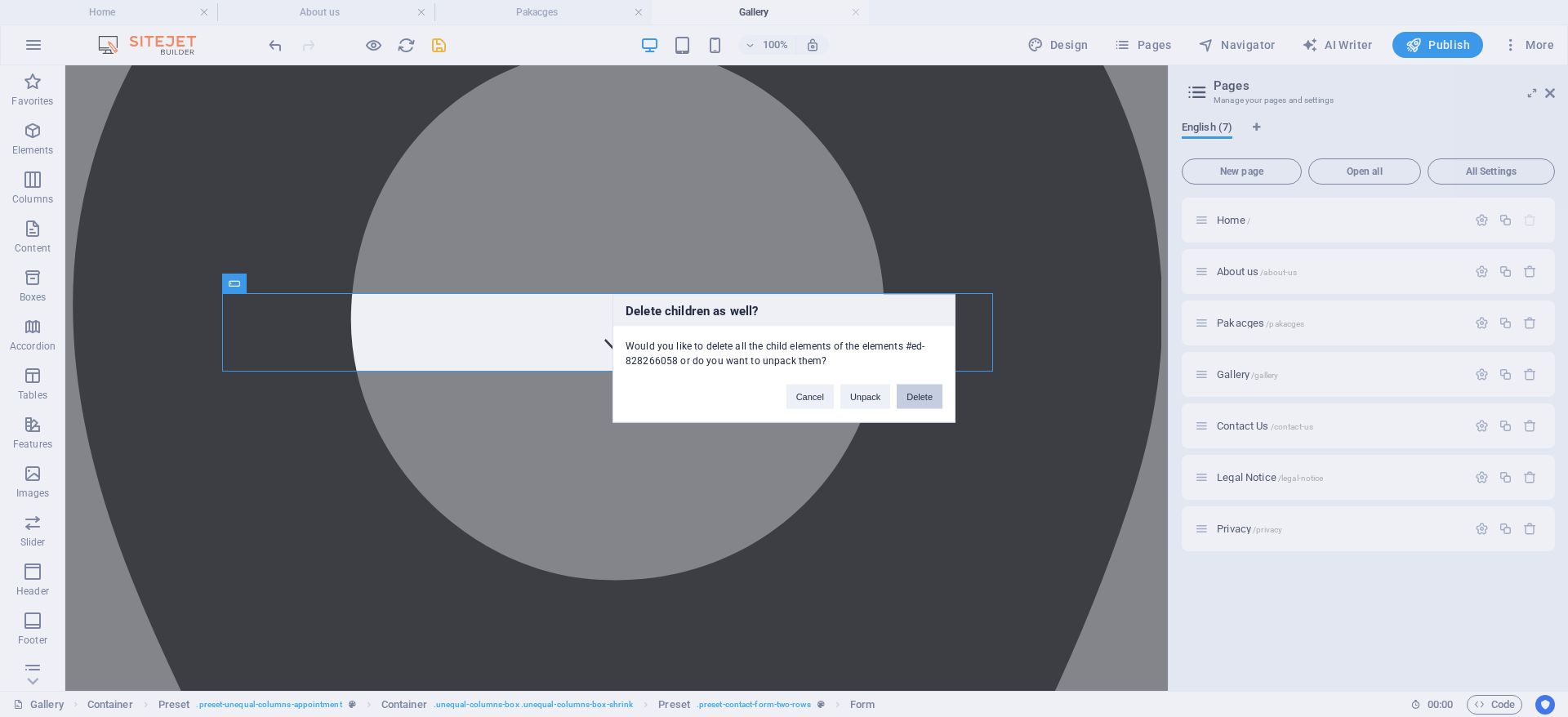 click on "Delete" at bounding box center [920, 397] 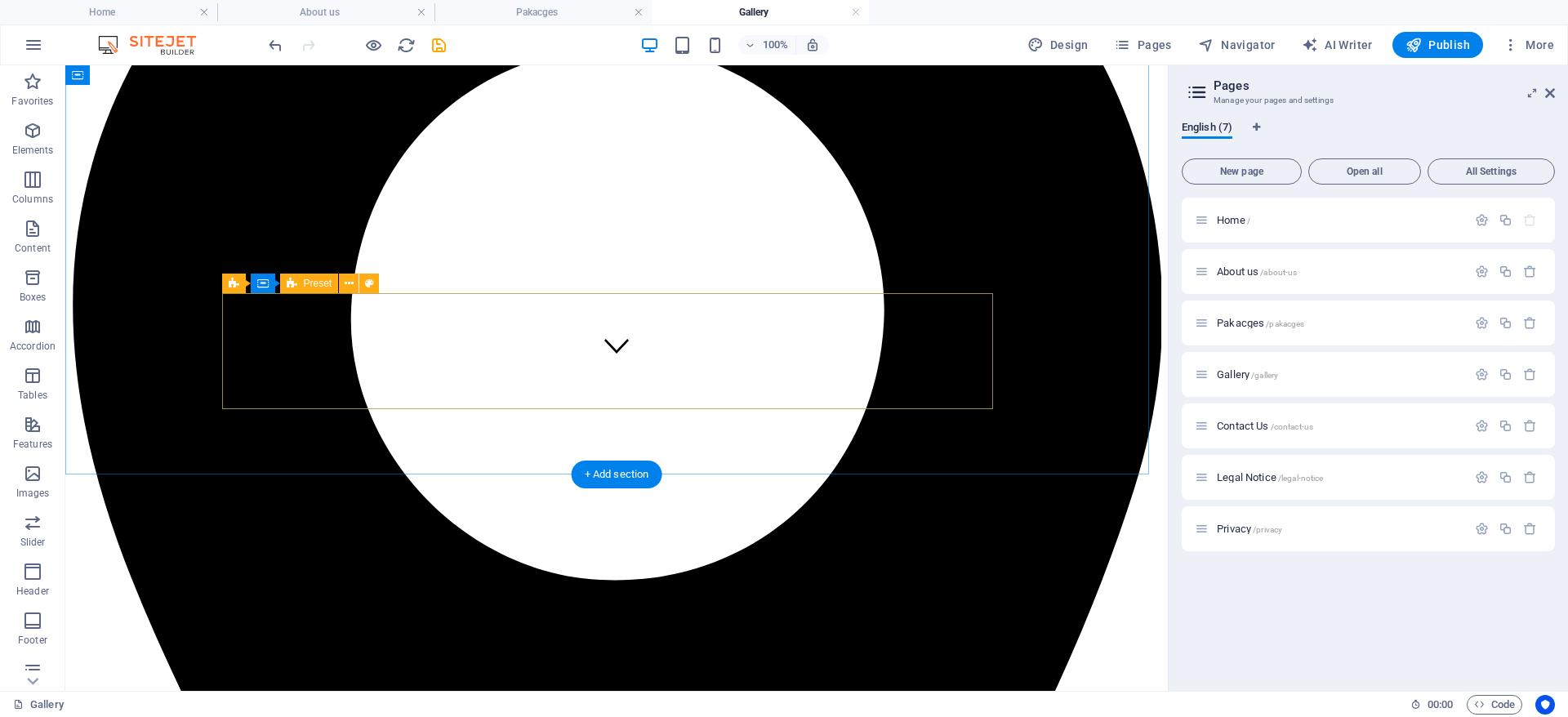 click on "Drop content here or  Add elements  Paste clipboard" at bounding box center [617, 3984] 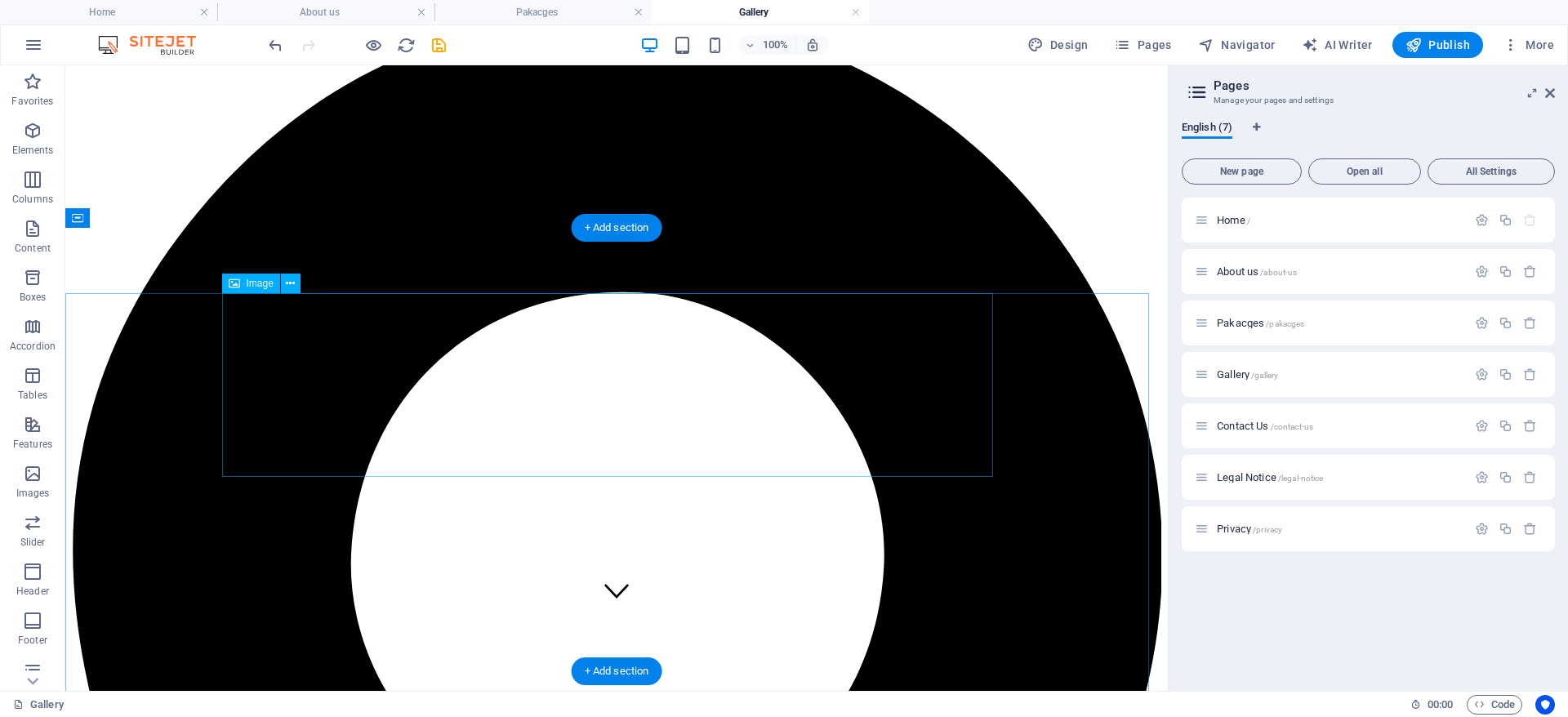 scroll, scrollTop: 194, scrollLeft: 0, axis: vertical 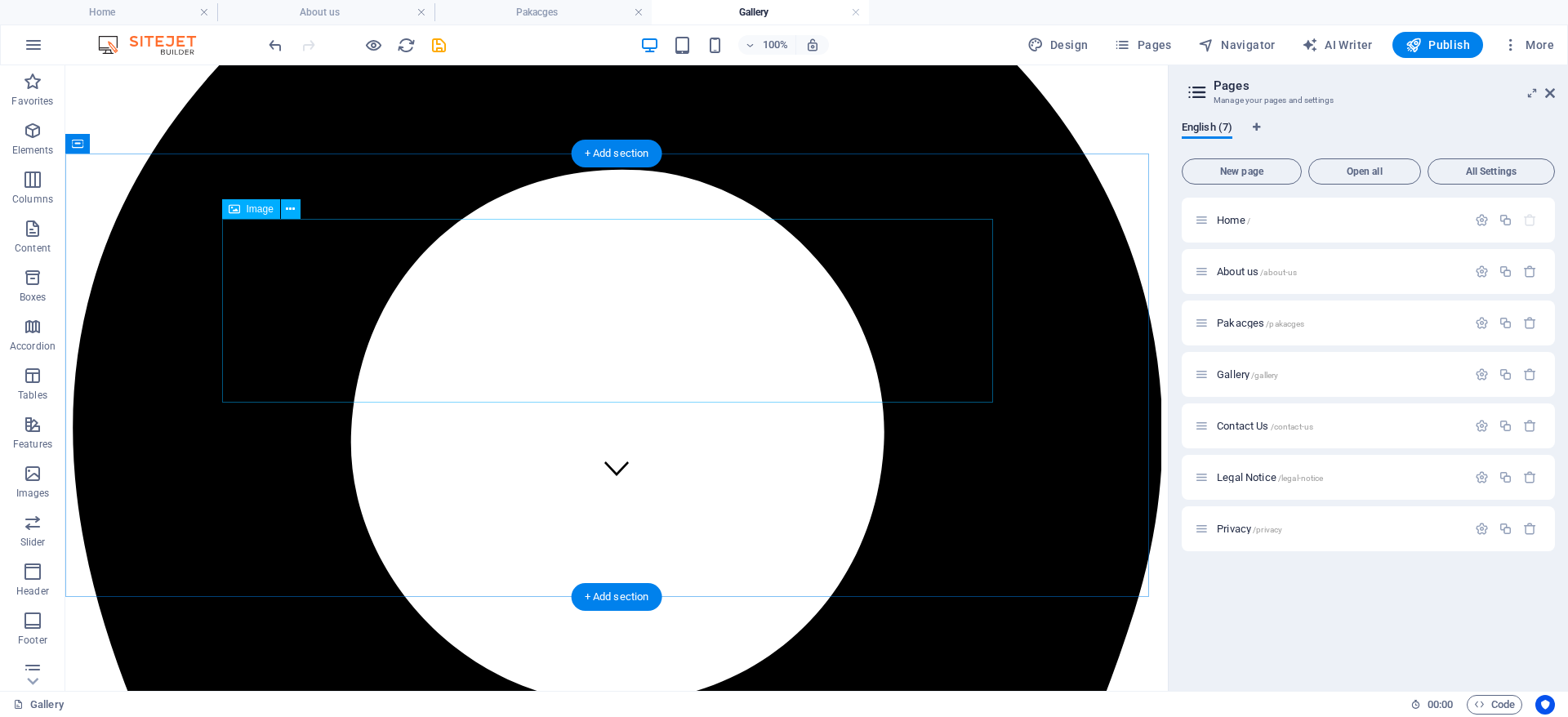 click at bounding box center (617, 3942) 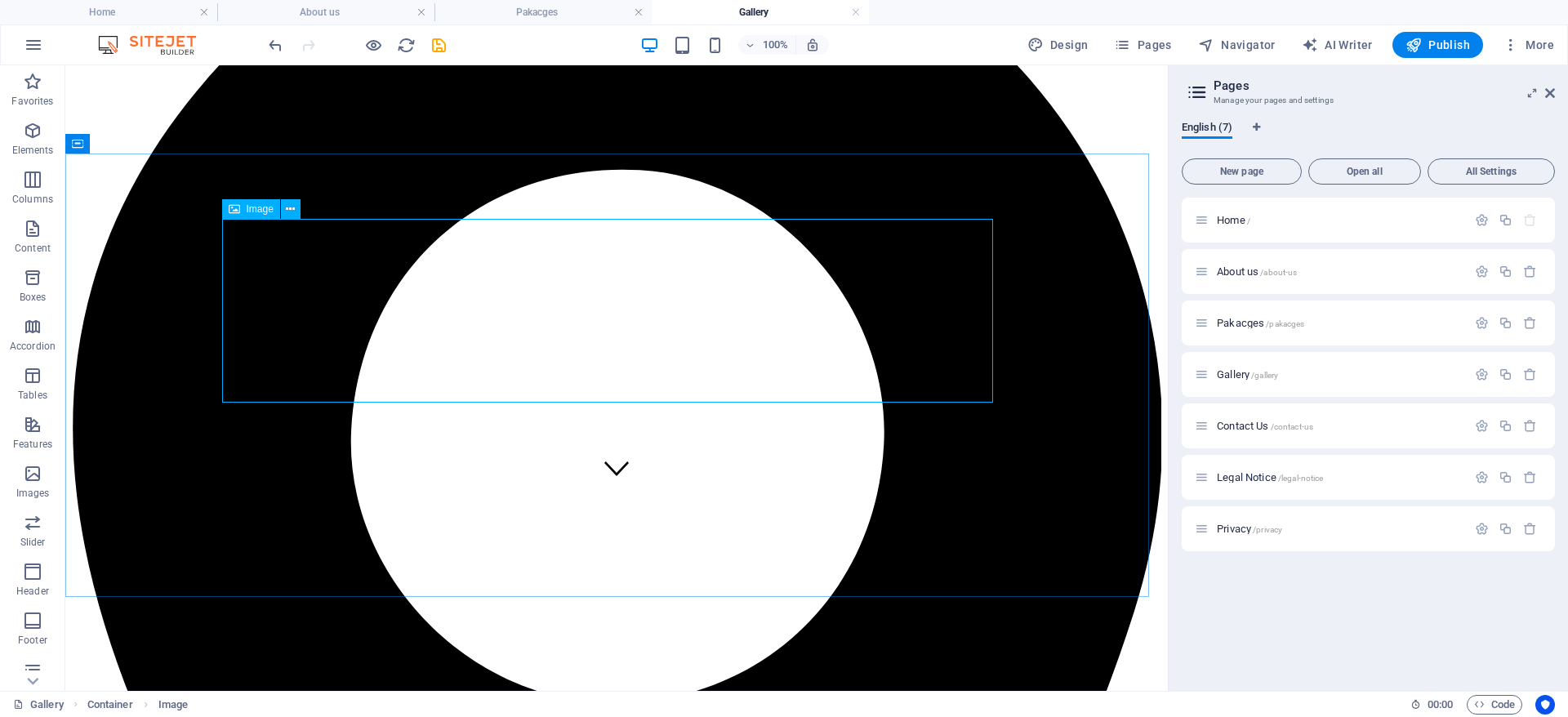click on "Image" at bounding box center (260, 209) 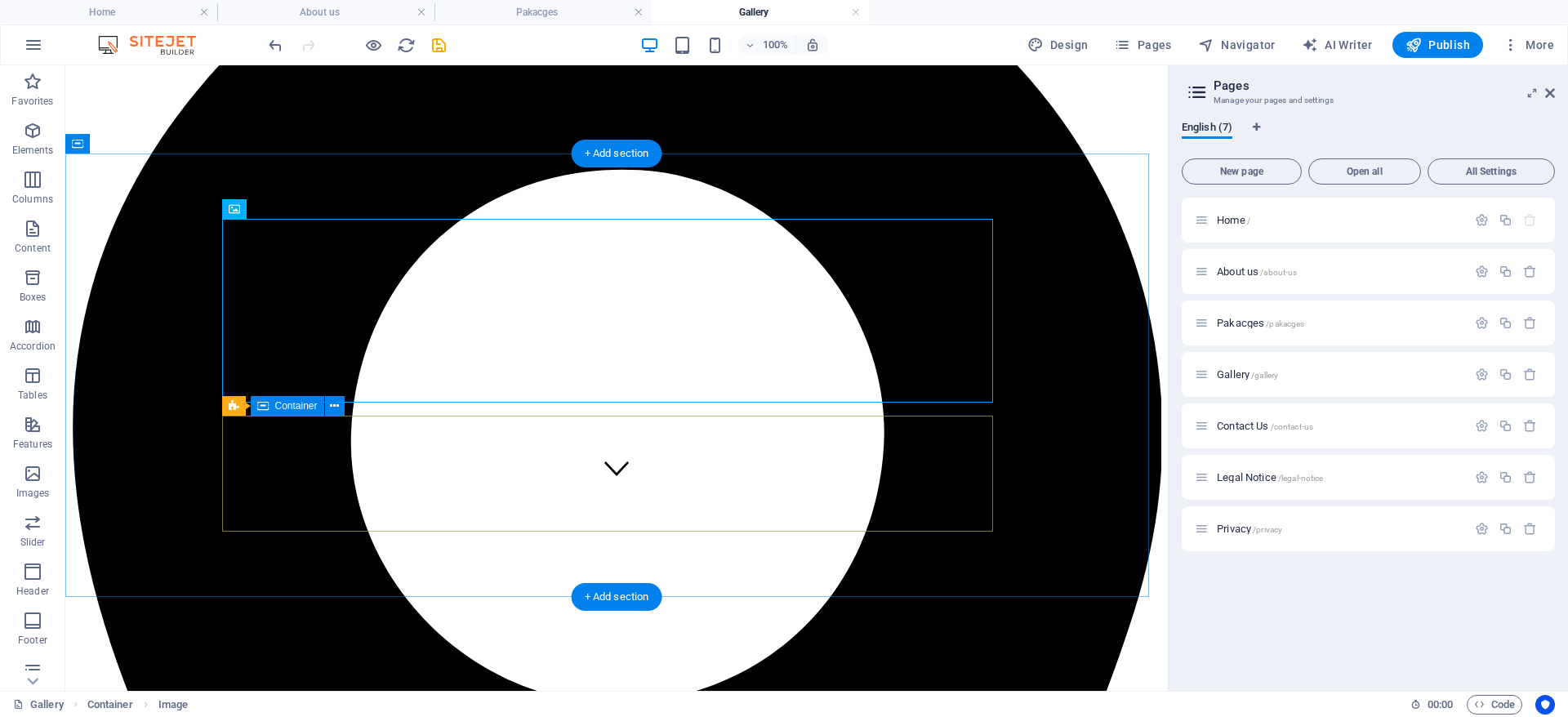 click on "Add elements" at bounding box center [568, 4131] 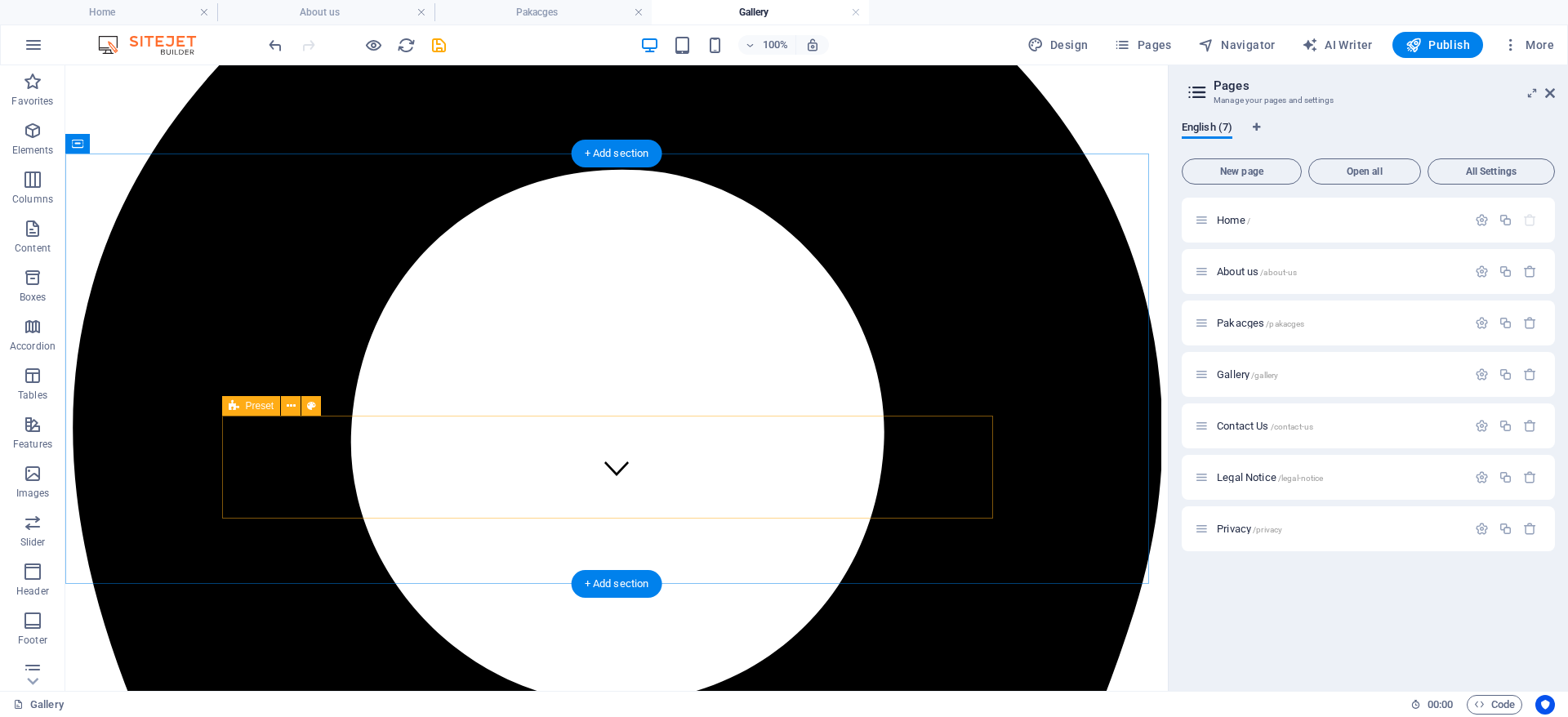 click on "Drop content here or  Add elements  Paste clipboard" at bounding box center (617, 4107) 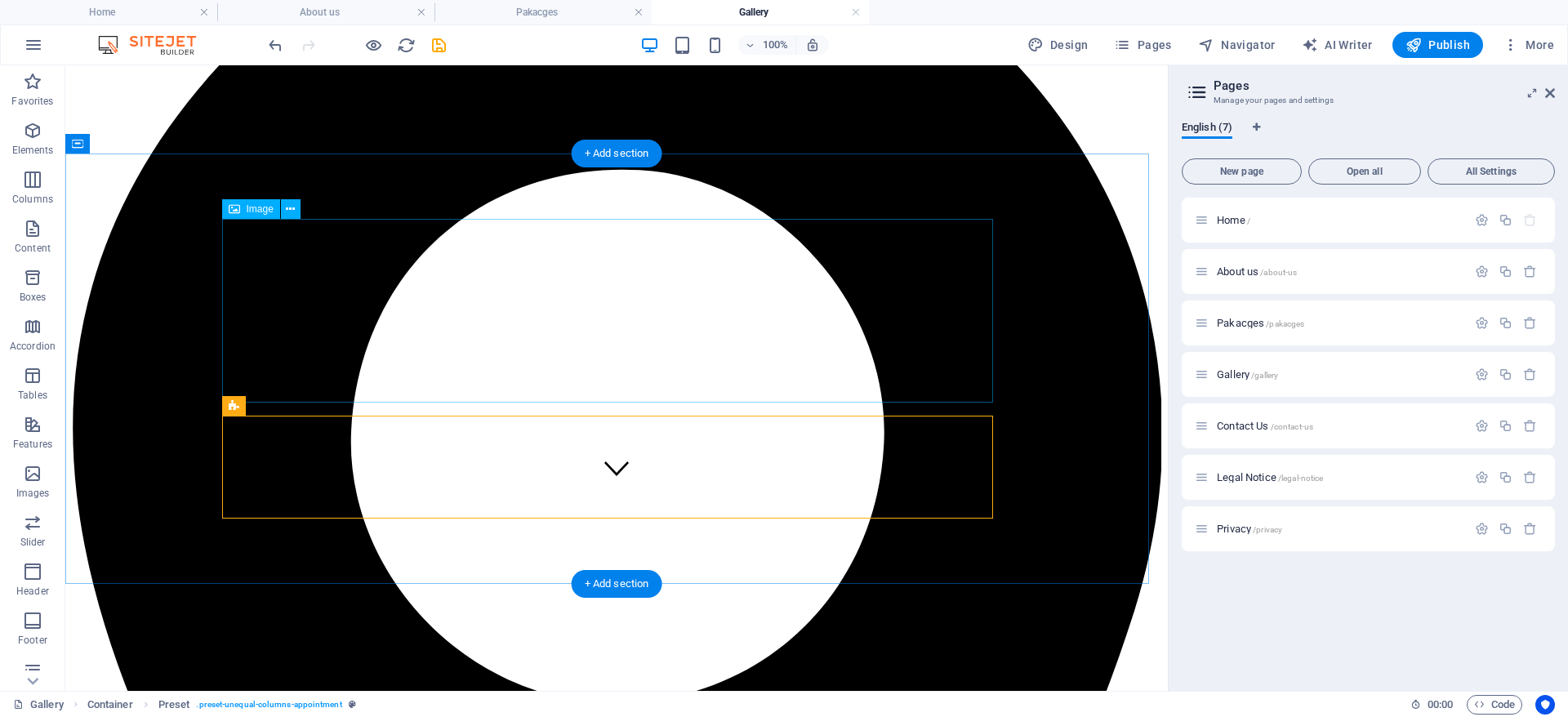 click at bounding box center [617, 3942] 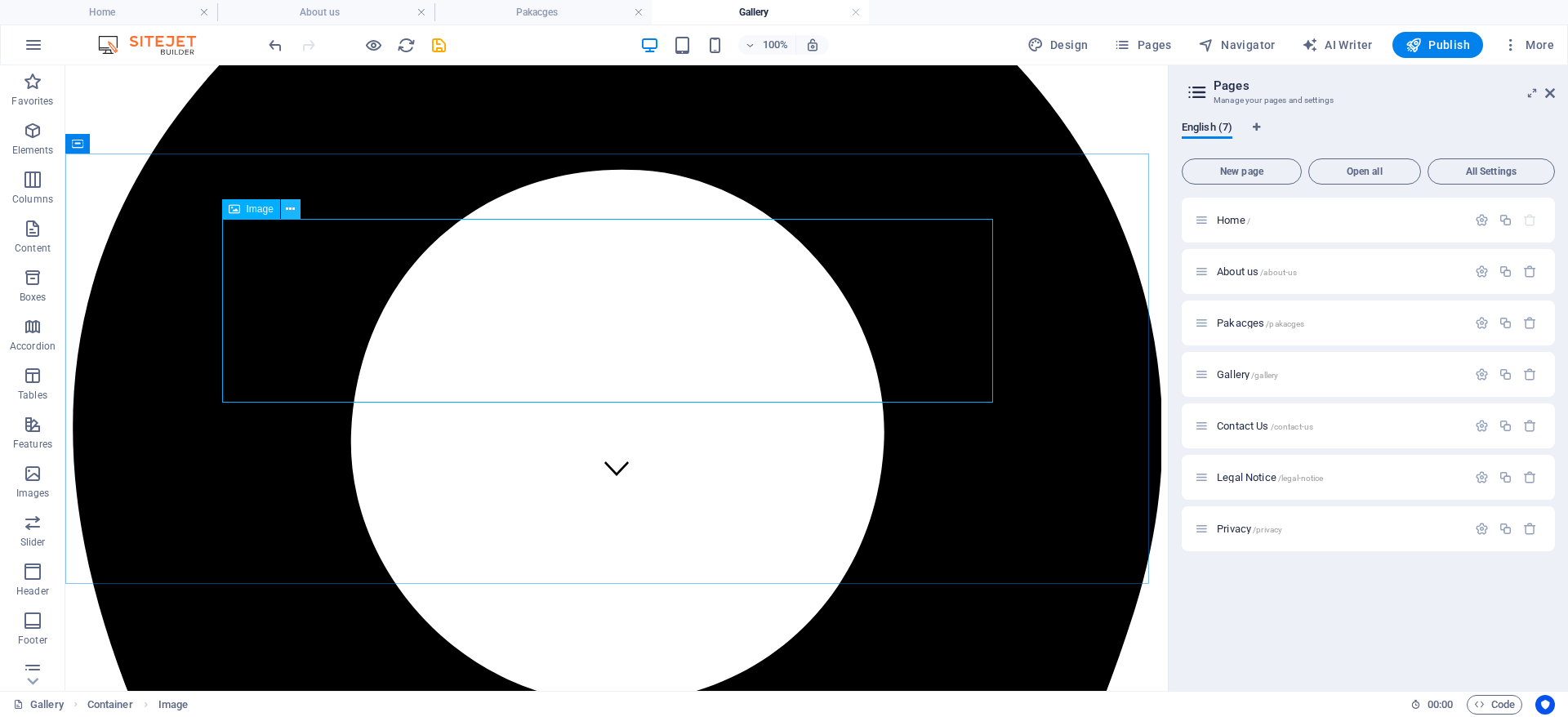 click at bounding box center (290, 209) 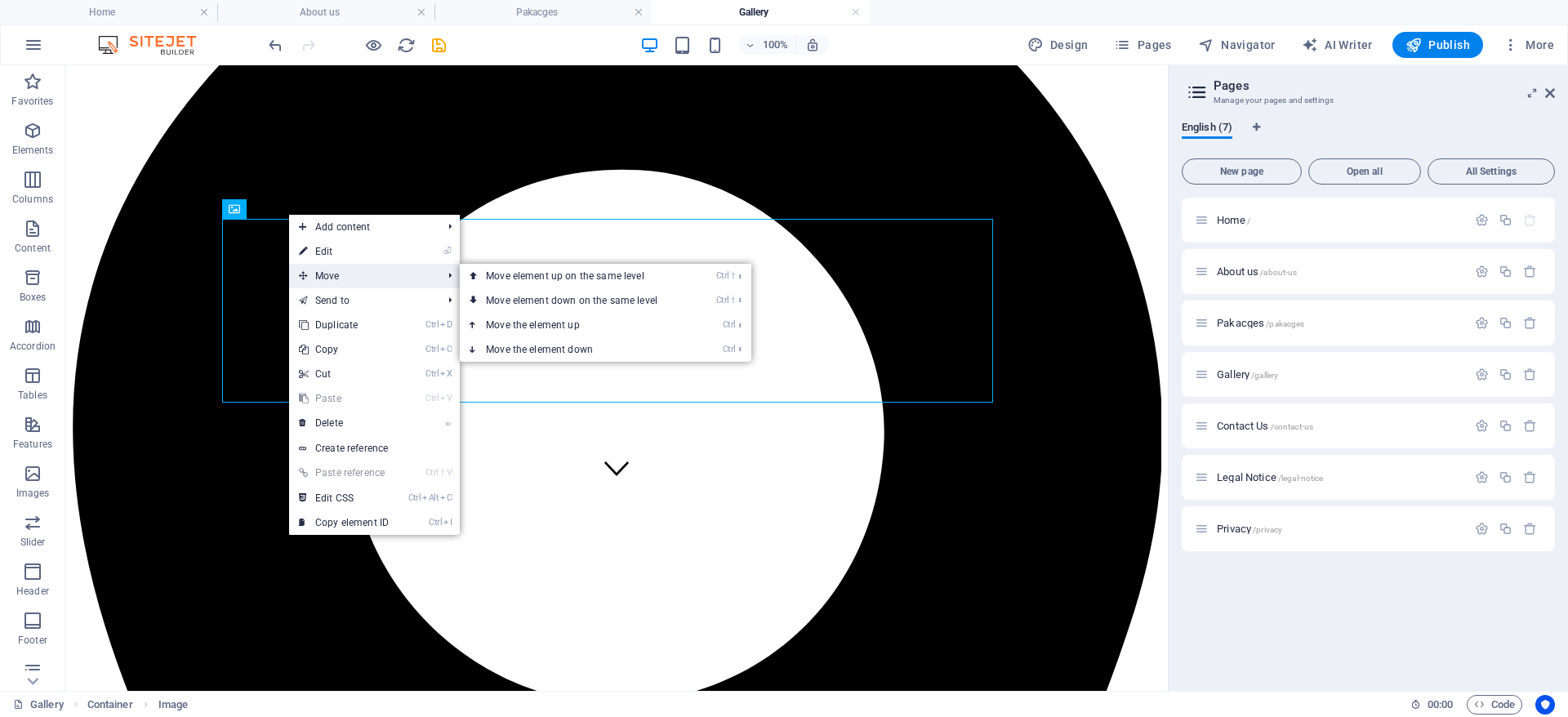 click on "Move" at bounding box center [362, 276] 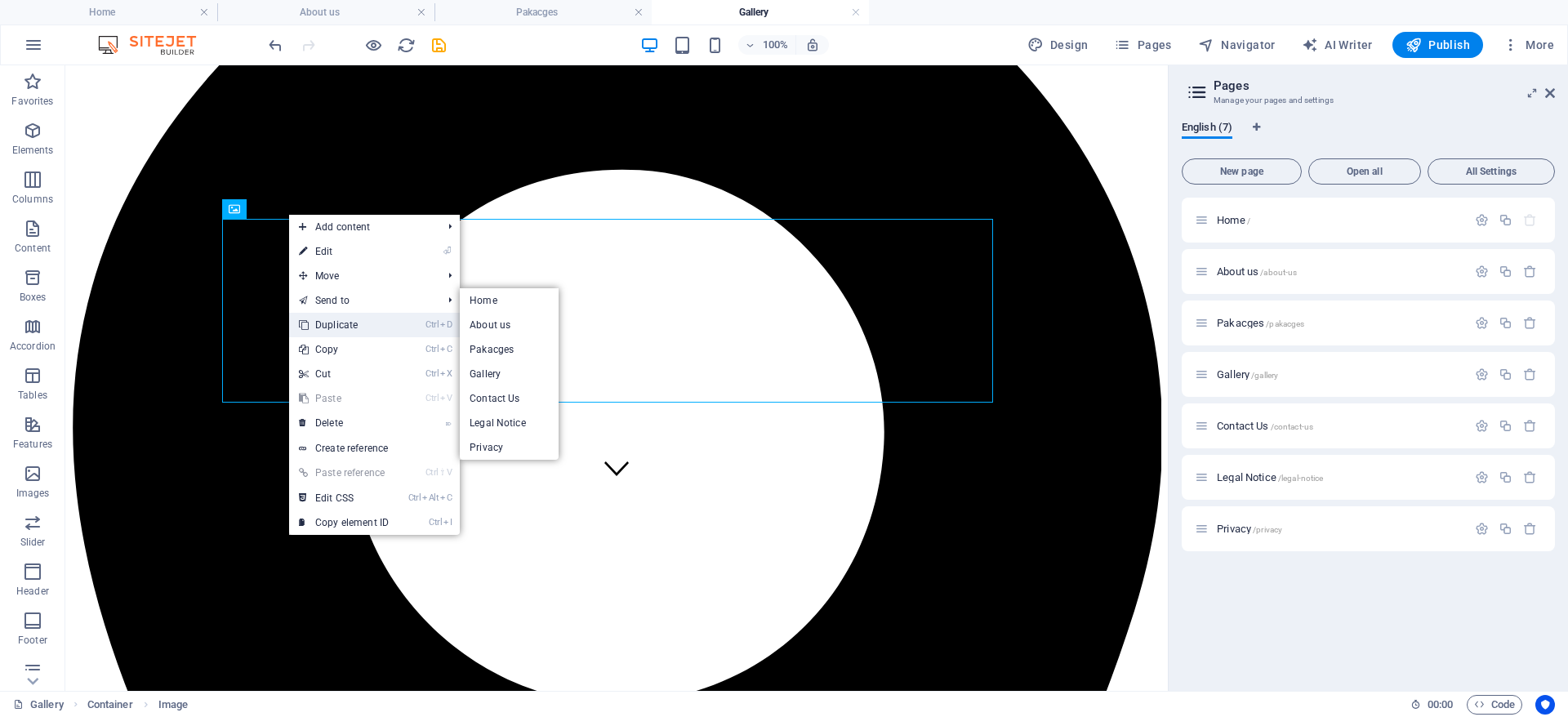 click on "Ctrl D  Duplicate" at bounding box center [344, 325] 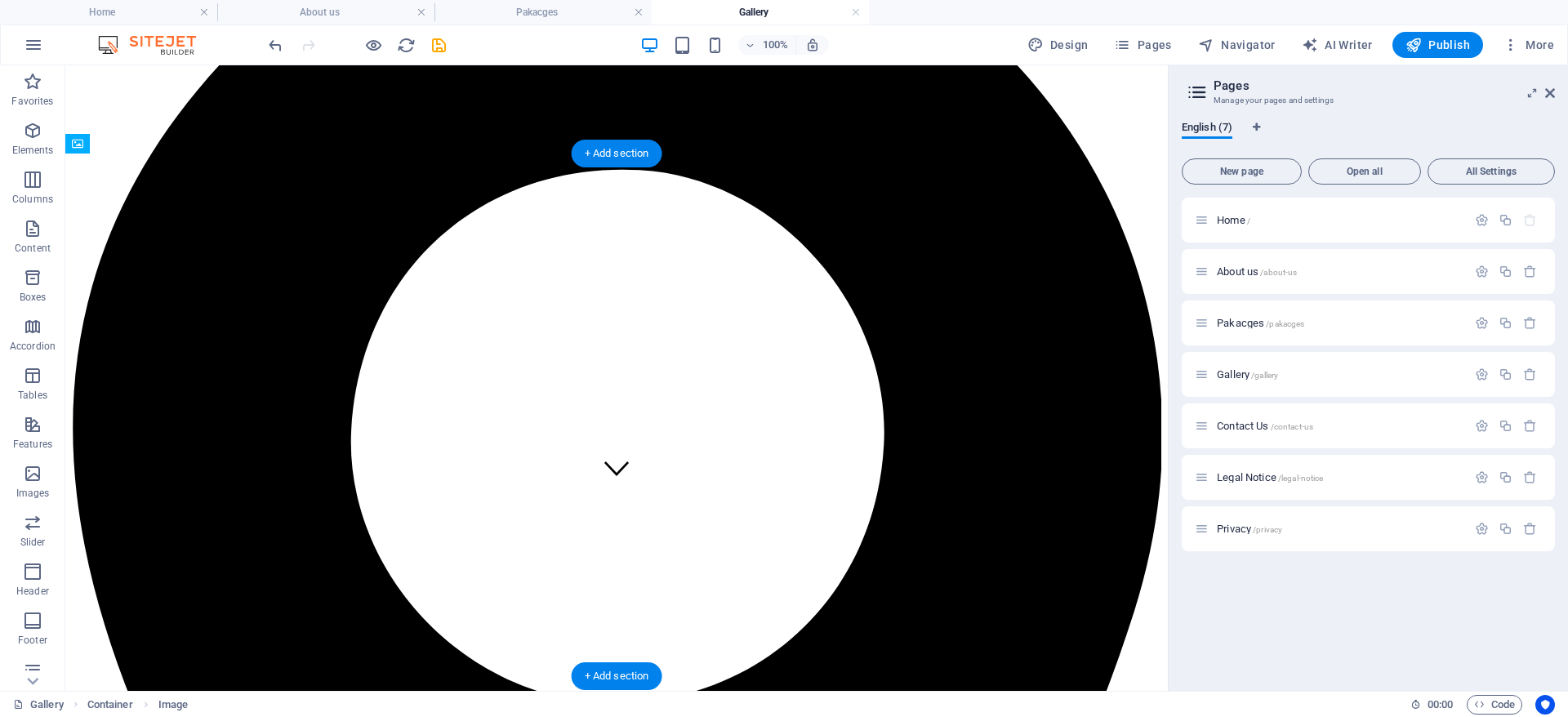 drag, startPoint x: 425, startPoint y: 434, endPoint x: 459, endPoint y: 348, distance: 92.47702 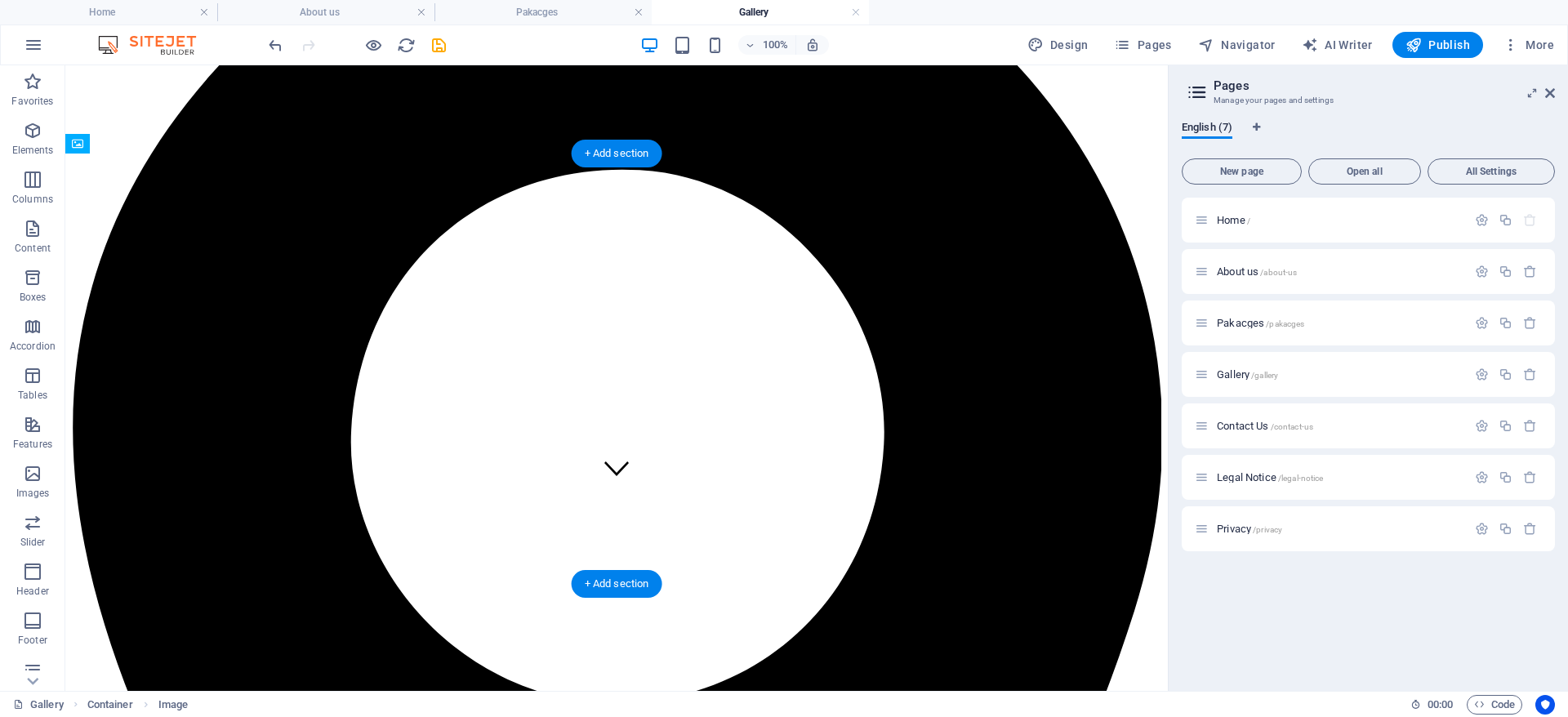 drag, startPoint x: 381, startPoint y: 314, endPoint x: 385, endPoint y: 351, distance: 37.215588 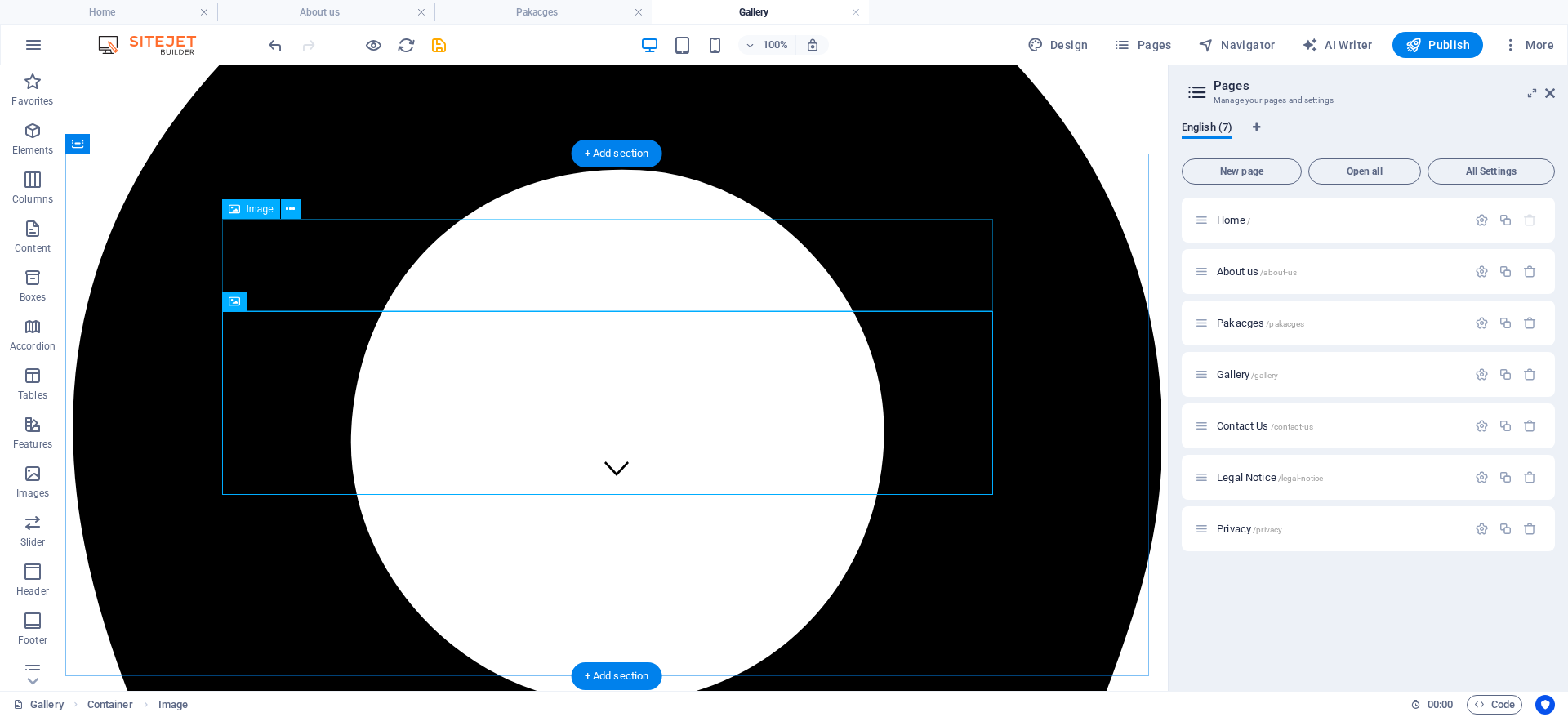 click at bounding box center [617, 3896] 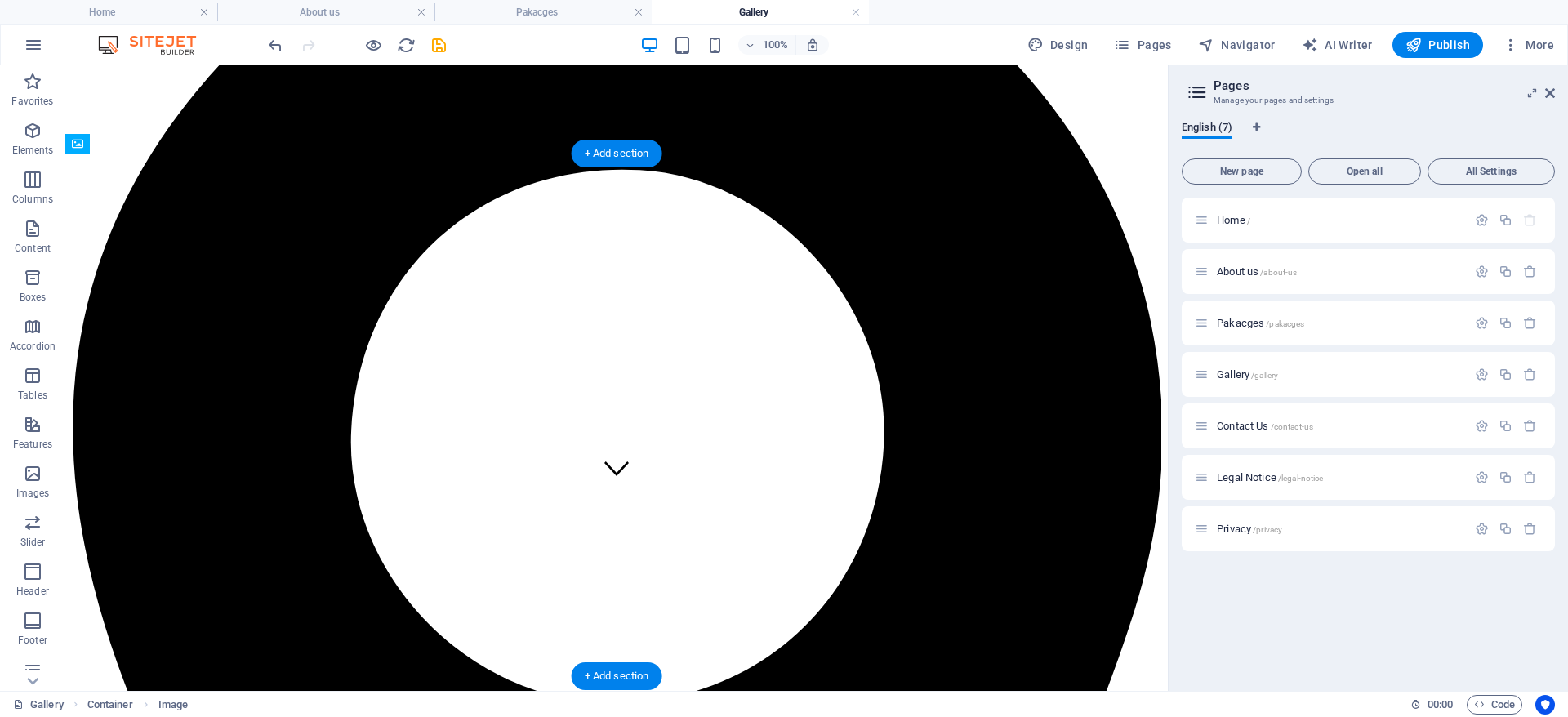 drag, startPoint x: 313, startPoint y: 269, endPoint x: 347, endPoint y: 363, distance: 99.95999 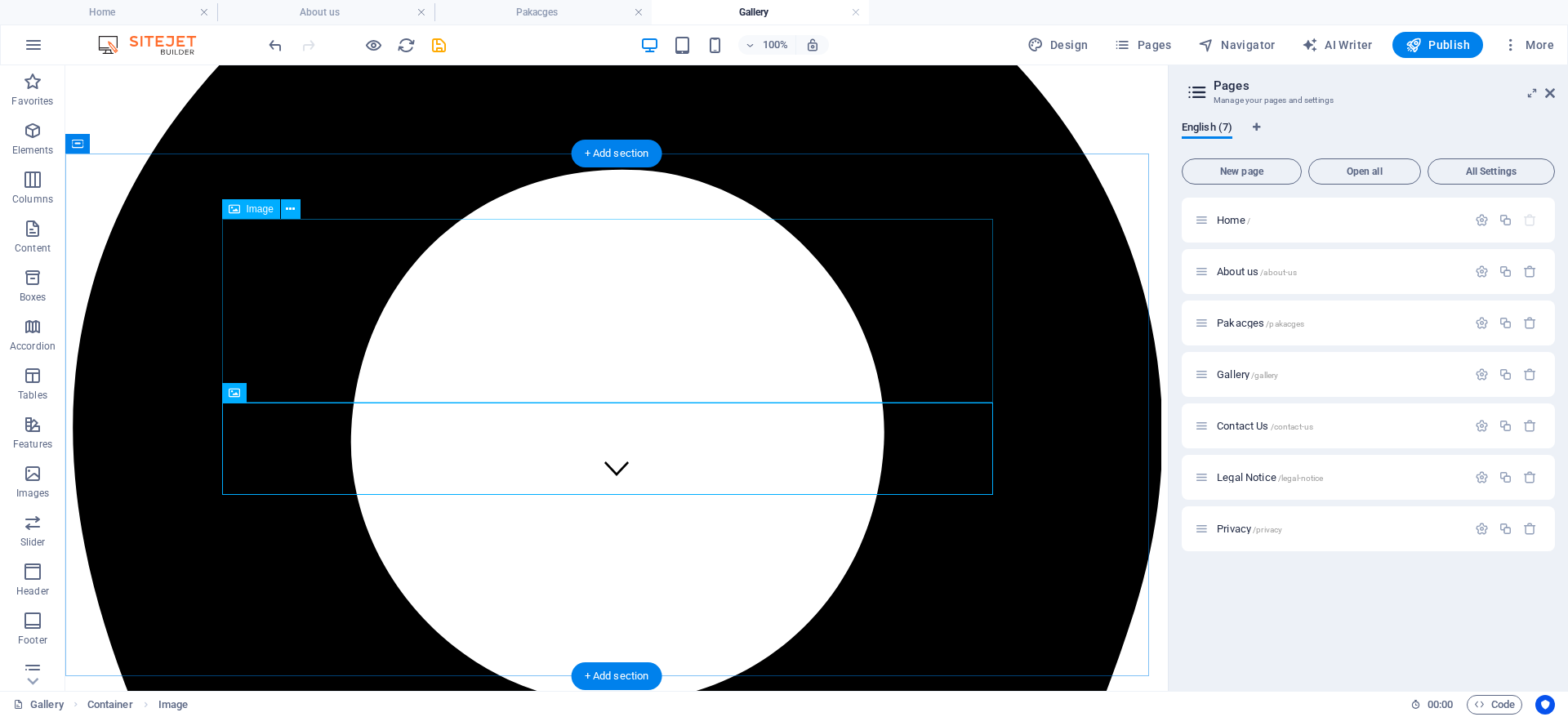 click at bounding box center (617, 3896) 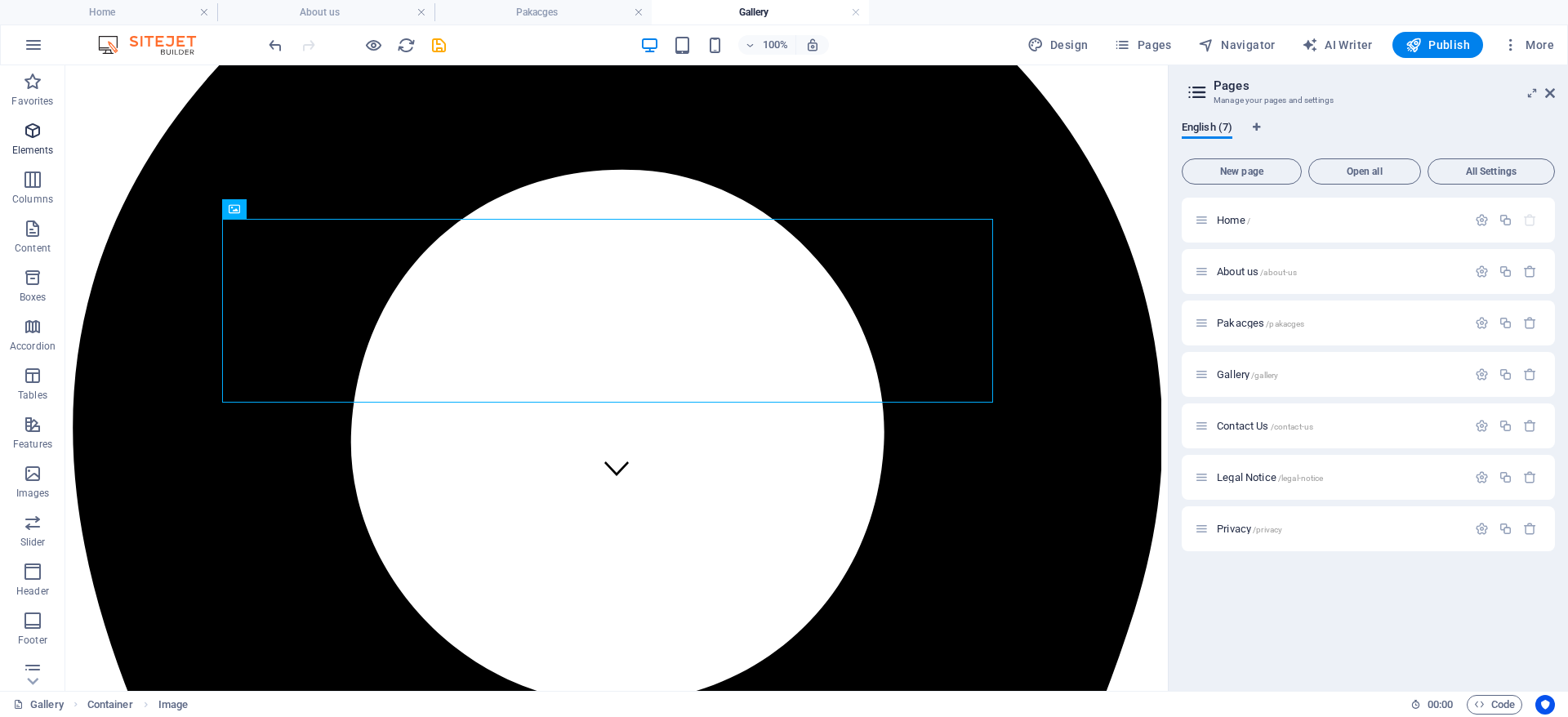 click at bounding box center [33, 131] 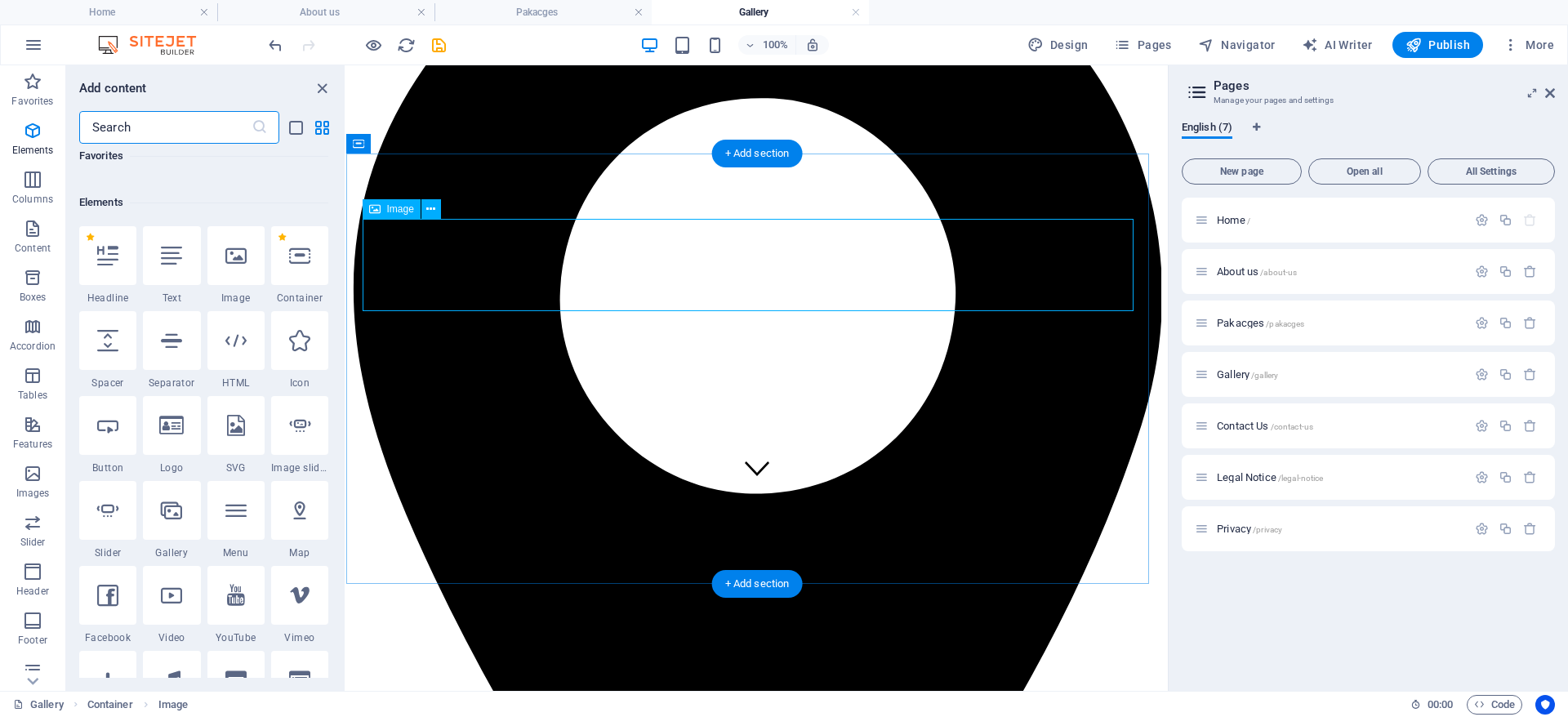 scroll, scrollTop: 174, scrollLeft: 0, axis: vertical 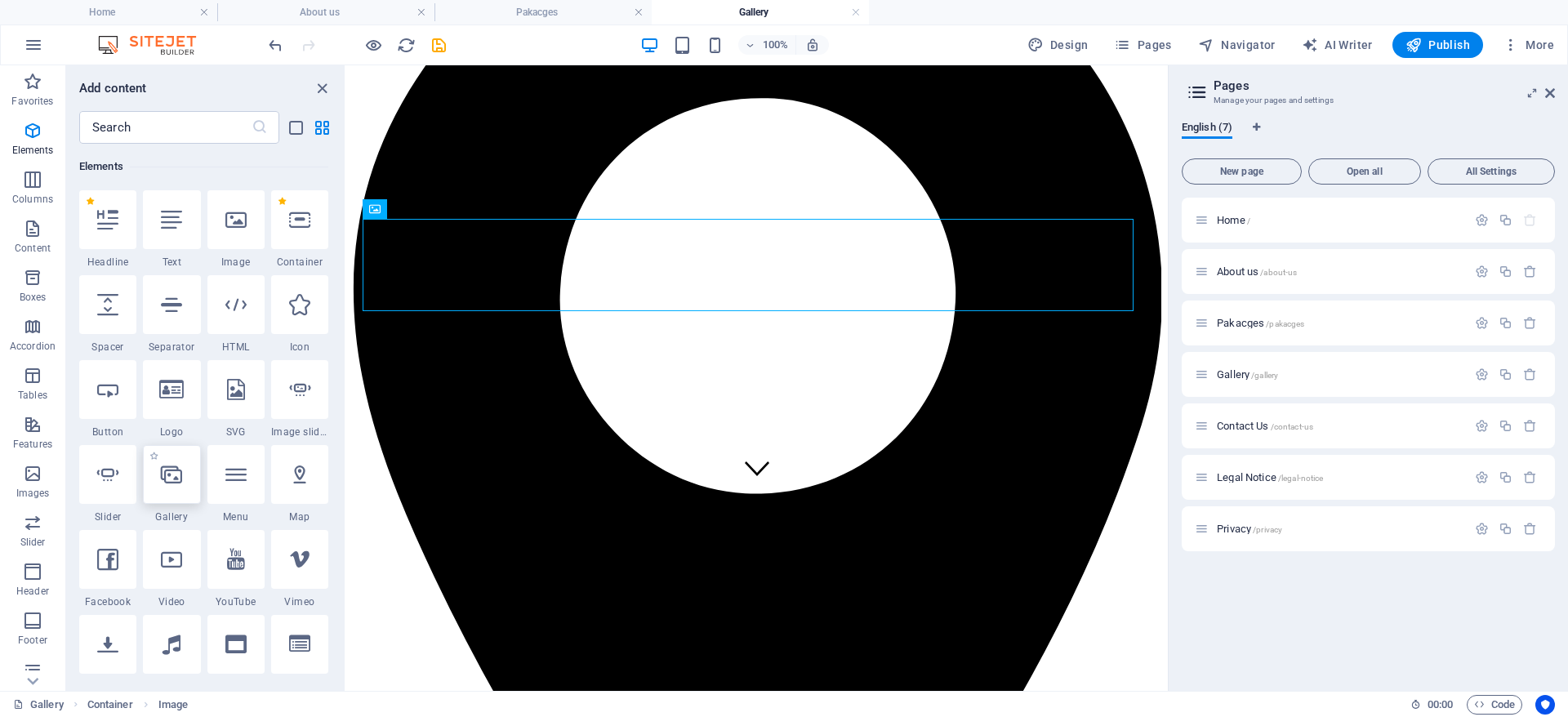click at bounding box center [172, 474] 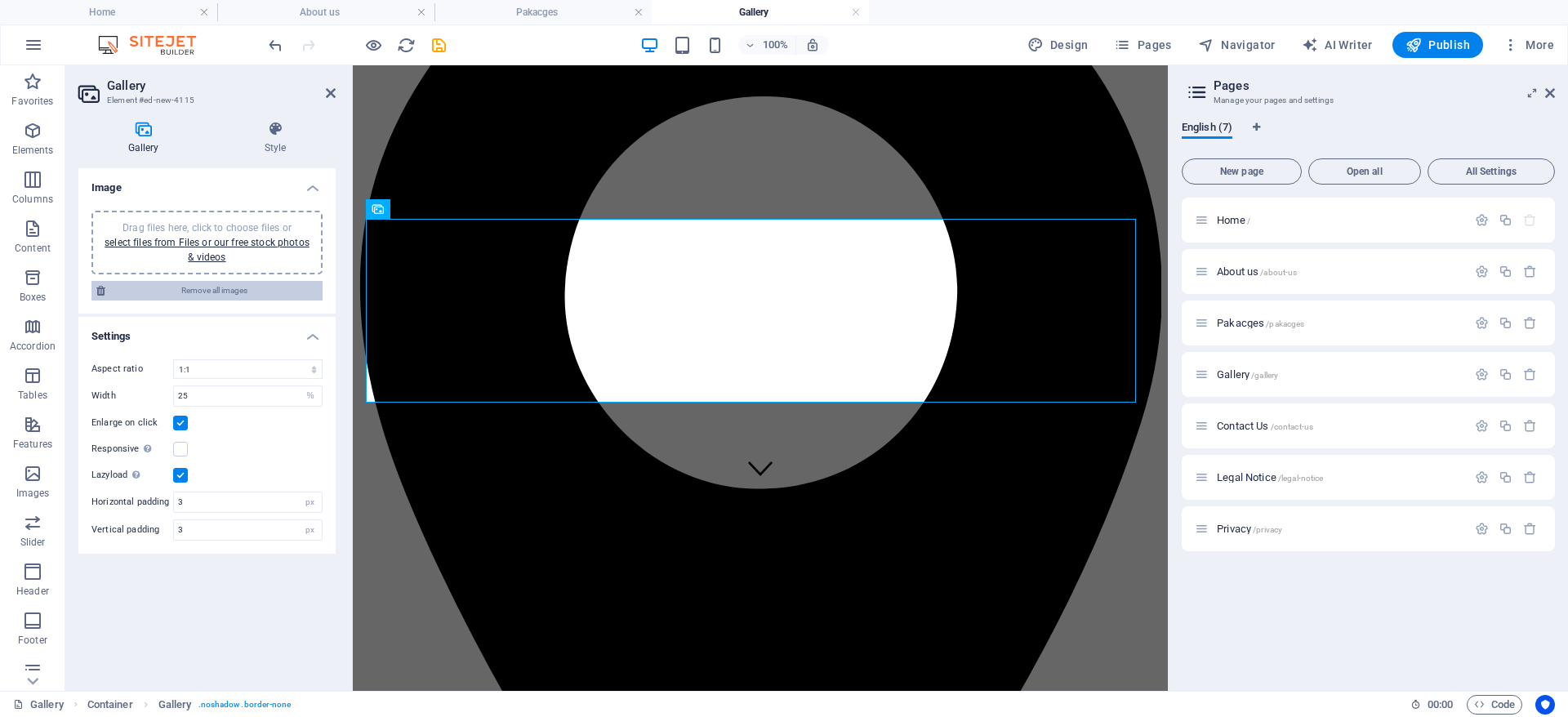 click on "Remove all images" at bounding box center (214, 291) 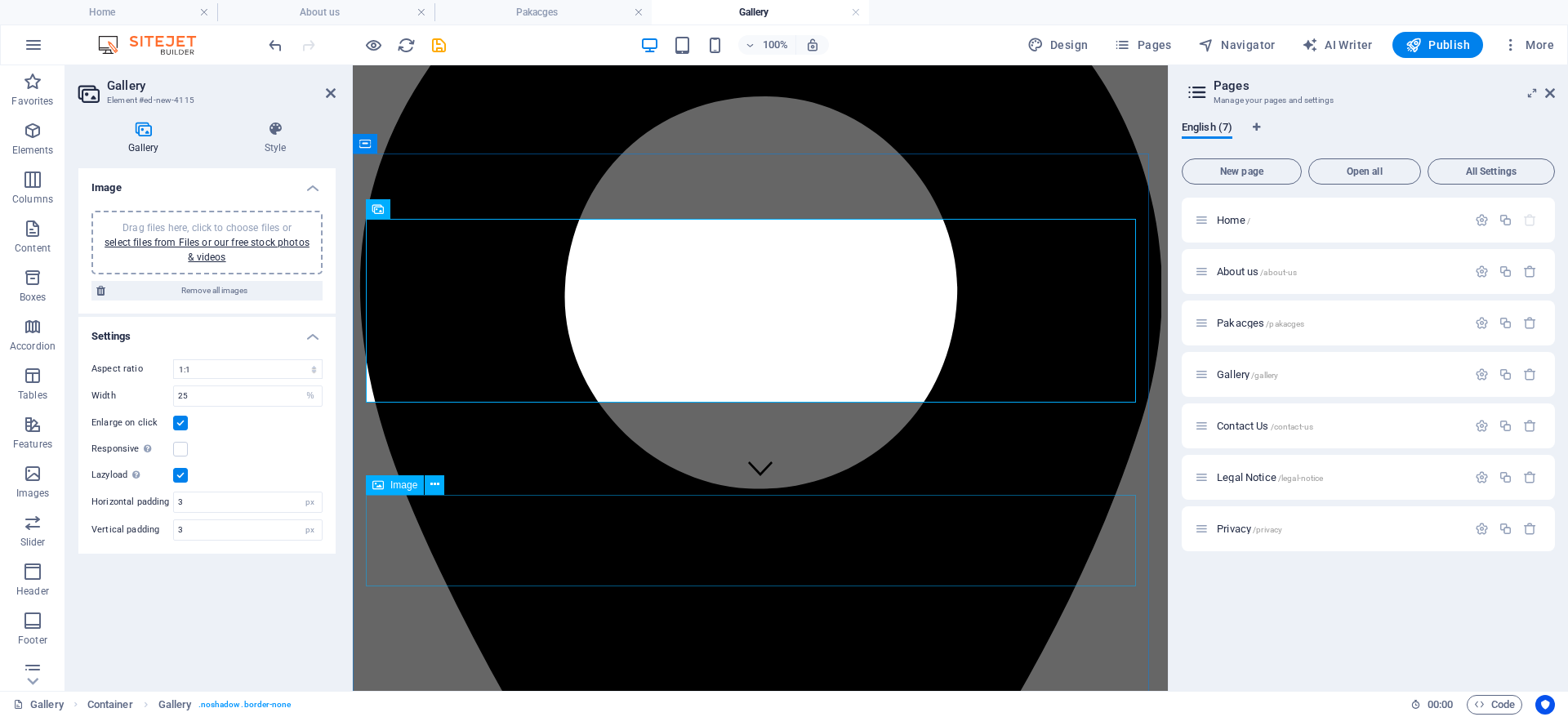 drag, startPoint x: 672, startPoint y: 561, endPoint x: 639, endPoint y: 532, distance: 43.93177 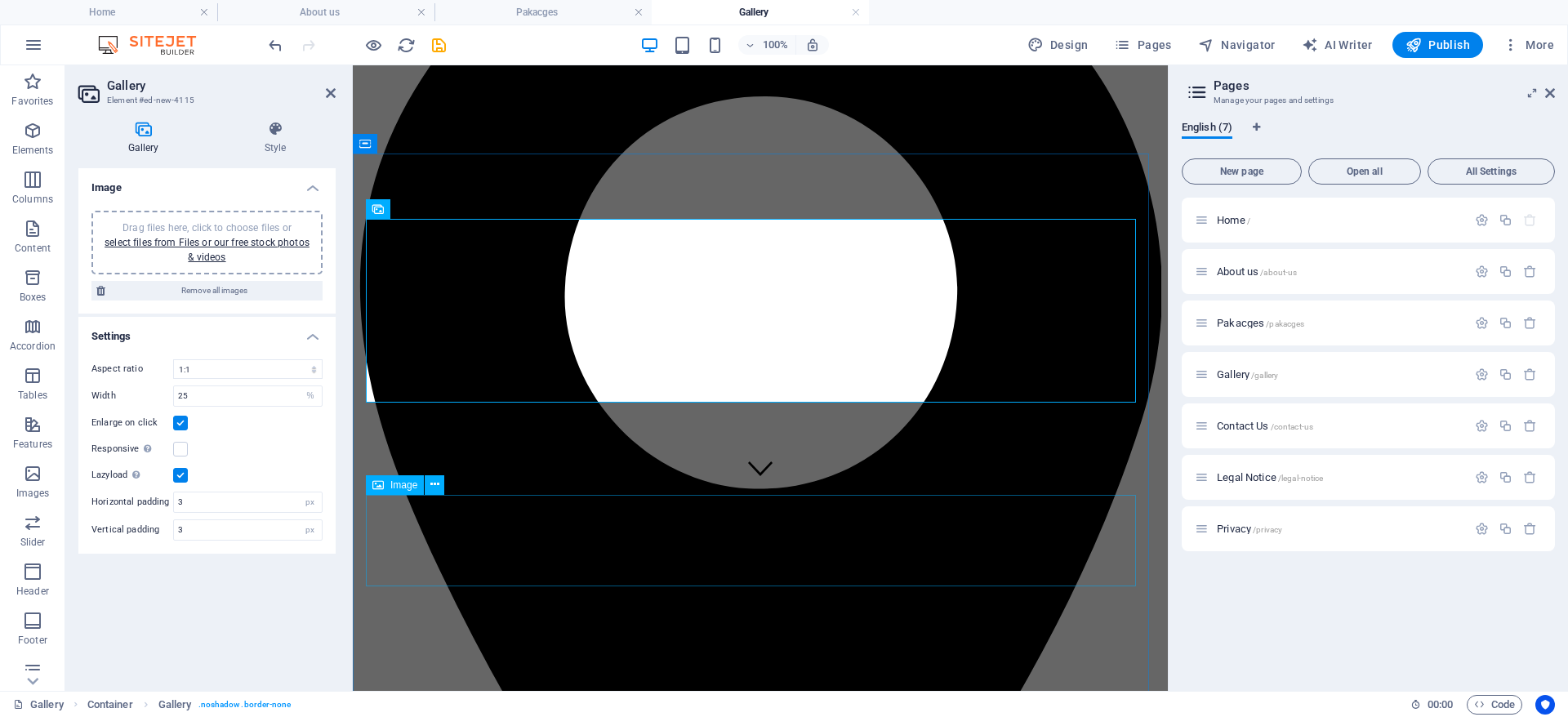 click at bounding box center [760, 3302] 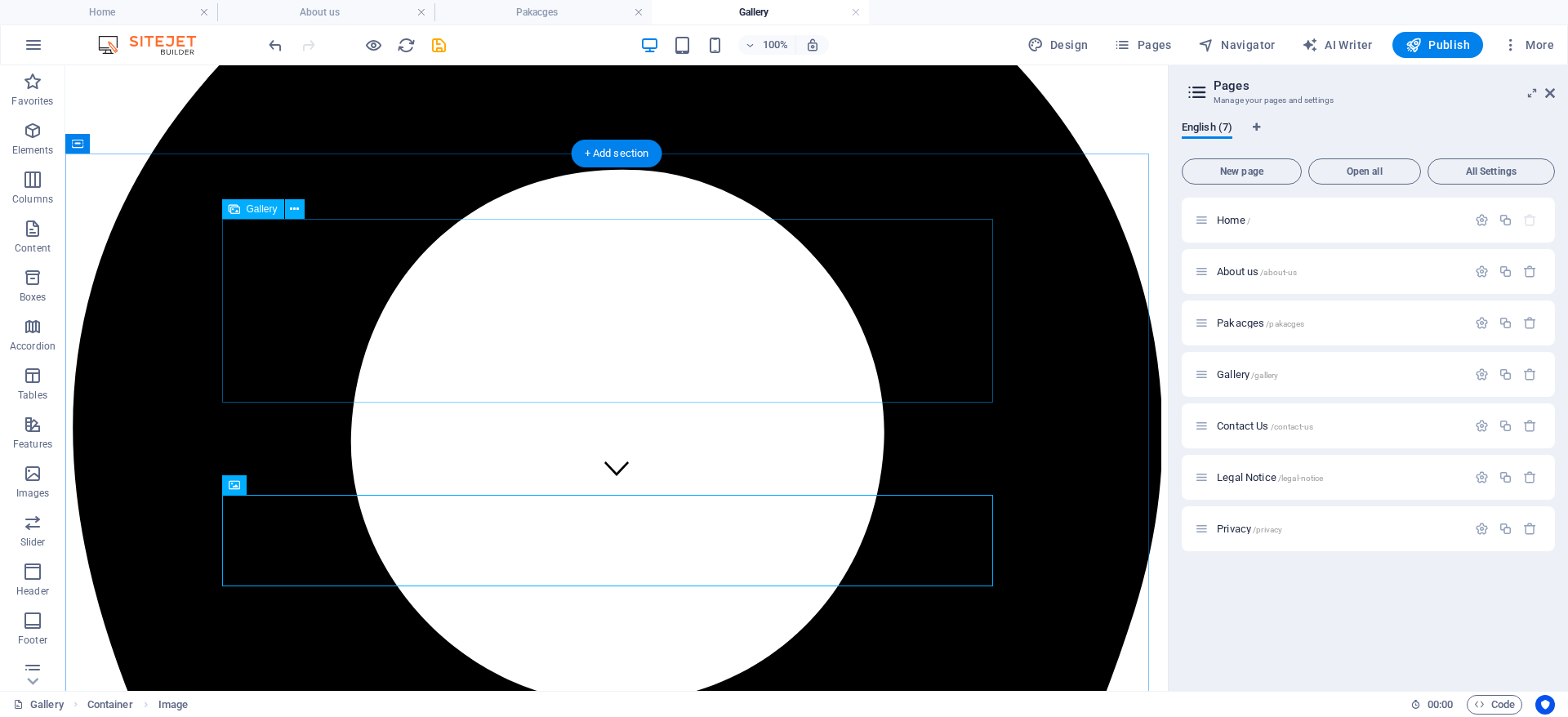 click at bounding box center (268, 3953) 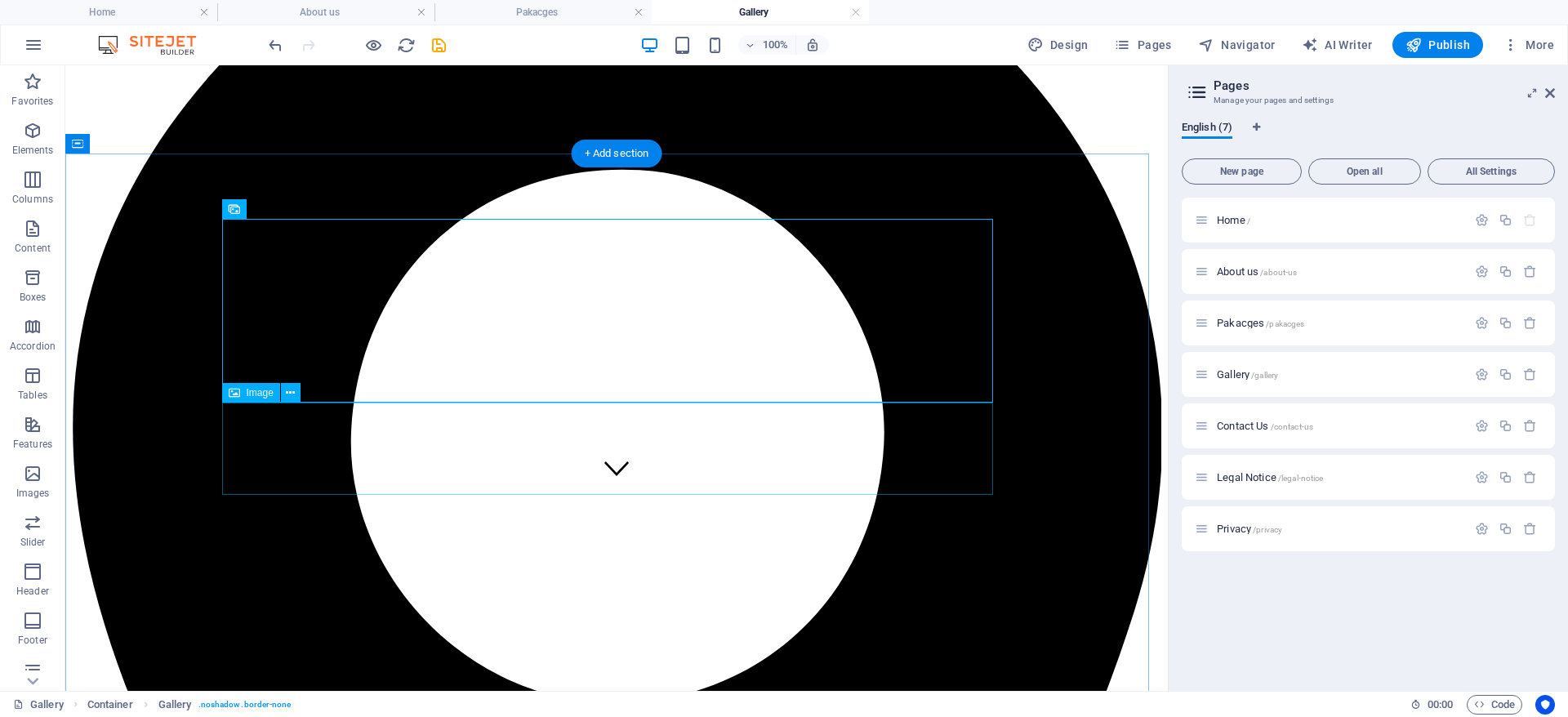 click at bounding box center [617, 4109] 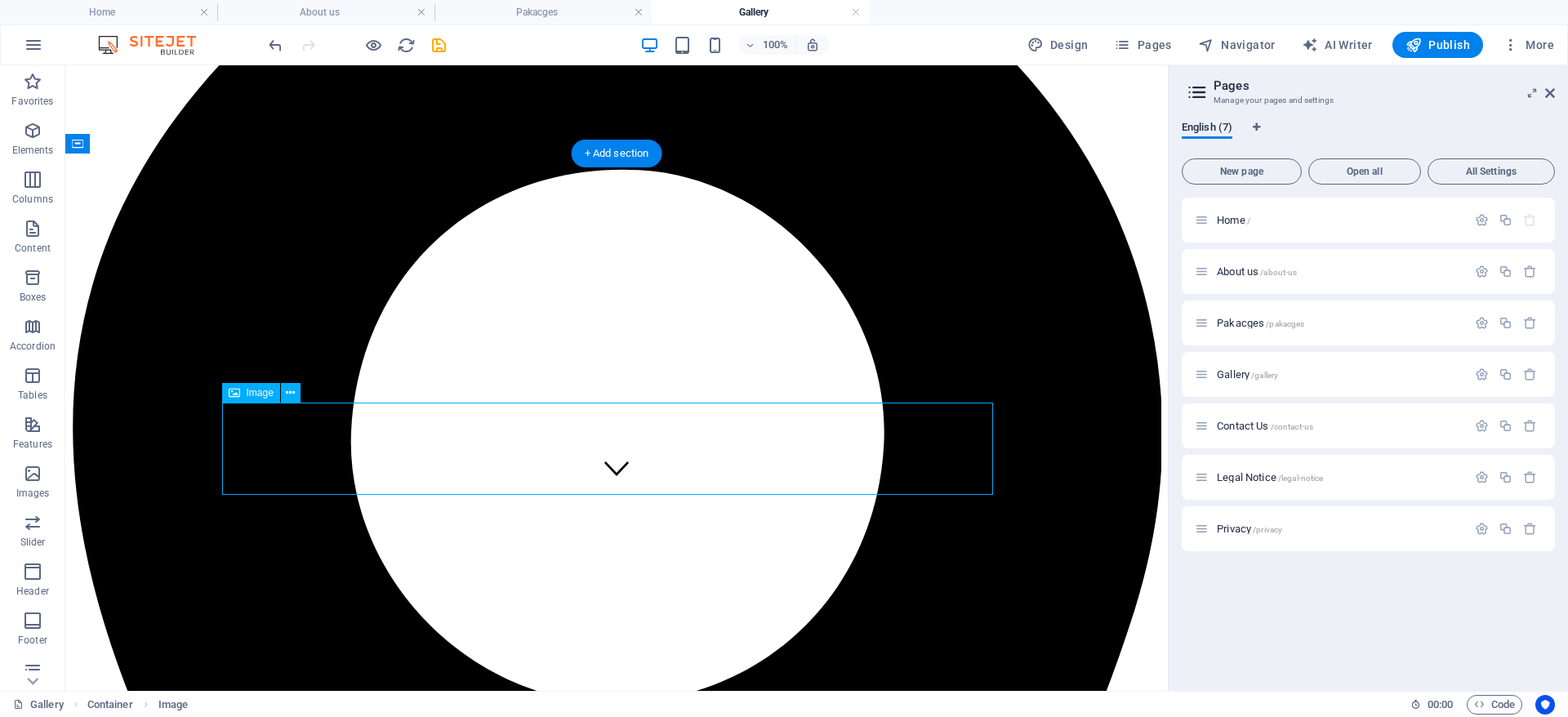 drag, startPoint x: 443, startPoint y: 519, endPoint x: 439, endPoint y: 456, distance: 63.126856 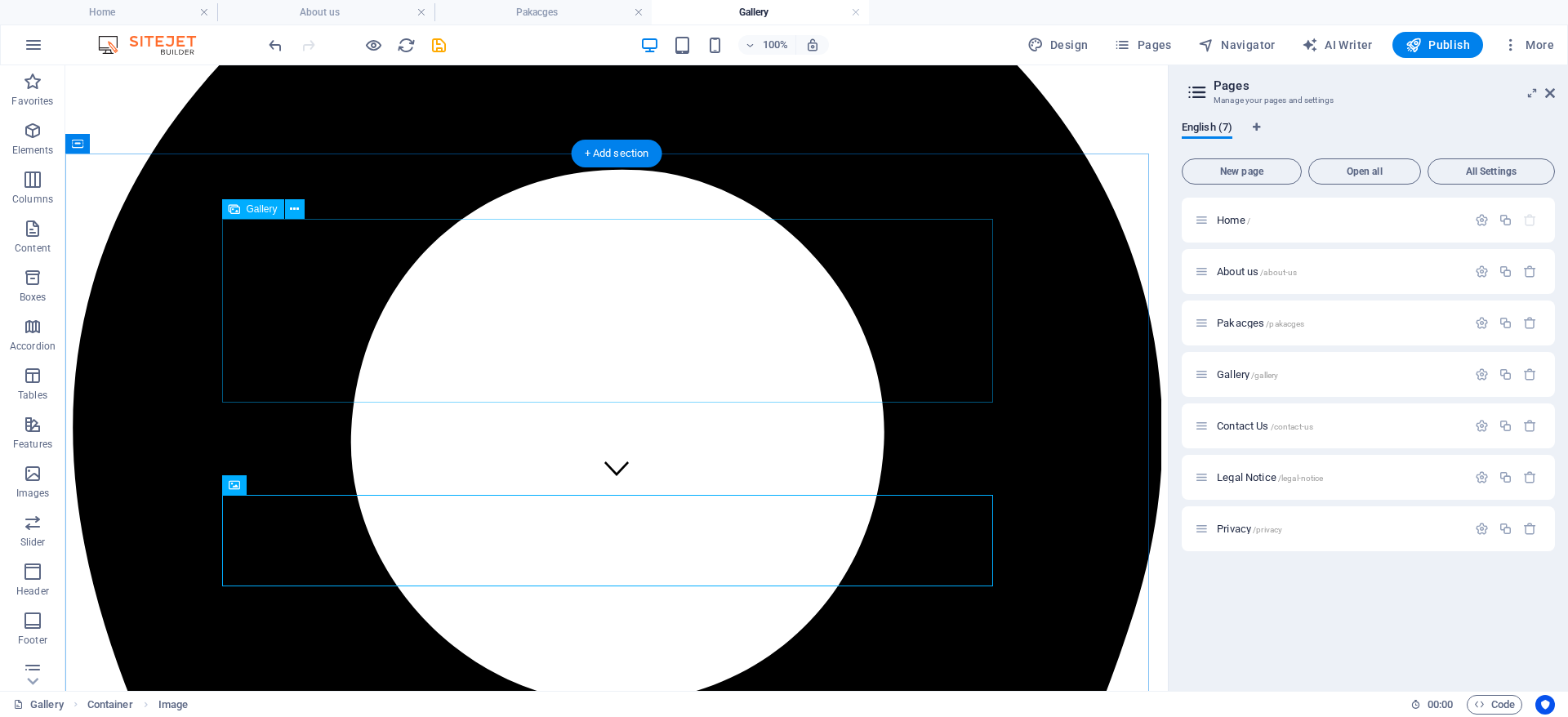 click at bounding box center (268, 3953) 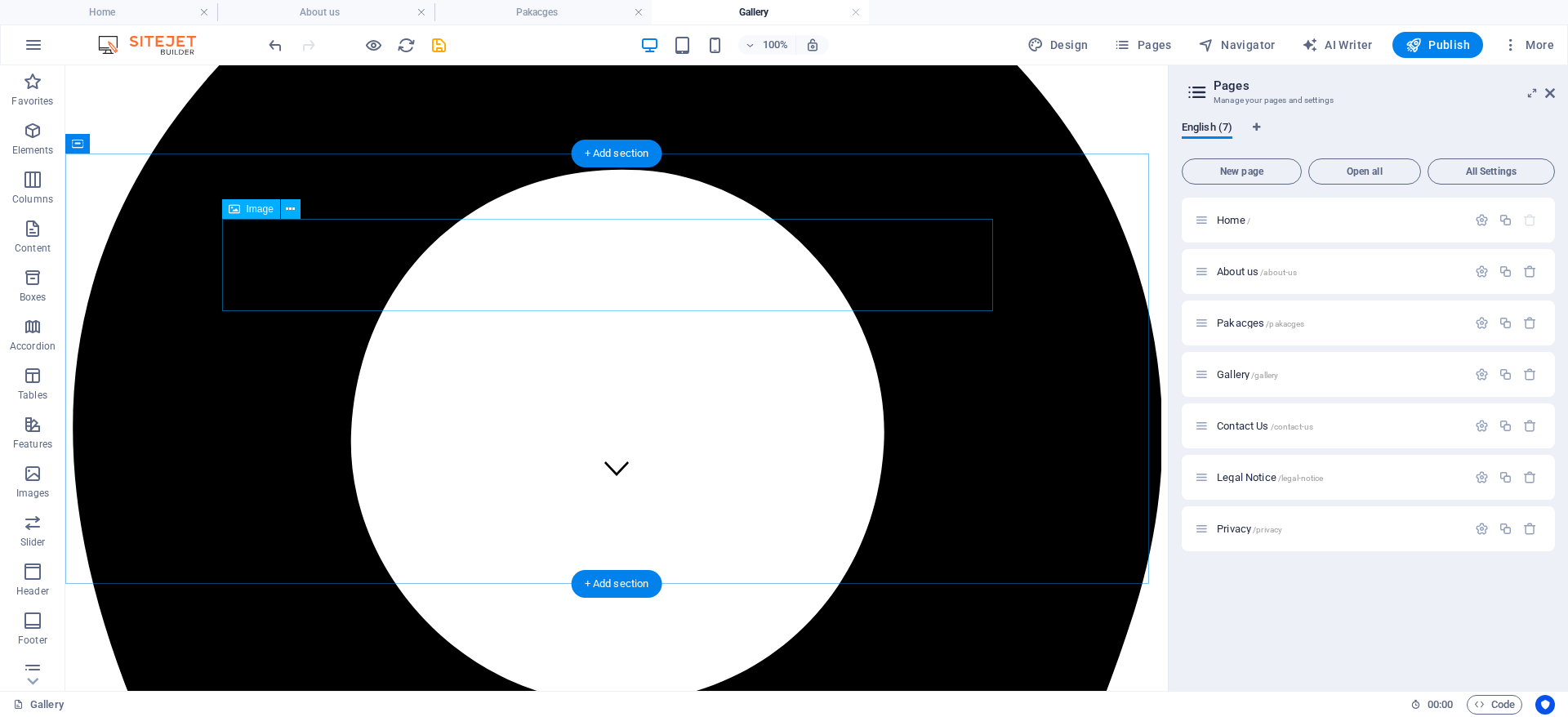 click at bounding box center [617, 3896] 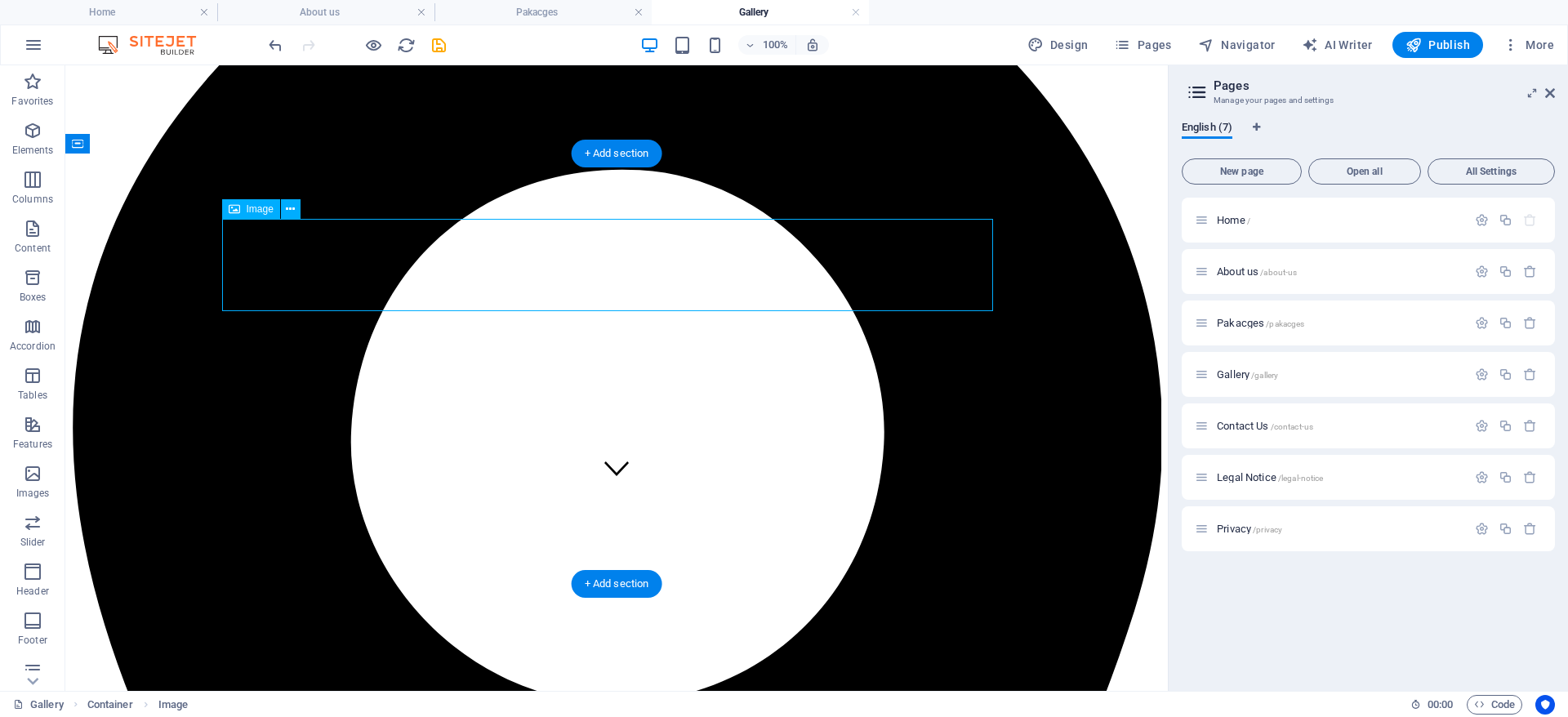 click at bounding box center [617, 3896] 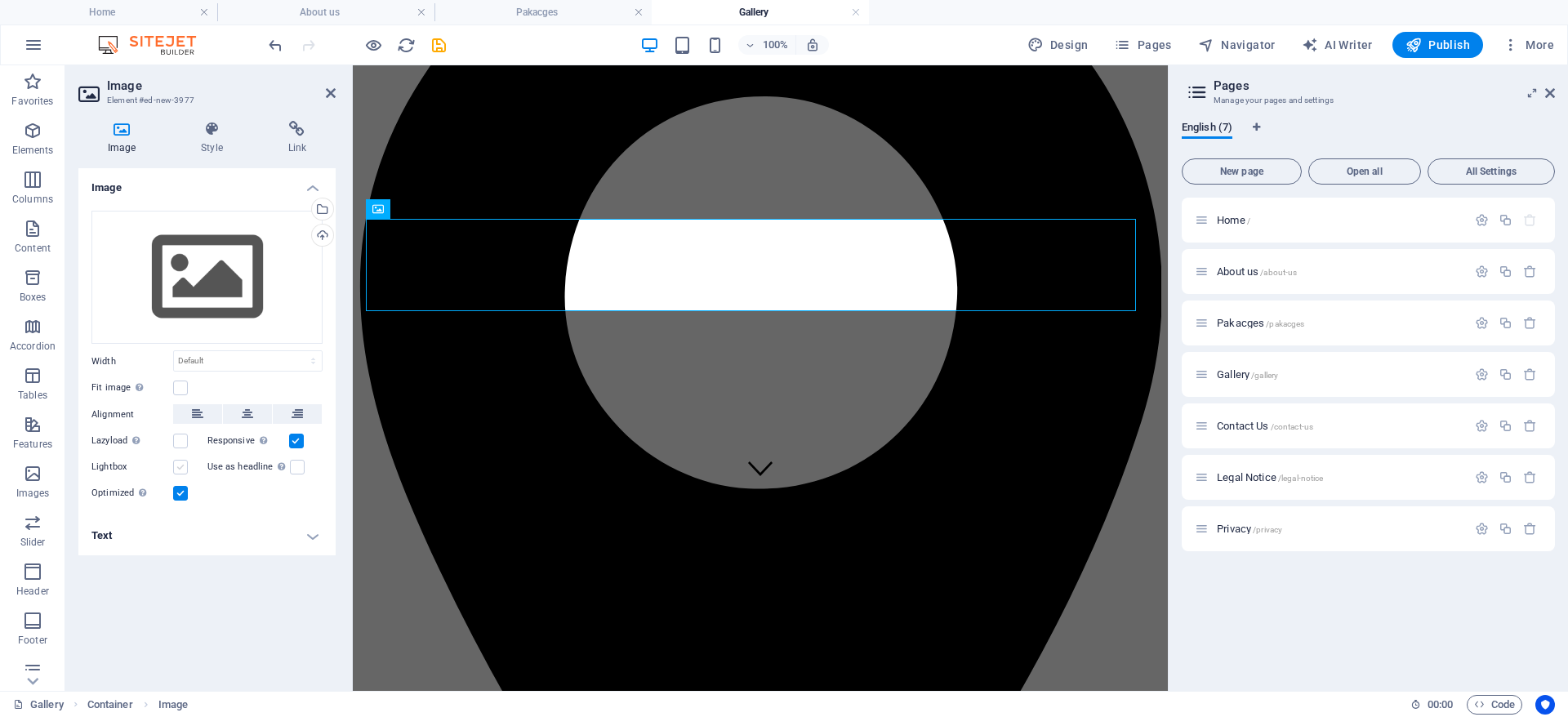click at bounding box center (180, 467) 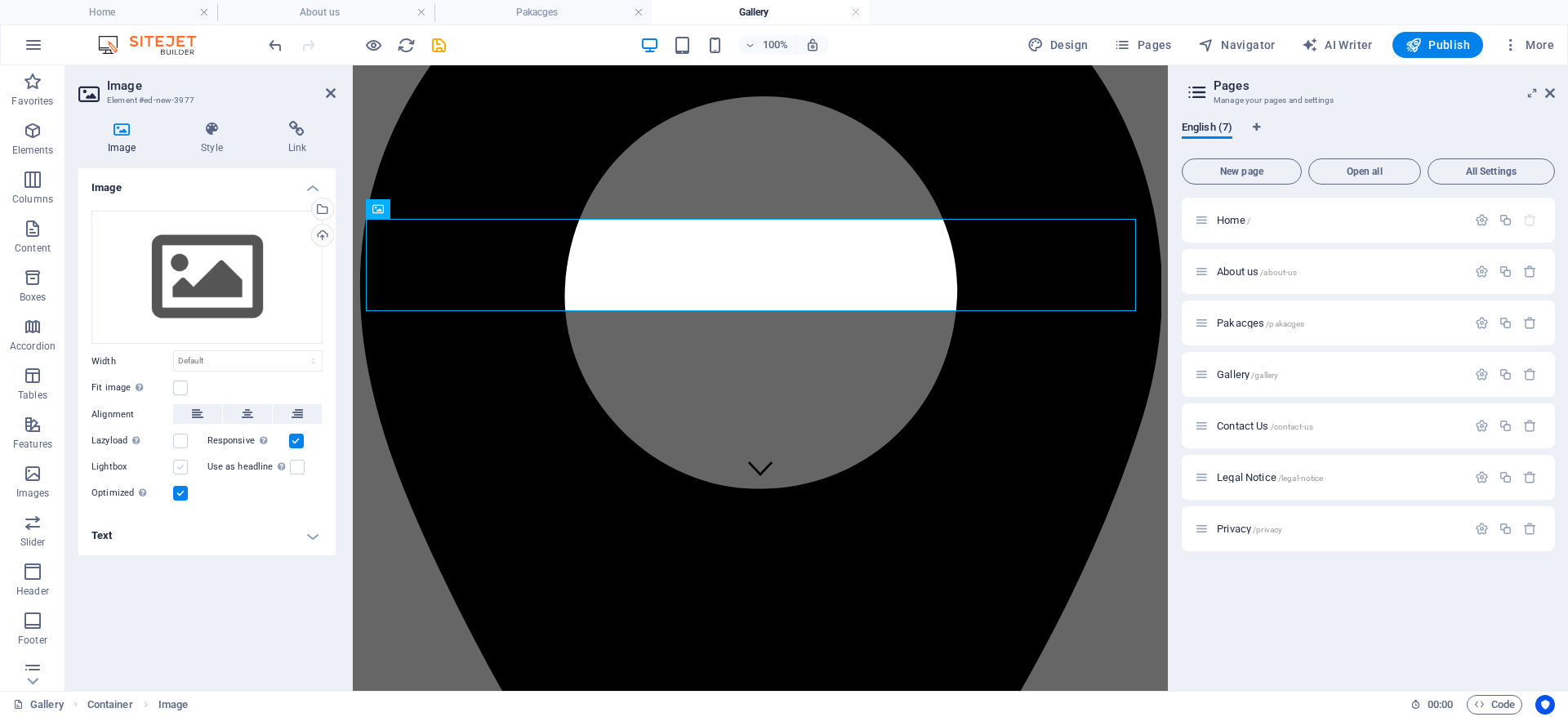 click on "Lightbox" at bounding box center (0, 0) 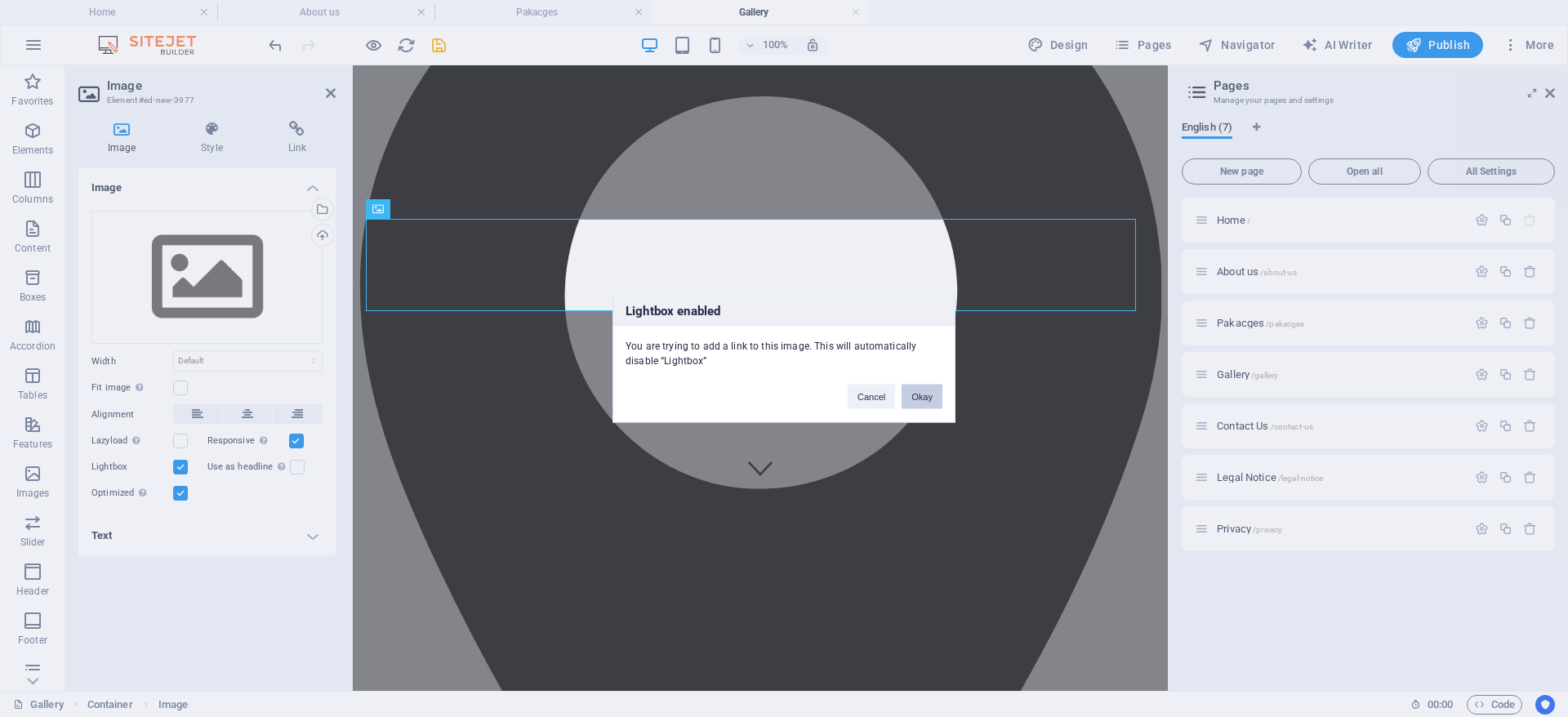 click on "Okay" at bounding box center (922, 397) 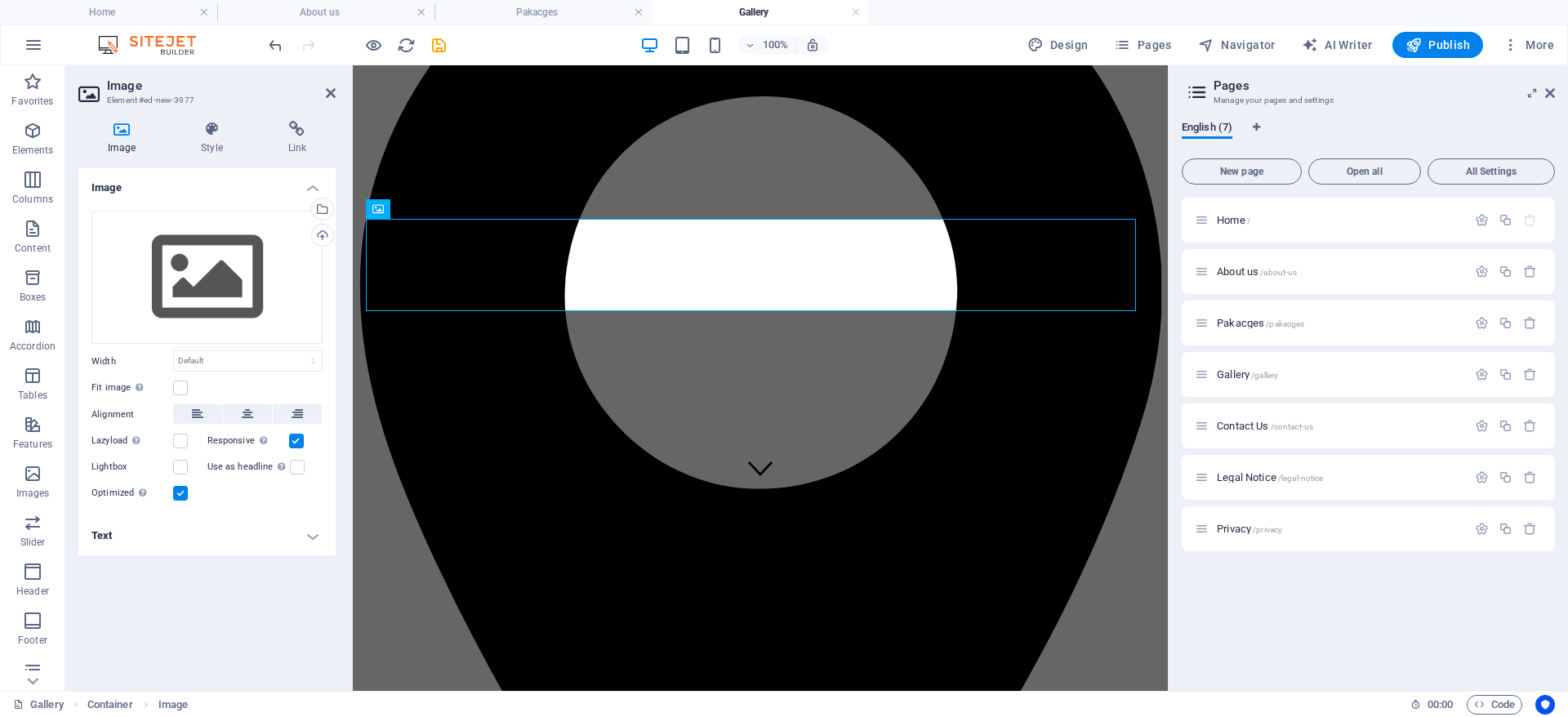 click at bounding box center (296, 441) 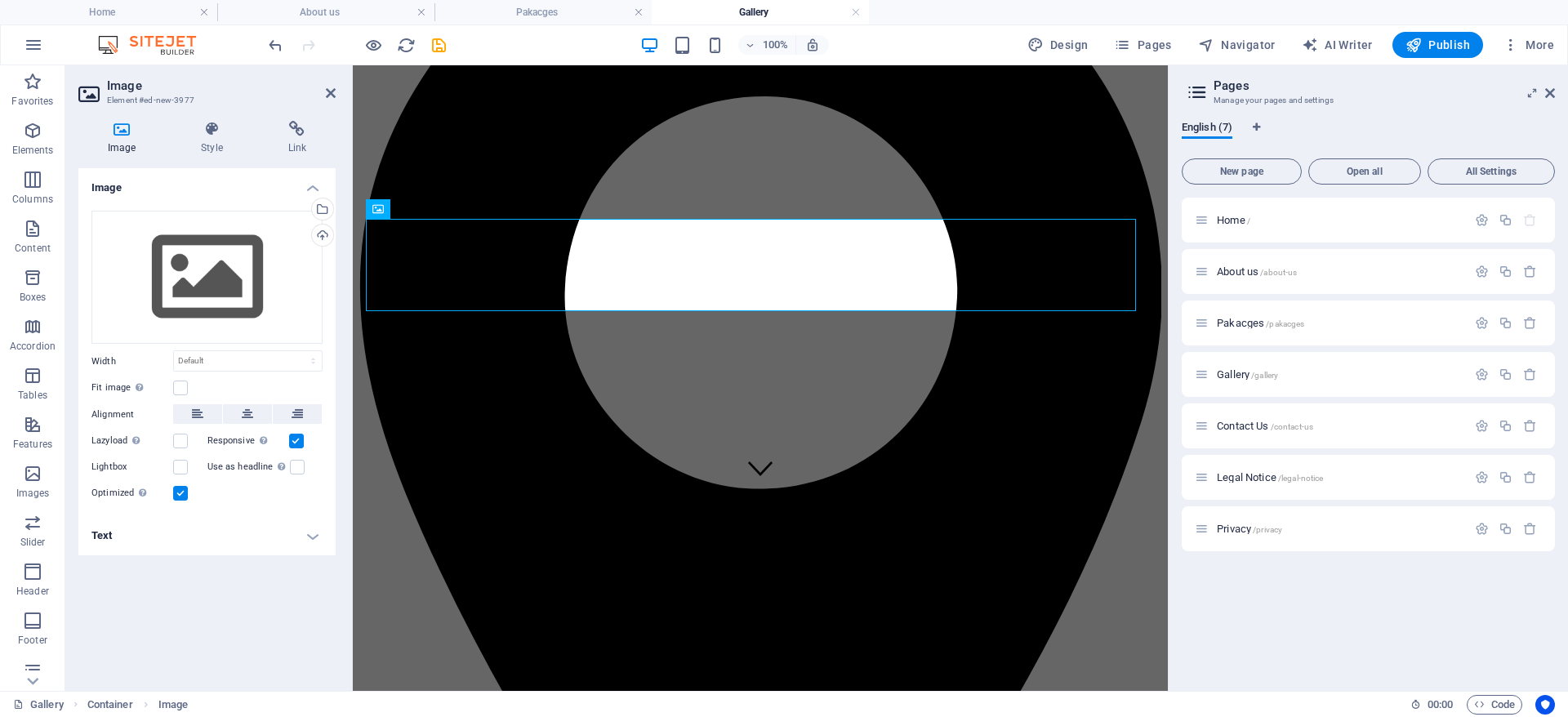 click on "Responsive Automatically load retina image and smartphone optimized sizes." at bounding box center (0, 0) 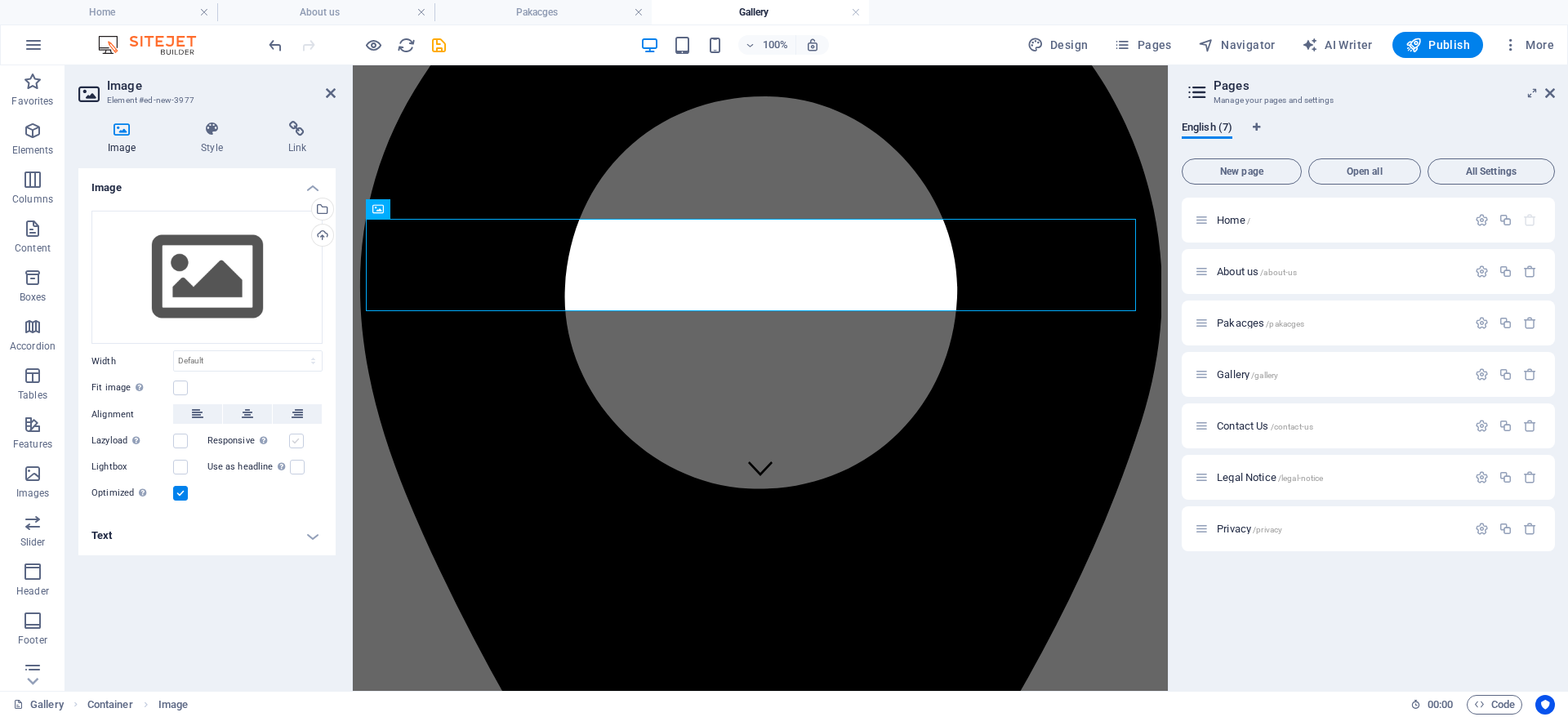 click at bounding box center [296, 441] 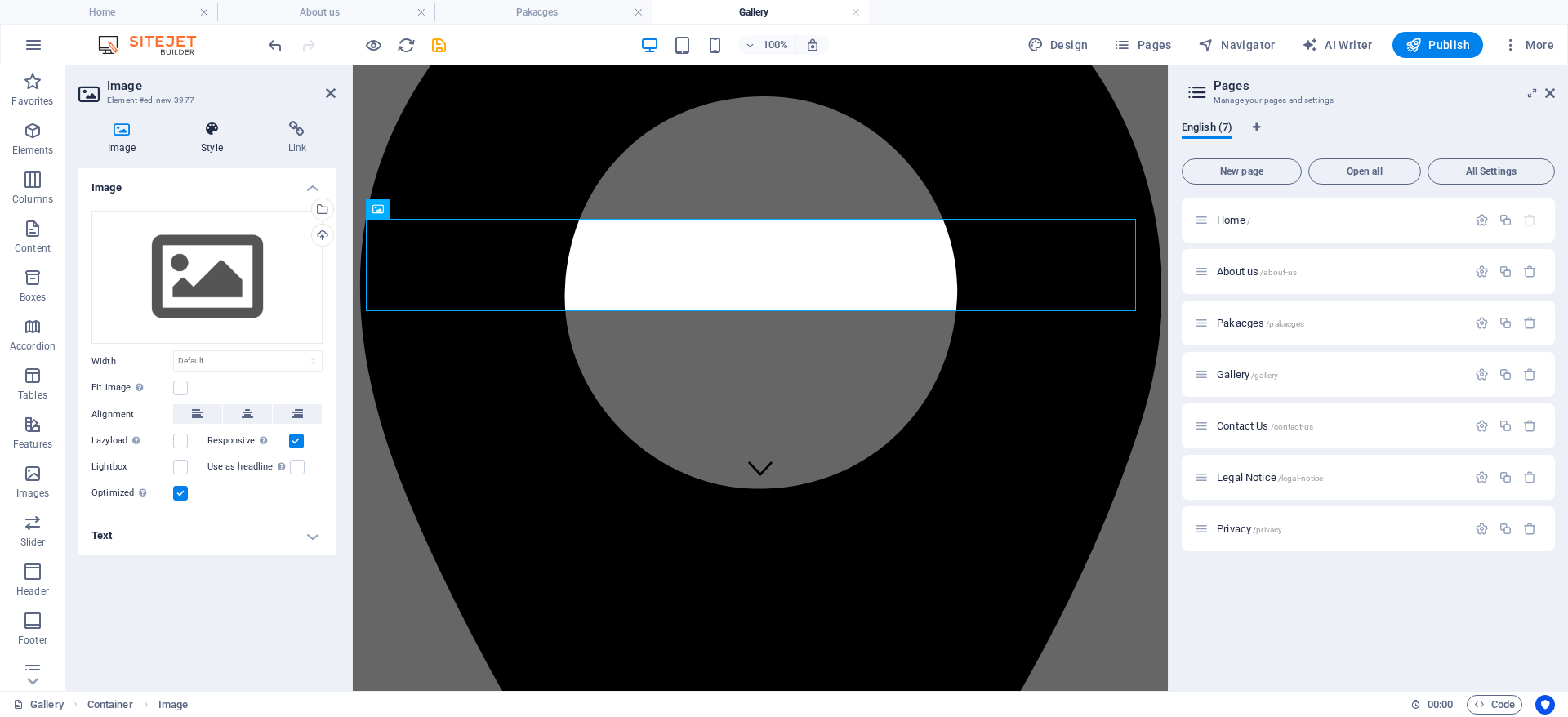 click at bounding box center (212, 129) 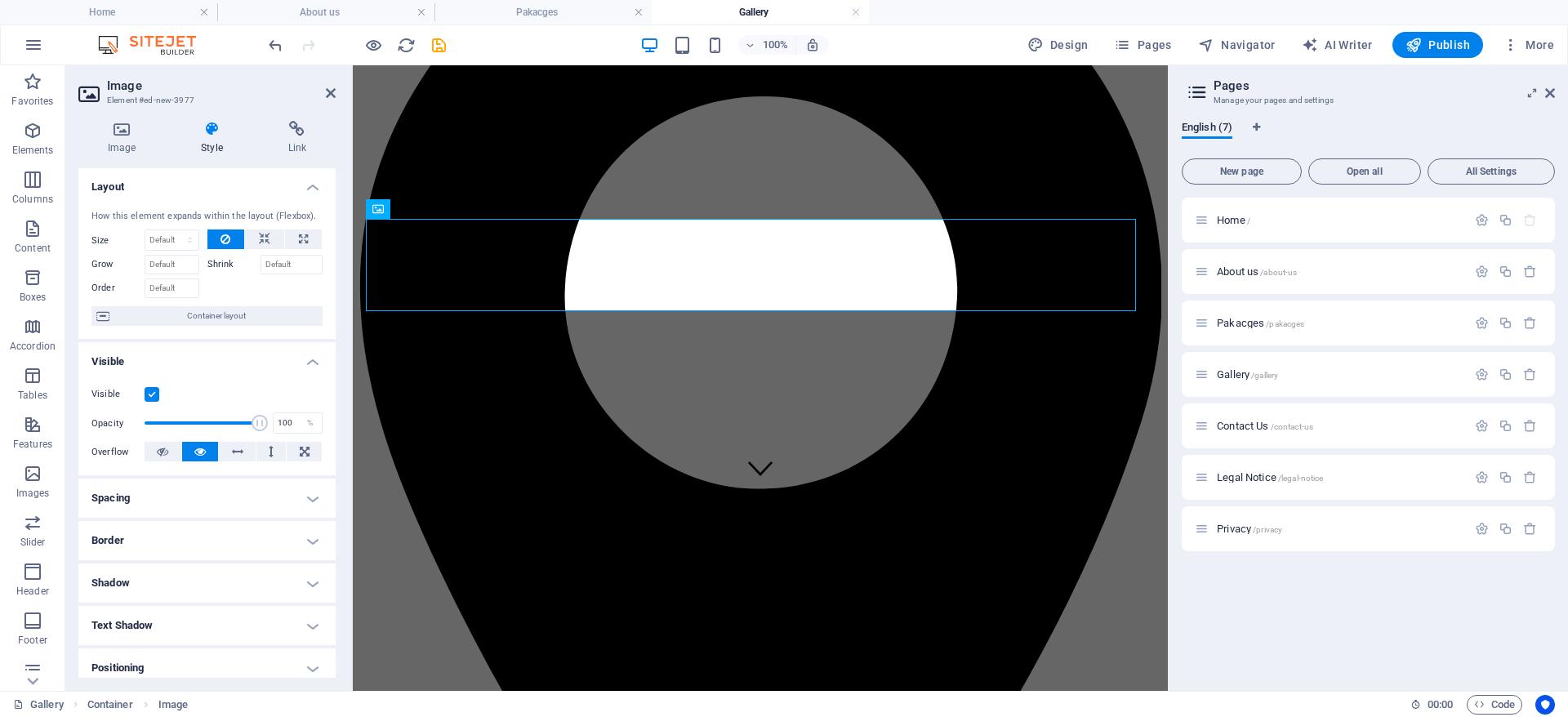 scroll, scrollTop: 0, scrollLeft: 0, axis: both 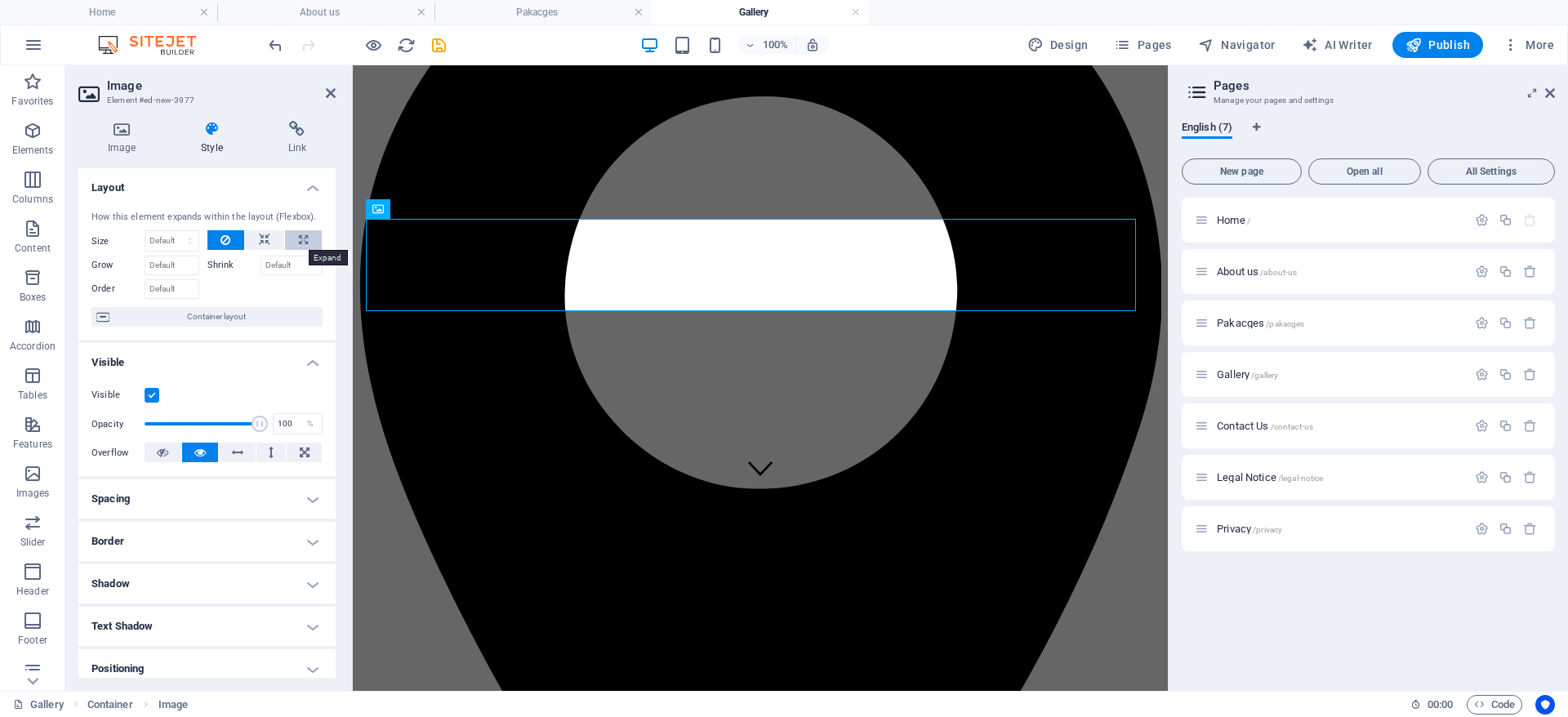 click at bounding box center (303, 240) 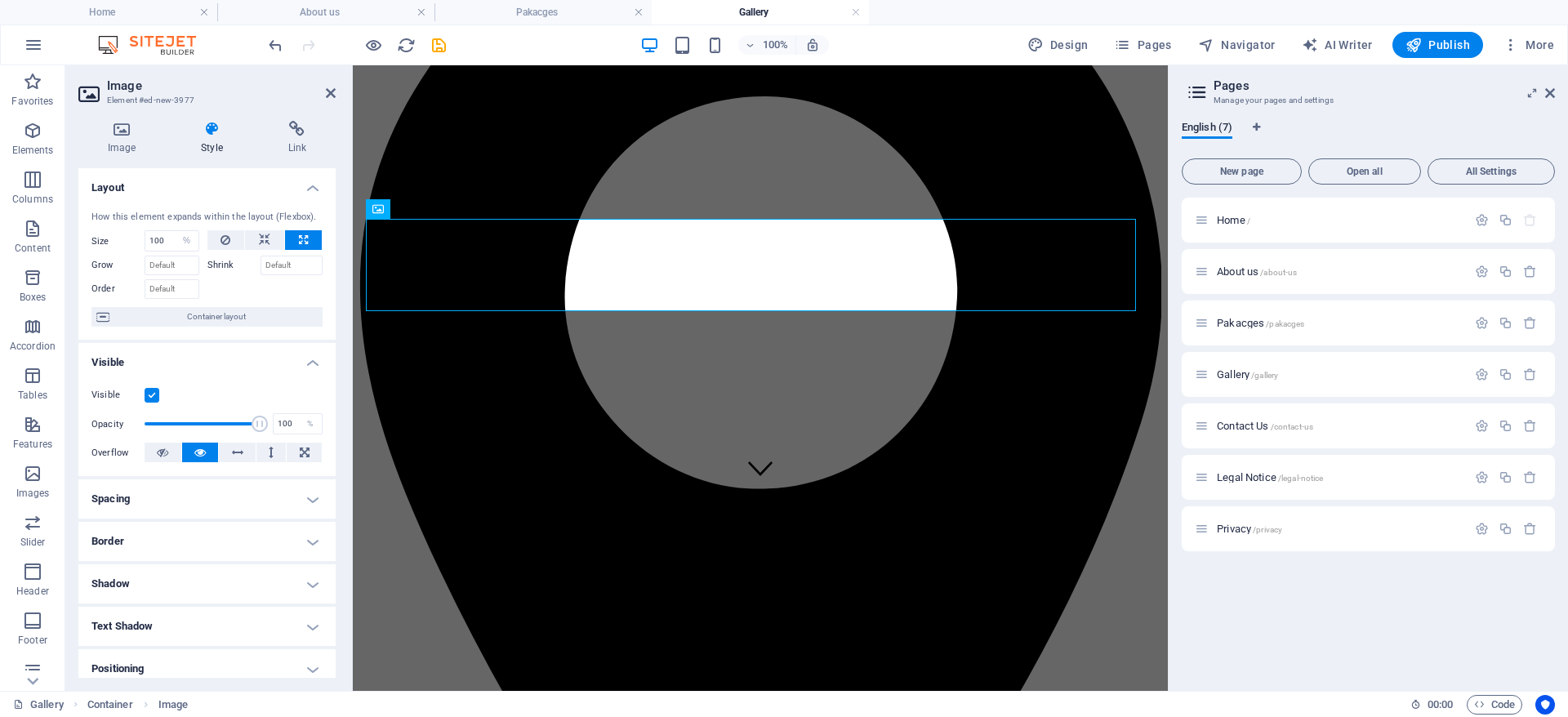click at bounding box center [303, 240] 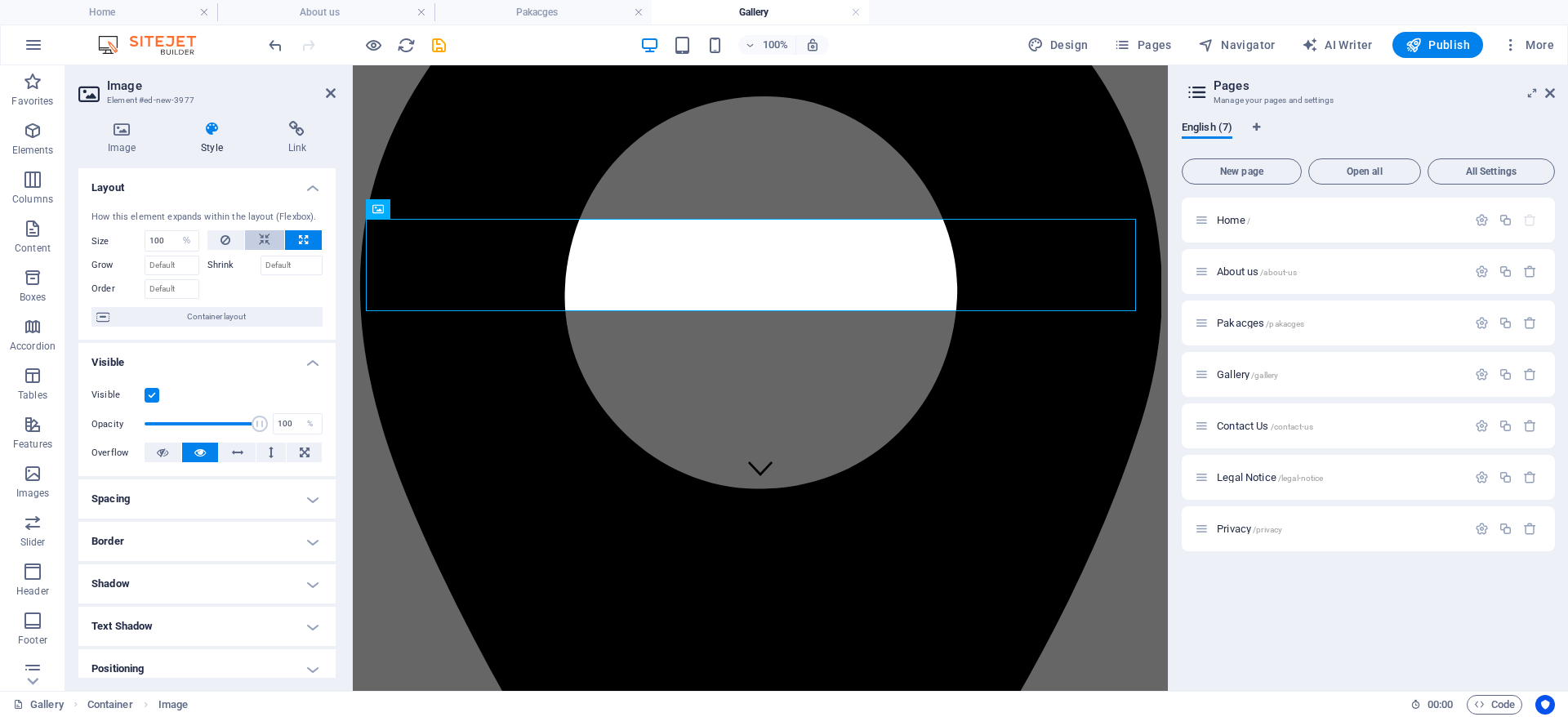 click at bounding box center (265, 240) 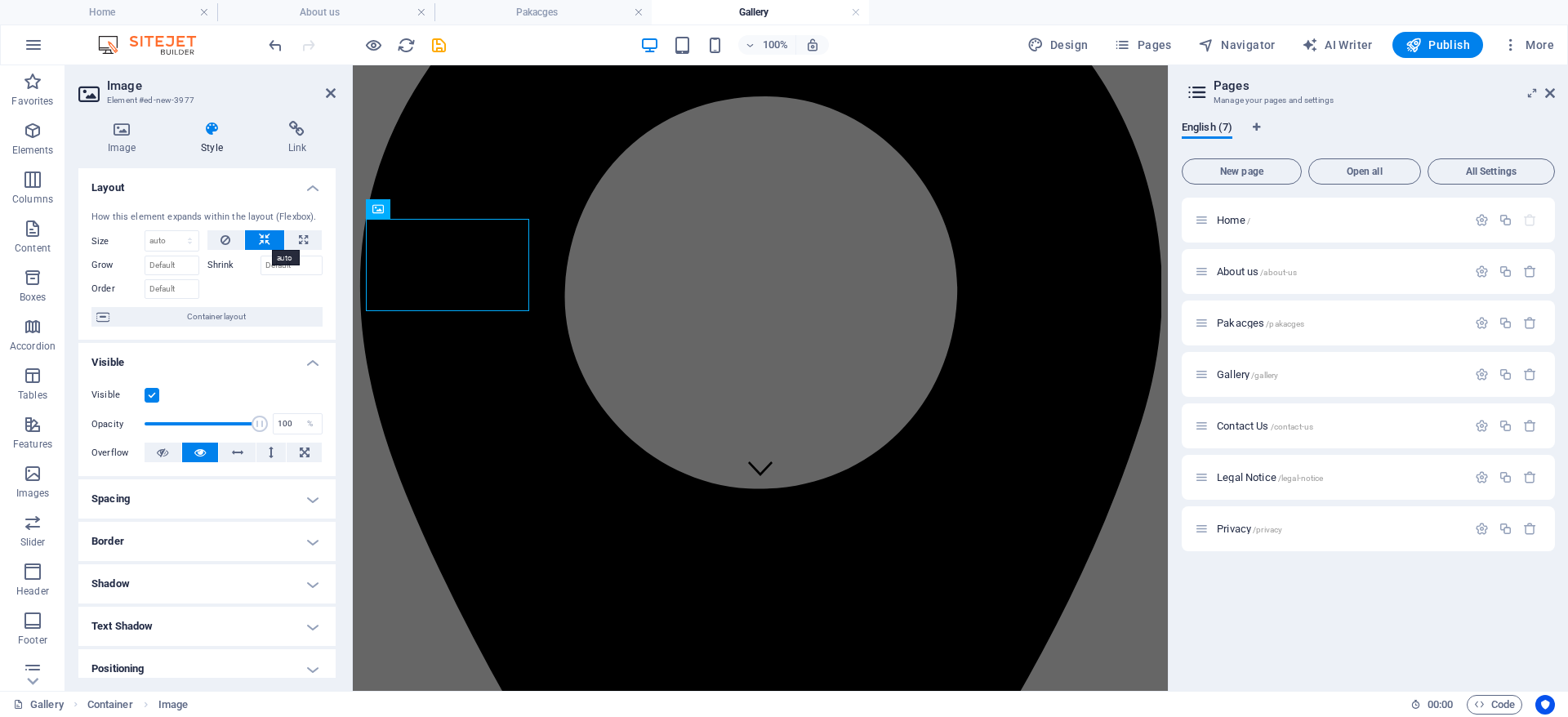 click at bounding box center (265, 240) 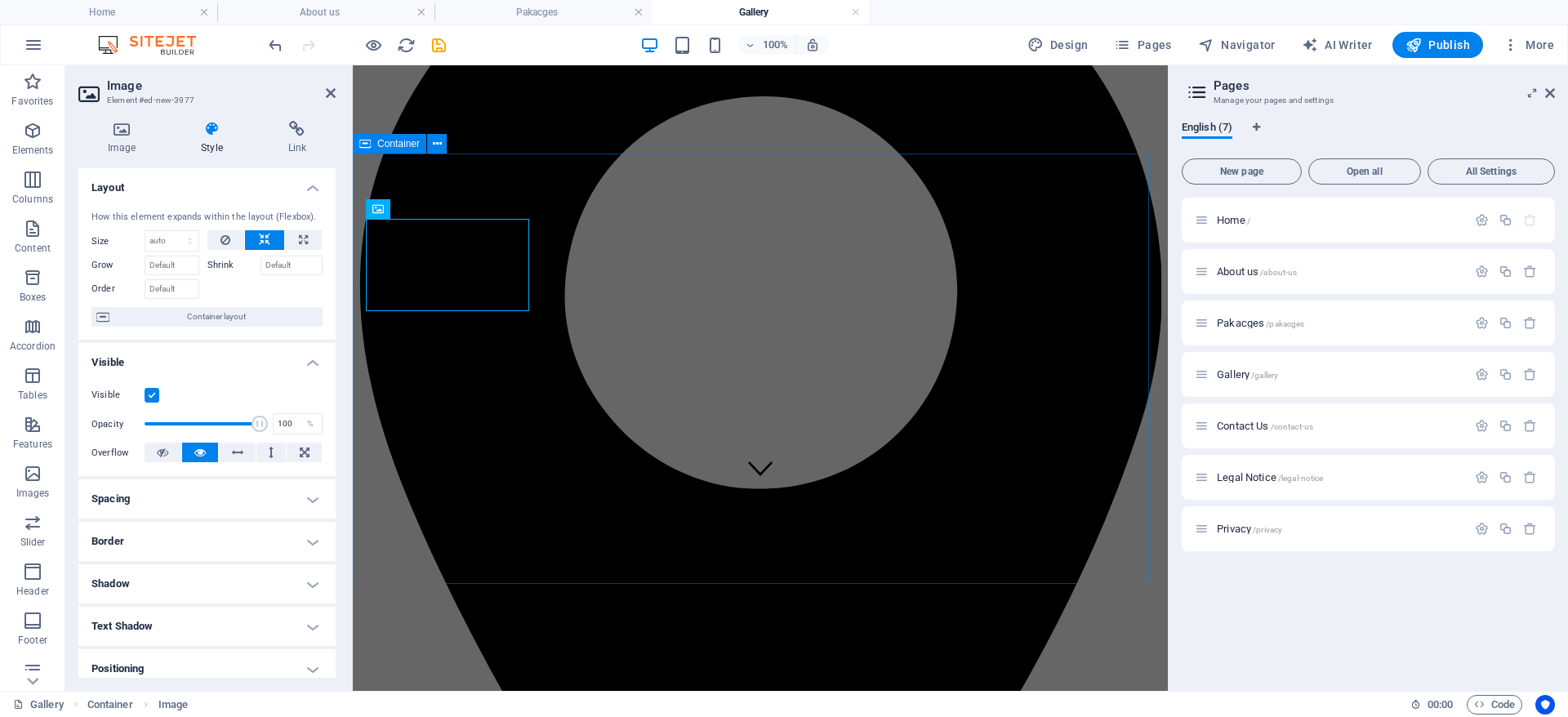 click on "Drop content here or  Add elements  Paste clipboard" at bounding box center [760, 3106] 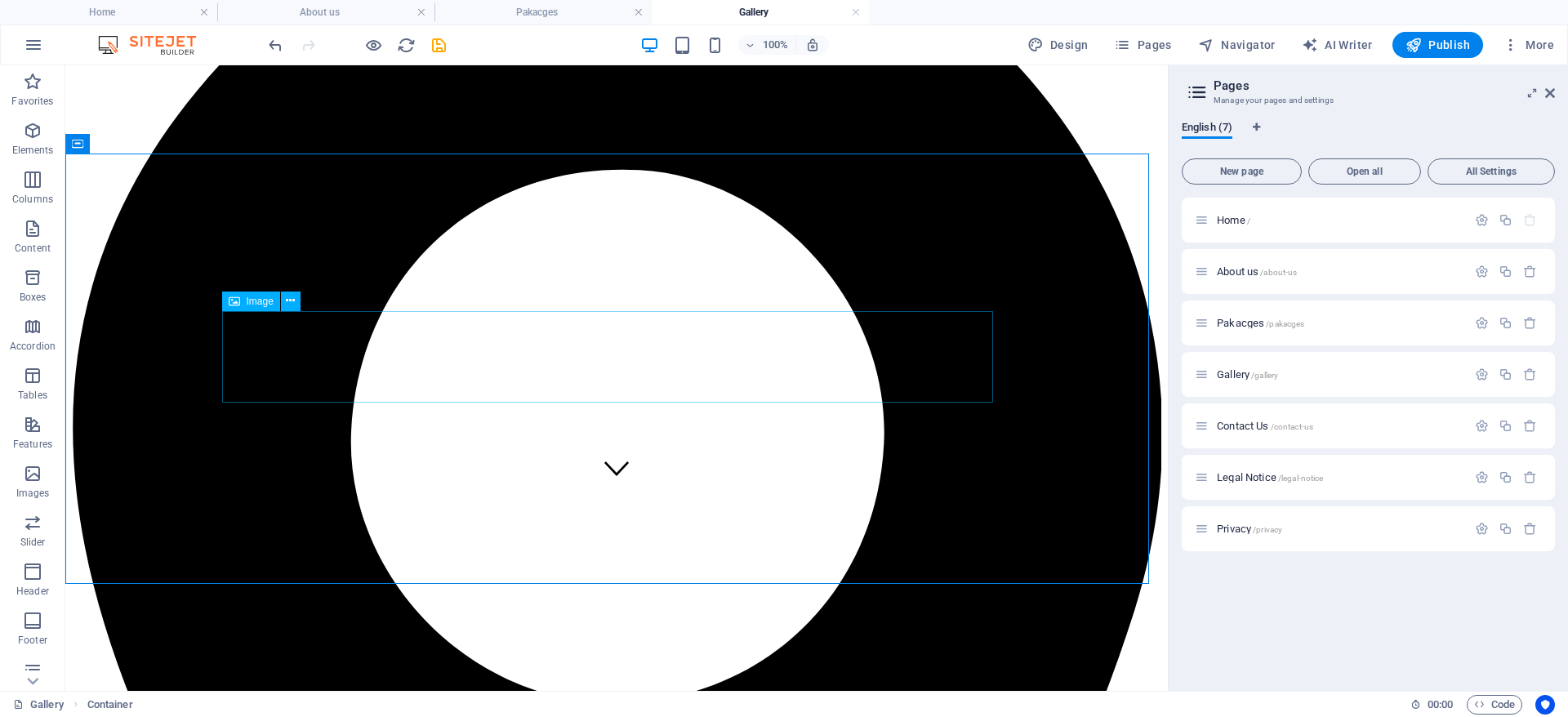 click at bounding box center (617, 3991) 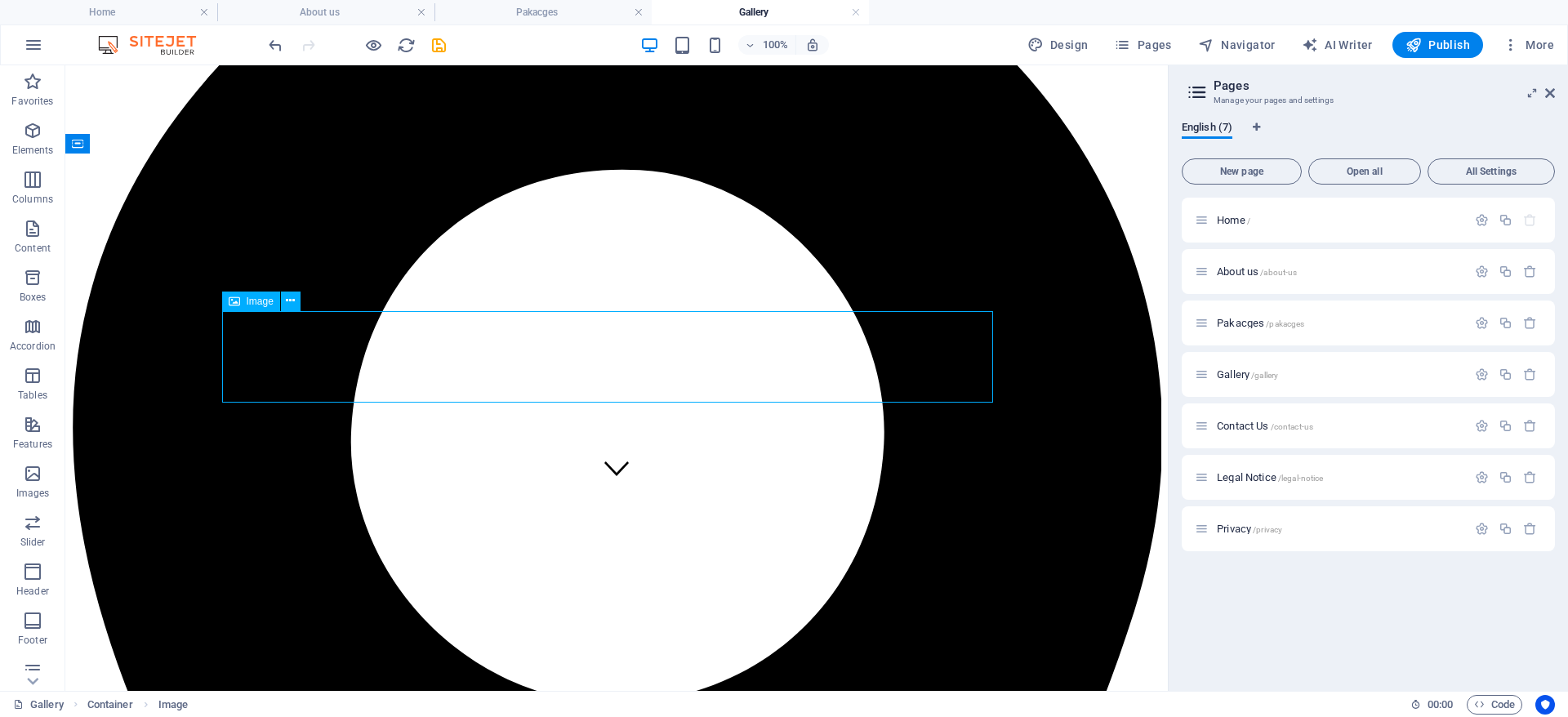 drag, startPoint x: 467, startPoint y: 347, endPoint x: 343, endPoint y: 262, distance: 150.33629 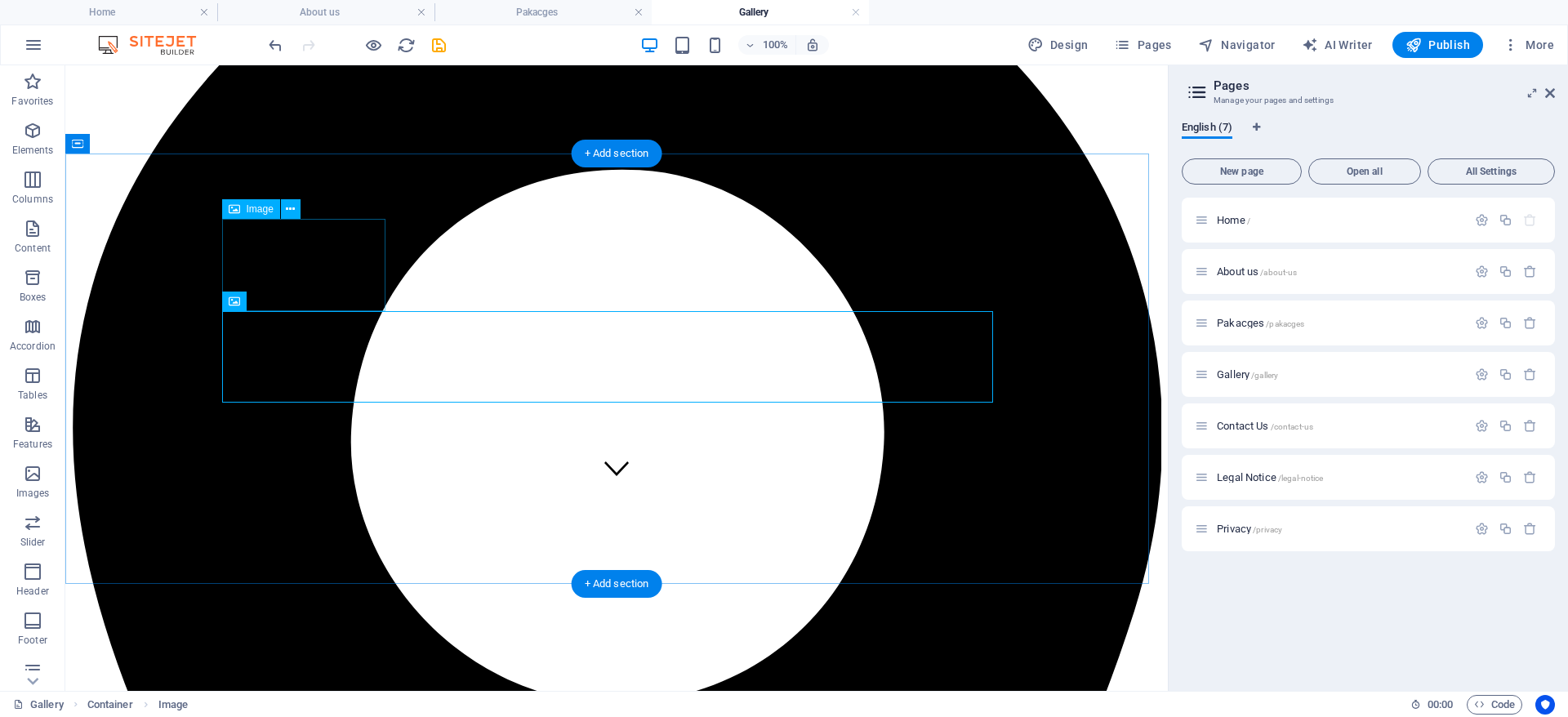 click at bounding box center [617, 3896] 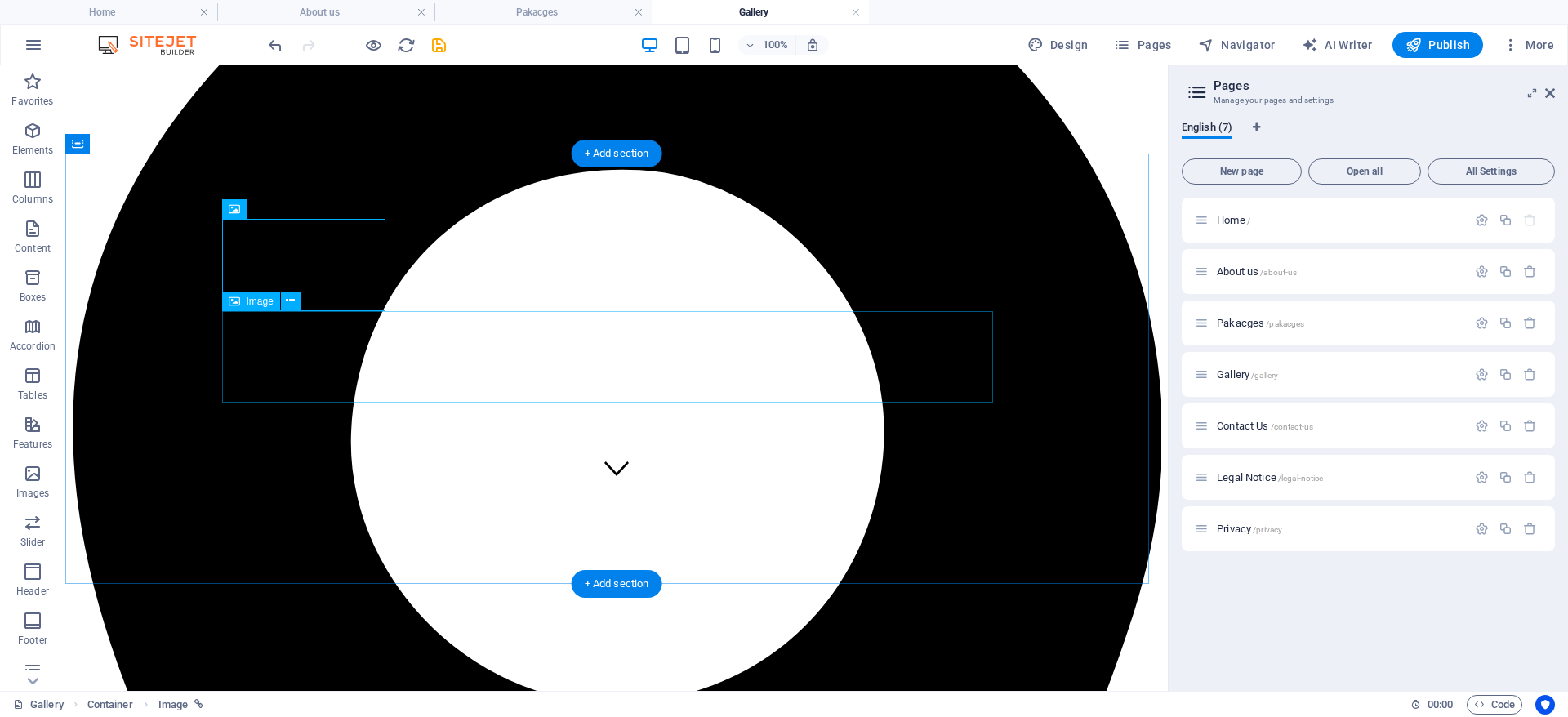 click at bounding box center (617, 3991) 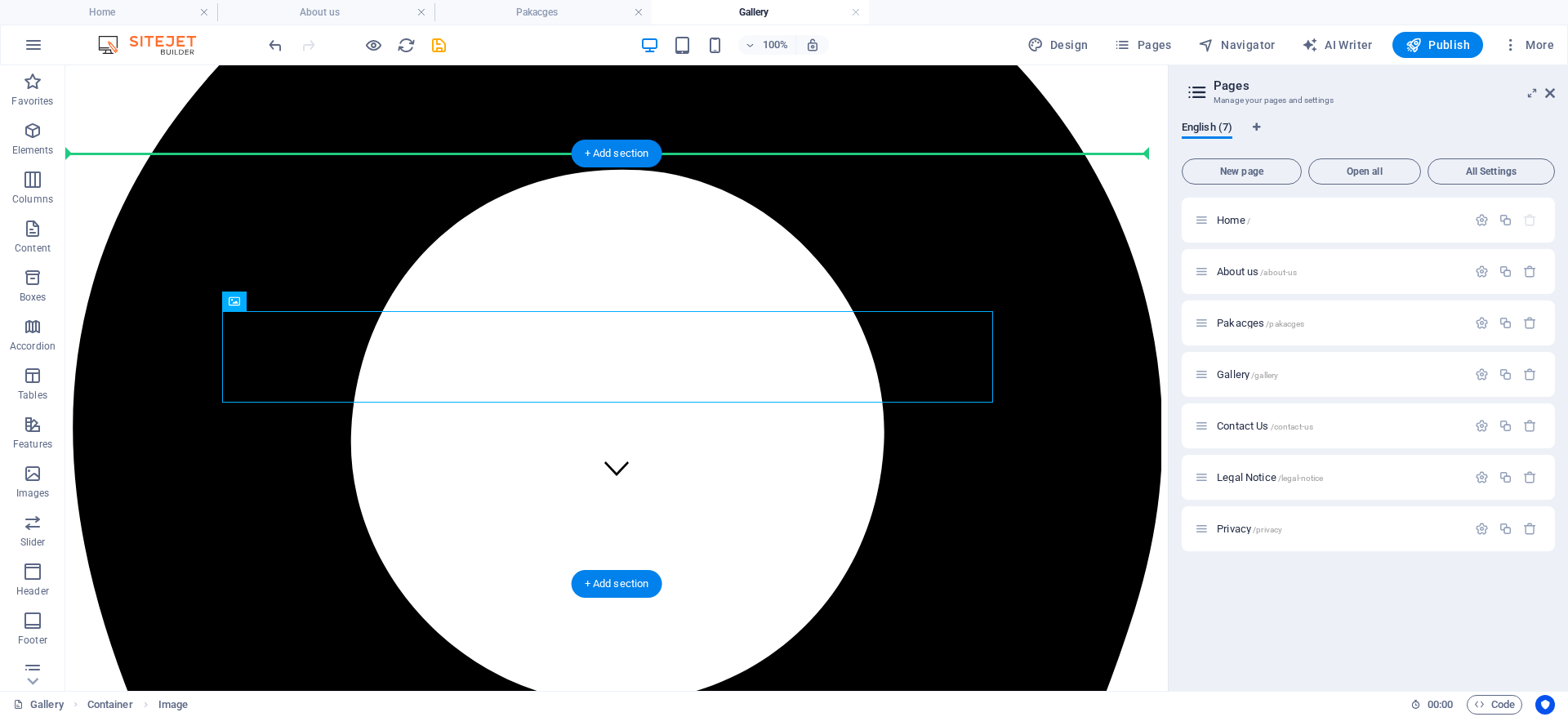 drag, startPoint x: 429, startPoint y: 351, endPoint x: 538, endPoint y: 278, distance: 131.18689 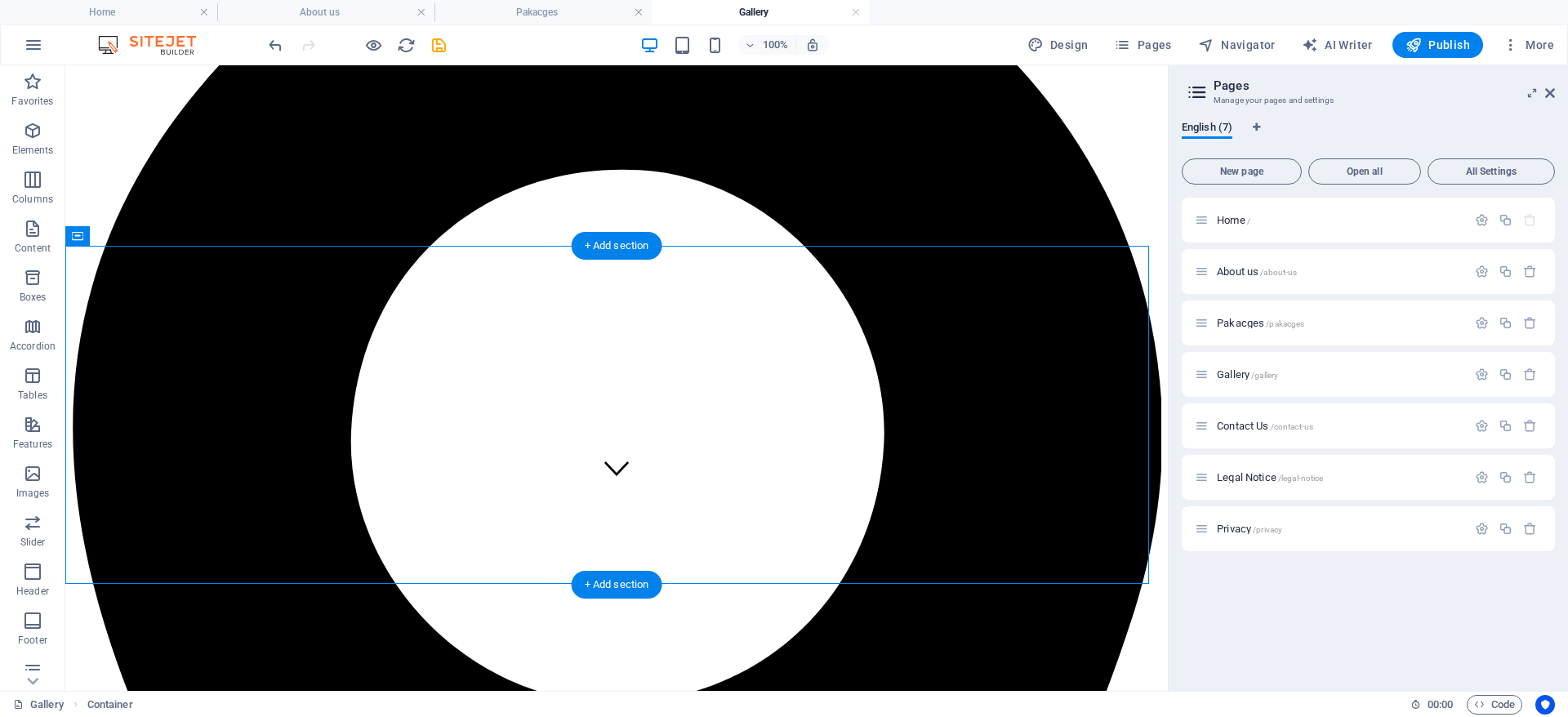 drag, startPoint x: 538, startPoint y: 278, endPoint x: 562, endPoint y: 332, distance: 59.09315 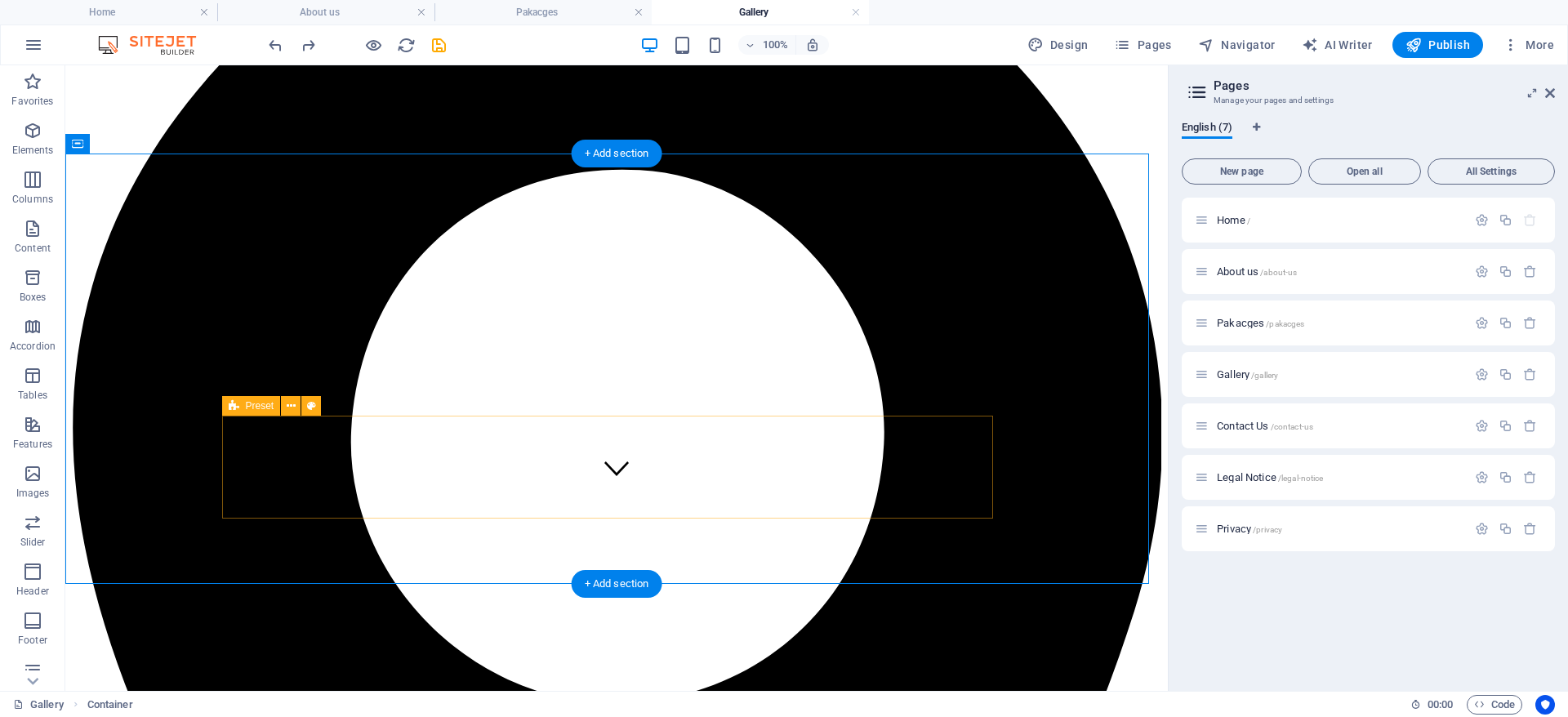 click on "Drop content here or  Add elements  Paste clipboard" at bounding box center (617, 4110) 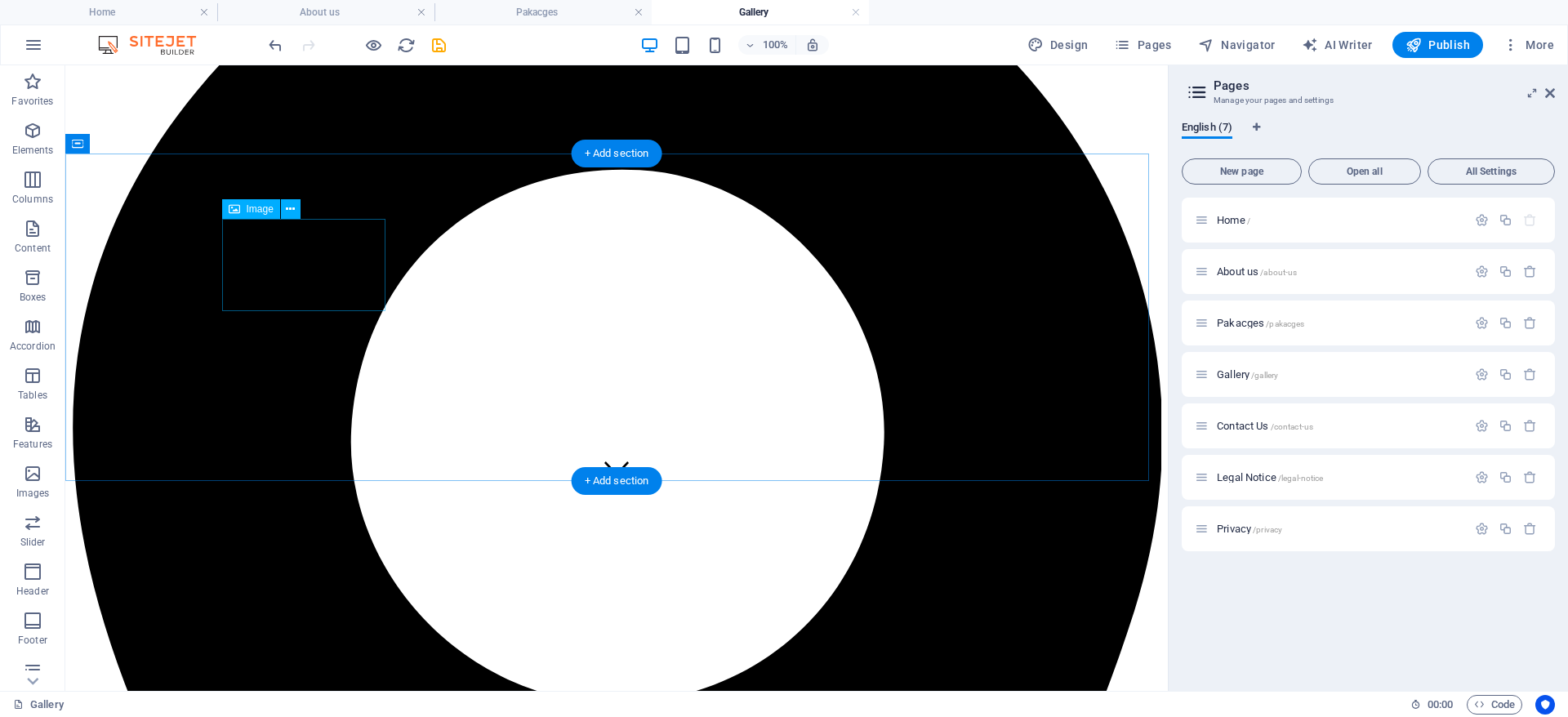 click at bounding box center (617, 3896) 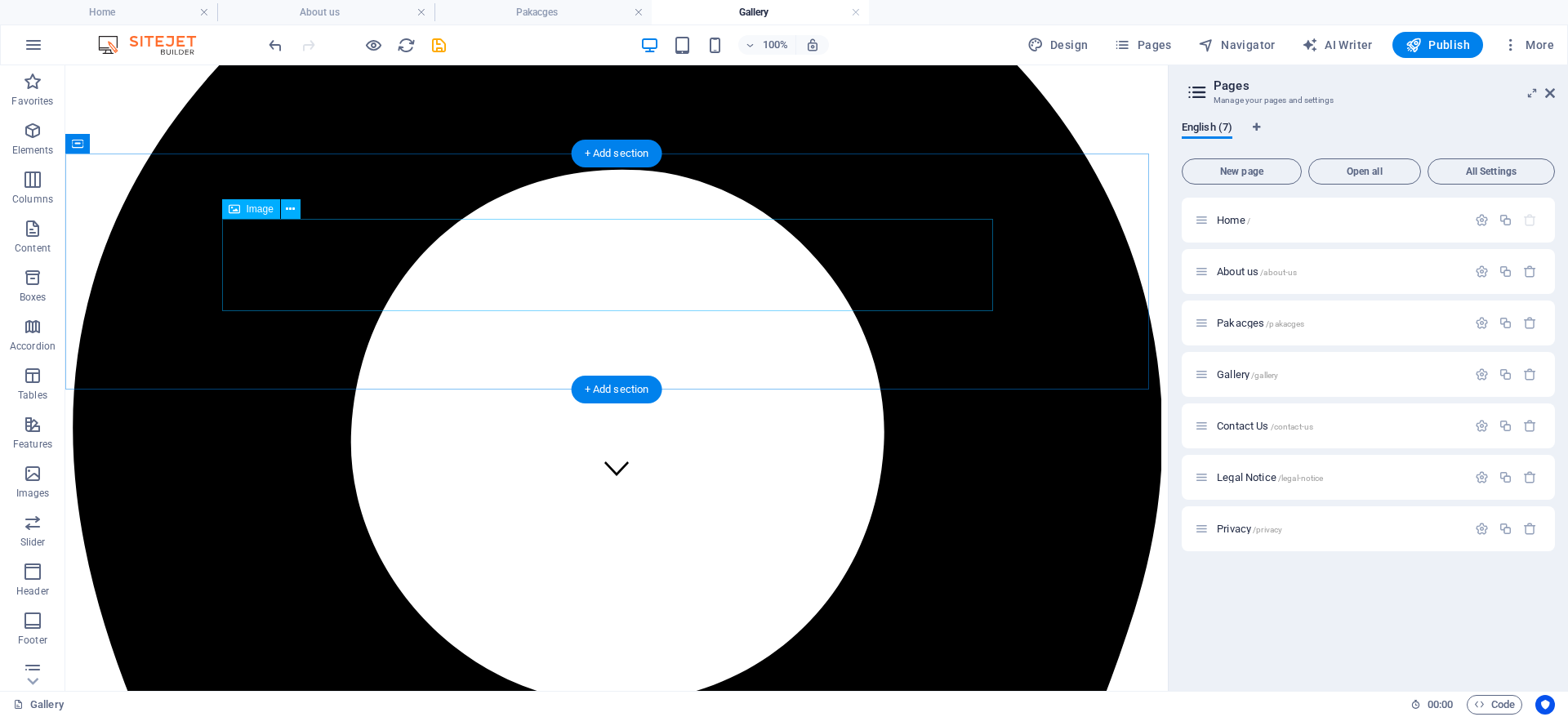 click at bounding box center [617, 3896] 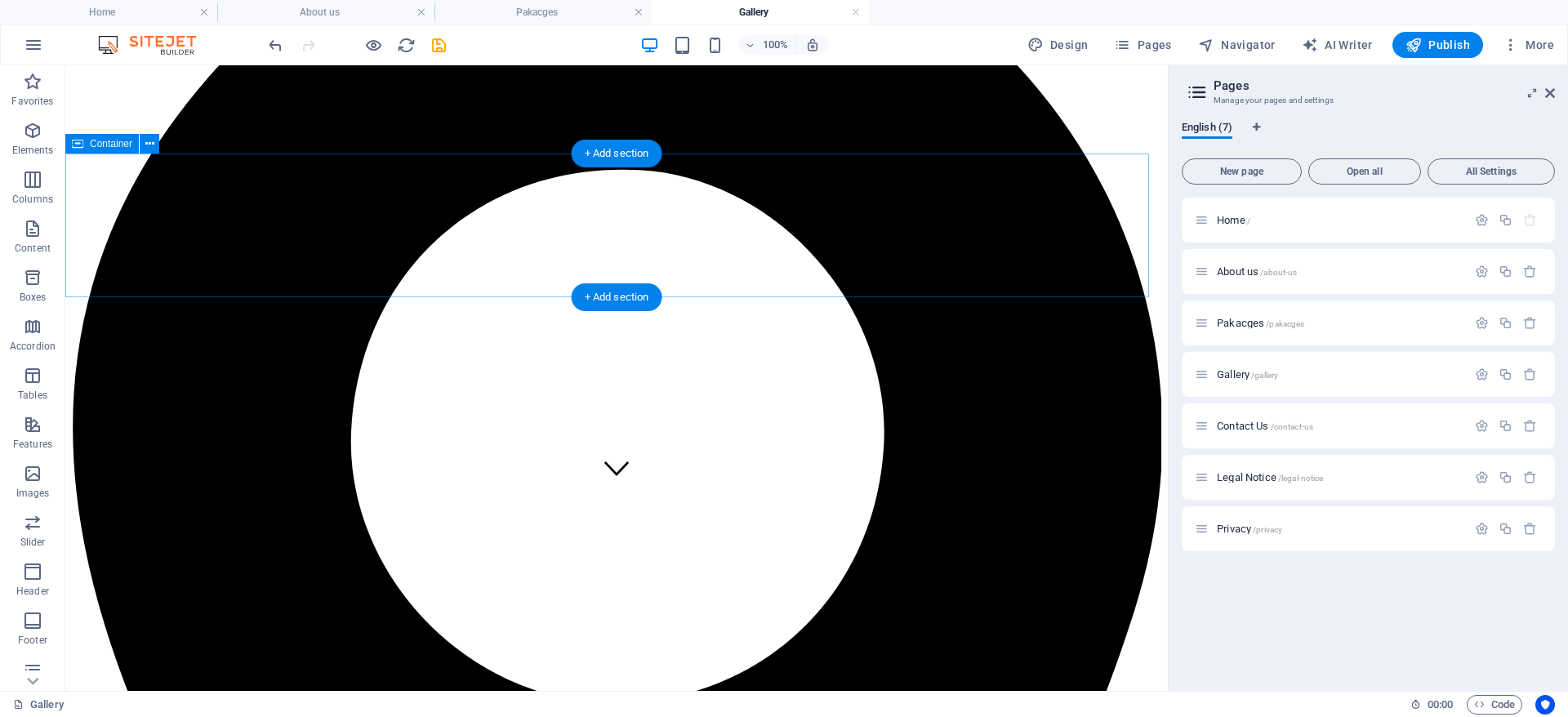 click at bounding box center [617, 3855] 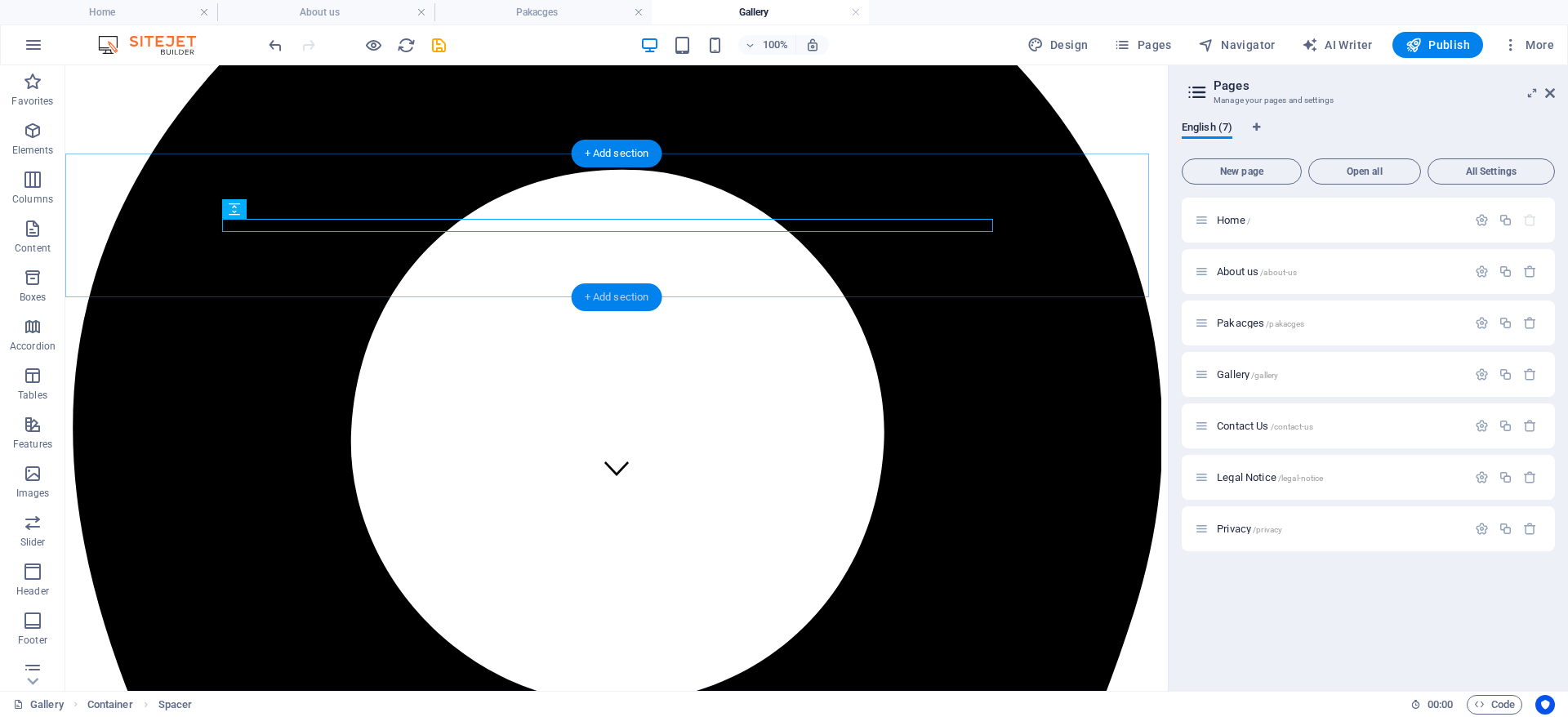 click on "+ Add section" at bounding box center [617, 297] 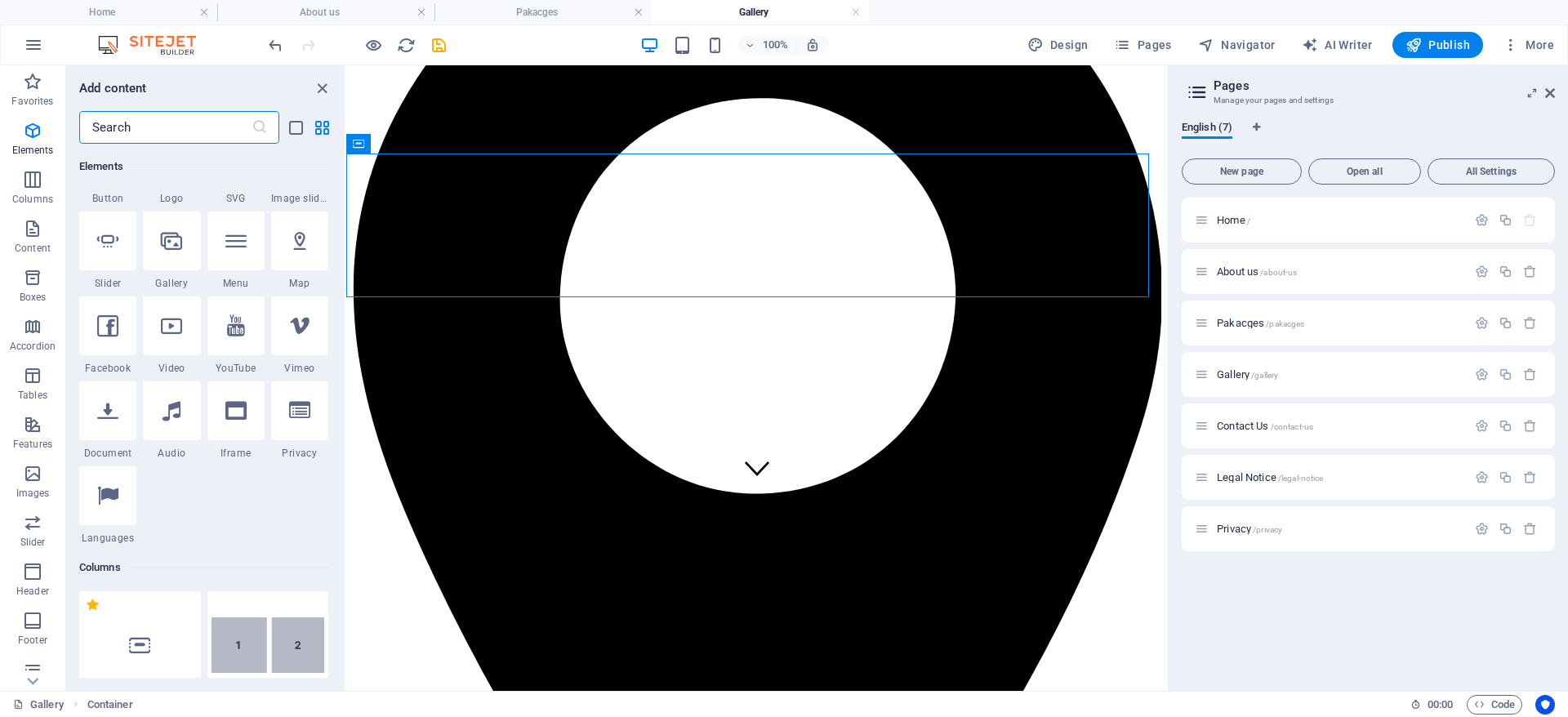 scroll, scrollTop: 285, scrollLeft: 0, axis: vertical 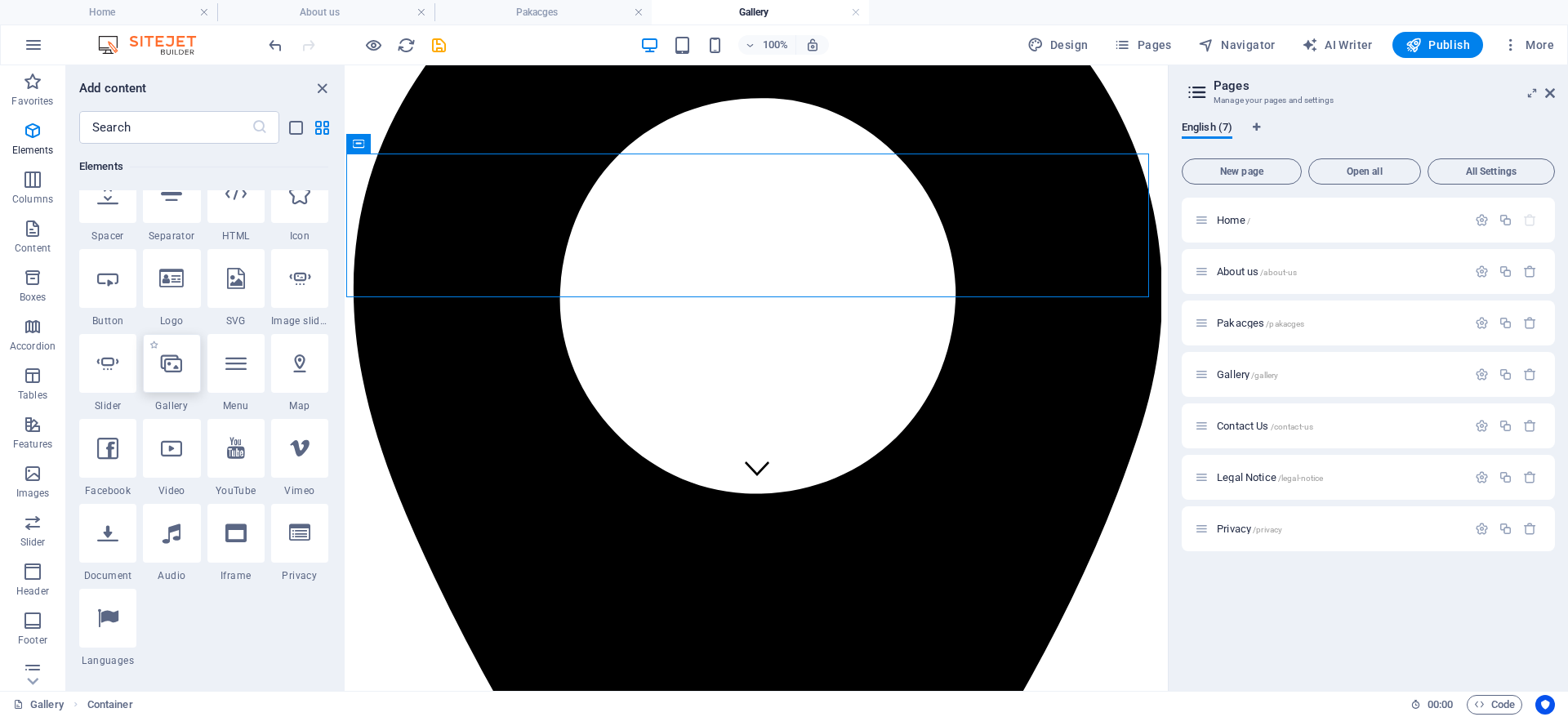 click at bounding box center (172, 363) 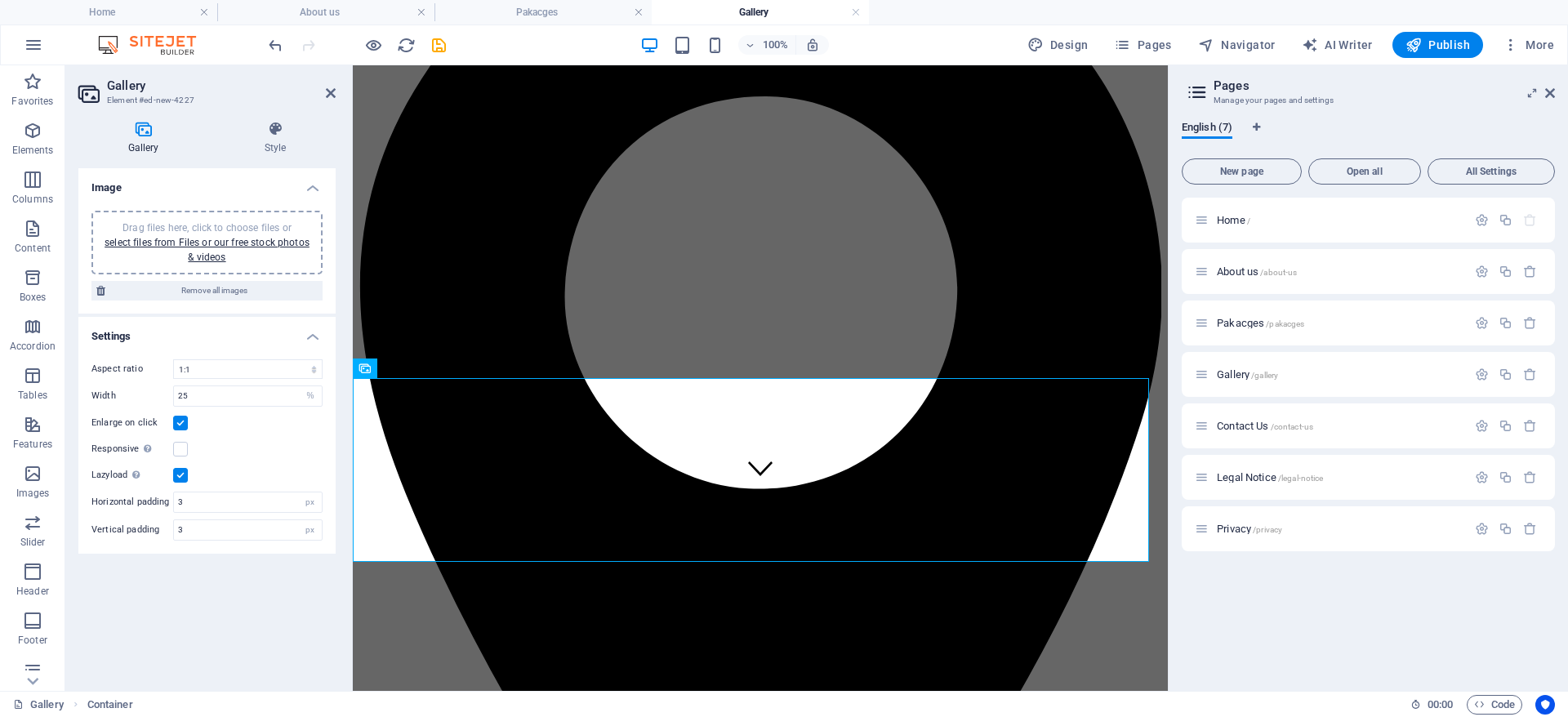 scroll, scrollTop: 114, scrollLeft: 0, axis: vertical 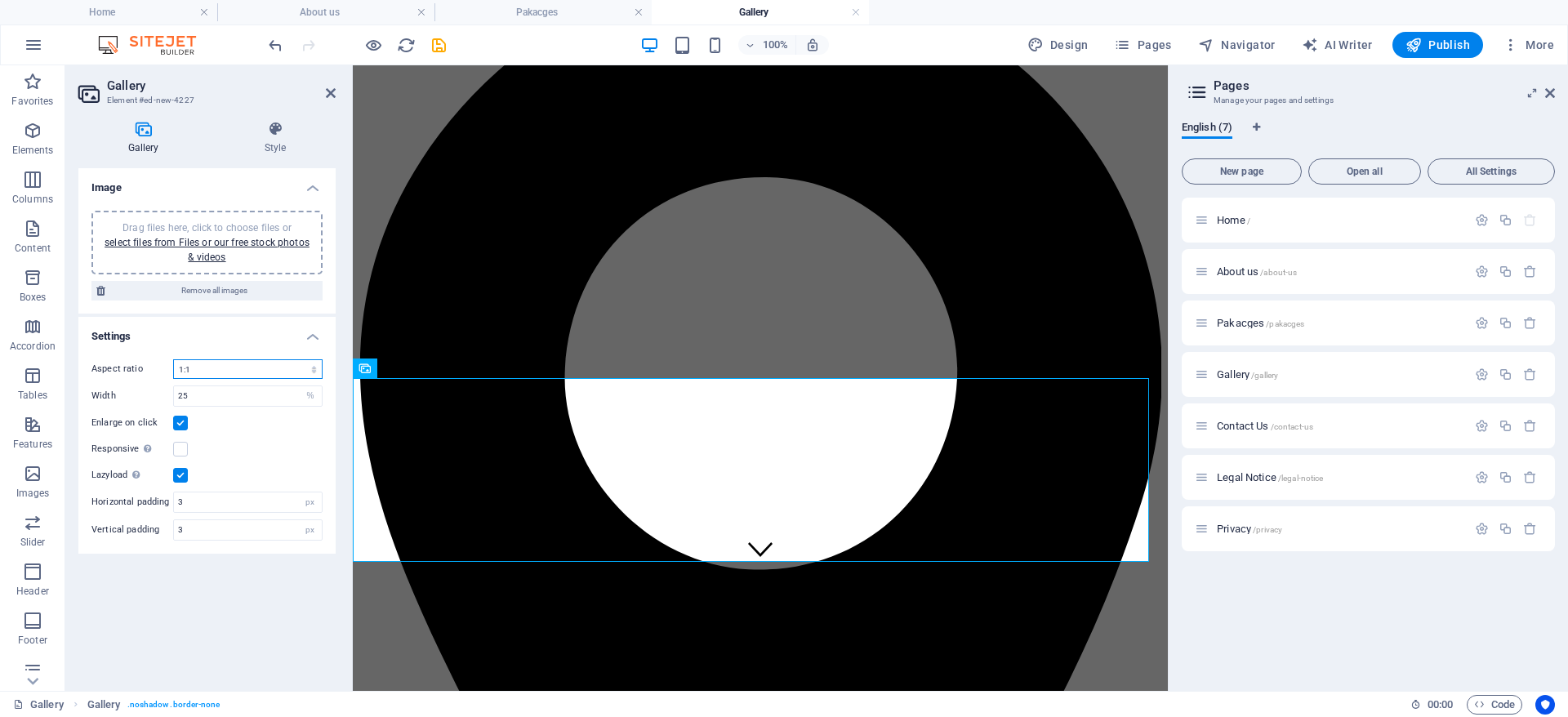 click on "No fixed aspect ratio 16:9 16:10 4:3 1:1 1:2 2:1" at bounding box center (247, 369) 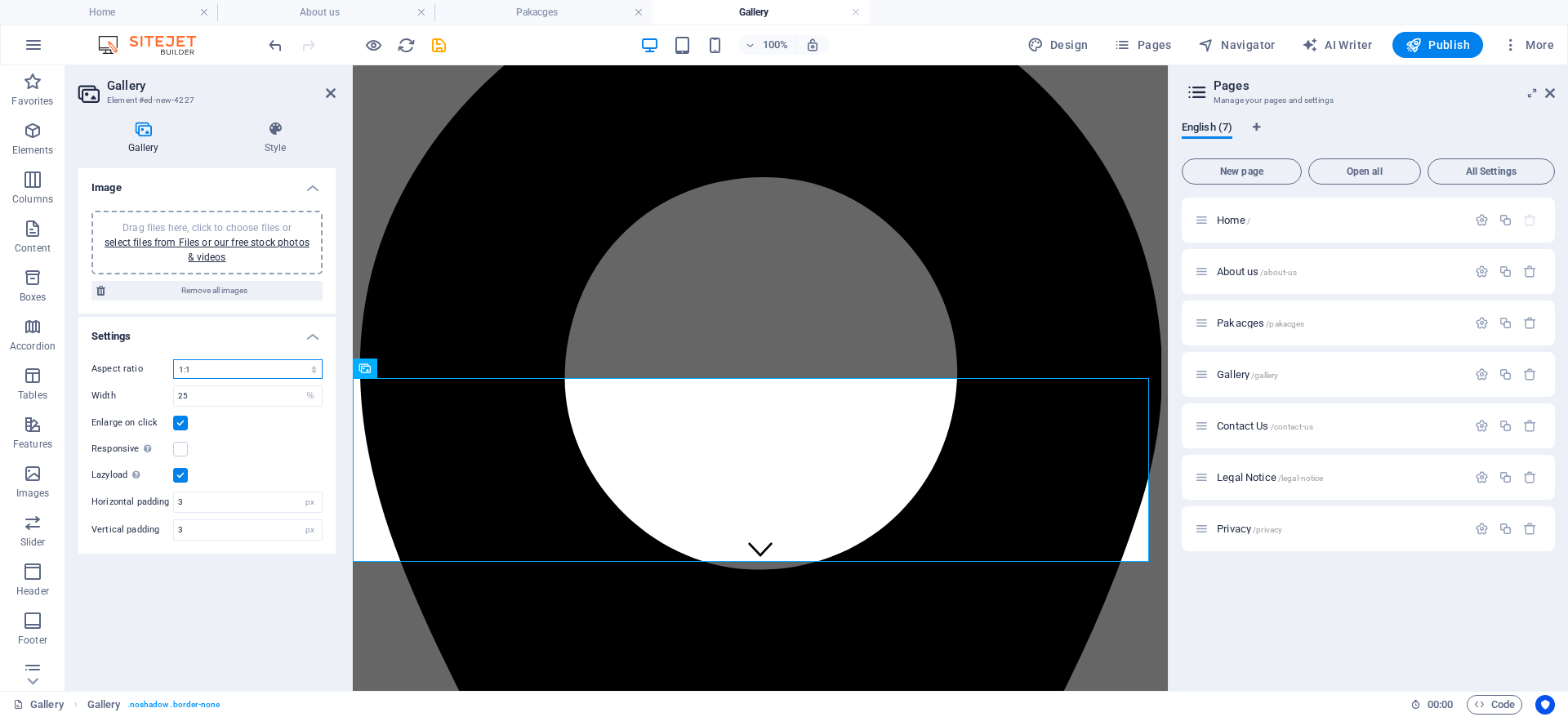 click on "No fixed aspect ratio 16:9 16:10 4:3 1:1 1:2 2:1" at bounding box center (247, 369) 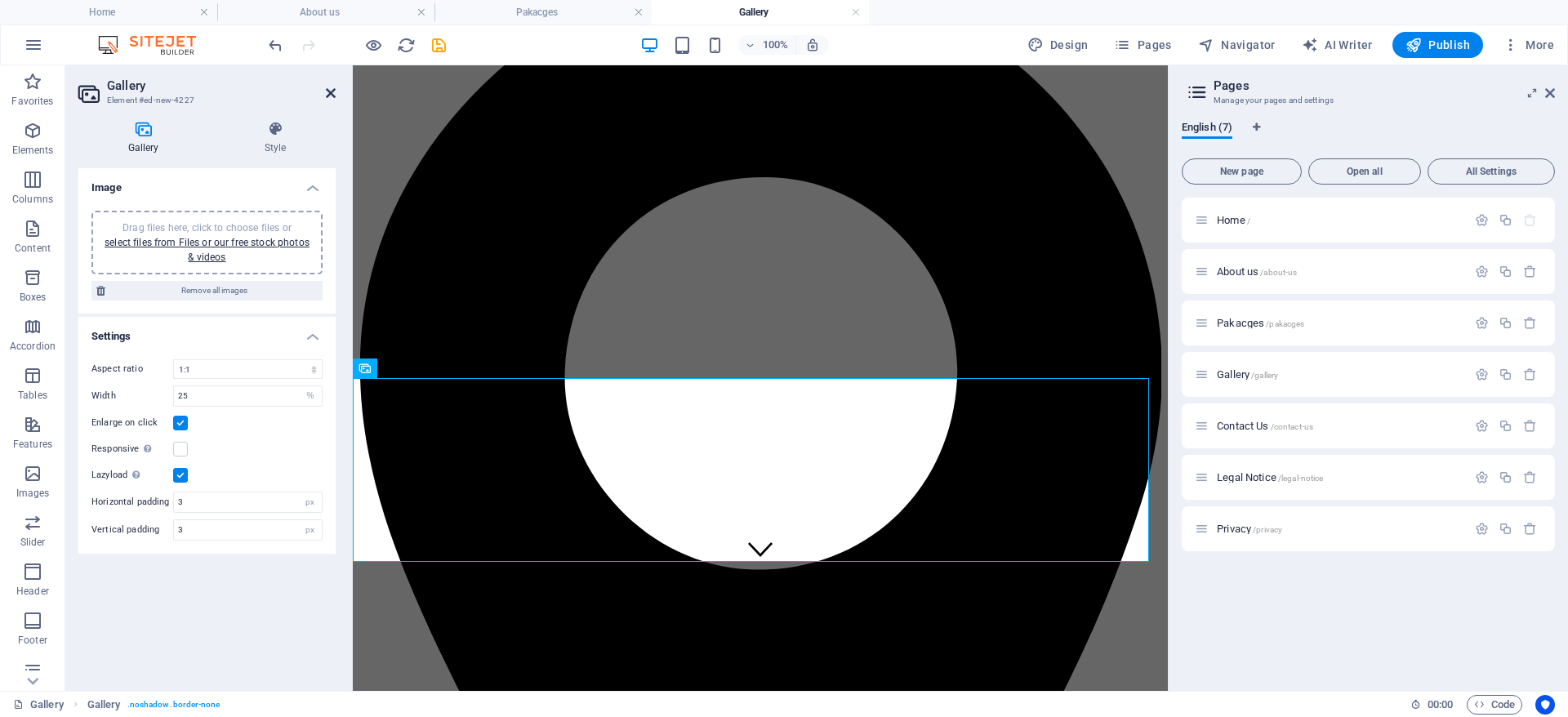 click at bounding box center (331, 93) 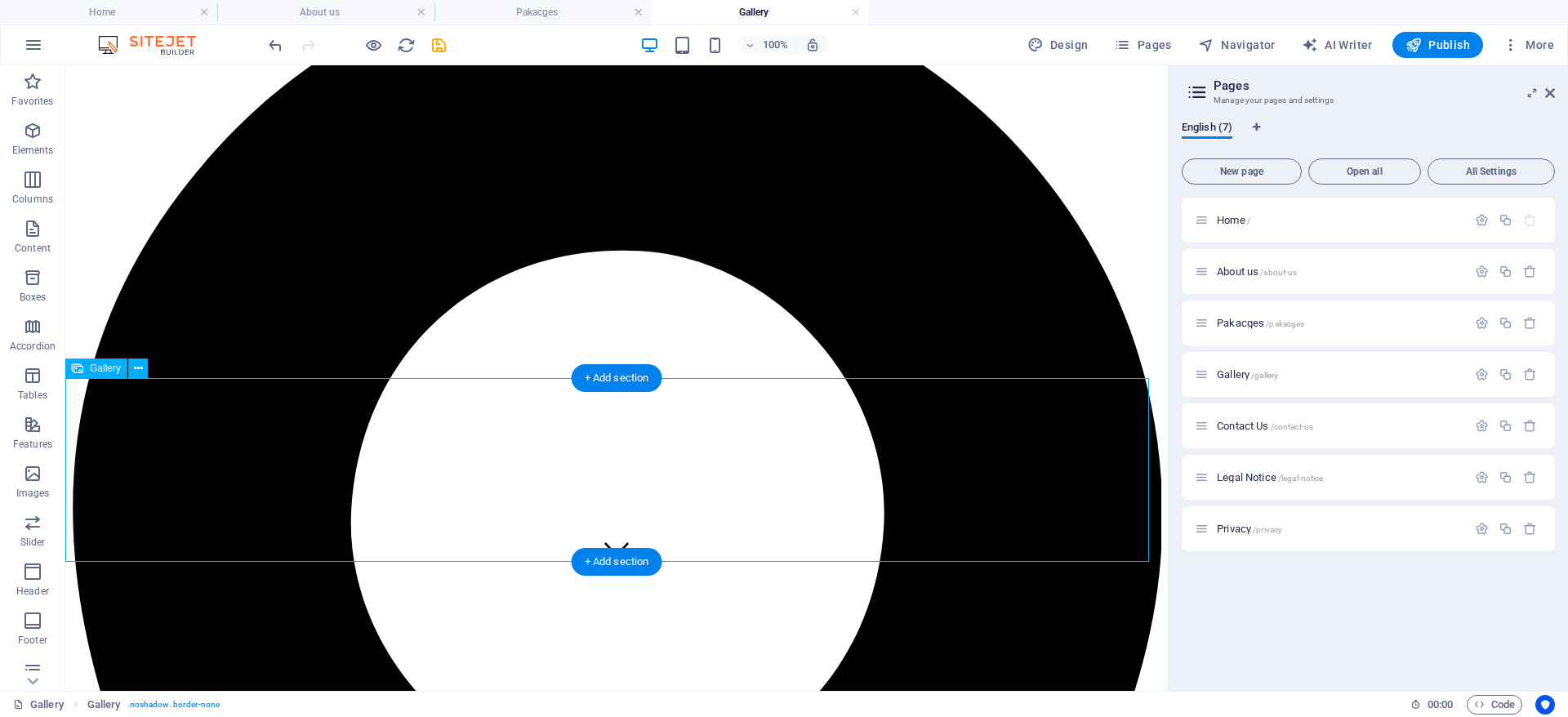 click at bounding box center (617, 4049) 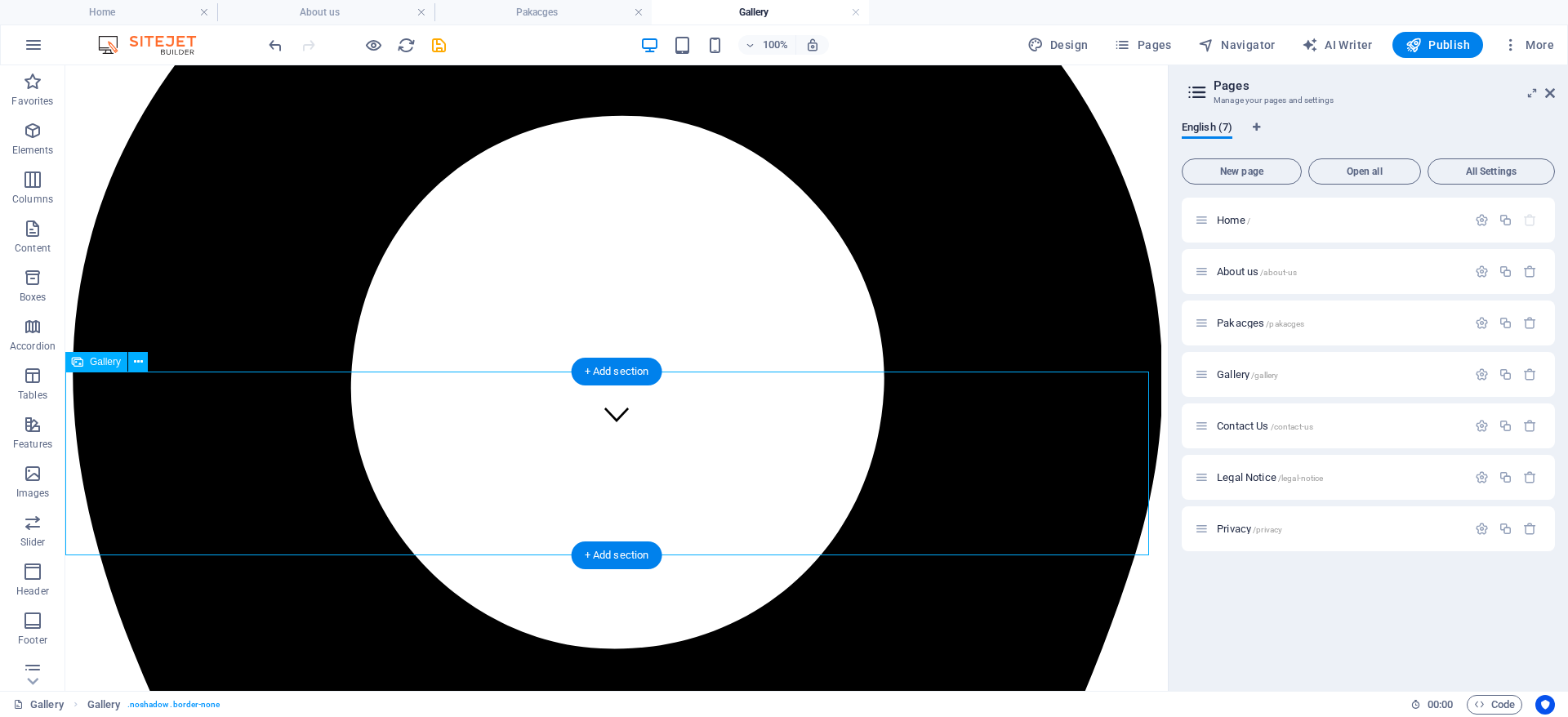 scroll, scrollTop: 114, scrollLeft: 0, axis: vertical 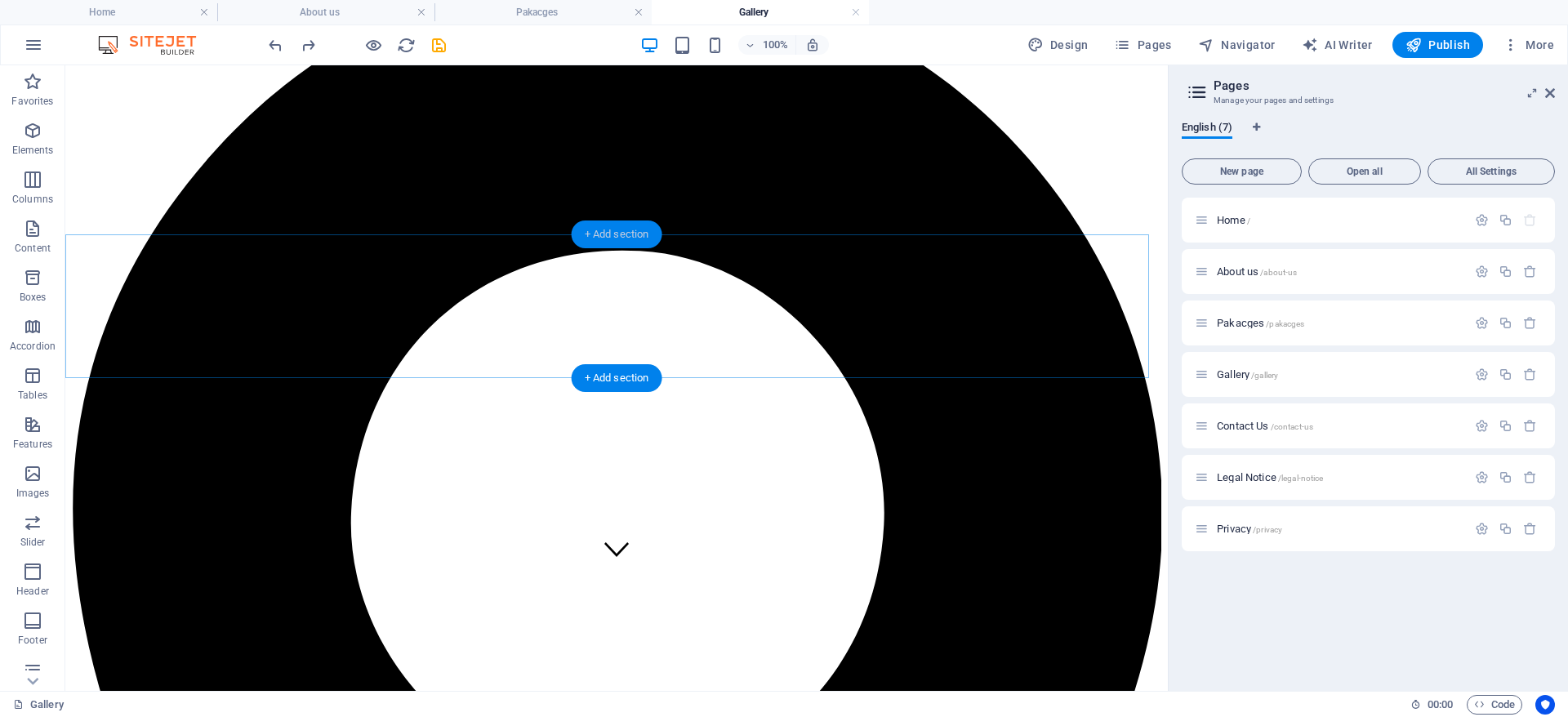 click on "+ Add section" at bounding box center [617, 234] 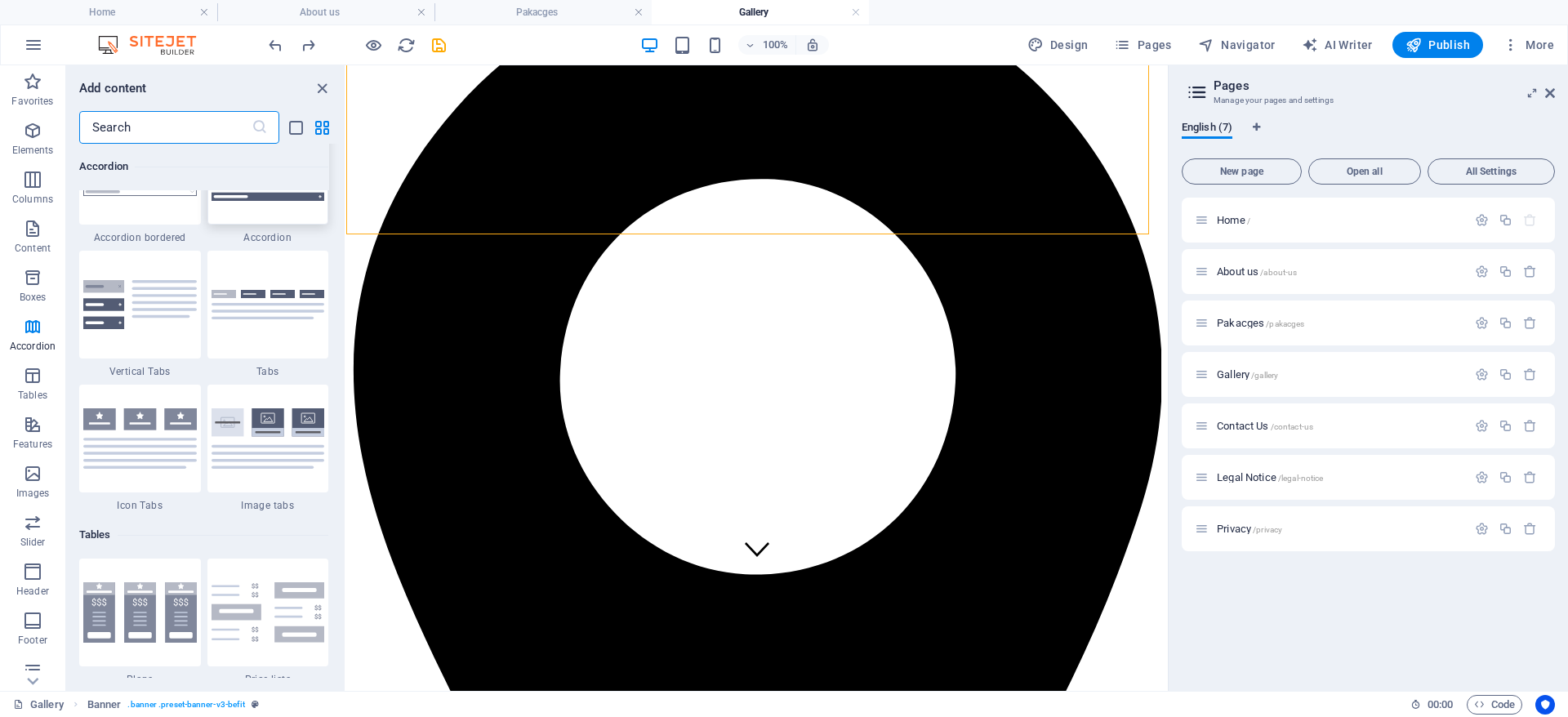 scroll, scrollTop: 5307, scrollLeft: 0, axis: vertical 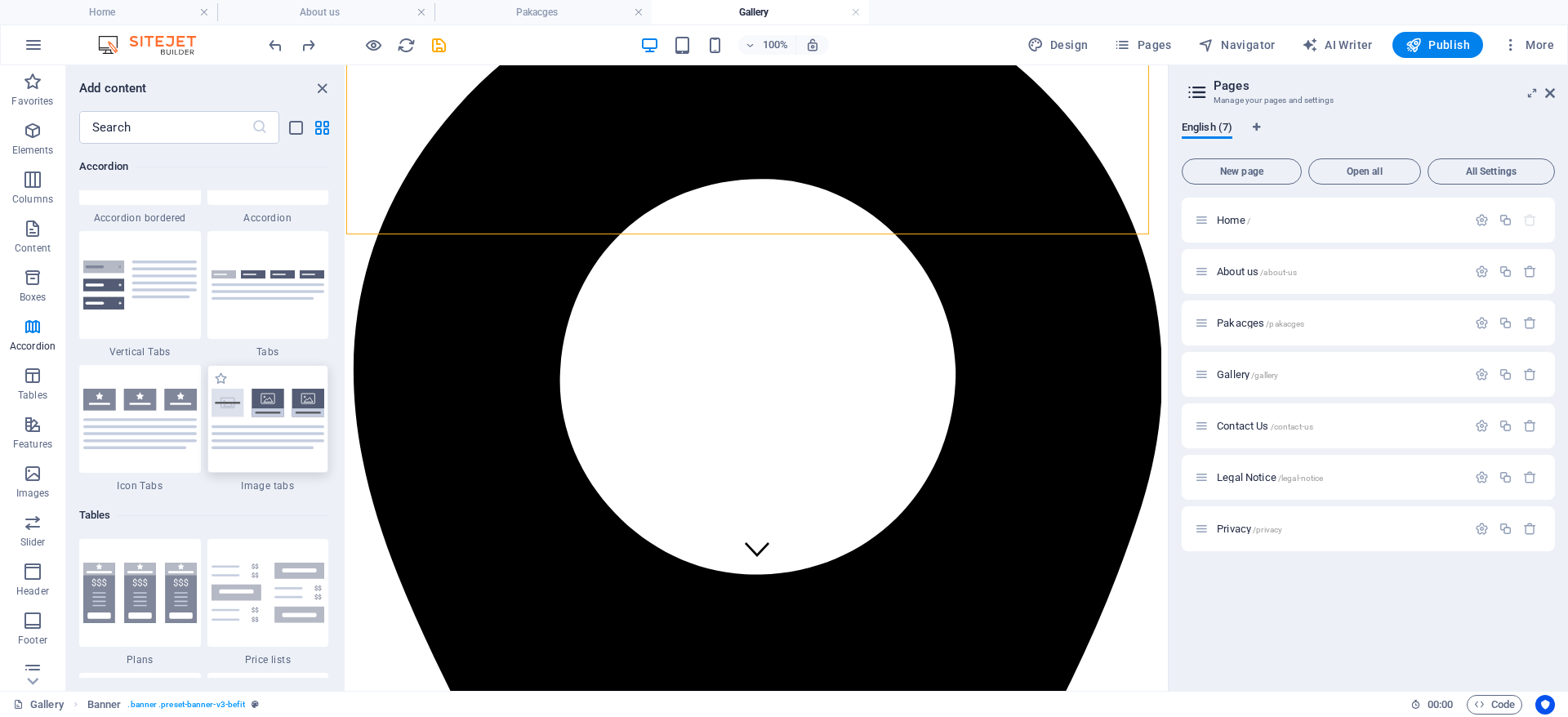 click at bounding box center [268, 419] 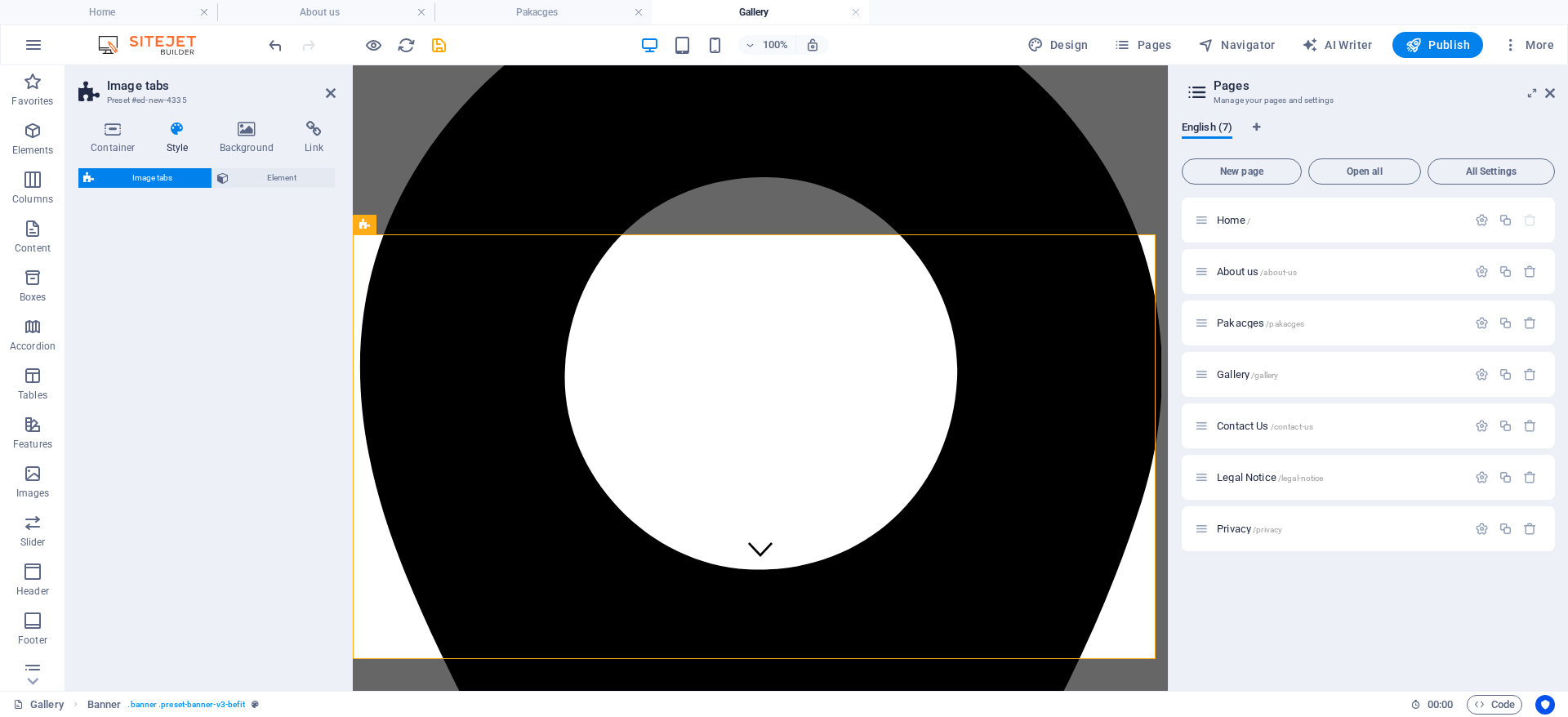 select on "rem" 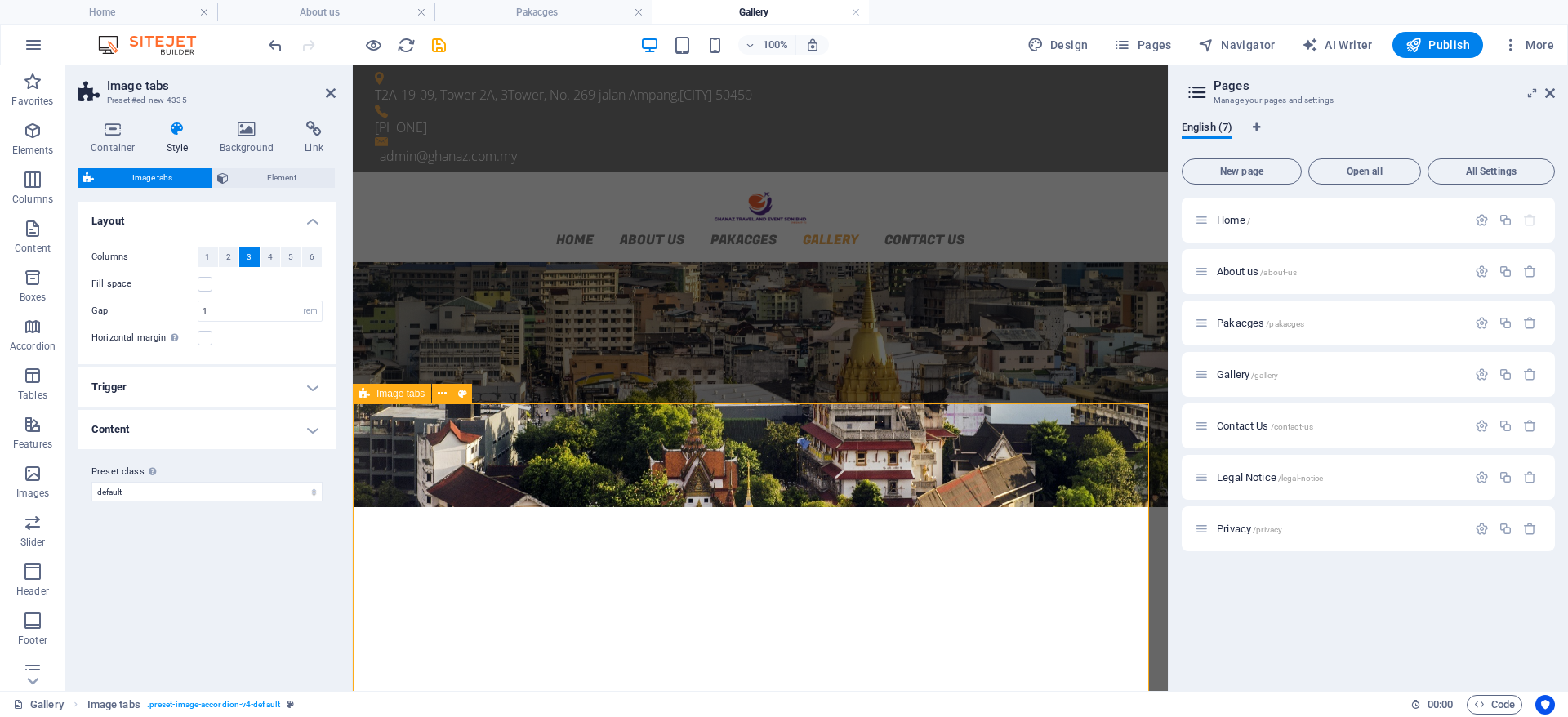 scroll, scrollTop: 122, scrollLeft: 0, axis: vertical 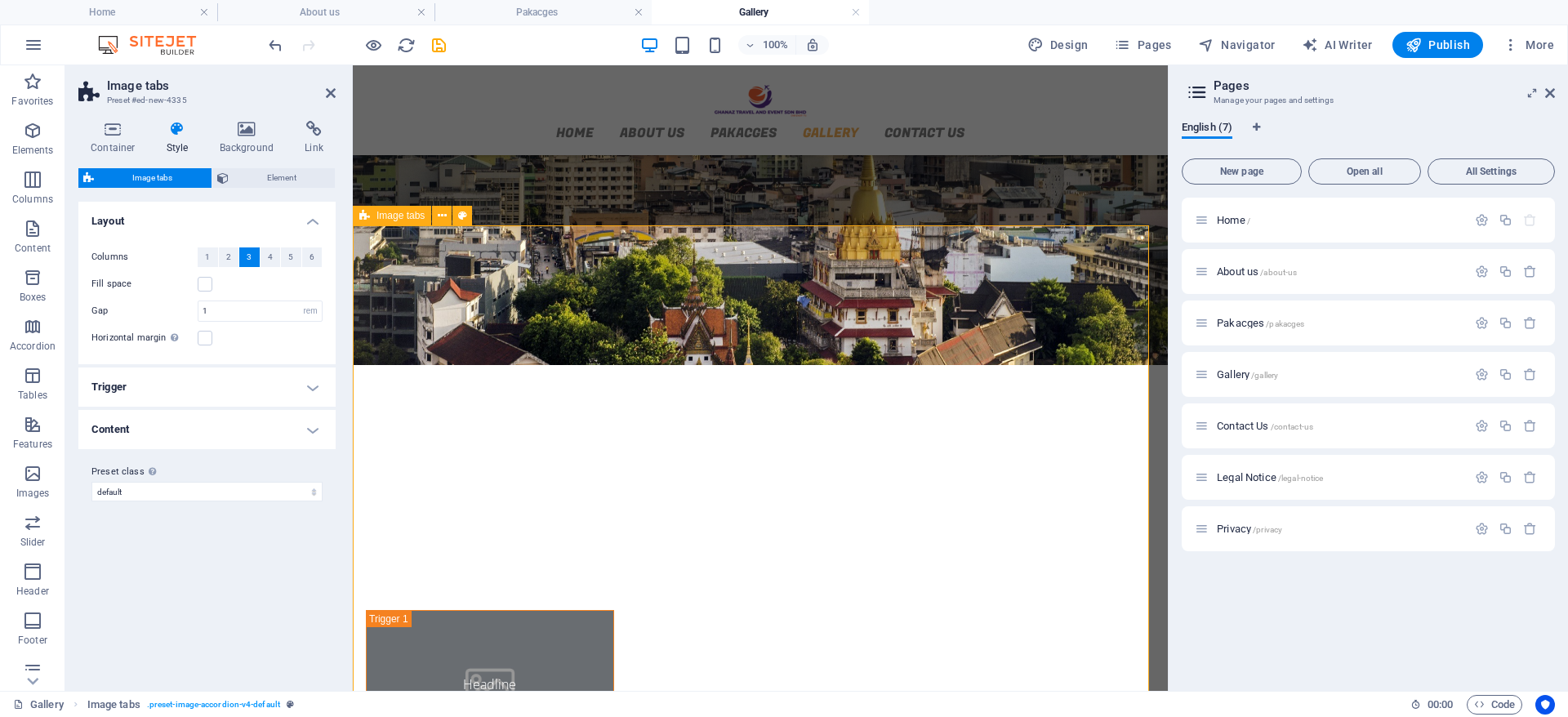 click on "Headline Lorem ipsum dolor sit amet, consectetur adipisicing elit. Natus, dolores, at, nisi eligendi repellat voluptatem minima officia veritatis quasi animi porro laudantium dicta dolor voluptate non maiores ipsum reprehenderit odio fugiat reiciendis consectetur fuga pariatur libero accusantium quod minus odit debitis cumque quo adipisci vel vitae aliquid corrupti perferendis voluptates. Headline Lorem ipsum dolor sit amet, consectetur adipisicing elit. Natus, dolores, at, nisi eligendi repellat voluptatem minima officia veritatis quasi animi porro laudantium dicta dolor voluptate non maiores ipsum reprehenderit odio fugiat reiciendis consectetur fuga pariatur libero accusantium quod minus odit debitis cumque quo adipisci vel vitae aliquid corrupti perferendis voluptates. Headline" at bounding box center (760, 942) 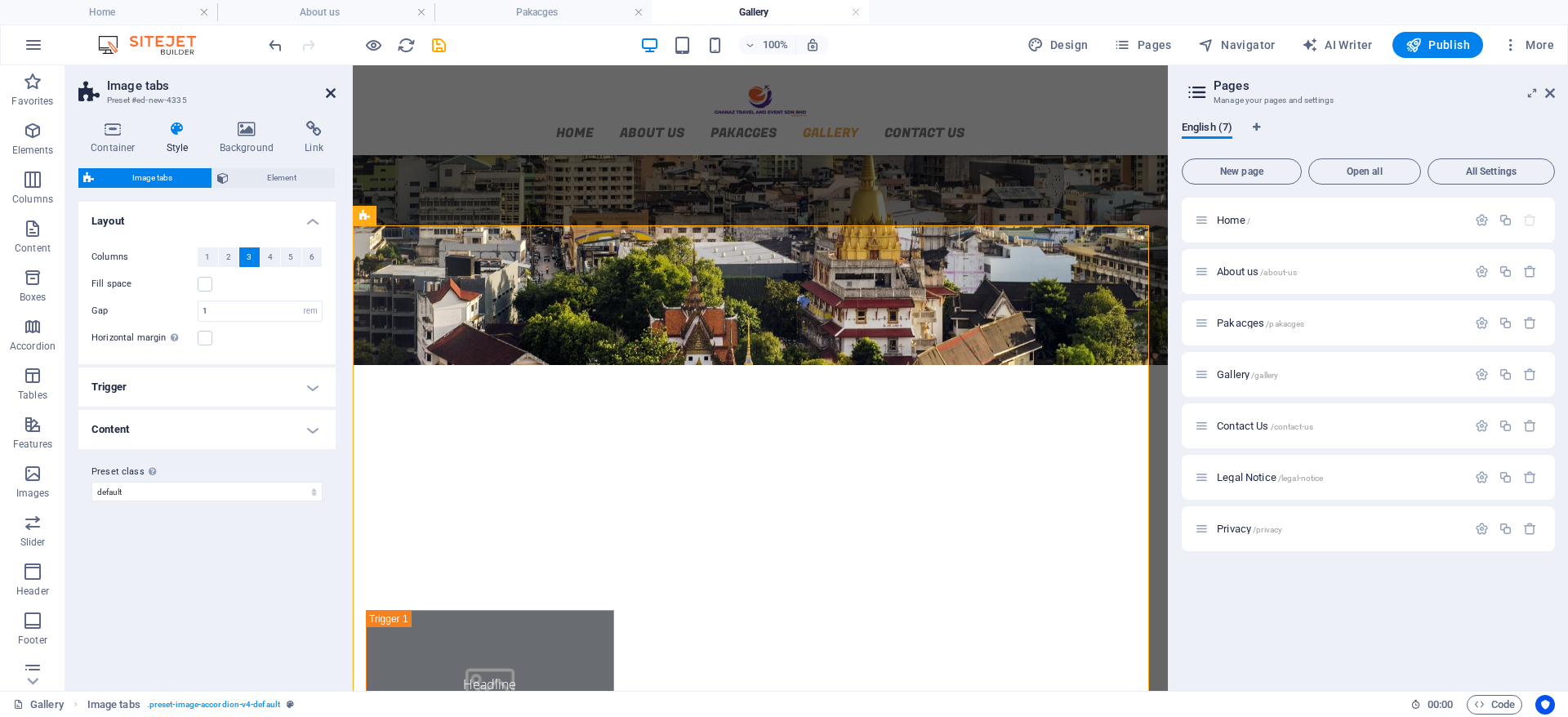 click at bounding box center [331, 93] 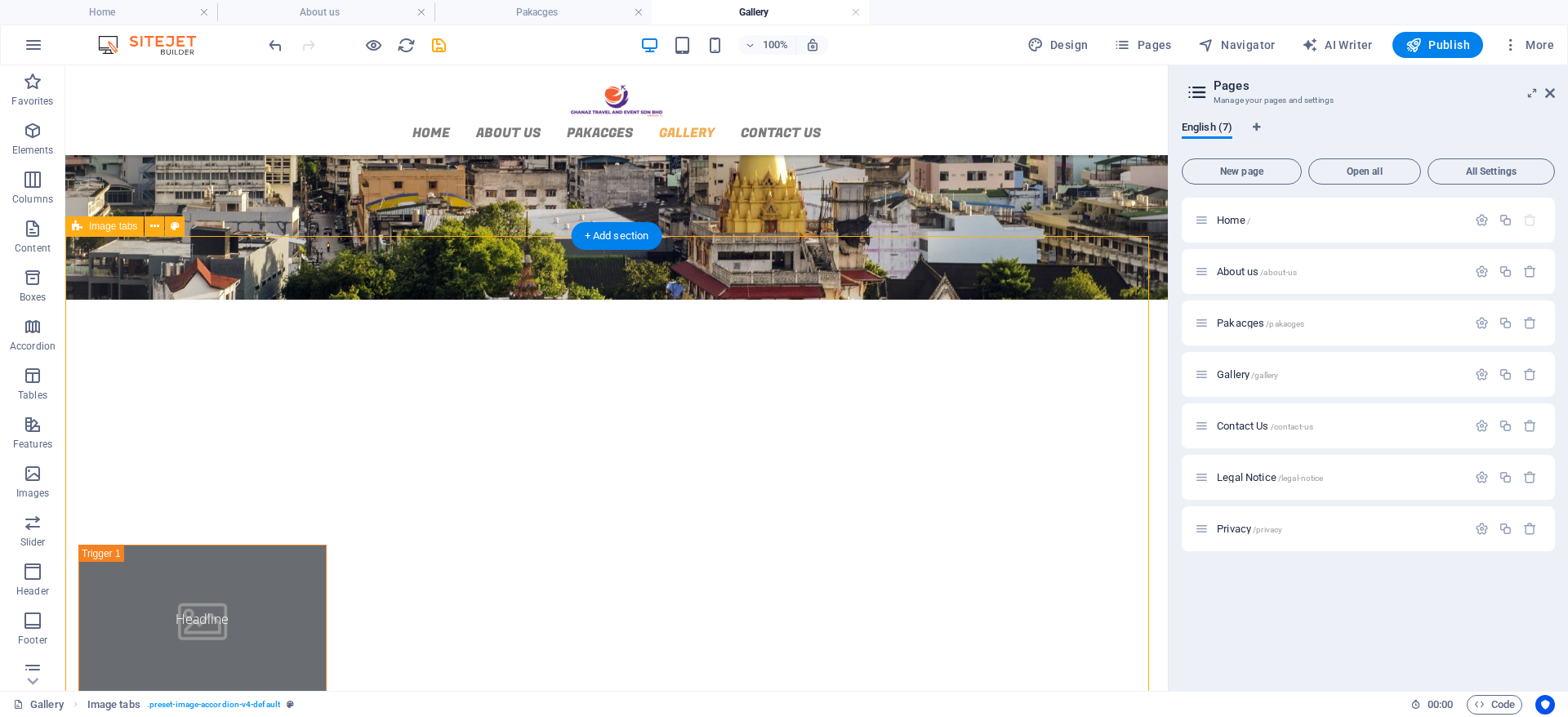 scroll, scrollTop: 0, scrollLeft: 0, axis: both 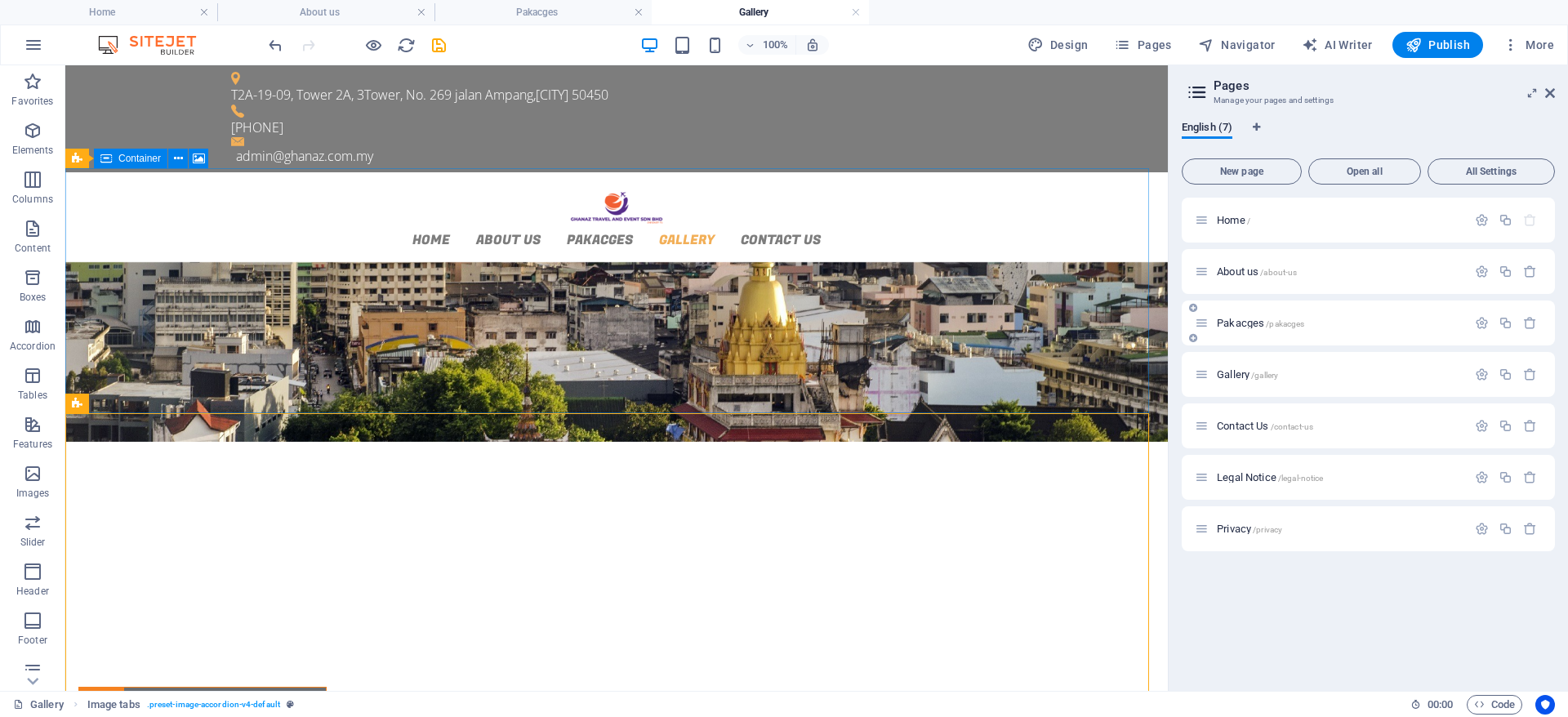 click on "Pakacges /pakacges" at bounding box center (1260, 323) 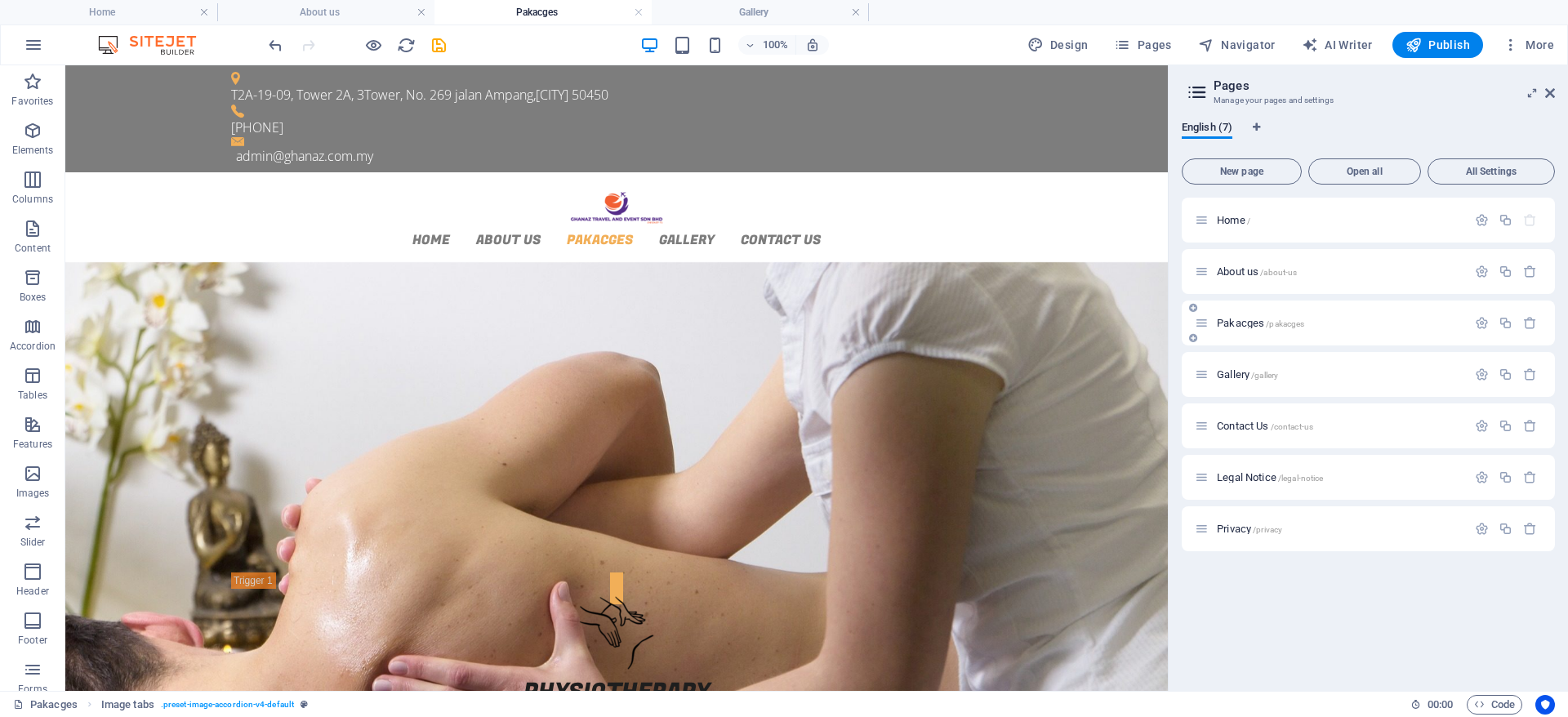 click on "Pakacges /pakacges" at bounding box center (1260, 323) 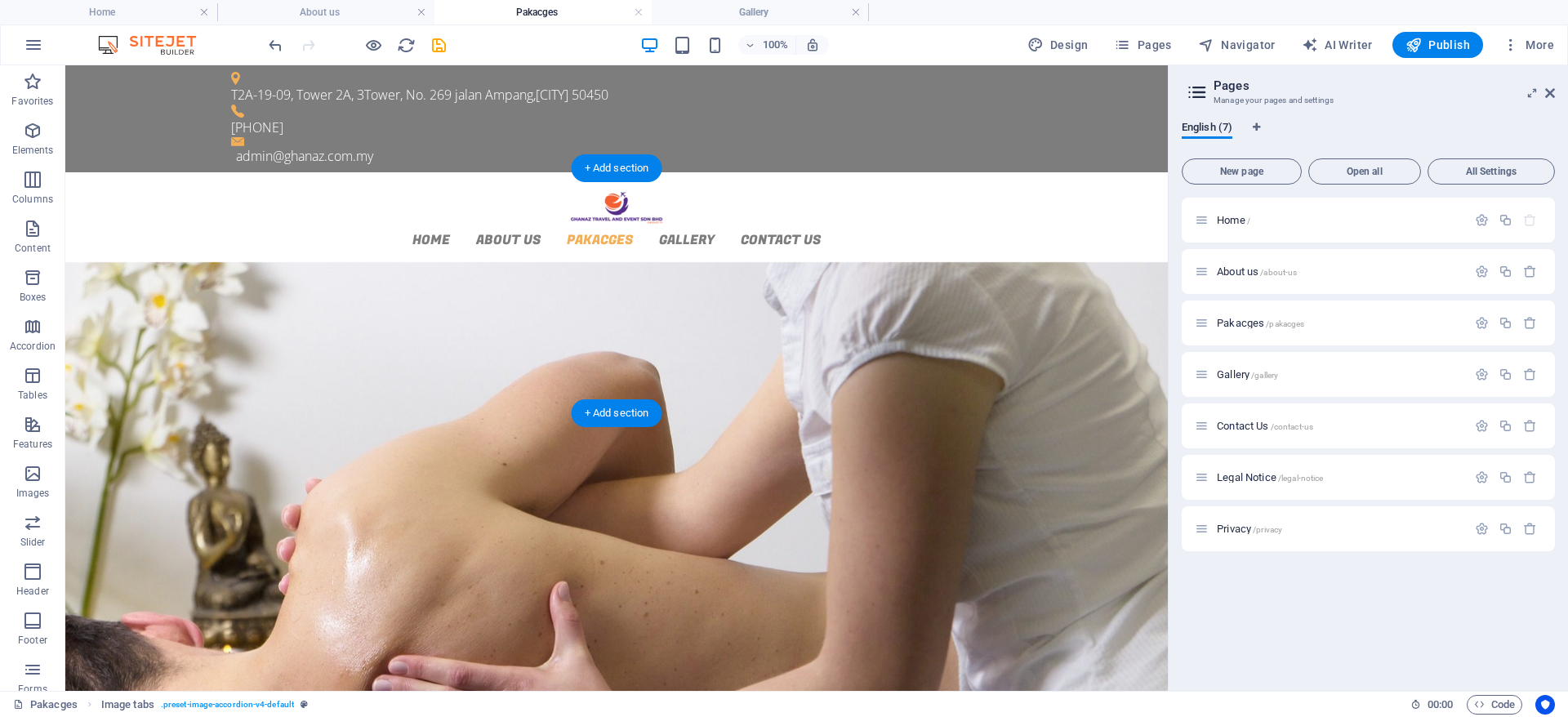 click at bounding box center (617, 575) 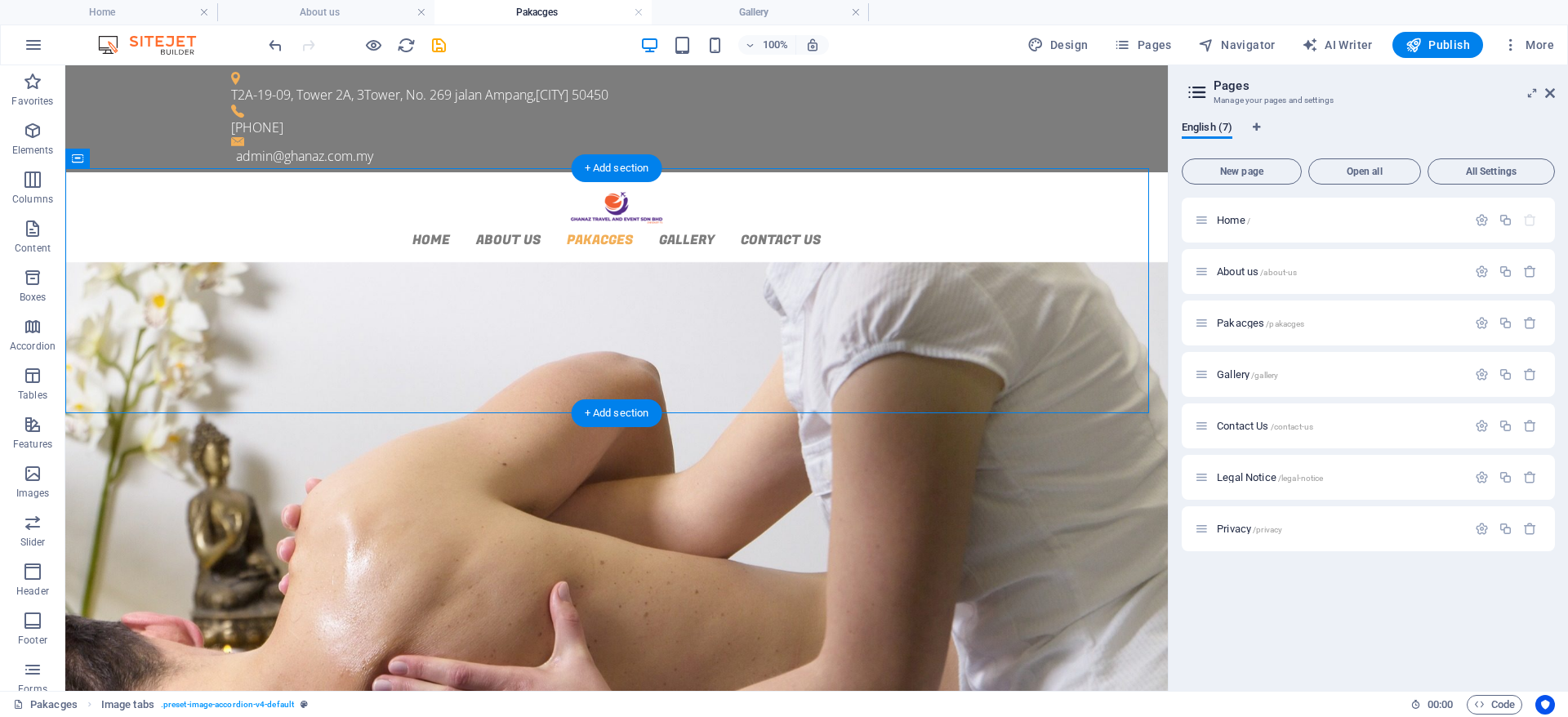click at bounding box center (617, 575) 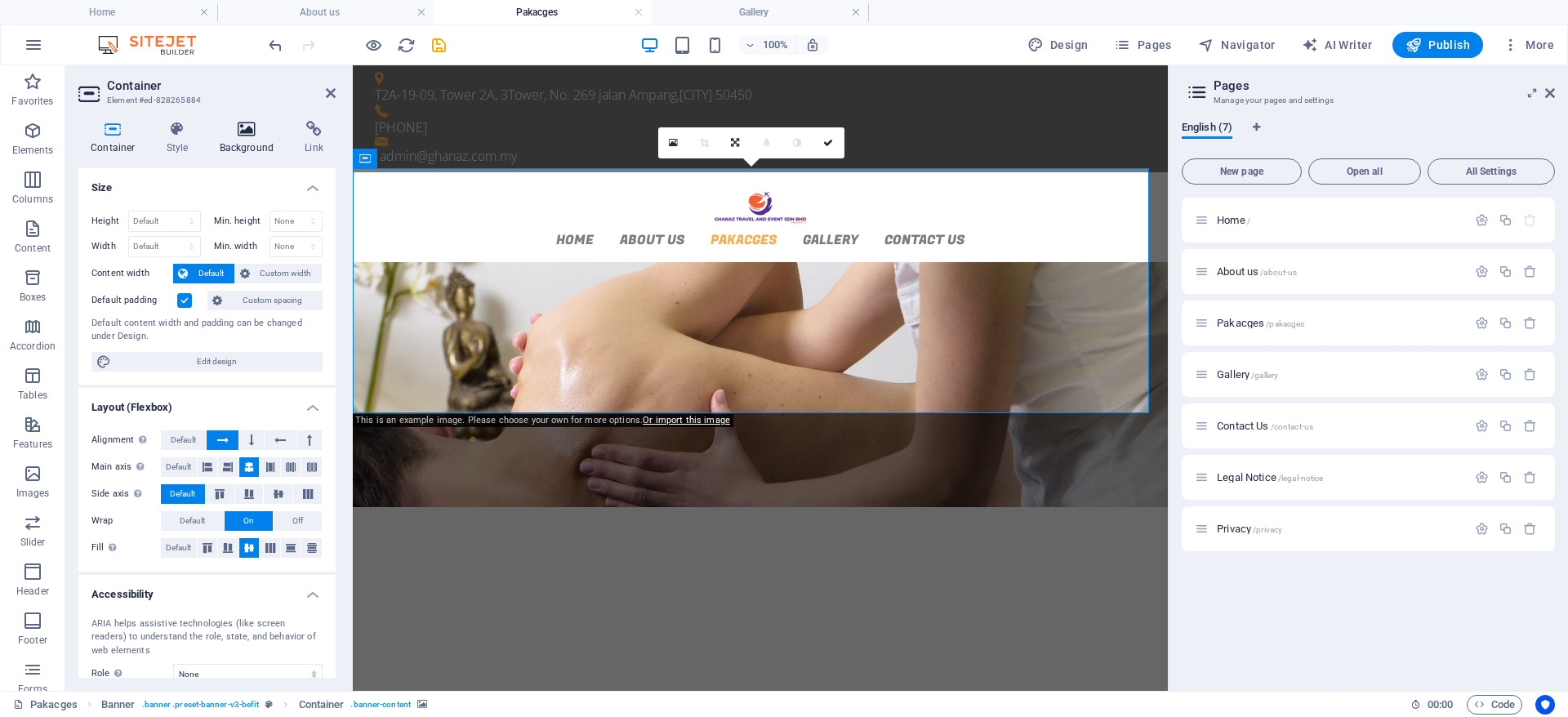 click at bounding box center [247, 129] 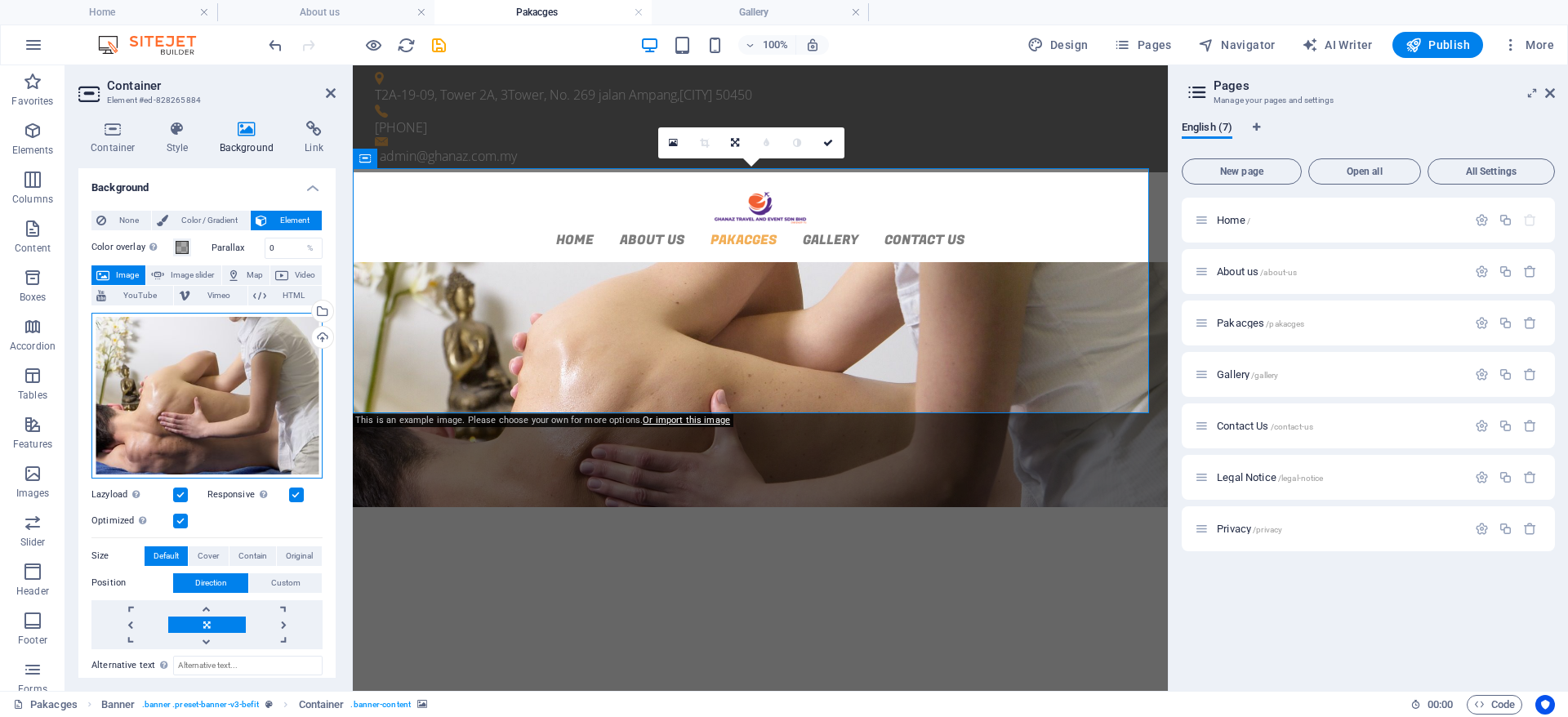 click on "Drag files here, click to choose files or select files from Files or our free stock photos & videos" at bounding box center [207, 395] 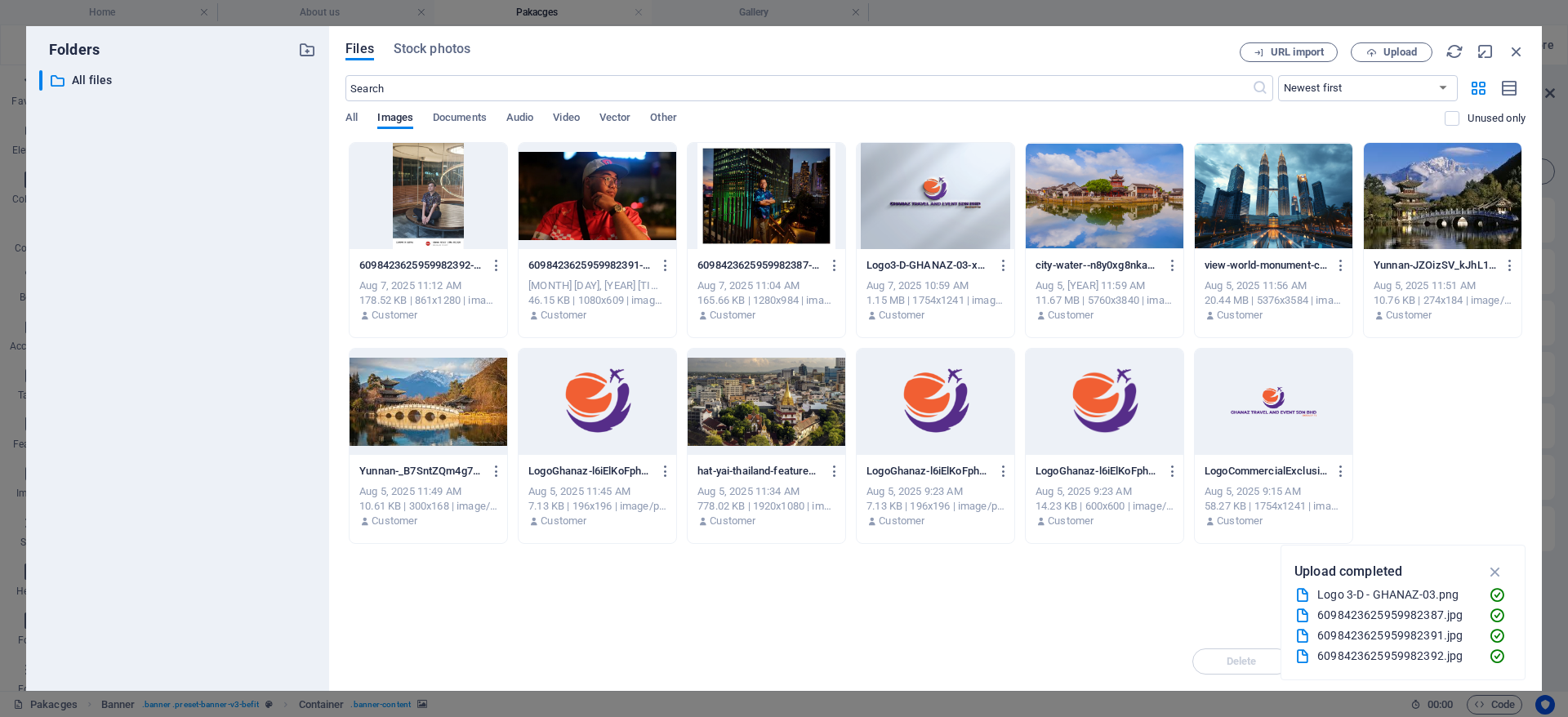 click at bounding box center [1104, 196] 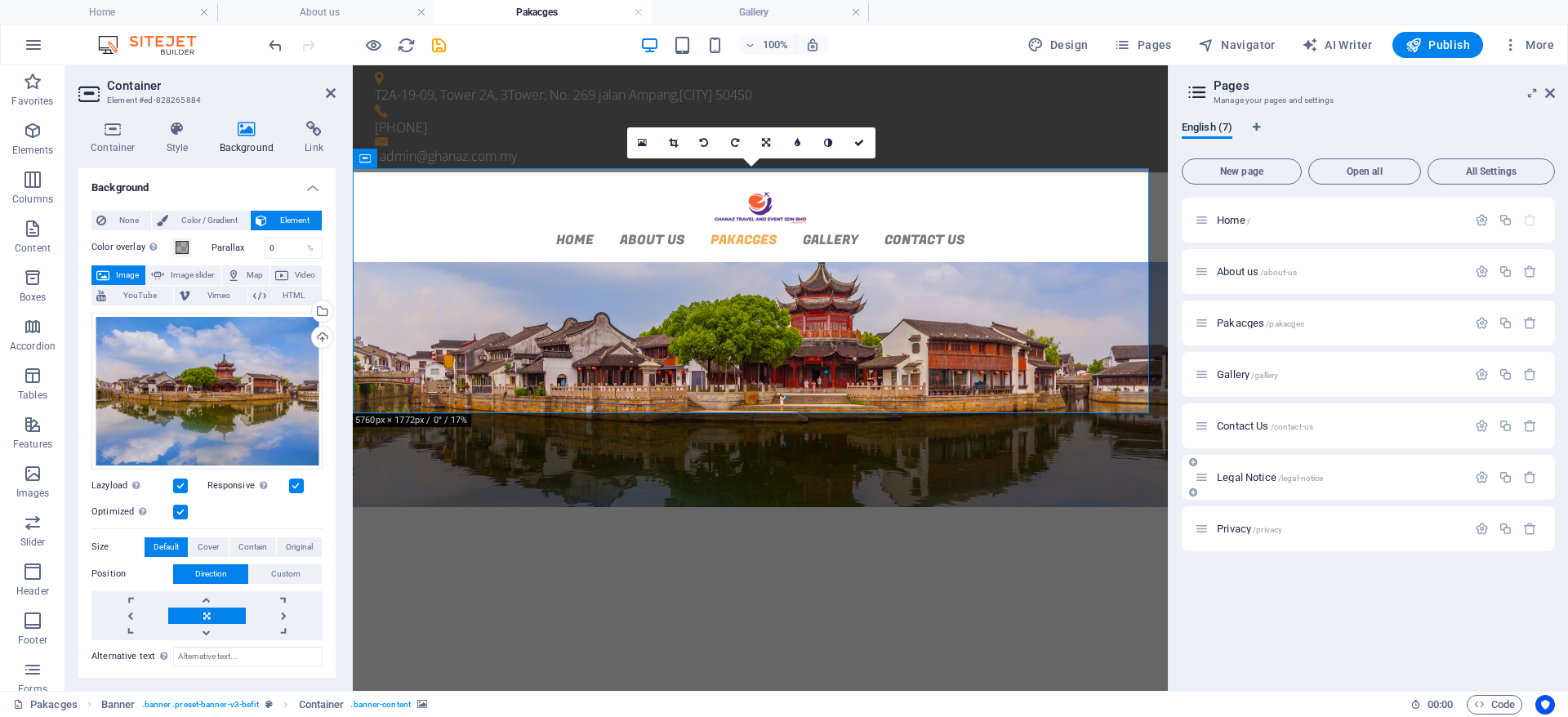 click on "Legal Notice /legal-notice" at bounding box center (1368, 477) 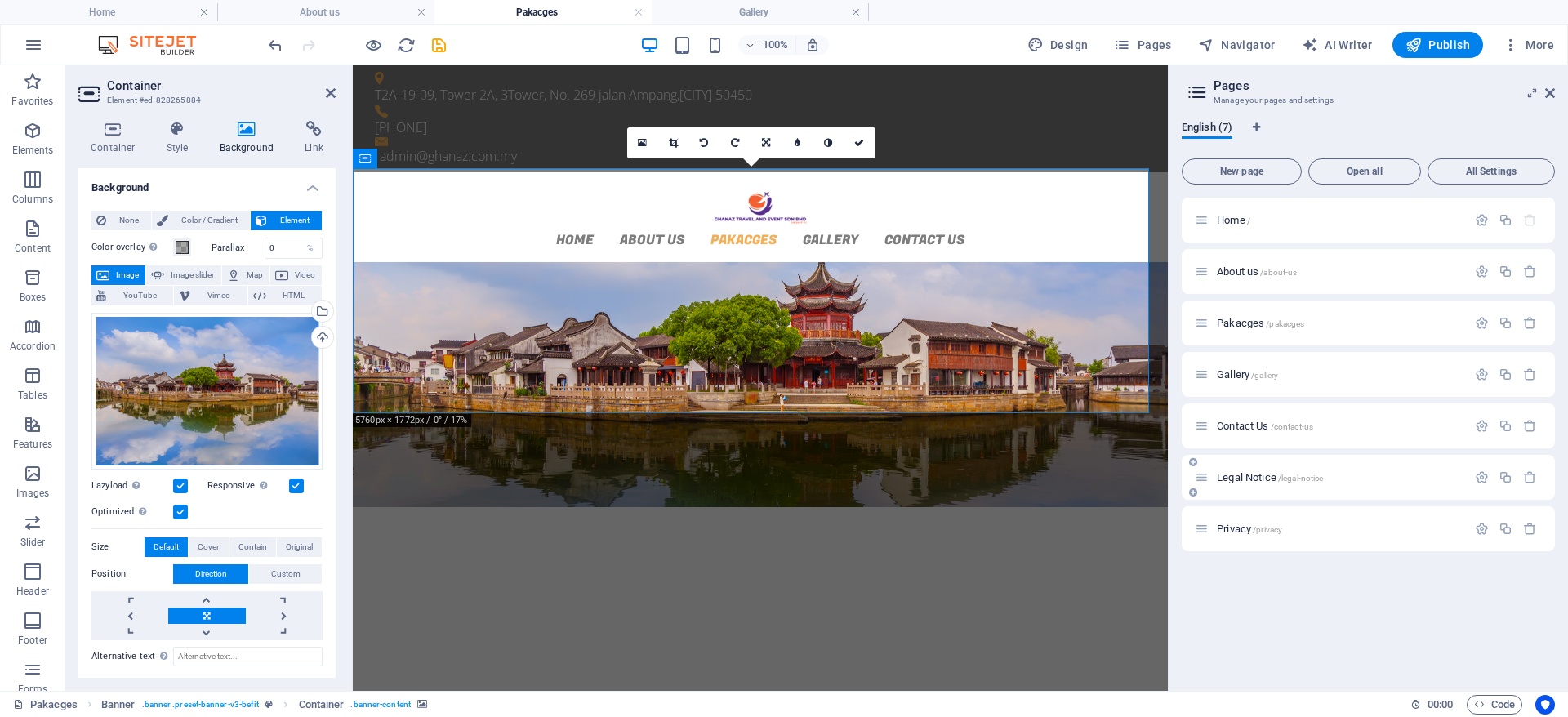 click on "Legal Notice /legal-notice" at bounding box center (1270, 477) 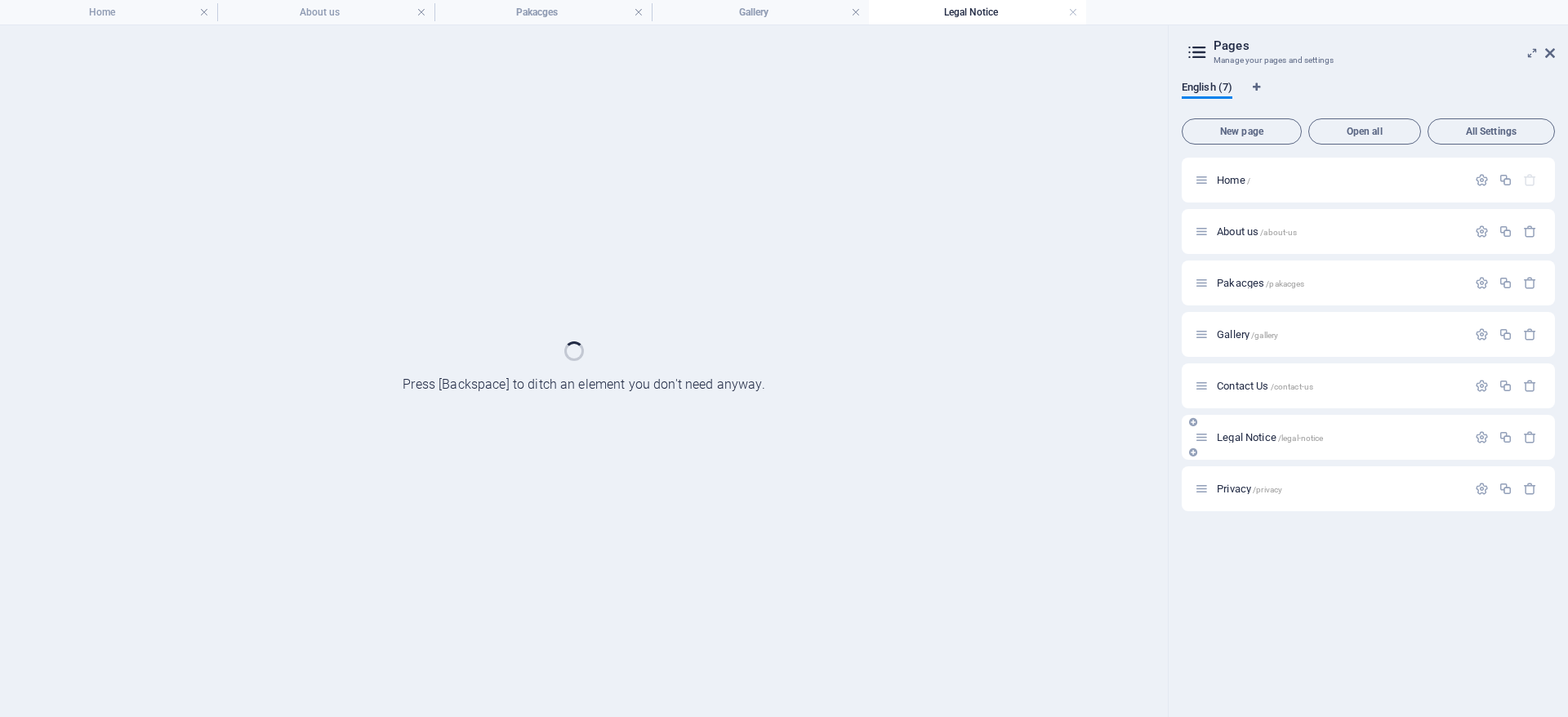 click on "Privacy /privacy" at bounding box center [1368, 488] 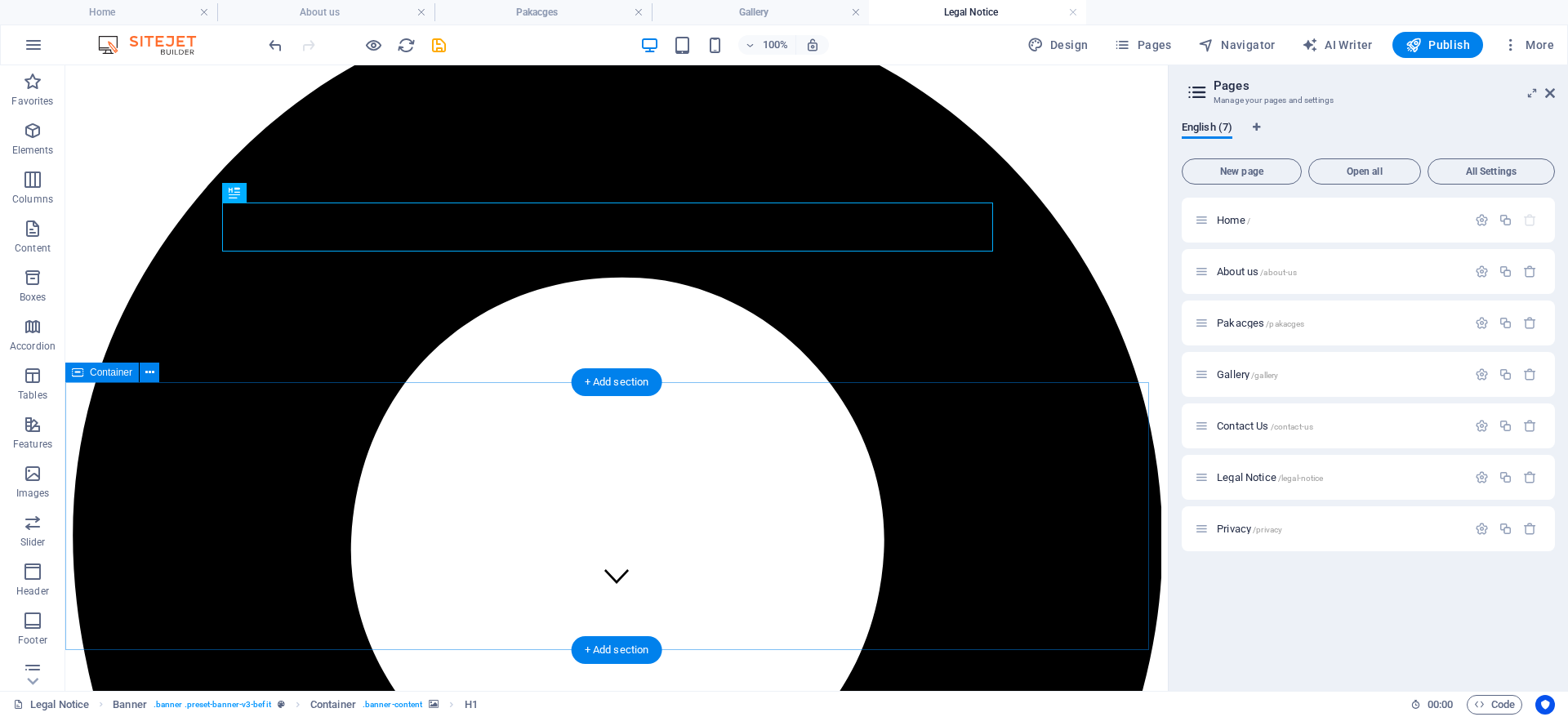 scroll, scrollTop: 0, scrollLeft: 0, axis: both 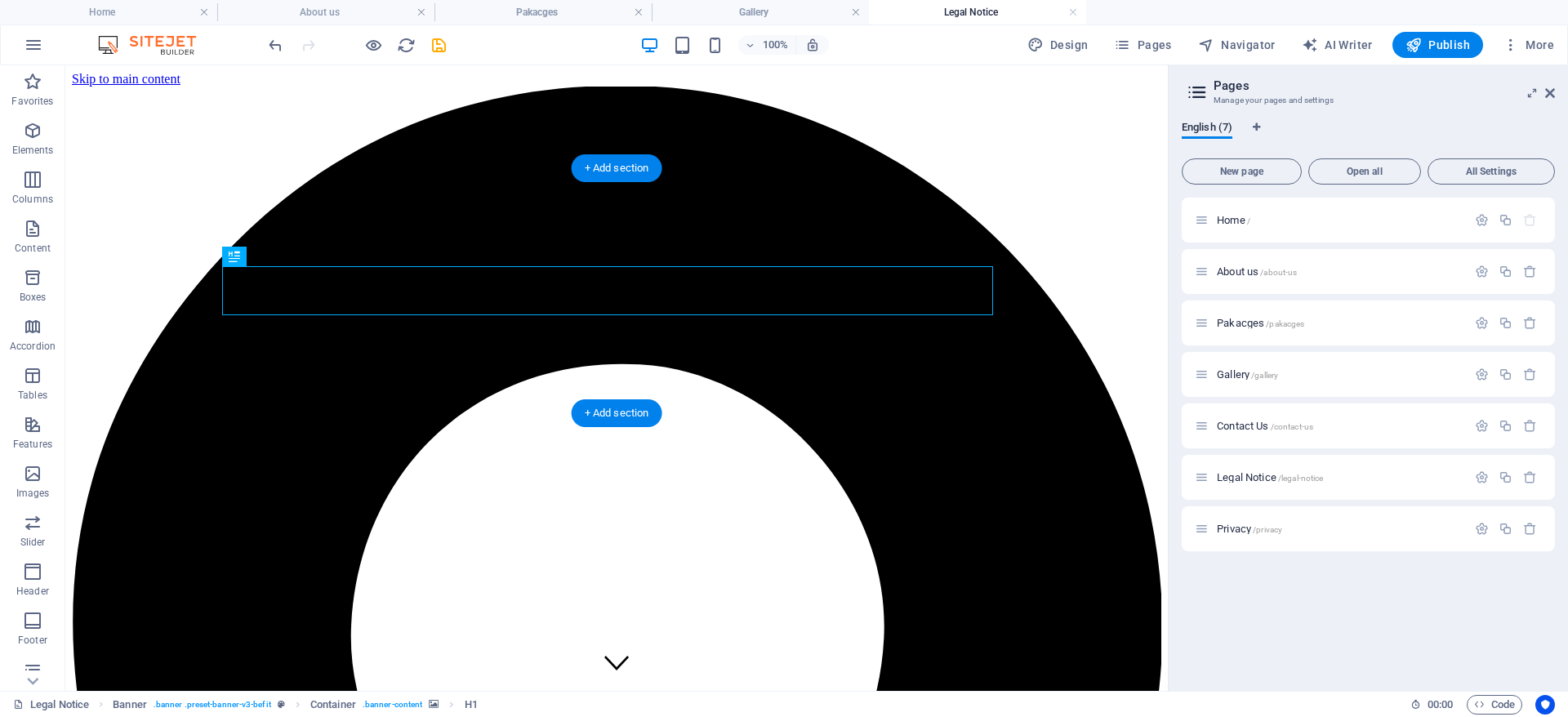 click at bounding box center (617, 3798) 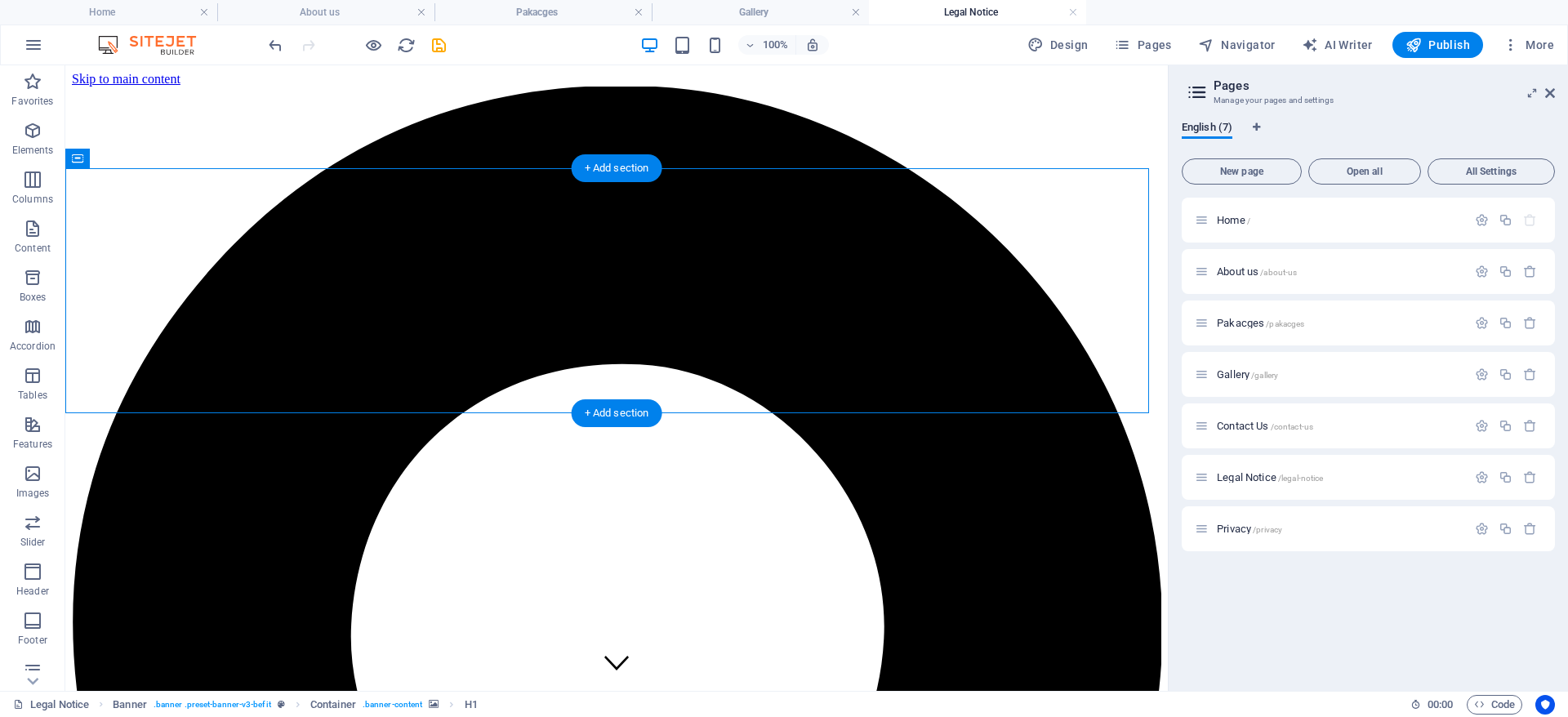 click at bounding box center [617, 3798] 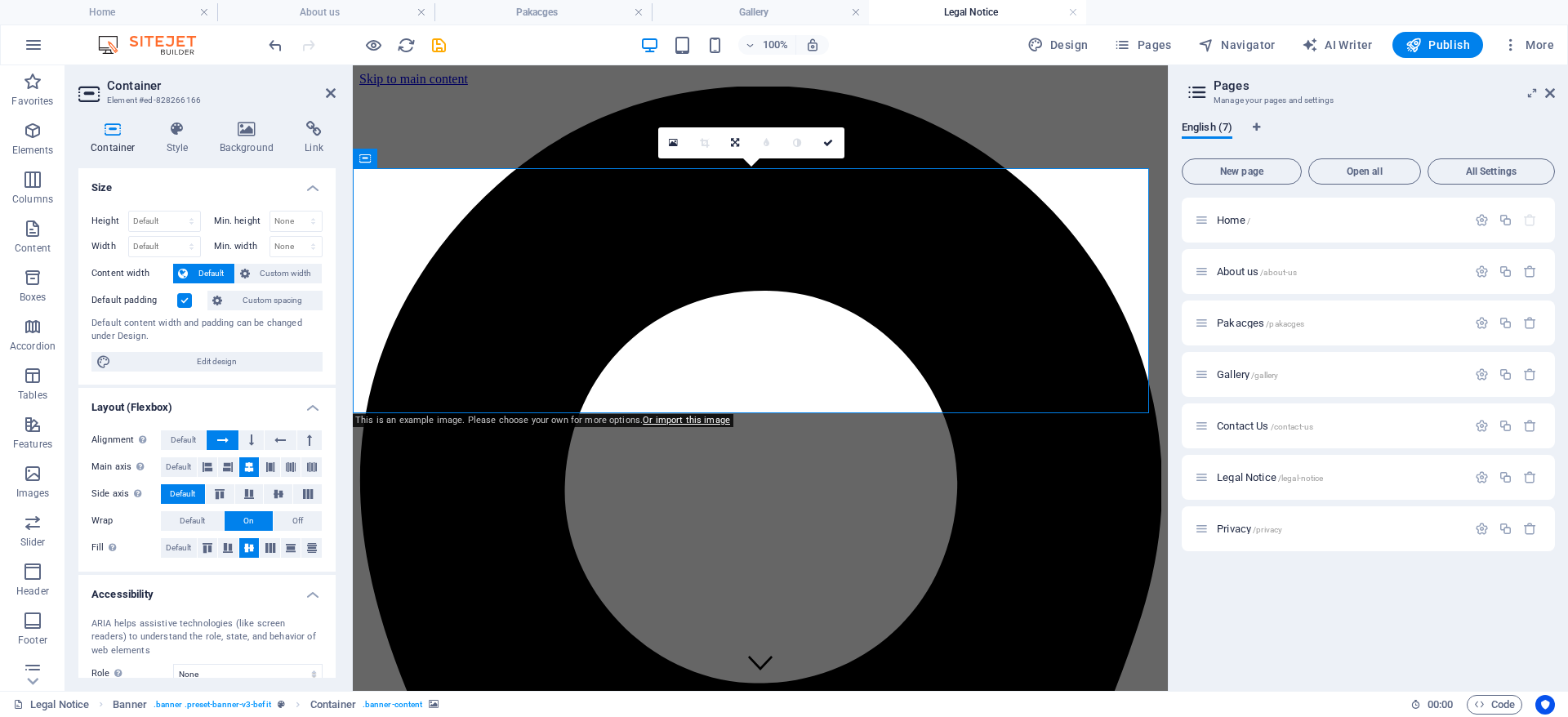 click on "Container Style Background Link Size Height Default px rem % vh vw Min. height None px rem % vh vw Width Default px rem % em vh vw Min. width None px rem % vh vw Content width Default Custom width Width Default px rem % em vh vw Min. width None px rem % vh vw Default padding Custom spacing Default content width and padding can be changed under Design. Edit design Layout (Flexbox) Alignment Determines the flex direction. Default Main axis Determine how elements should behave along the main axis inside this container (justify content). Default Side axis Control the vertical direction of the element inside of the container (align items). Default Wrap Default On Off Fill Controls the distances and direction of elements on the y-axis across several lines (align content). Default Accessibility ARIA helps assistive technologies (like screen readers) to understand the role, state, and behavior of web elements Role The ARIA role defines the purpose of an element.  None Alert Article Banner Comment Fan" at bounding box center [207, 399] 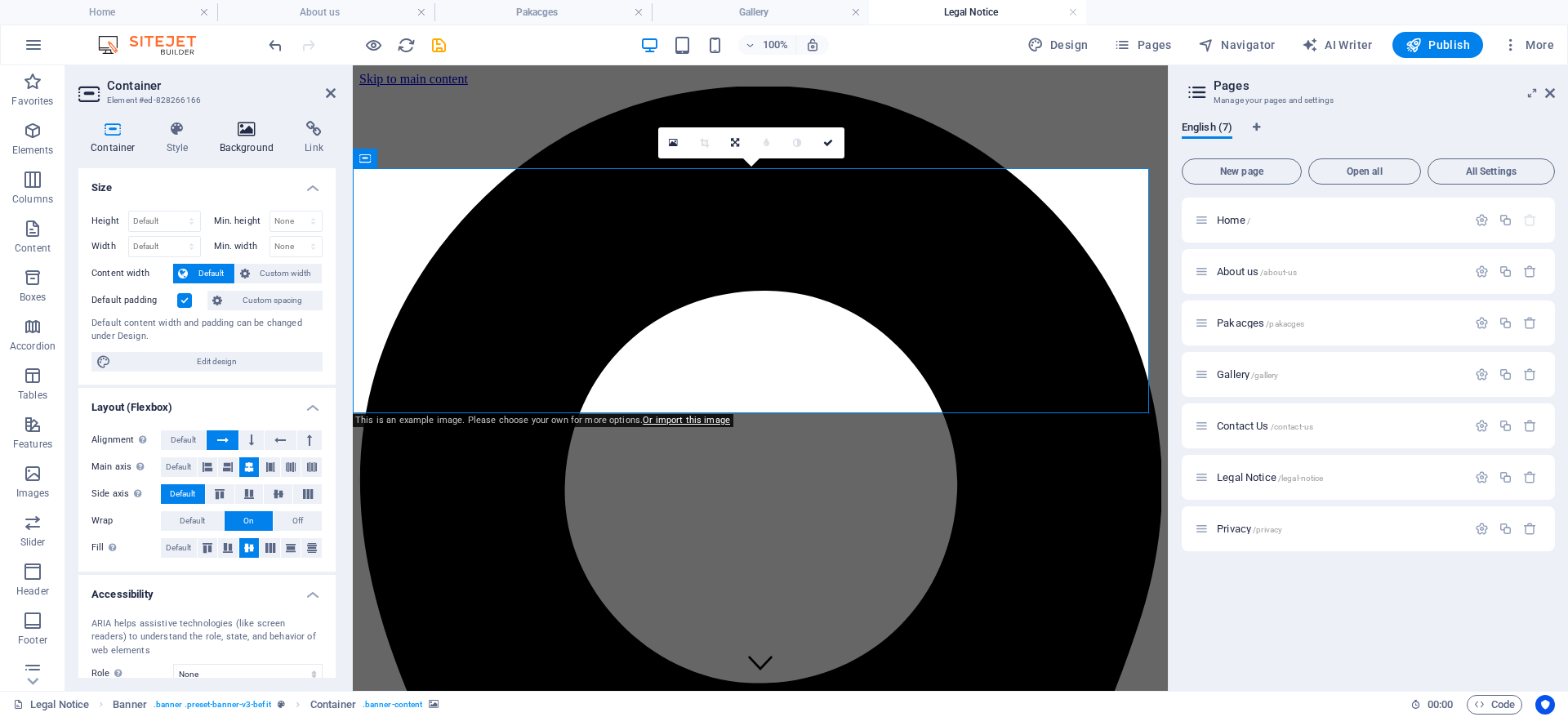 click on "Background" at bounding box center (250, 138) 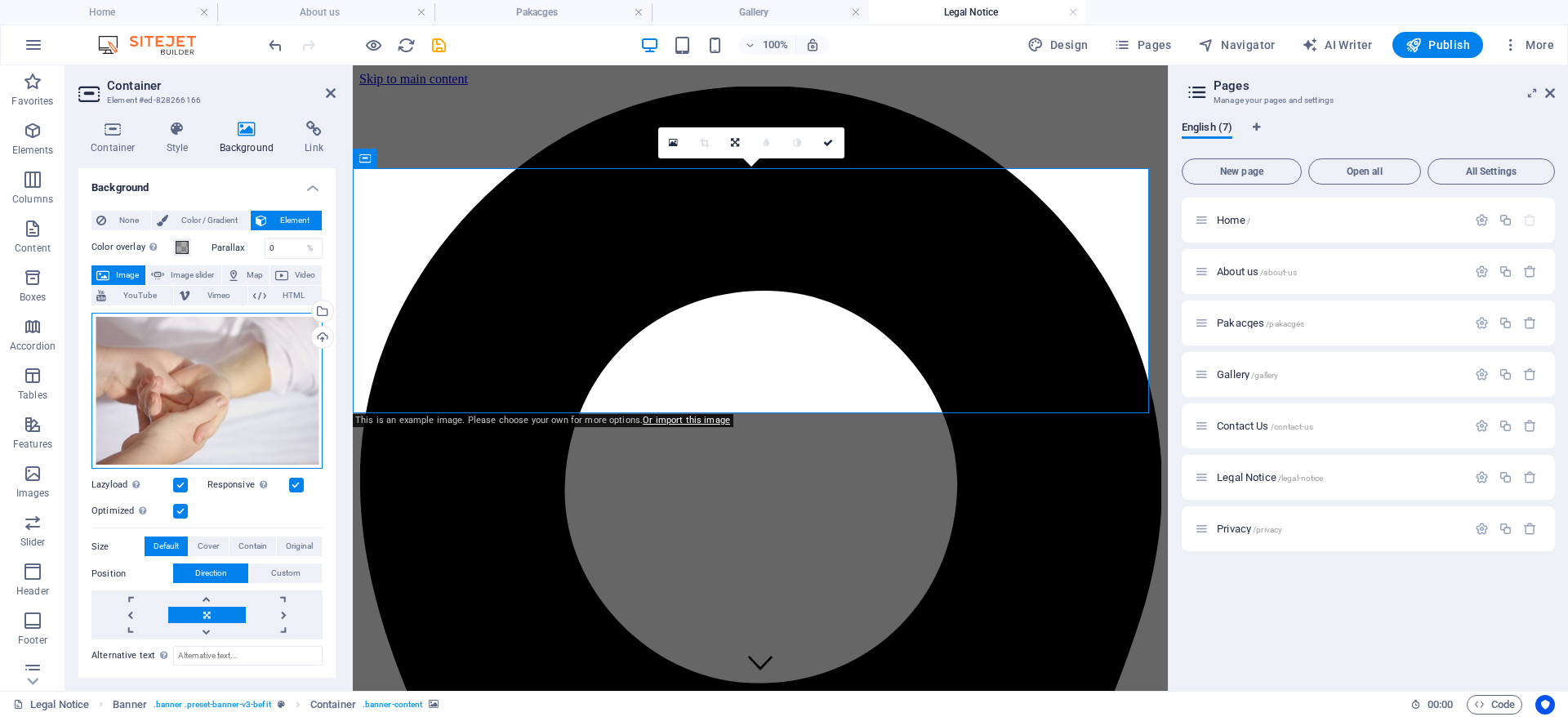 click on "Drag files here, click to choose files or select files from Files or our free stock photos & videos" at bounding box center (207, 391) 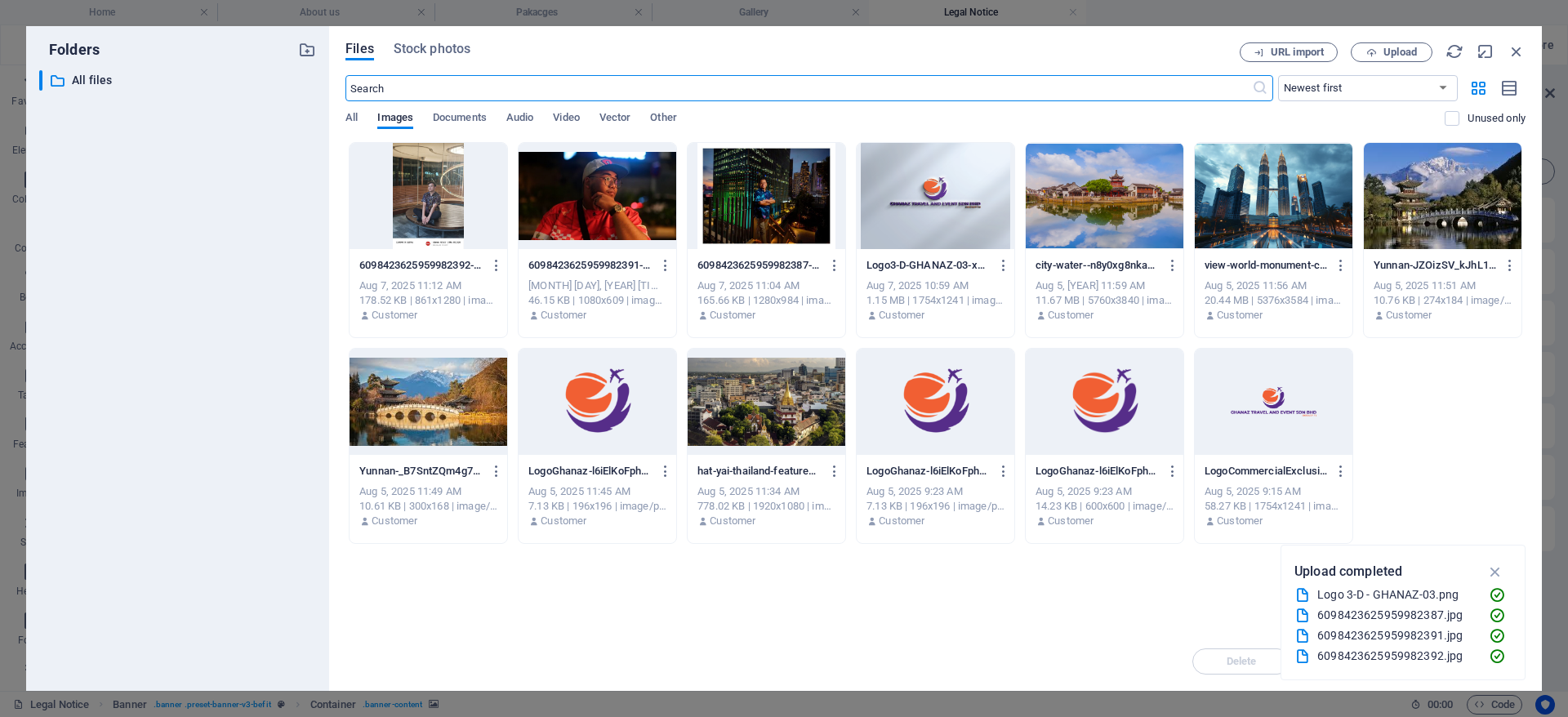 click at bounding box center (1442, 196) 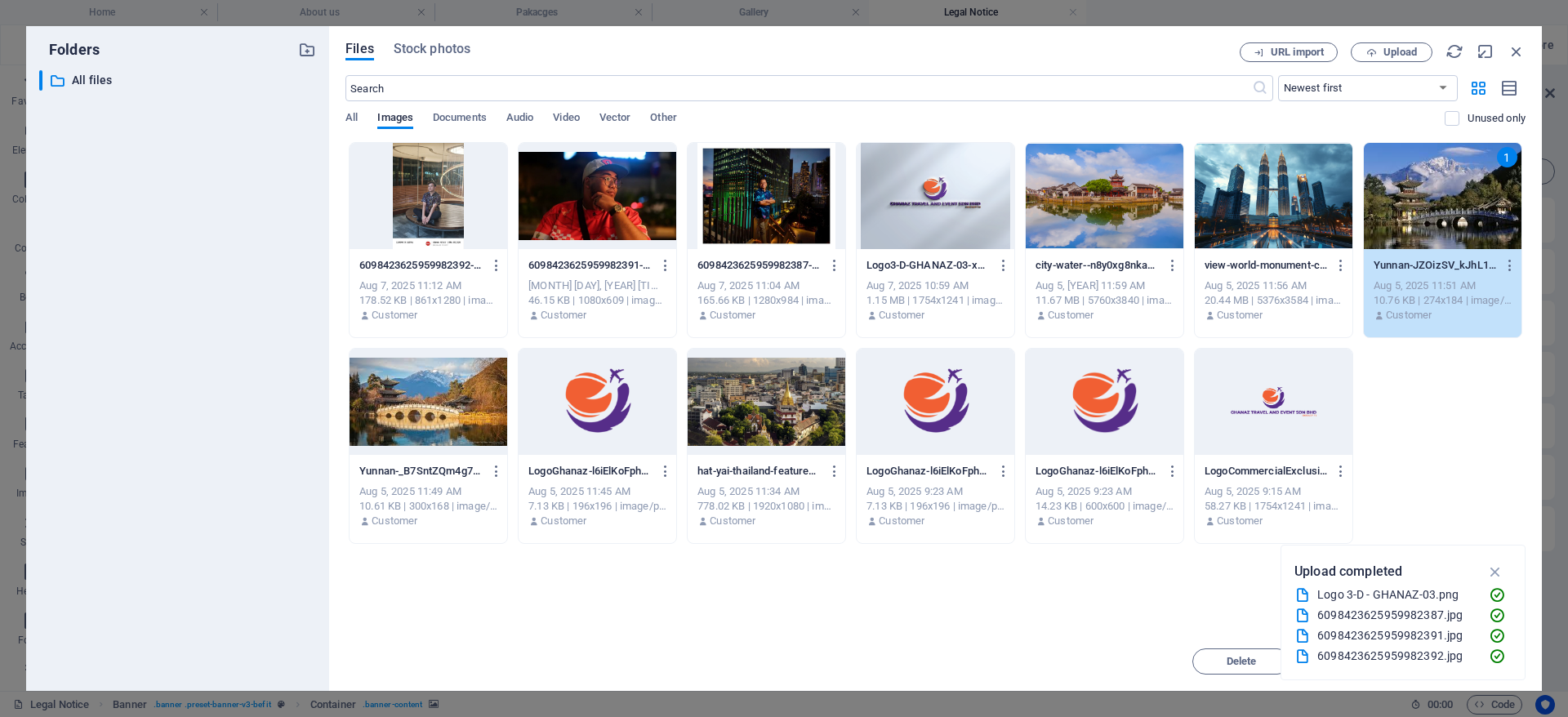 click on "1" at bounding box center [1442, 196] 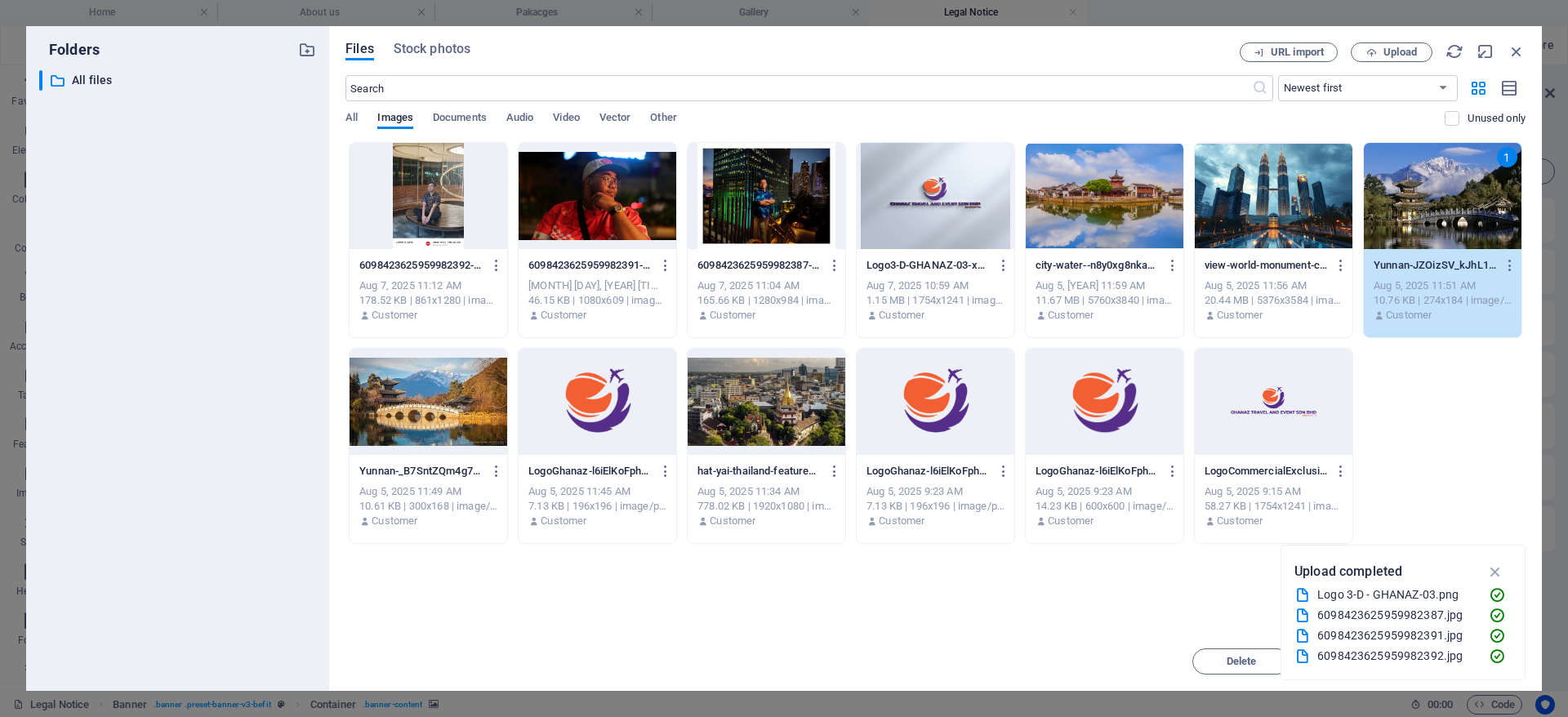 click on "1" at bounding box center (1442, 196) 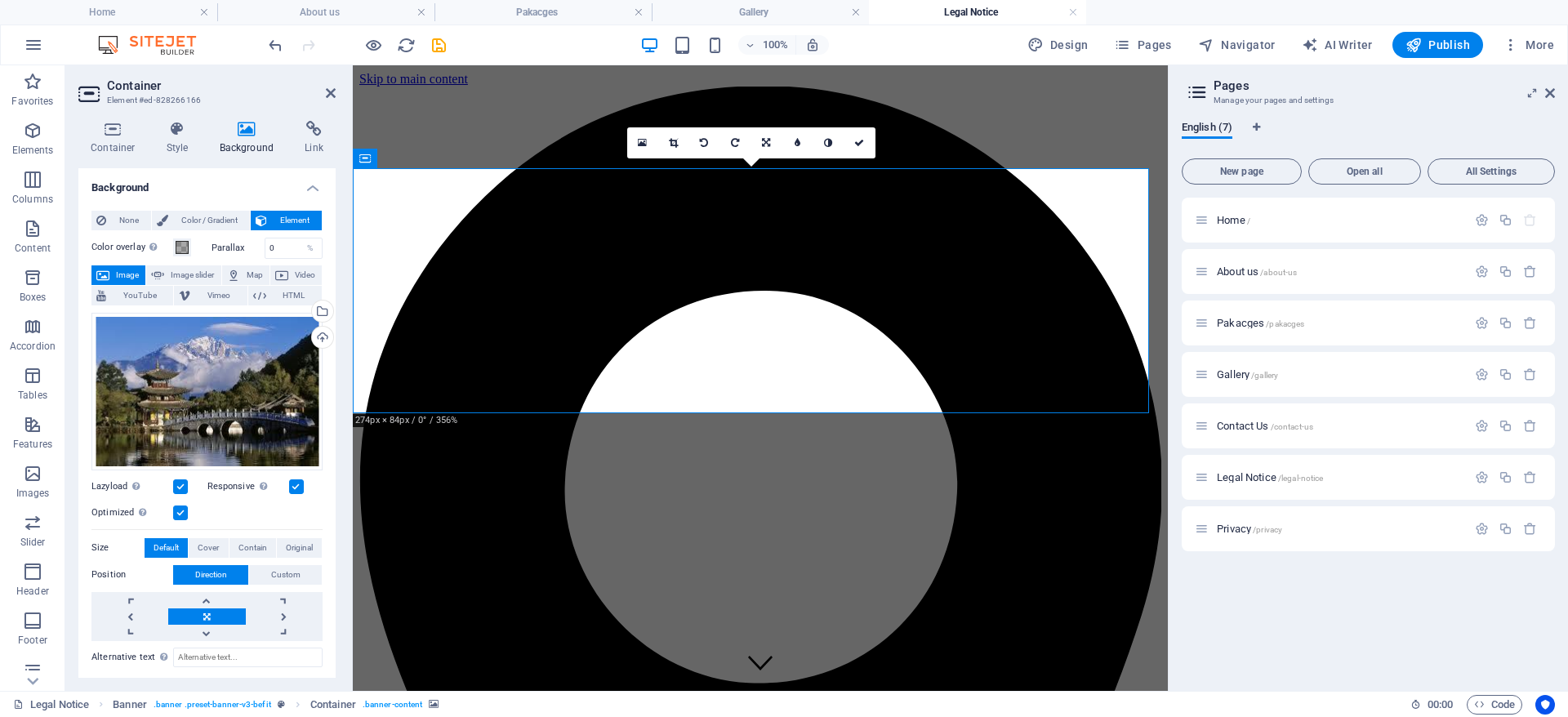 drag, startPoint x: 847, startPoint y: 359, endPoint x: 850, endPoint y: 336, distance: 23.194827 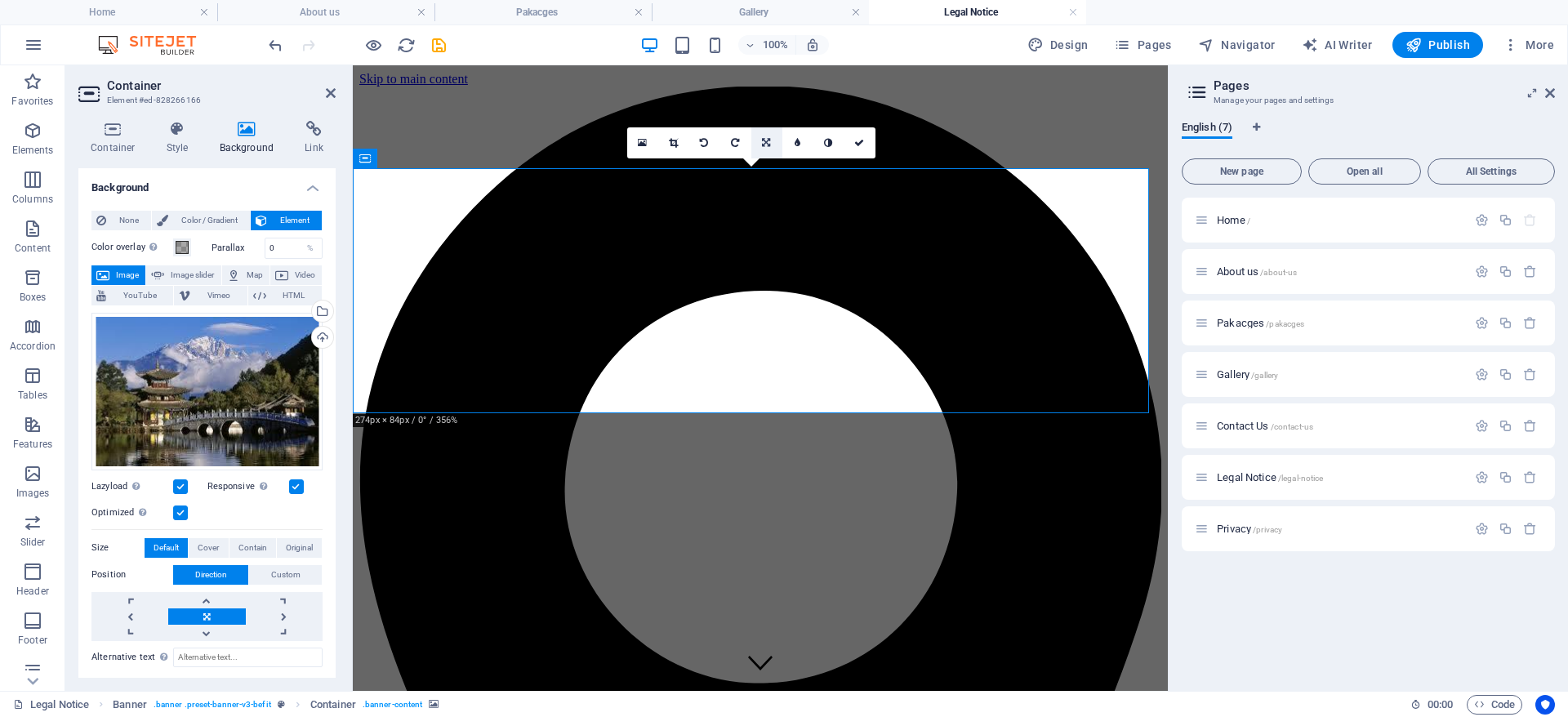 click at bounding box center [767, 143] 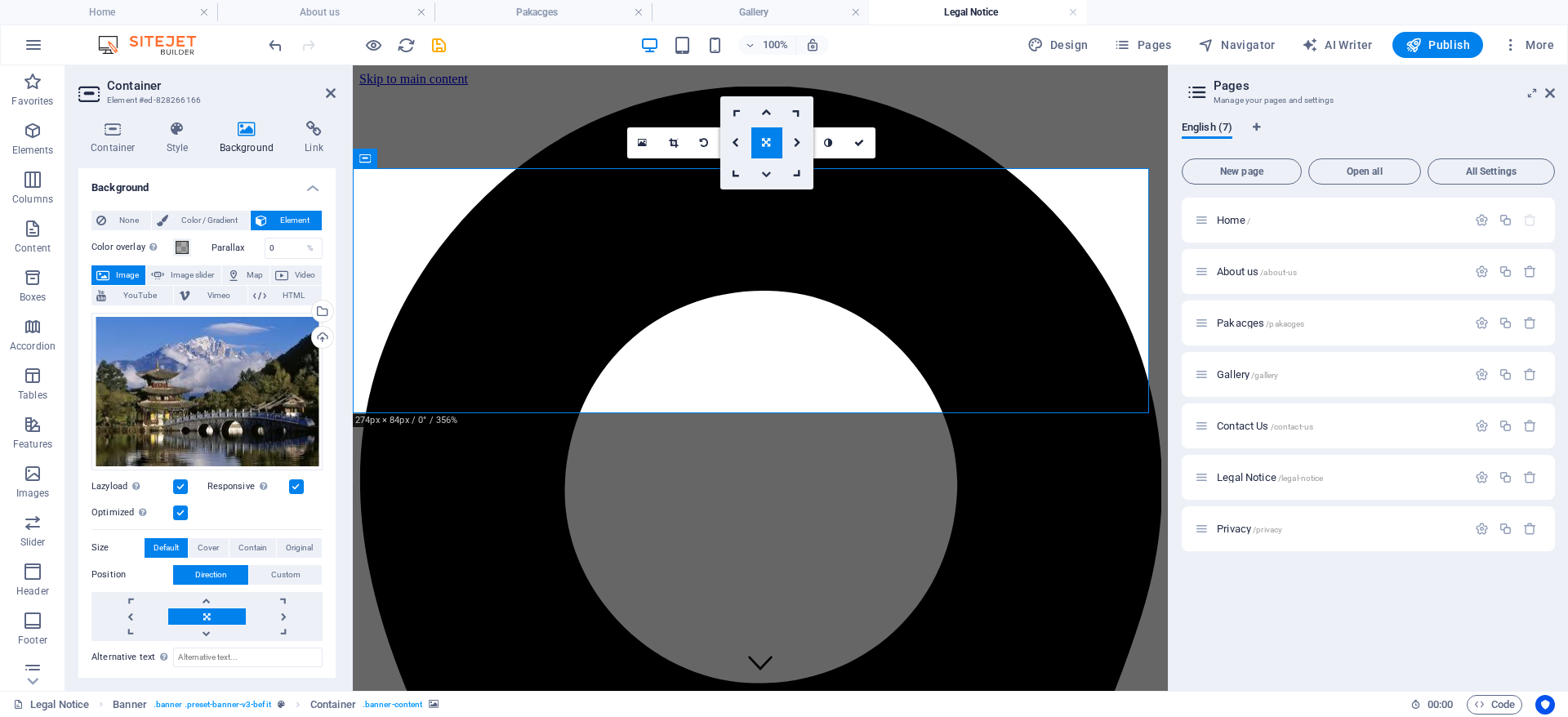 click at bounding box center [766, 174] 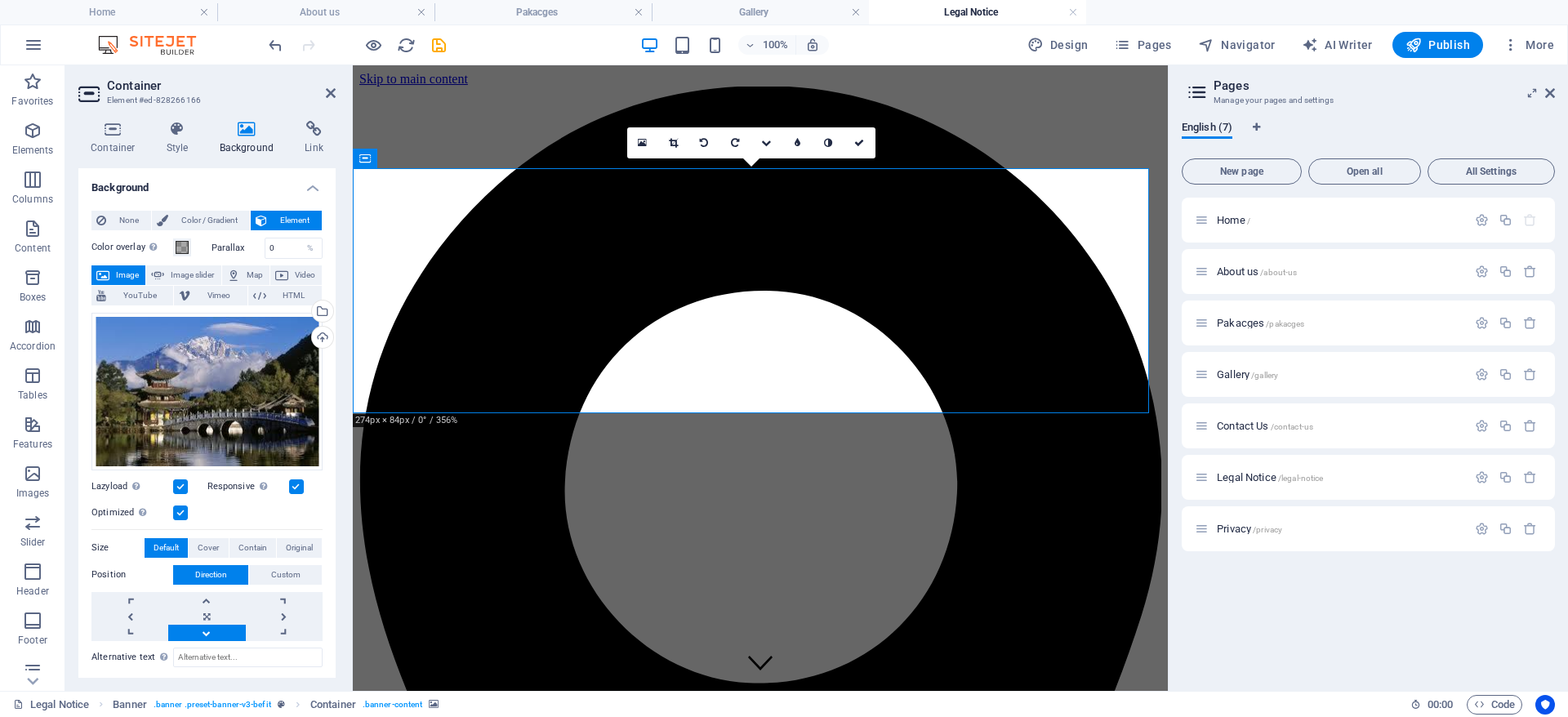 click at bounding box center [760, 2897] 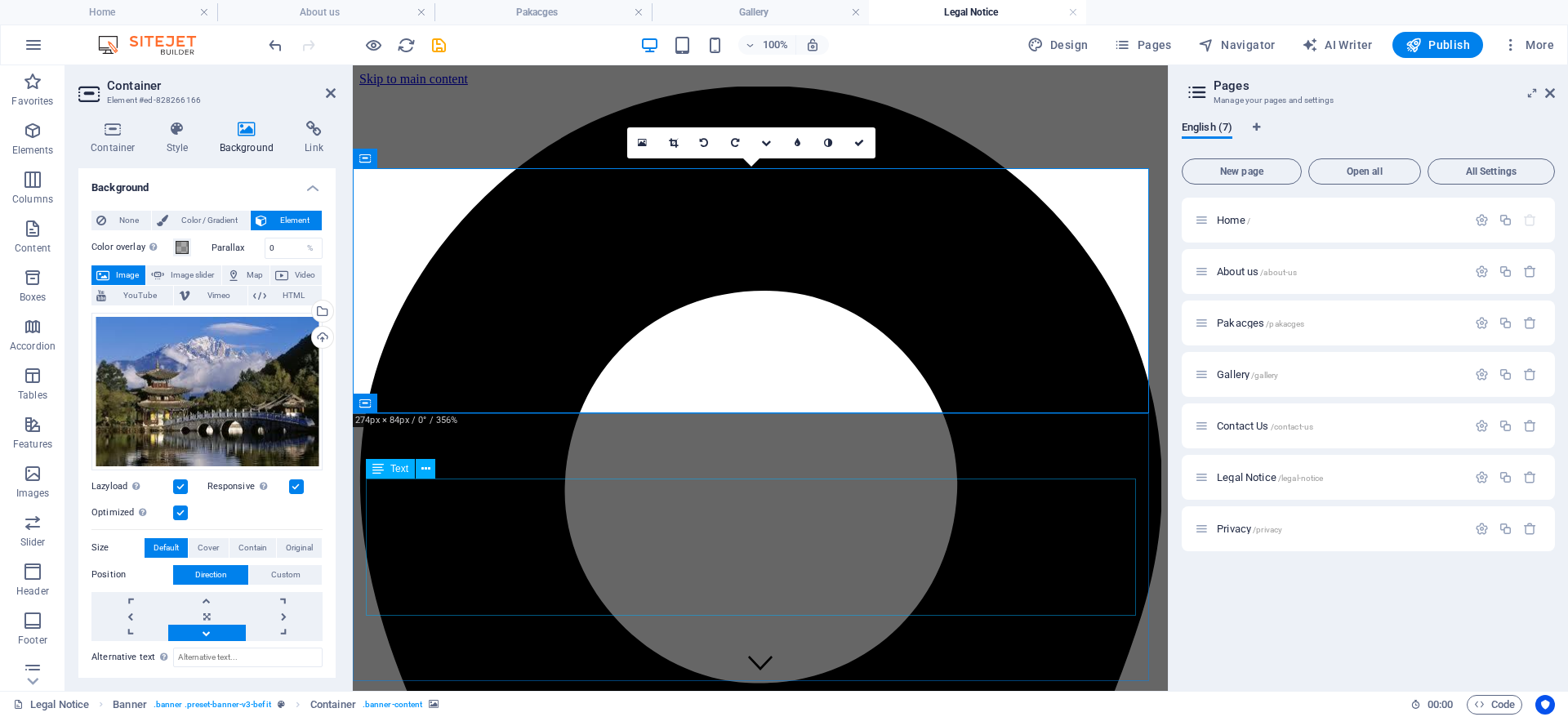 click on "GHANAZ TRAVEL AND EVENT SDN BHD T2A-19-09, Tower 2A, 3Tower, No. 269 jalan Ampang [CITY] [STATE] 50450 Phone: +60342510079 Fax: E-mail: admin@example.com" at bounding box center [760, 3265] 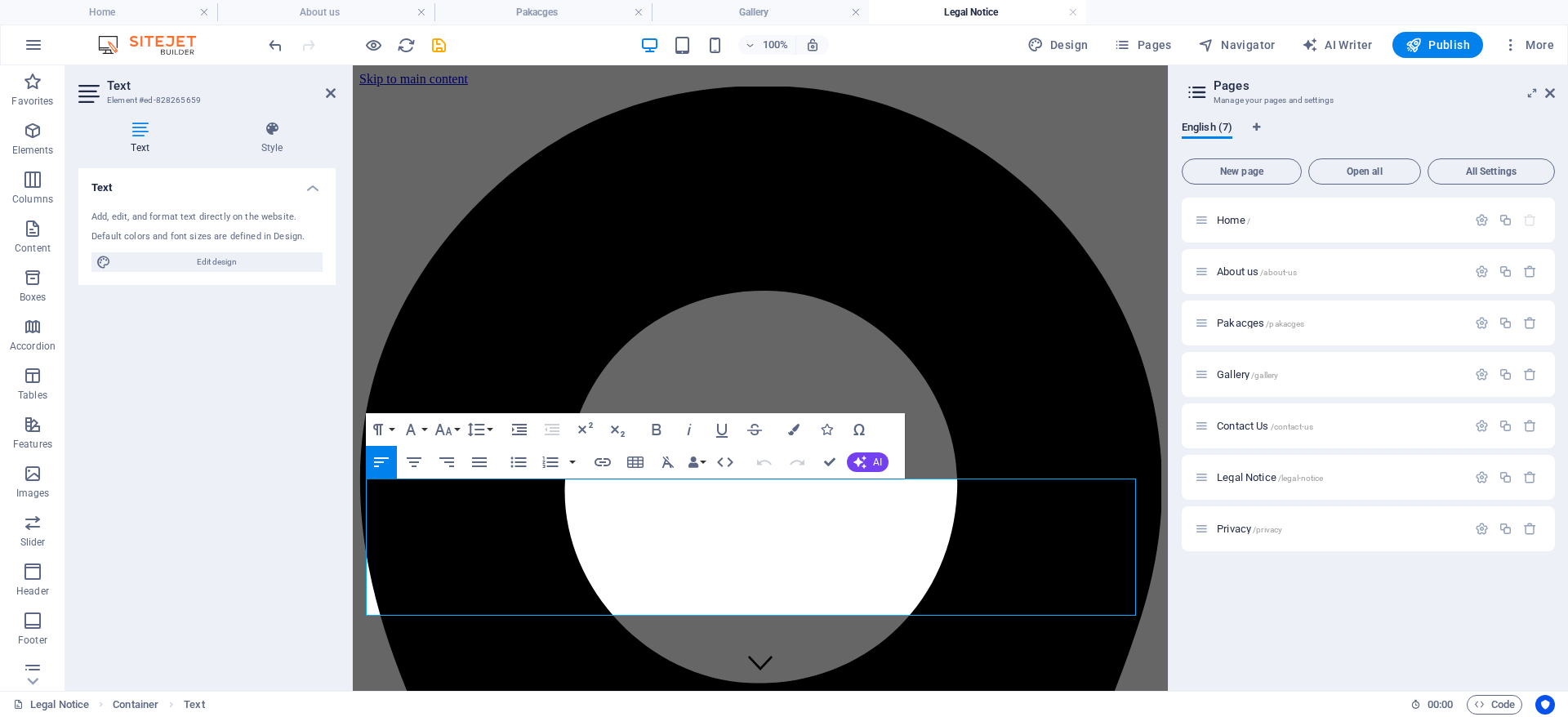 click at bounding box center [760, 2897] 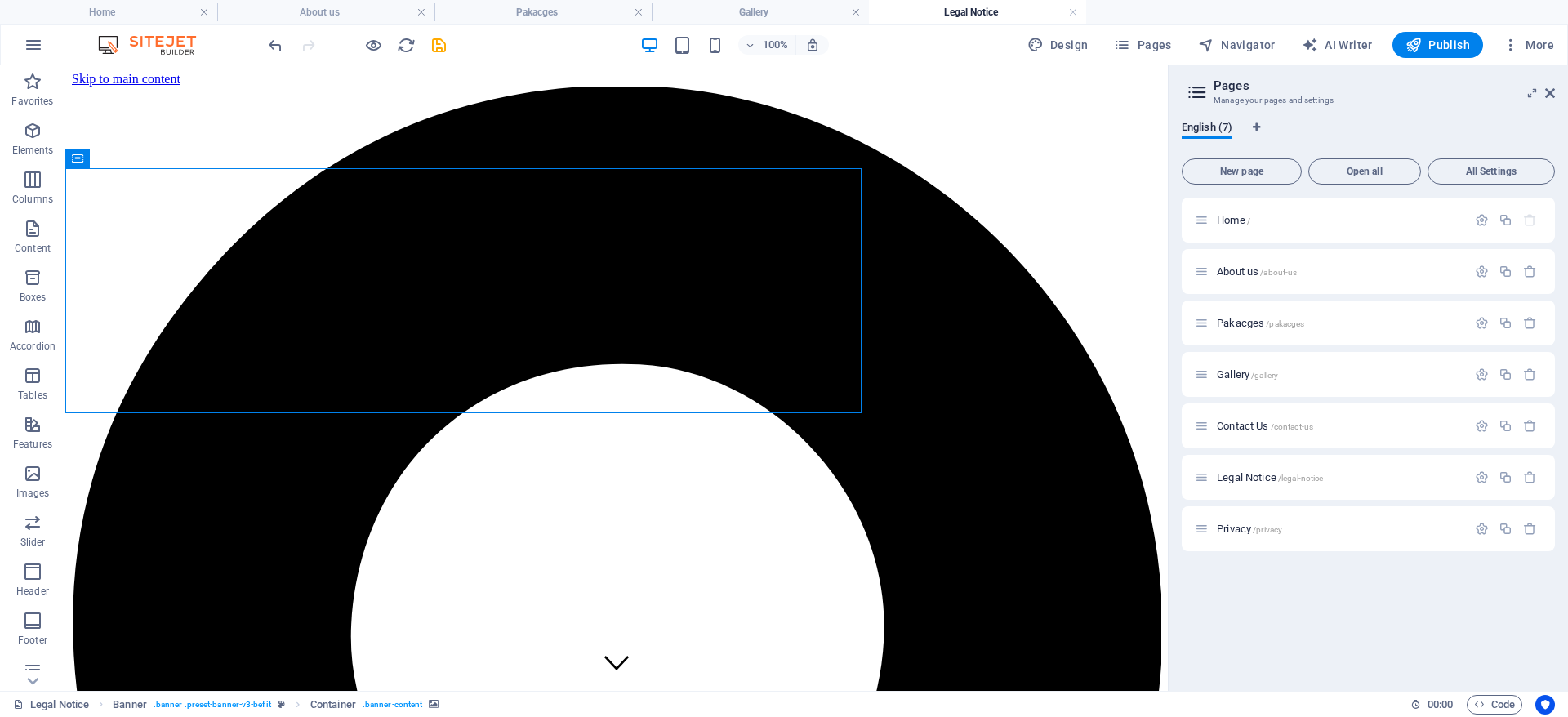 click at bounding box center [617, 3798] 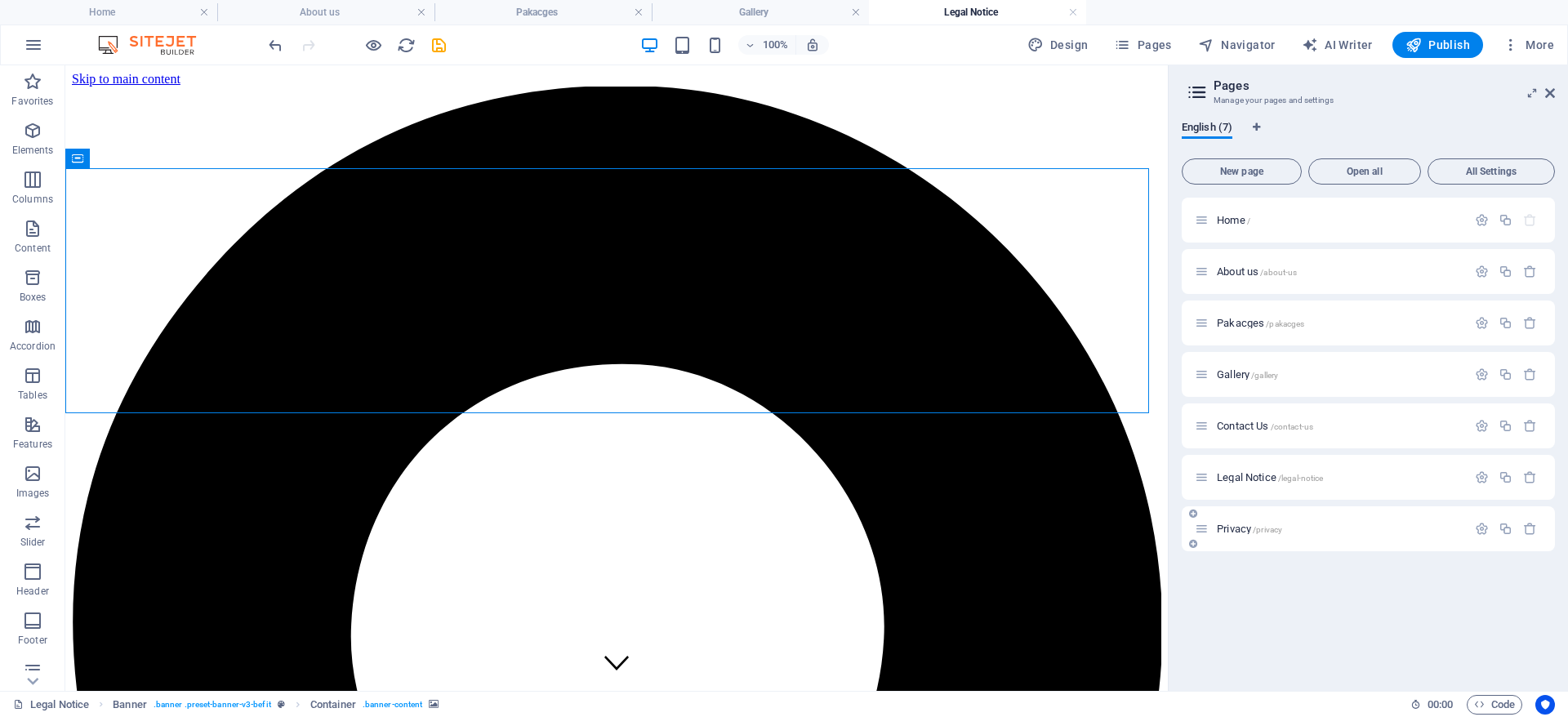 click on "Privacy /privacy" at bounding box center [1250, 528] 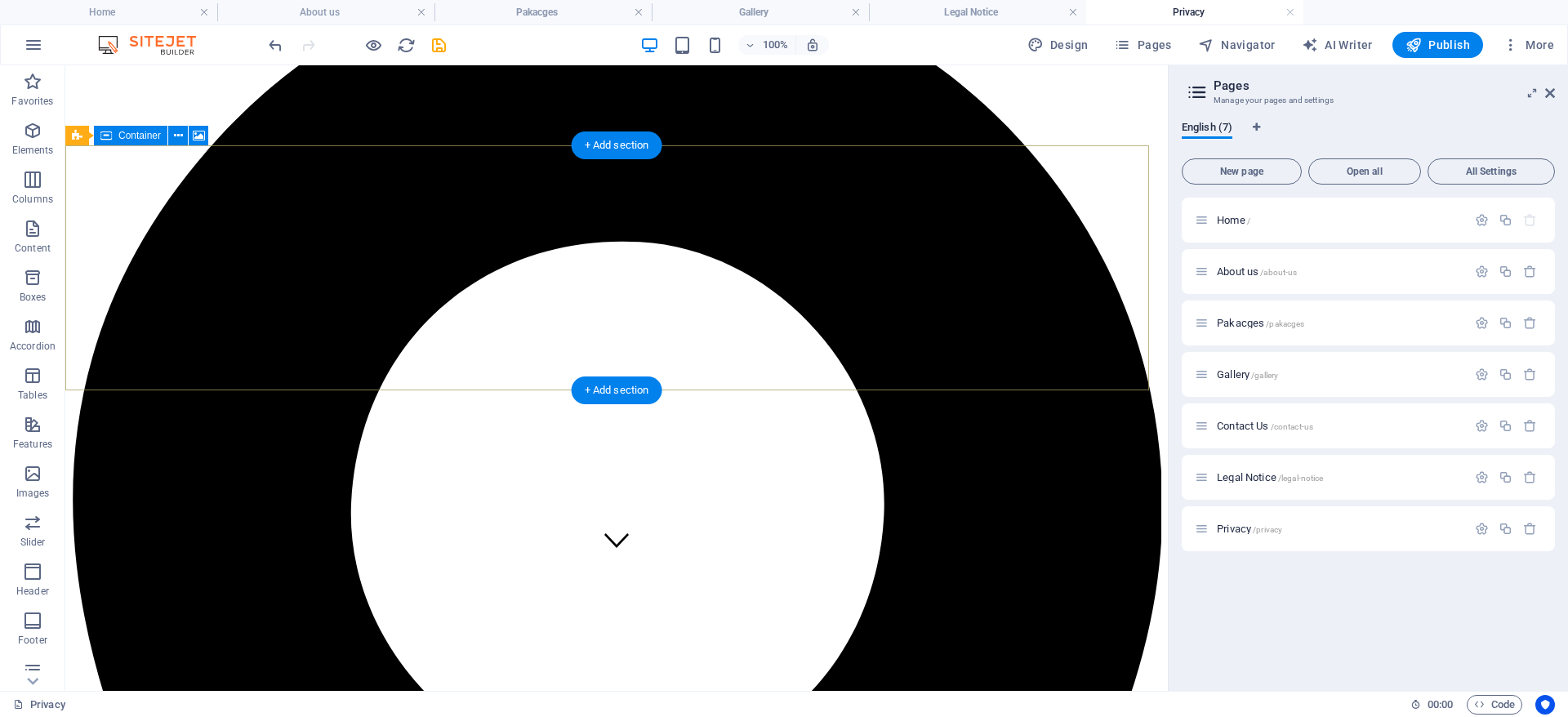 scroll, scrollTop: 0, scrollLeft: 0, axis: both 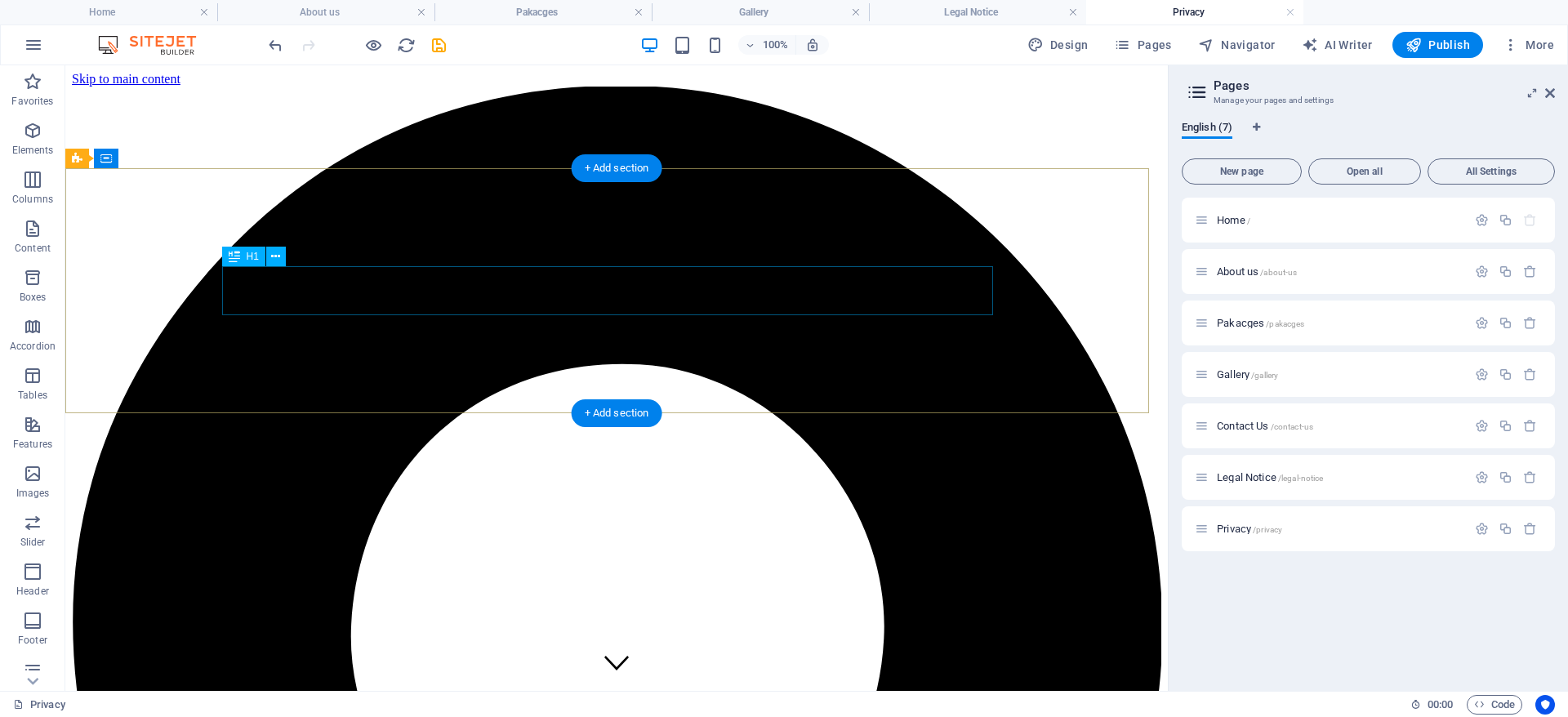 click on "Privacy" at bounding box center [617, 4010] 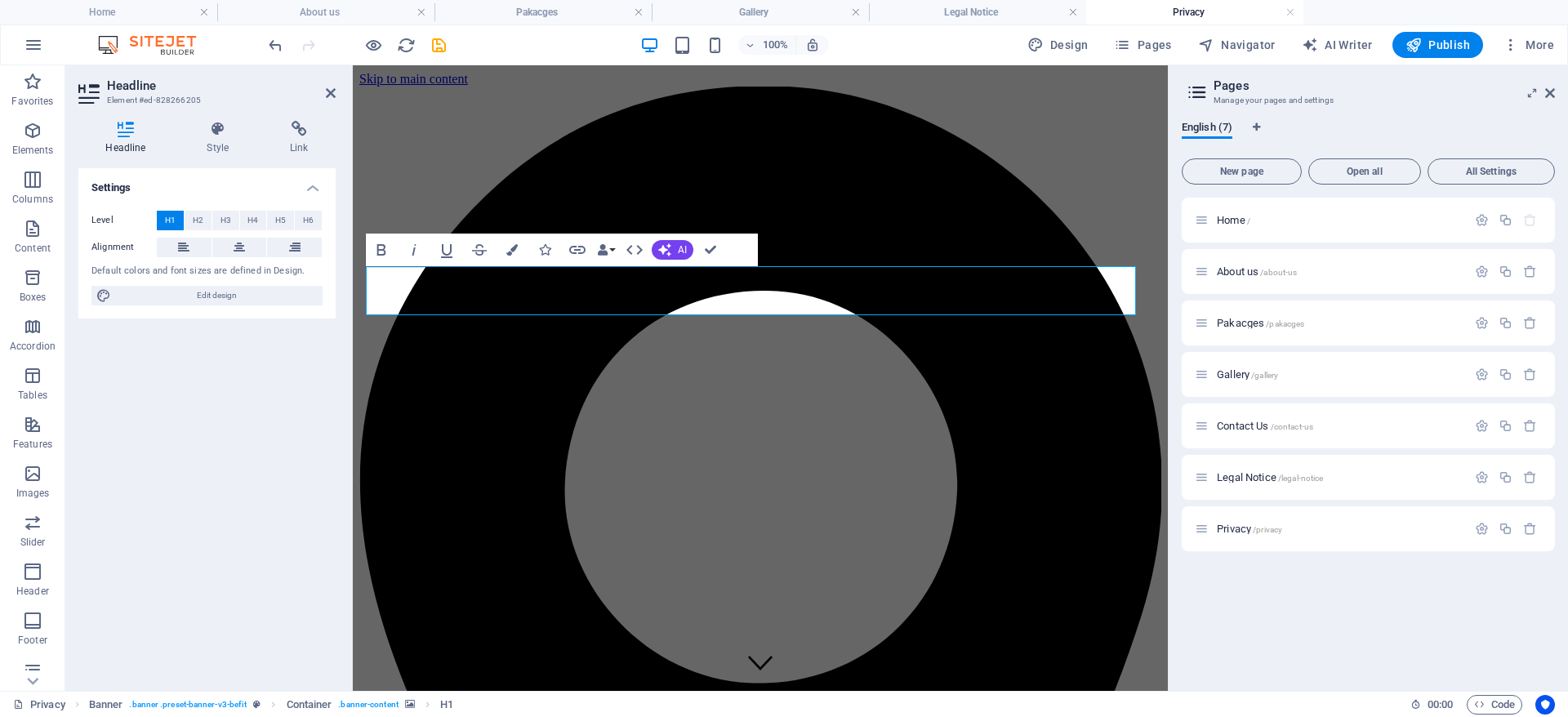 click at bounding box center [760, 2897] 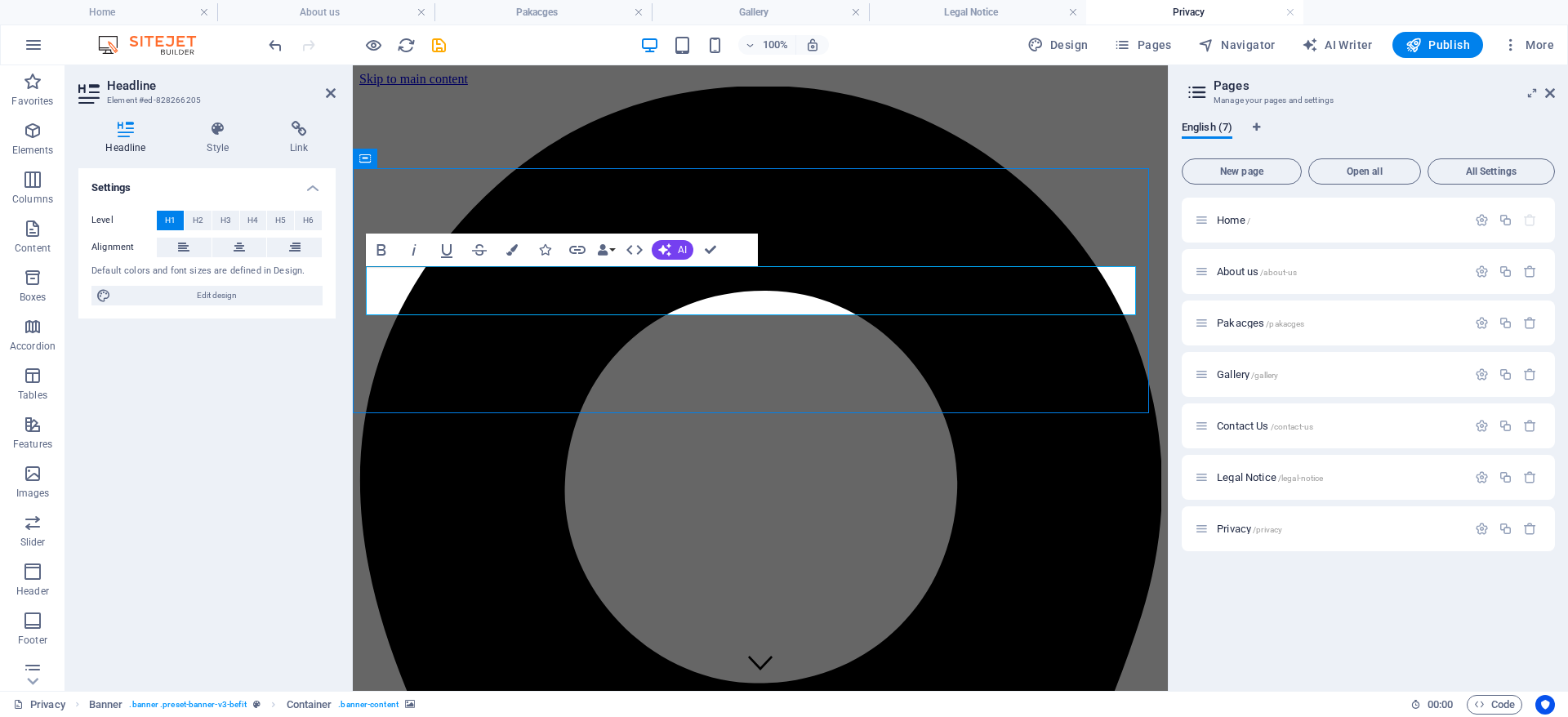 click at bounding box center (760, 2897) 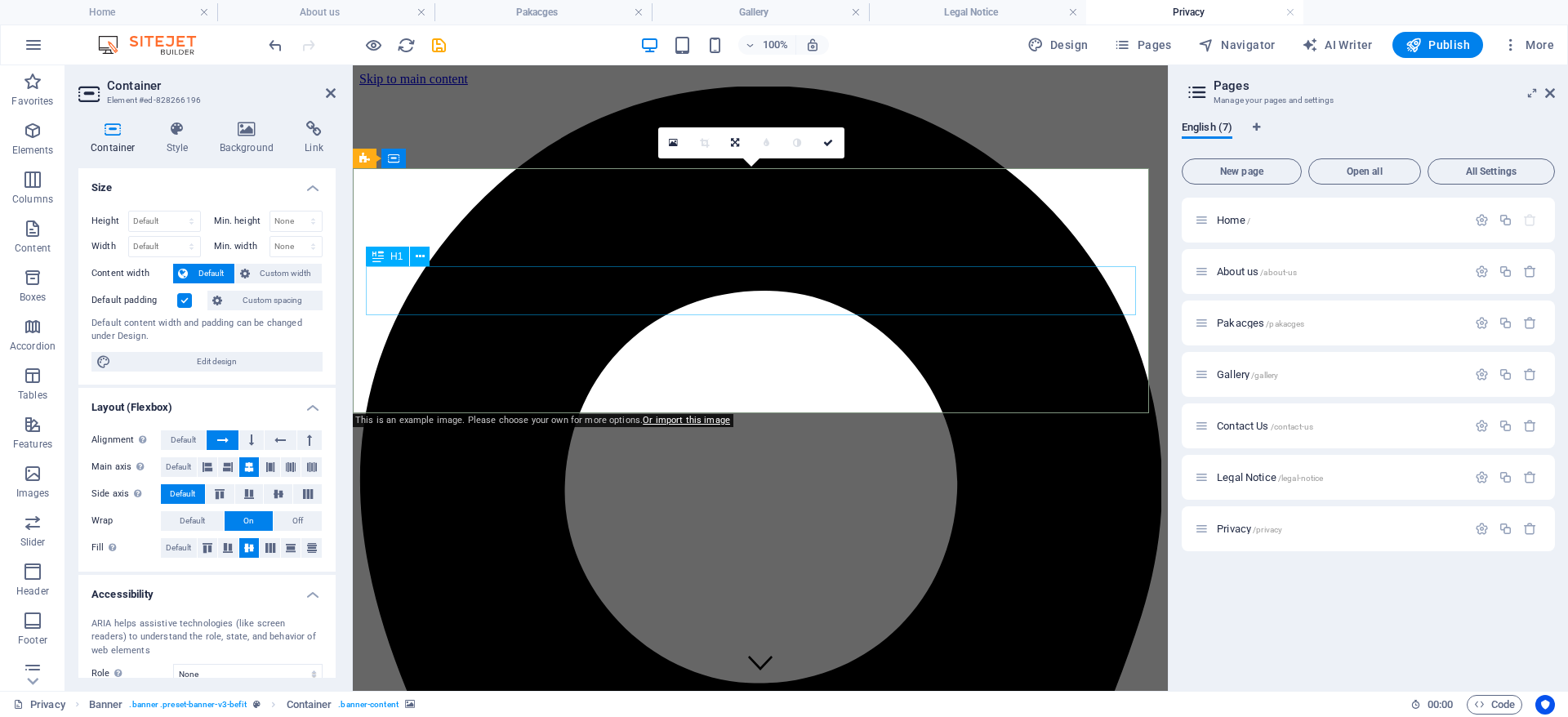 click on "Privacy" at bounding box center (760, 3108) 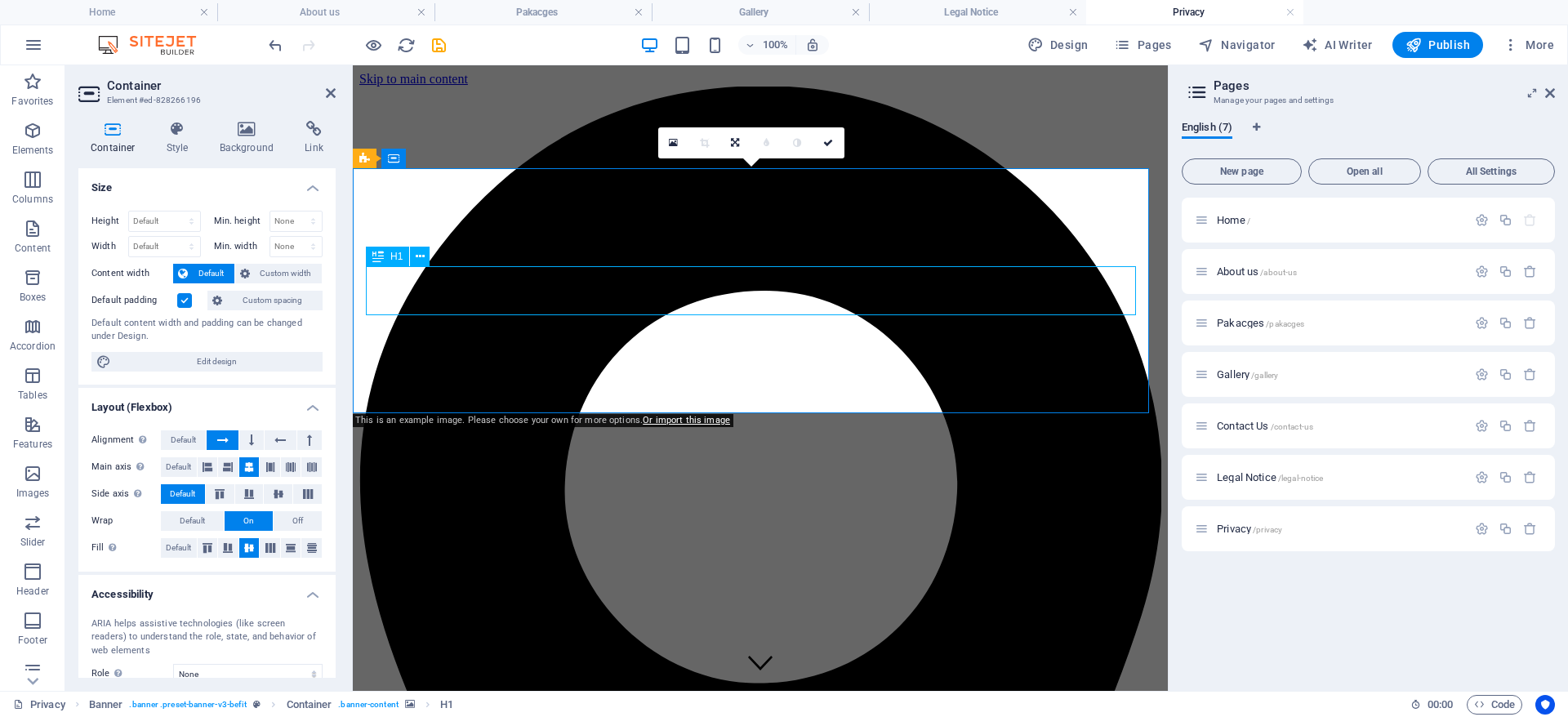click on "Privacy" at bounding box center (760, 3108) 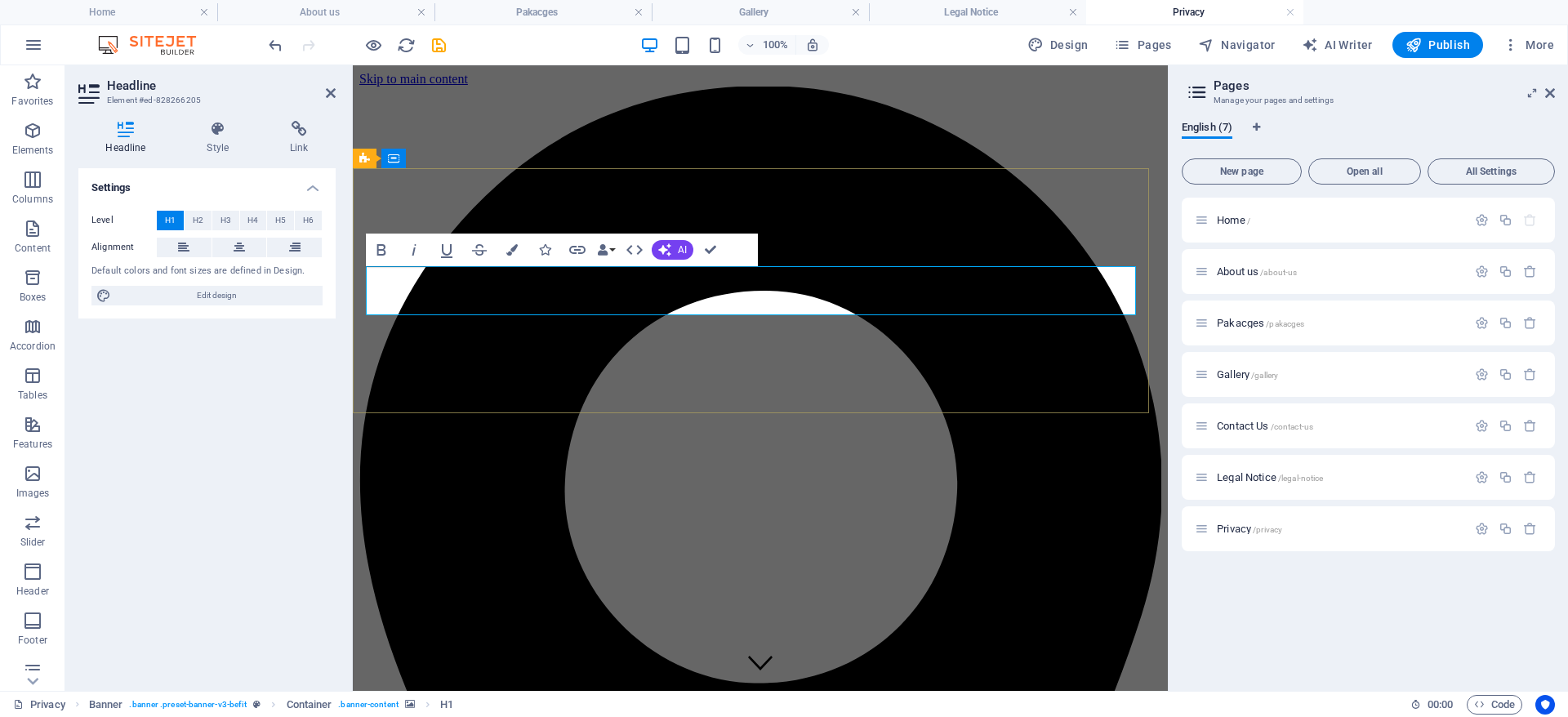 click on "Privacy" at bounding box center (760, 3108) 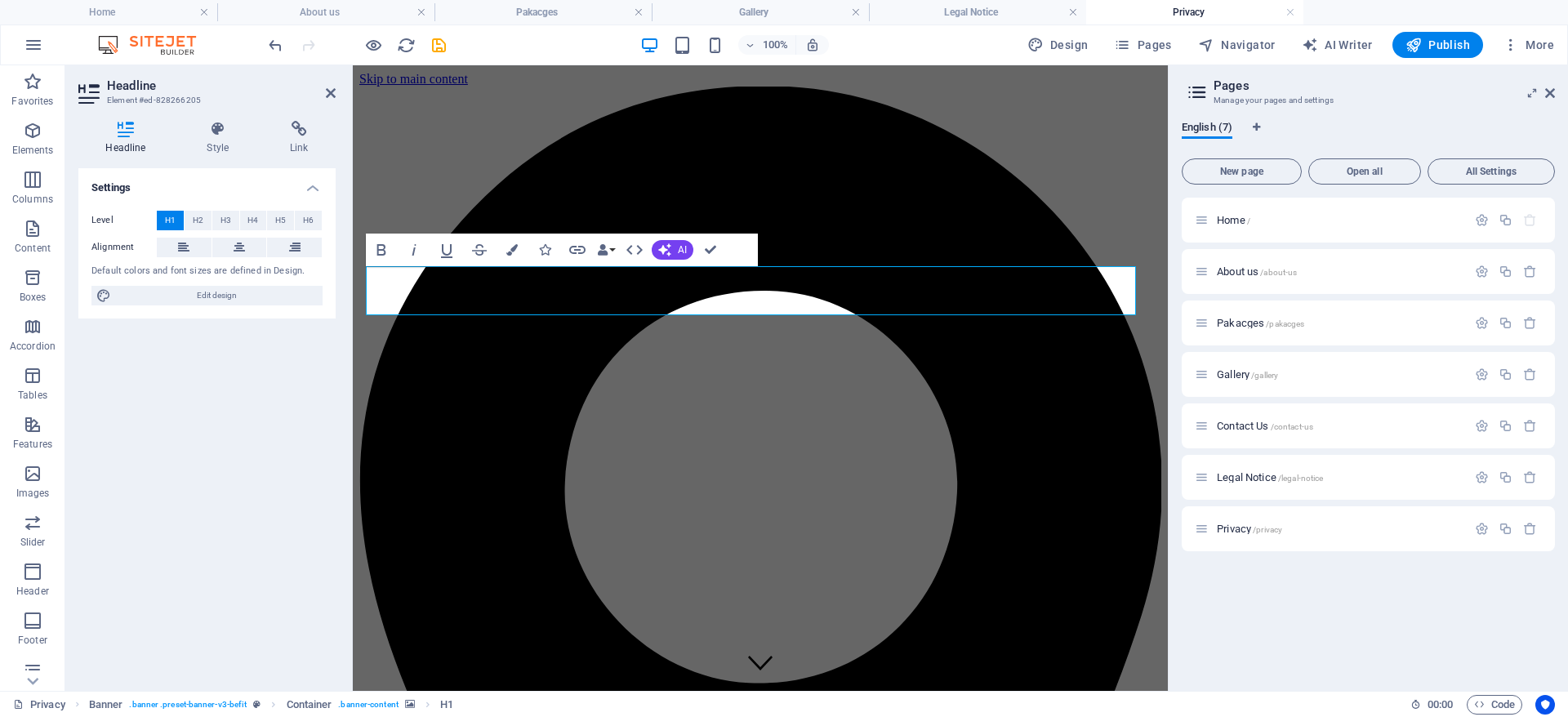 type 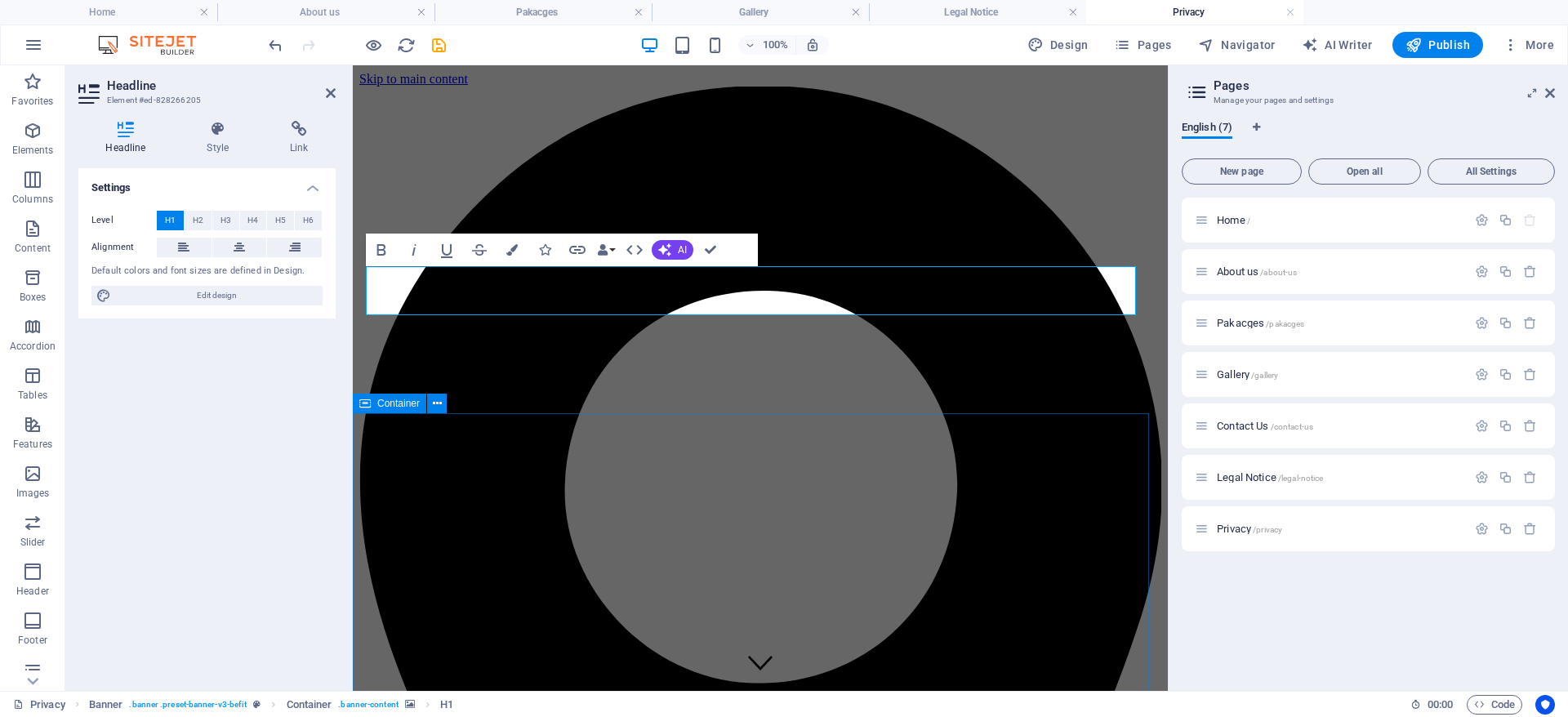 click on "Privacy Policy
An overview of data protection
General
The following gives a simple overview of what kind of personal information we collect, why we collect them and how we handle your data when you are visiting or using our website. Personal information is any data with which you could be personally identified. Detailed information on the subject of data protection can be found in our privacy policy found below.
Data collection on our website
Who is responsible for the data collection on this website?
The data collected on this website are processed by the website operator. The operator's contact details can be found in the website's required legal notice.
How do we collect your data?
Some data are collected when you provide them to us. This could, for example, be data you enter in a contact form.
What do we use your data for?
Part of the data is collected to ensure the proper functioning of the website. Other data can be used to analyze how visitors use the site." at bounding box center [760, 4912] 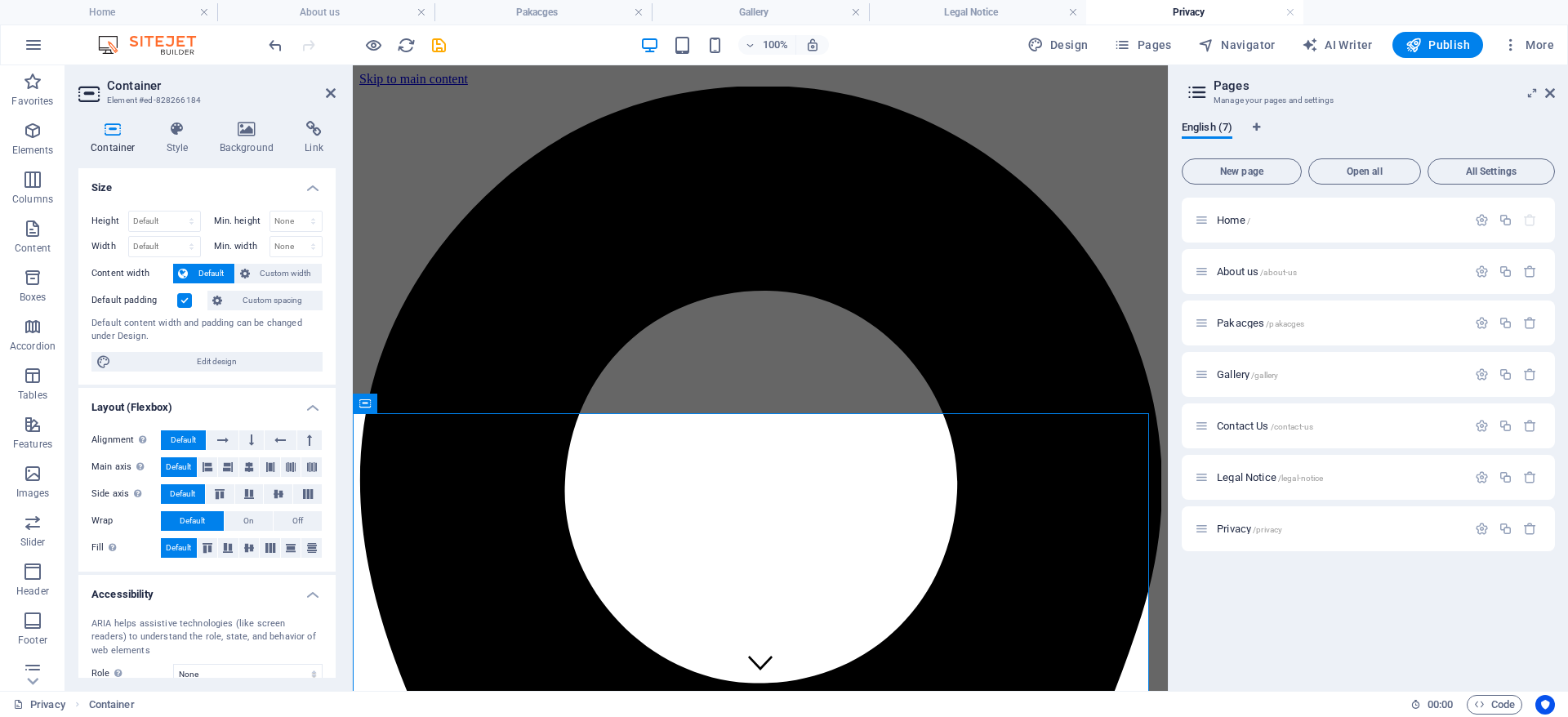 click at bounding box center [760, 2897] 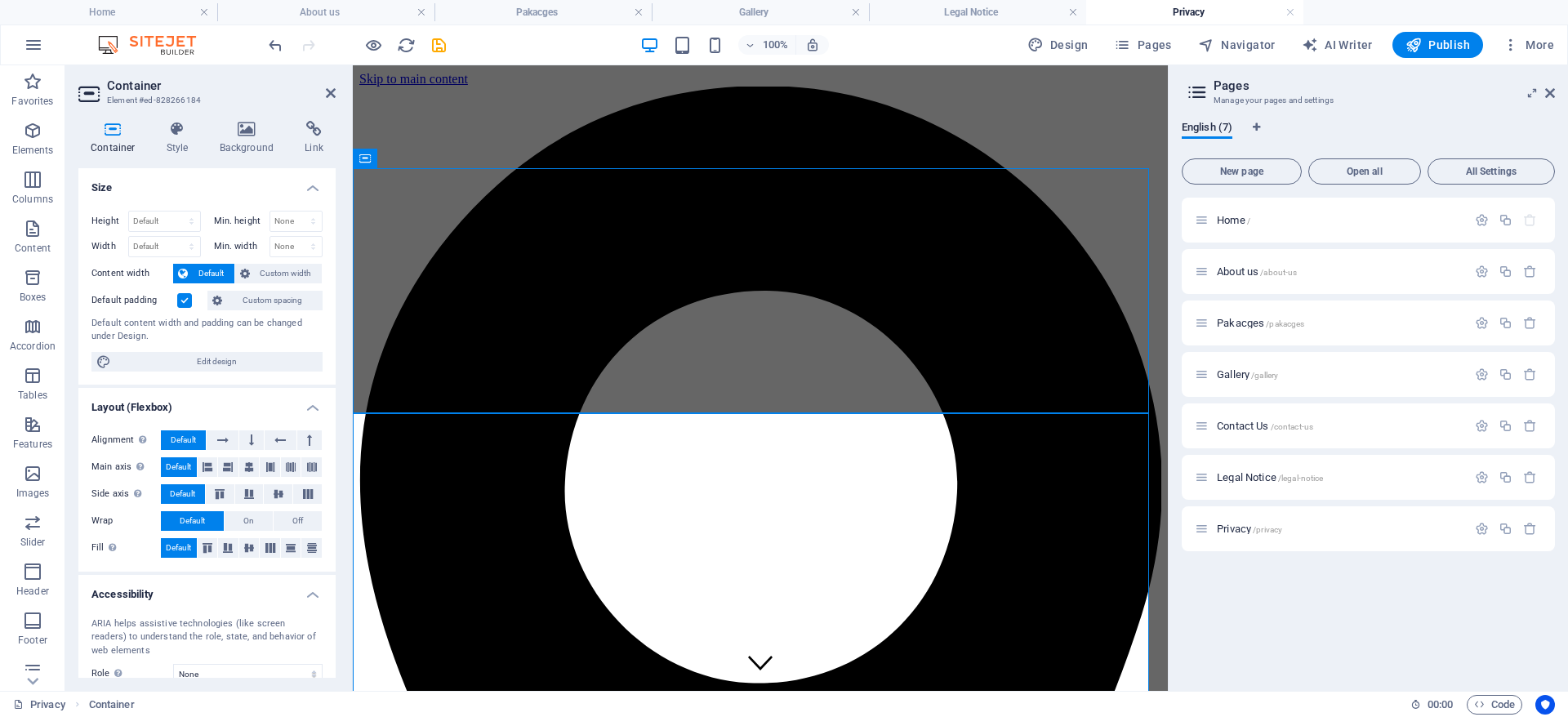 click at bounding box center (760, 2897) 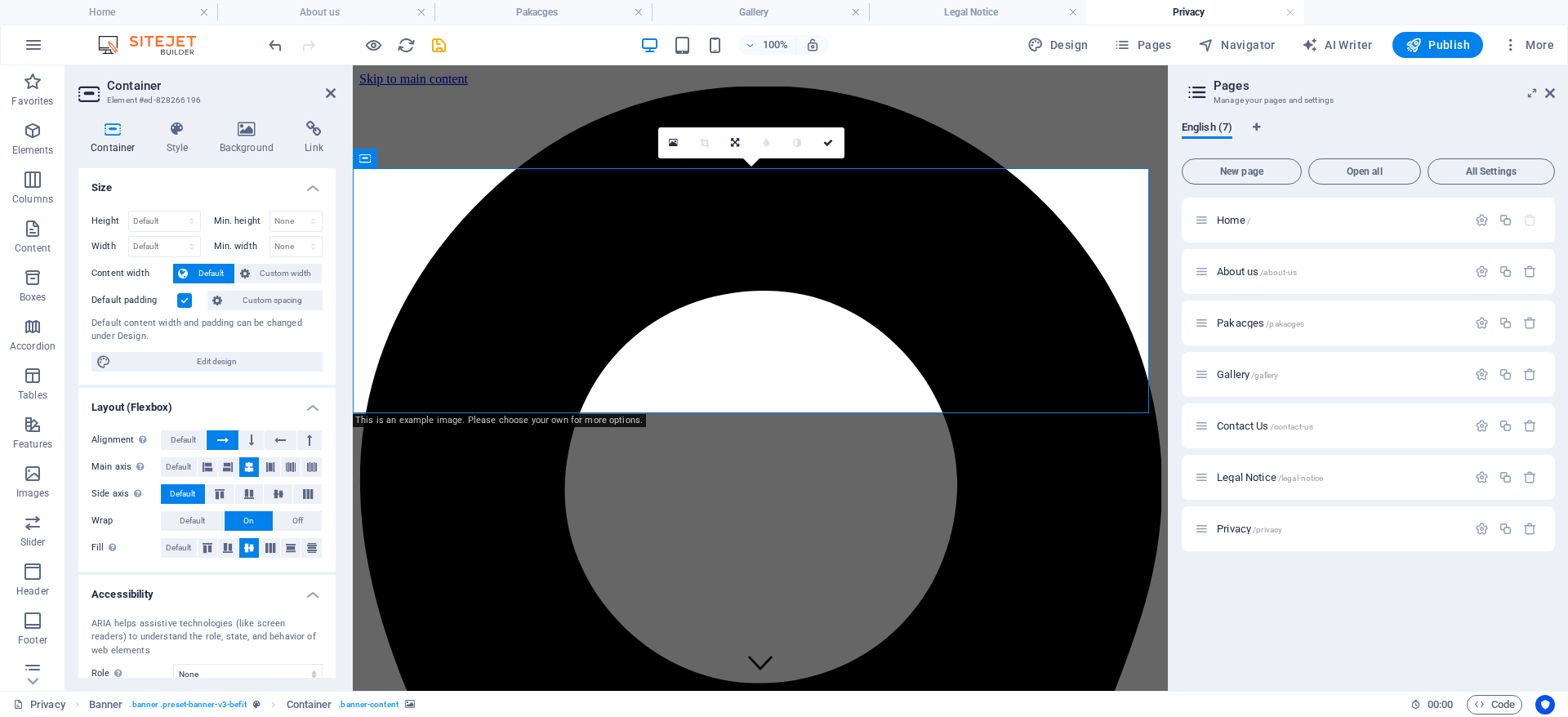 click at bounding box center [760, 2897] 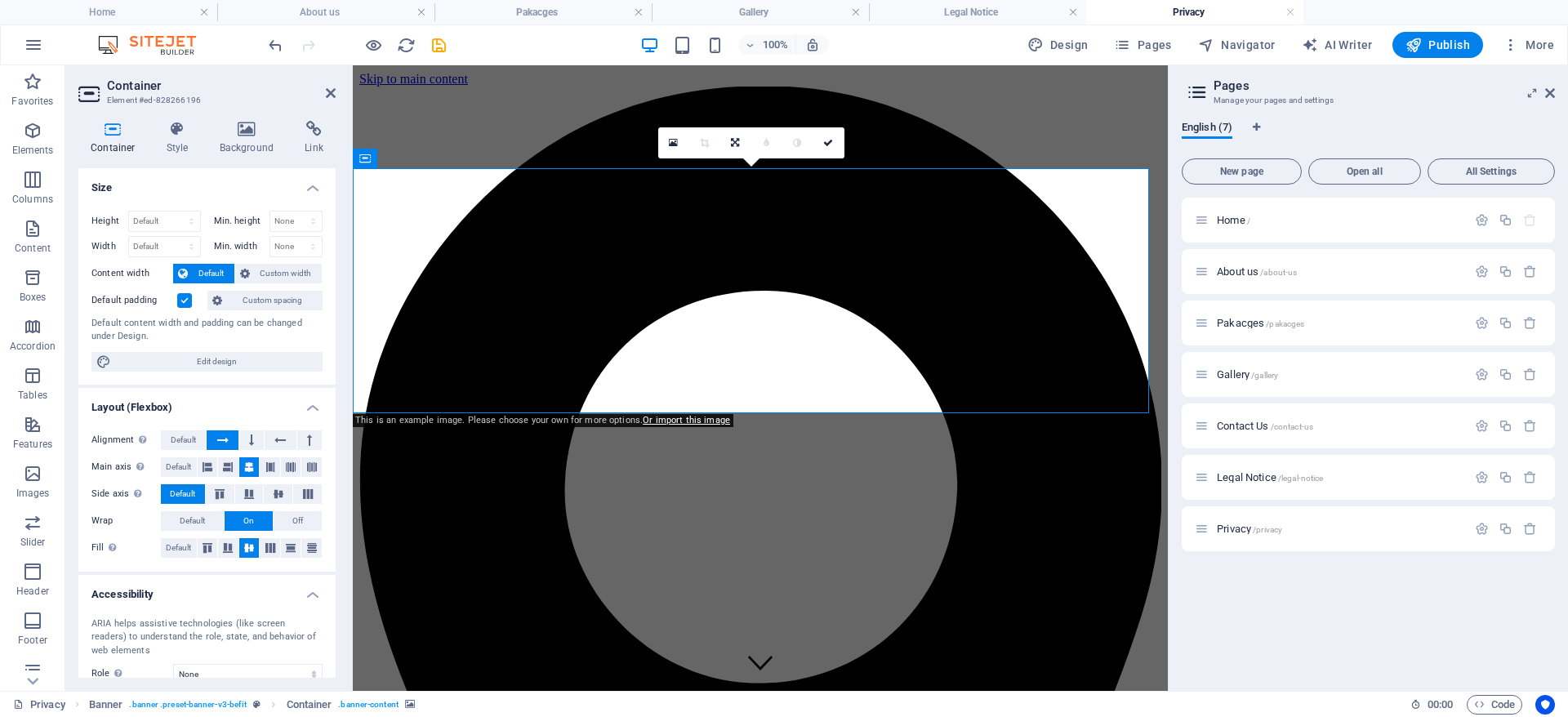 click at bounding box center (760, 2897) 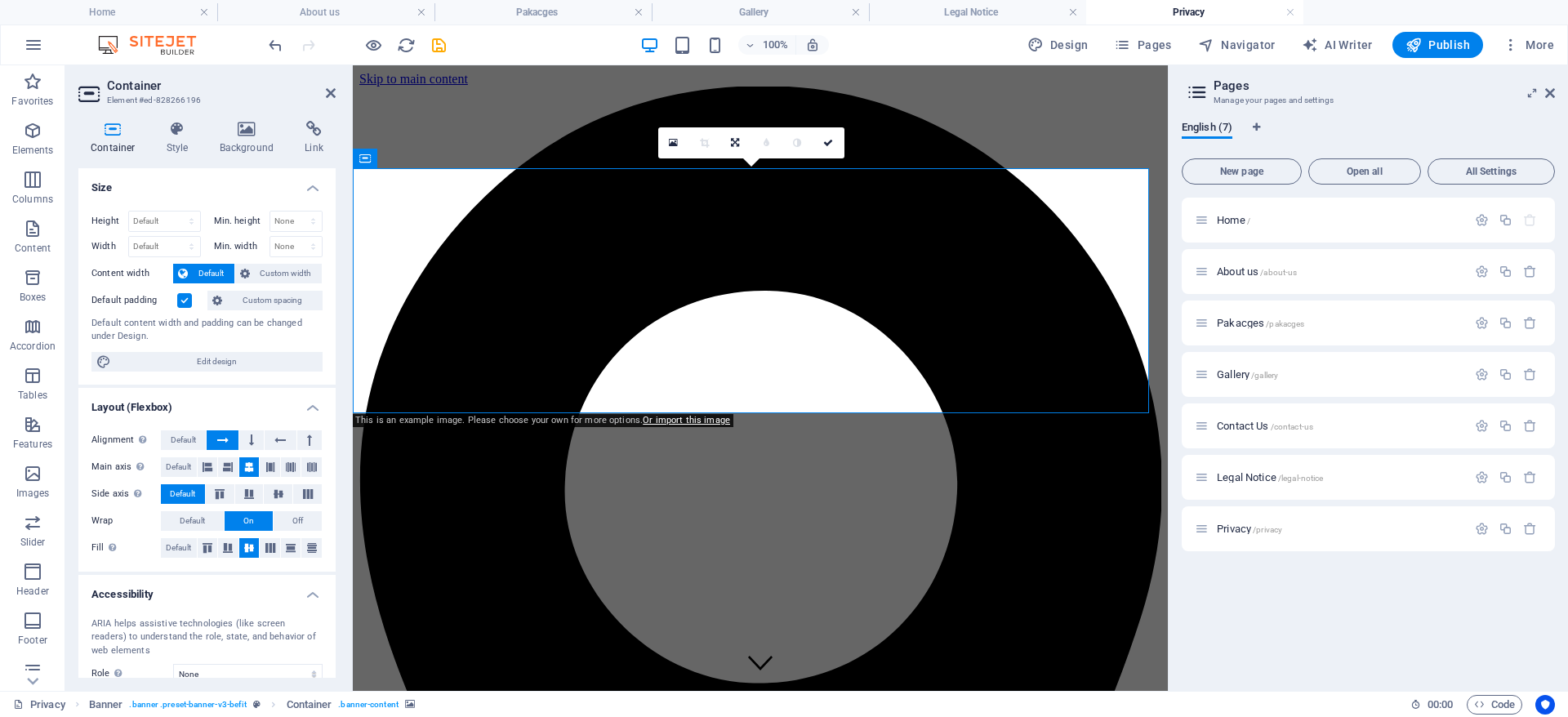 click at bounding box center (760, 2897) 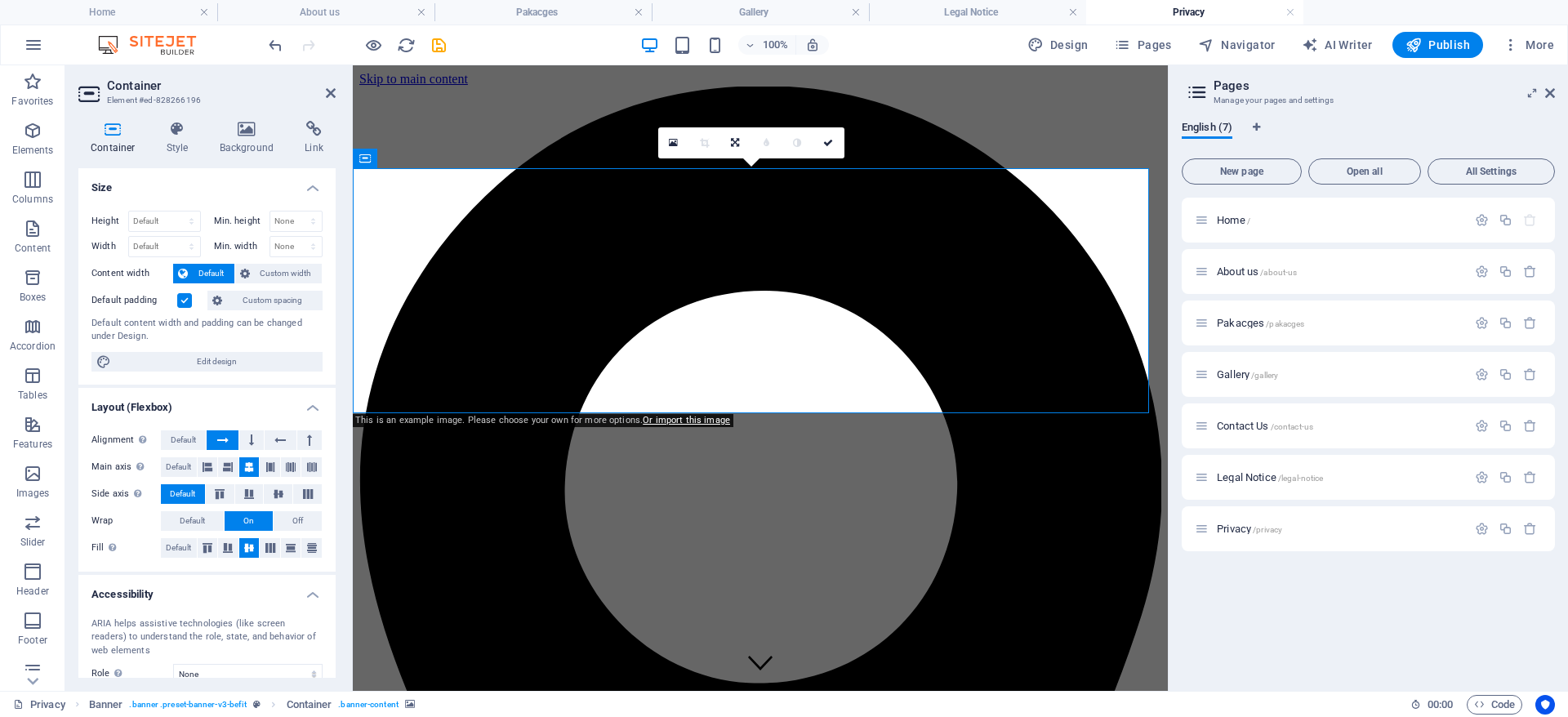 click at bounding box center (760, 2897) 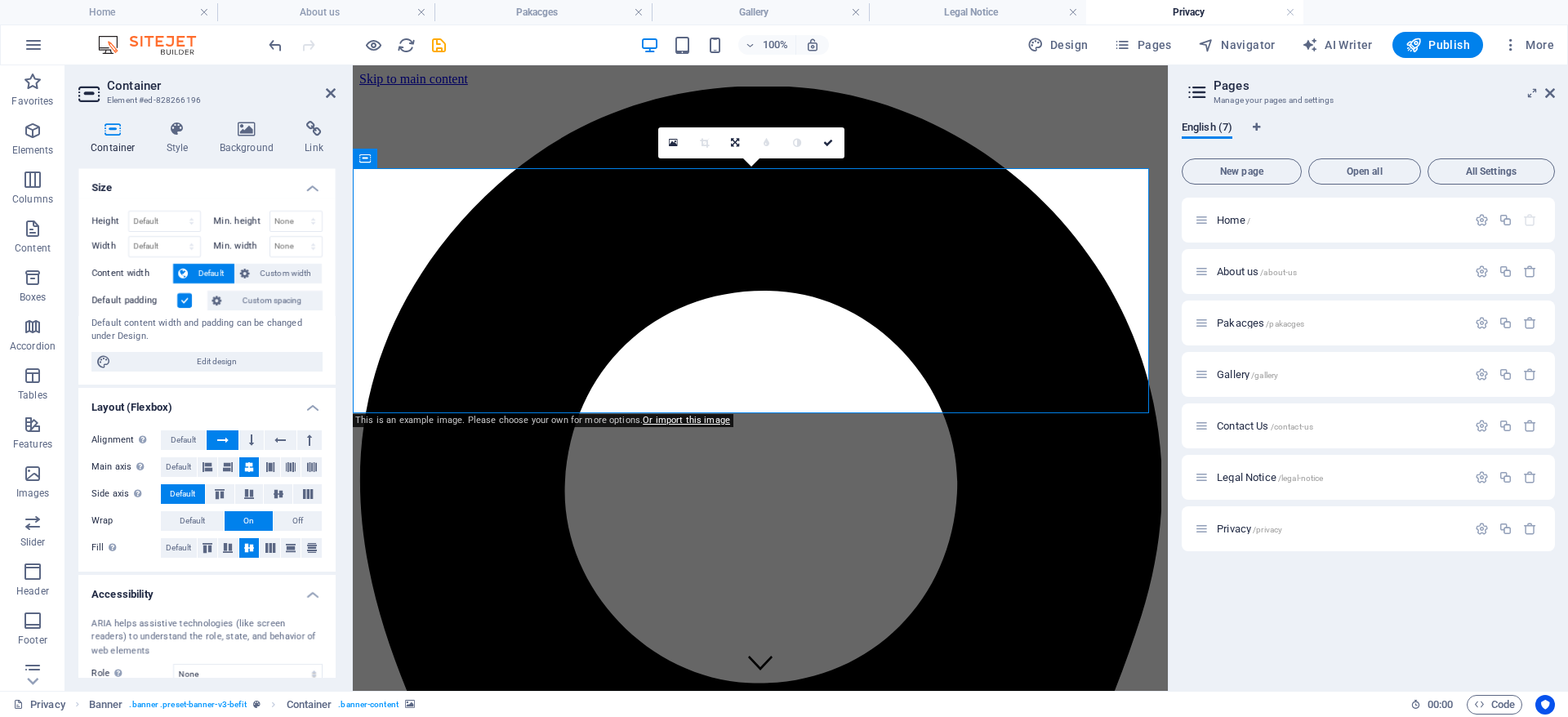 click at bounding box center [760, 2897] 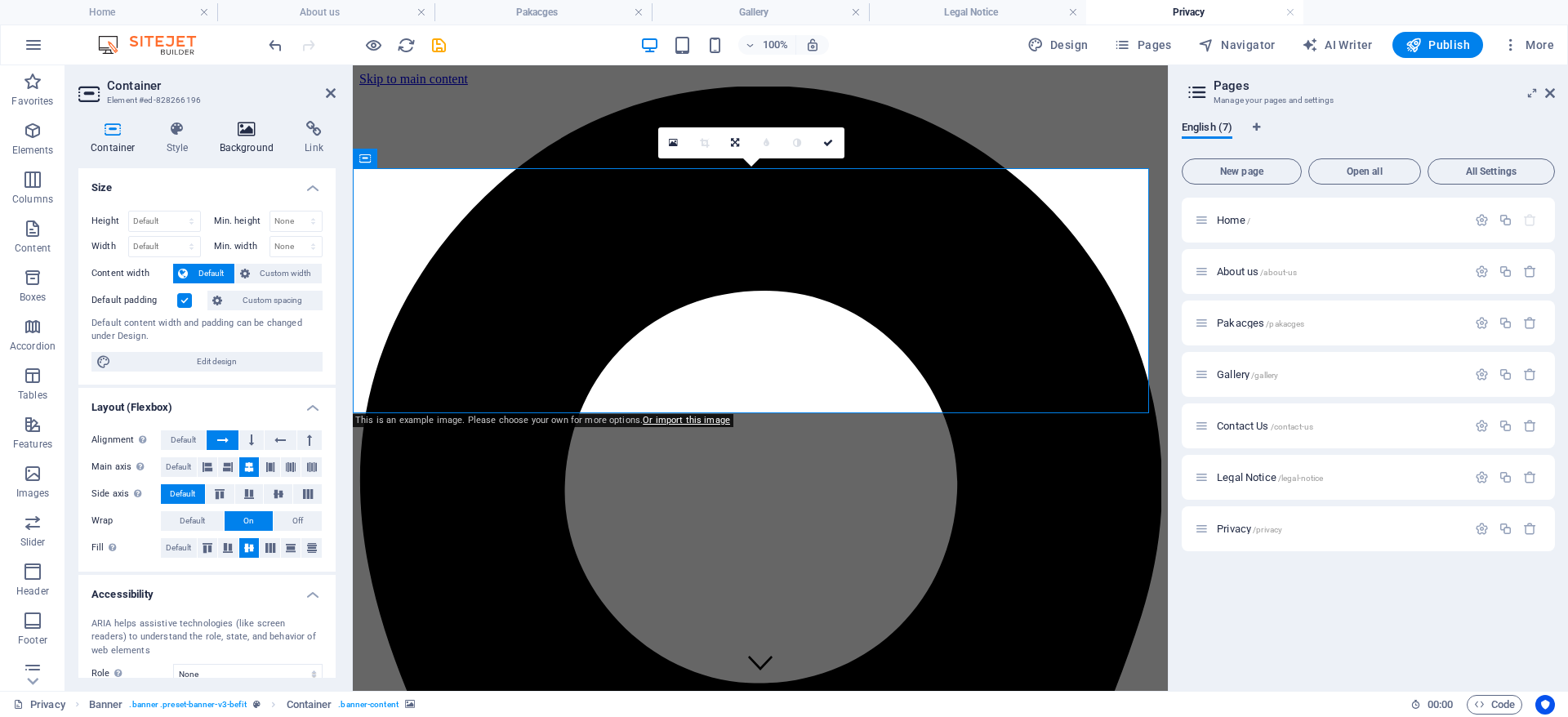 click at bounding box center (247, 129) 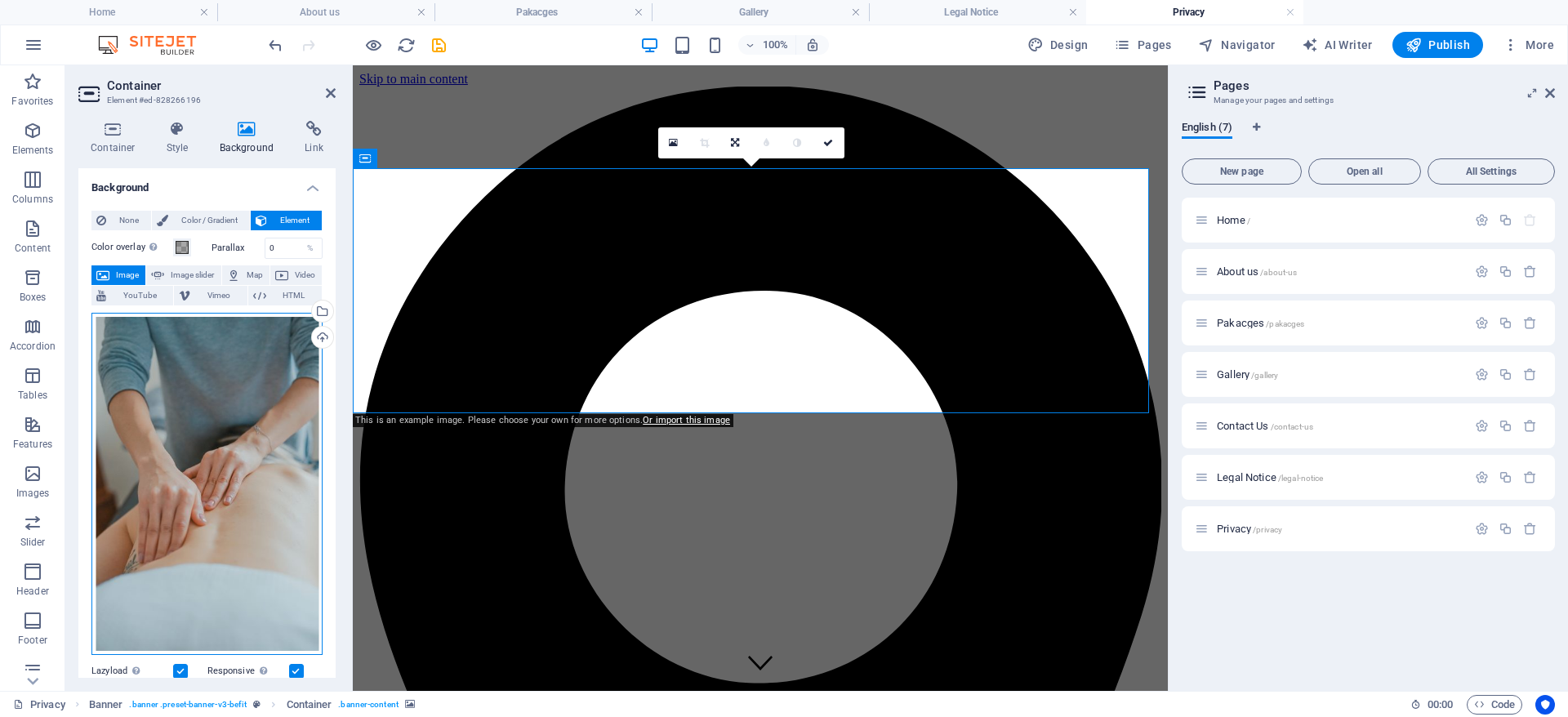 click on "Drag files here, click to choose files or select files from Files or our free stock photos & videos" at bounding box center (207, 484) 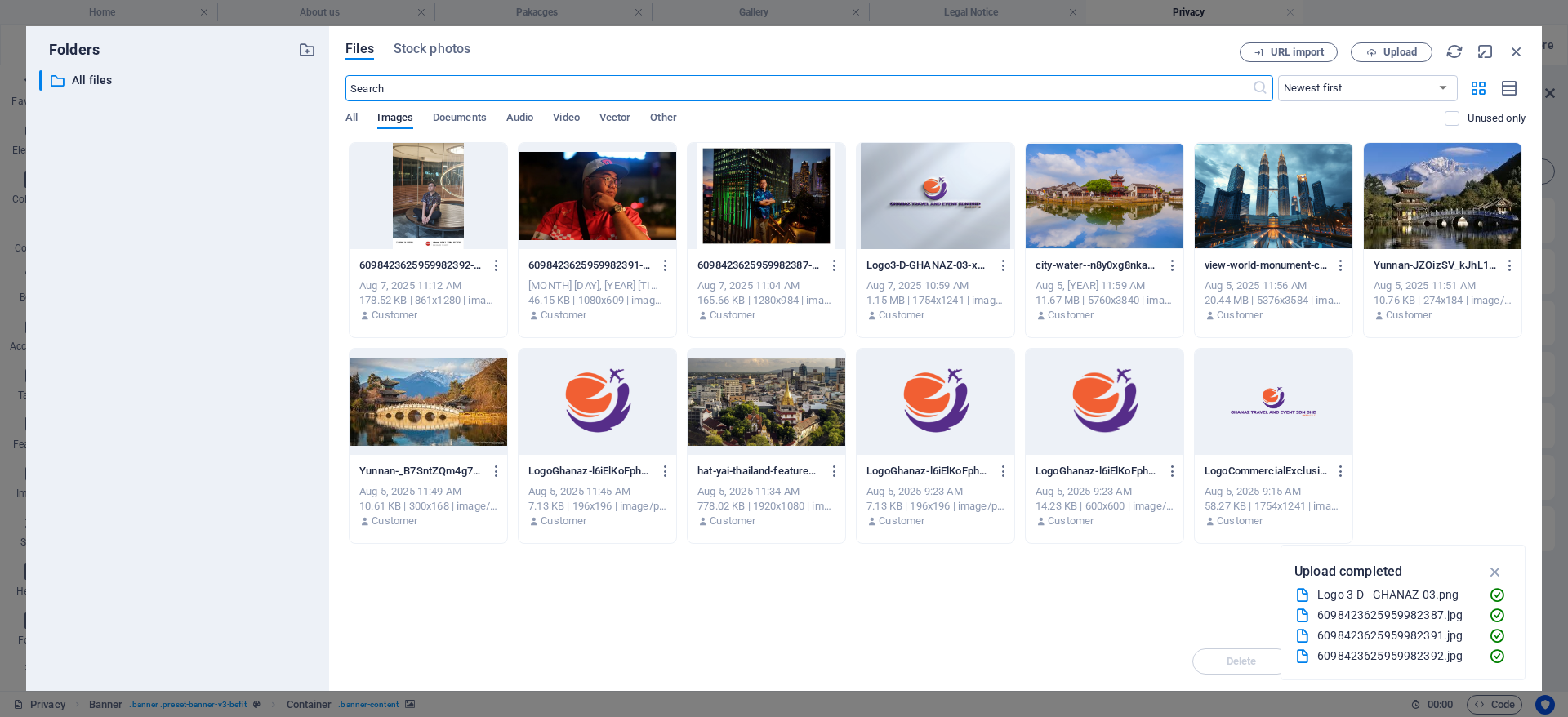 click at bounding box center (1273, 196) 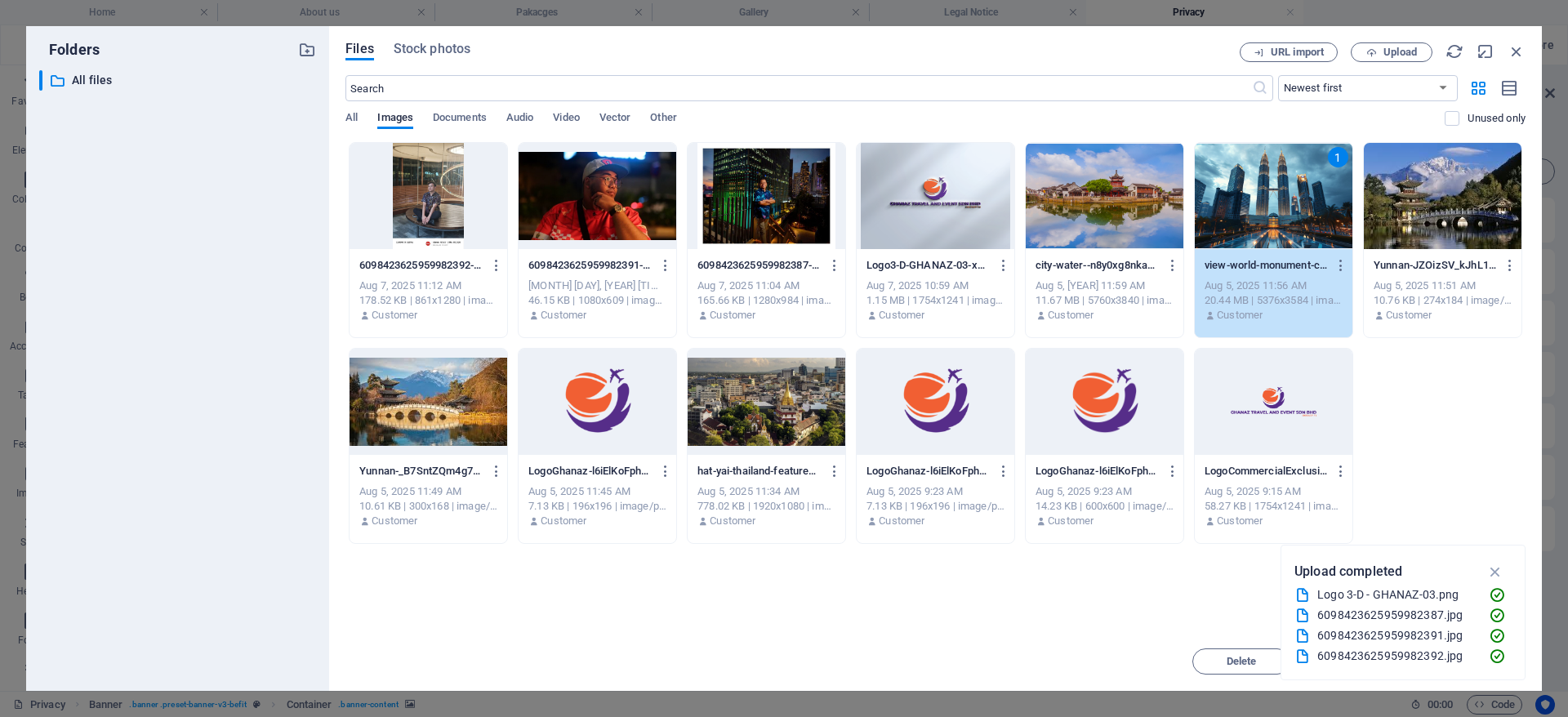 click on "1" at bounding box center (1273, 196) 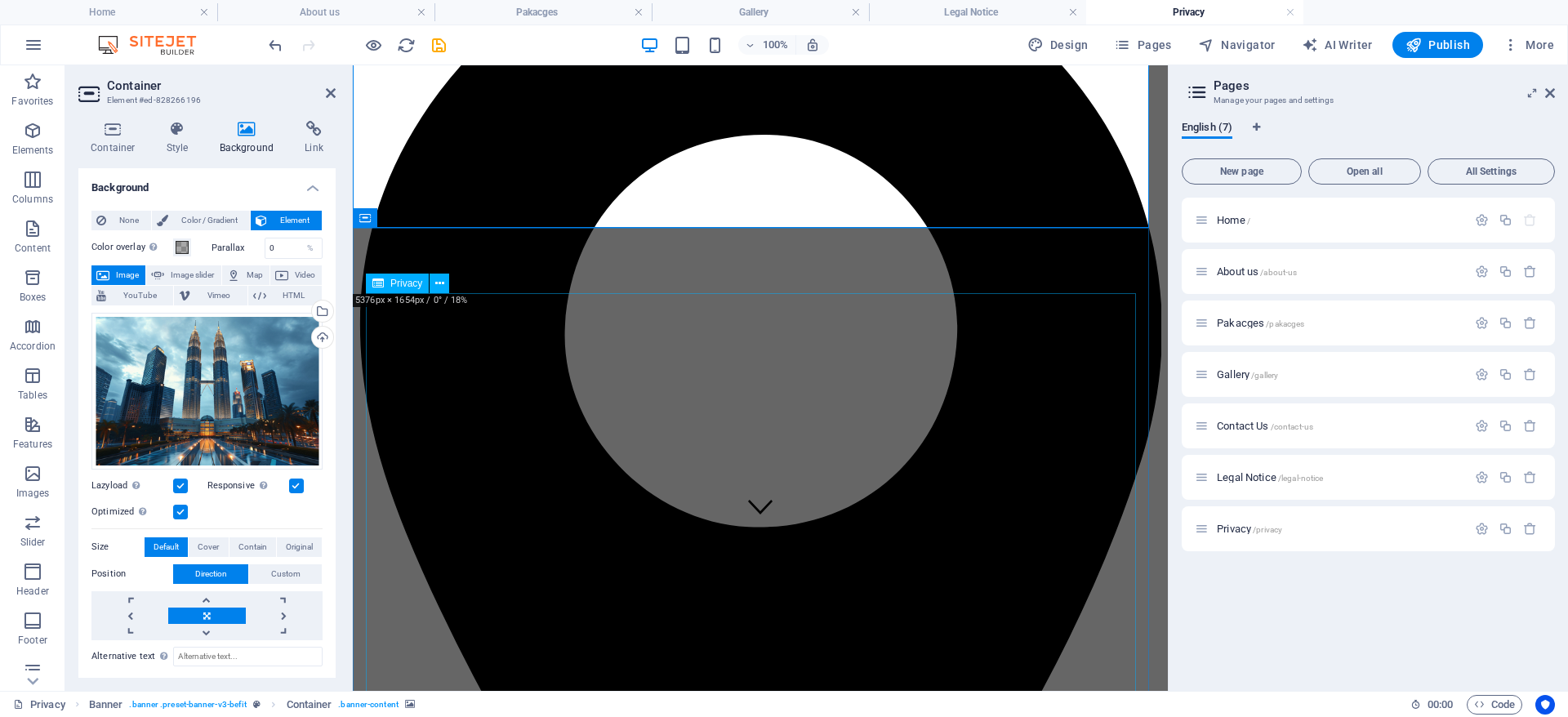 scroll, scrollTop: 0, scrollLeft: 0, axis: both 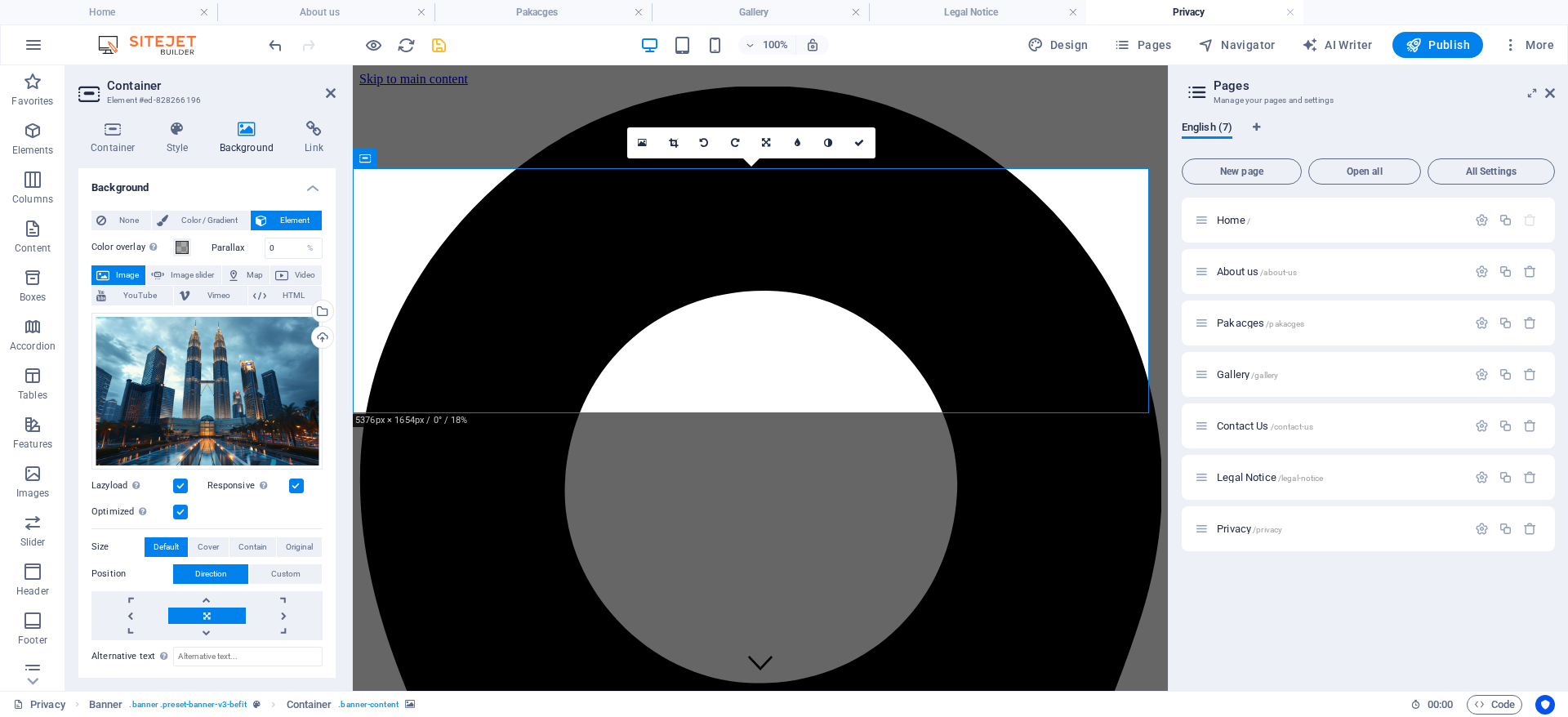 drag, startPoint x: 440, startPoint y: 47, endPoint x: 1037, endPoint y: 82, distance: 598.0251 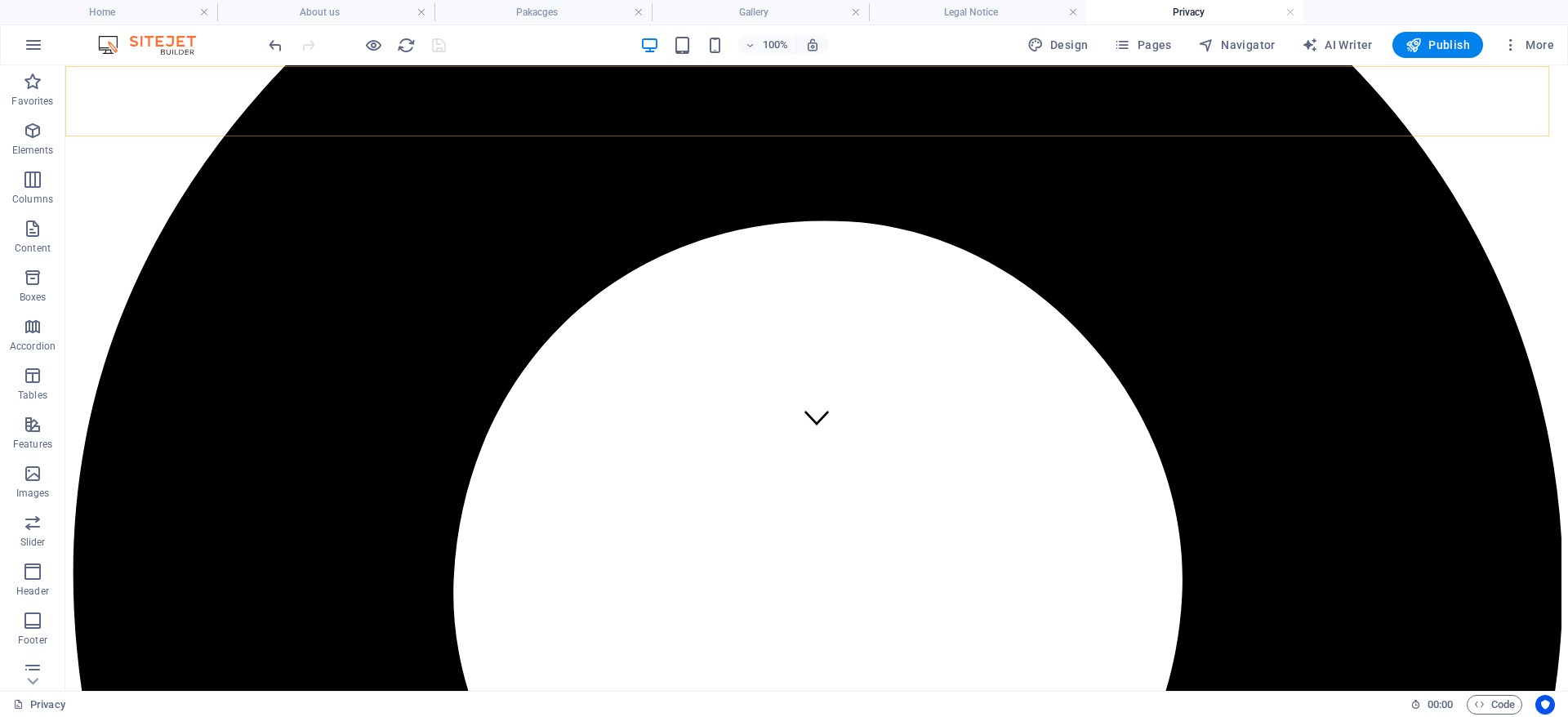 scroll, scrollTop: 0, scrollLeft: 0, axis: both 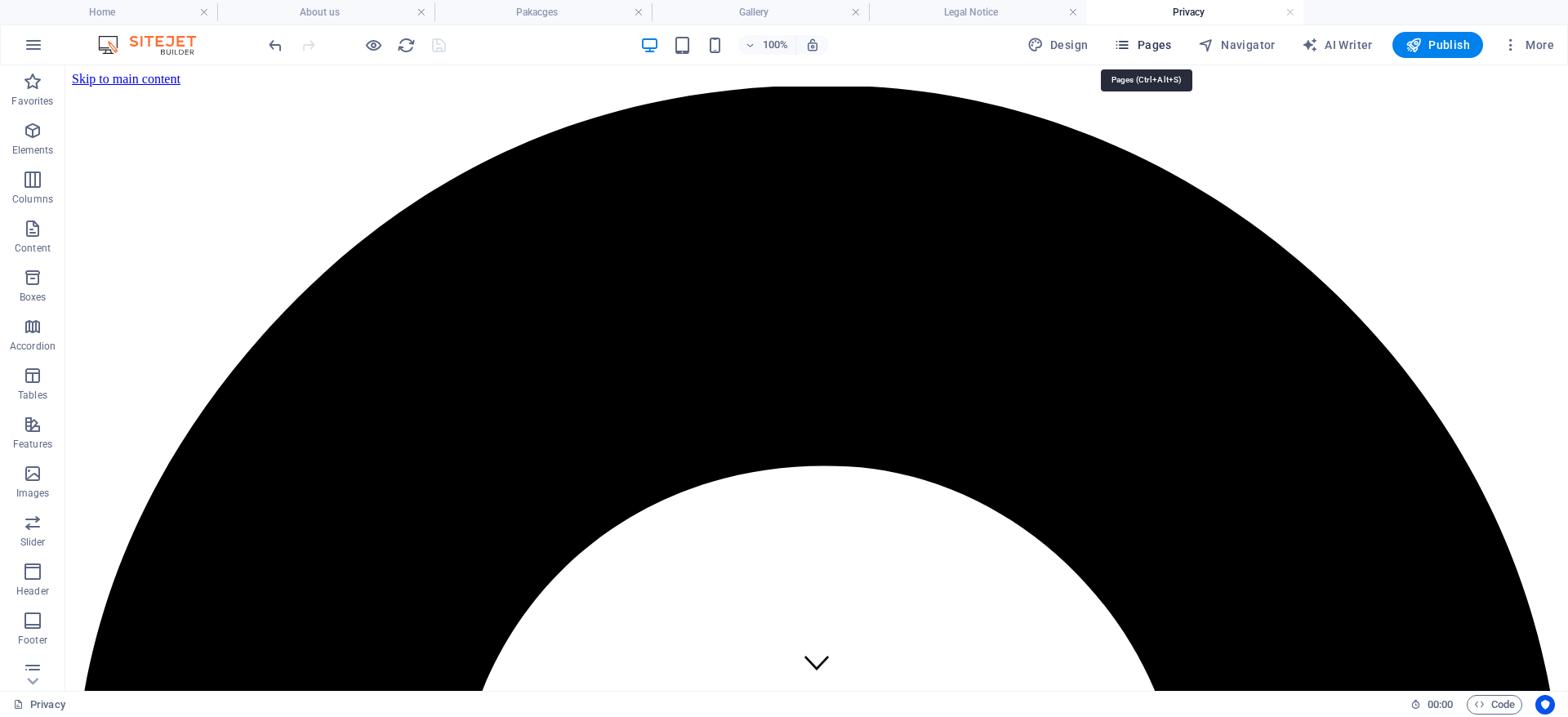 click on "Pages" at bounding box center (1143, 45) 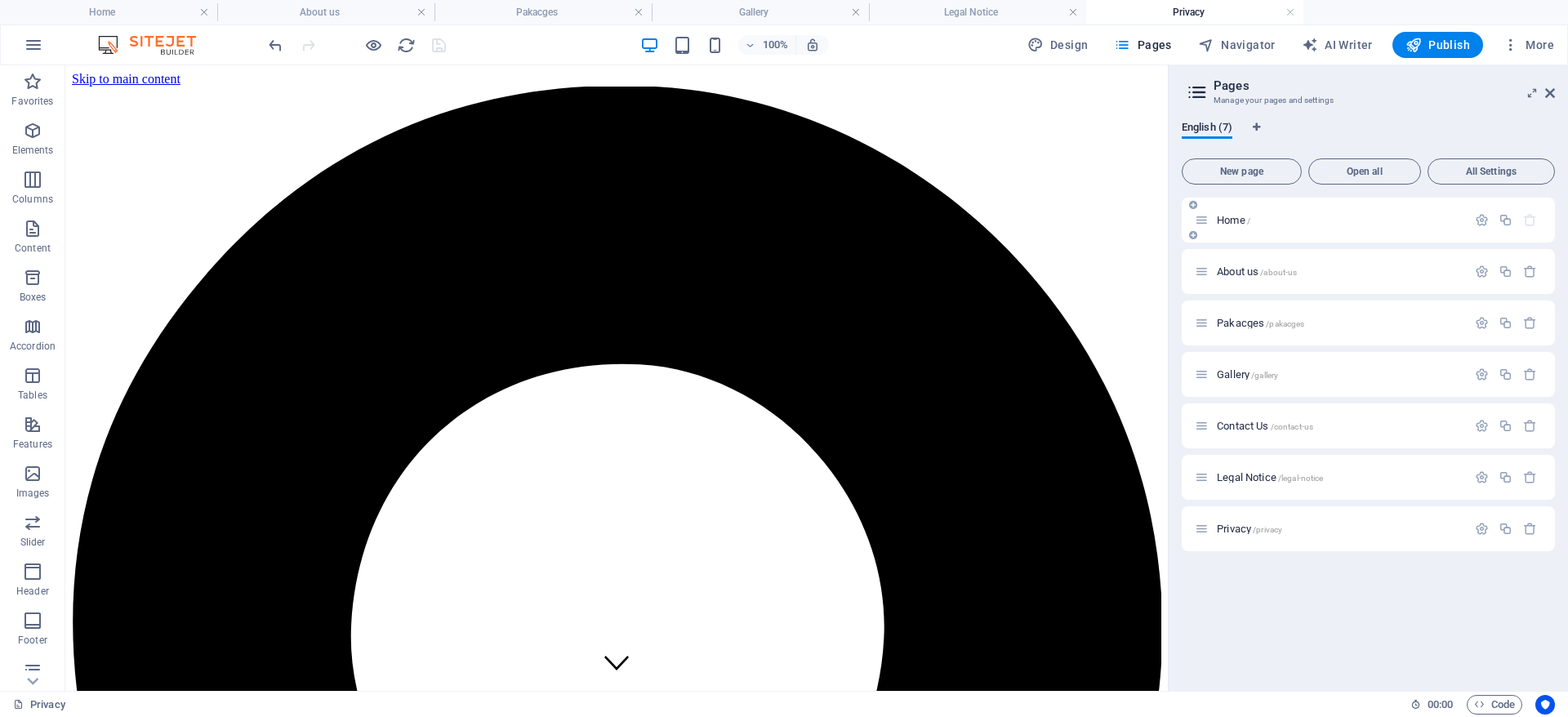 click on "Home /" at bounding box center [1330, 220] 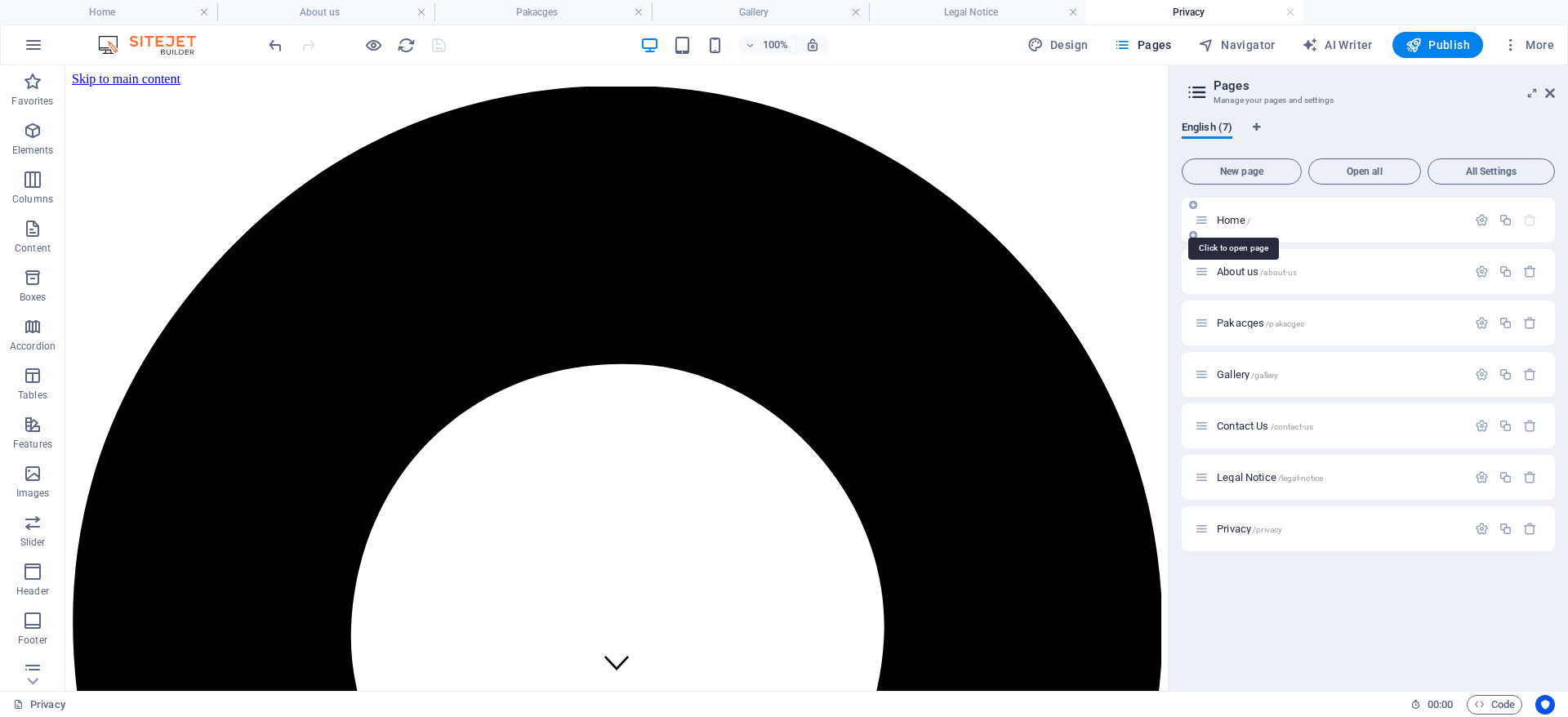 click on "Home /" at bounding box center (1233, 220) 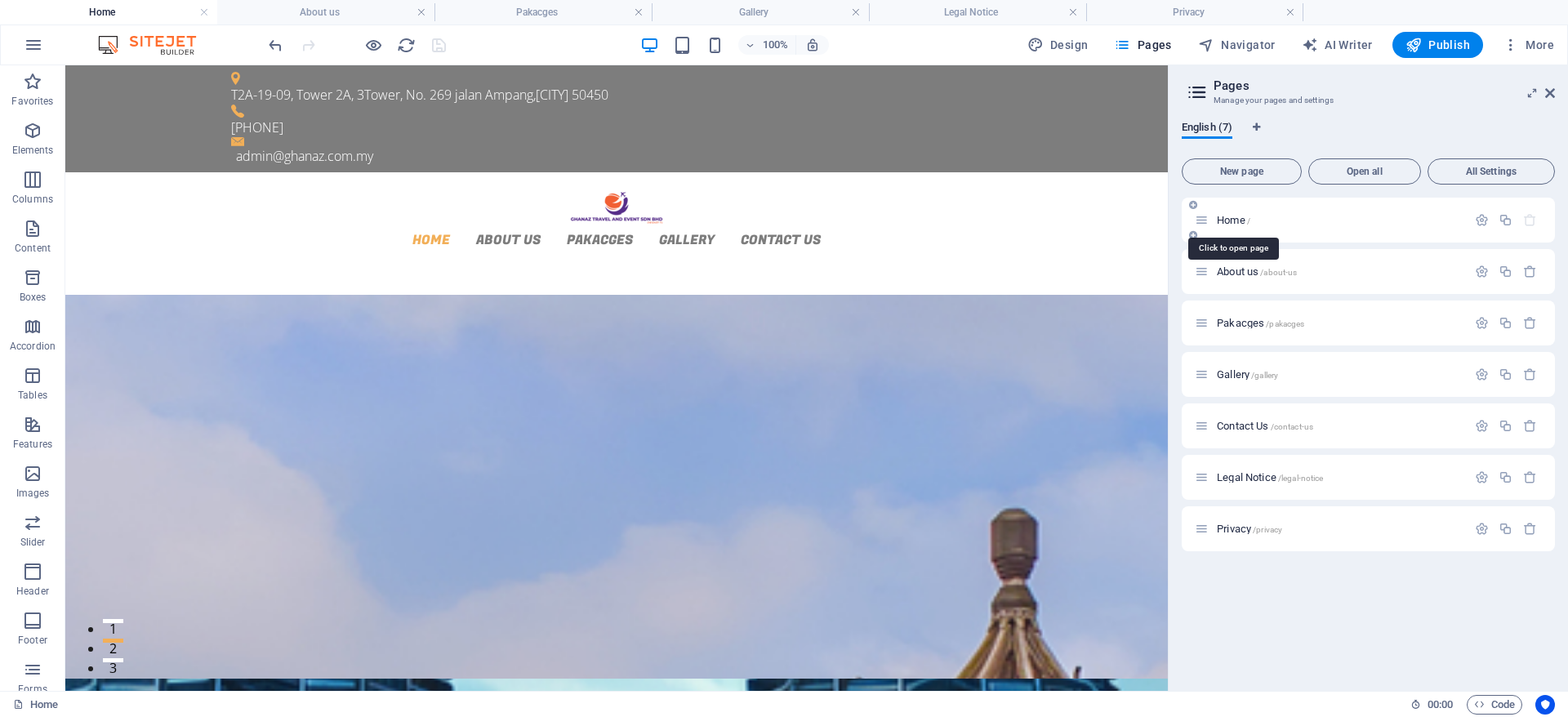 click on "Home /" at bounding box center [1233, 220] 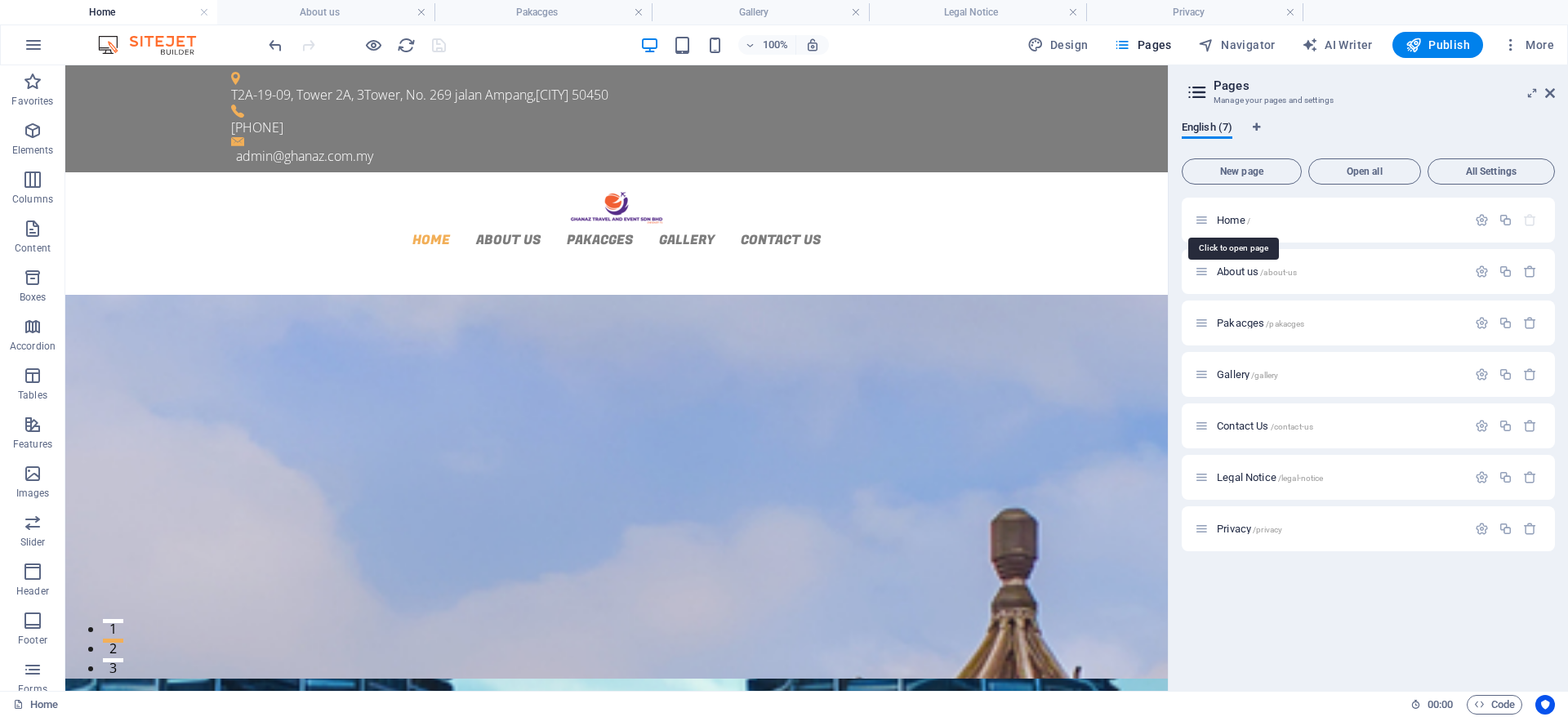 scroll, scrollTop: 685, scrollLeft: 0, axis: vertical 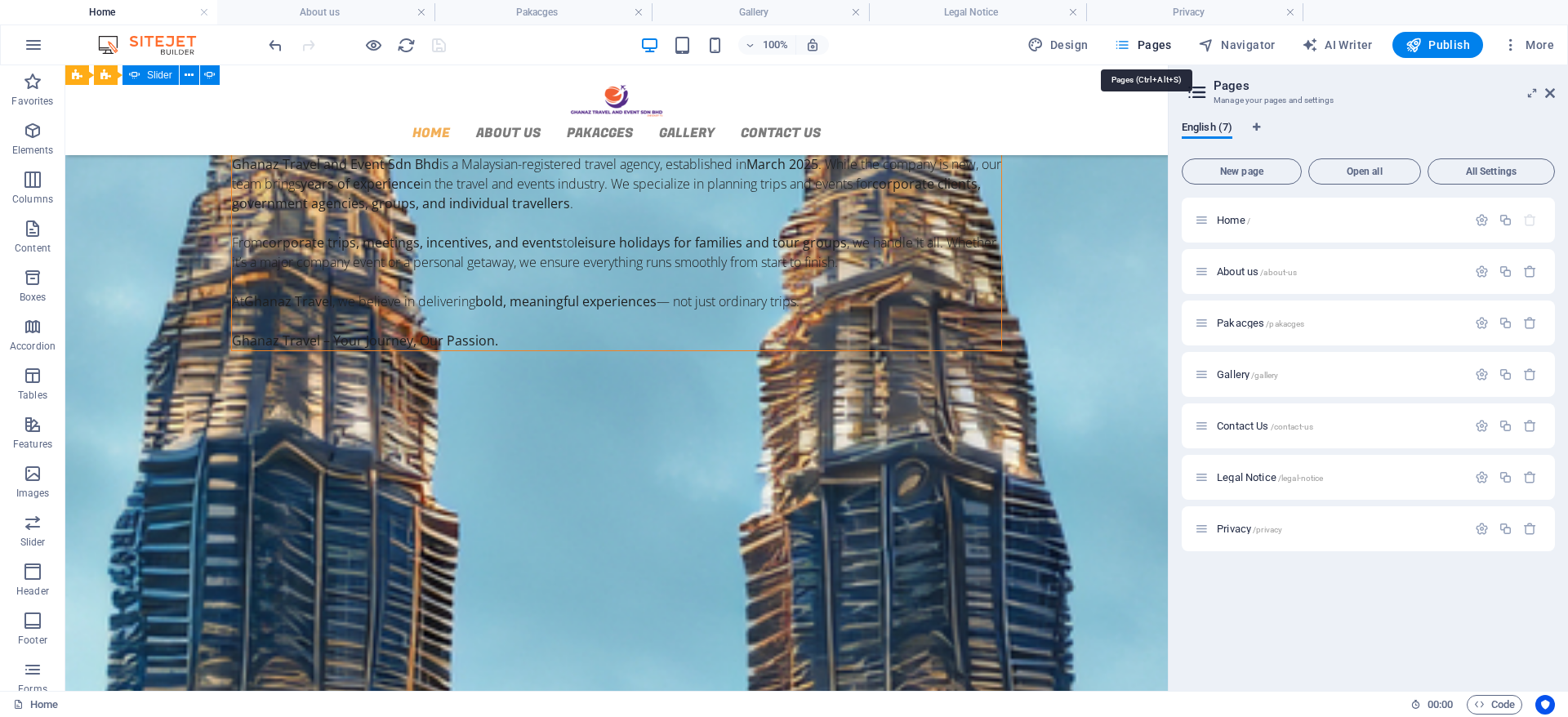 click on "Pages" at bounding box center (1143, 45) 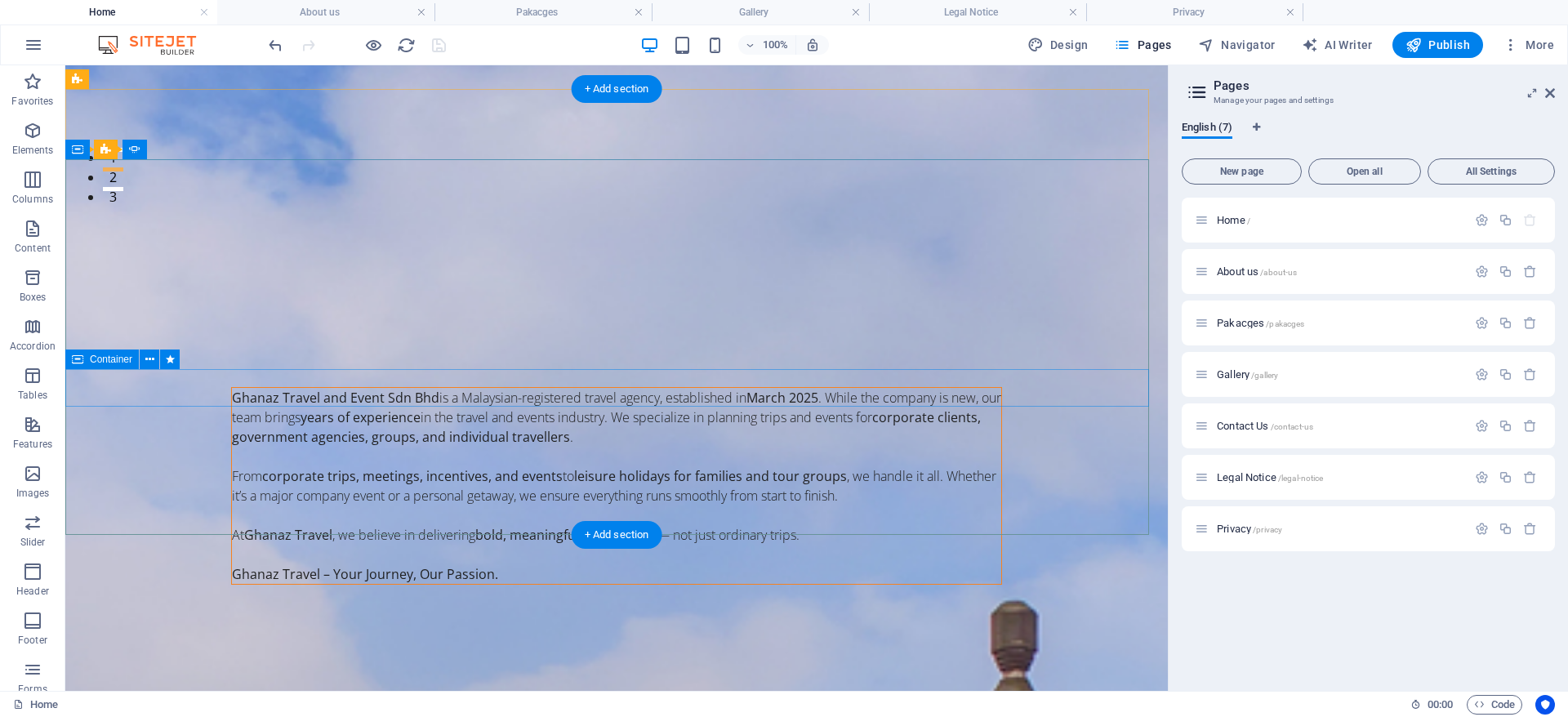 scroll, scrollTop: 0, scrollLeft: 0, axis: both 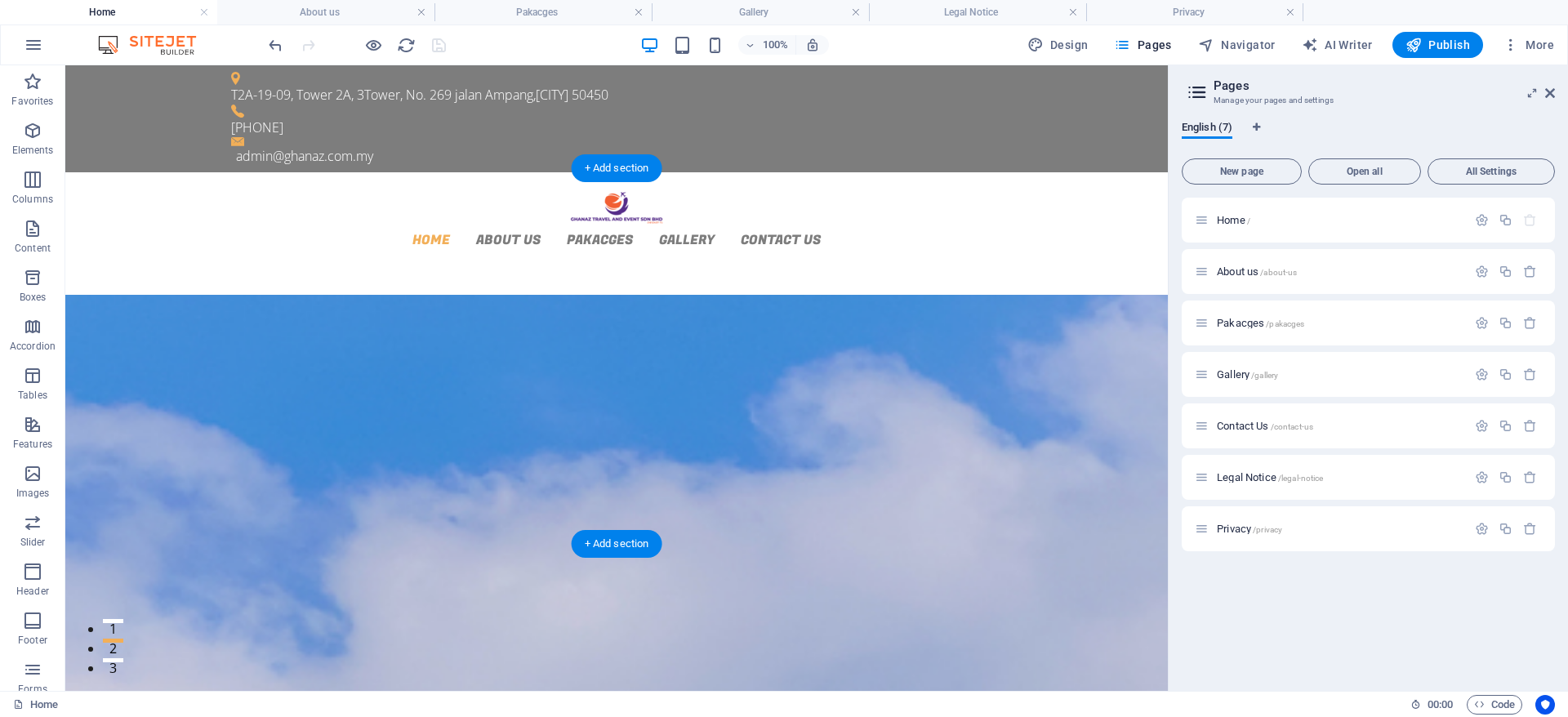 click at bounding box center [-1561, 1626] 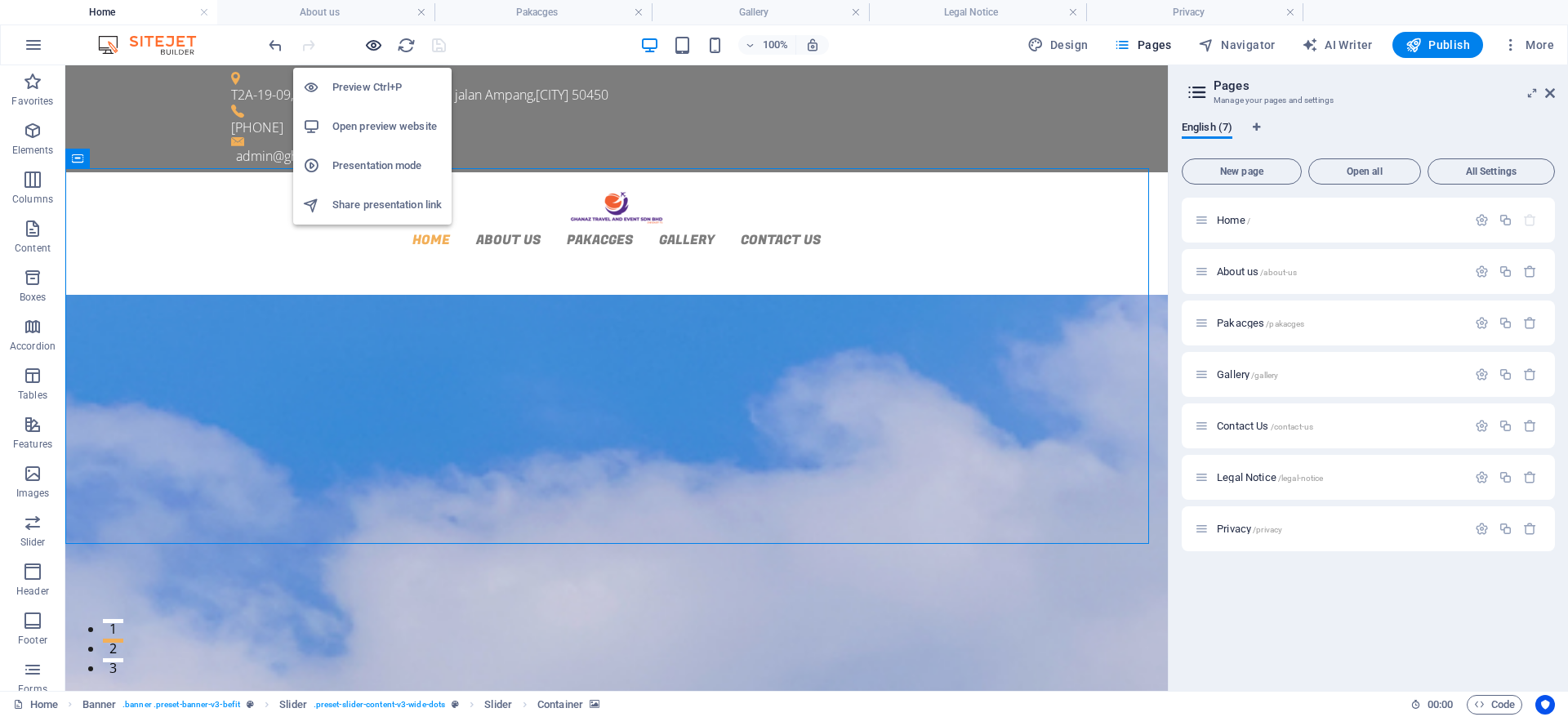 click at bounding box center [373, 45] 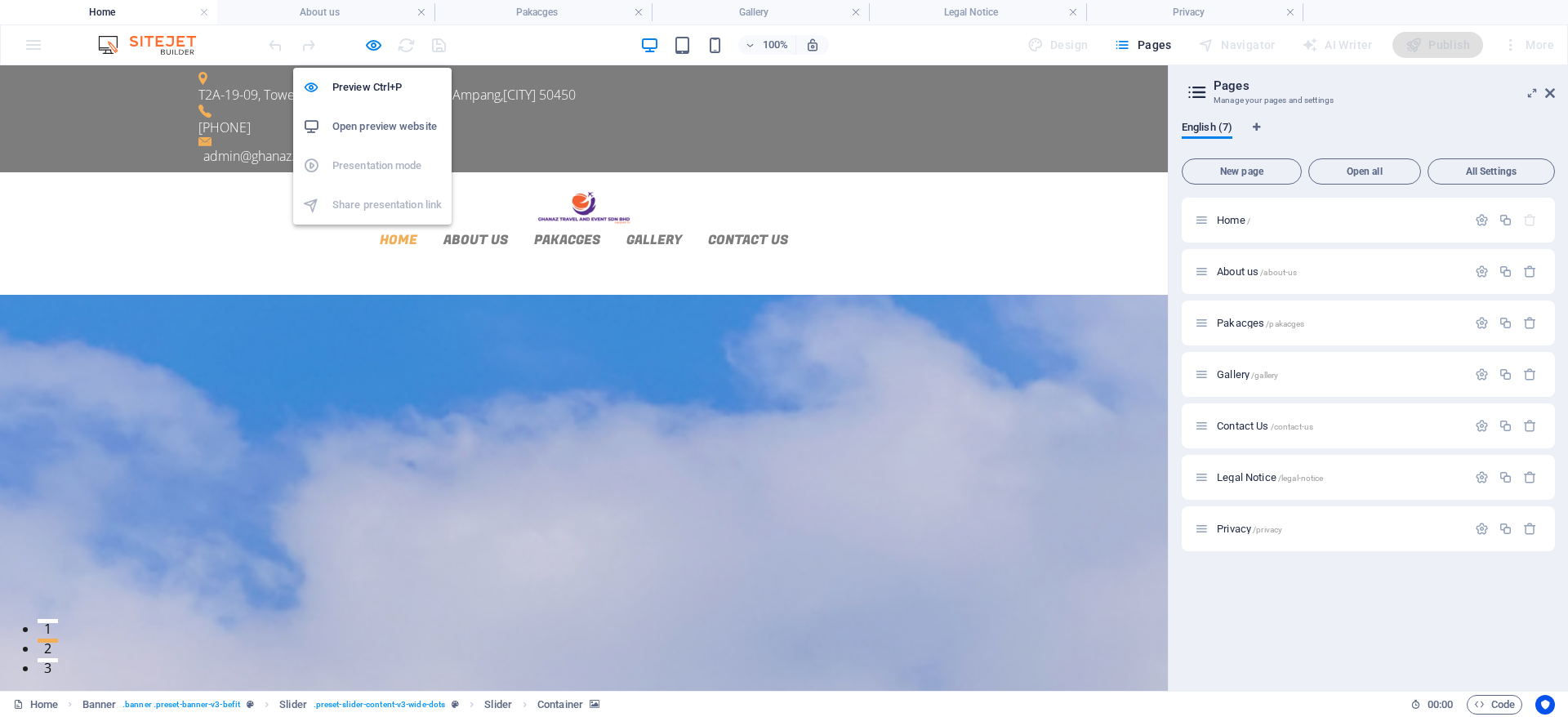 click on "Open preview website" at bounding box center [387, 127] 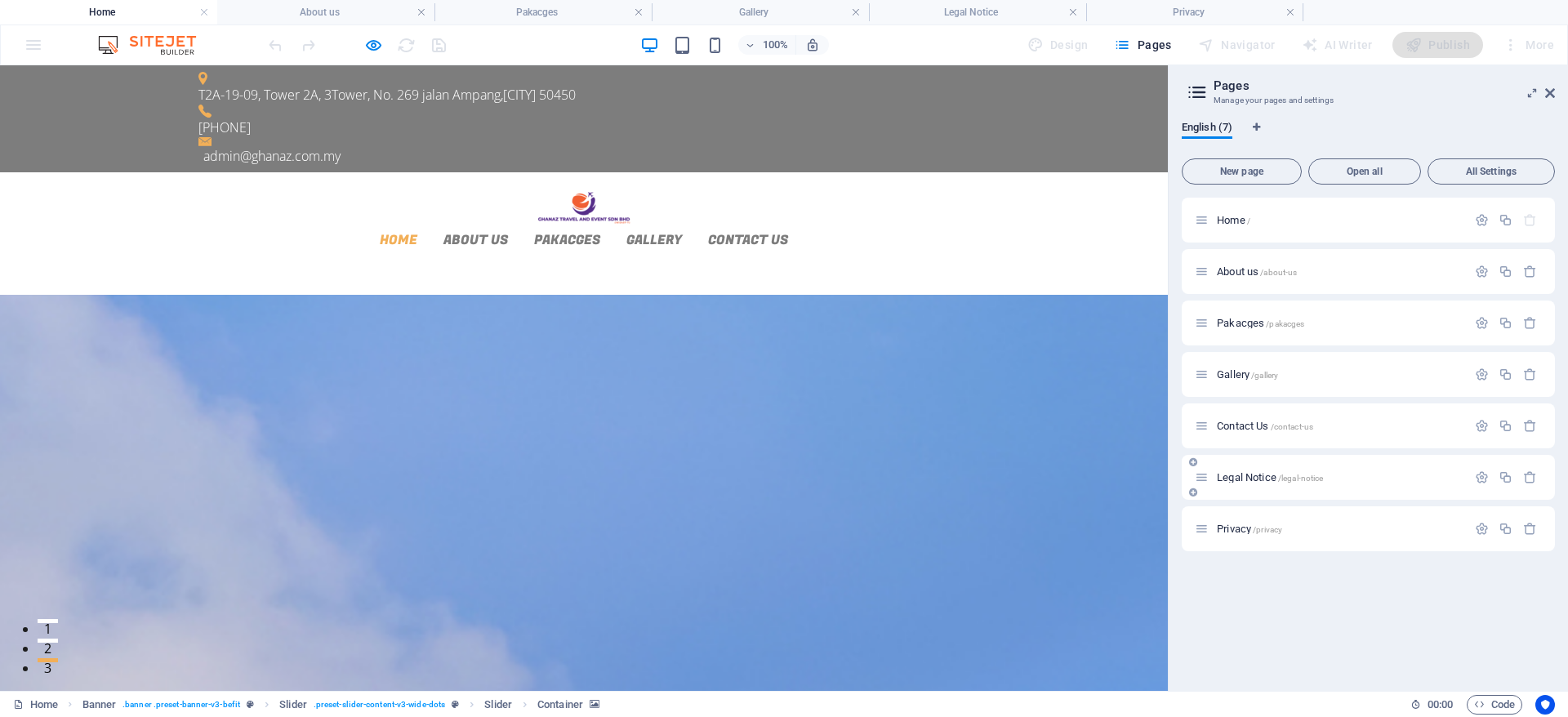 click on "Contact Us /contact-us" at bounding box center (1265, 425) 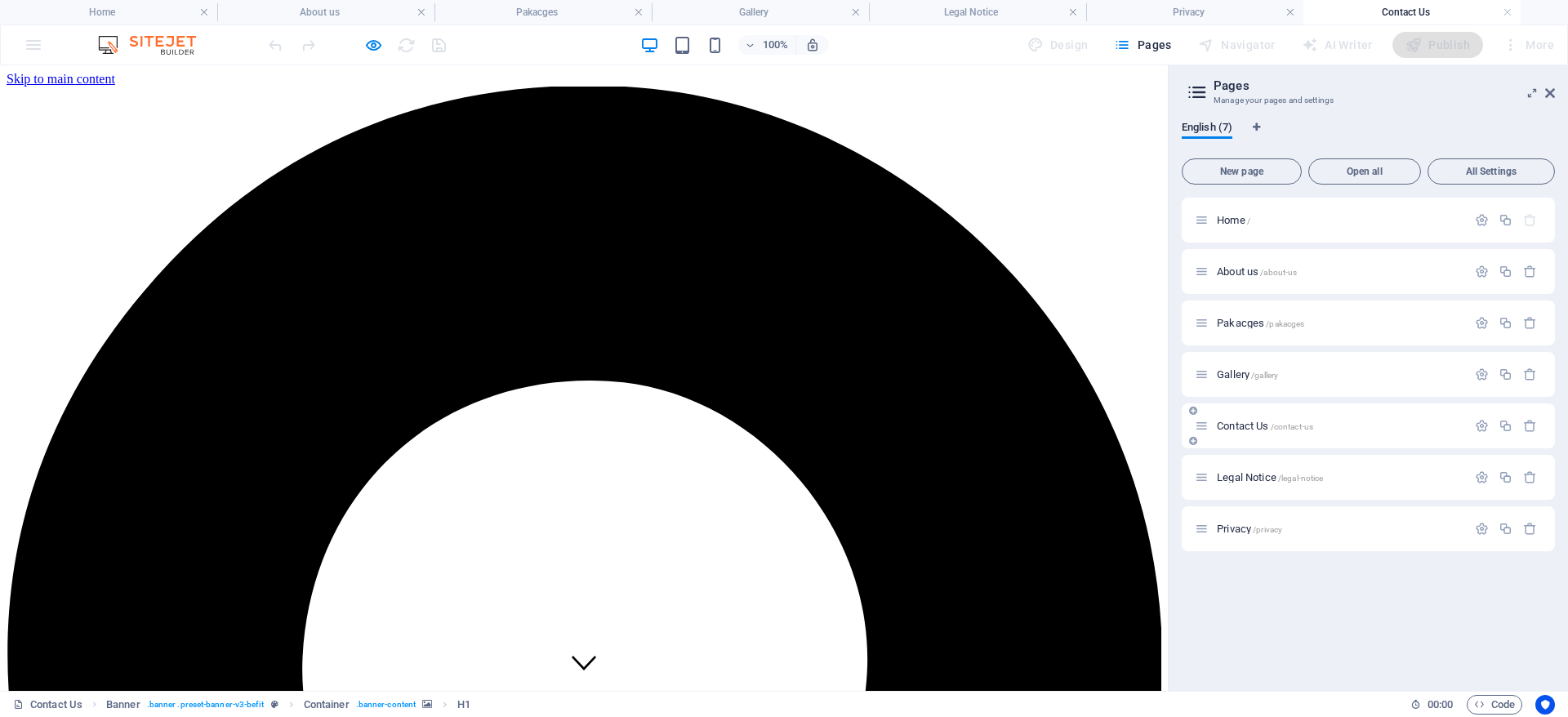scroll, scrollTop: 0, scrollLeft: 0, axis: both 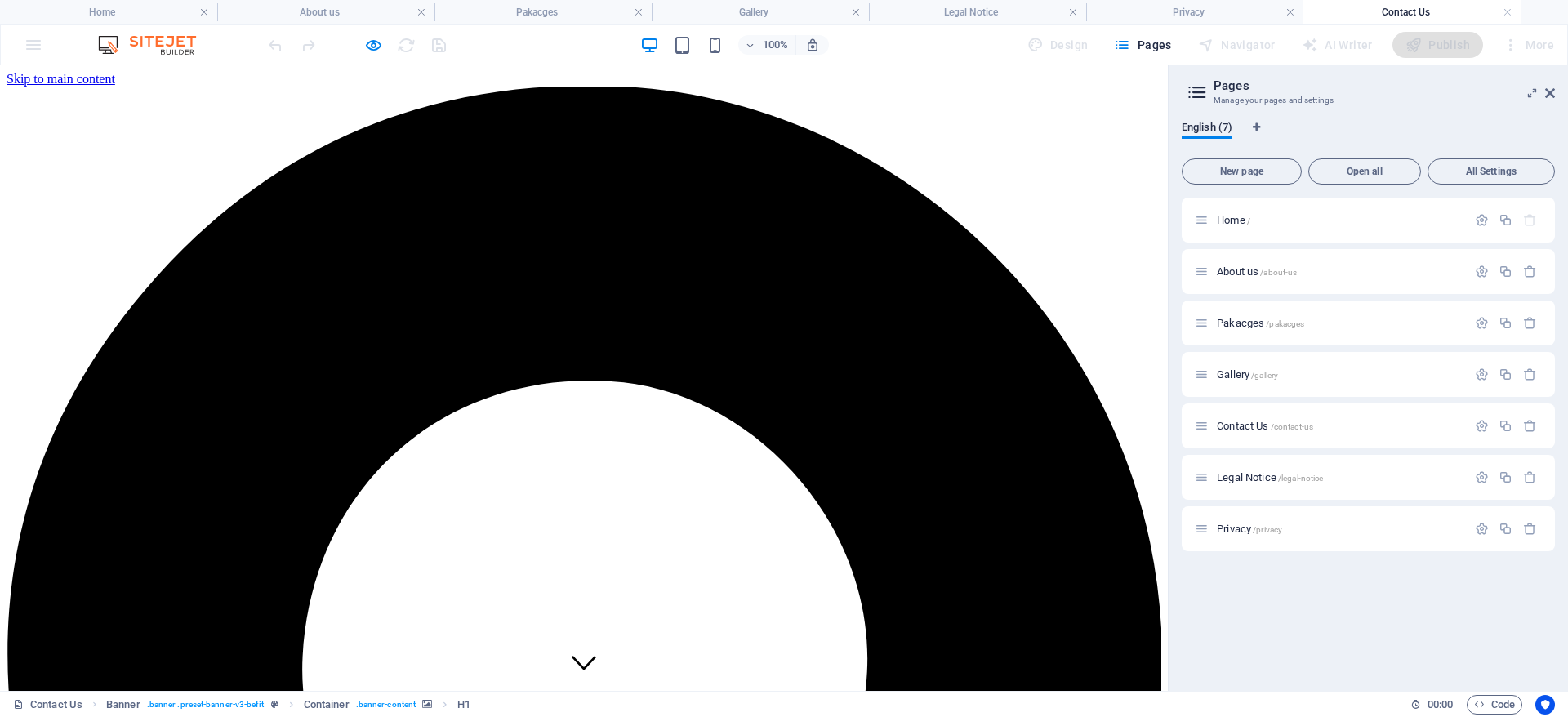 click on "Get in touch!" at bounding box center [584, 4281] 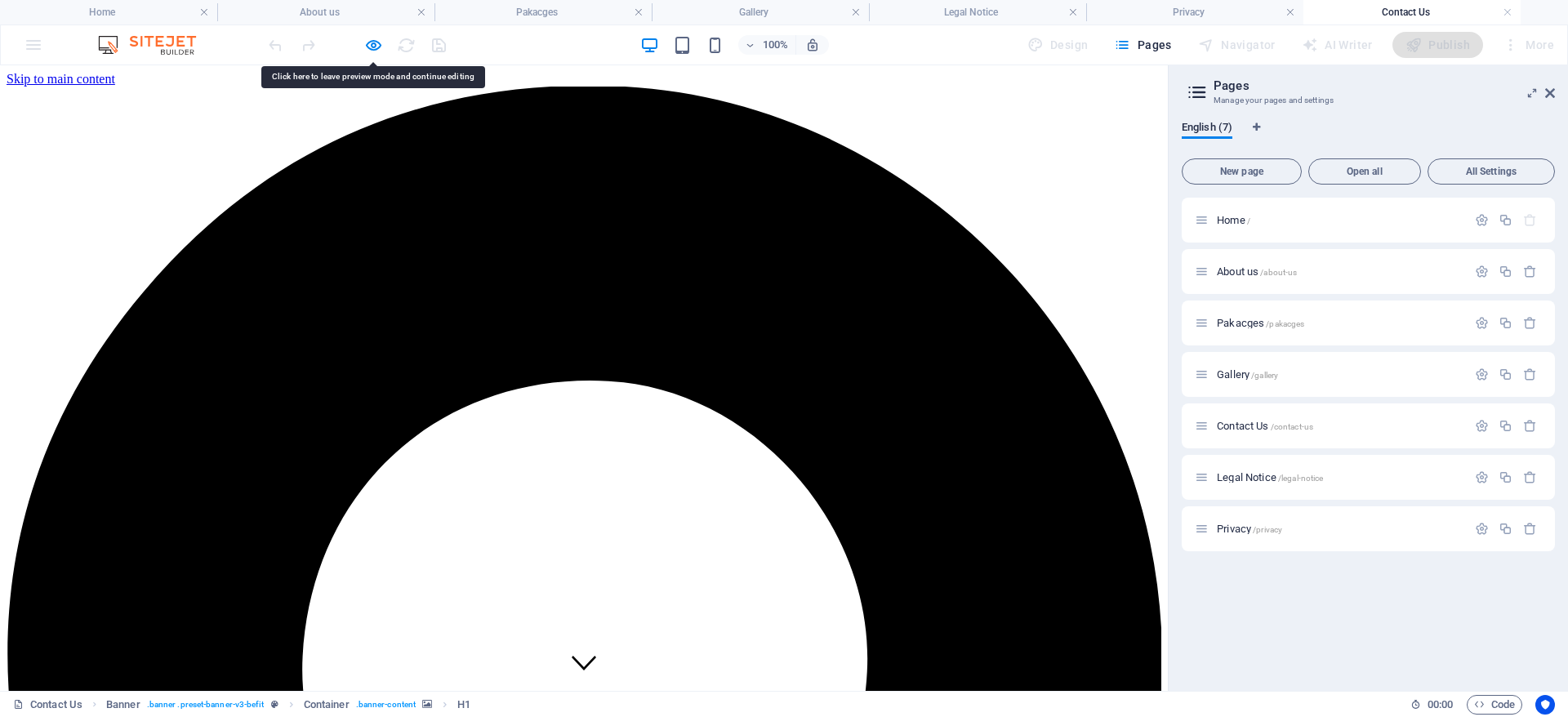click on "Get in touch!" at bounding box center [584, 4281] 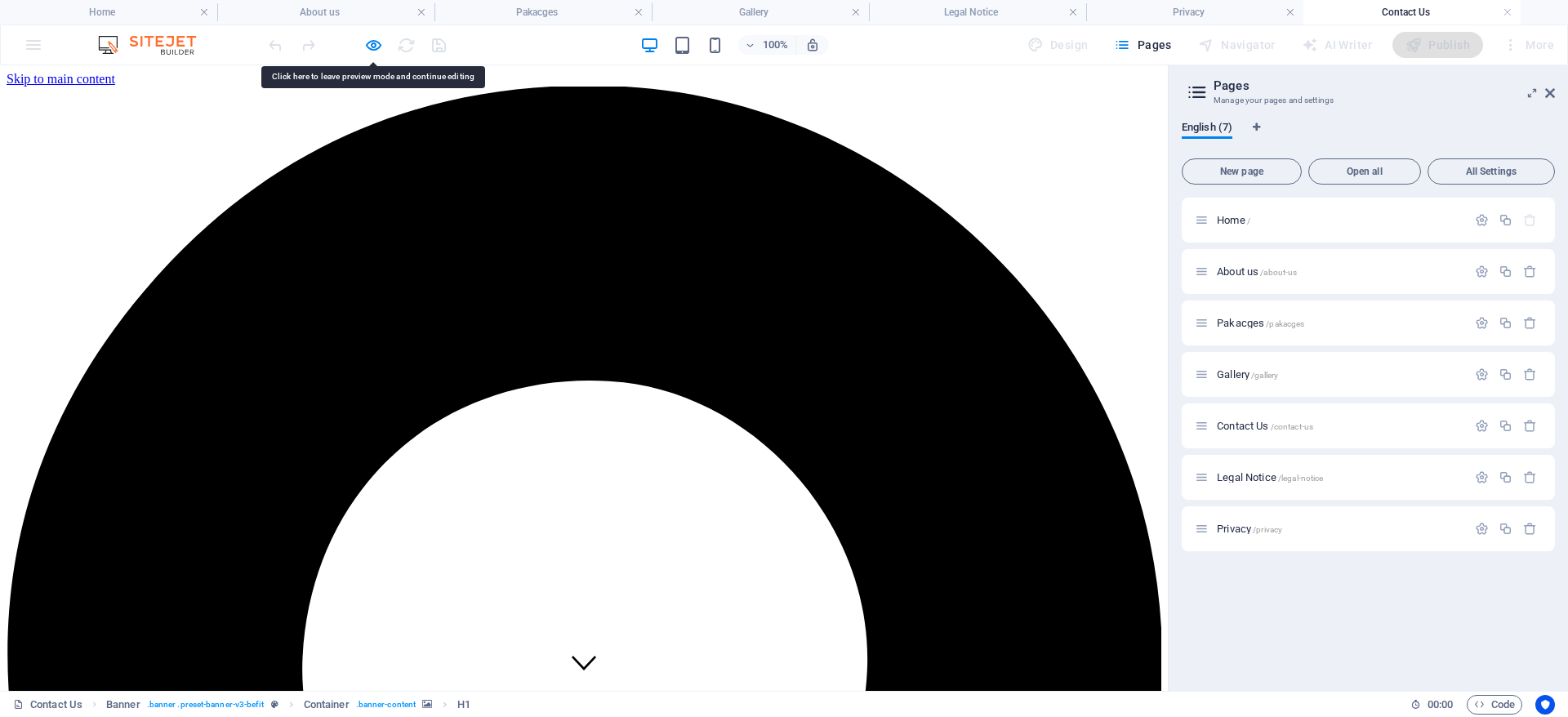 click on "Get in touch!" at bounding box center [584, 4281] 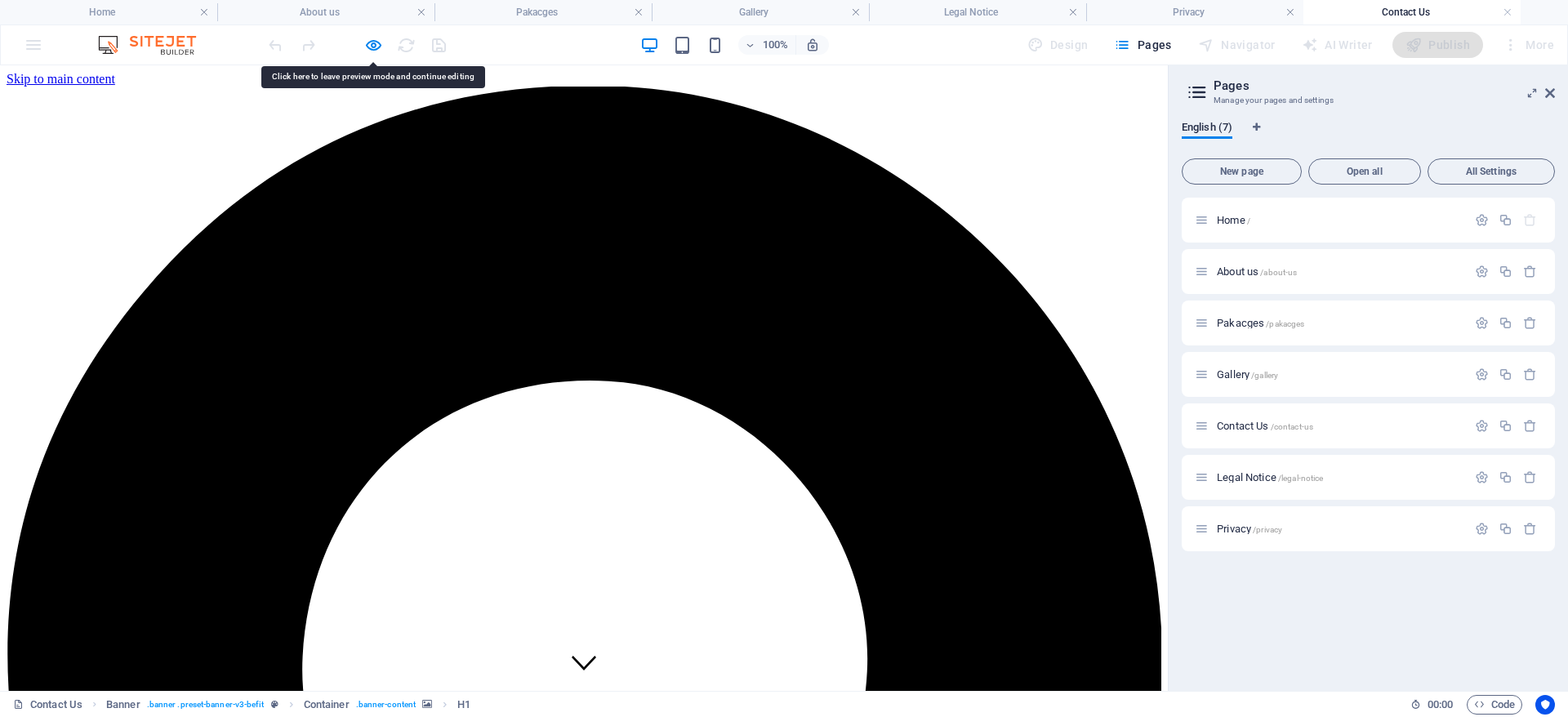 click at bounding box center [584, 4003] 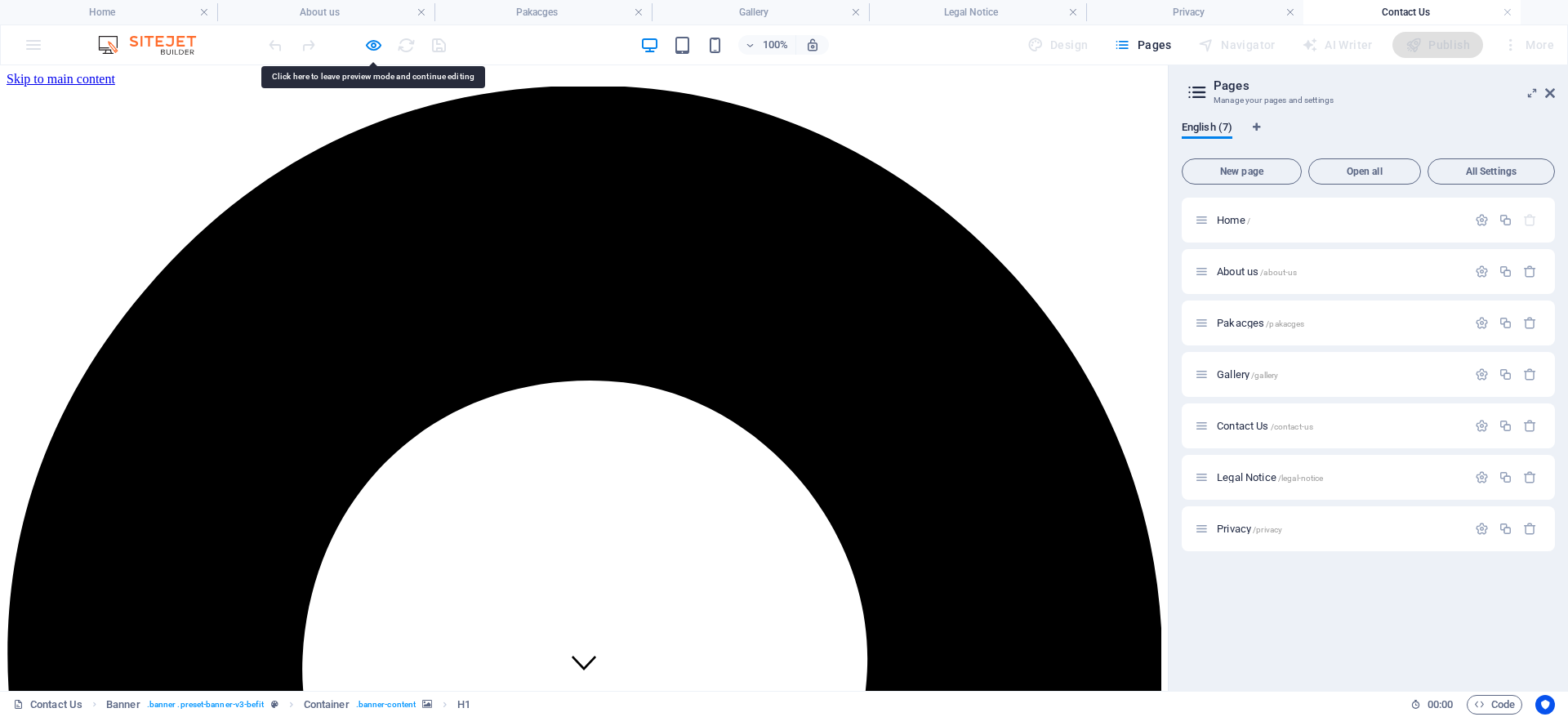 click at bounding box center [584, 4003] 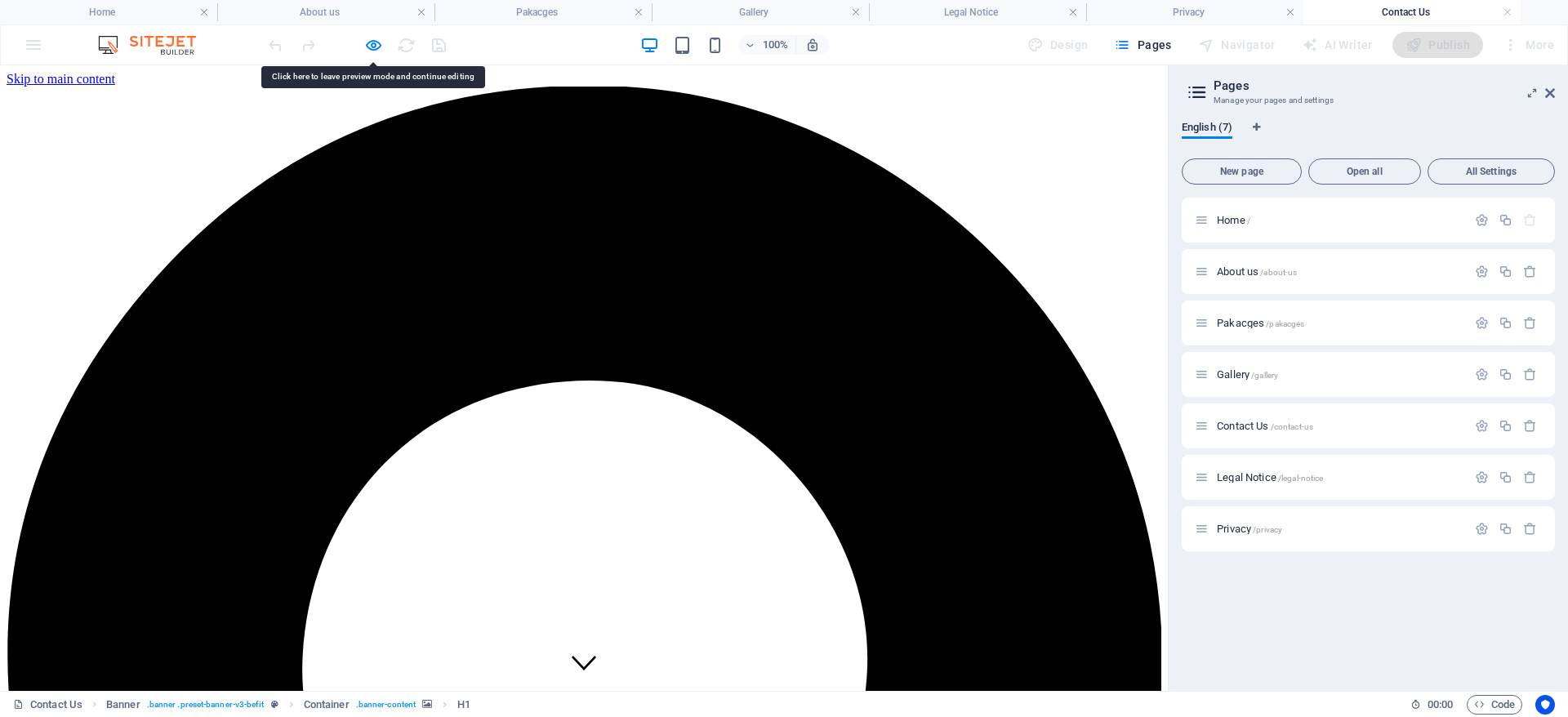 click at bounding box center (584, 4003) 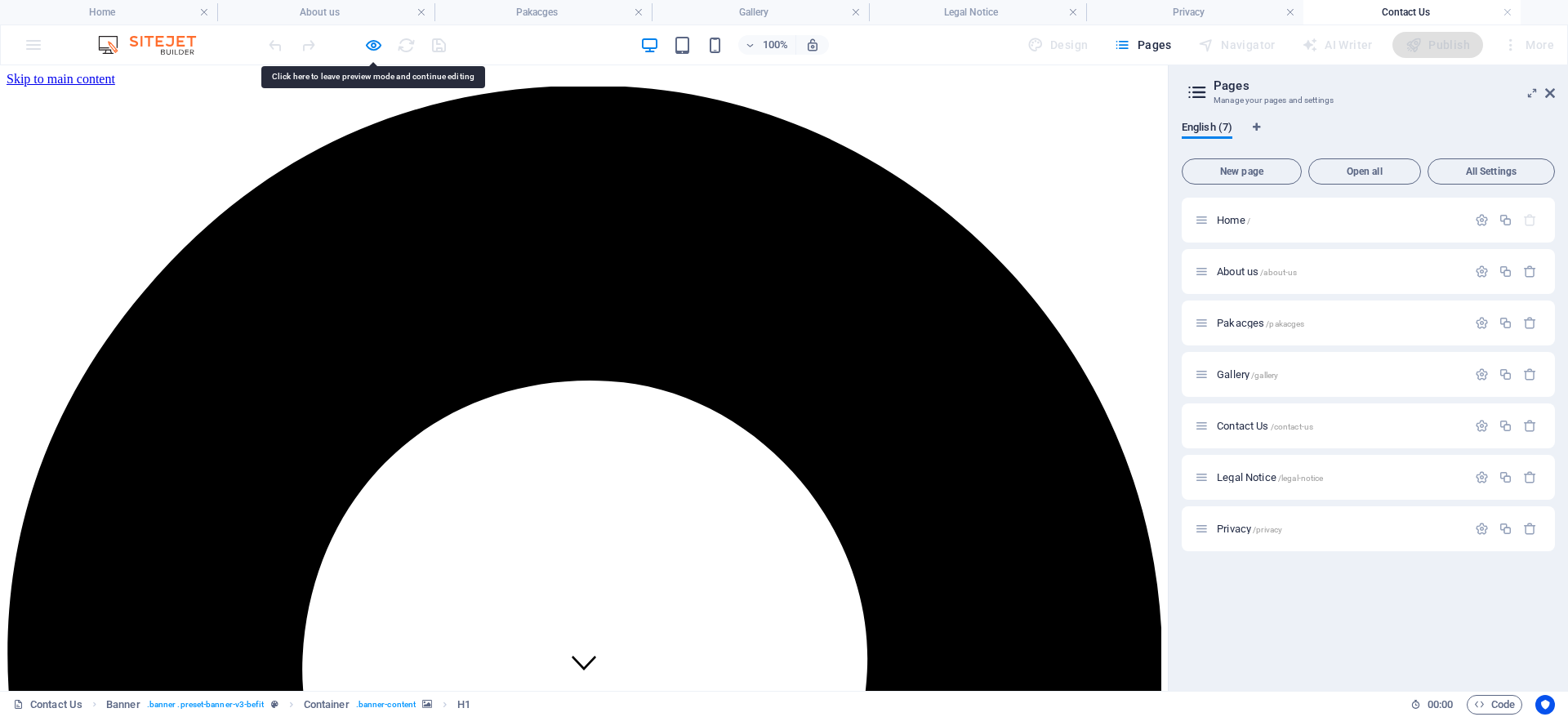 click at bounding box center (584, 4003) 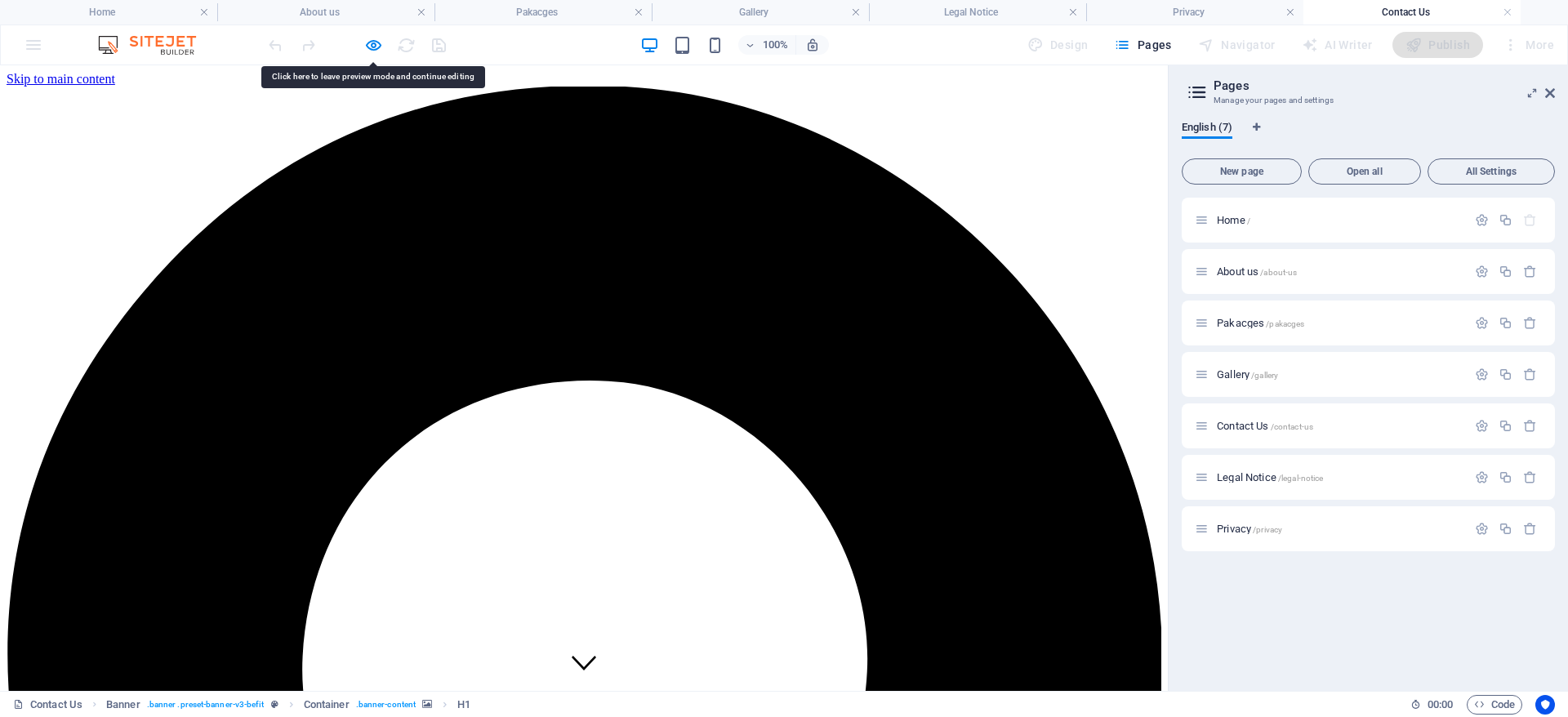 click at bounding box center [584, 4003] 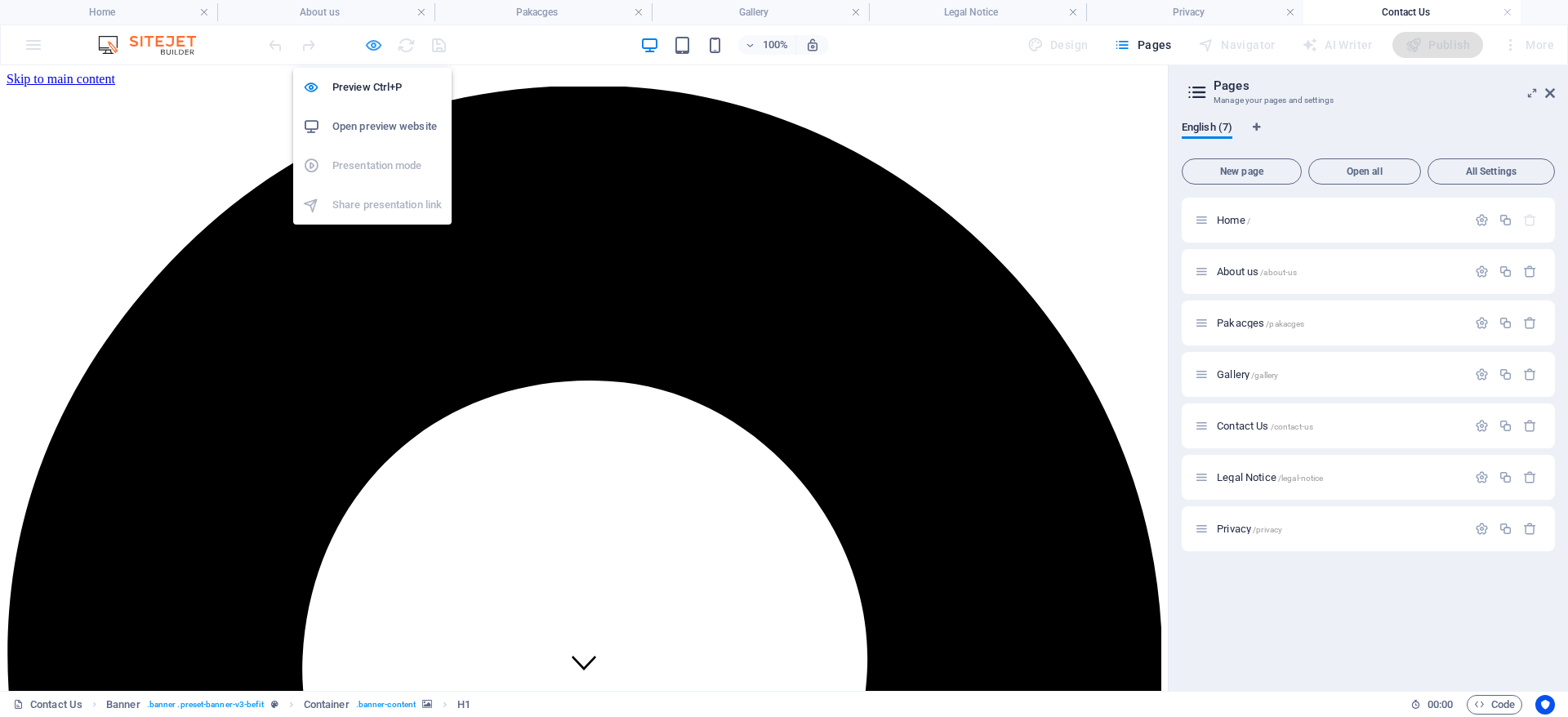 click at bounding box center [373, 45] 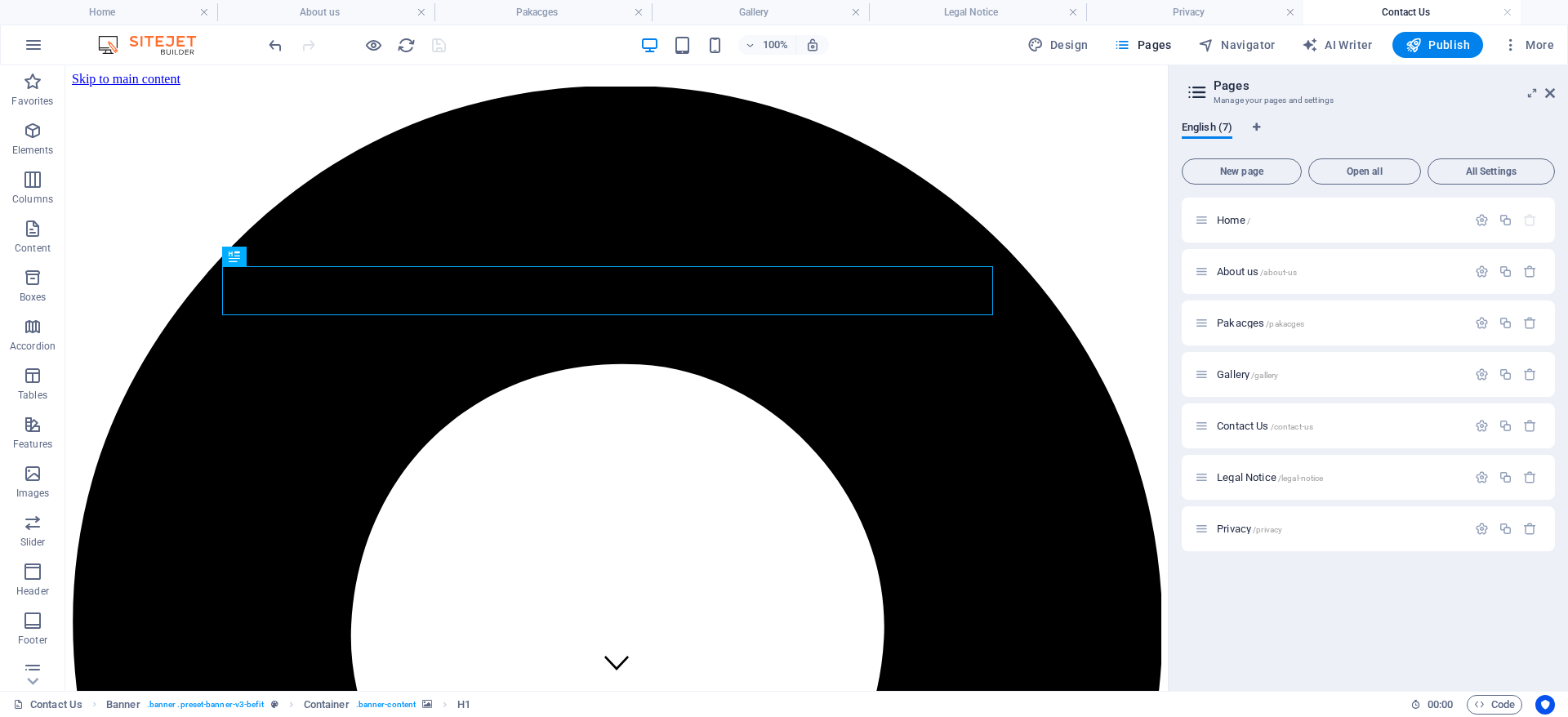 click at bounding box center [617, 3798] 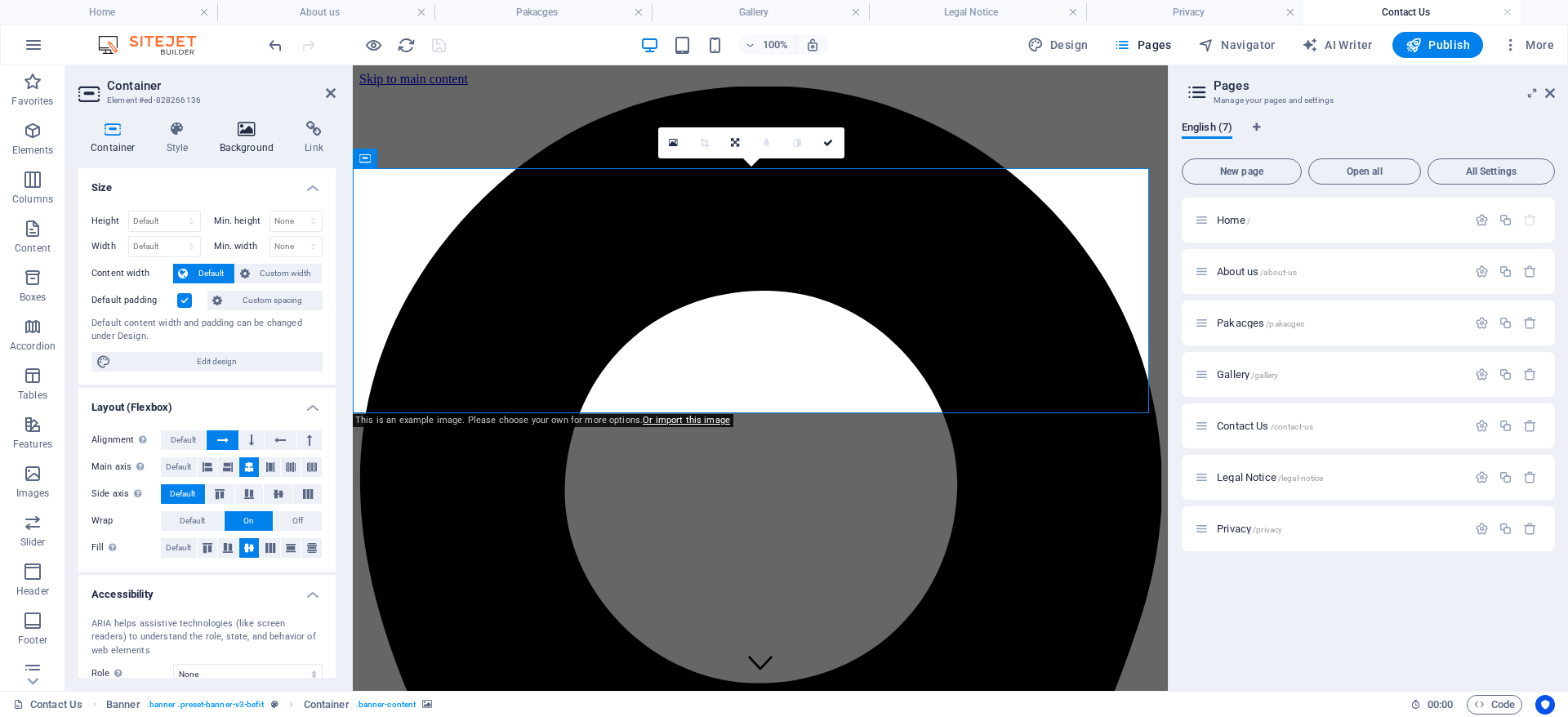 click on "Background" at bounding box center [250, 138] 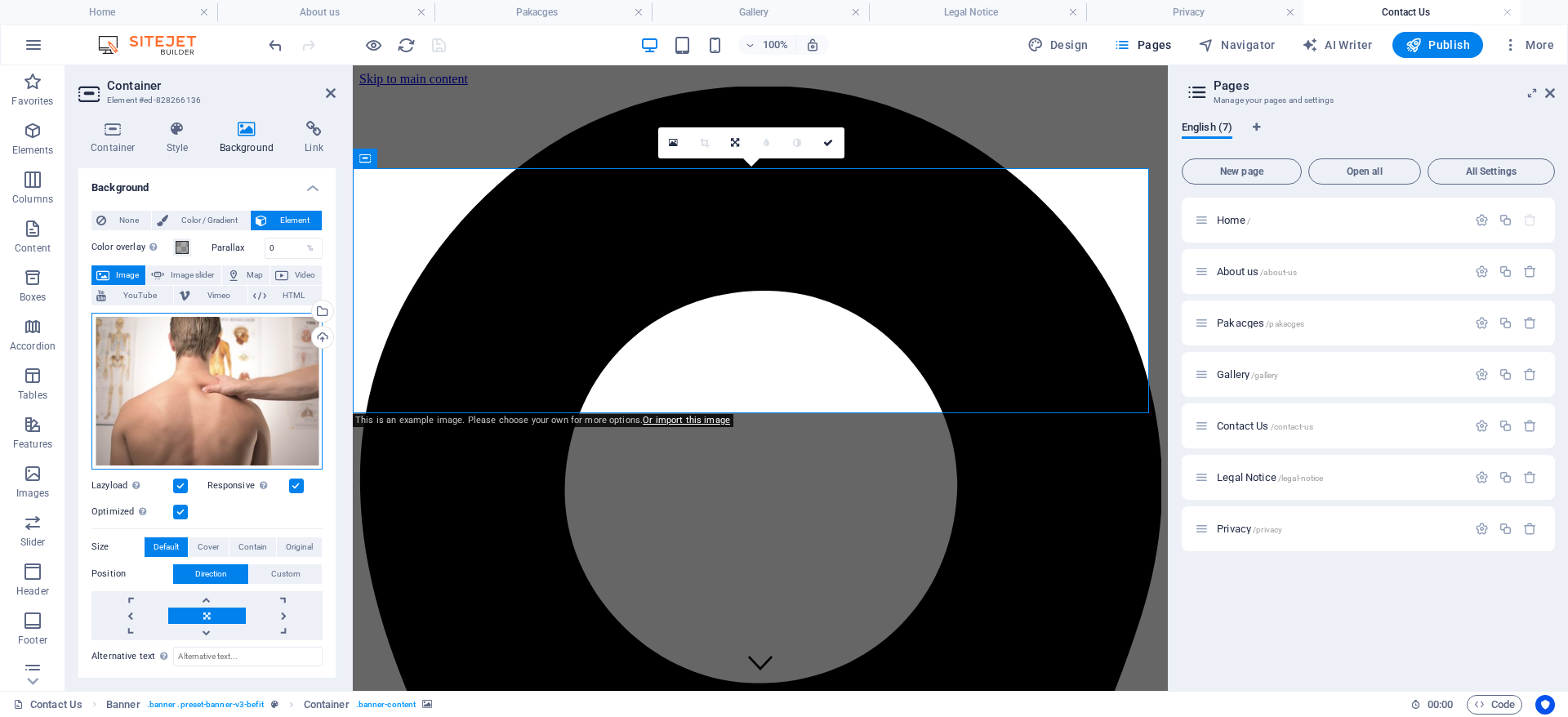 click on "Drag files here, click to choose files or select files from Files or our free stock photos & videos" at bounding box center [207, 391] 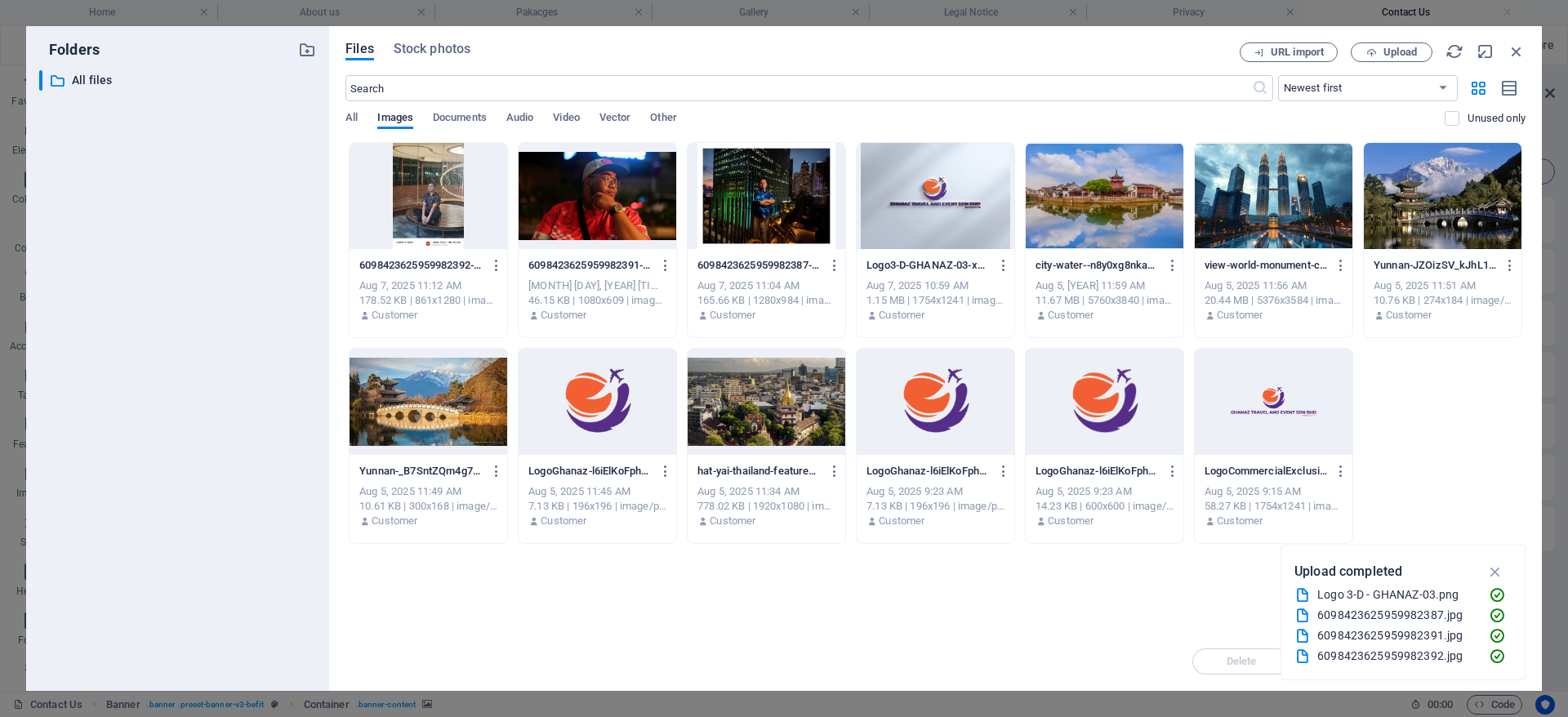 click at bounding box center [1273, 196] 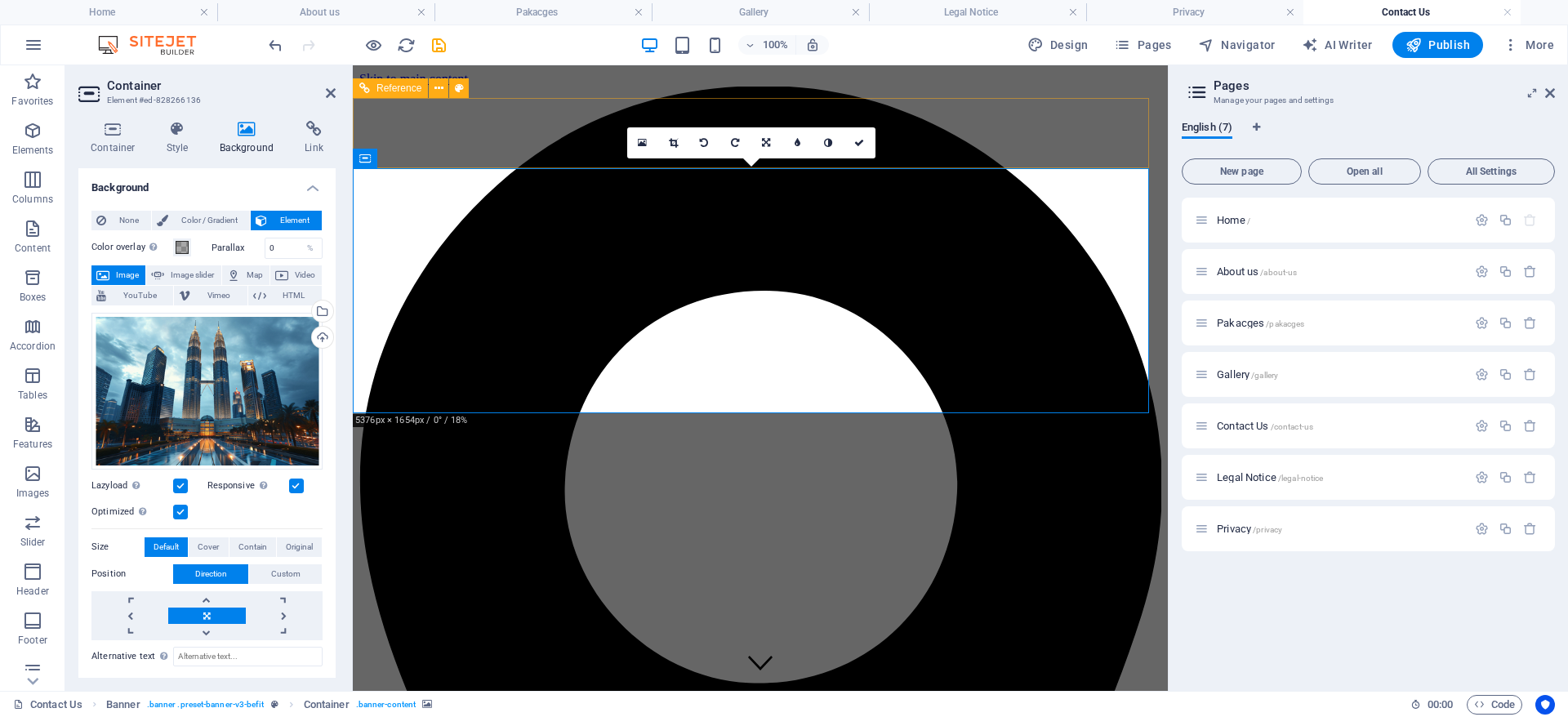 click on "Home About us Pakacges Gallery Contact Us" at bounding box center [760, 2816] 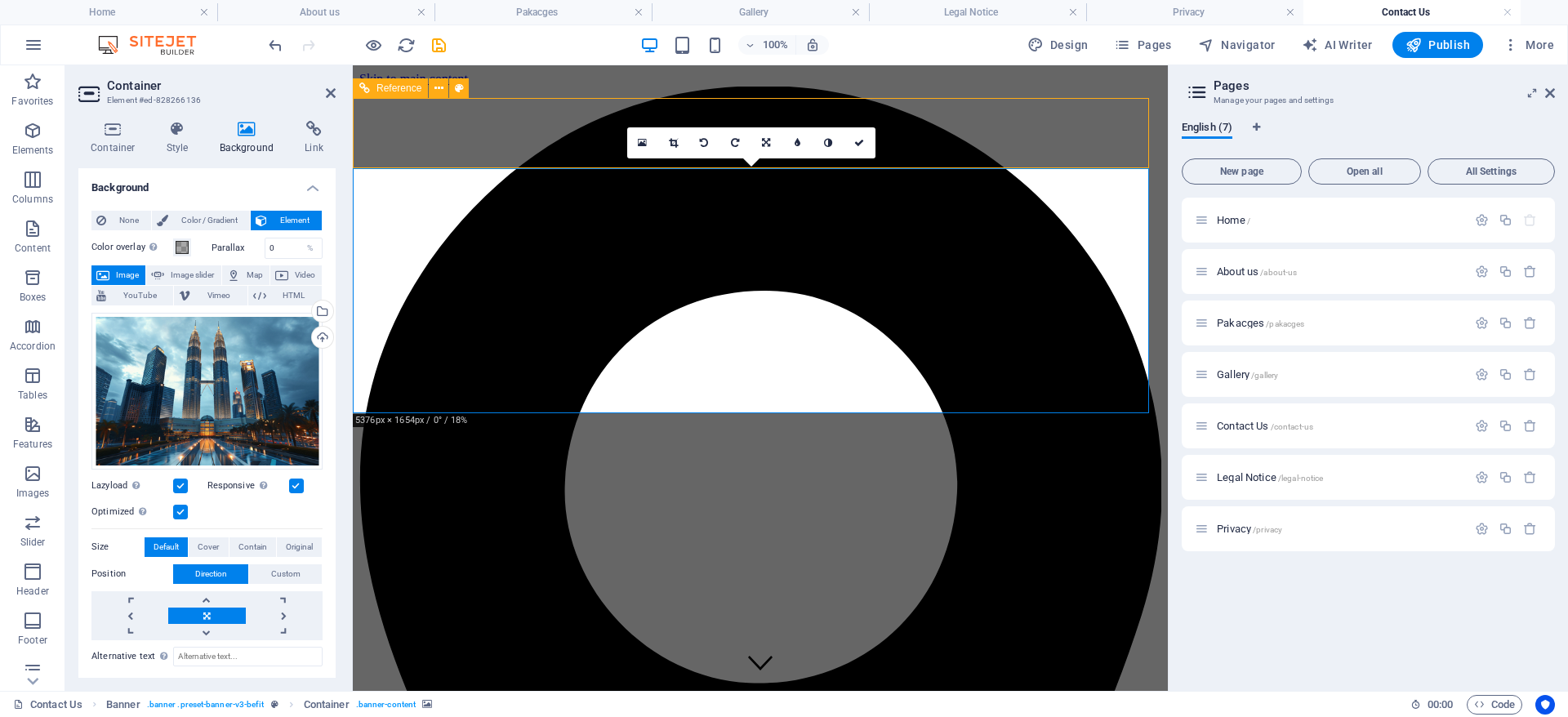 drag, startPoint x: 512, startPoint y: 113, endPoint x: 775, endPoint y: 116, distance: 263.01711 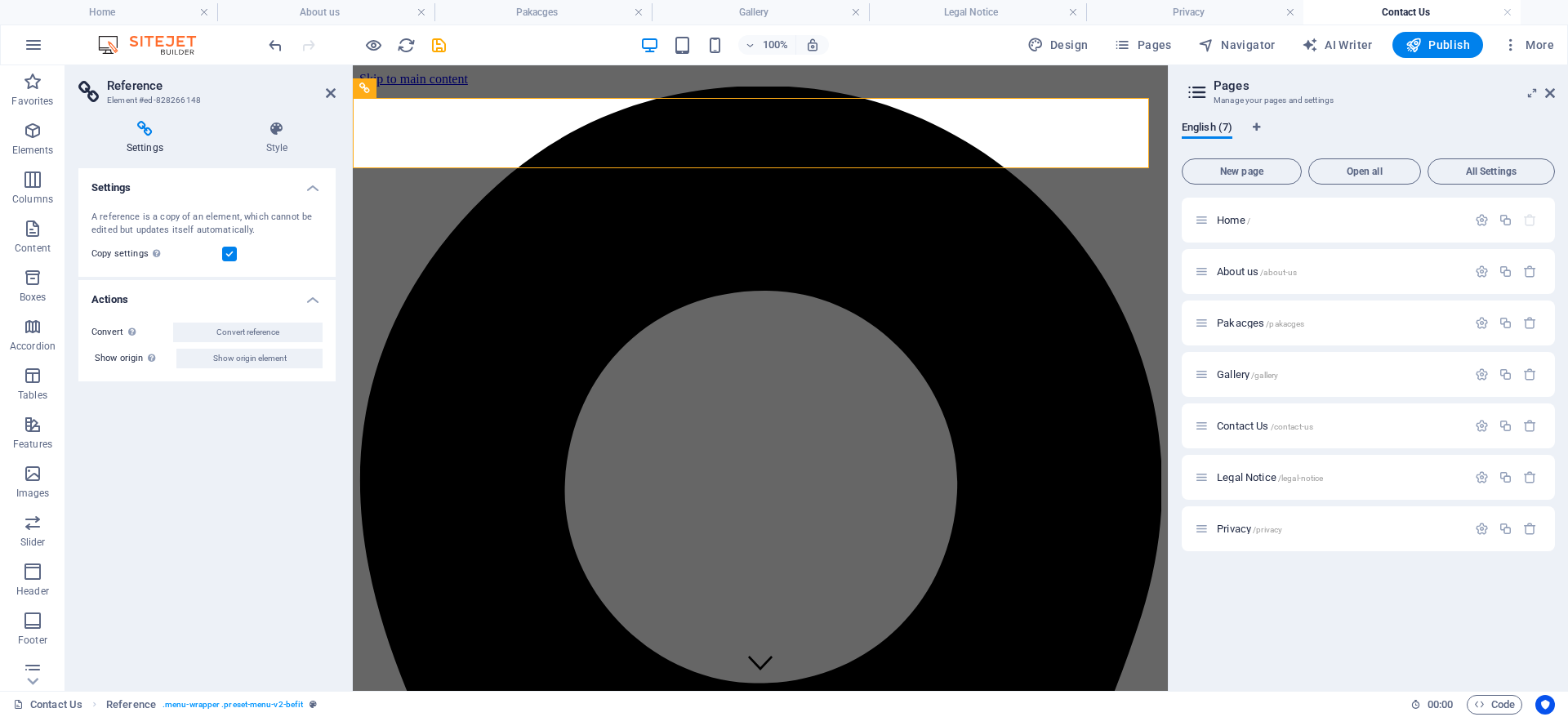 click at bounding box center (439, 45) 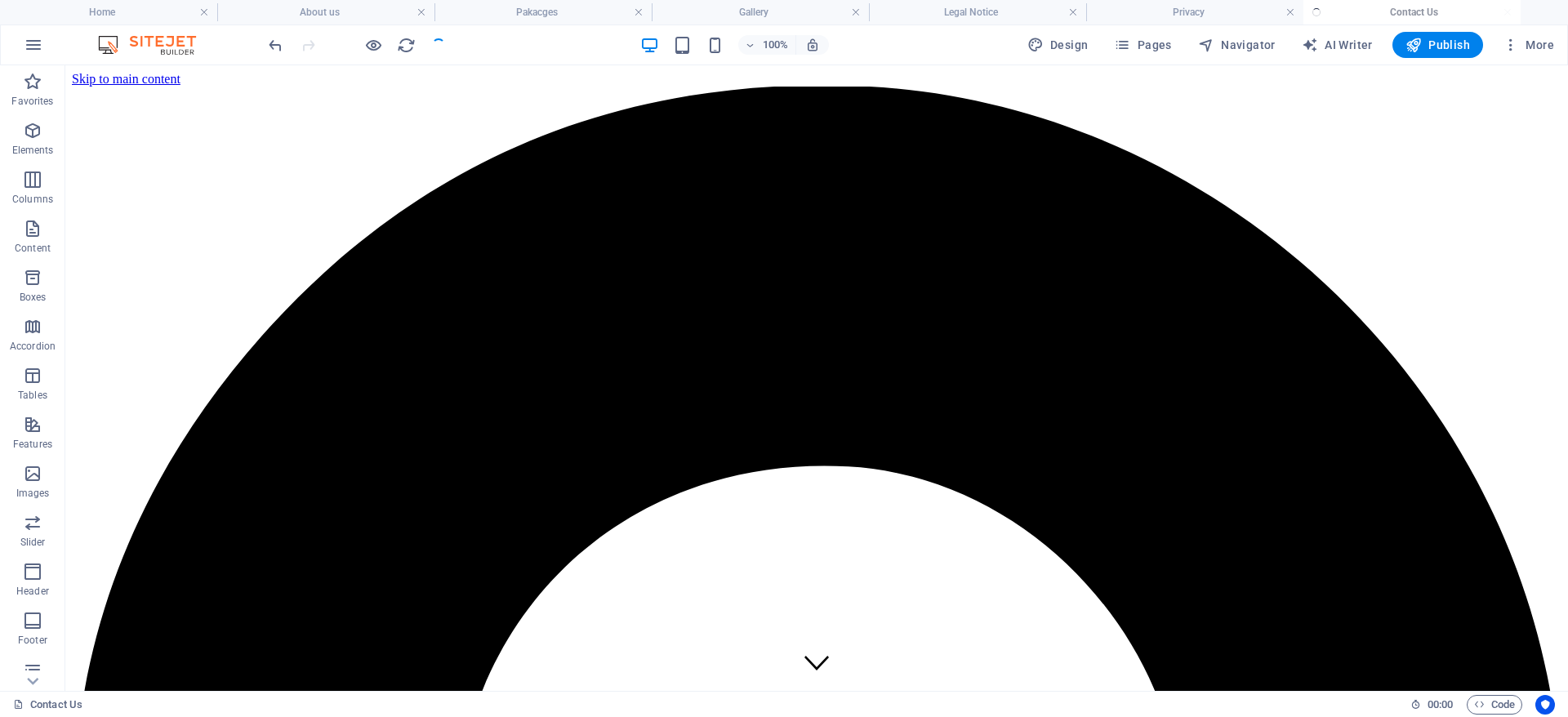 click at bounding box center [357, 45] 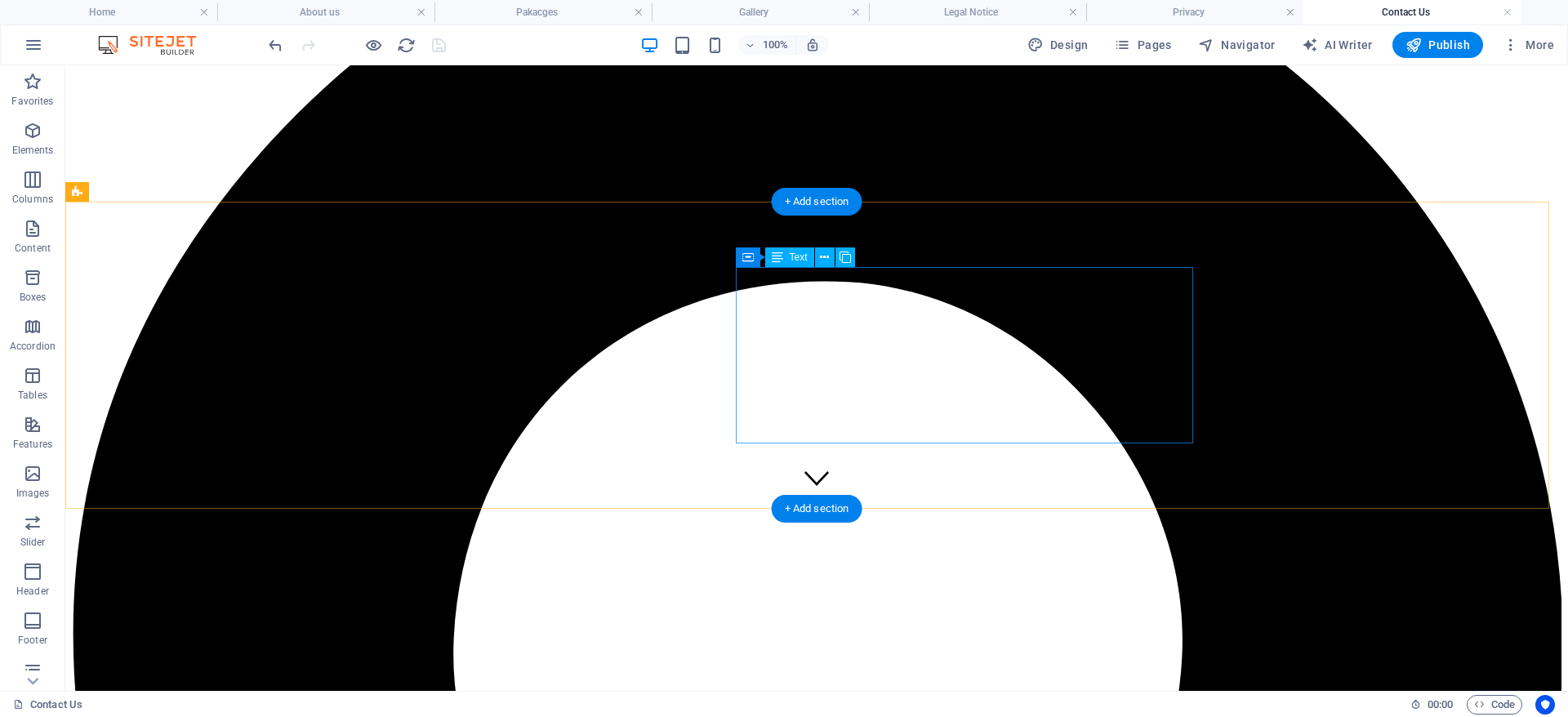 scroll, scrollTop: 0, scrollLeft: 0, axis: both 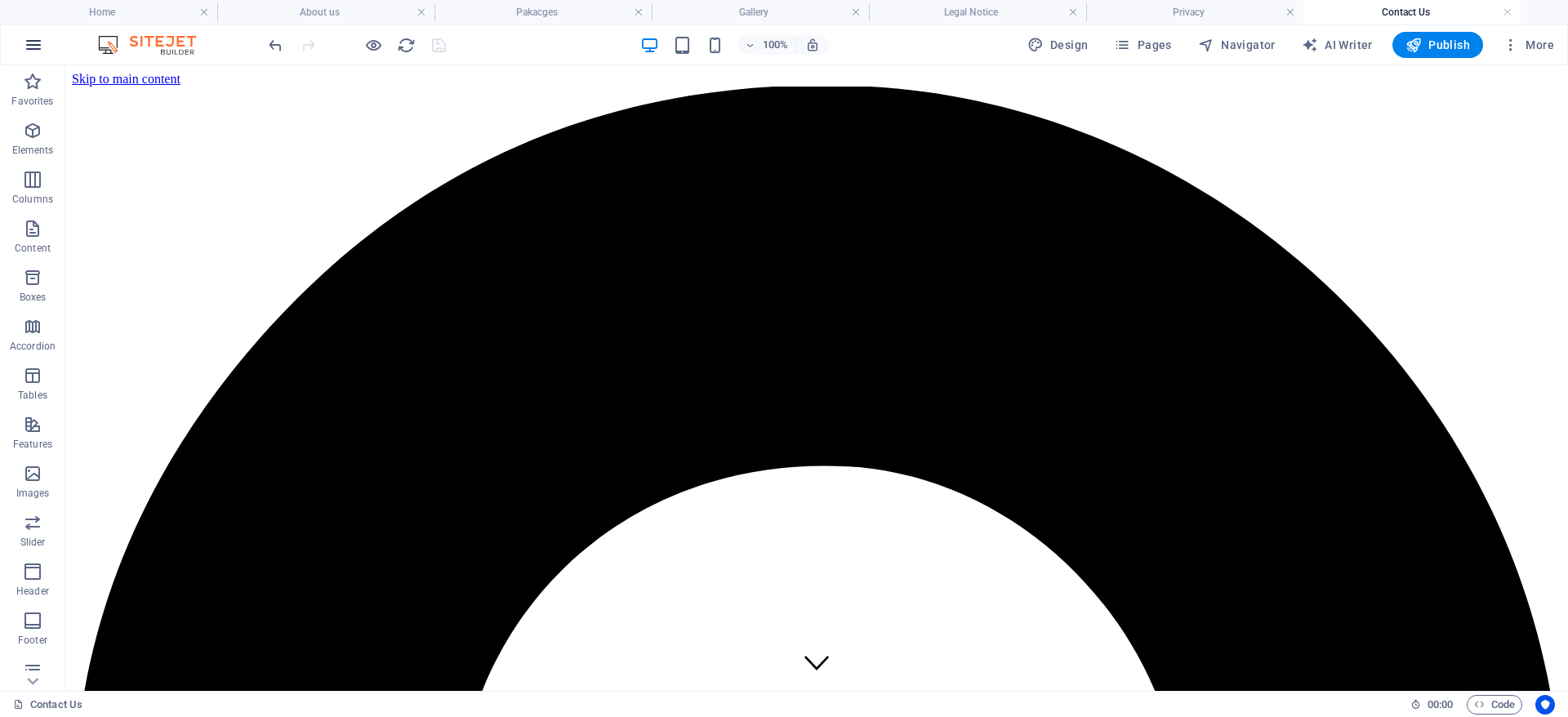 click at bounding box center (33, 45) 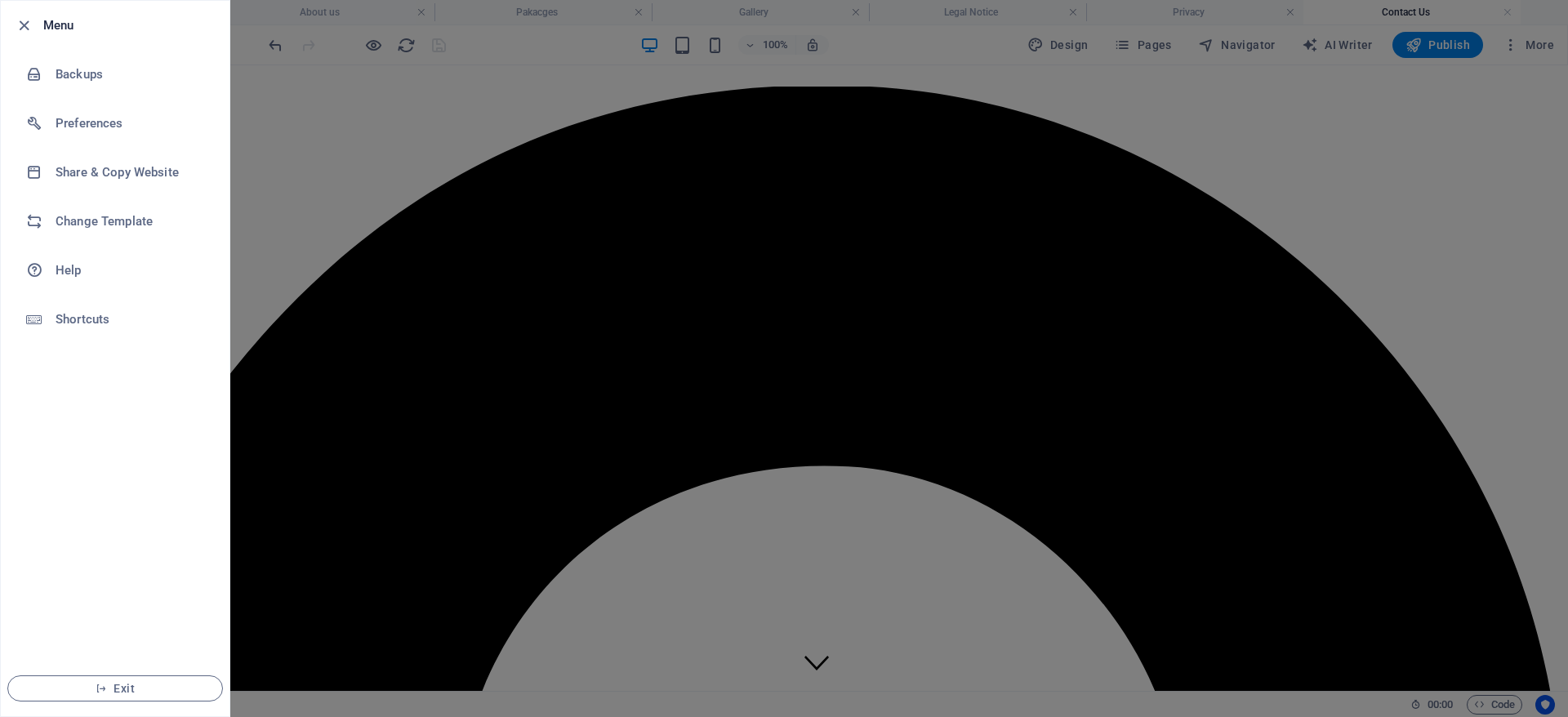 click at bounding box center [784, 358] 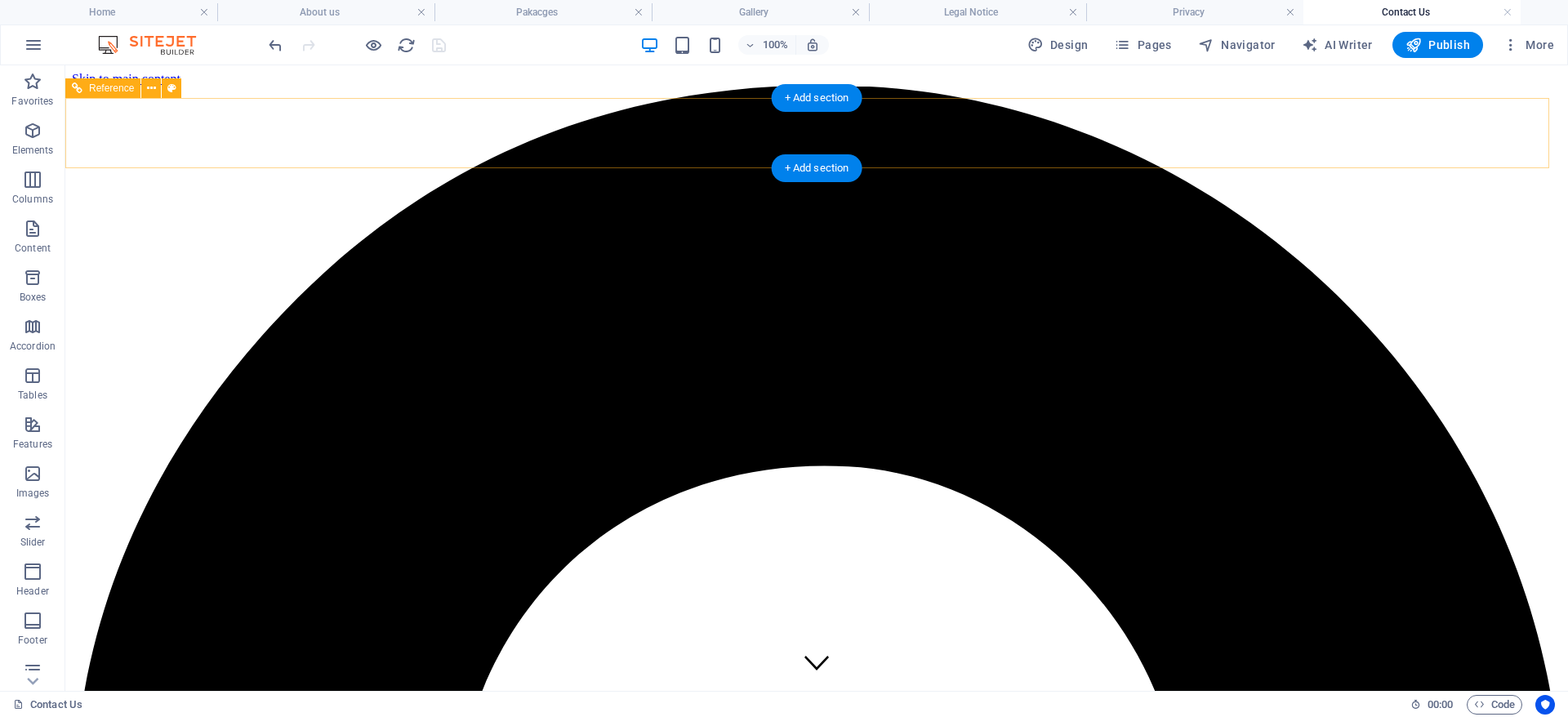click on "Home About us Pakacges Gallery Contact Us" at bounding box center (817, 4989) 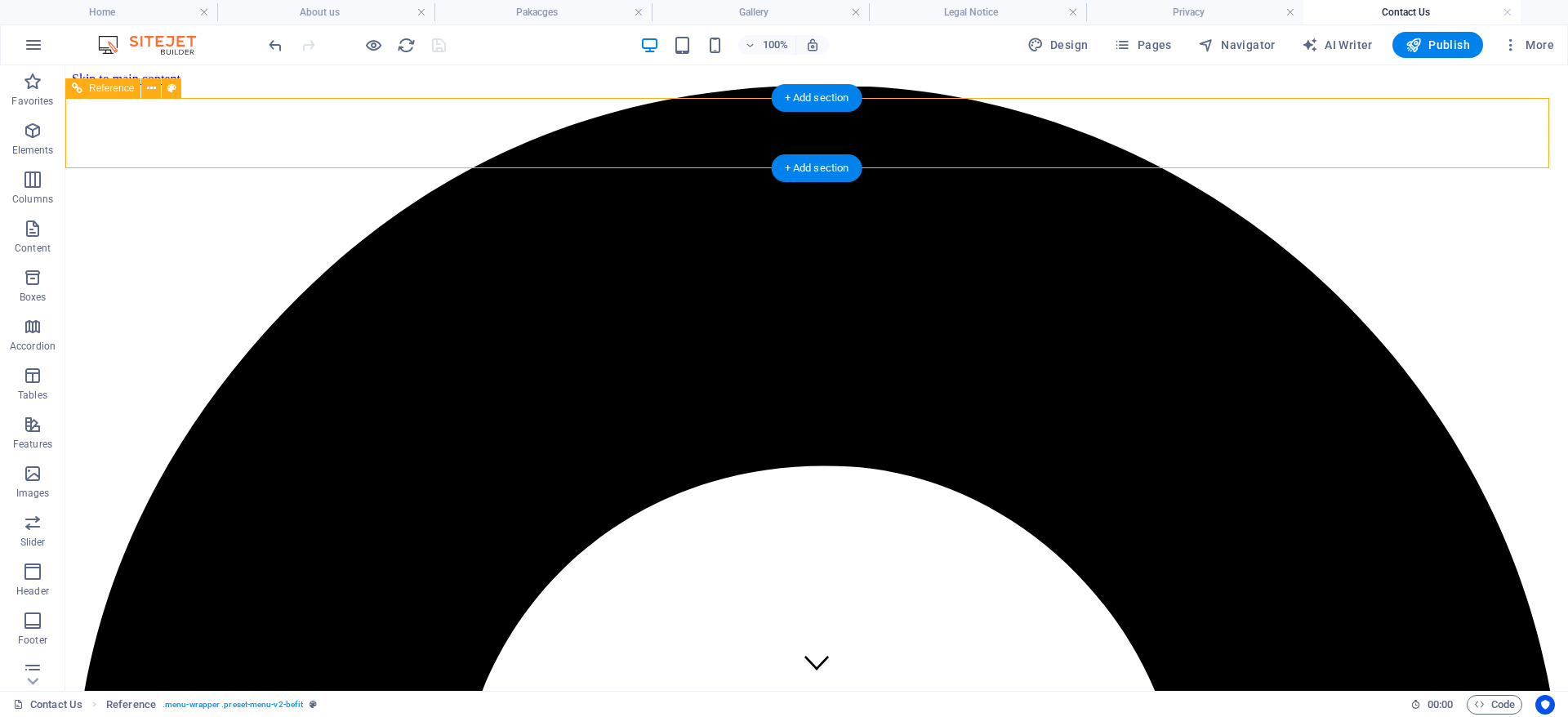 click on "Home About us Pakacges Gallery Contact Us" at bounding box center (817, 4989) 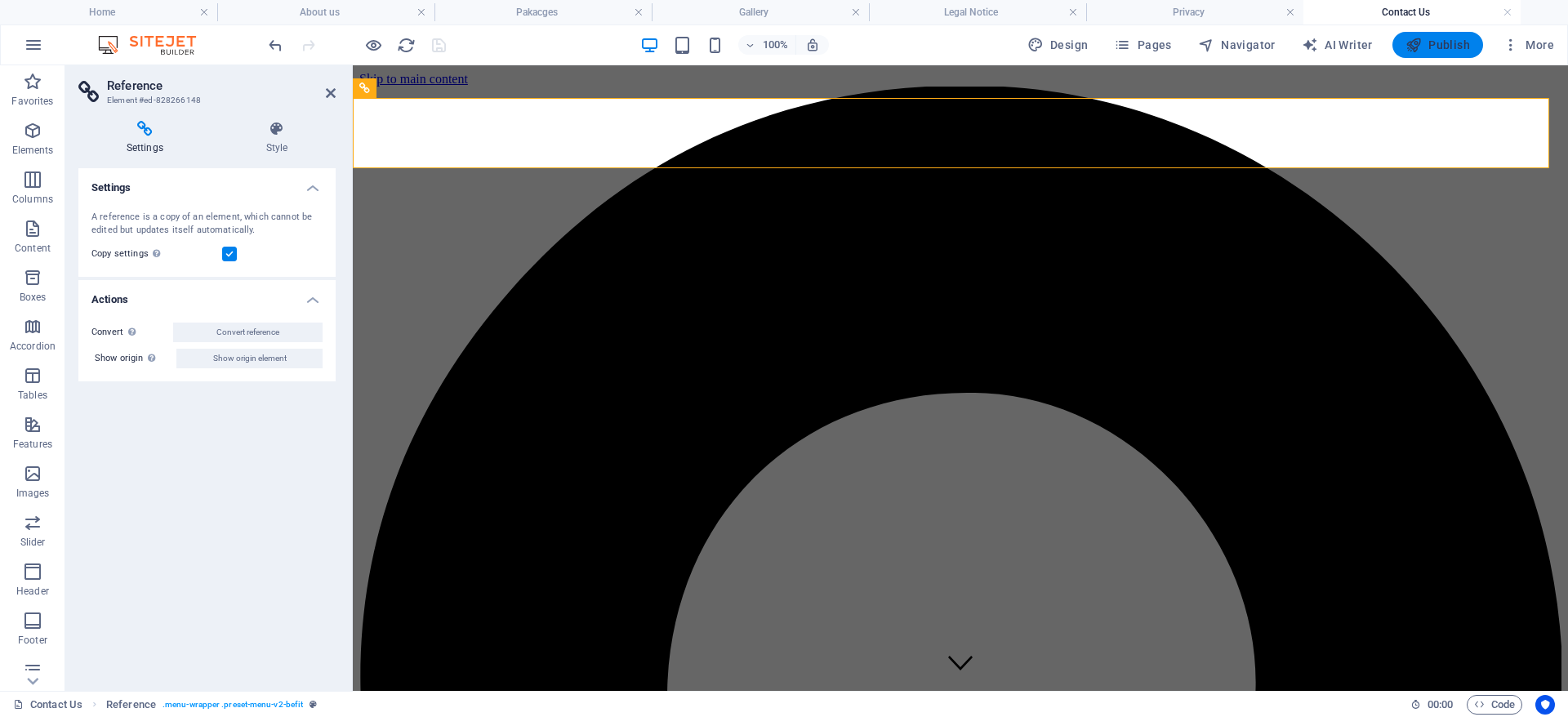 drag, startPoint x: 1433, startPoint y: 49, endPoint x: 1212, endPoint y: 95, distance: 225.7366 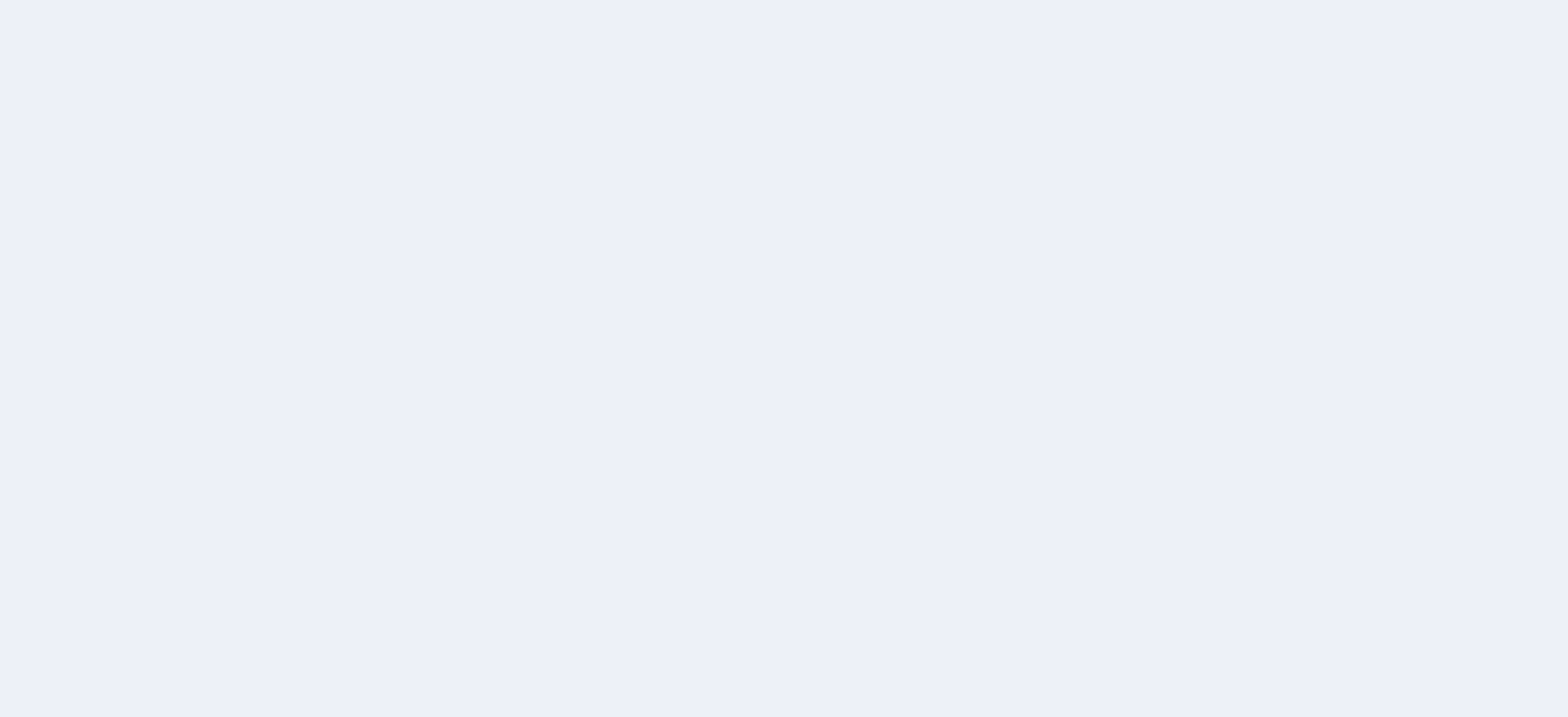 scroll, scrollTop: 0, scrollLeft: 0, axis: both 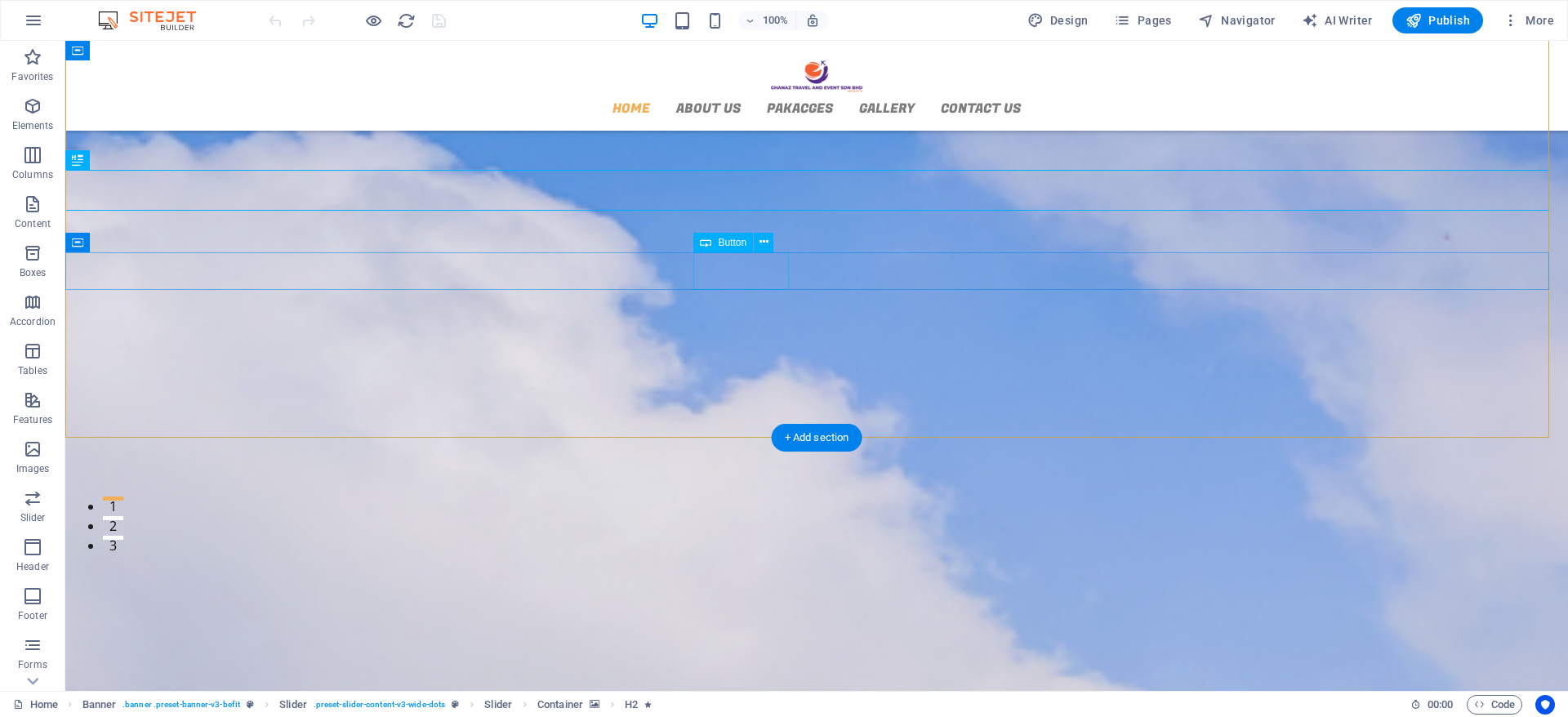 click on "About US" at bounding box center [-677, 1258] 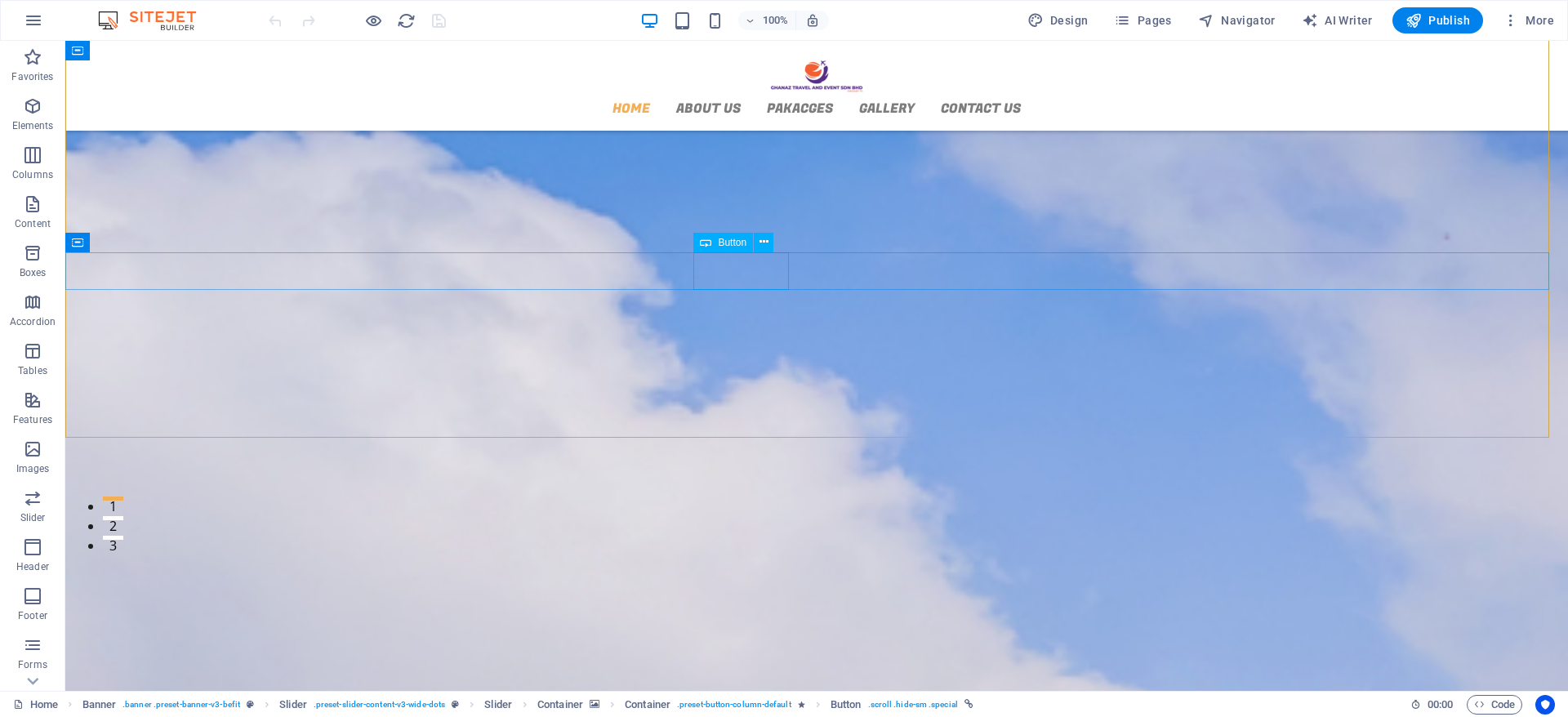 click on "Button" at bounding box center (732, 243) 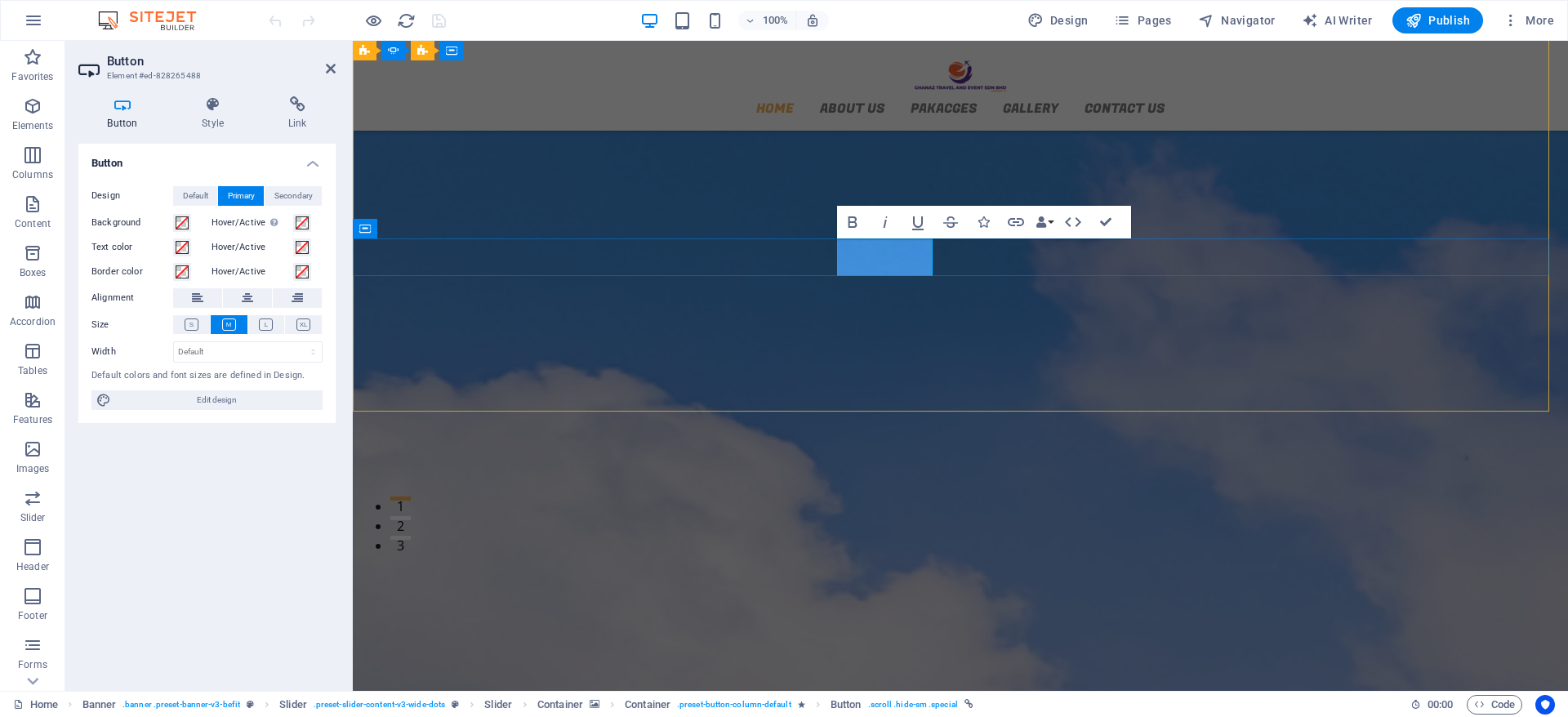 click on "About US" at bounding box center (-796, 1172) 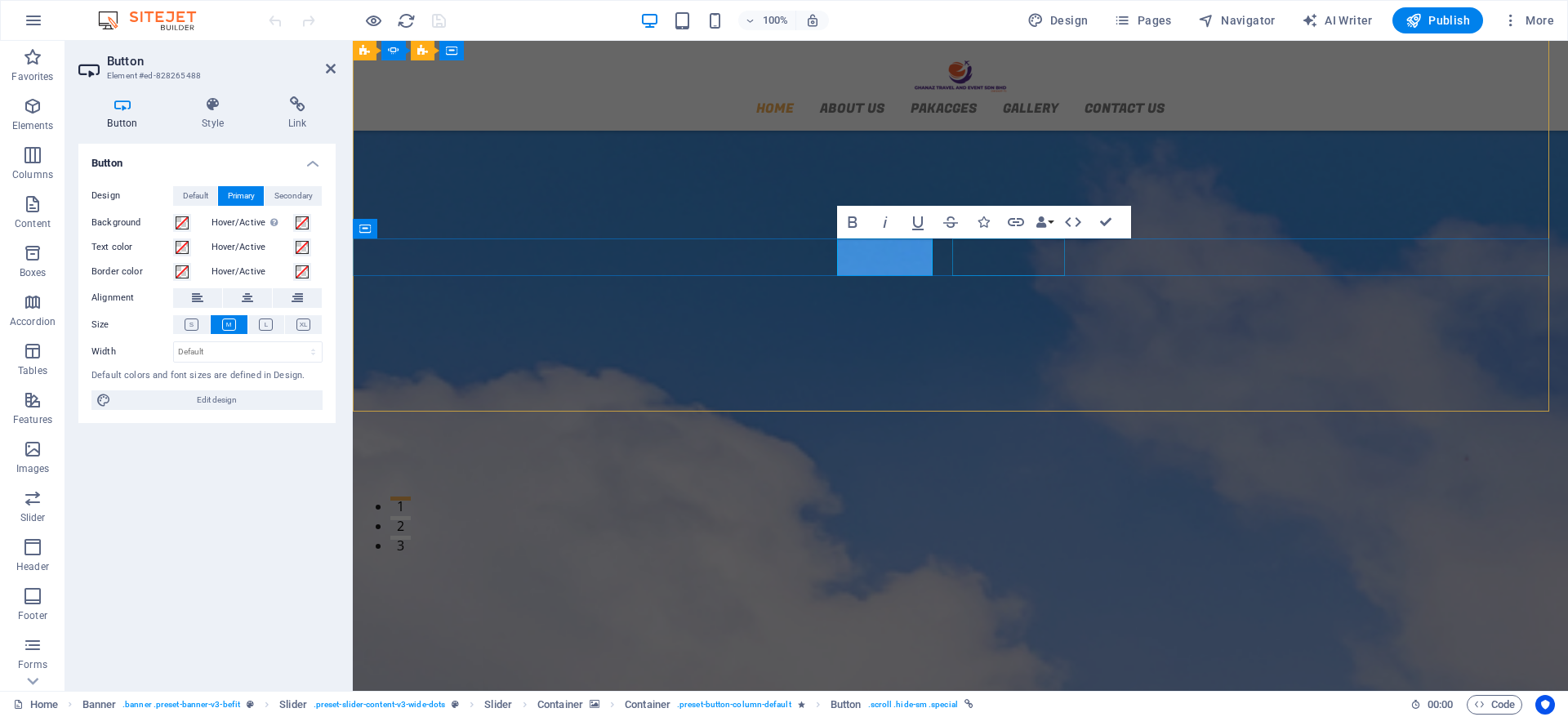 click on "CONTACT US" at bounding box center [-246, 1219] 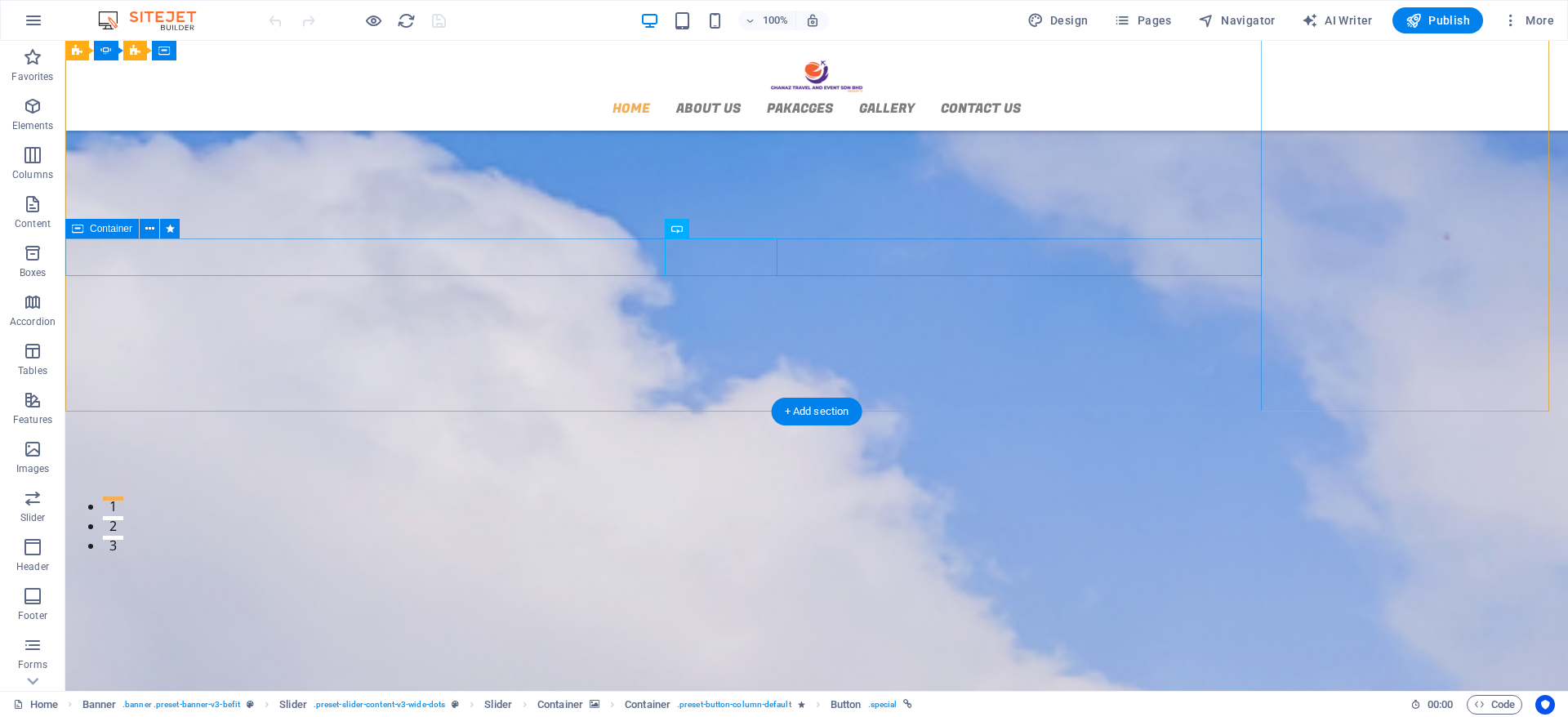 scroll, scrollTop: 136, scrollLeft: 0, axis: vertical 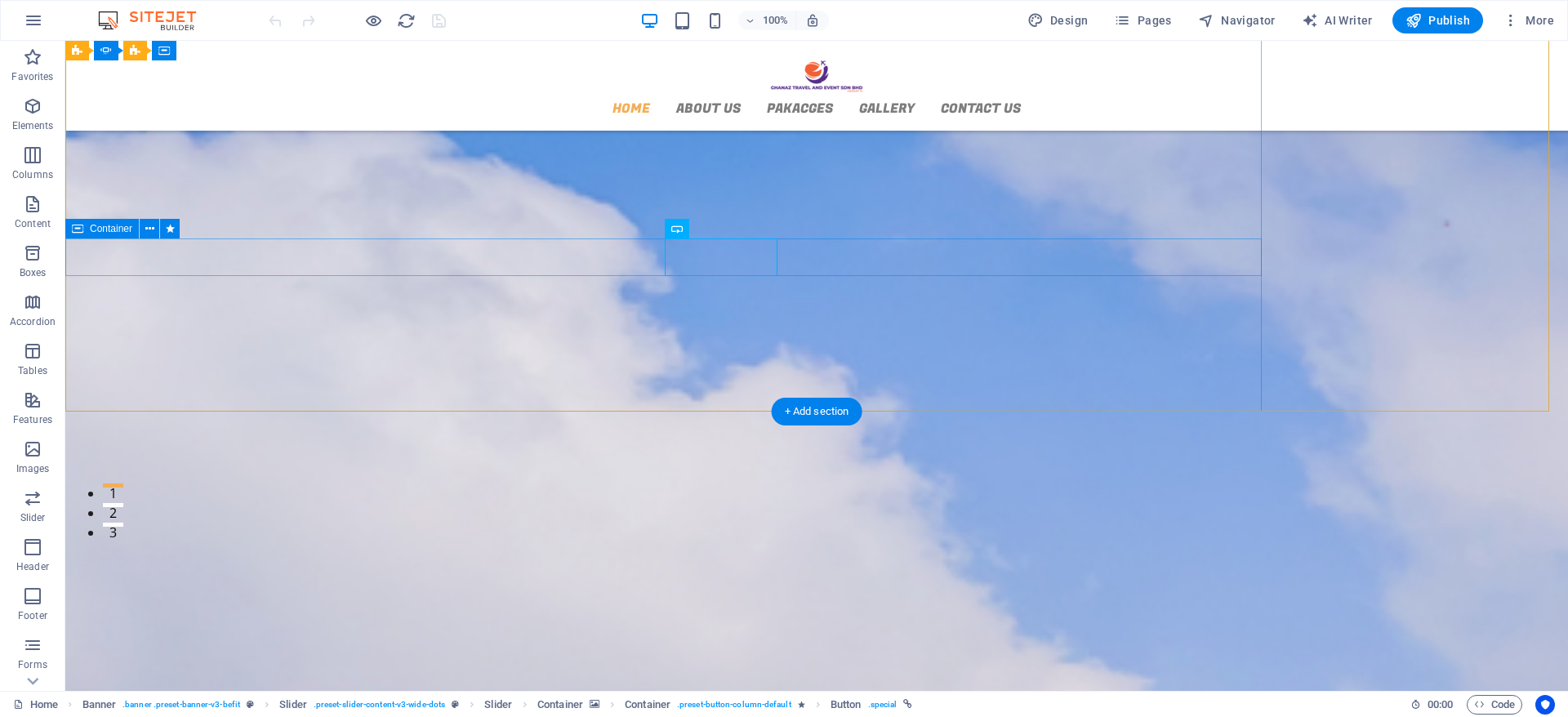 click on "About US CONTACT US" at bounding box center [-677, 1269] 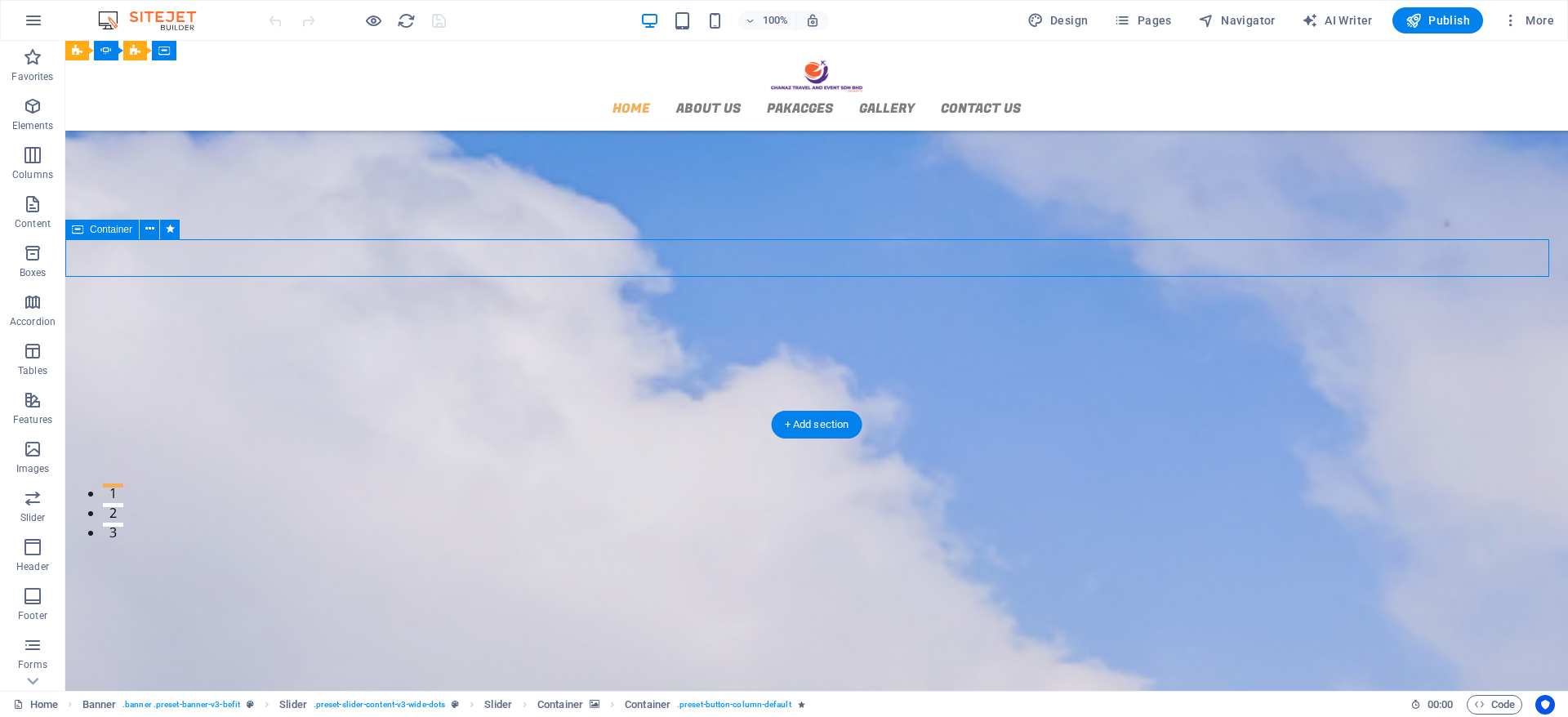 click on "About US CONTACT US" at bounding box center [-677, 1269] 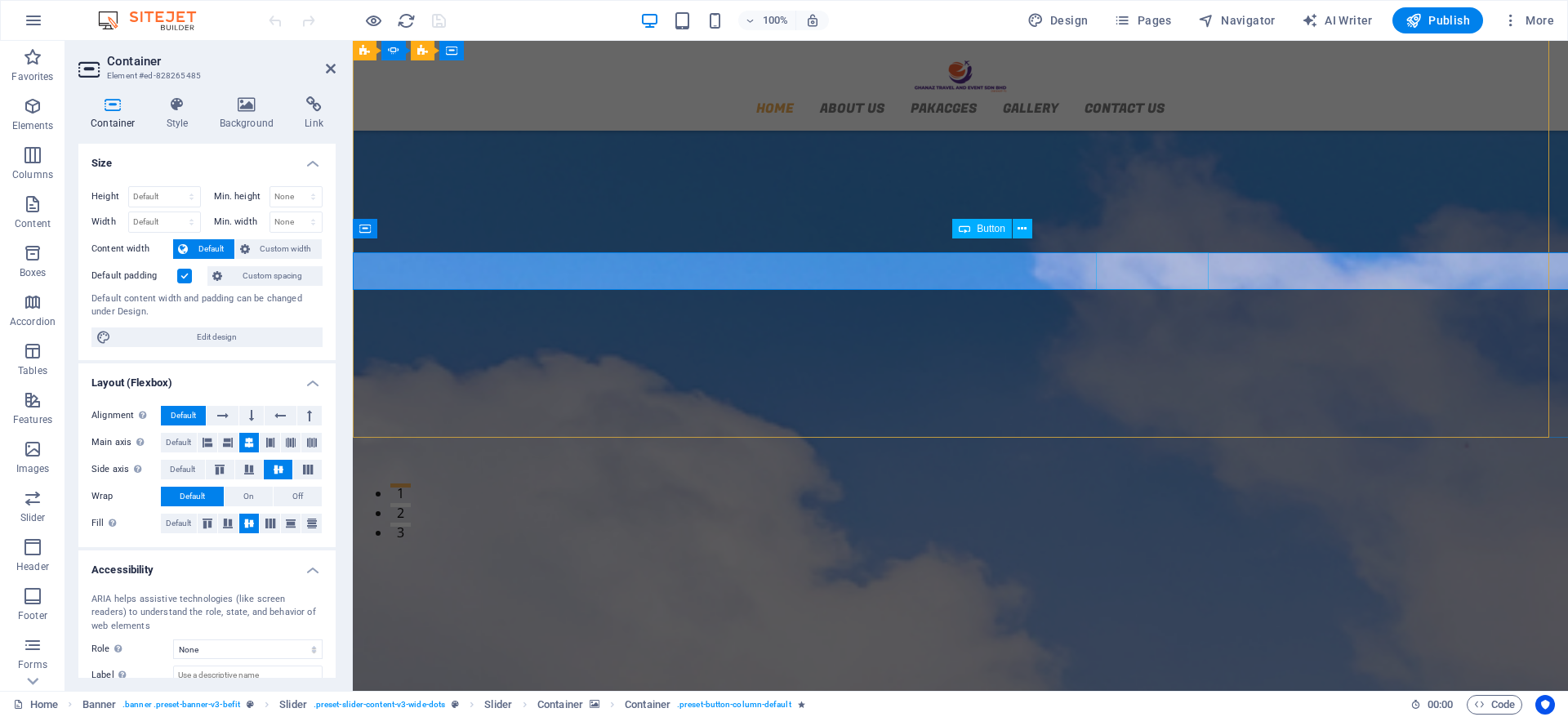 scroll, scrollTop: 122, scrollLeft: 0, axis: vertical 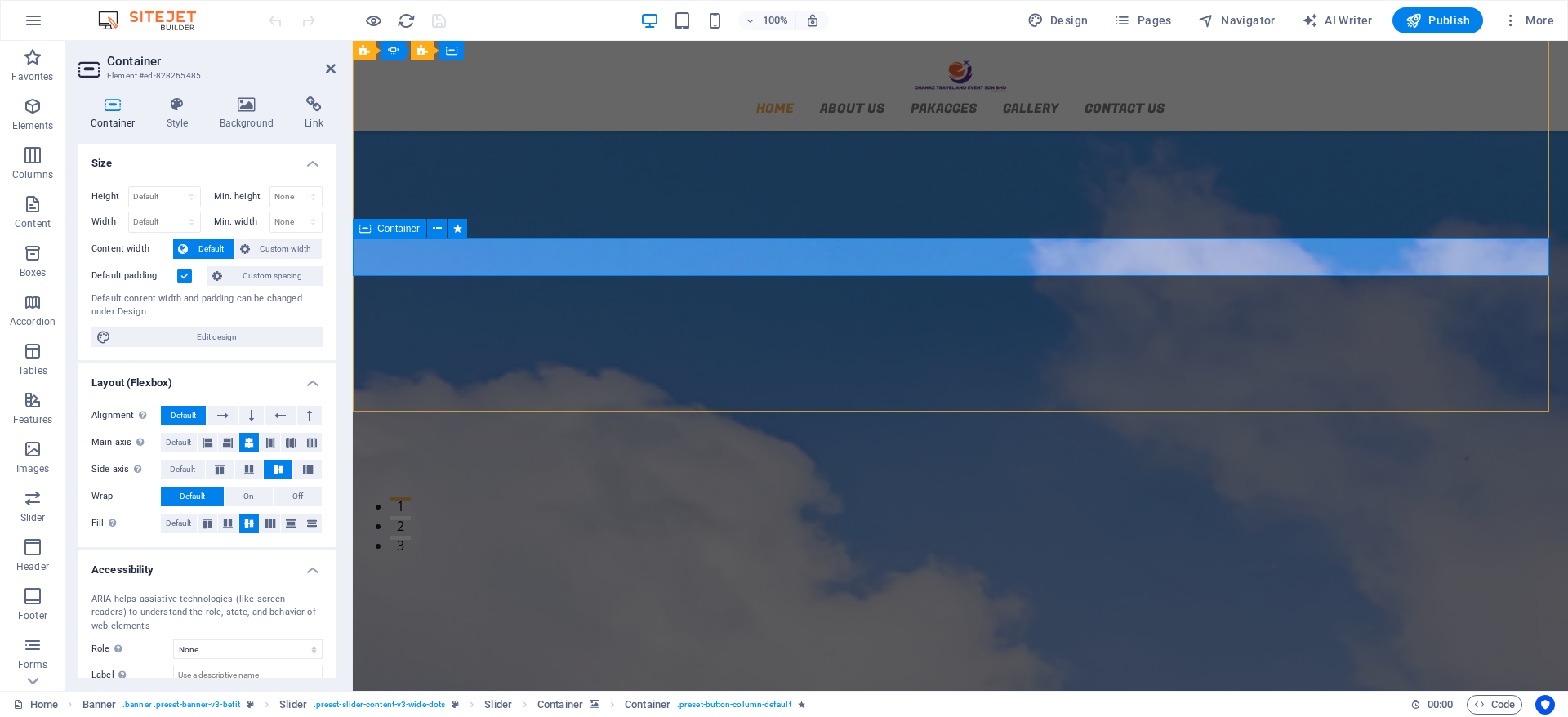 click on "About US CONTACT US" at bounding box center (-246, 1196) 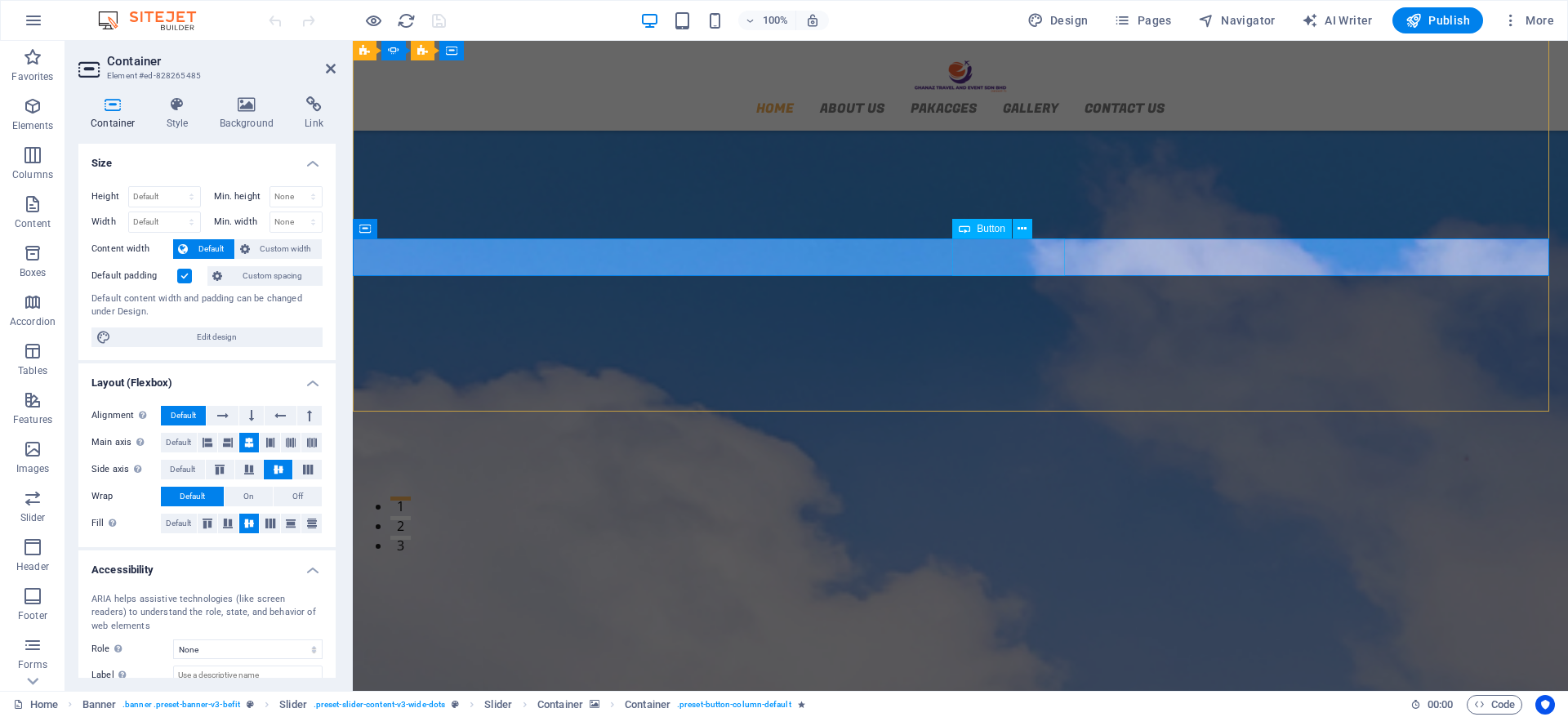 click on "CONTACT US" at bounding box center (-246, 1219) 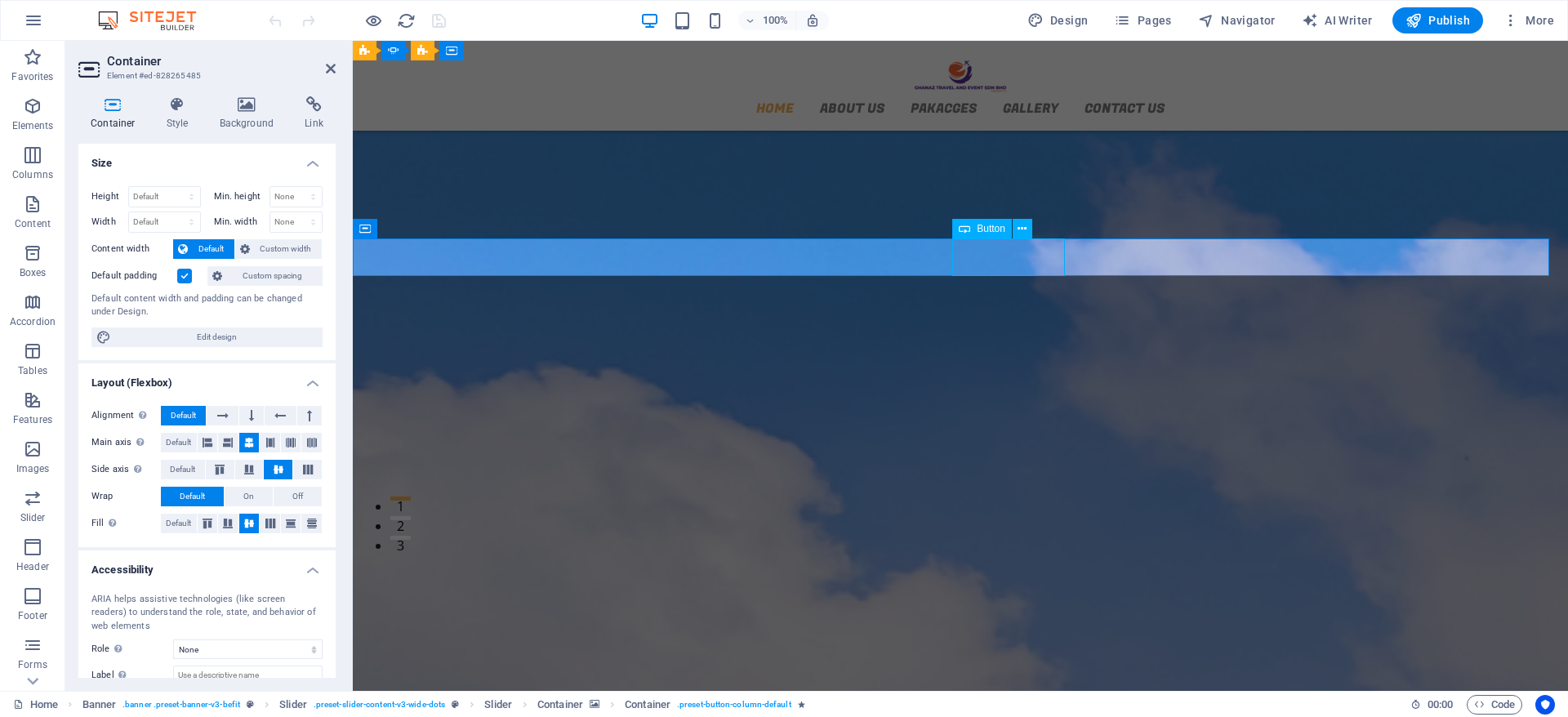 click on "CONTACT US" at bounding box center (-246, 1219) 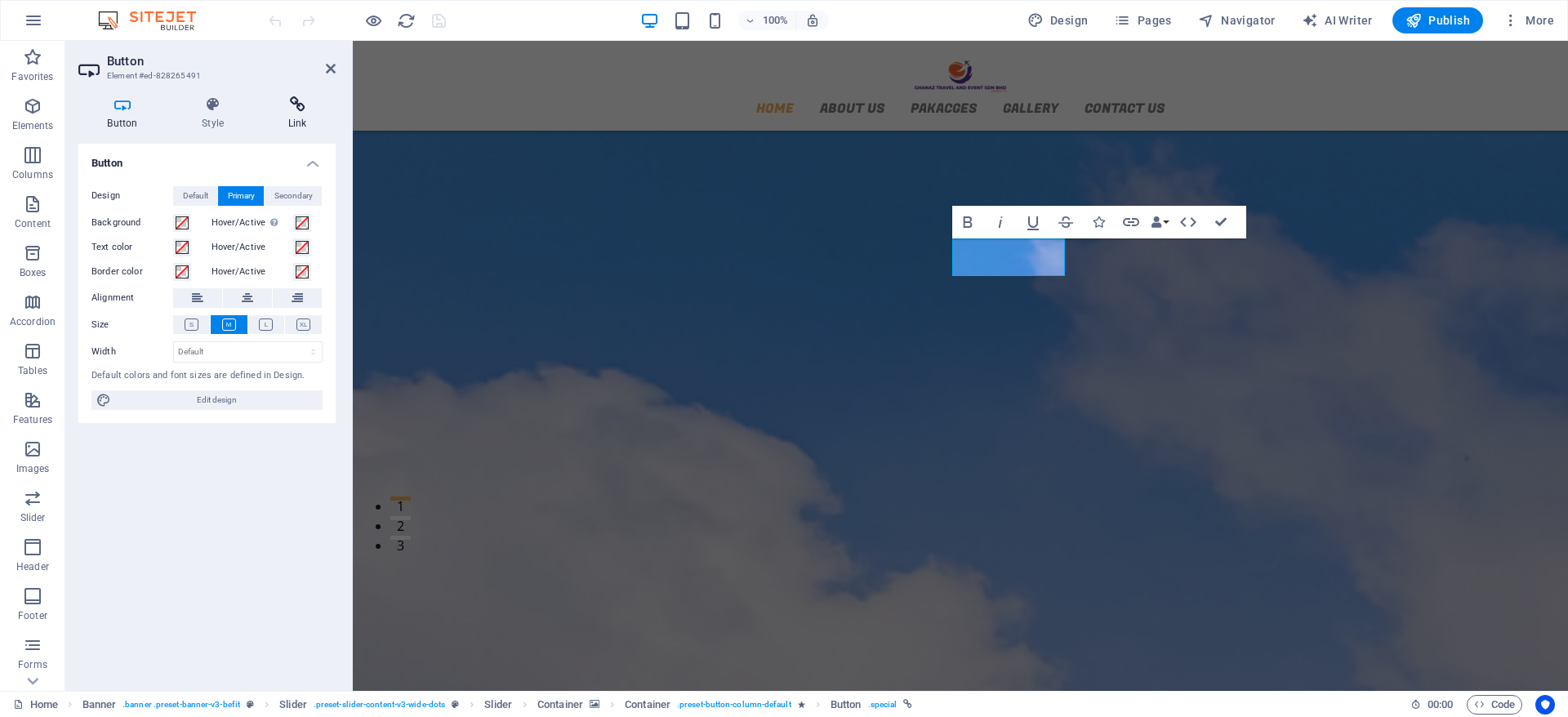 click at bounding box center [297, 105] 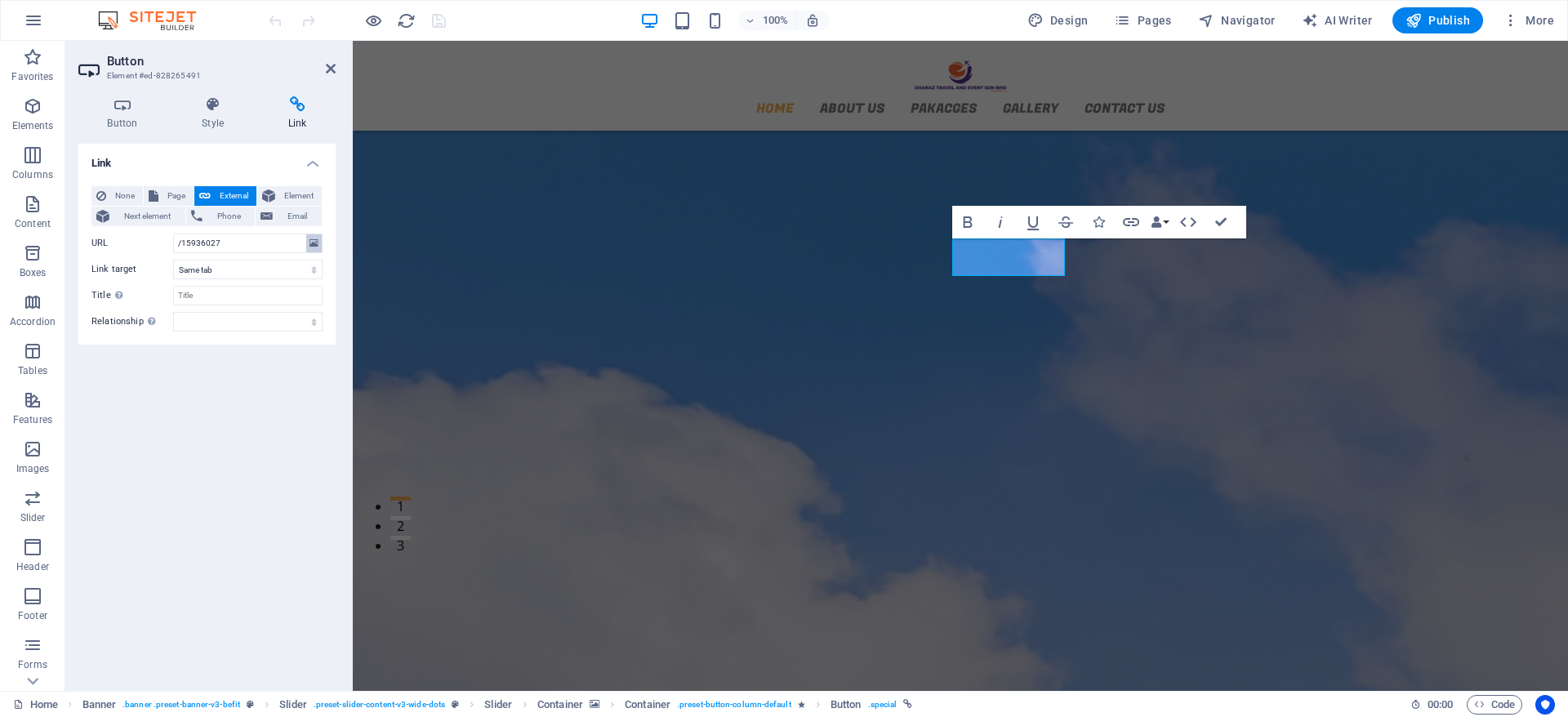 click at bounding box center [314, 243] 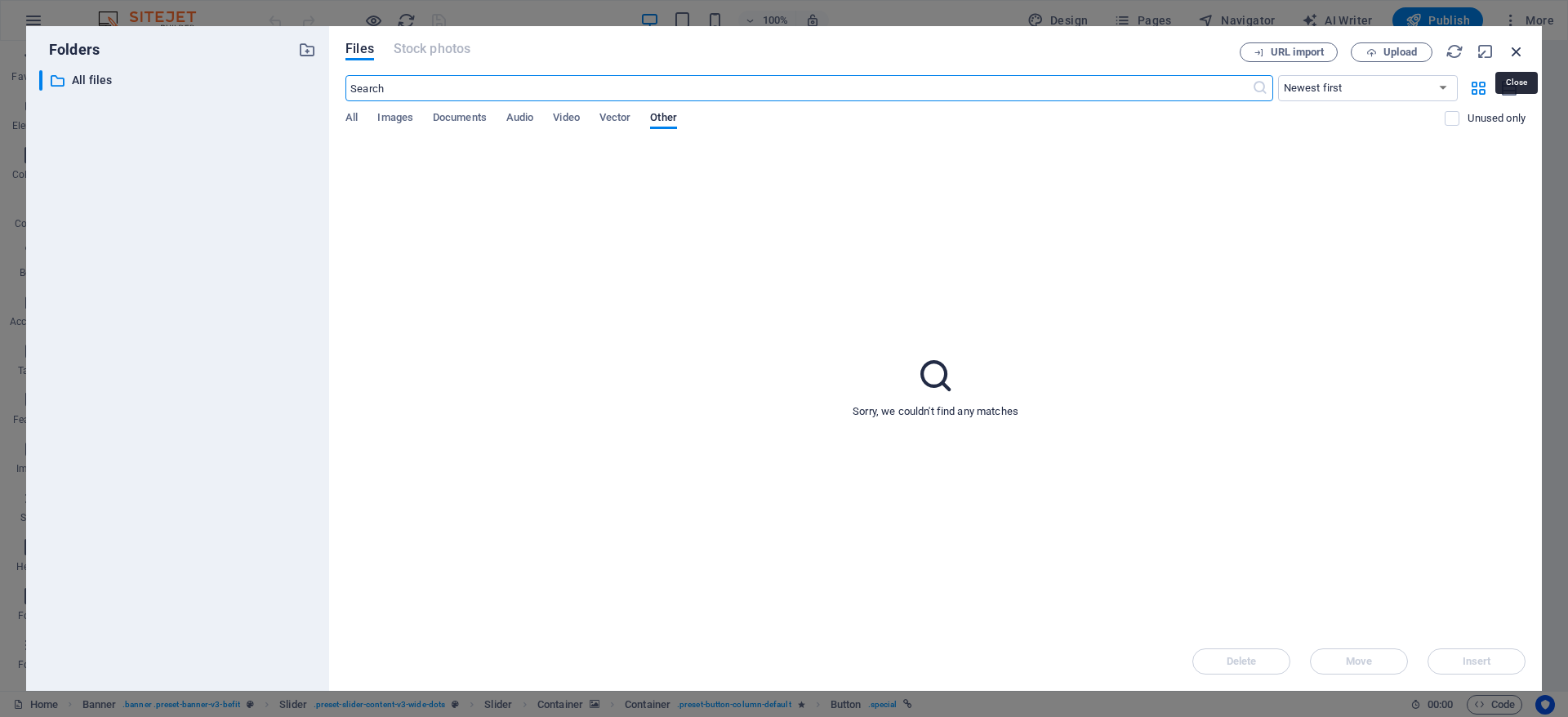 click at bounding box center (1517, 51) 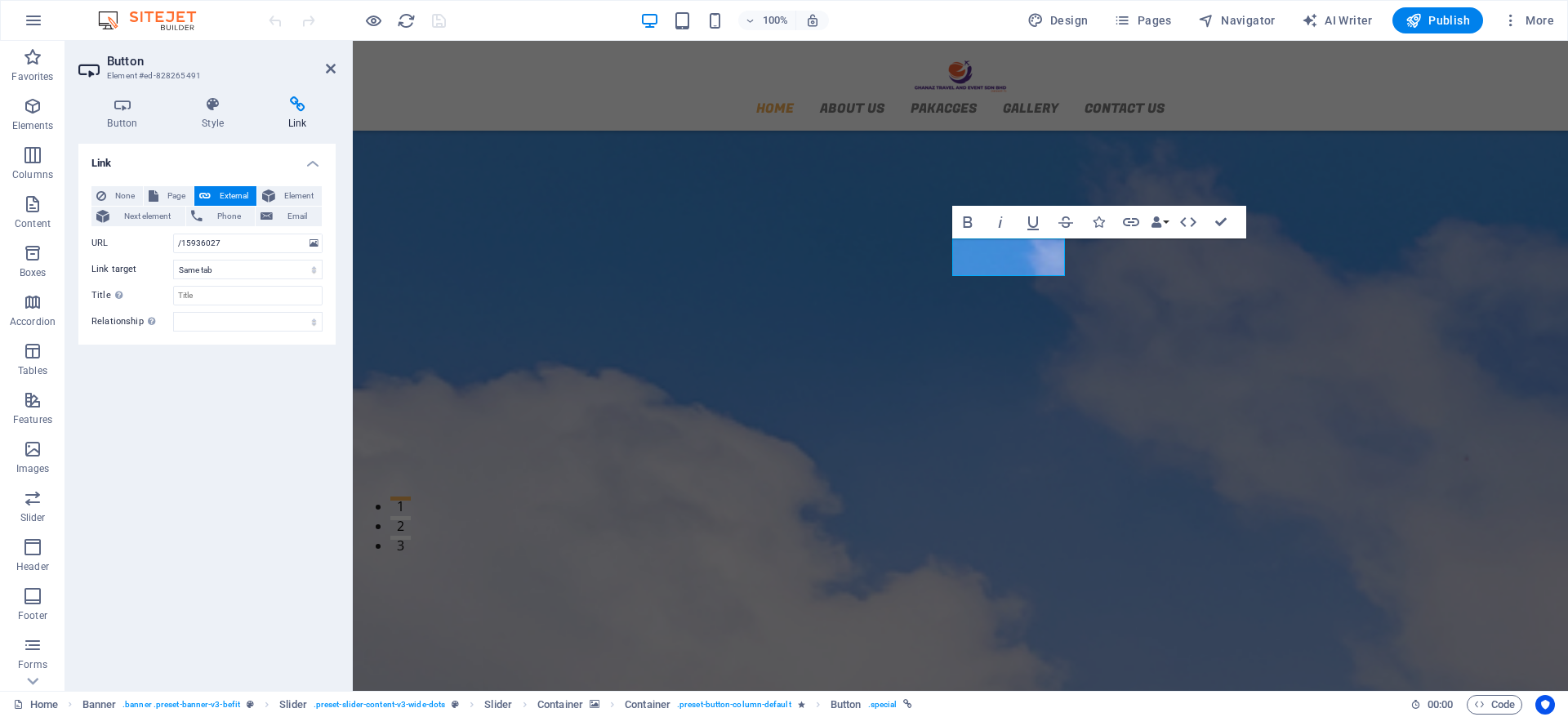 click at bounding box center [-246, 743] 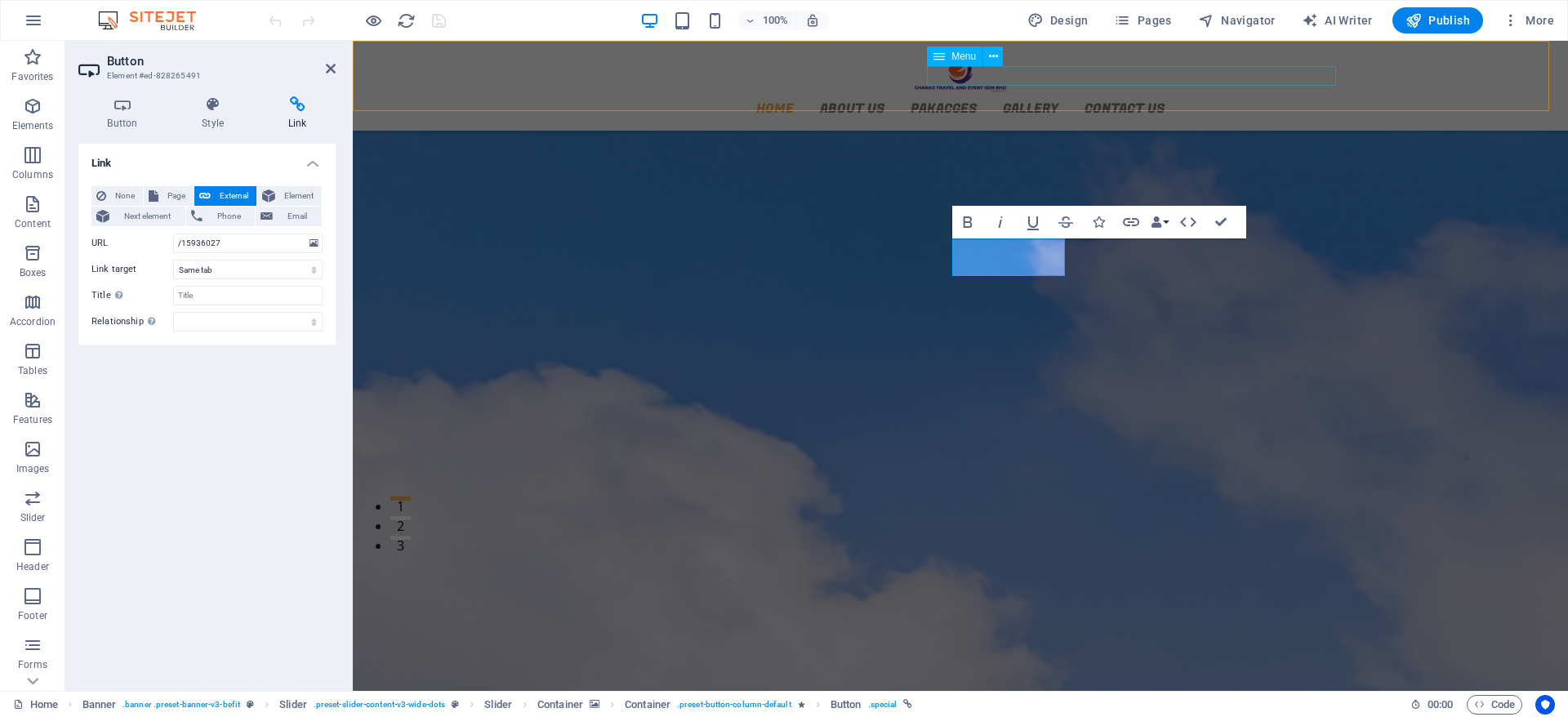 click on "Home About us Pakacges Gallery Contact Us" at bounding box center (960, 108) 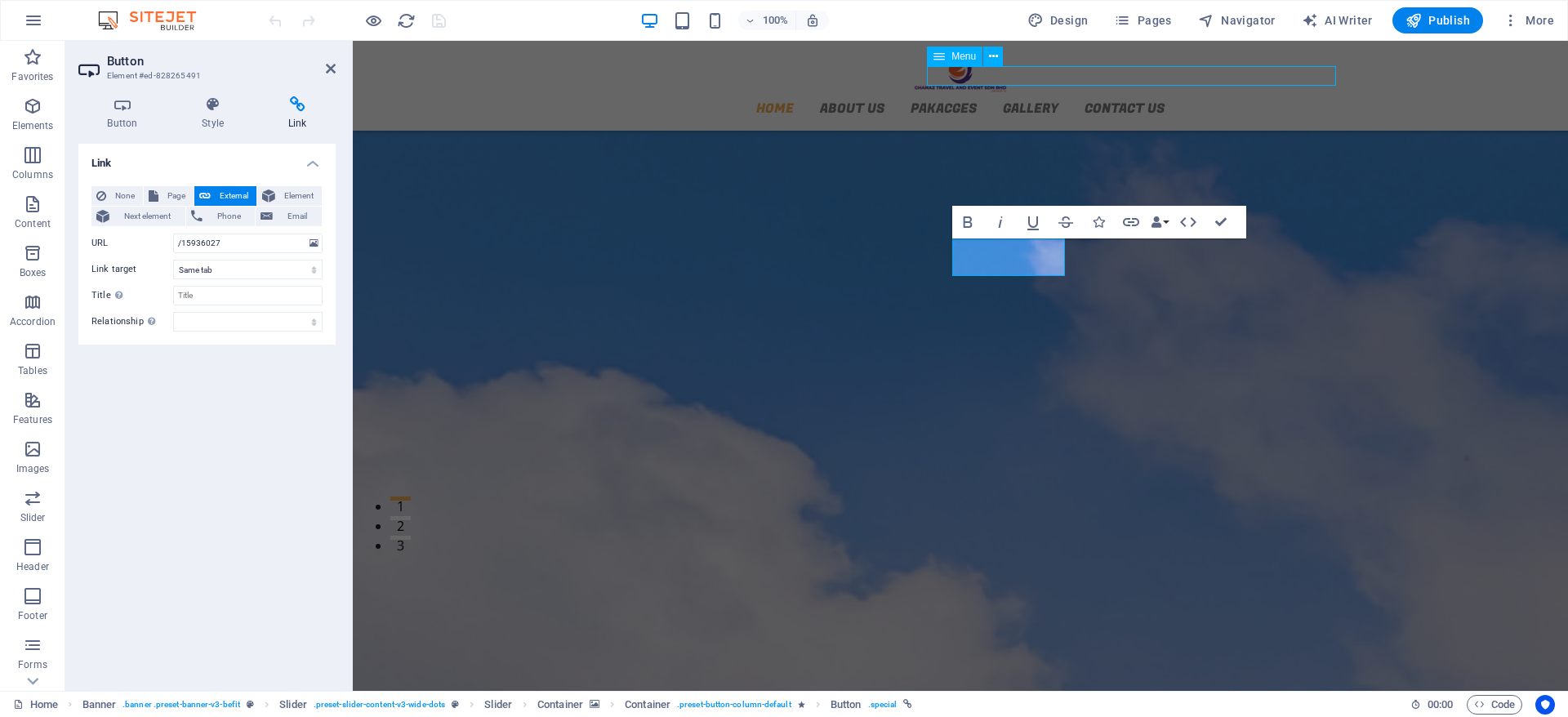 click on "Home About us Pakacges Gallery Contact Us" at bounding box center (960, 108) 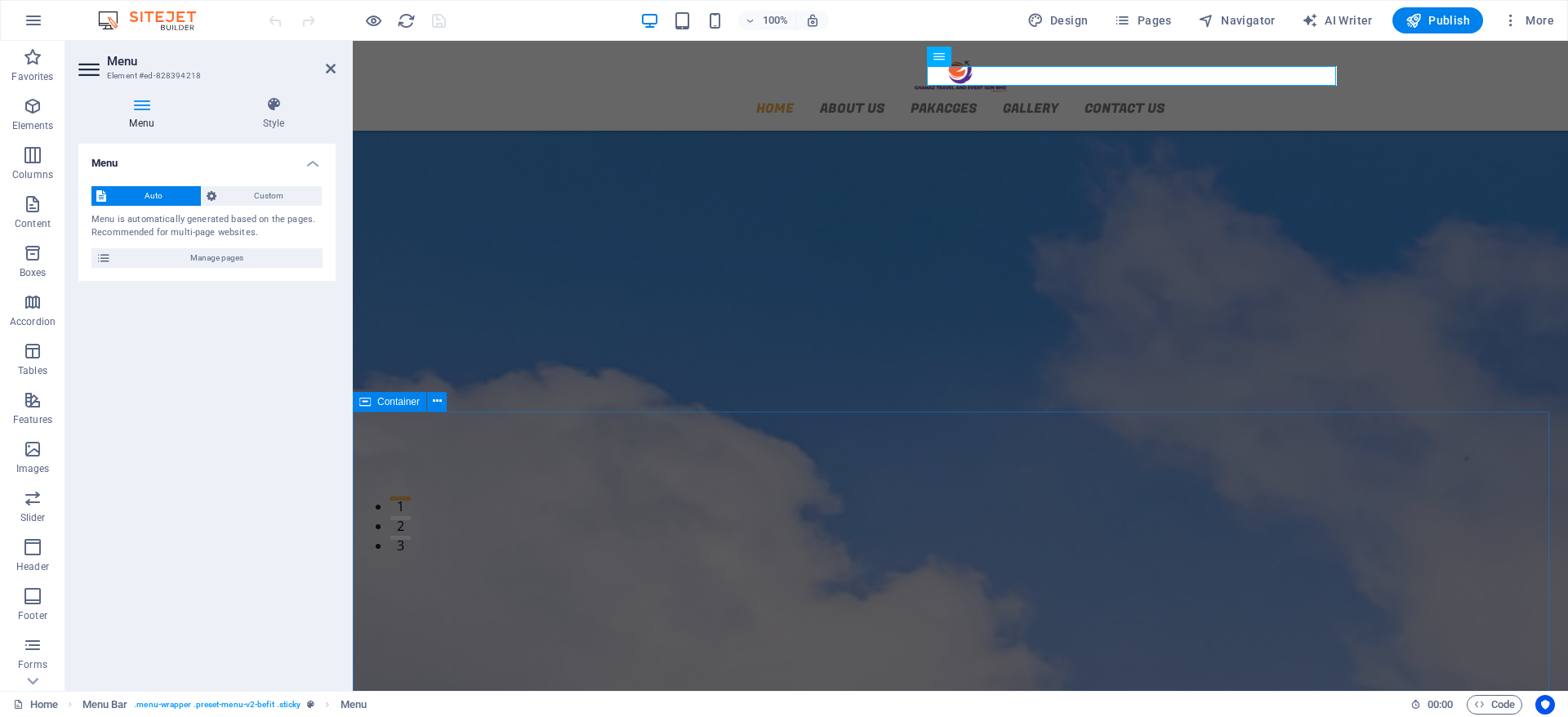 click on "GHANAZ TRAVEL AND EVENT SDN BHD Your Journey Our Passion Ghanaz Travel and Event Sdn Bhd  is a Malaysian-registered travel agency, established in  March 2025 . While the company is new, our team brings  years of experience  in the travel and events industry. We specialize in planning trips and events for  corporate clients, government agencies, groups, and individual travellers . From  corporate trips, meetings, incentives, and events  to  leisure holidays for families and tour groups , we handle it all. Whether it’s a major company event or a personal getaway, we ensure everything runs smoothly from start to finish. At  Ghanaz Travel , we believe in delivering  bold, meaningful experiences  — not just ordinary trips. Ghanaz Travel – Your Journey, Our Passion." at bounding box center [960, 955] 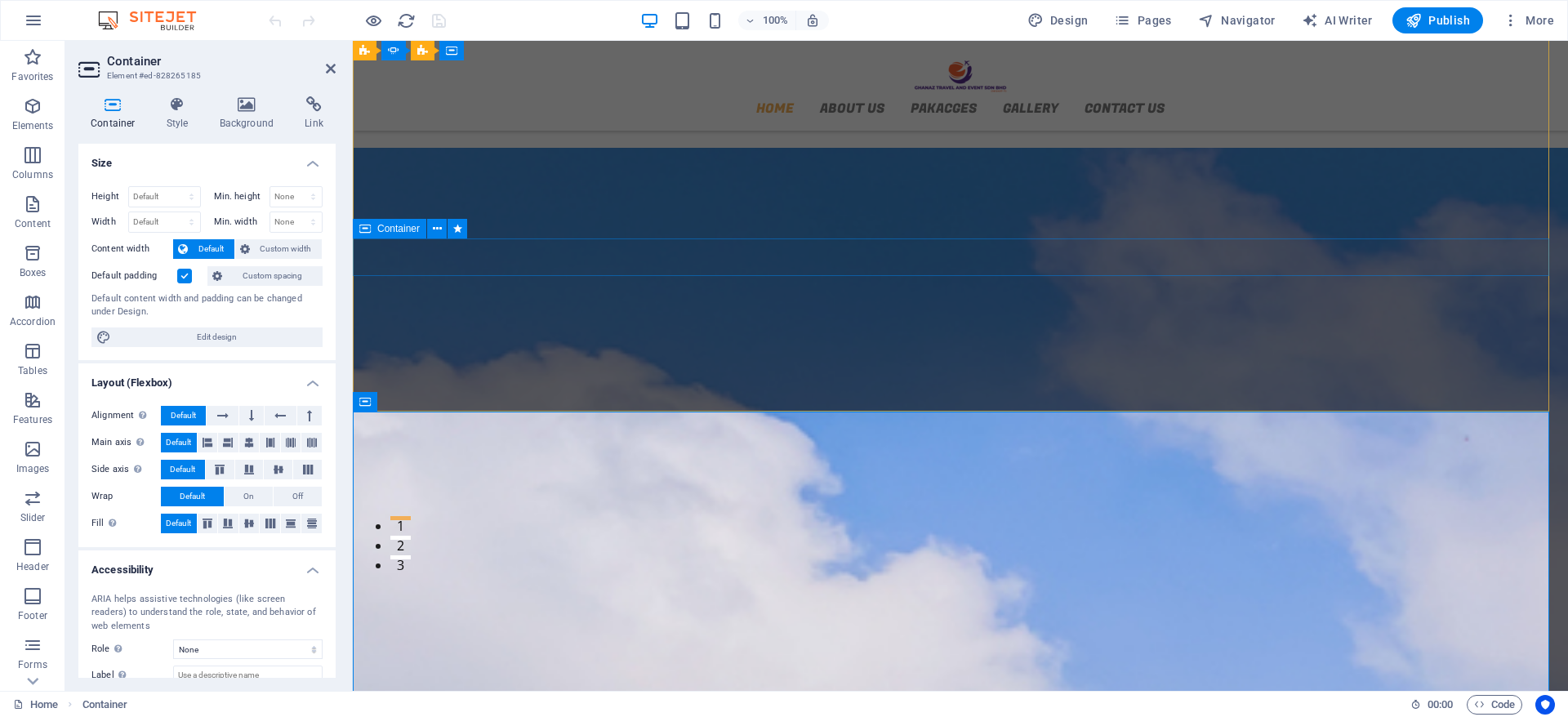 scroll, scrollTop: 0, scrollLeft: 0, axis: both 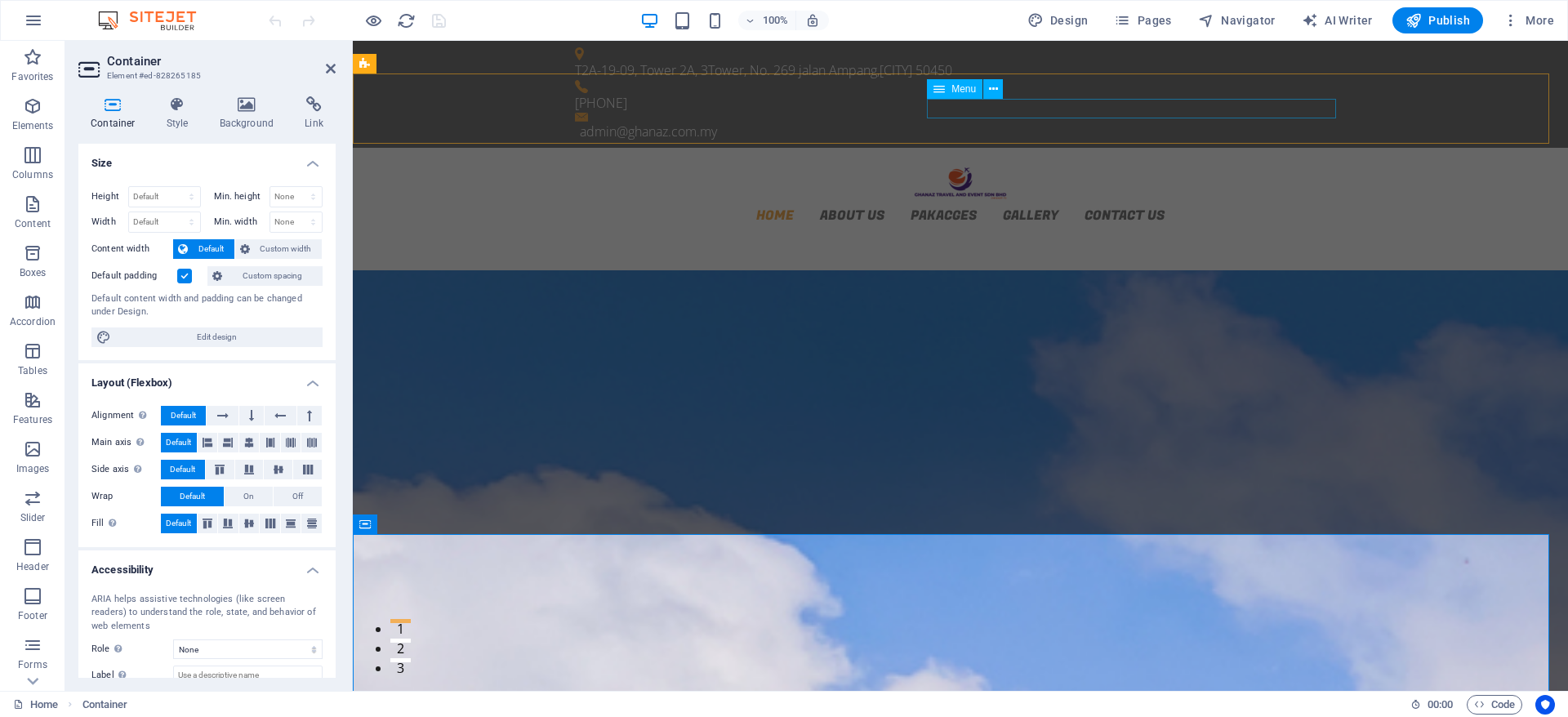click on "Home About us Pakacges Gallery Contact Us" at bounding box center (960, 215) 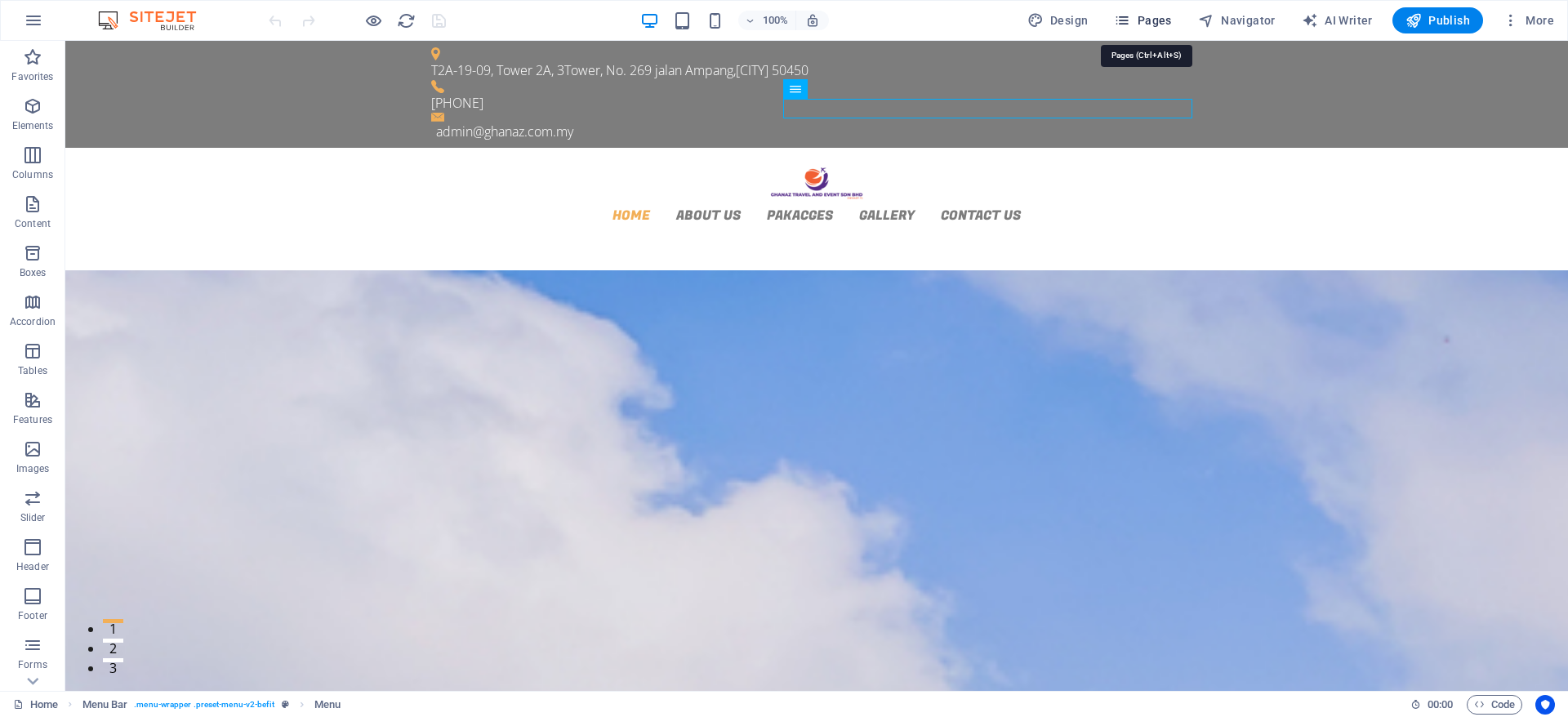 click on "Pages" at bounding box center [1143, 20] 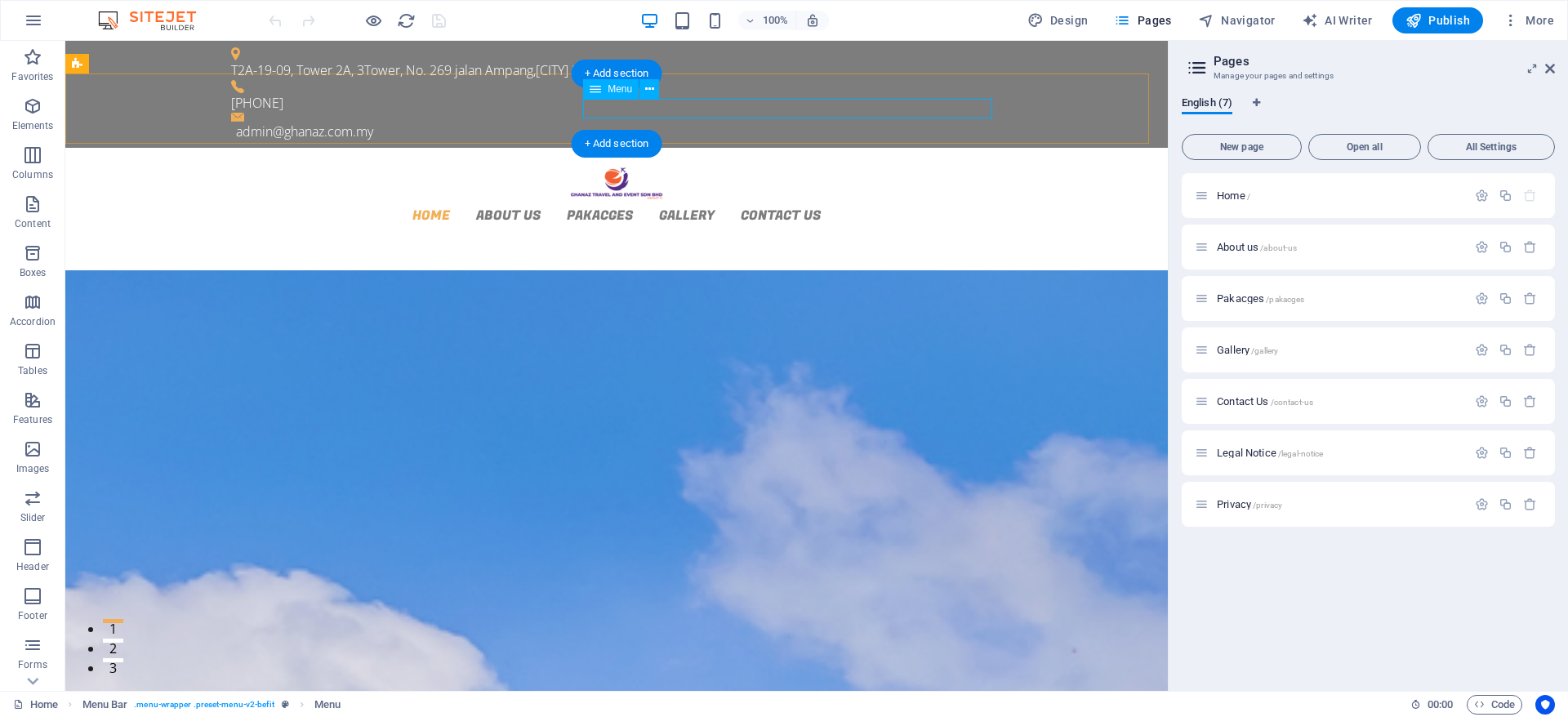 click on "Home About us Pakacges Gallery Contact Us" at bounding box center (617, 215) 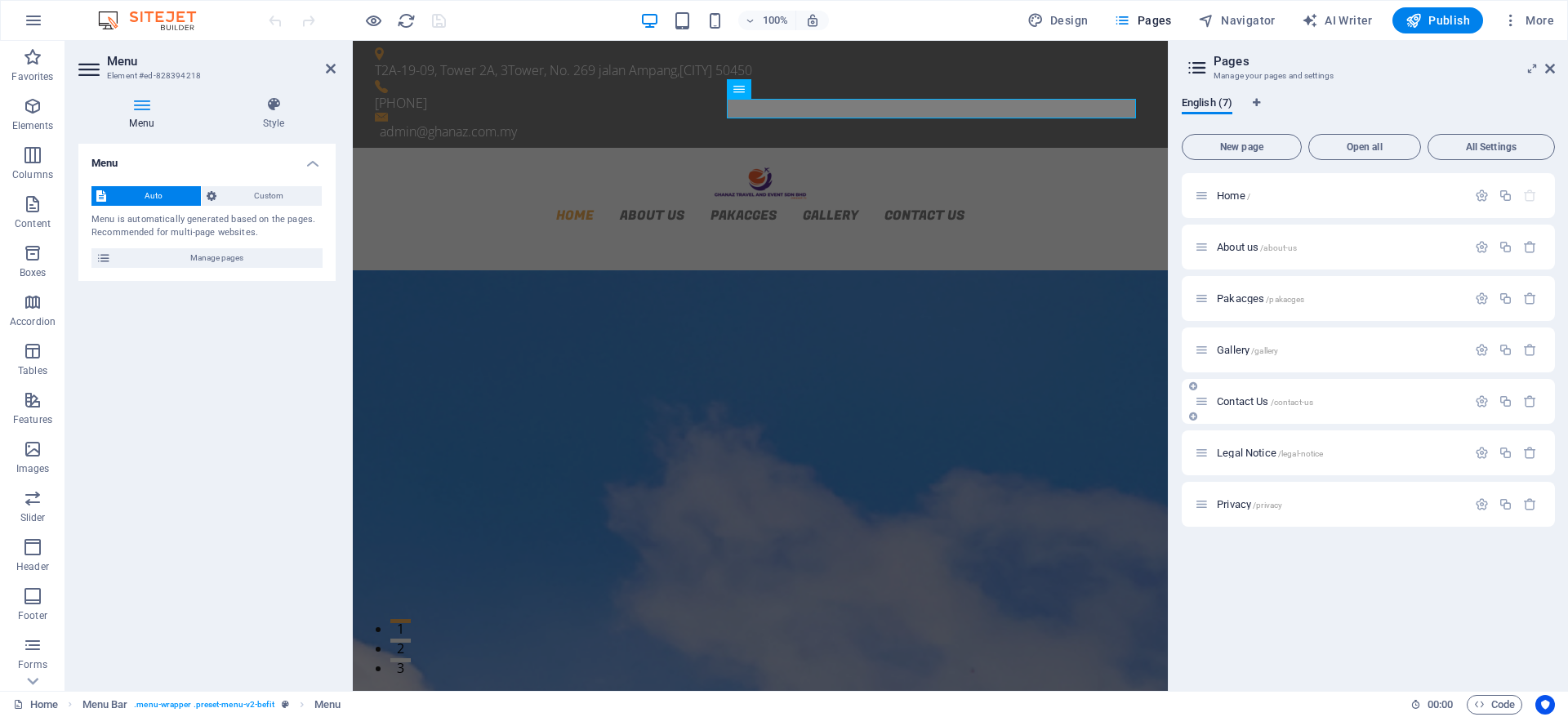 click on "Contact Us /contact-us" at bounding box center [1368, 401] 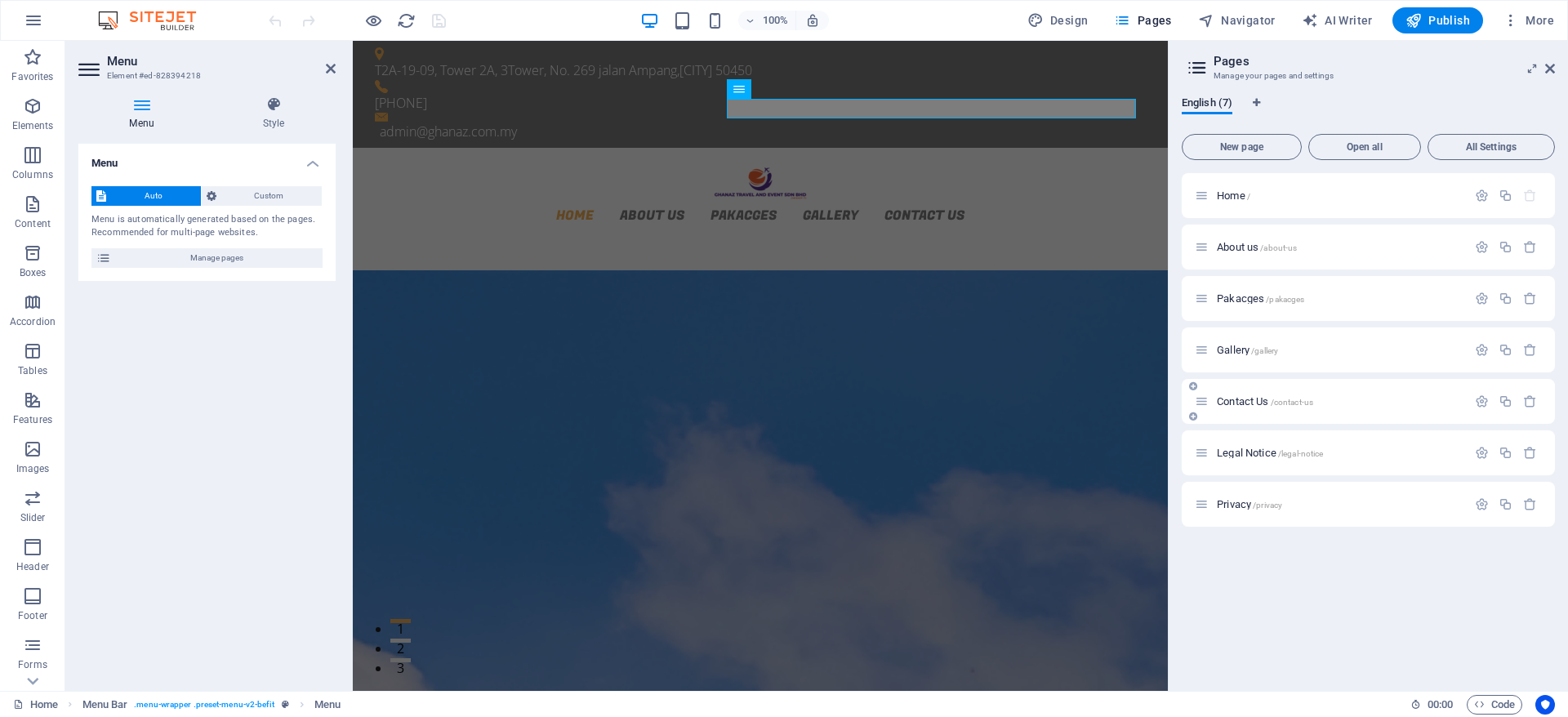 click on "Contact Us /contact-us" at bounding box center (1265, 401) 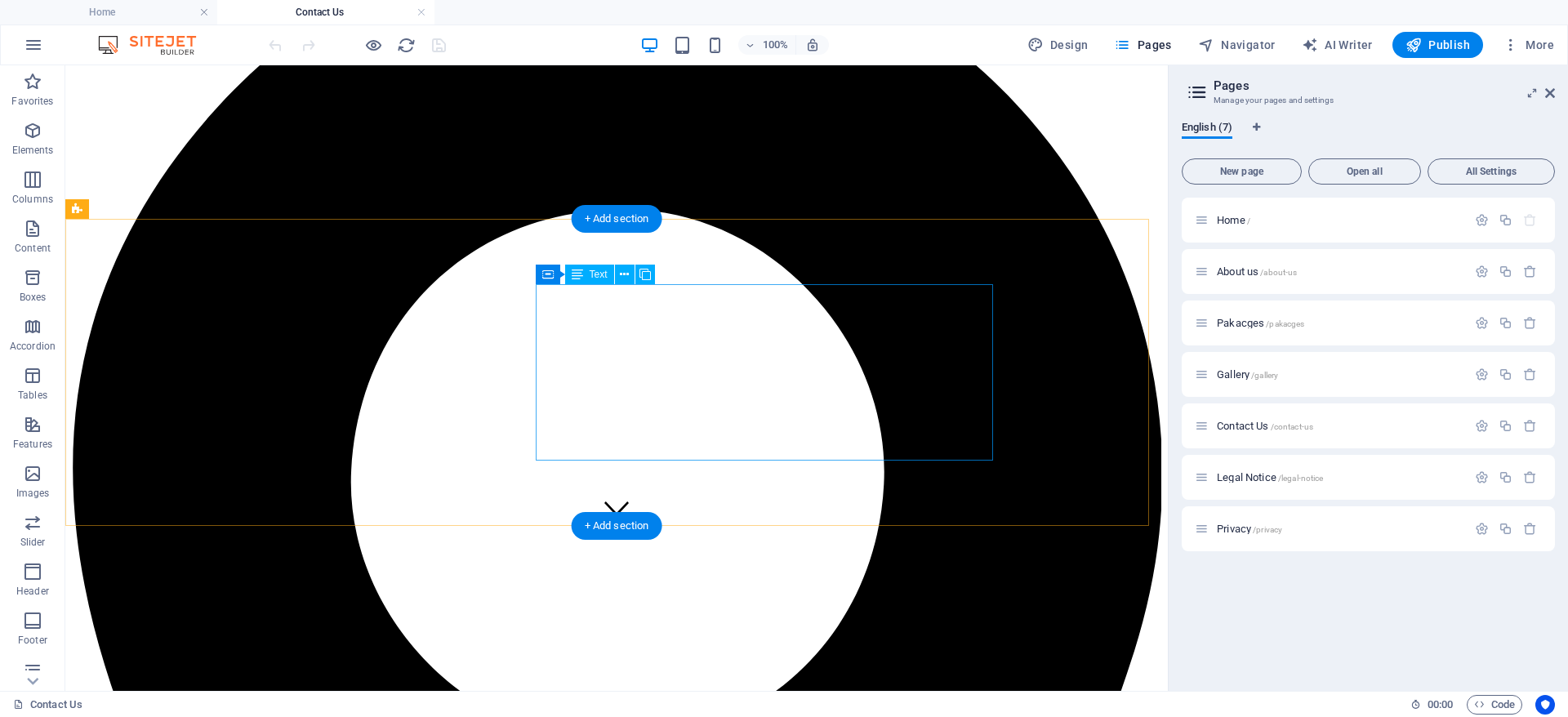 scroll, scrollTop: 122, scrollLeft: 0, axis: vertical 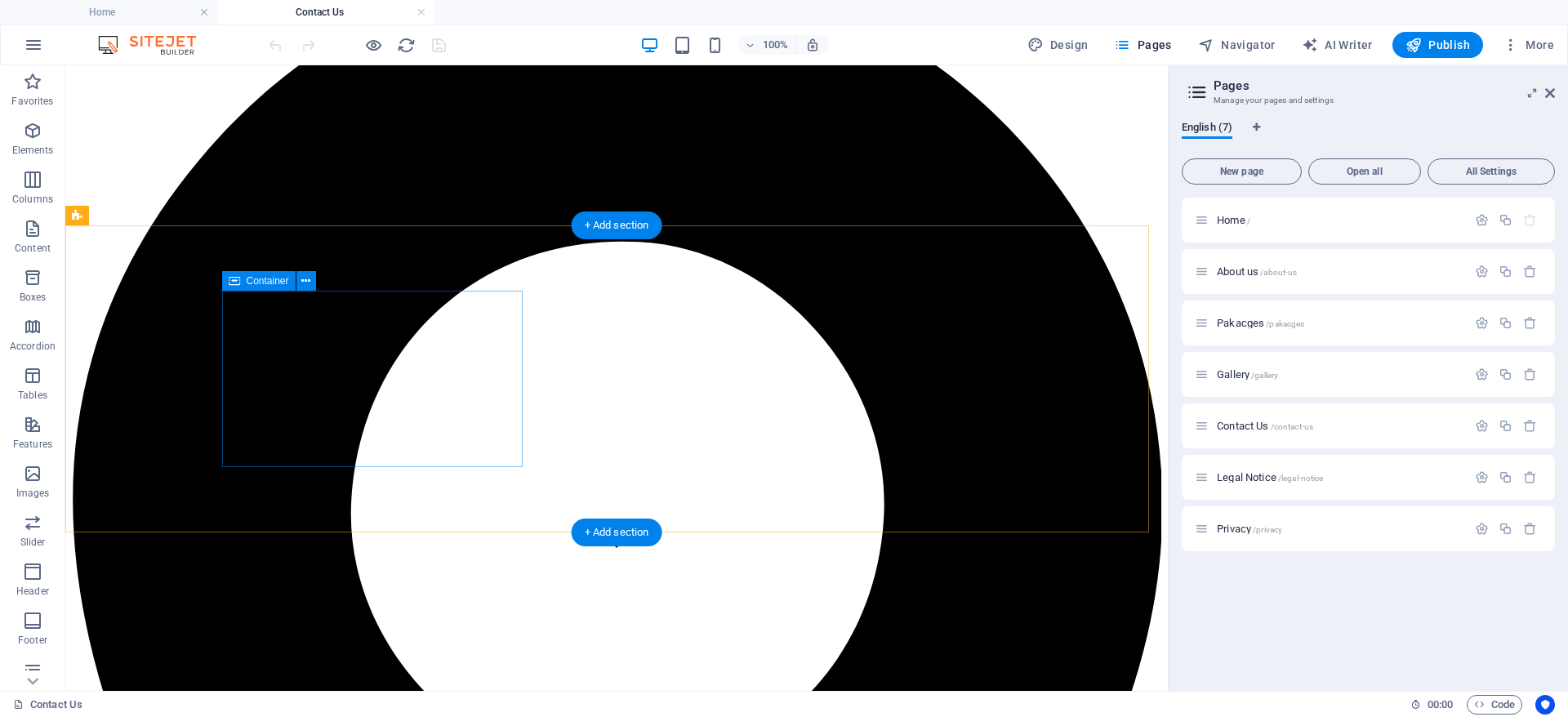 click at bounding box center [617, 3954] 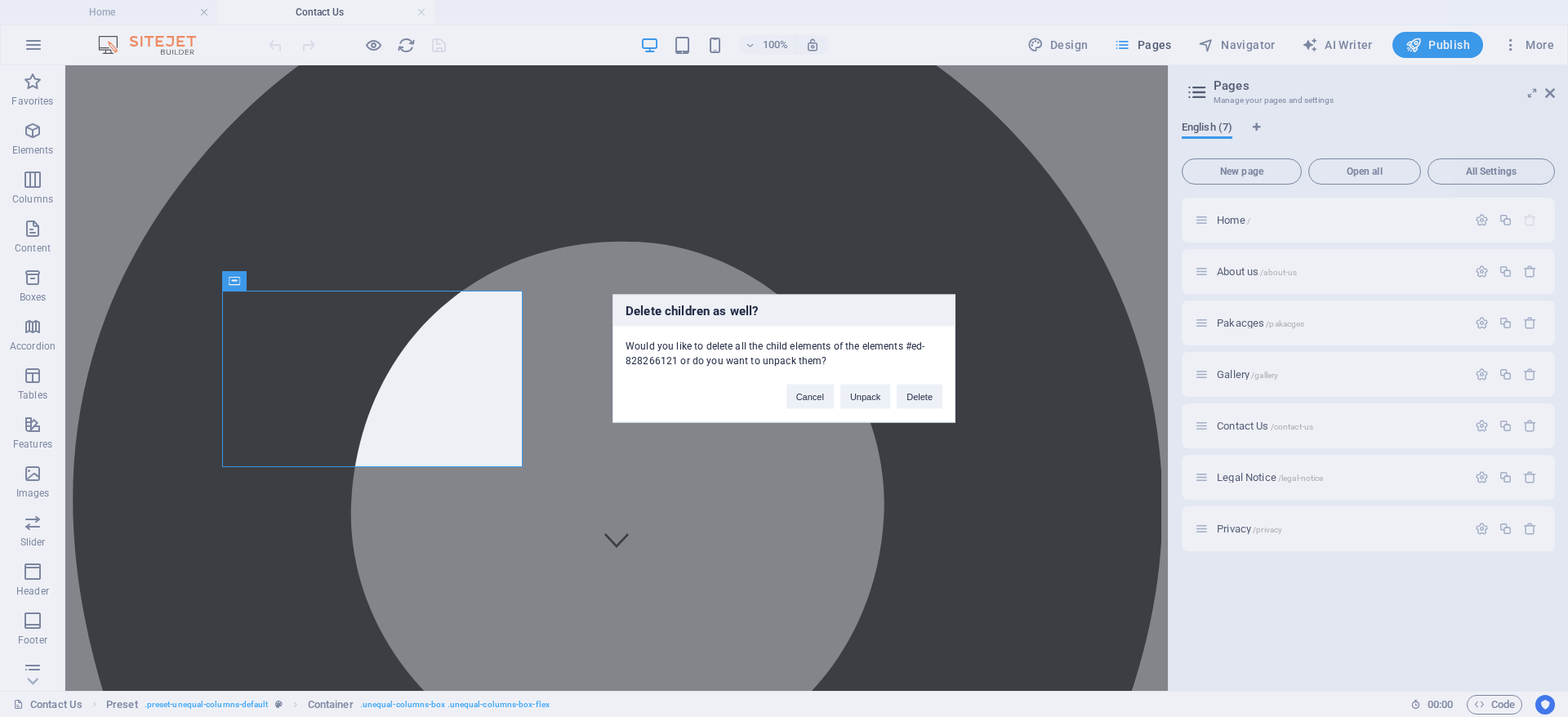 type 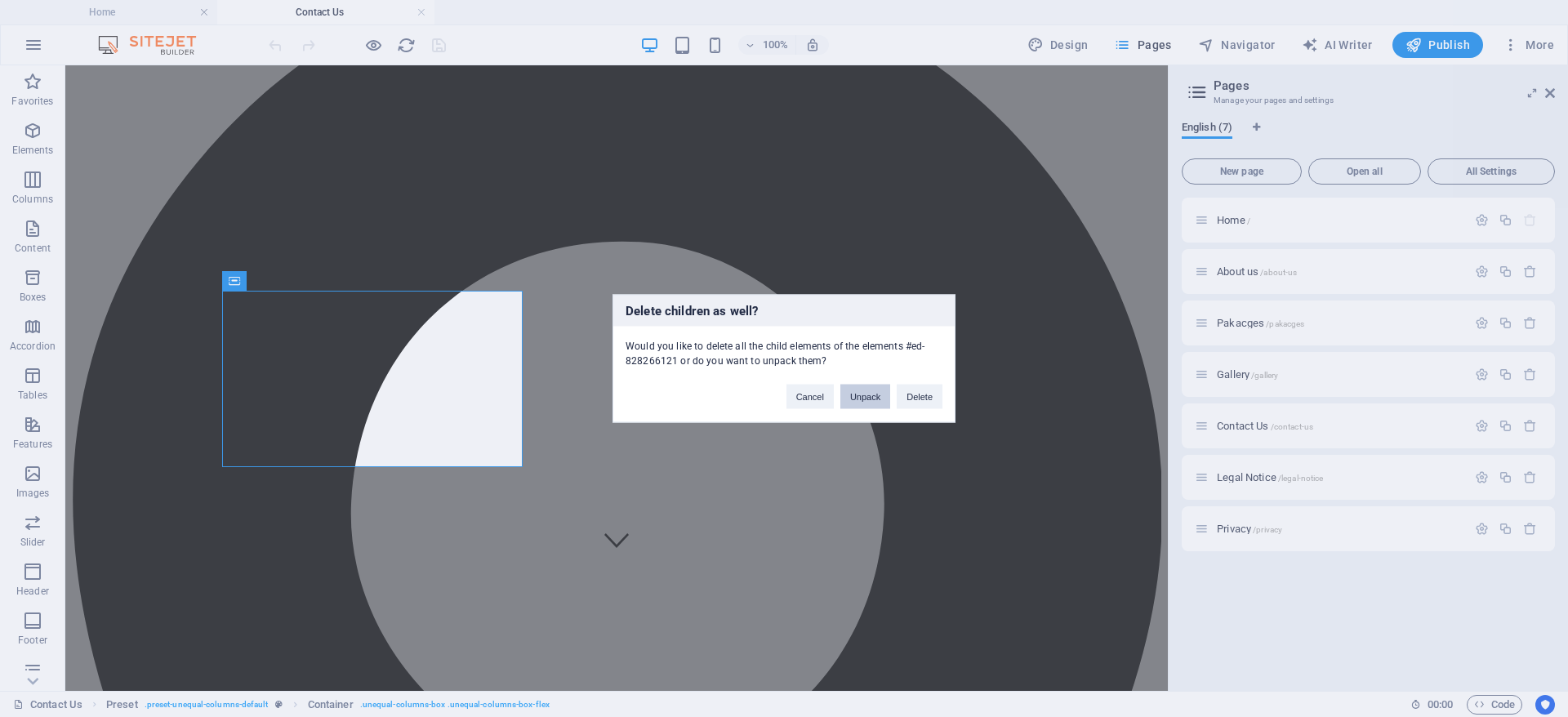drag, startPoint x: 855, startPoint y: 390, endPoint x: 791, endPoint y: 324, distance: 91.93476 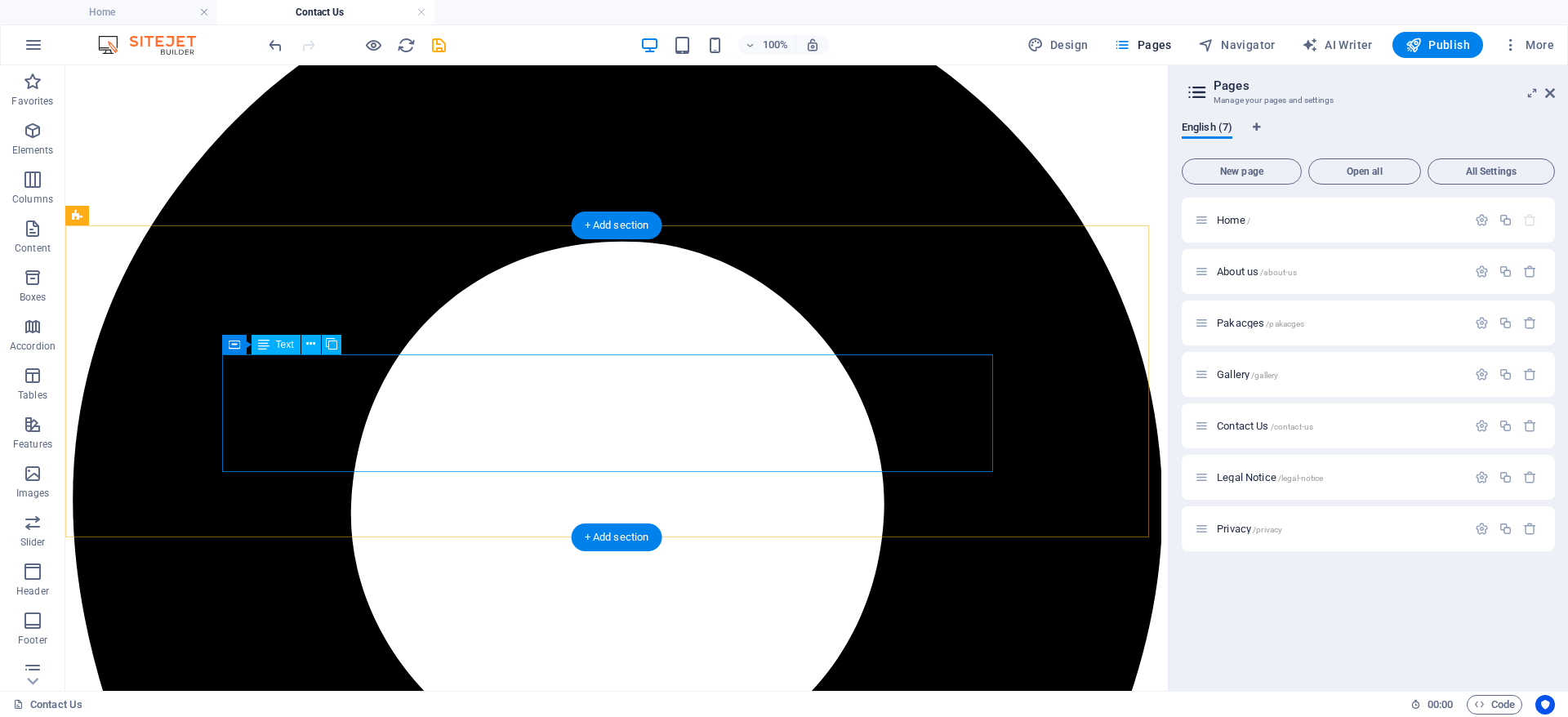 click on "Lorem ipsum dolor sit amet, consectetur adipisicing elit. Repellat, maiores, a libero atque assumenda praesentium cum magni odio dolor accusantium explicabo repudiandae molestiae itaque provident sit debitis aspernatur soluta deserunt incidunt ad cumque ex laboriosam. Distinctio, mollitia, molestias excepturi voluptatem veritatis iusto nam nulla. Maiores, a libero atque assumenda praesentium cum magni odio dolor accusantium explicabo, praesentium cum magni odio dolor accusantium explicabo repudiandae molestiae   itaque provident." at bounding box center [617, 4043] 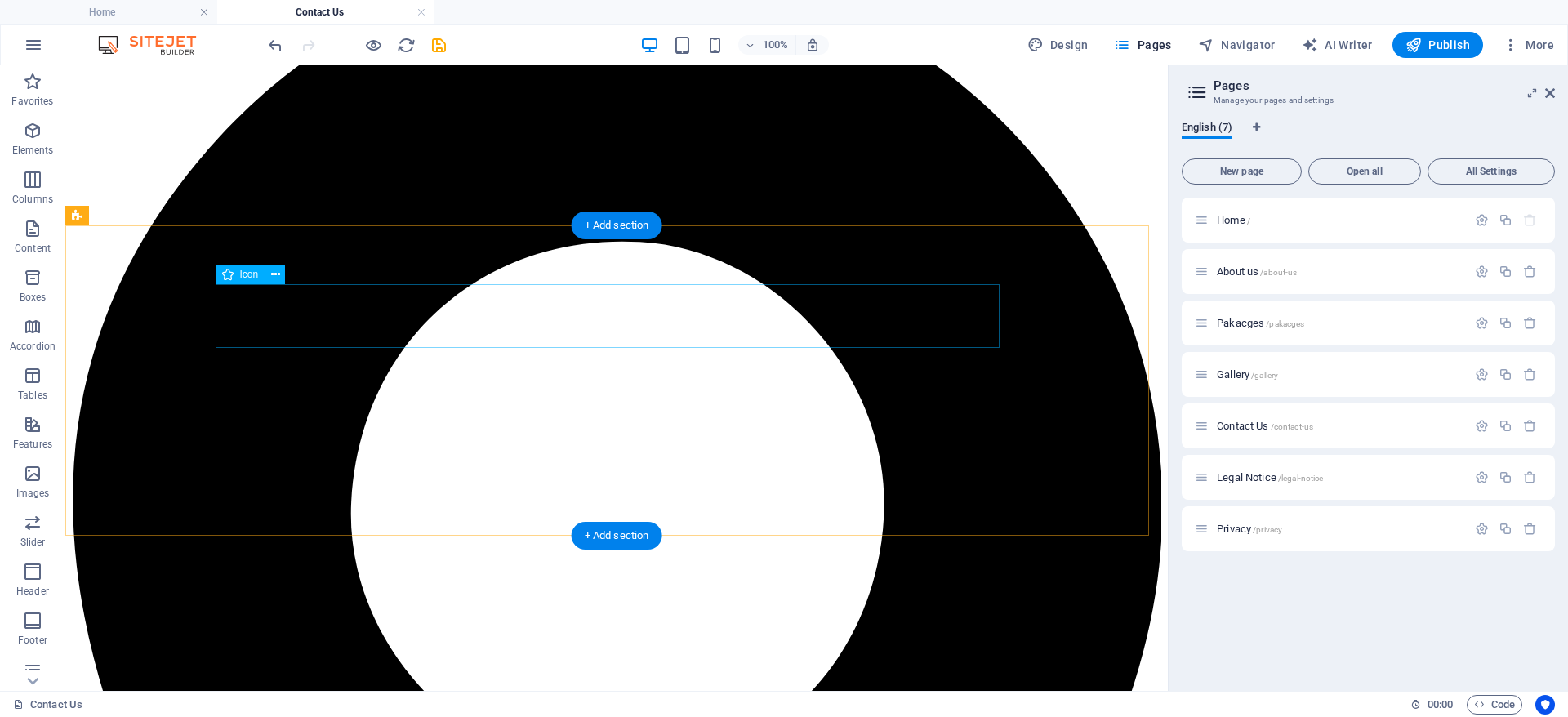 click at bounding box center (617, 3954) 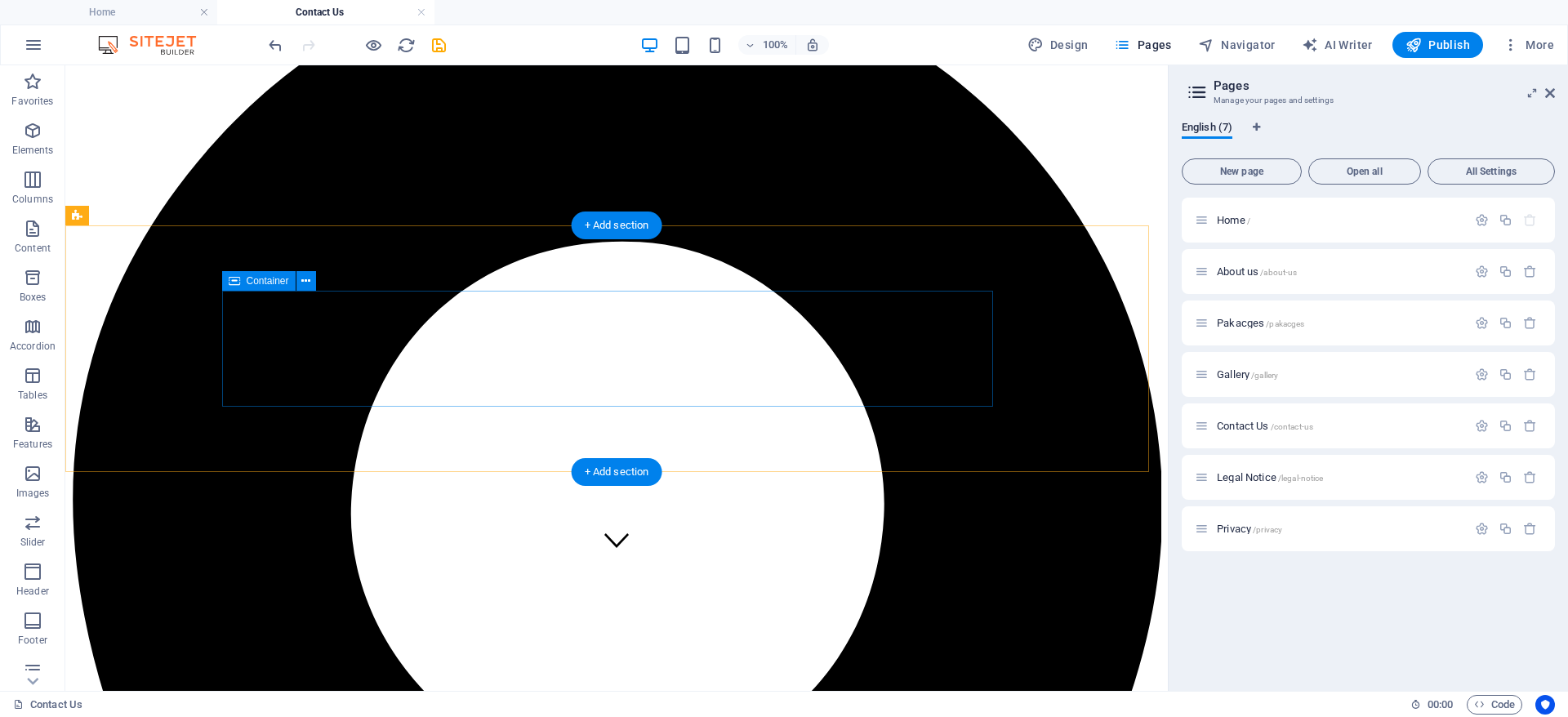 click on "Drop content here or  Add elements  Paste clipboard" at bounding box center (617, 3979) 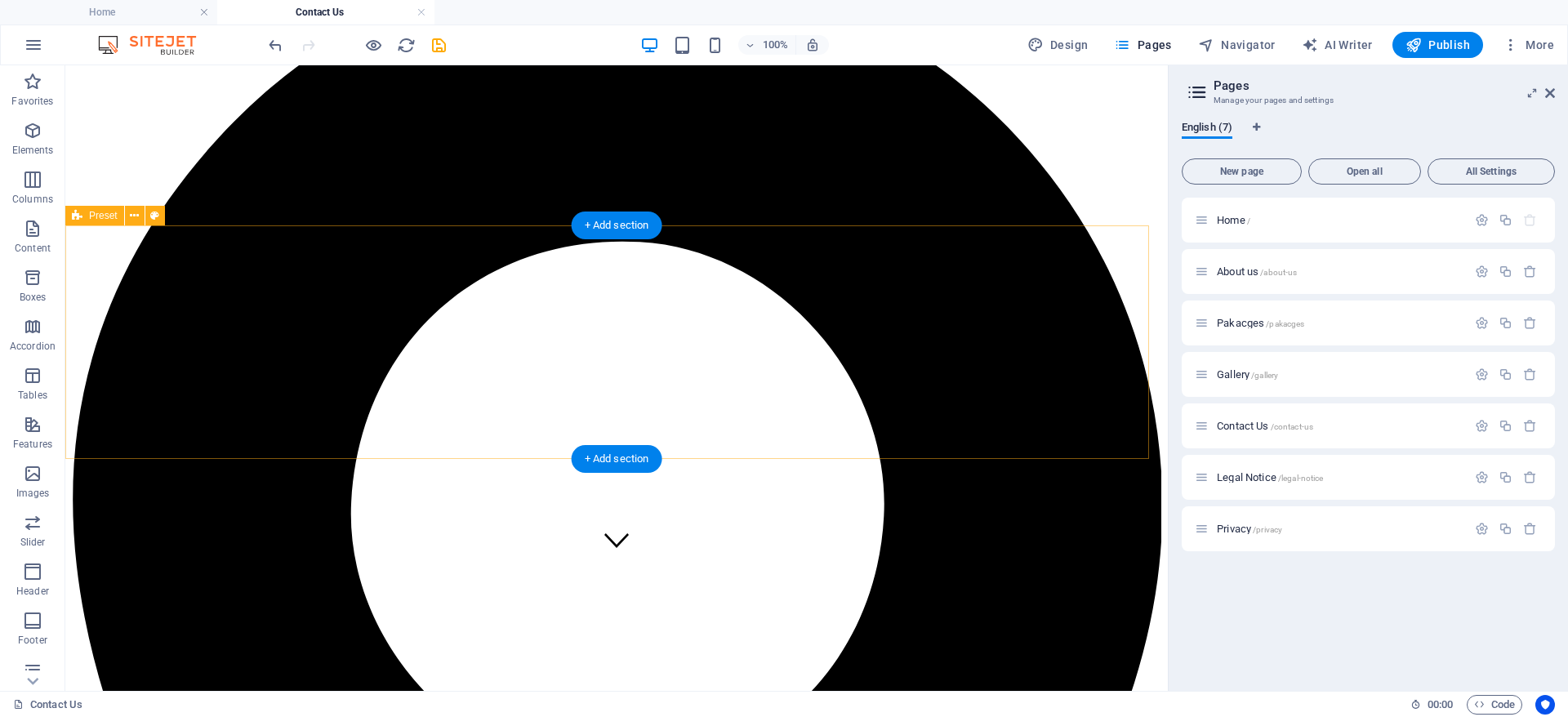 click on "Drop content here or  Add elements  Paste clipboard" at bounding box center [617, 3979] 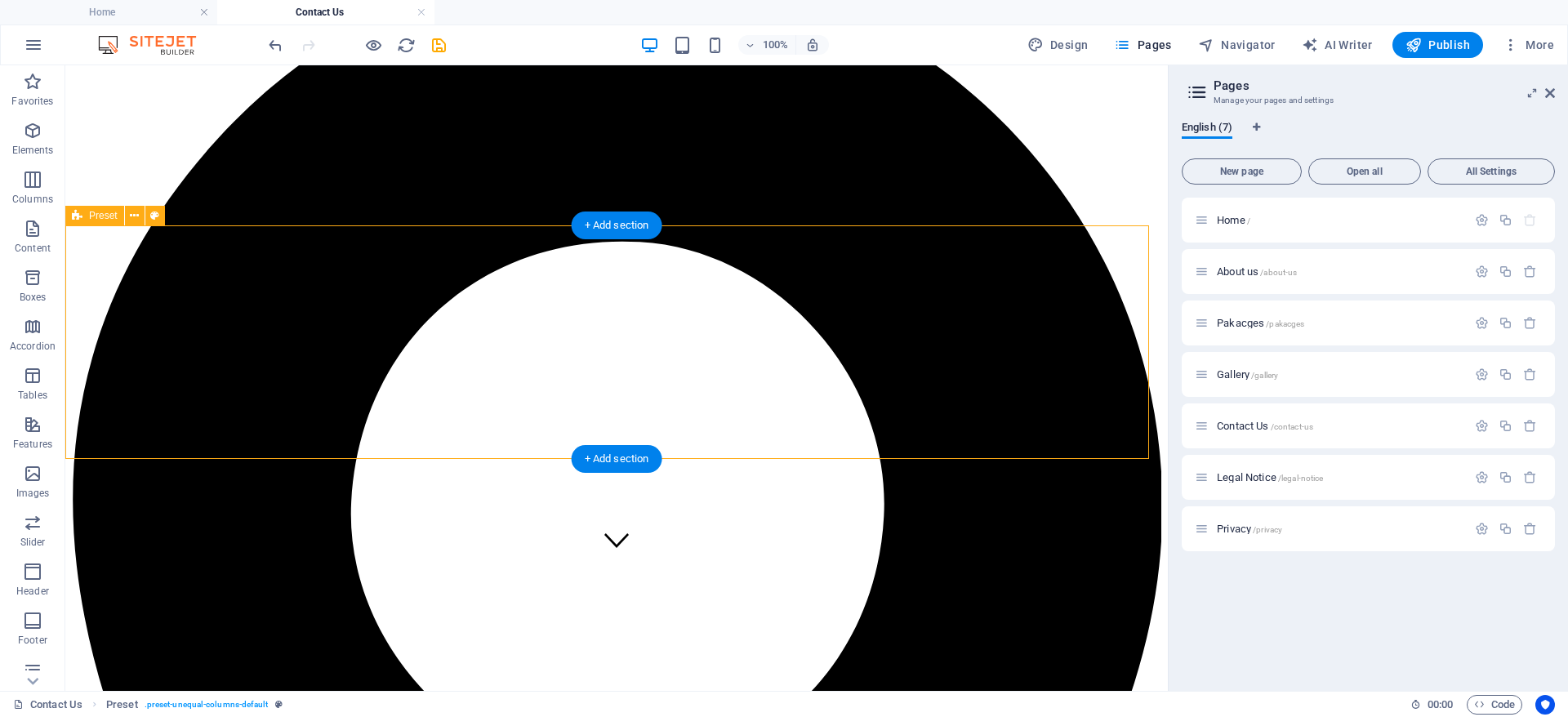 click on "Drop content here or  Add elements  Paste clipboard" at bounding box center (617, 3979) 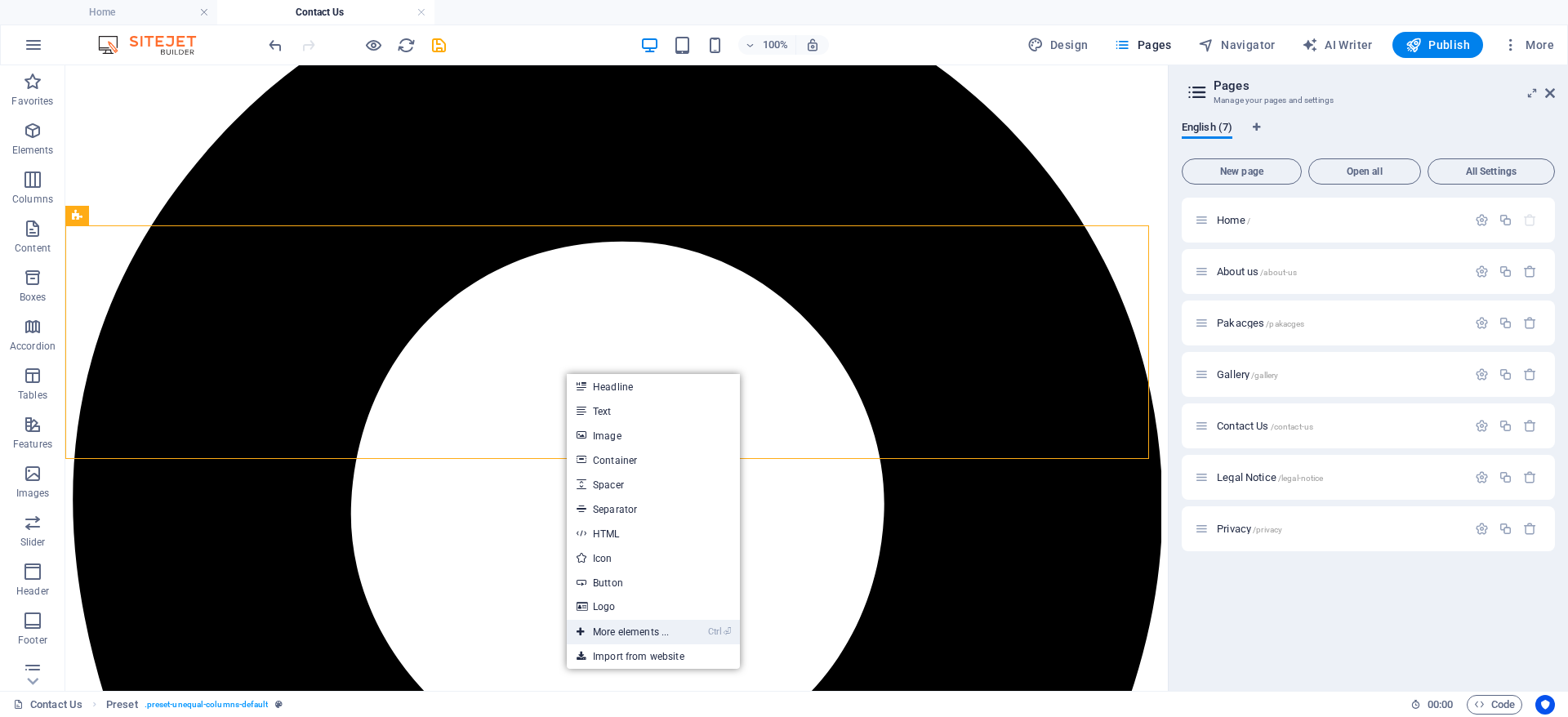 click on "Ctrl ⏎  More elements ..." at bounding box center [653, 632] 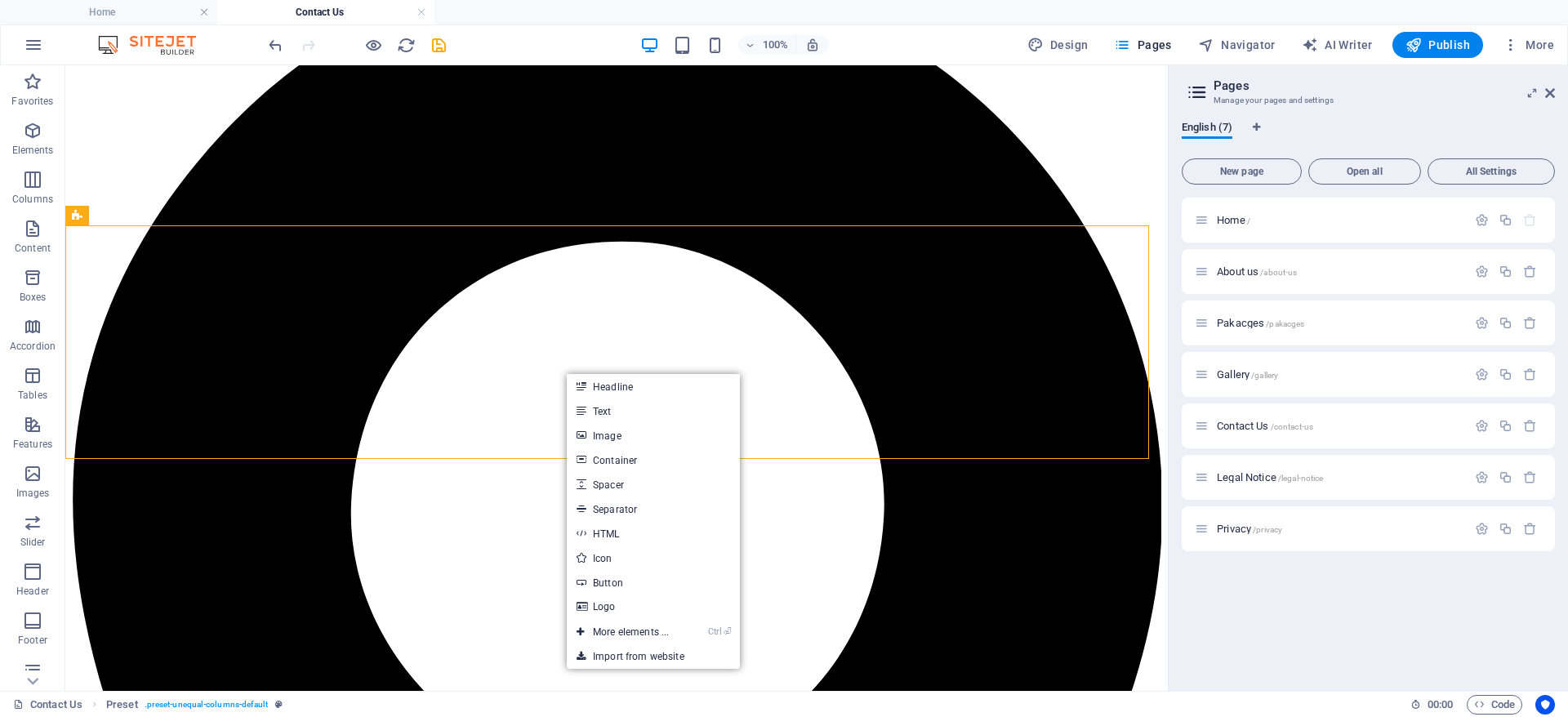 click on "GHANAZ TRAVEL AND EVENT SDN BHD T2A-19-09, Tower 2A, 3Tower, No. 269 jalan Ampang ,  Kuala Lumpur   50450 +60342510079   admin@ghanaz.com.my Legal Notice  |  Privacy" at bounding box center (617, 4187) 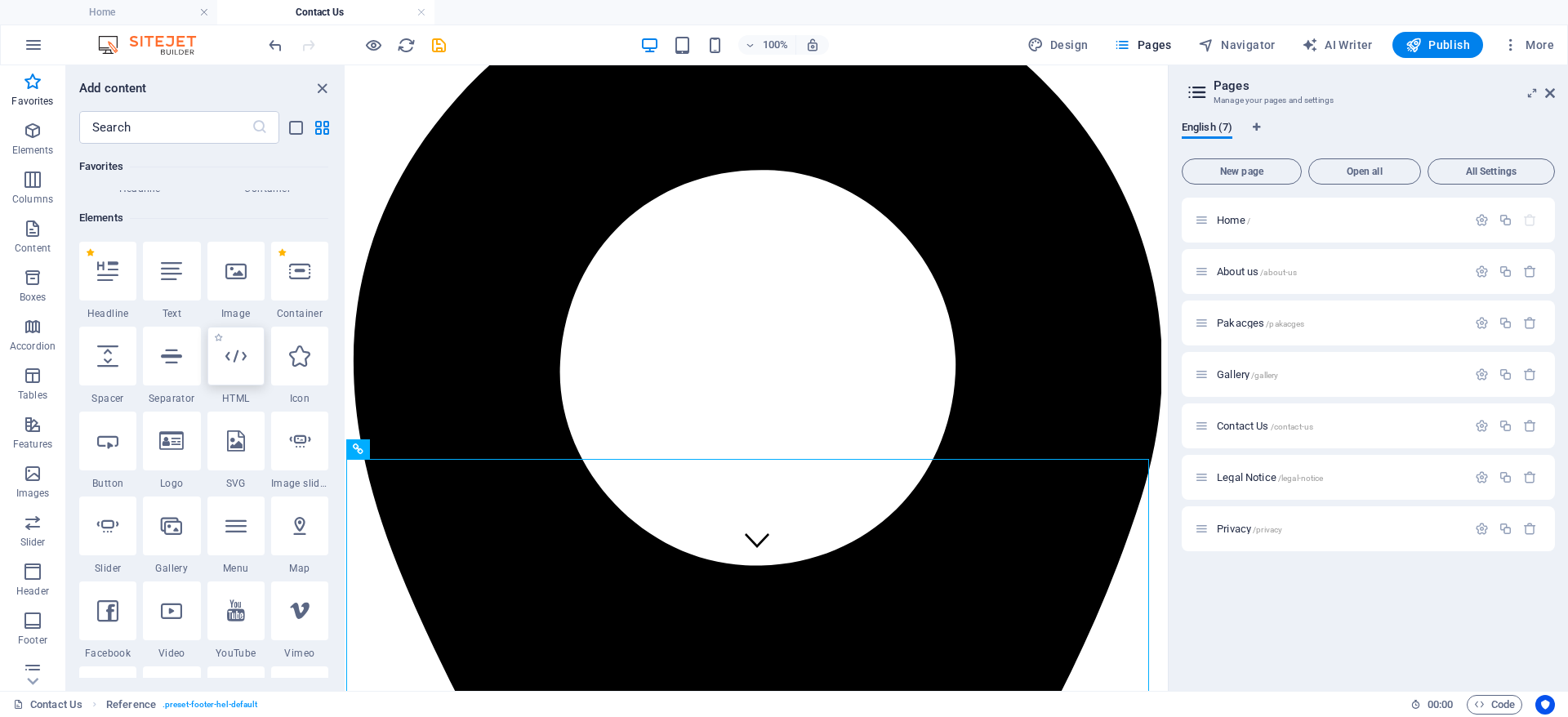scroll, scrollTop: 245, scrollLeft: 0, axis: vertical 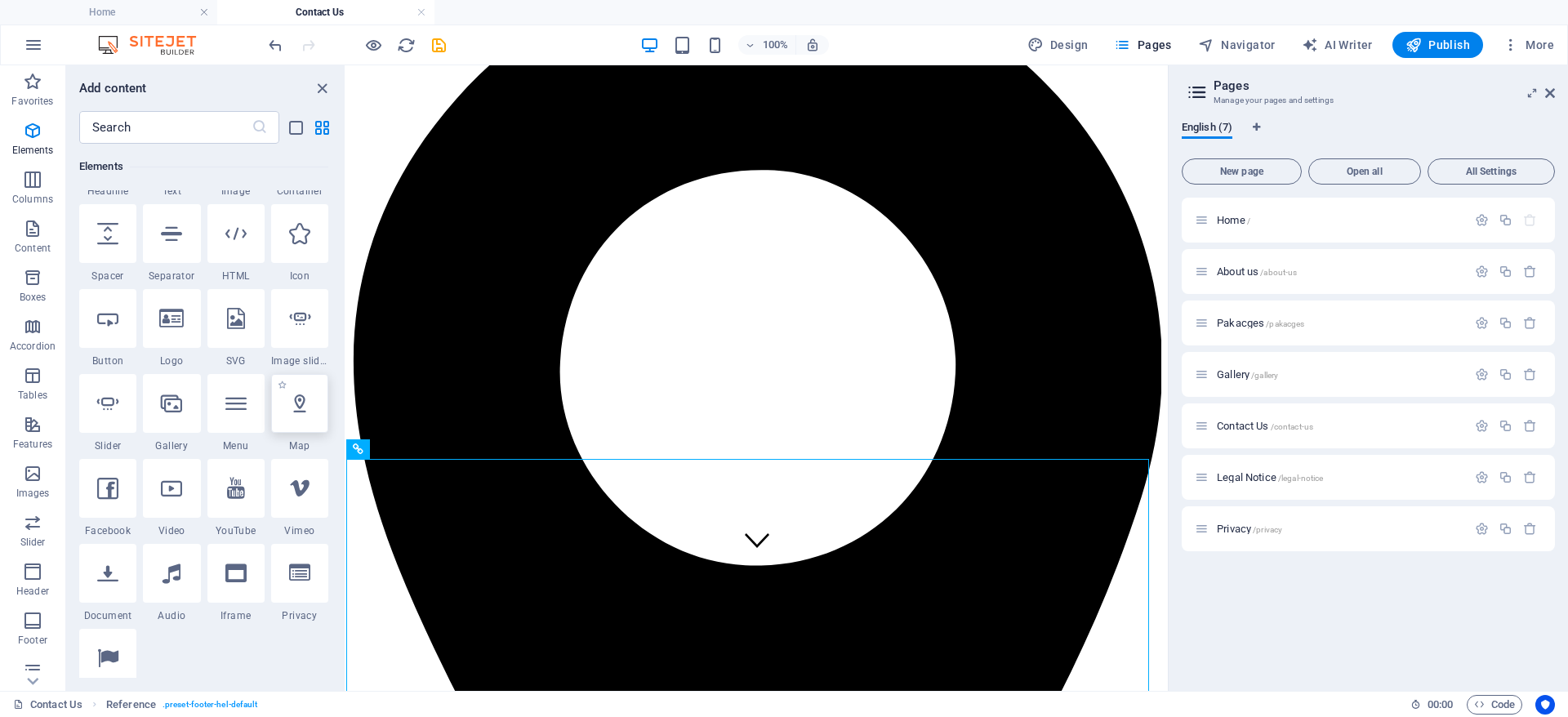 click at bounding box center [300, 403] 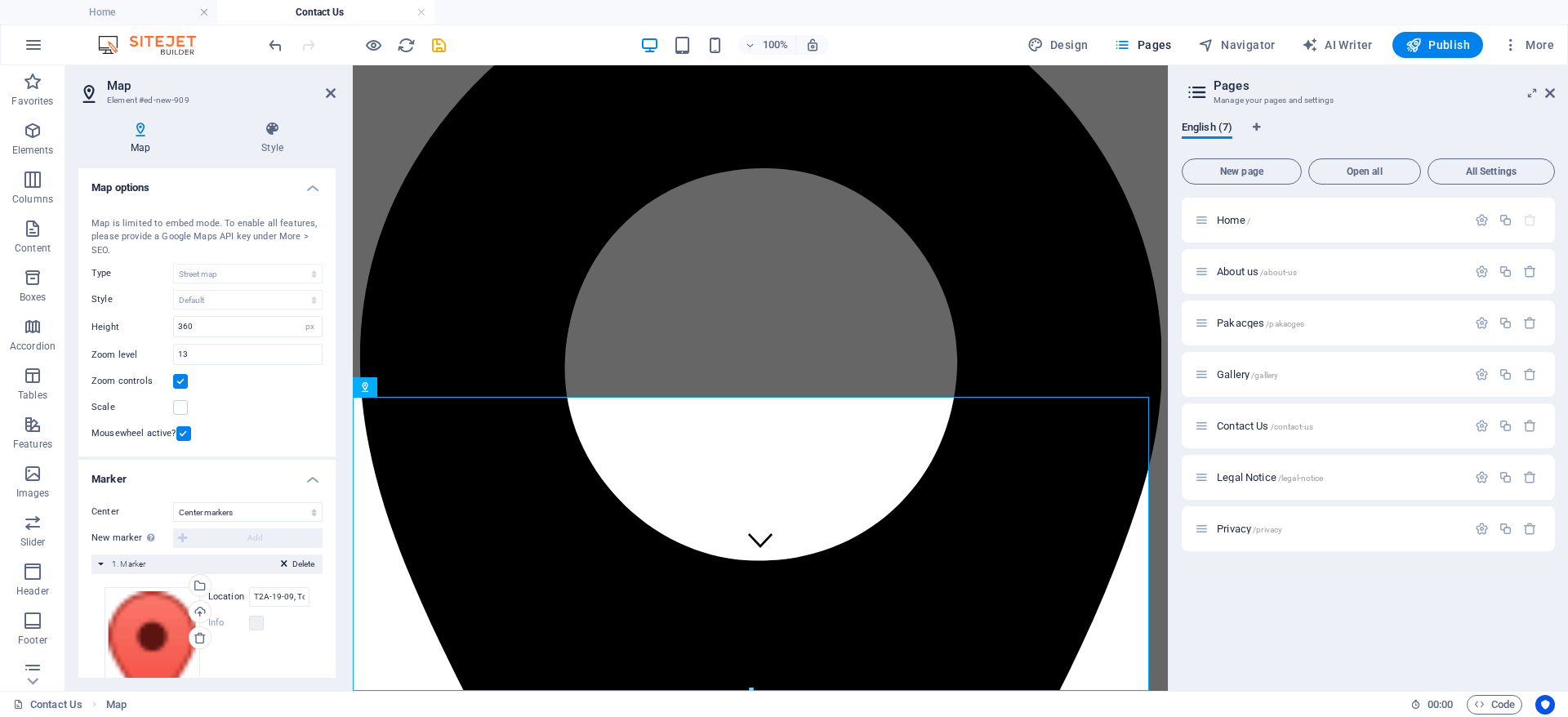 scroll, scrollTop: 650, scrollLeft: 0, axis: vertical 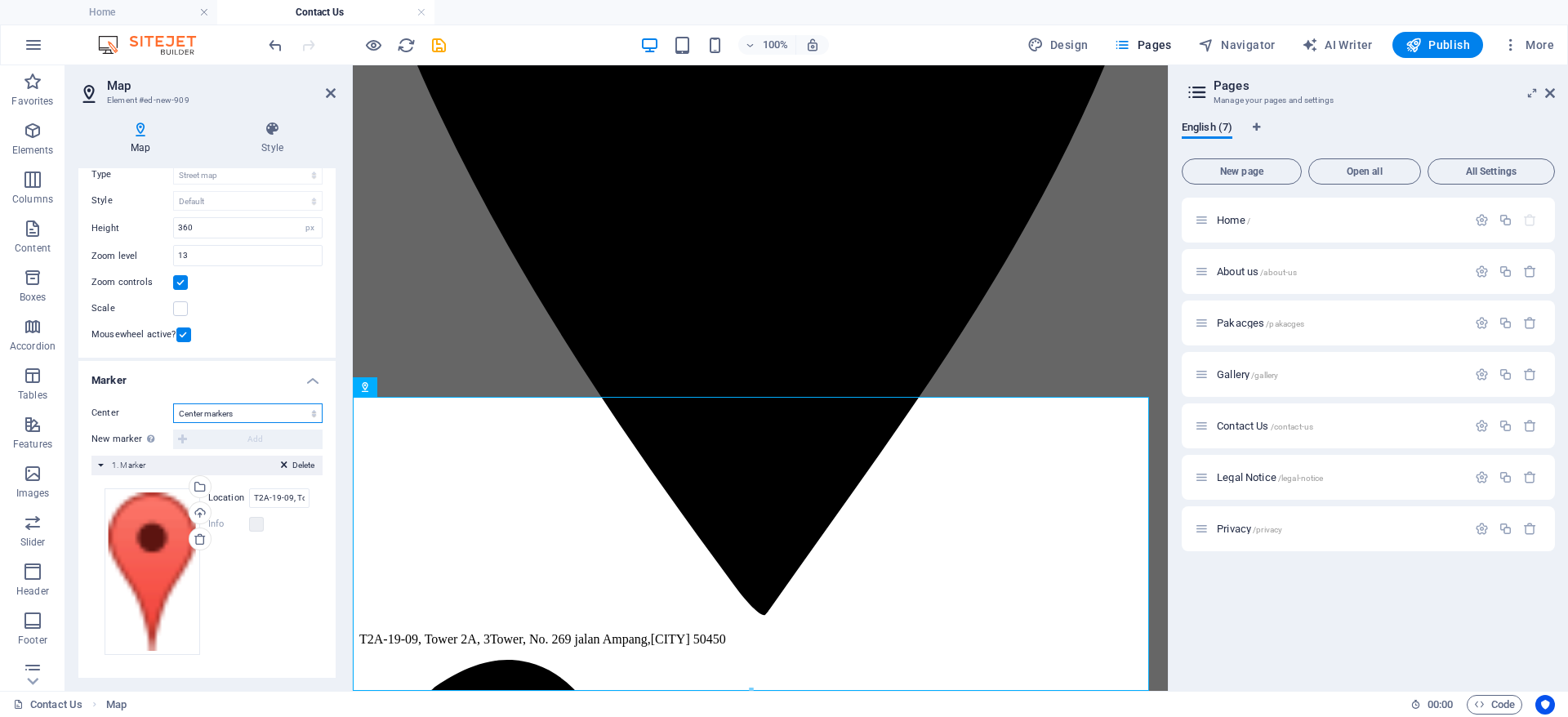 click on "Don't center Center markers Center and zoom markers" at bounding box center (247, 413) 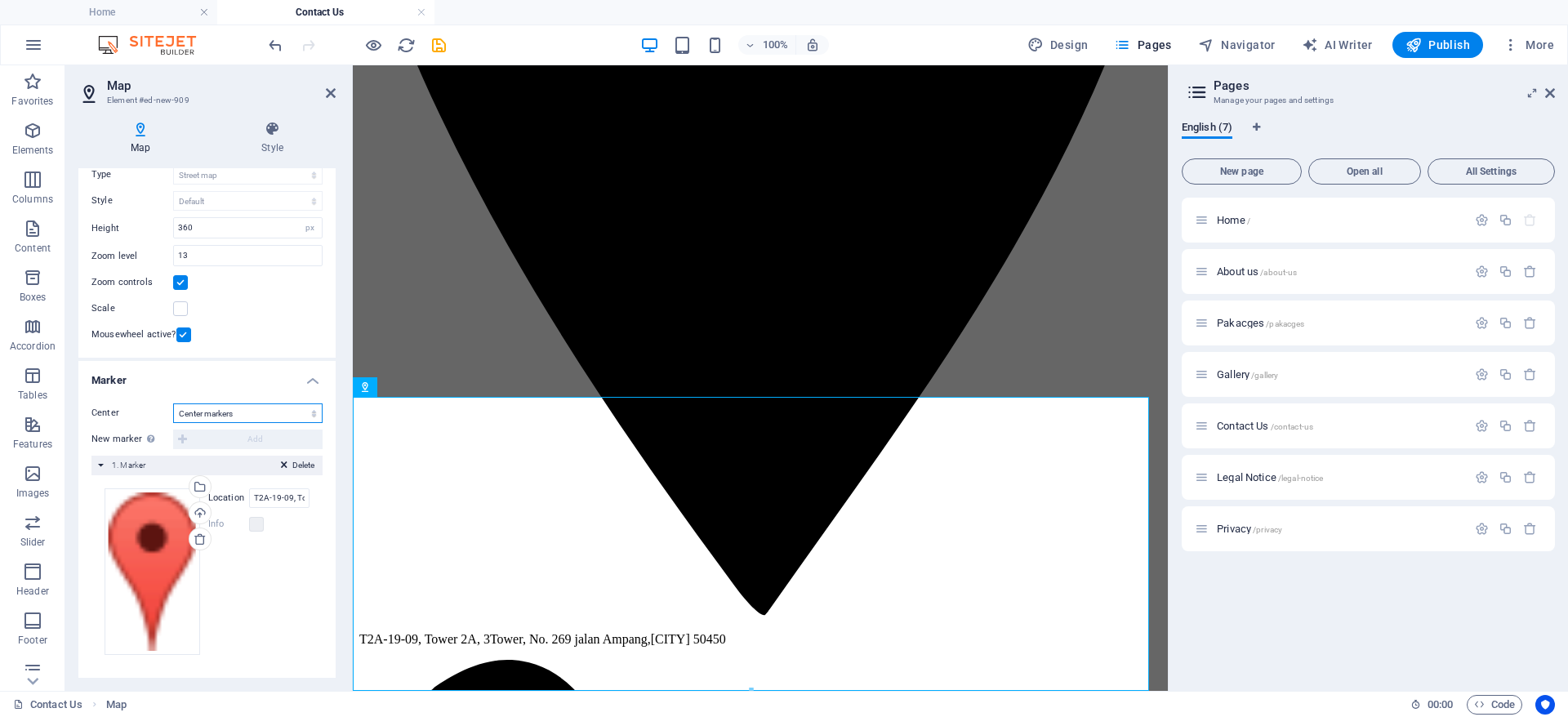 click on "Don't center Center markers Center and zoom markers" at bounding box center (247, 413) 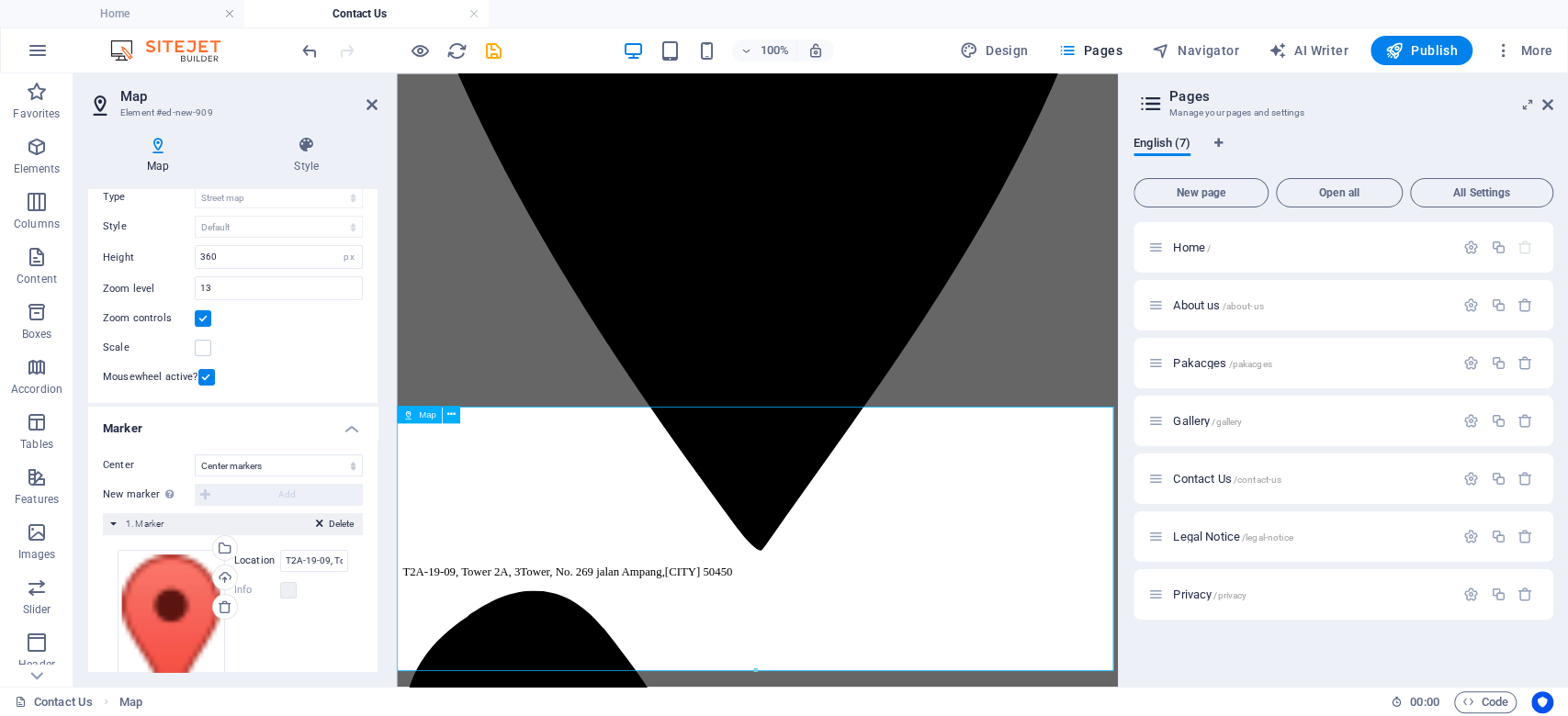 scroll, scrollTop: 688, scrollLeft: 0, axis: vertical 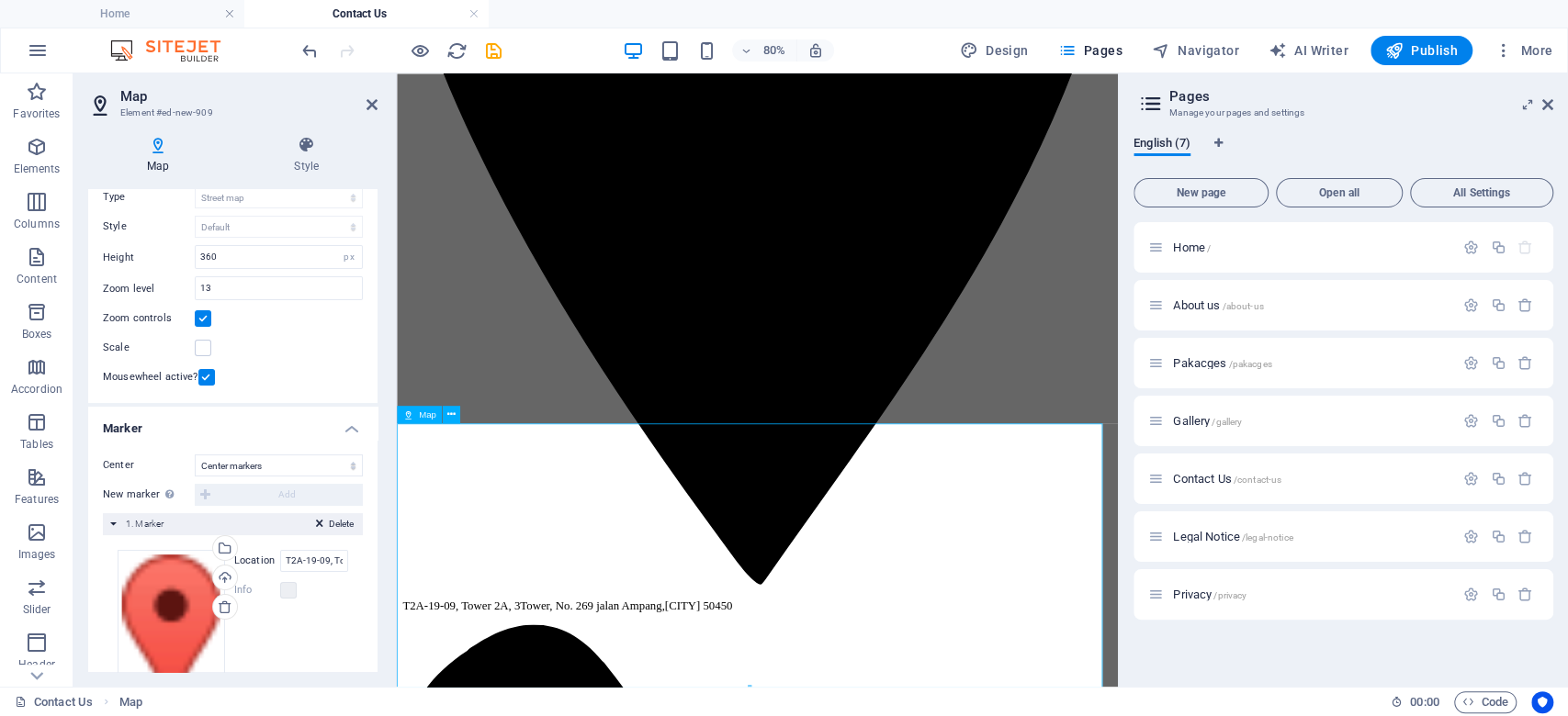 click on "← Move left → Move right ↑ Move up ↓ Move down + Zoom in - Zoom out Home Jump left by 75% End Jump right by 75% Page Up Jump up by 75% Page Down Jump down by 75% Map Terrain Satellite Labels Keyboard shortcuts Map Data Map data ©2025 Google Map data ©2025 Google 1 km  Click to toggle between metric and imperial units Terms Report a map error" at bounding box center [847, 3672] 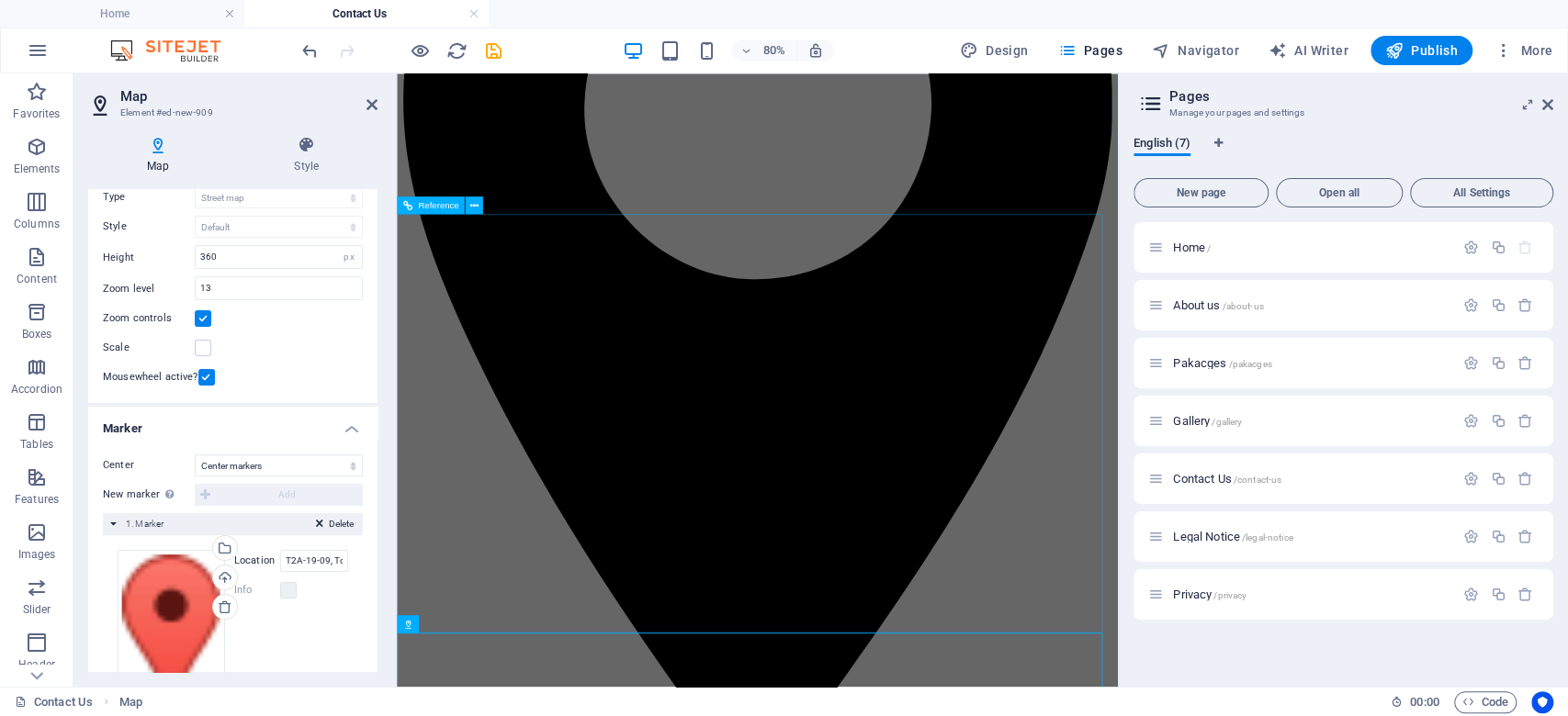 scroll, scrollTop: 688, scrollLeft: 0, axis: vertical 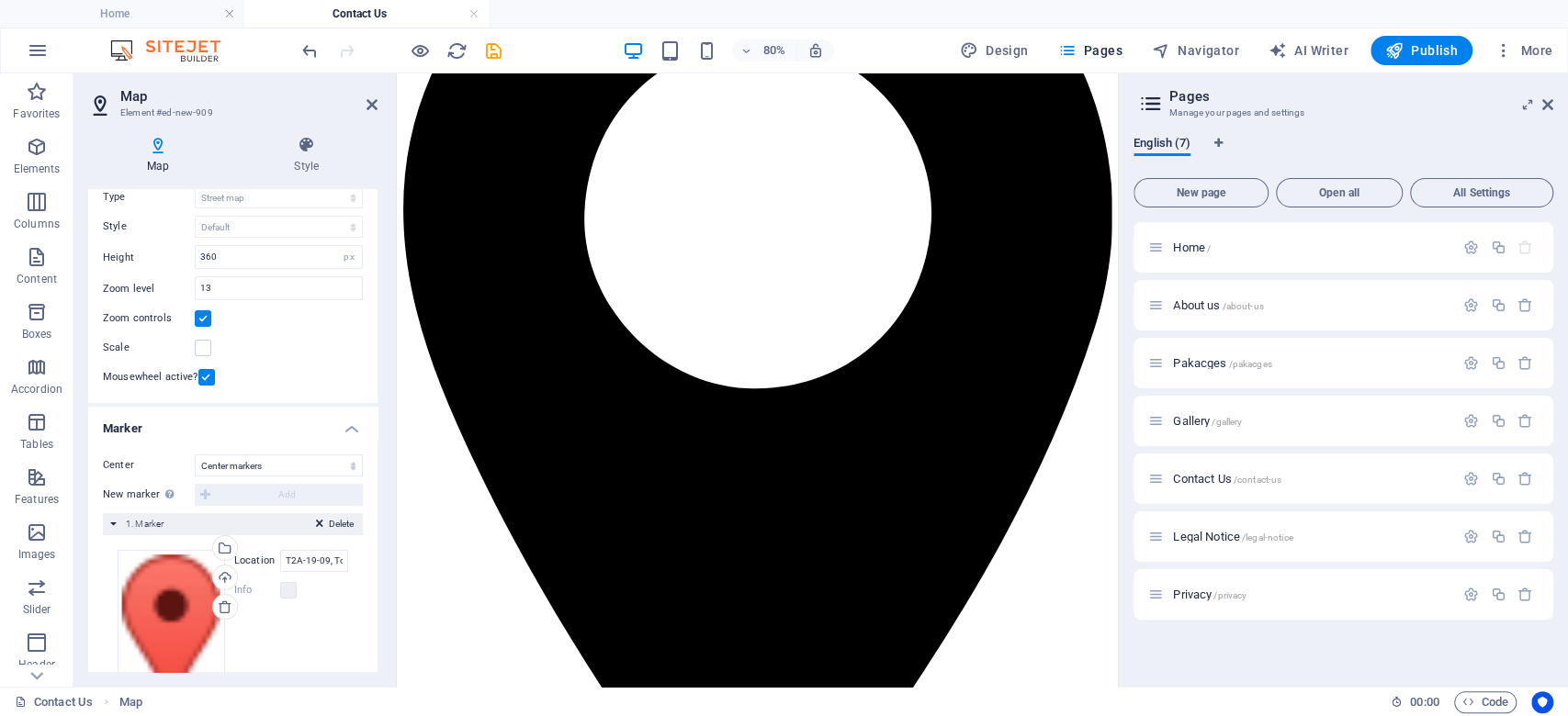 drag, startPoint x: 766, startPoint y: 587, endPoint x: 715, endPoint y: 296, distance: 295.4353 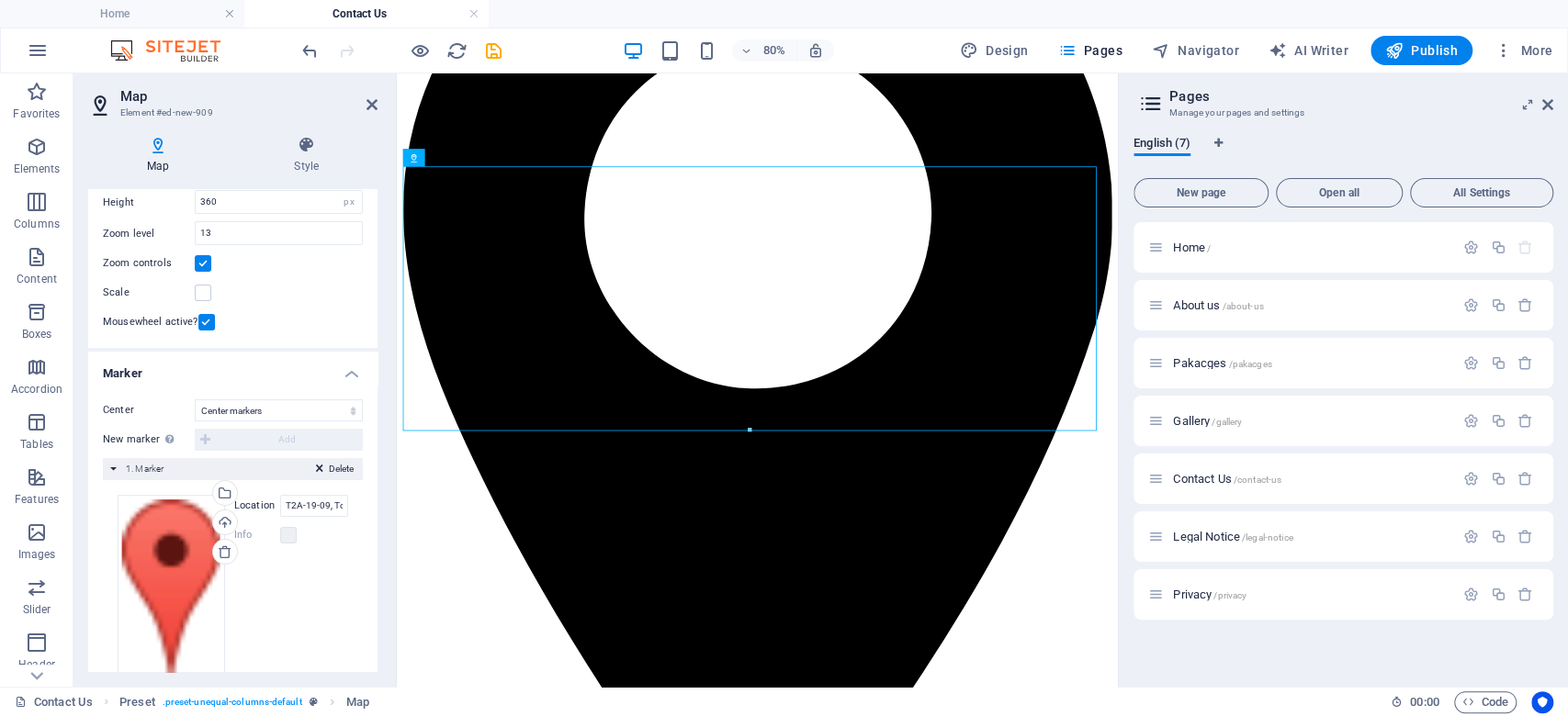 scroll, scrollTop: 196, scrollLeft: 0, axis: vertical 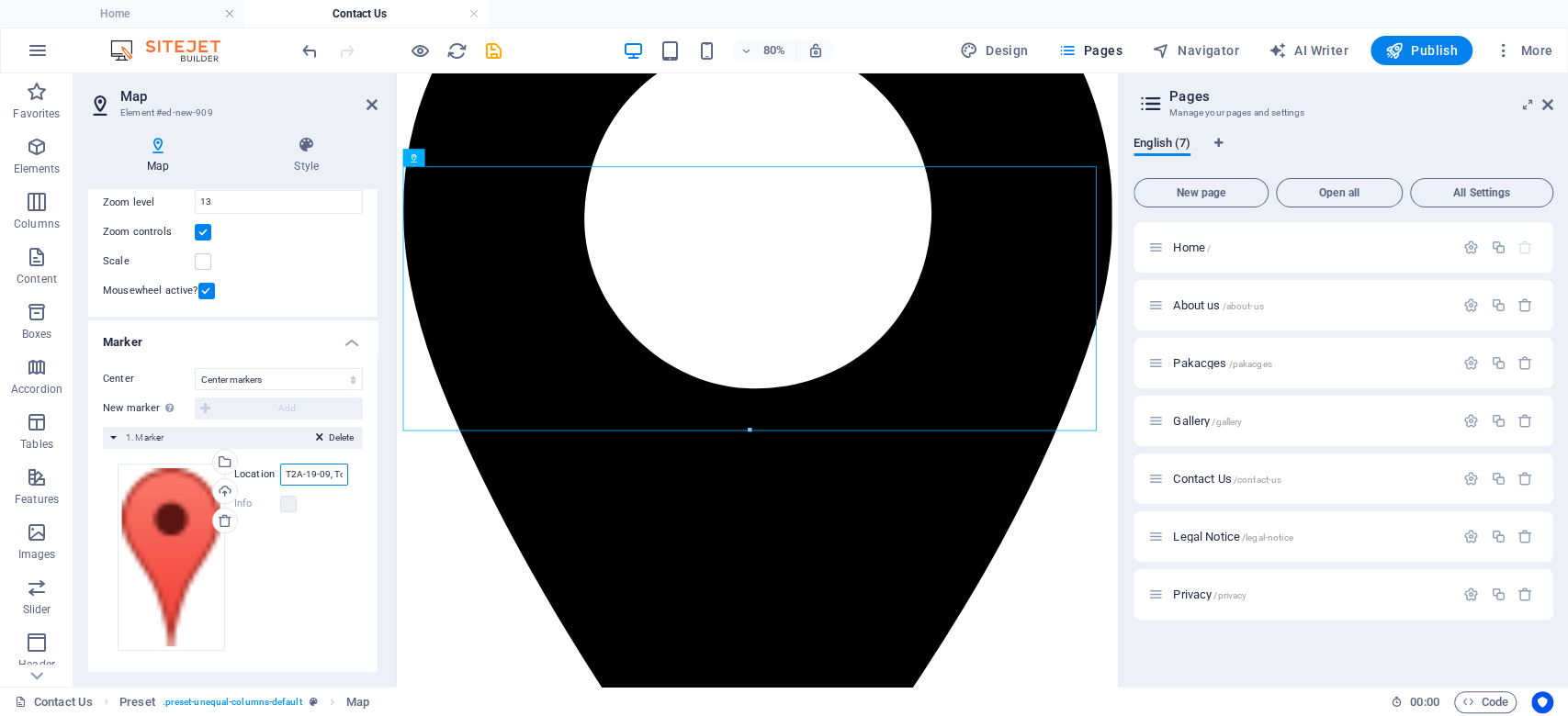 click on "T2A-19-09, Tower 2A, 3Tower, No. 269 jalan Ampang, 50450 Kuala Lumpur" at bounding box center (314, 475) 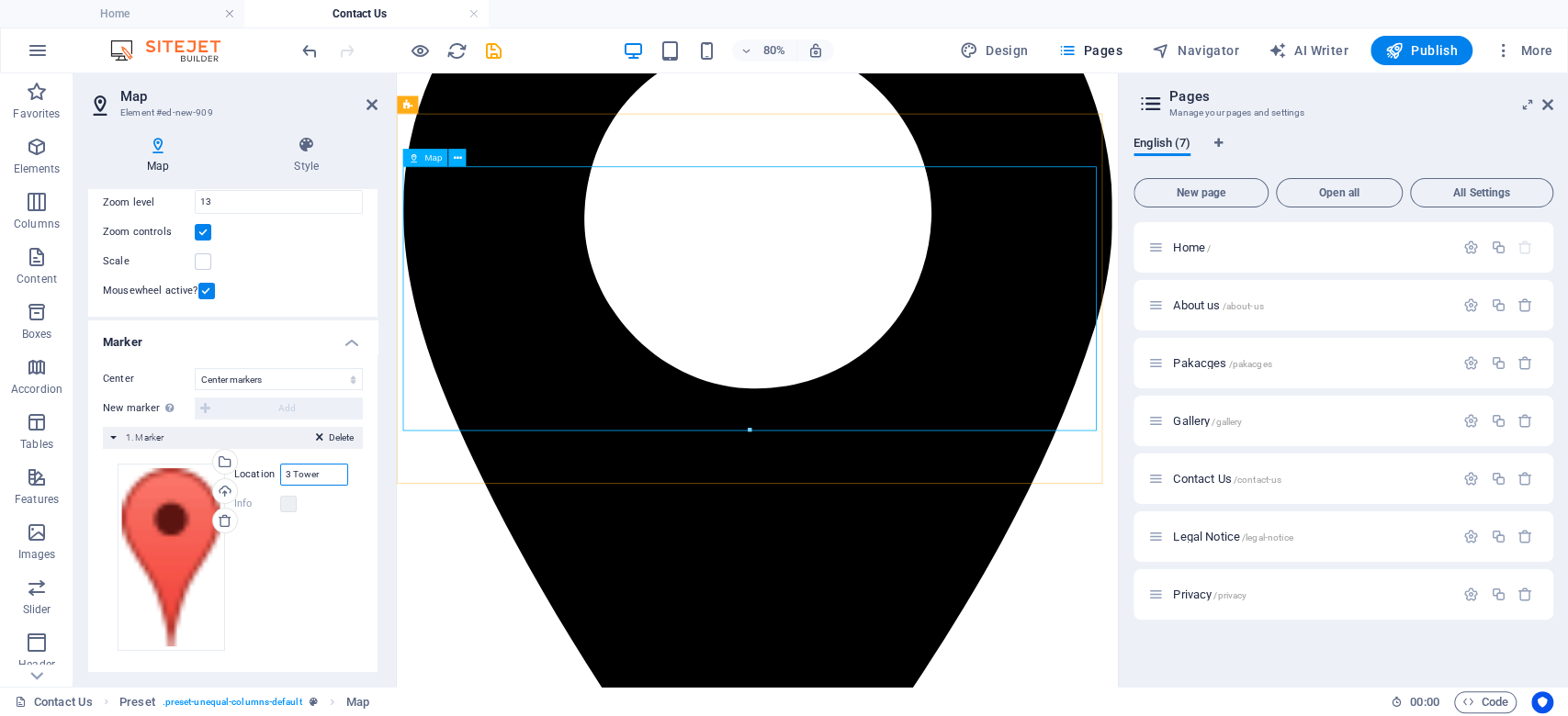 type on "3 Tower" 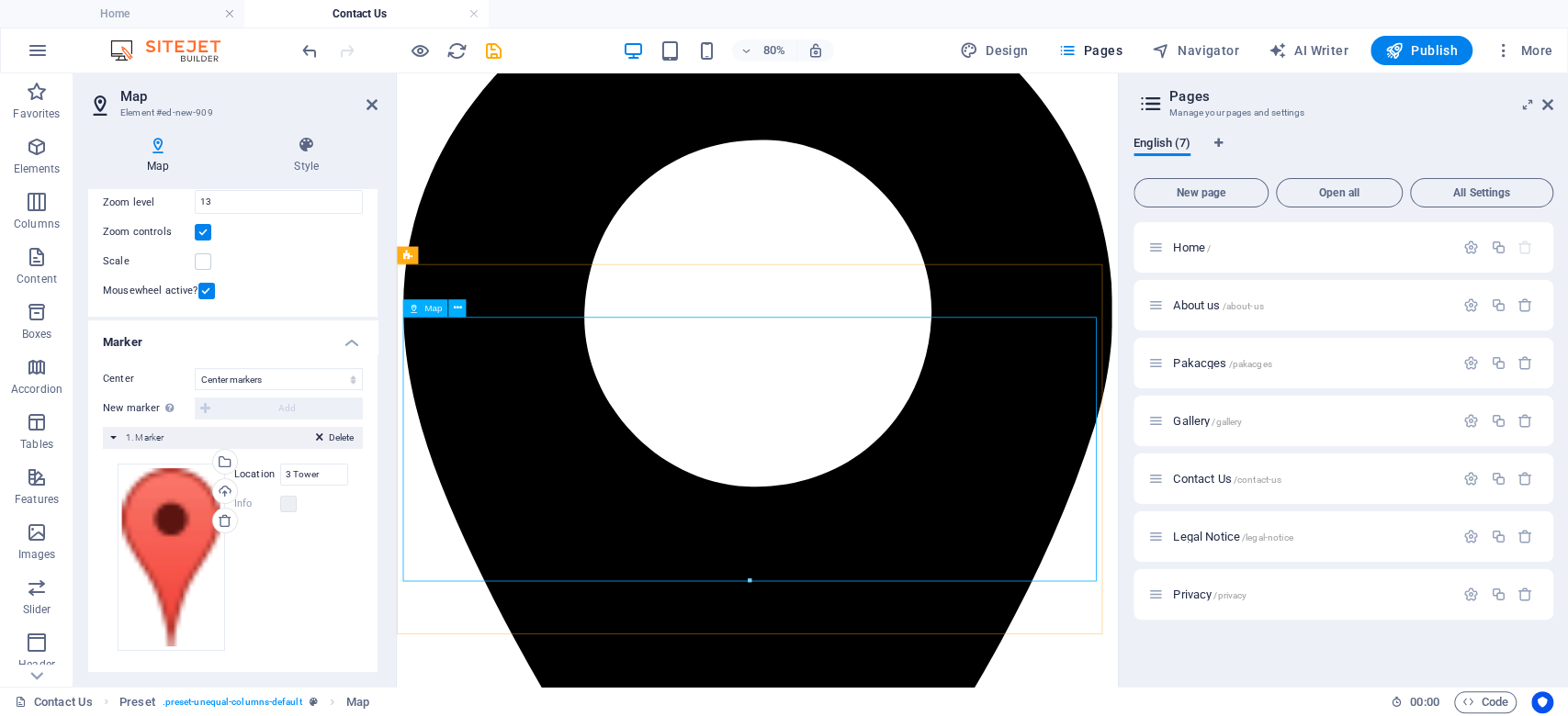 scroll, scrollTop: 0, scrollLeft: 0, axis: both 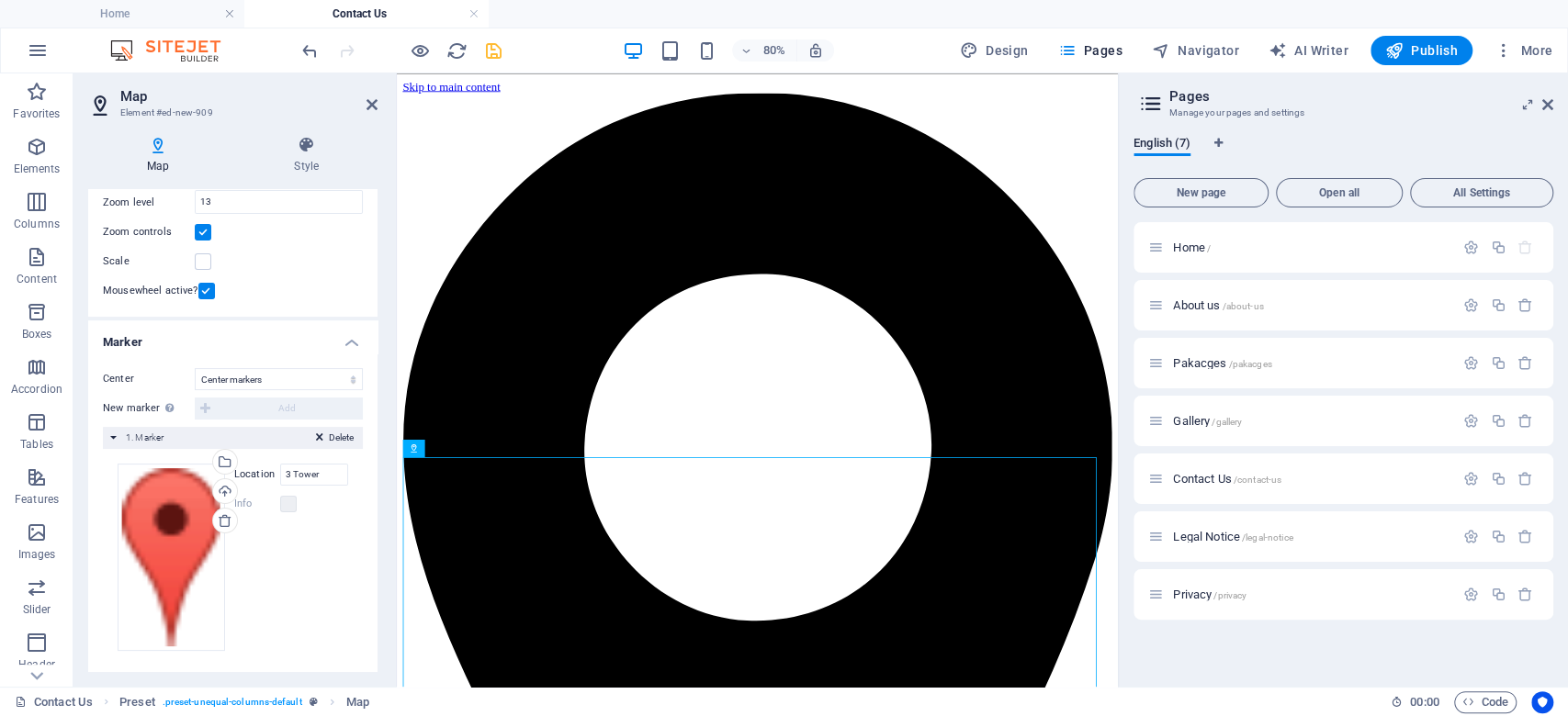 click at bounding box center [493, 50] 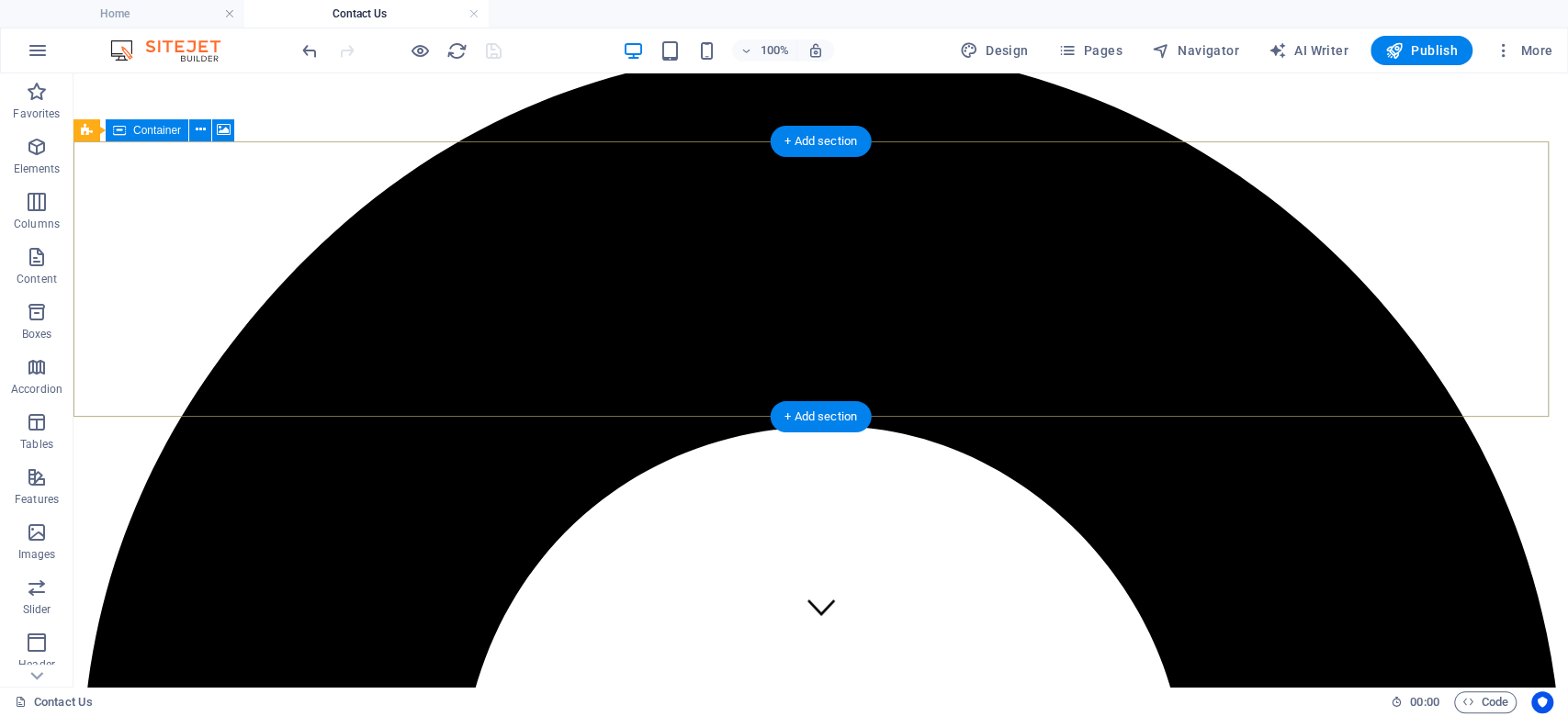 scroll, scrollTop: 0, scrollLeft: 0, axis: both 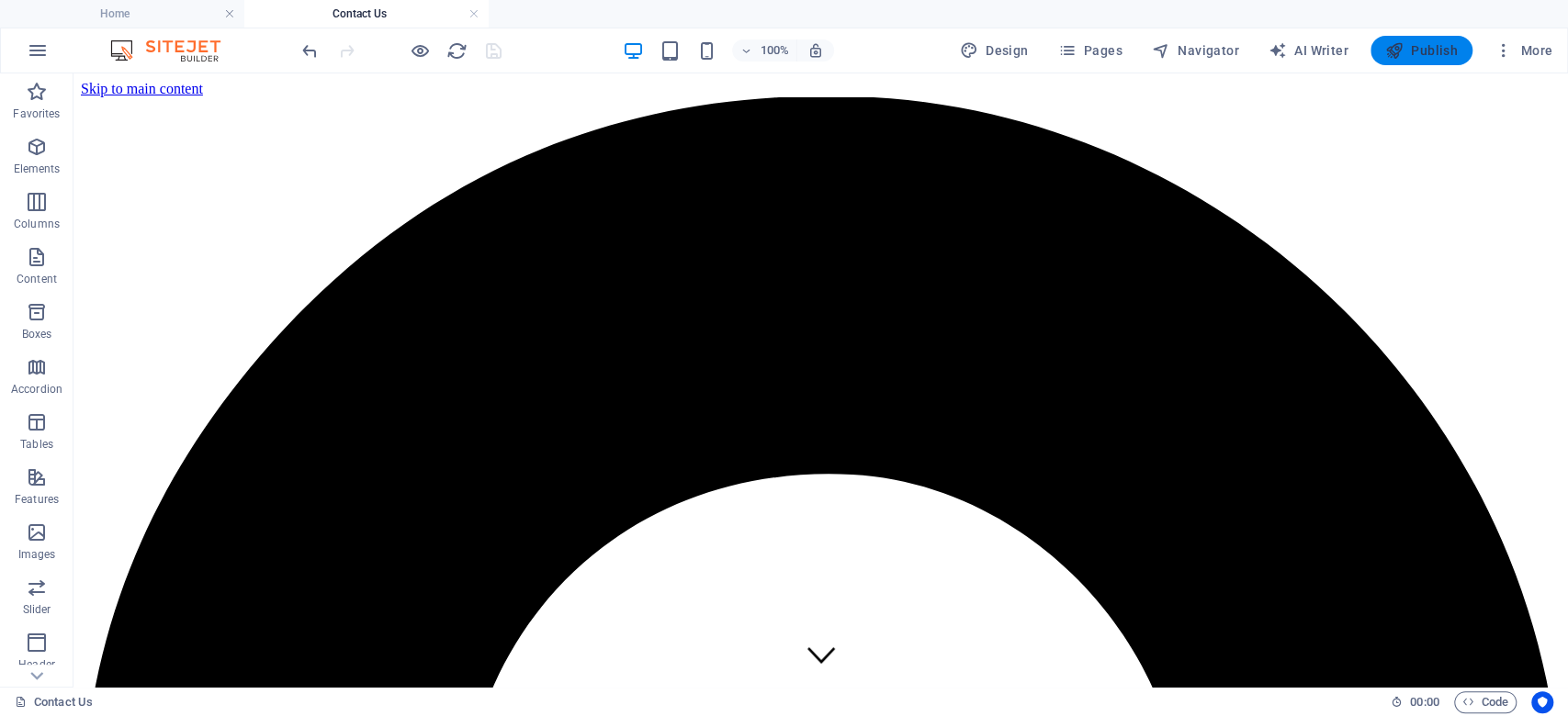 click on "Publish" at bounding box center (1421, 50) 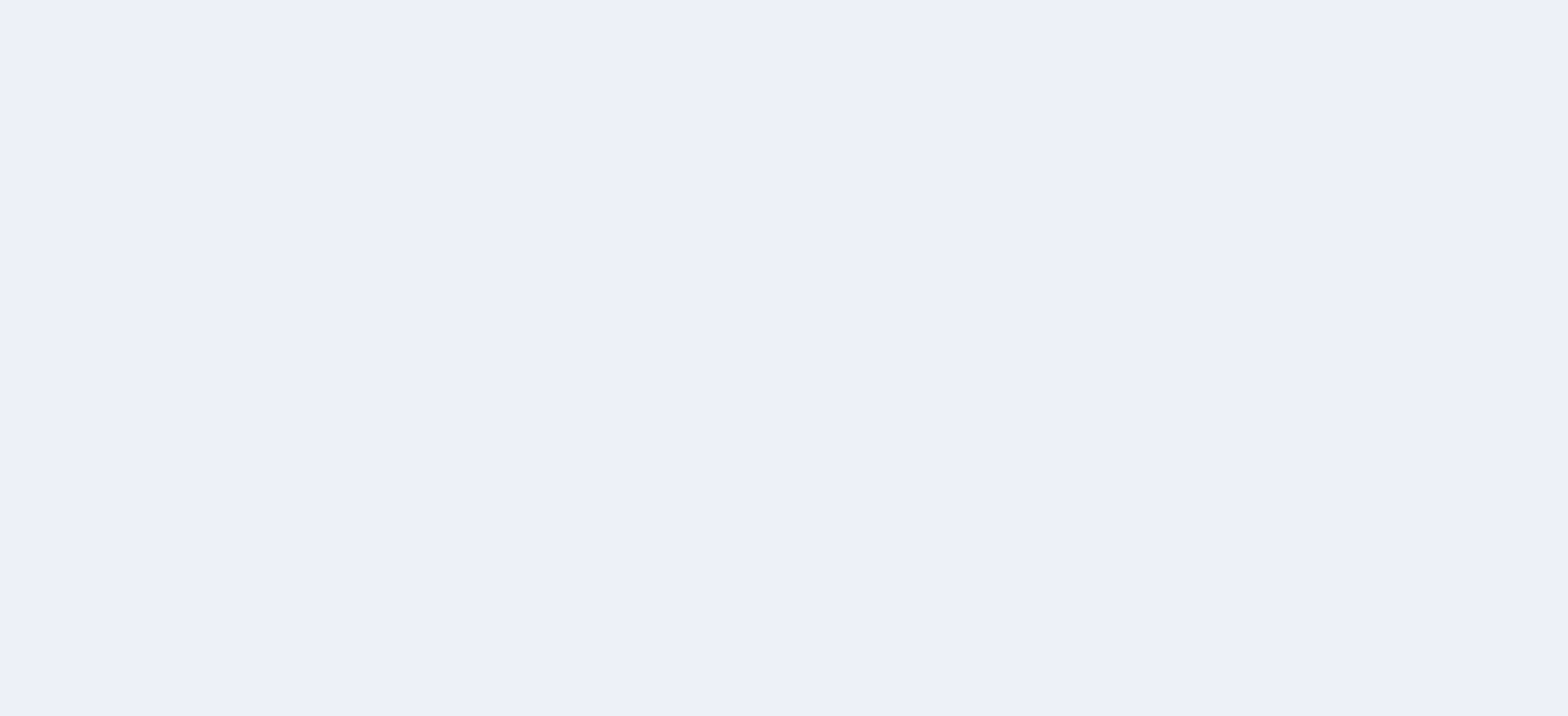 scroll, scrollTop: 0, scrollLeft: 0, axis: both 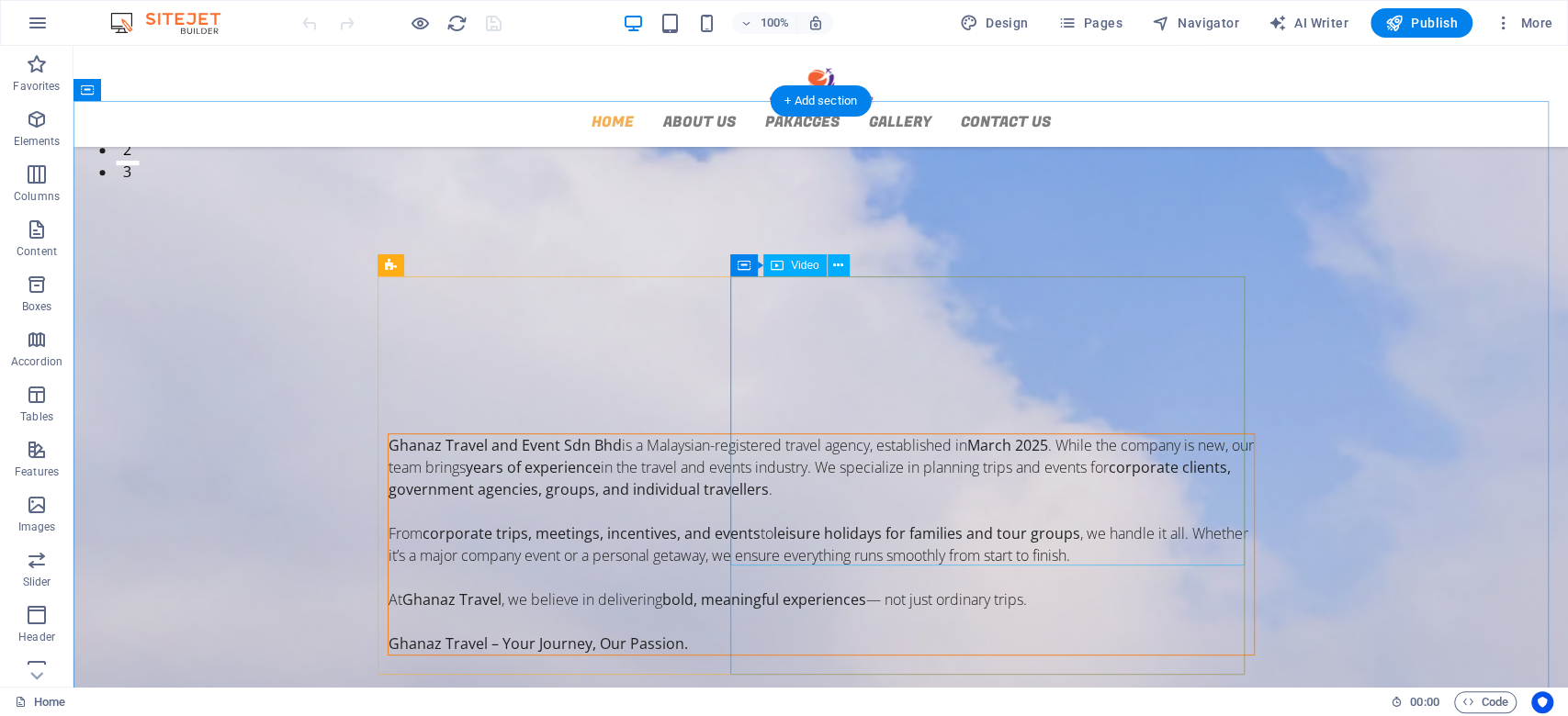 click at bounding box center [821, 879] 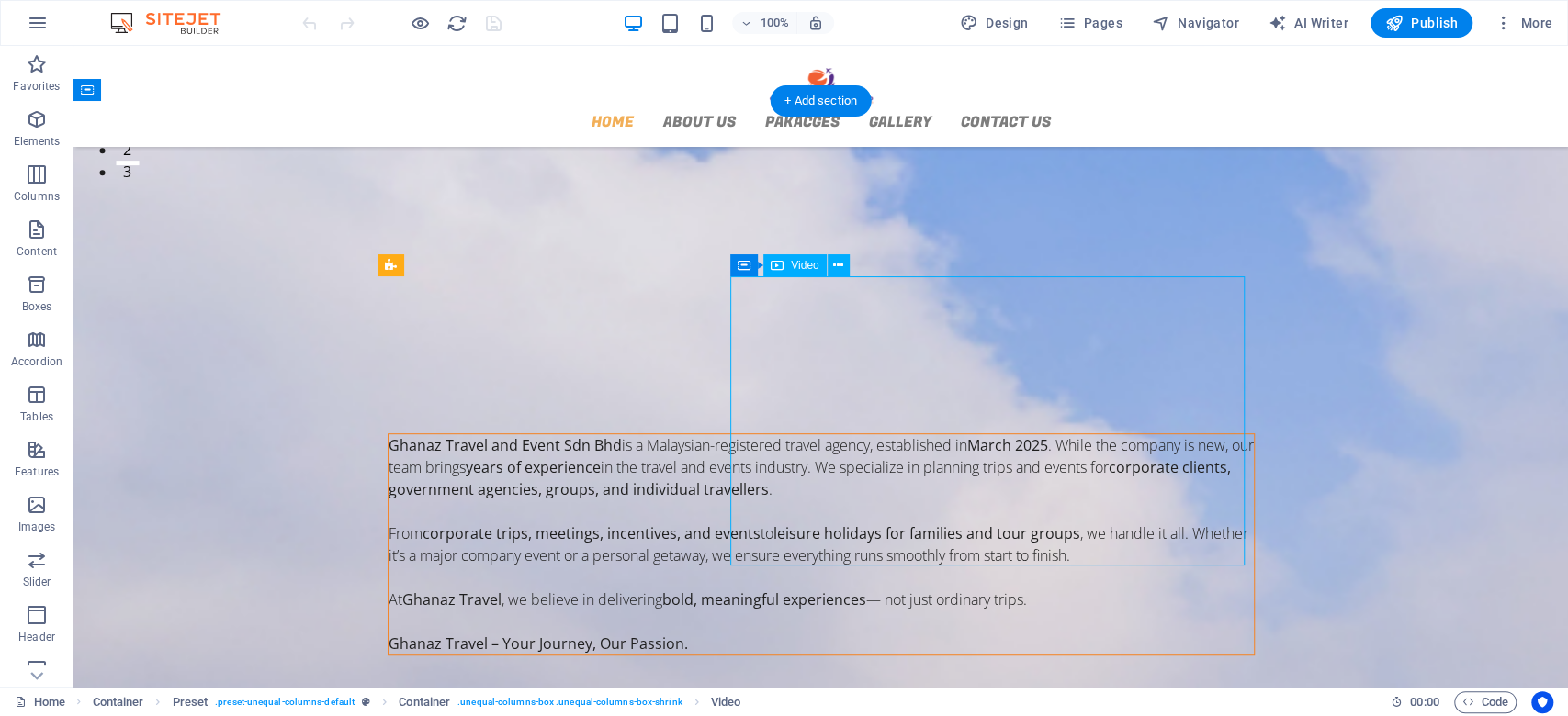 click at bounding box center (821, 879) 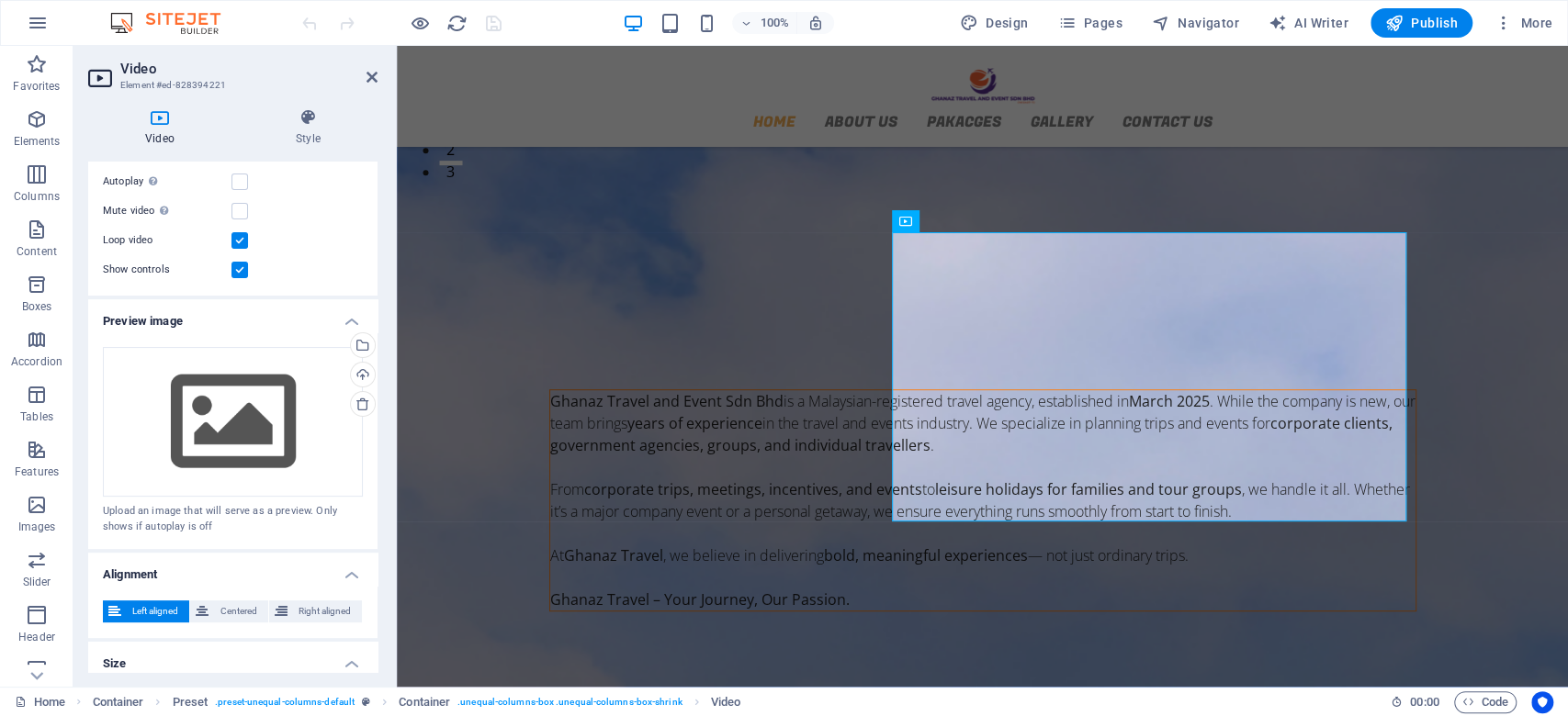 scroll, scrollTop: 244, scrollLeft: 0, axis: vertical 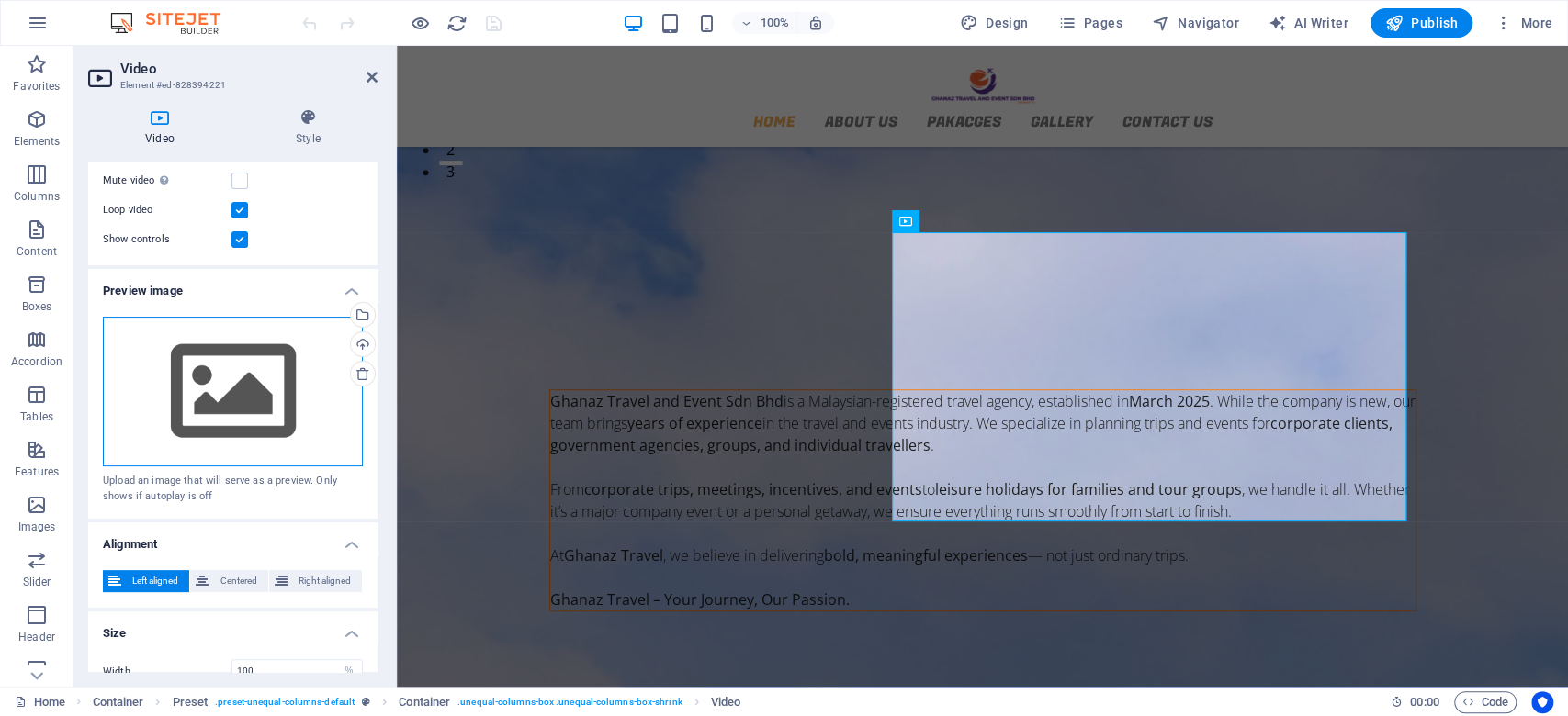 click on "Drag files here, click to choose files or select files from Files or our free stock photos & videos" at bounding box center [232, 392] 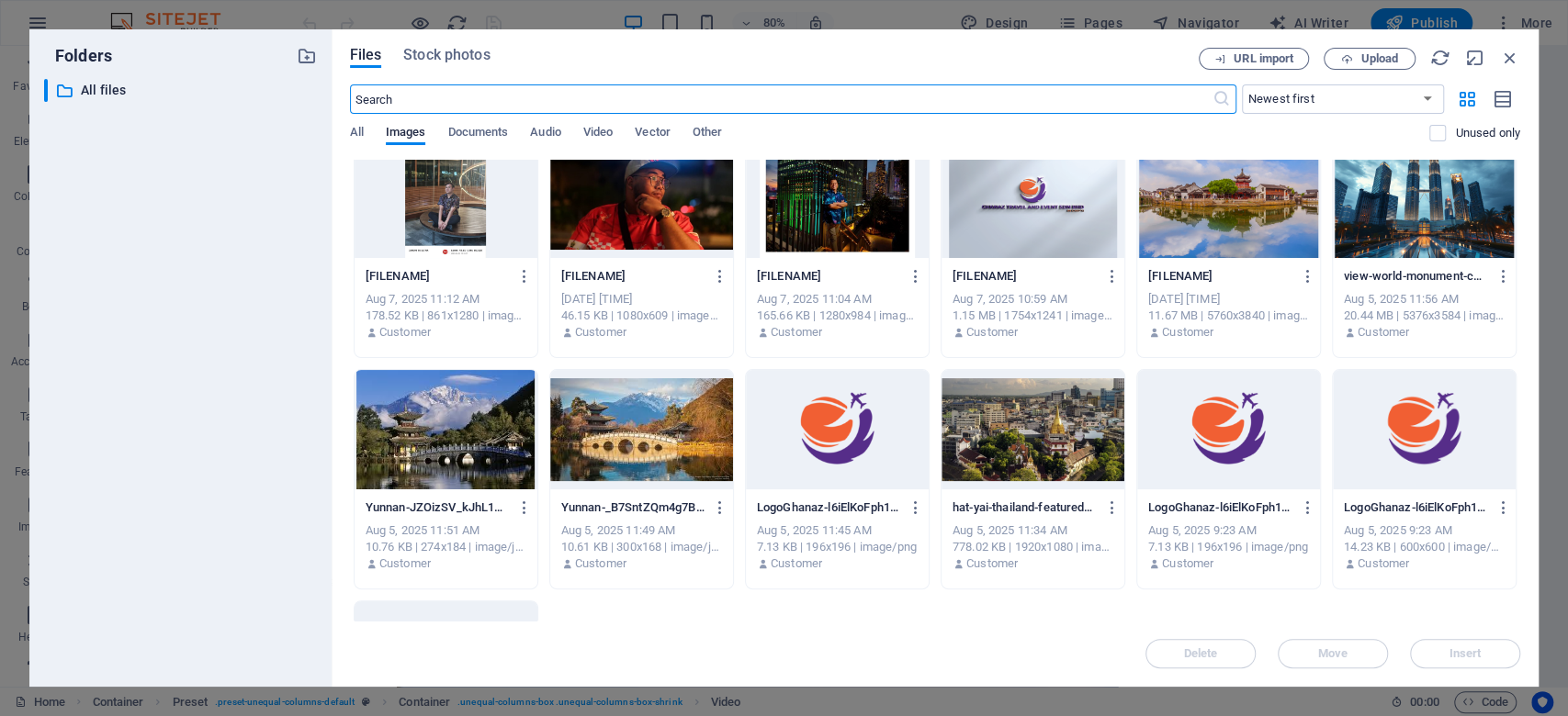 scroll, scrollTop: 0, scrollLeft: 0, axis: both 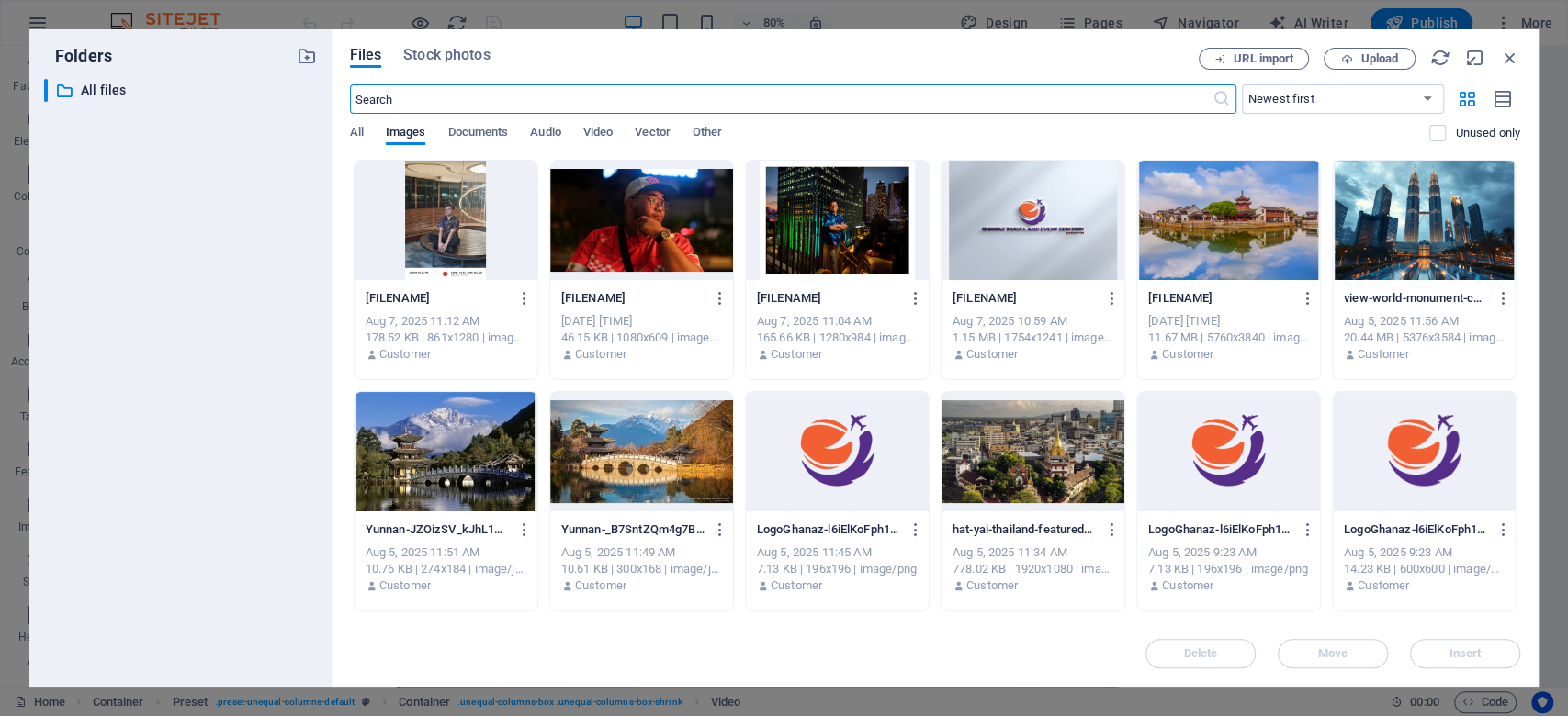 click at bounding box center (1032, 220) 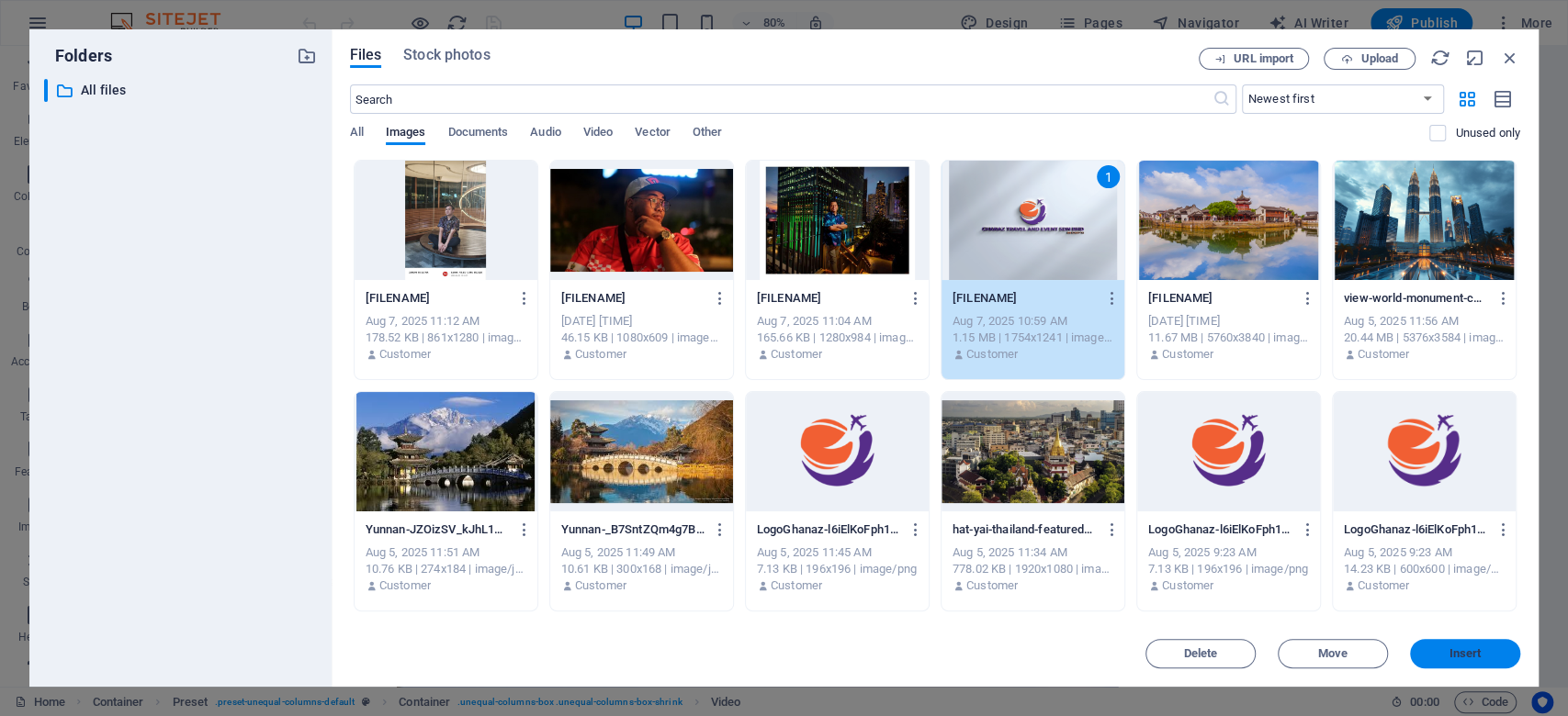 click on "Insert" at bounding box center [1465, 654] 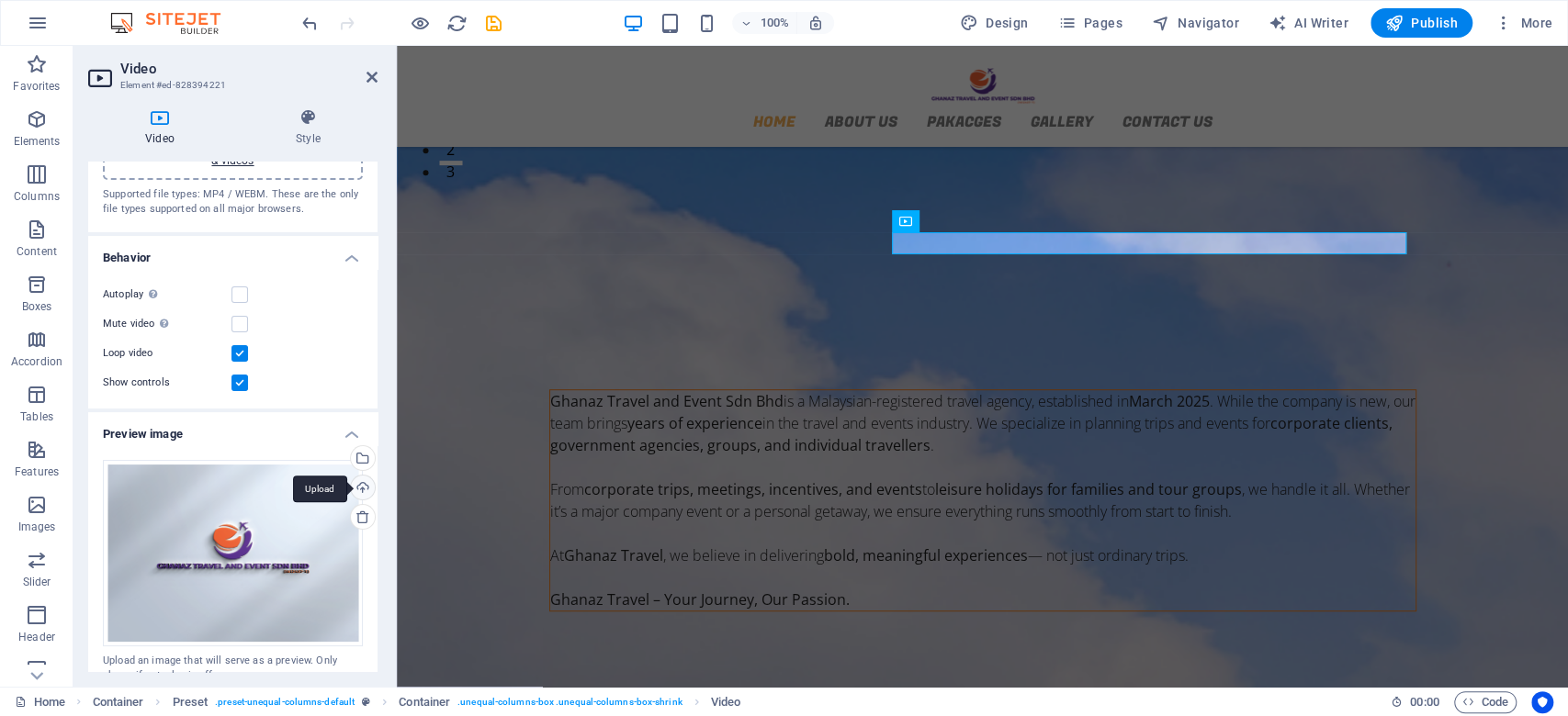 scroll, scrollTop: 0, scrollLeft: 0, axis: both 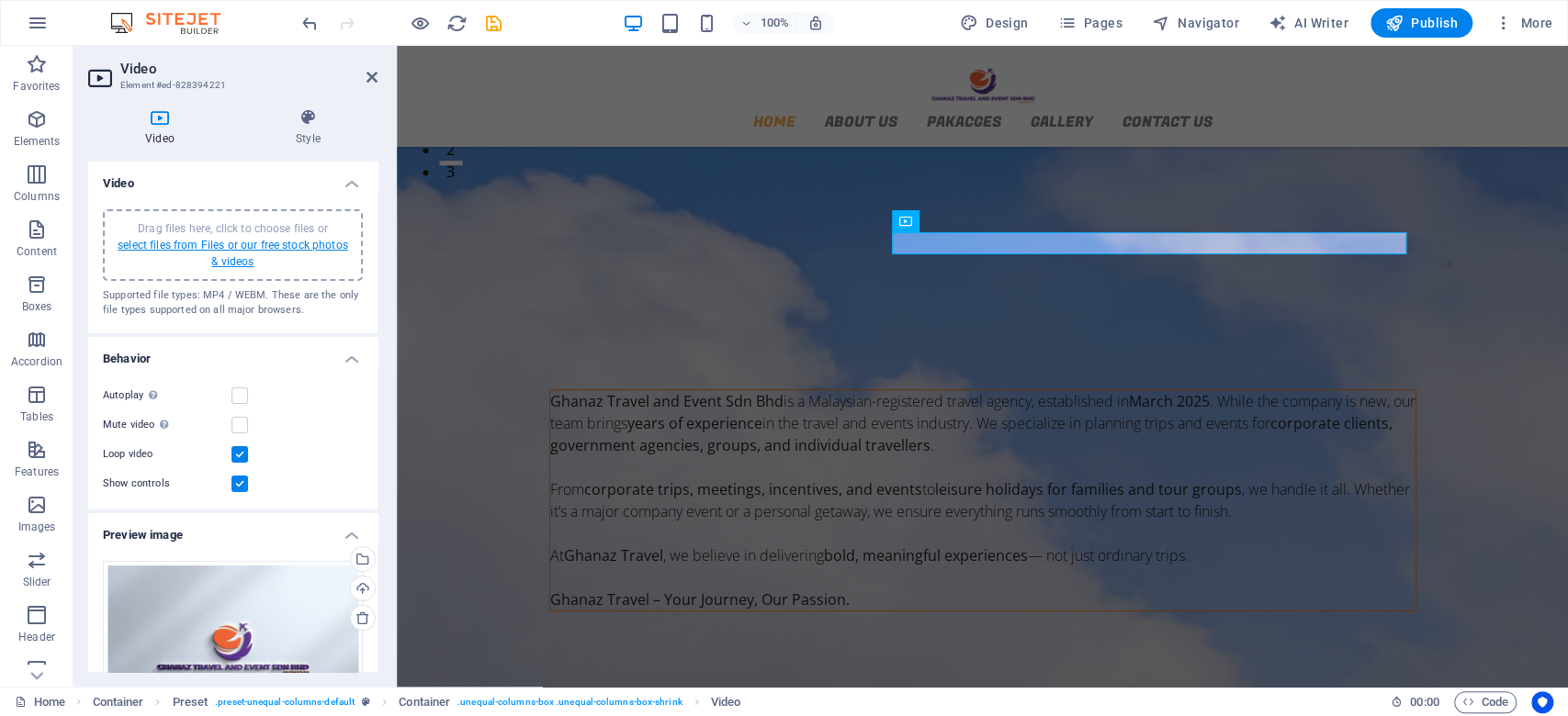 click on "select files from Files or our free stock photos & videos" at bounding box center [232, 253] 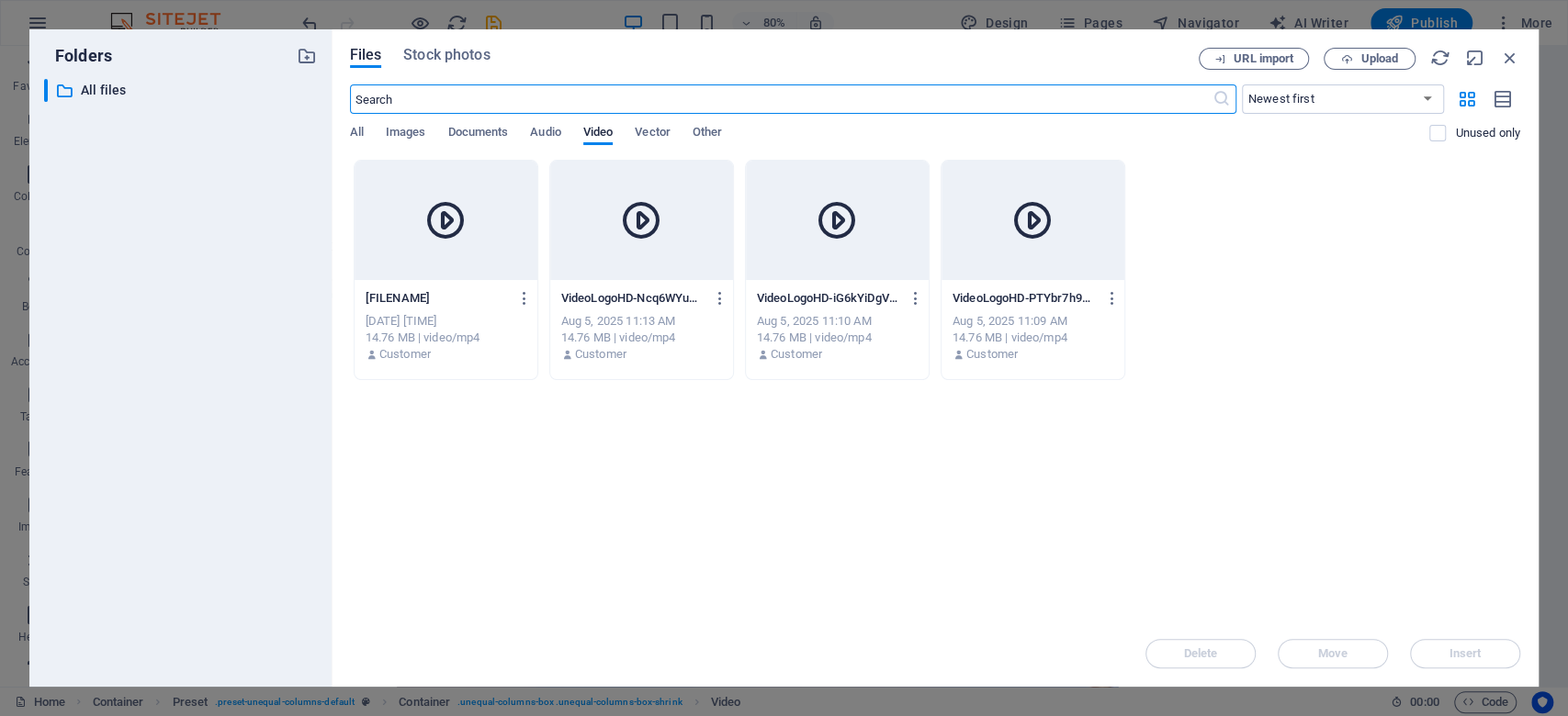 click at bounding box center (1032, 220) 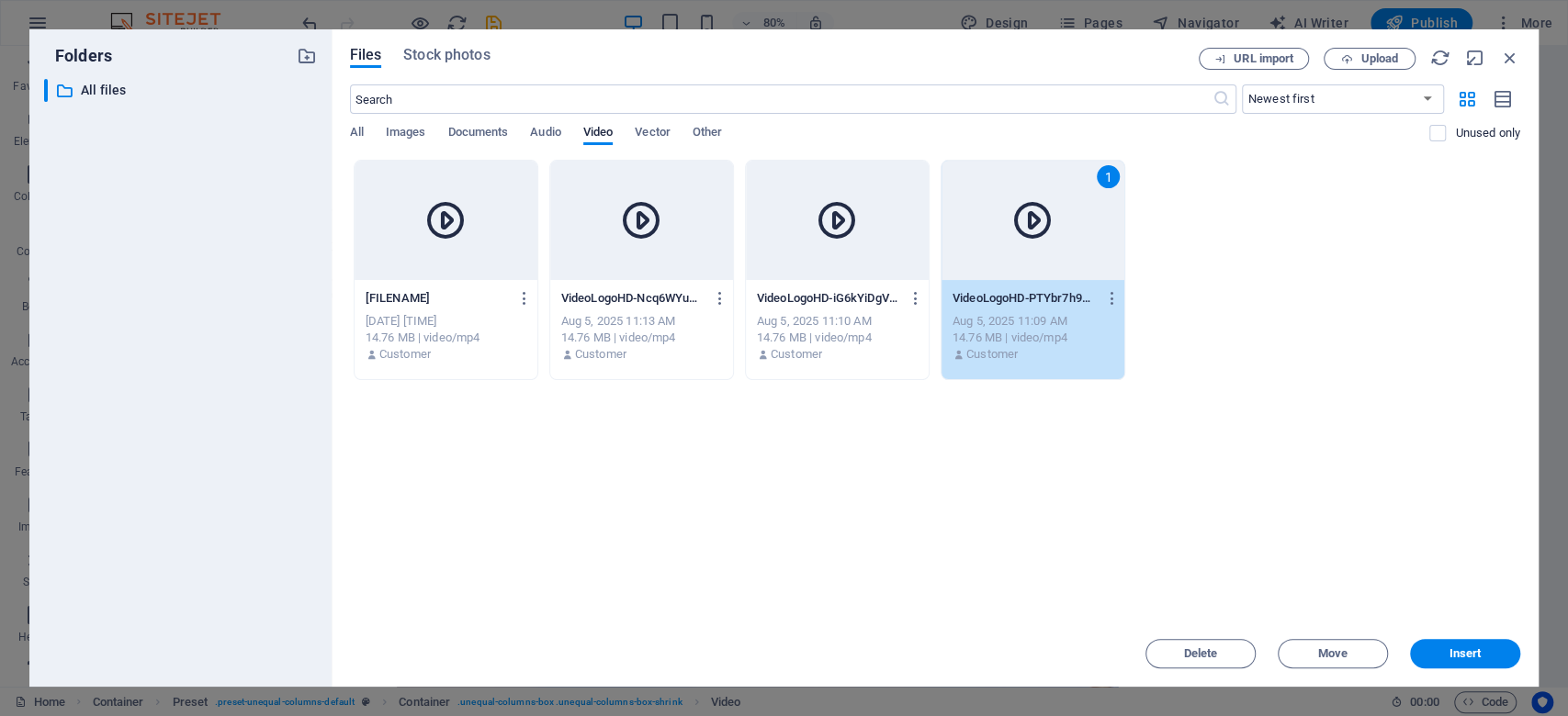 click at bounding box center [1032, 220] 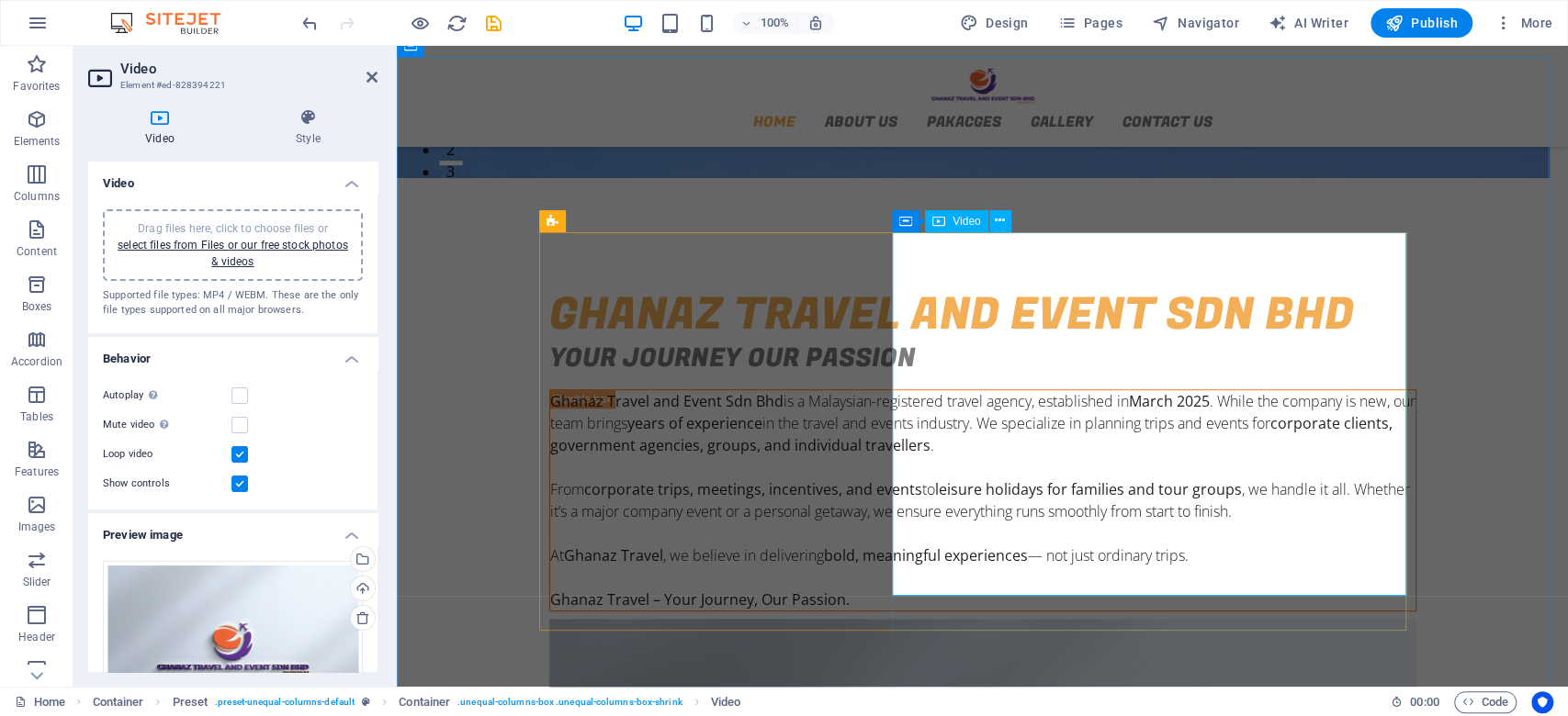 click at bounding box center [983, 925] 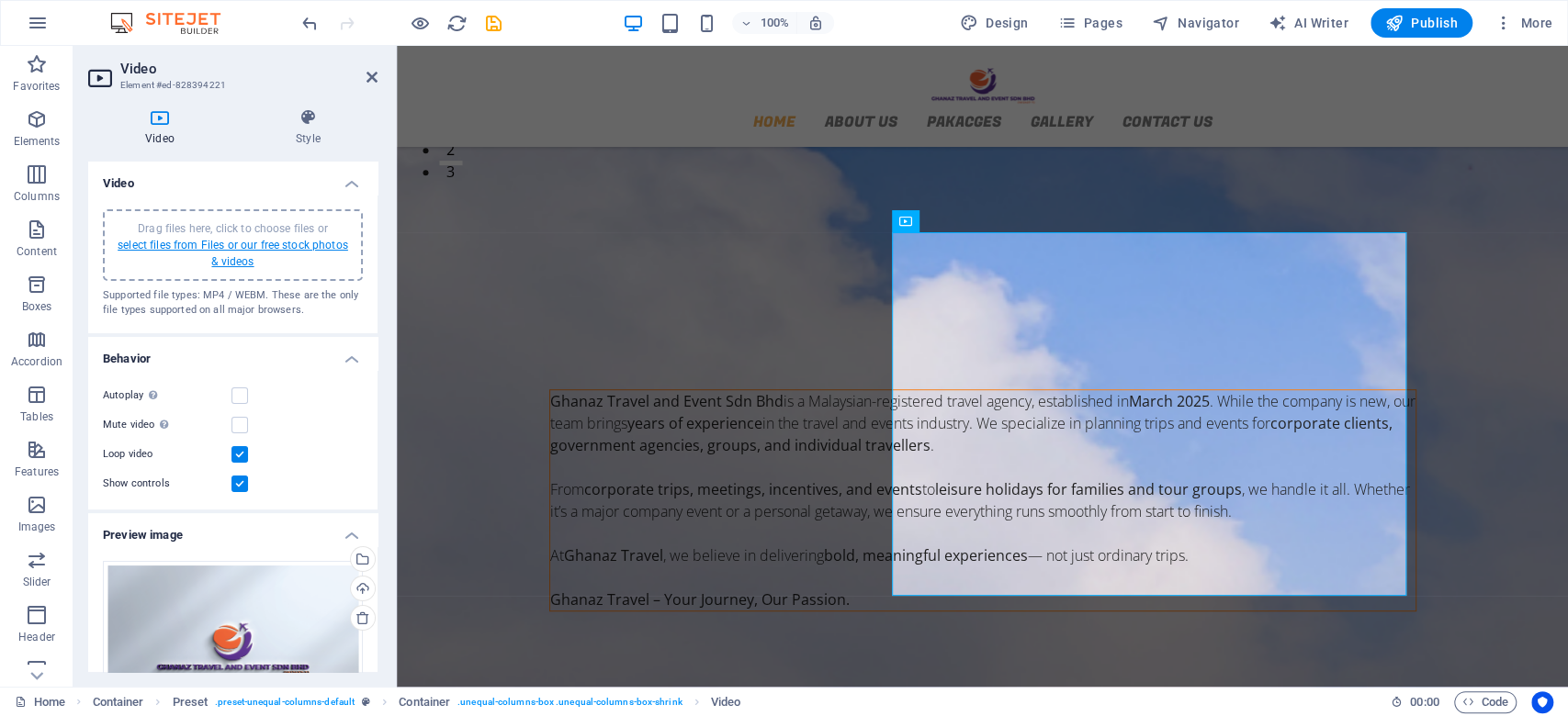 click on "select files from Files or our free stock photos & videos" at bounding box center [232, 253] 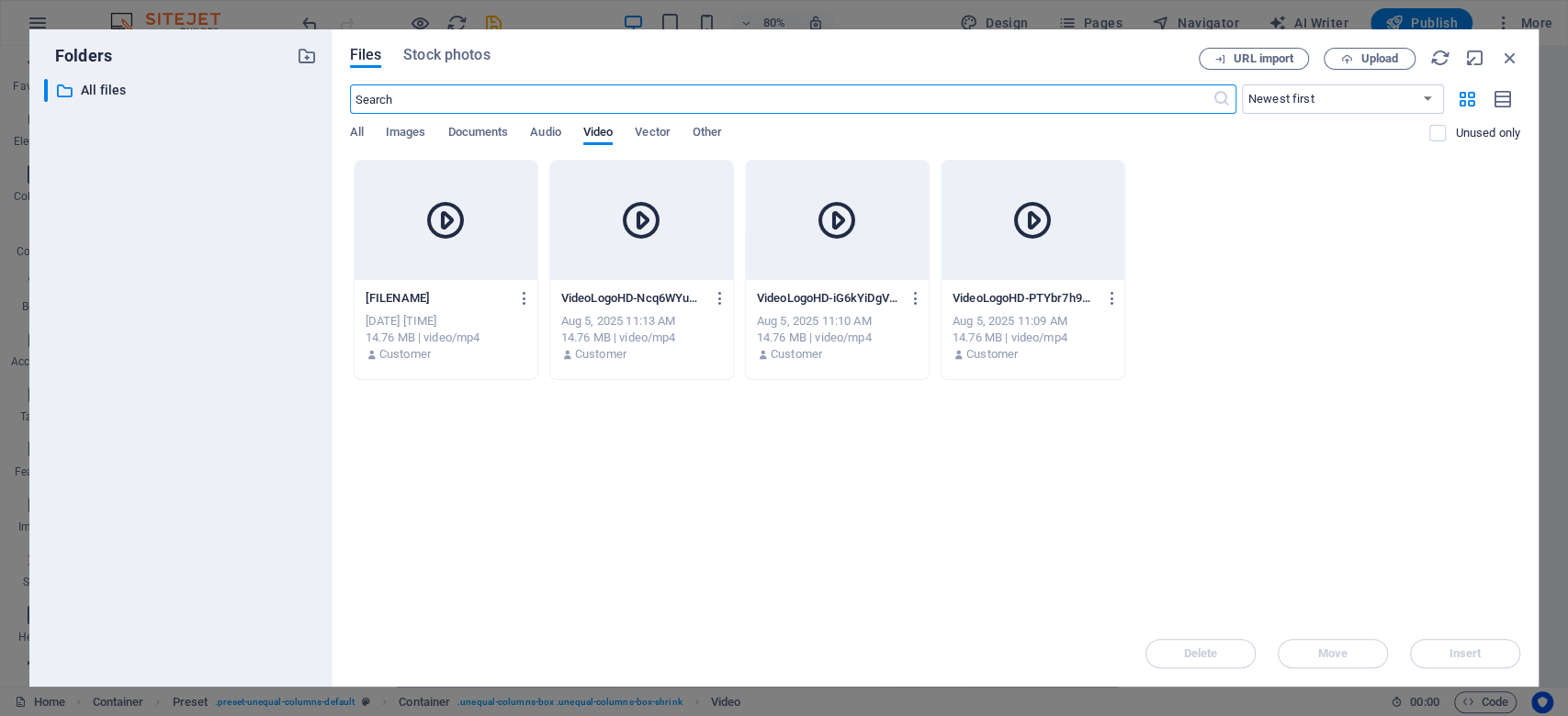 click at bounding box center (1032, 220) 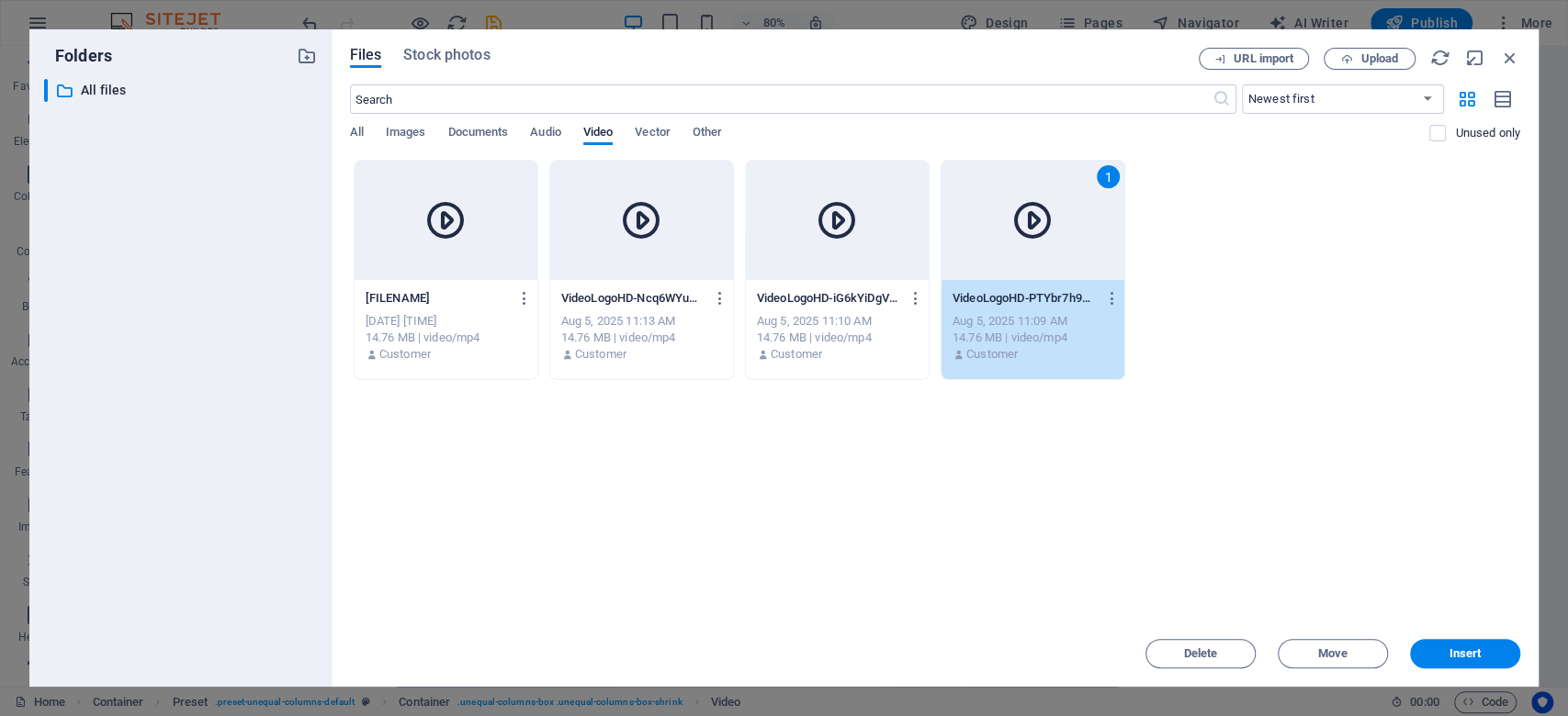 click at bounding box center [1032, 220] 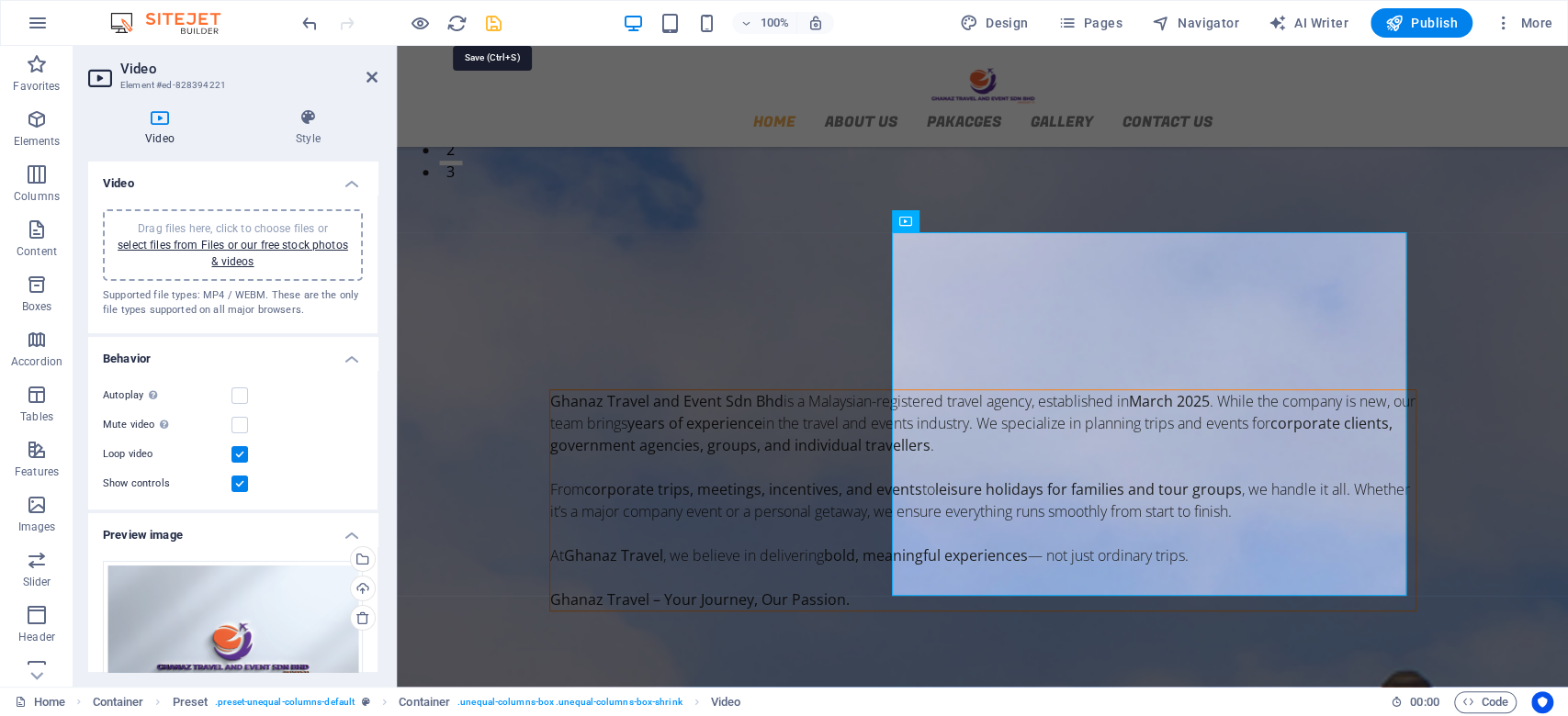 click at bounding box center (493, 23) 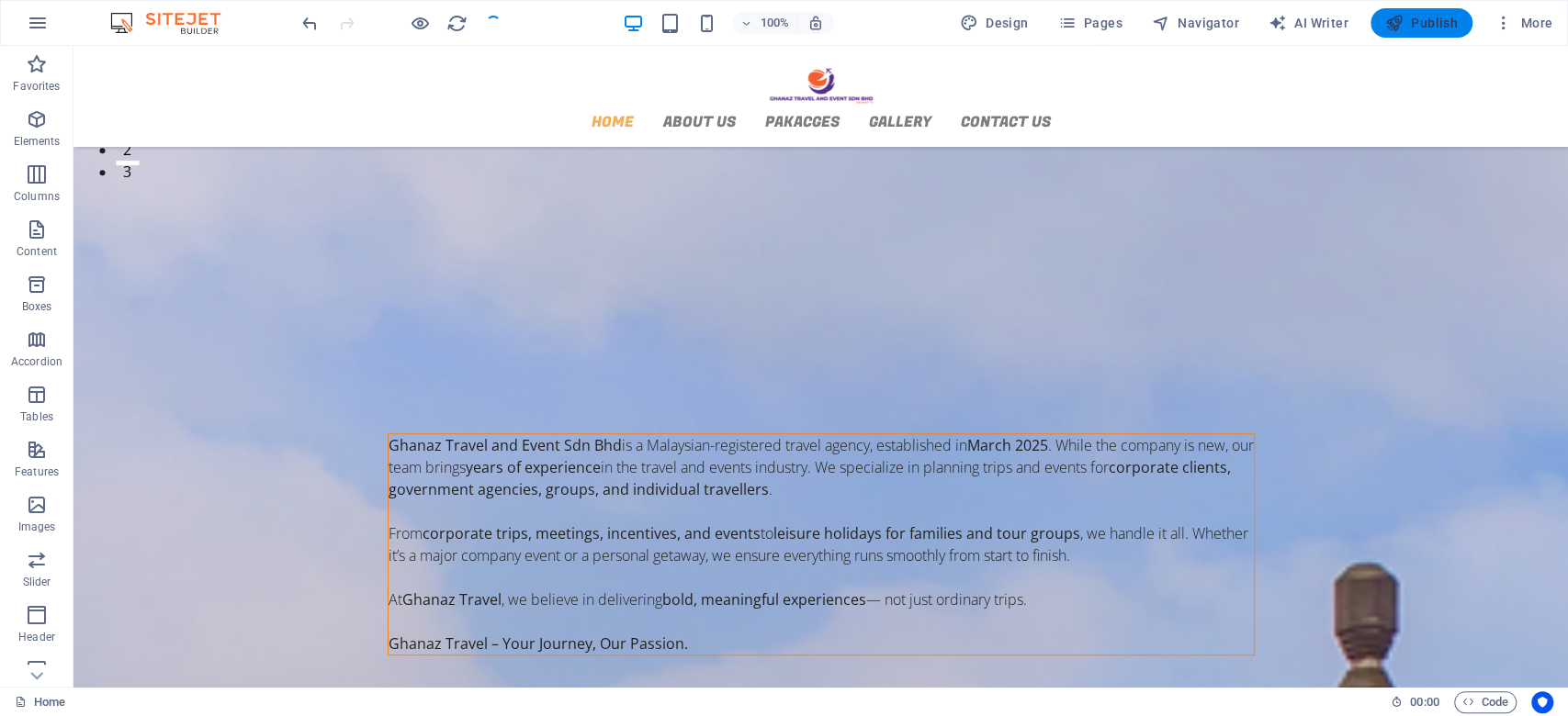 click at bounding box center (1394, 23) 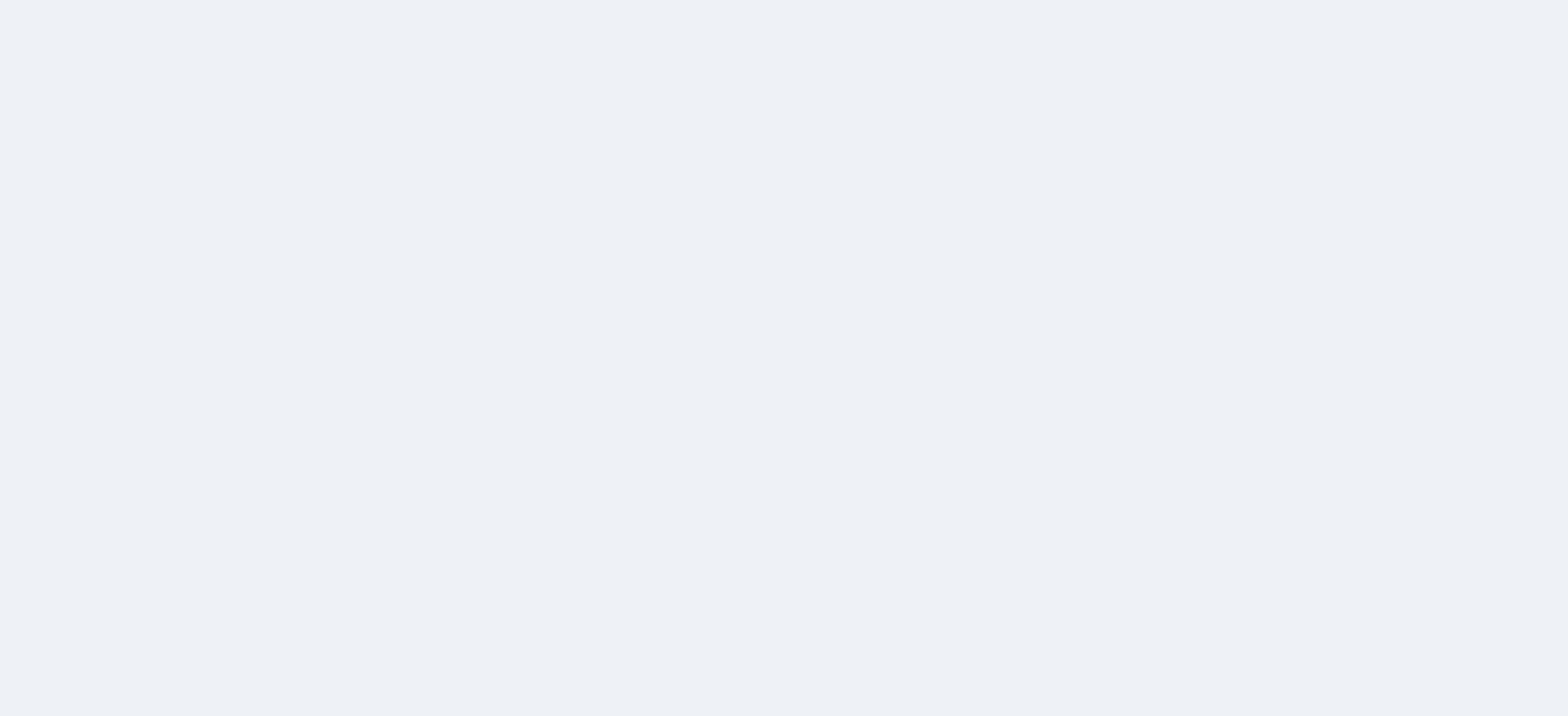scroll, scrollTop: 0, scrollLeft: 0, axis: both 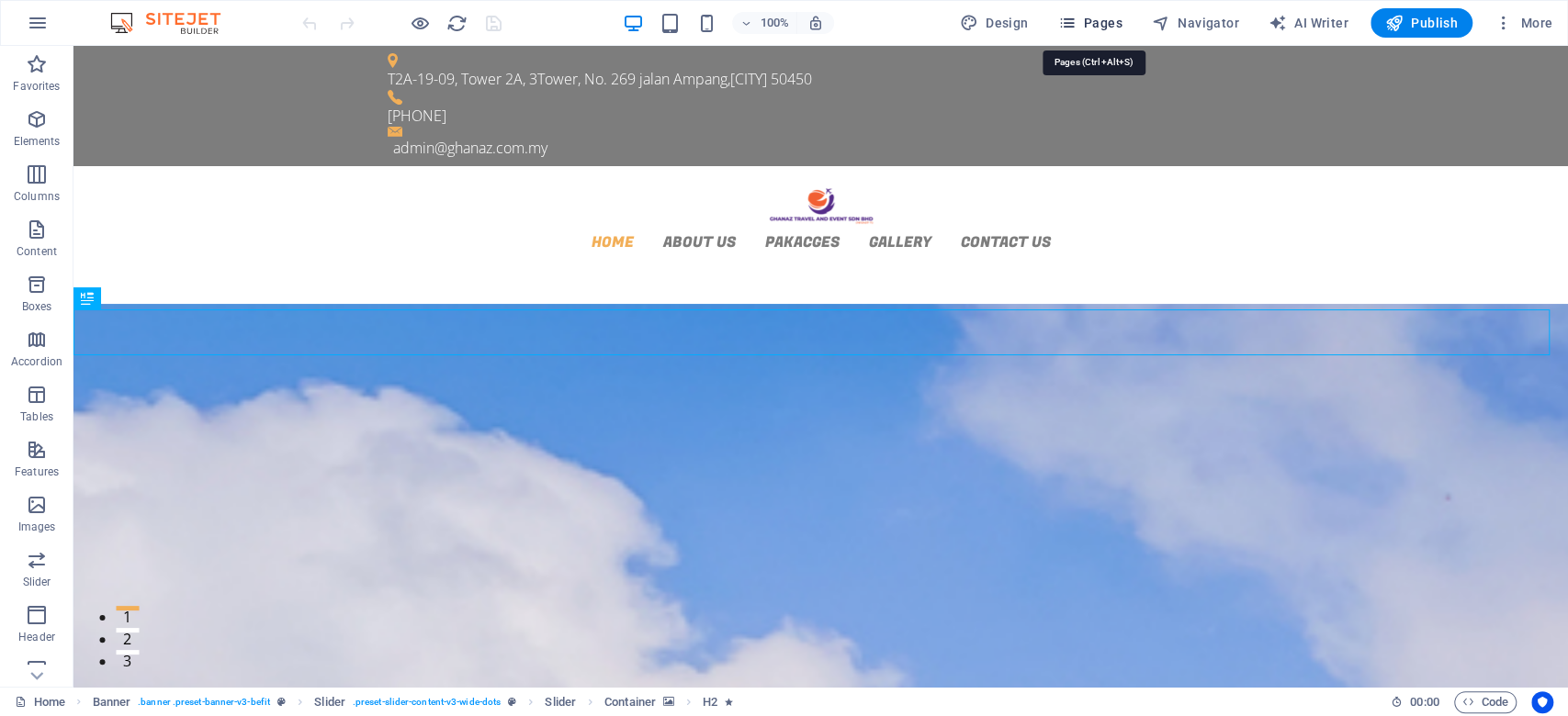 click at bounding box center (1066, 23) 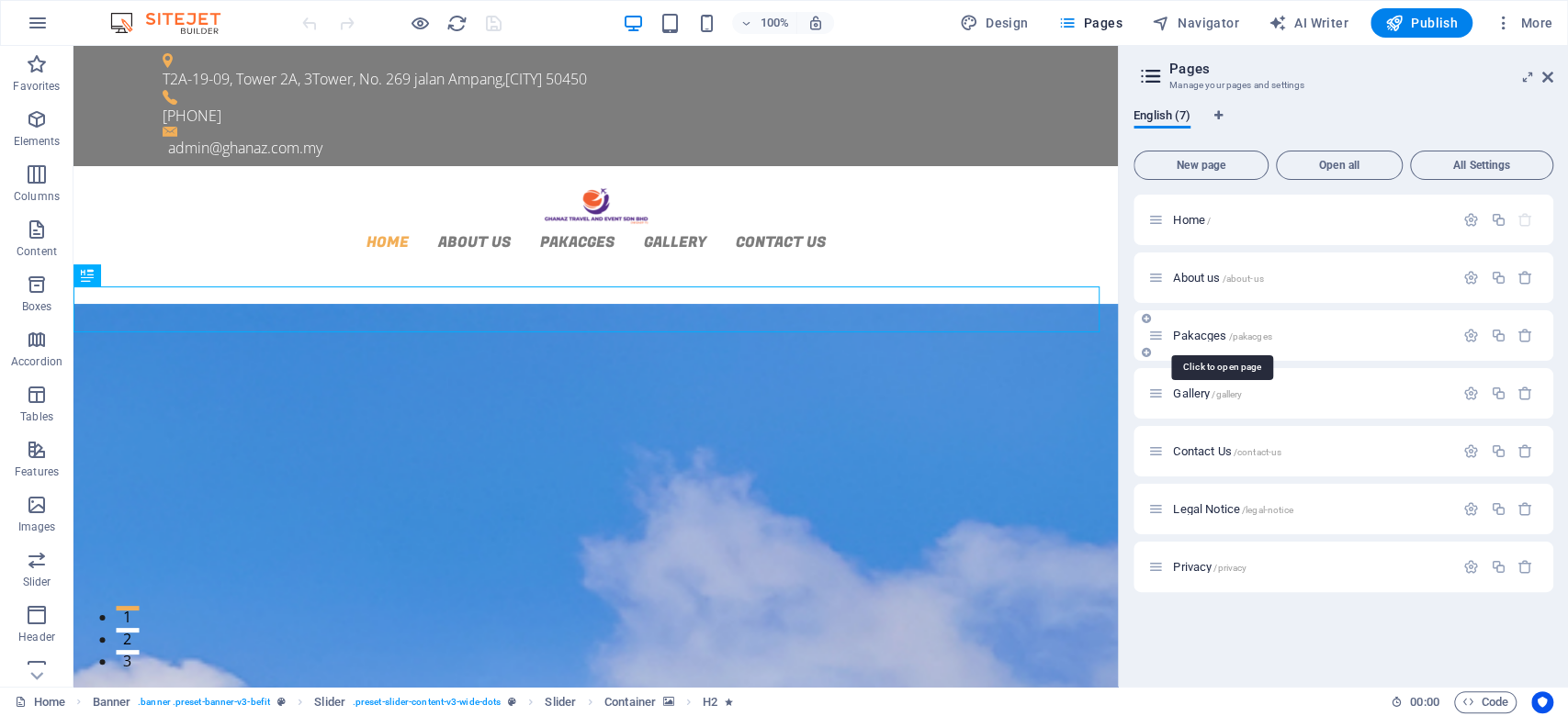 click on "Pakacges /pakacges" at bounding box center (1222, 335) 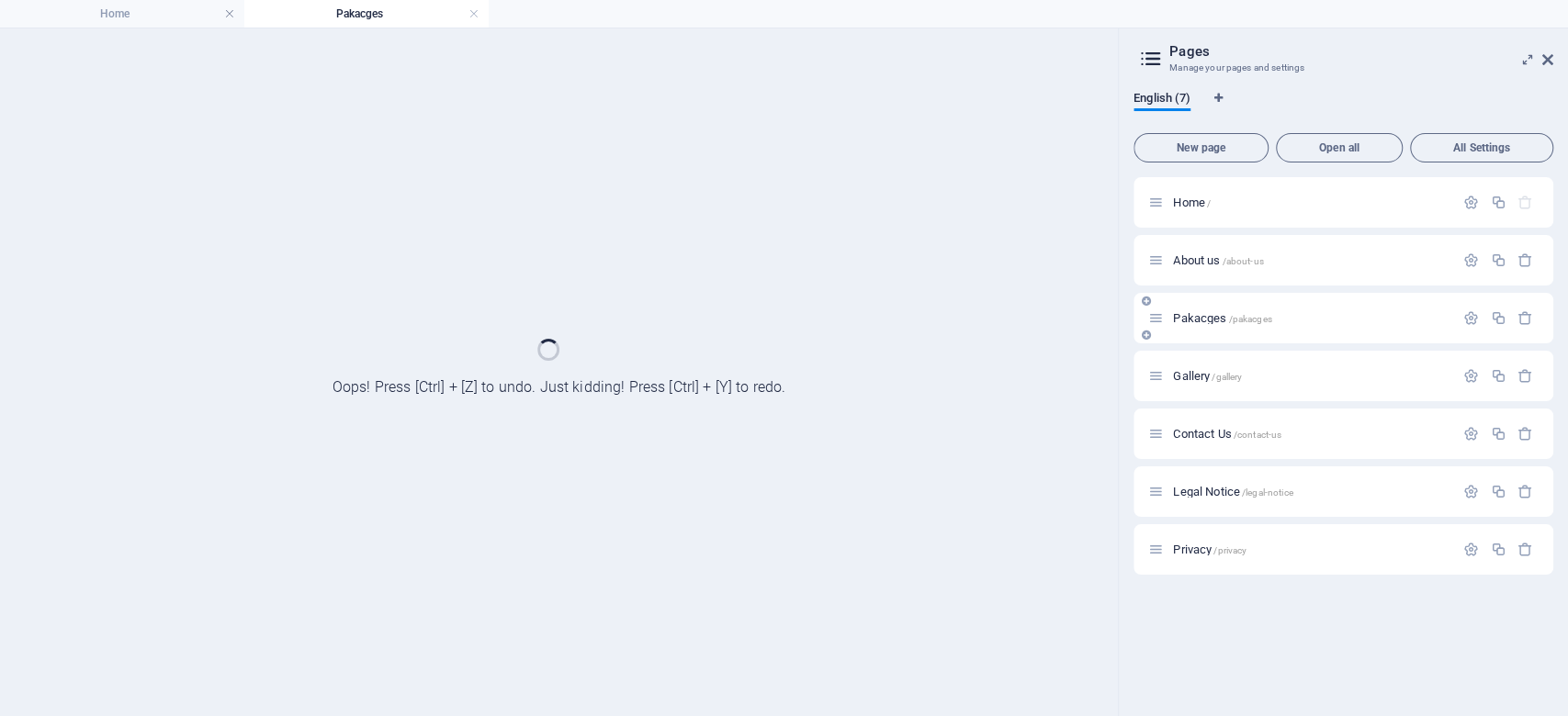 click on "Pakacges /pakacges" at bounding box center (1343, 318) 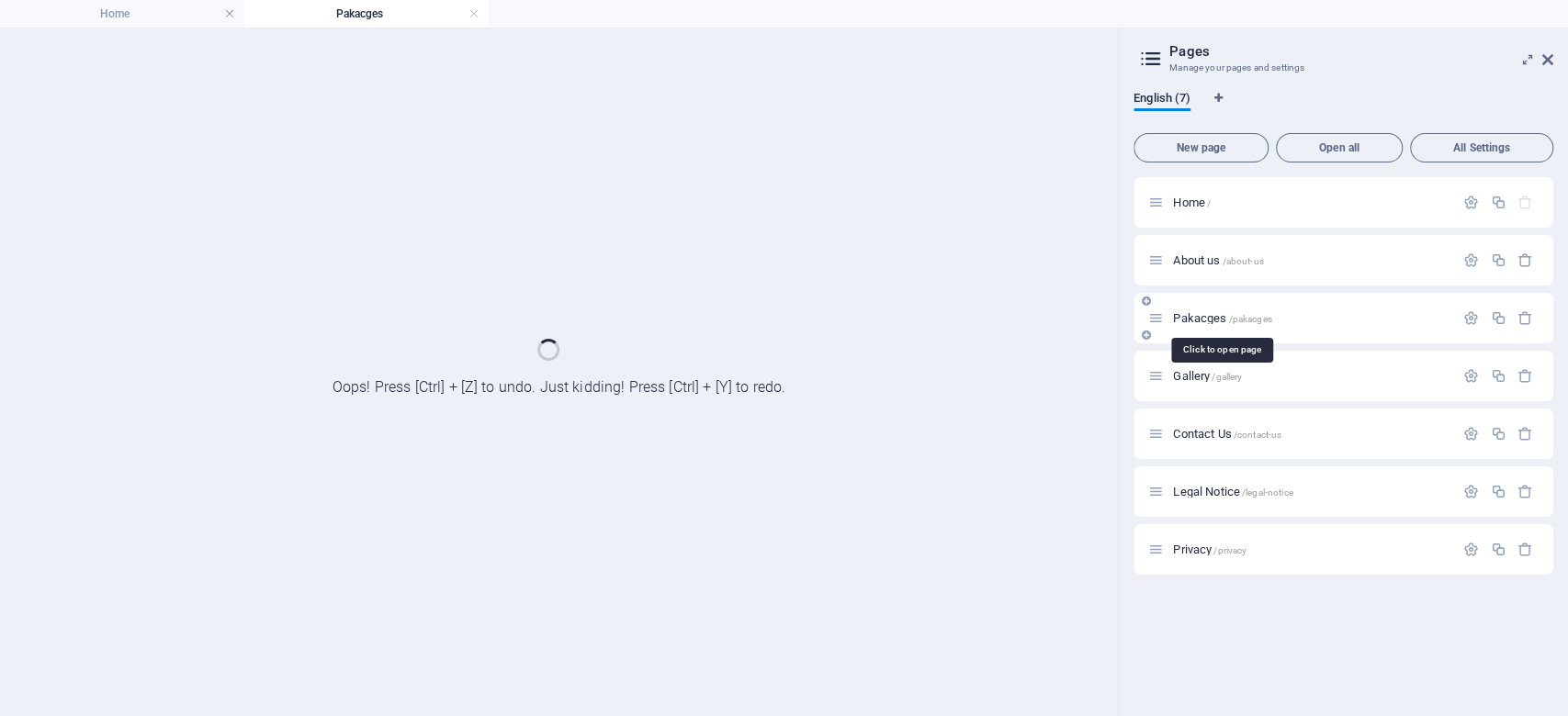 click on "Pakacges /pakacges" at bounding box center [1222, 318] 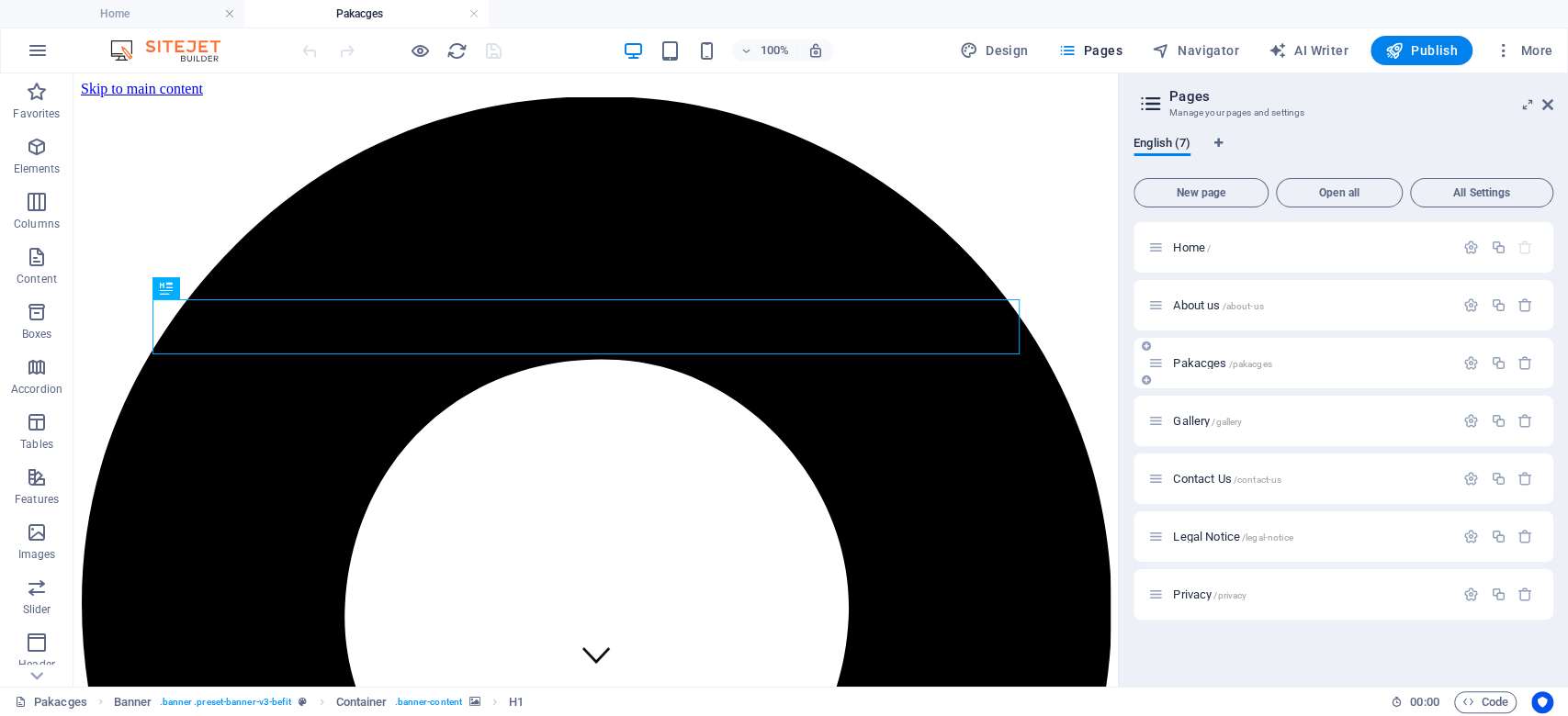 scroll, scrollTop: 0, scrollLeft: 0, axis: both 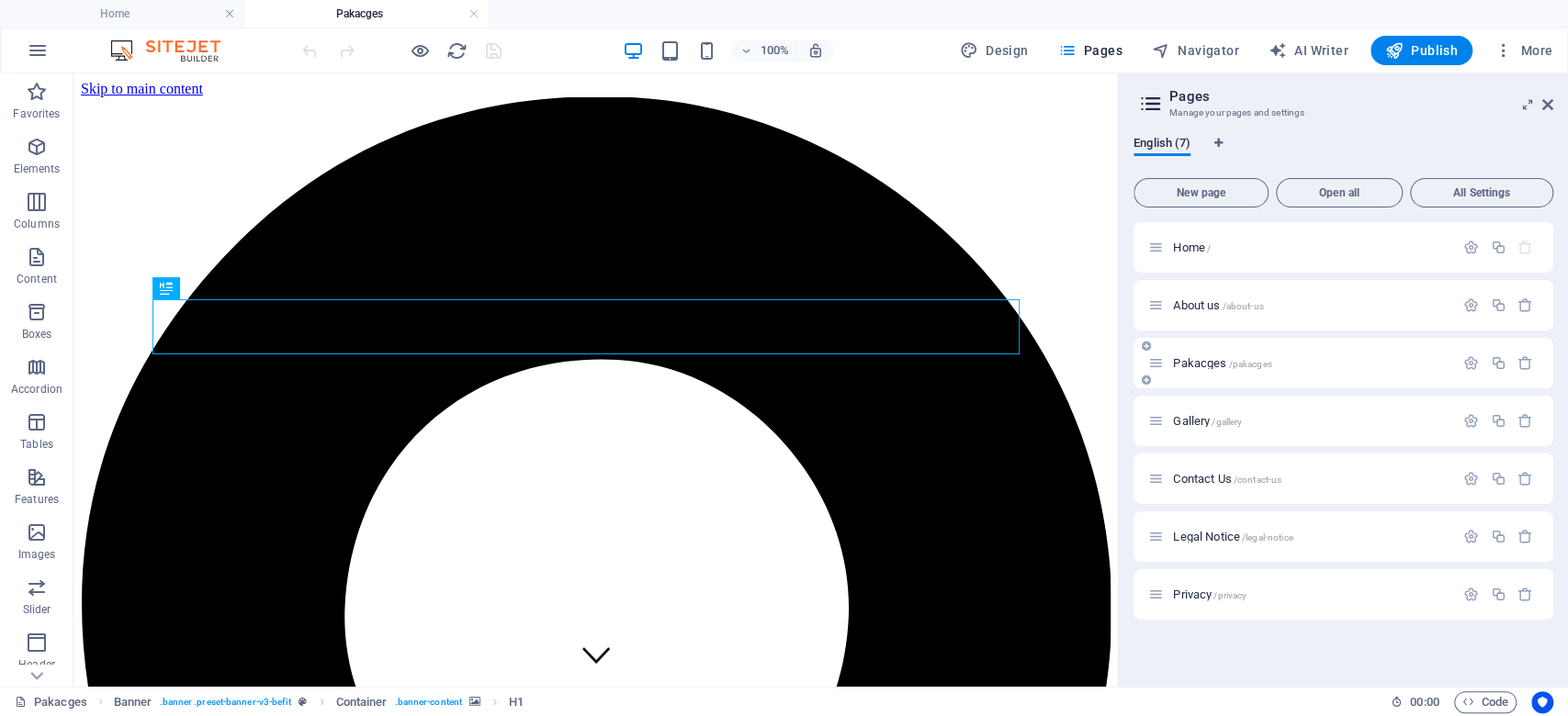 click on "Pakacges /pakacges" at bounding box center [1301, 363] 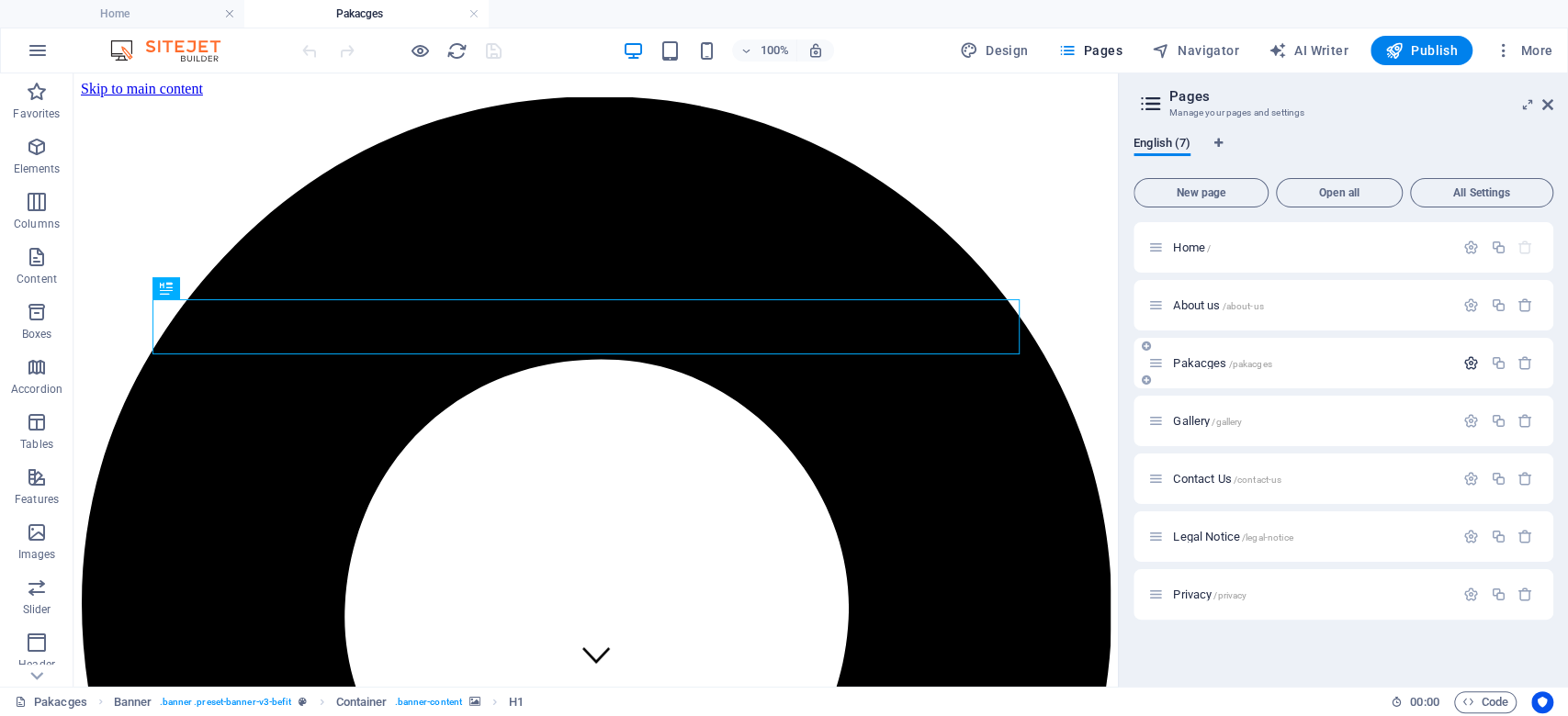 click at bounding box center [1471, 363] 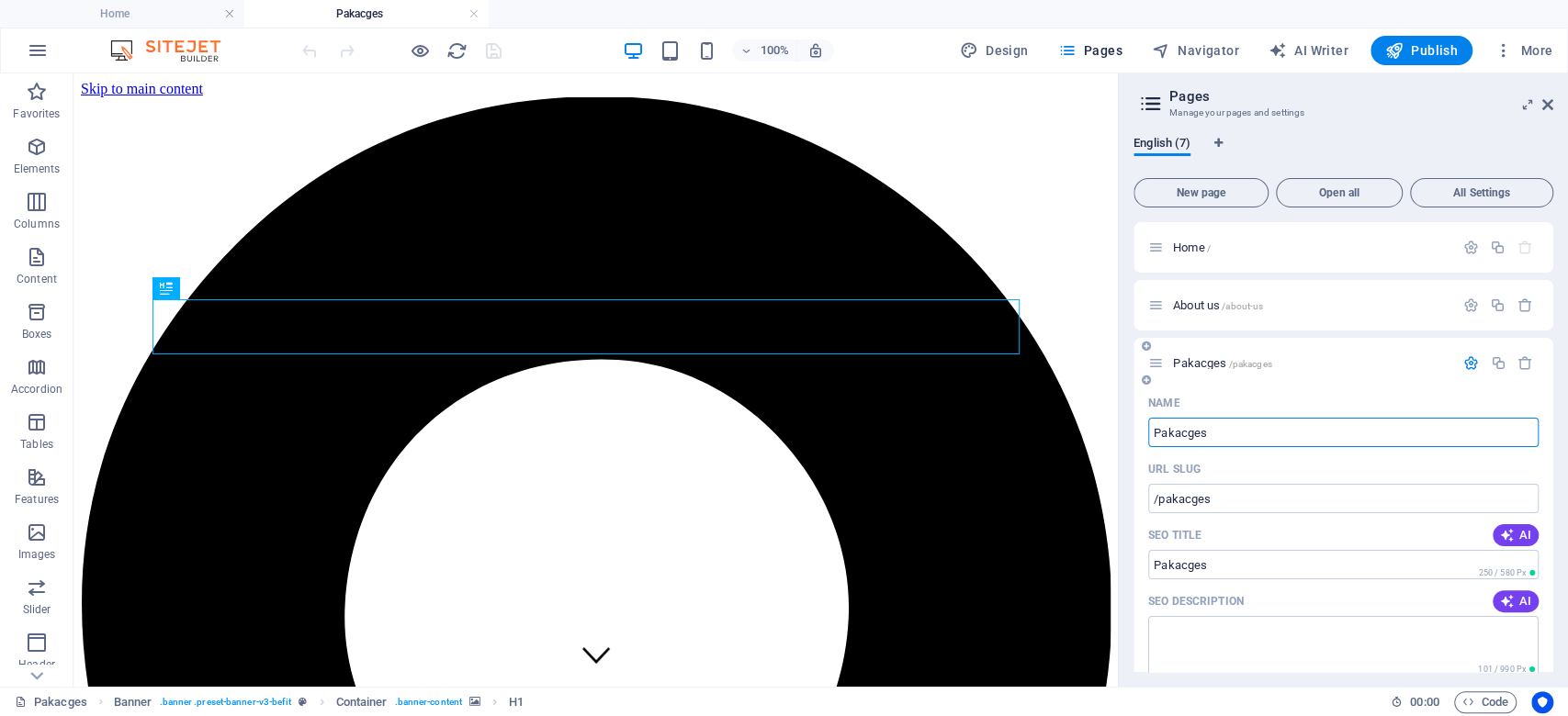 click on "Pakacges" at bounding box center [1343, 432] 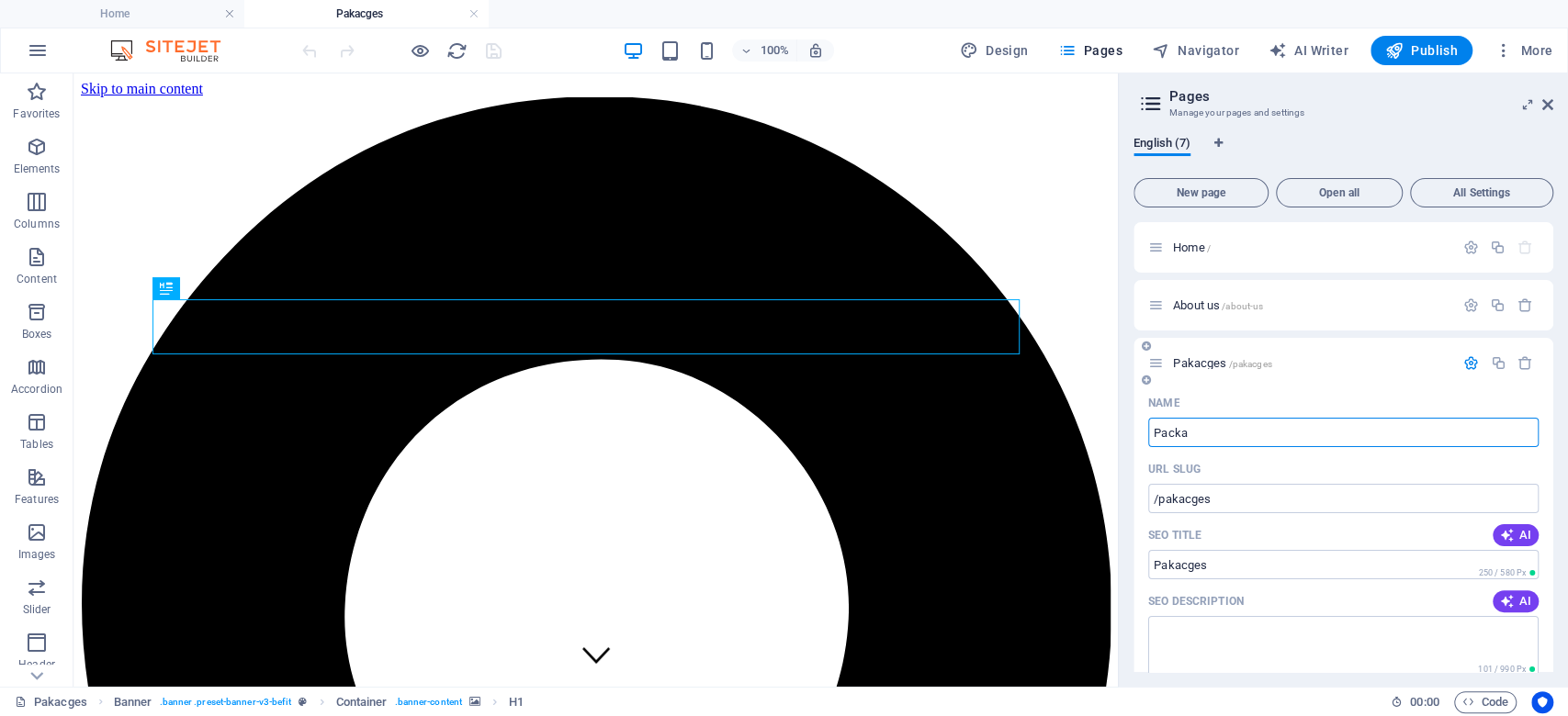 type on "Packa" 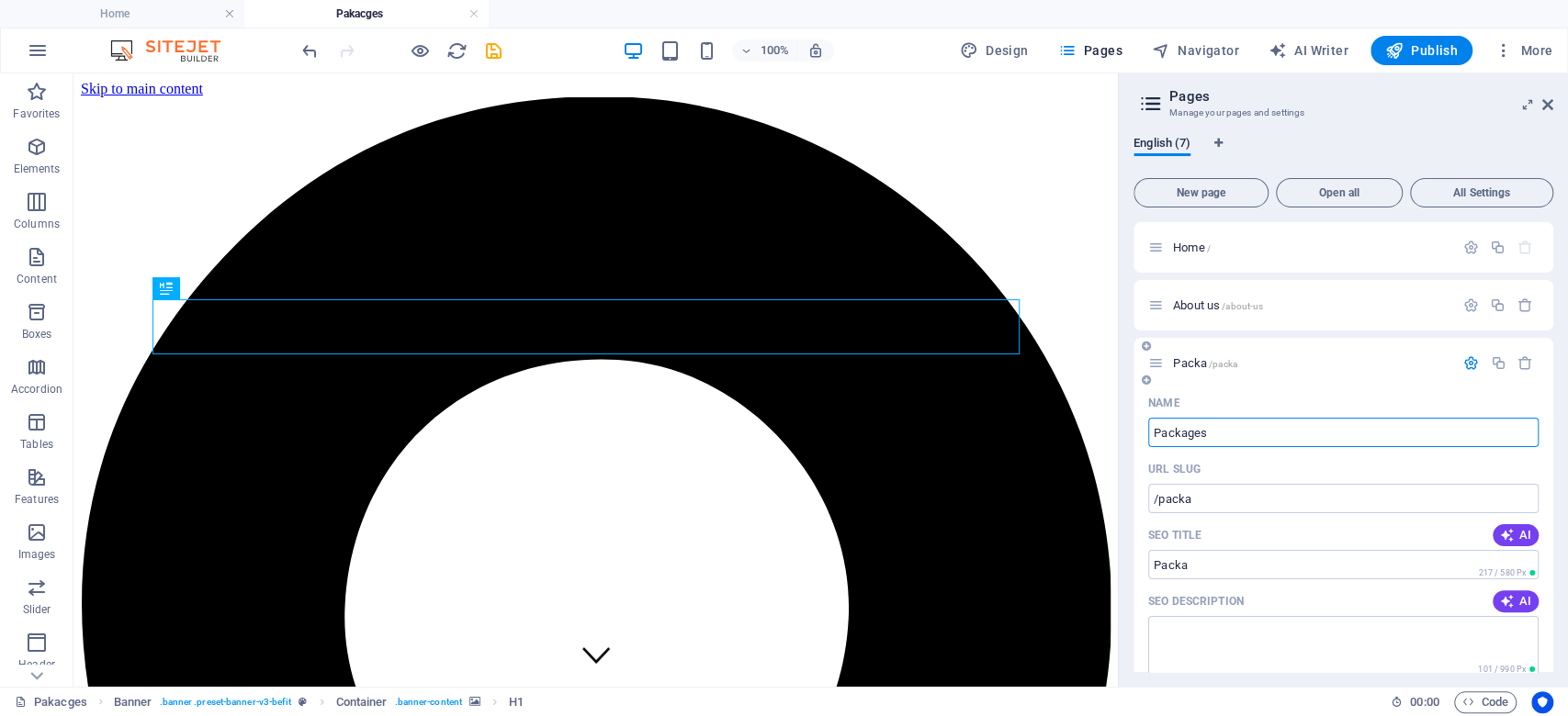 type on "Packages" 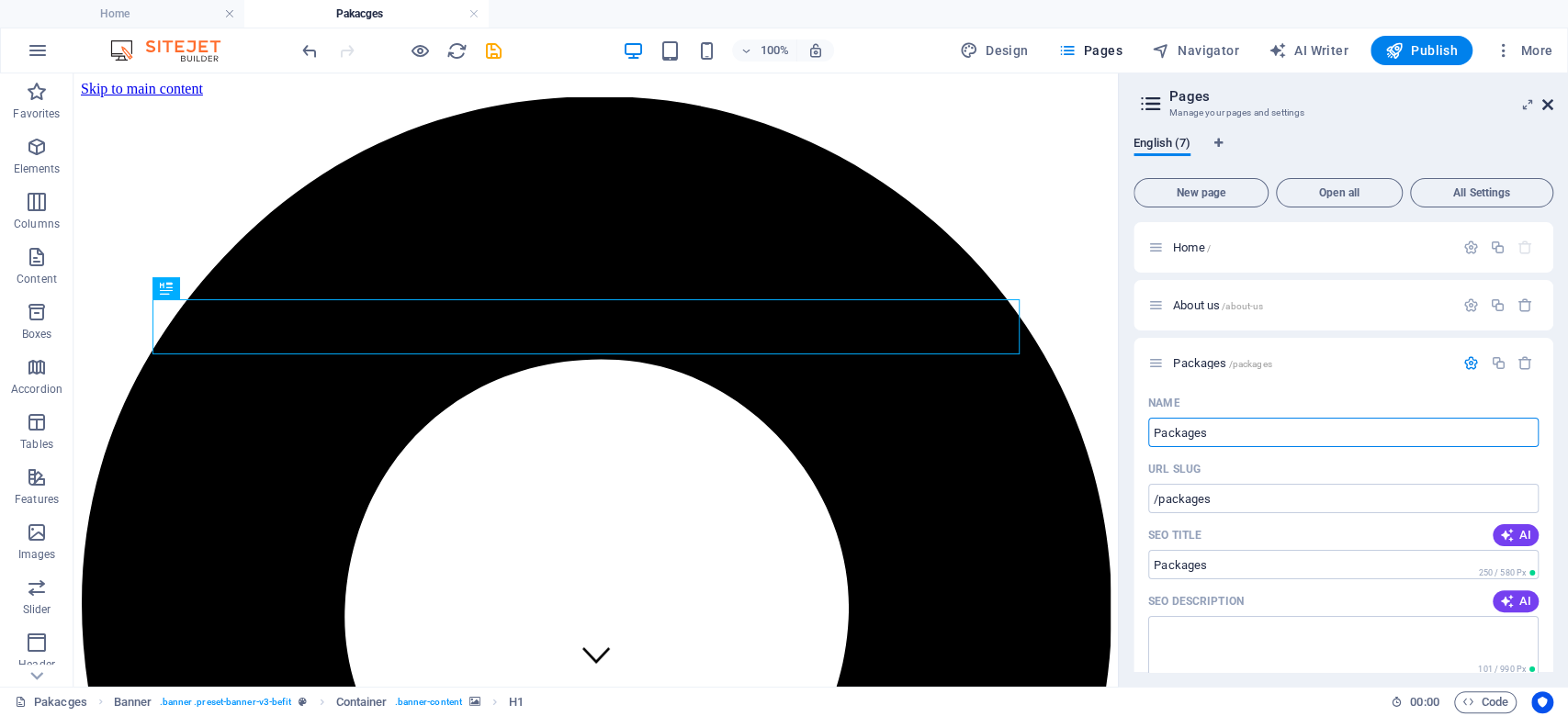 type on "Packages" 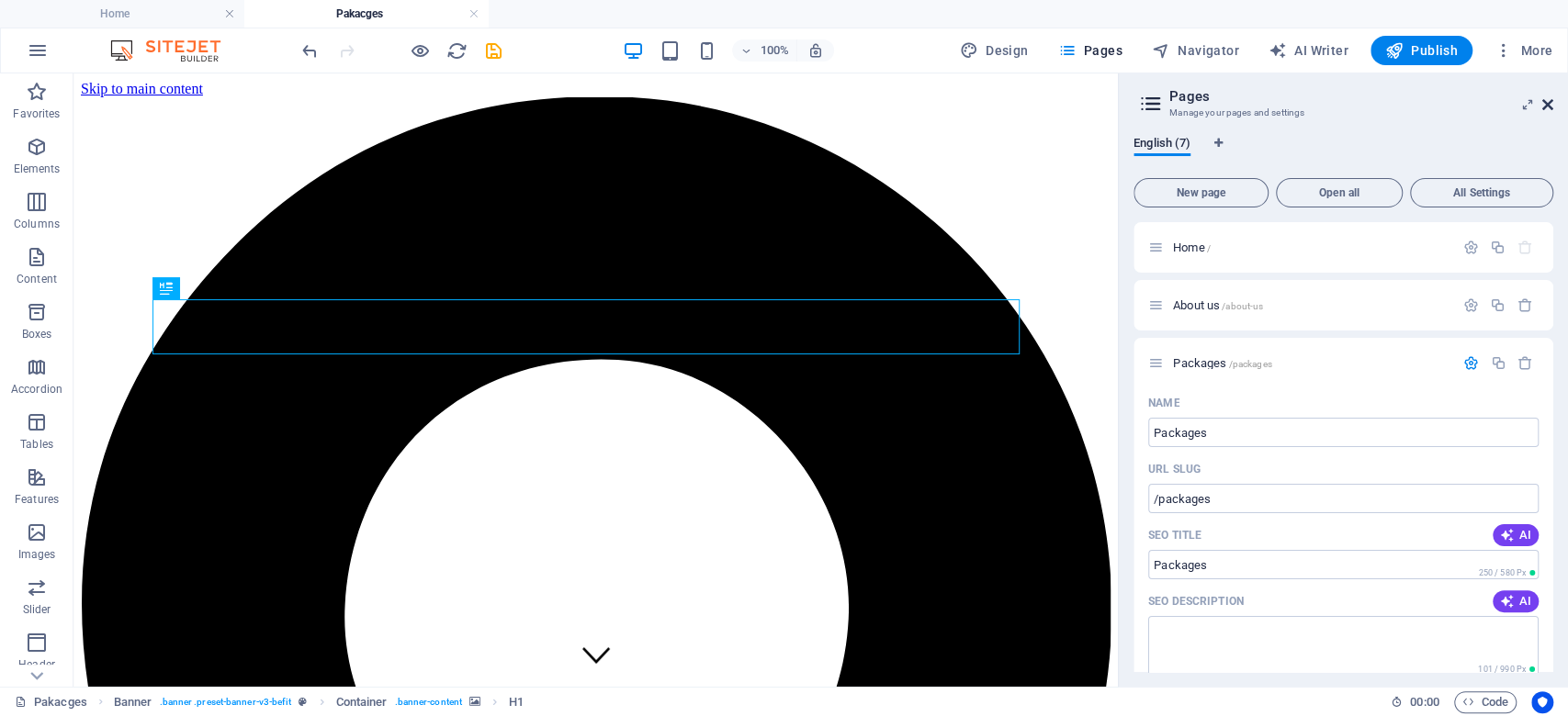 click at bounding box center (1548, 105) 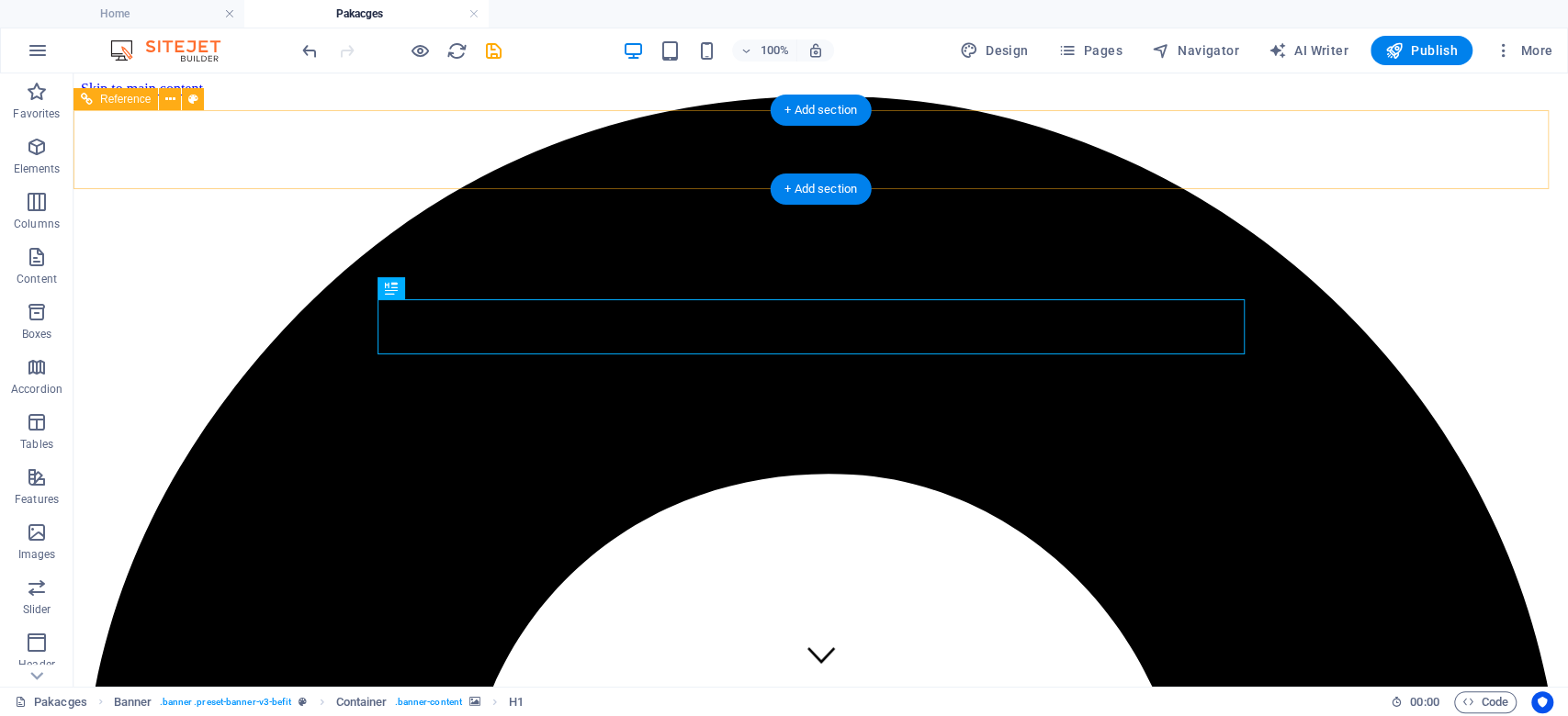 click on "Home About us Pakacges Gallery Contact Us" at bounding box center [820, 4995] 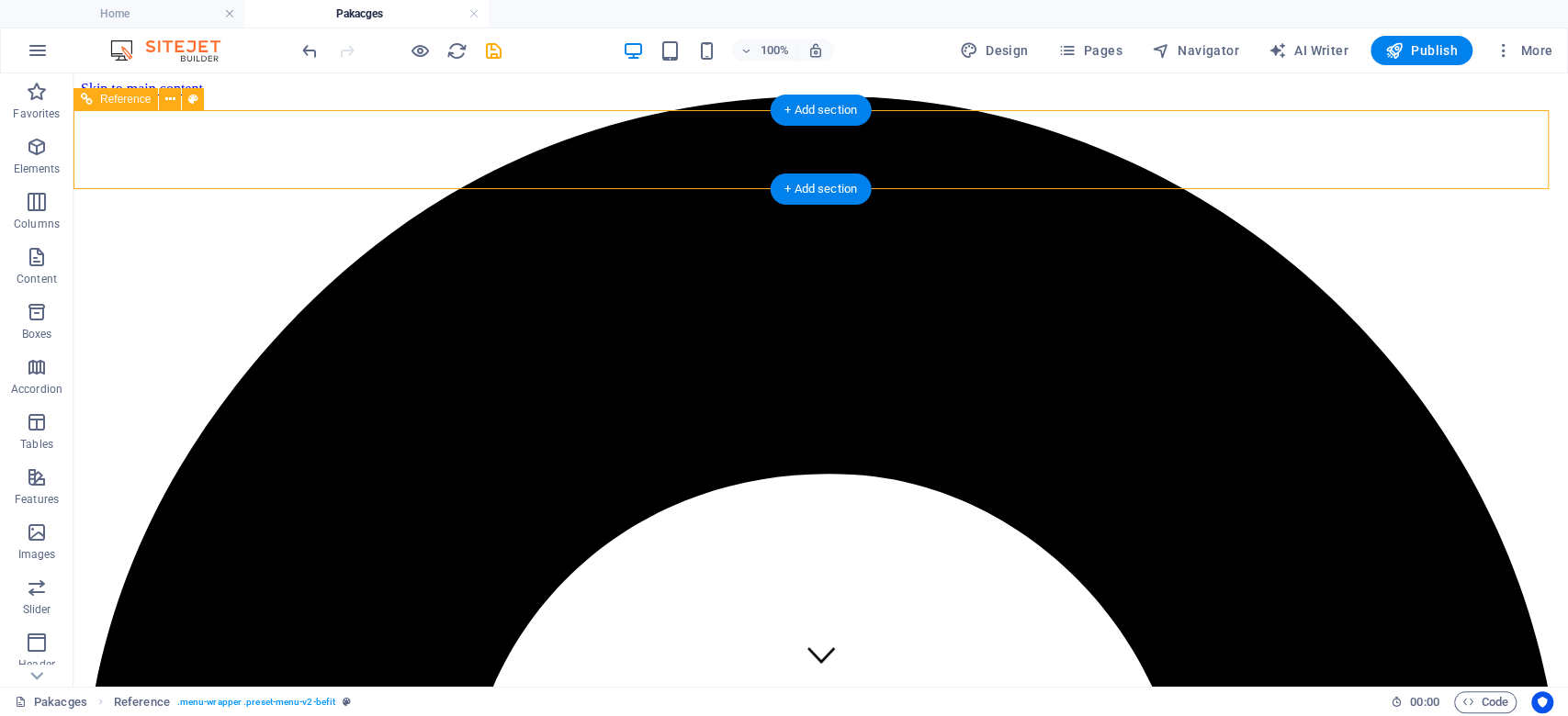 click on "Home About us Pakacges Gallery Contact Us" at bounding box center [820, 4995] 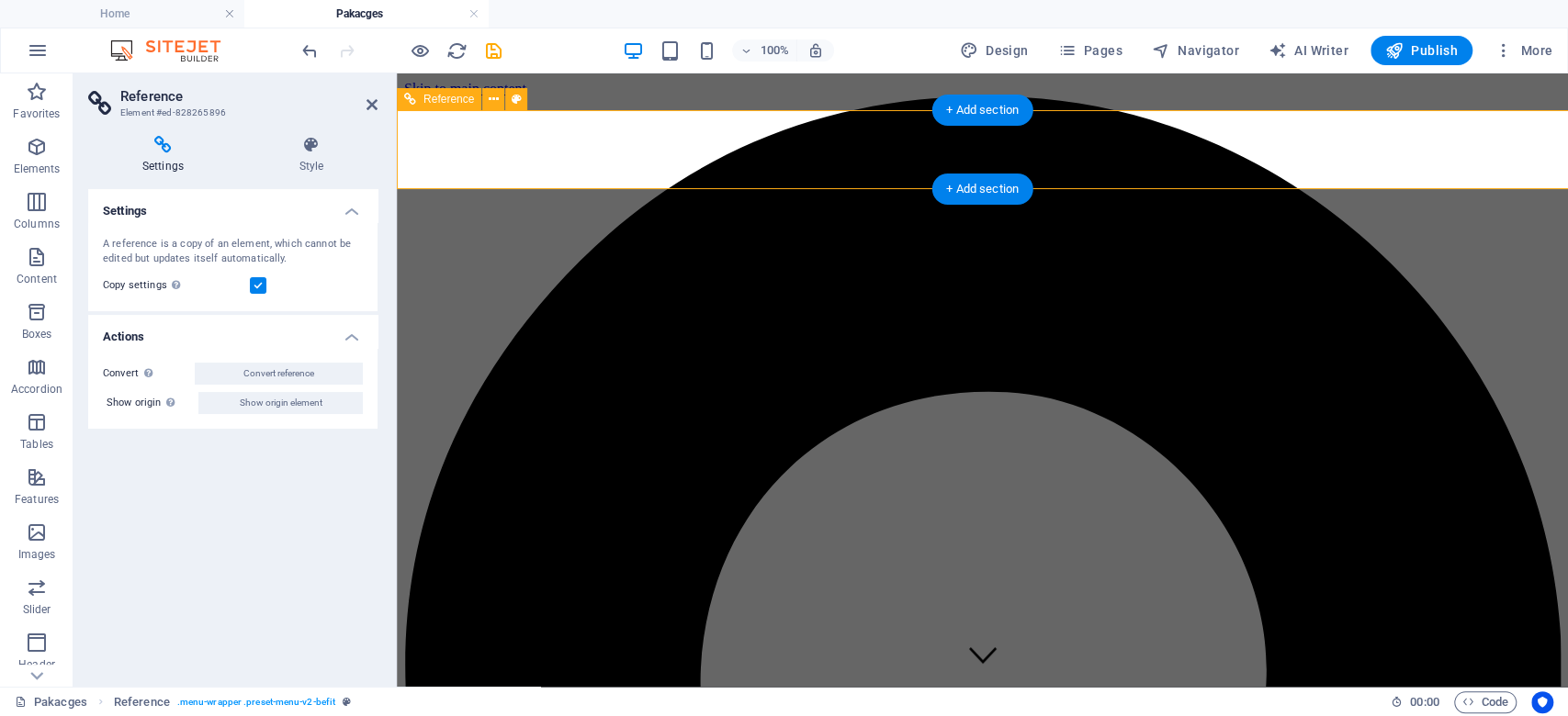 click on "Home About us Pakacges Gallery Contact Us" at bounding box center [982, 3981] 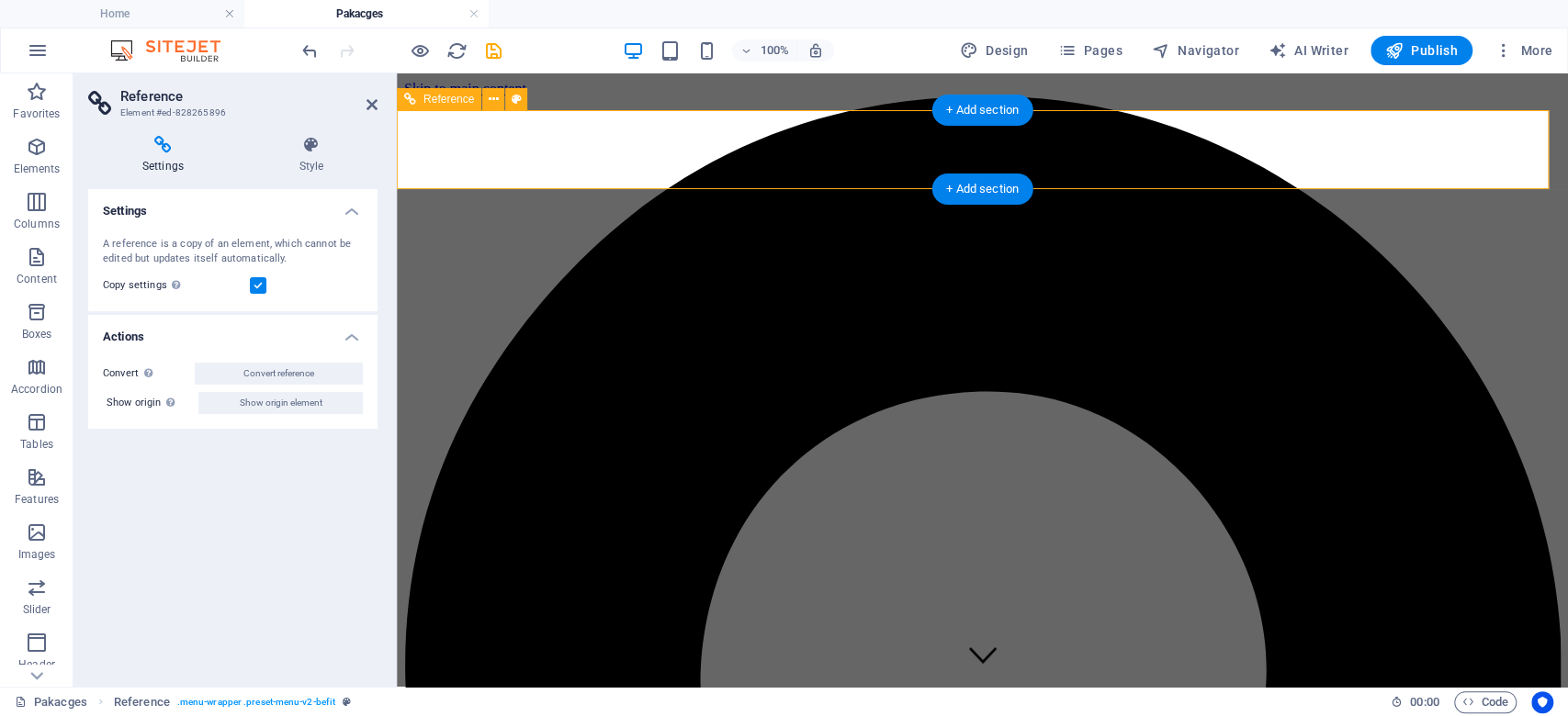 click on "Home About us Pakacges Gallery Contact Us" at bounding box center [982, 3981] 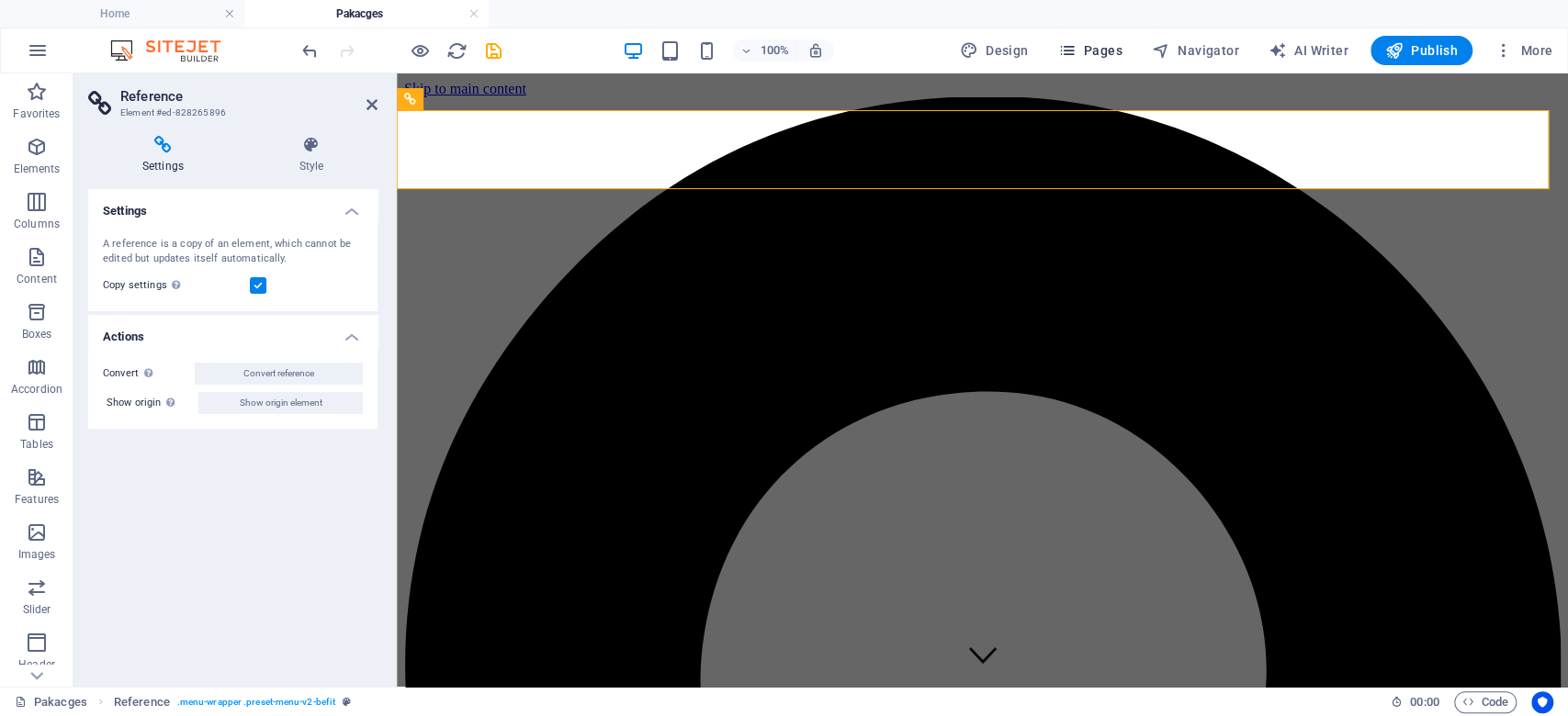 click on "Pages" at bounding box center (1089, 50) 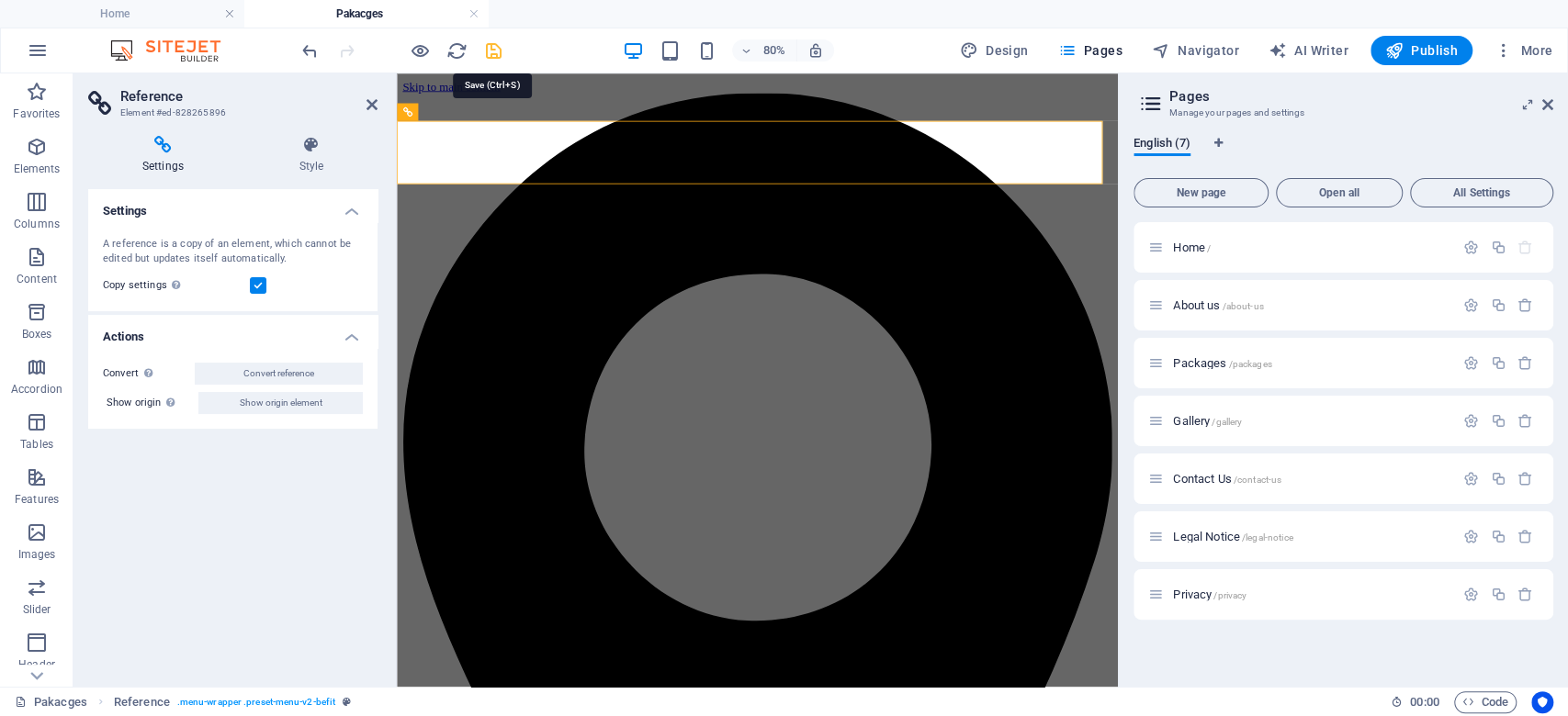 click at bounding box center [493, 50] 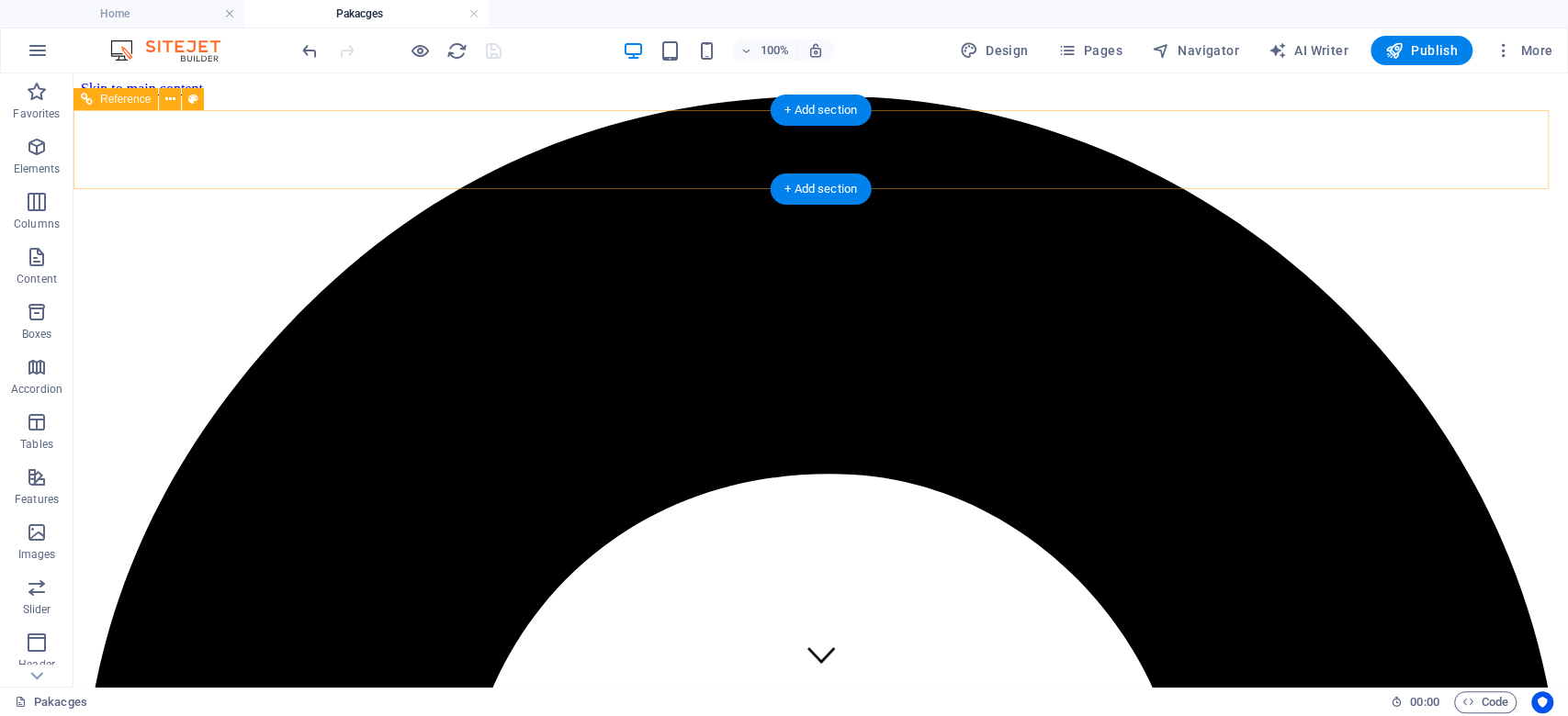 click on "Home About us Pakacges Gallery Contact Us" at bounding box center (820, 4995) 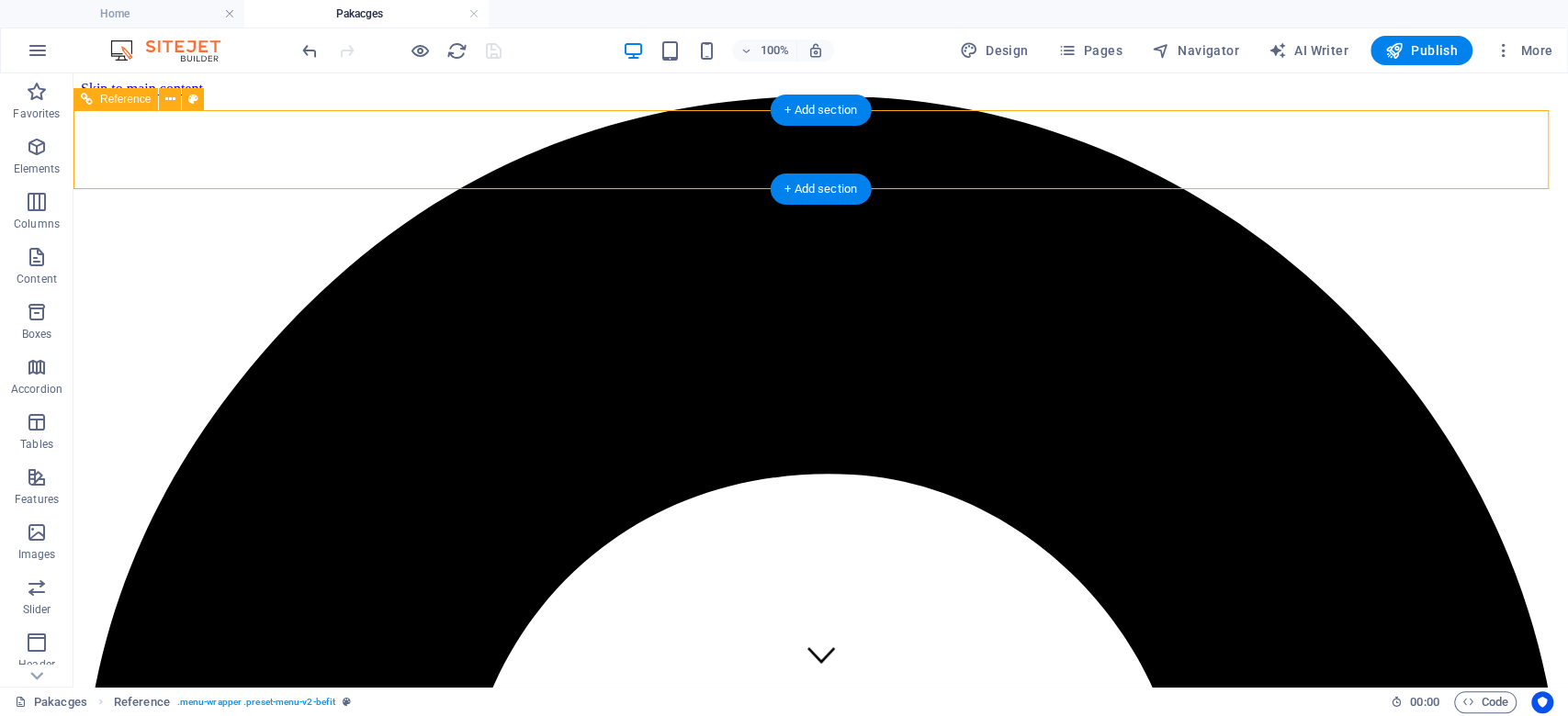 click on "Home About us Pakacges Gallery Contact Us" at bounding box center [820, 4995] 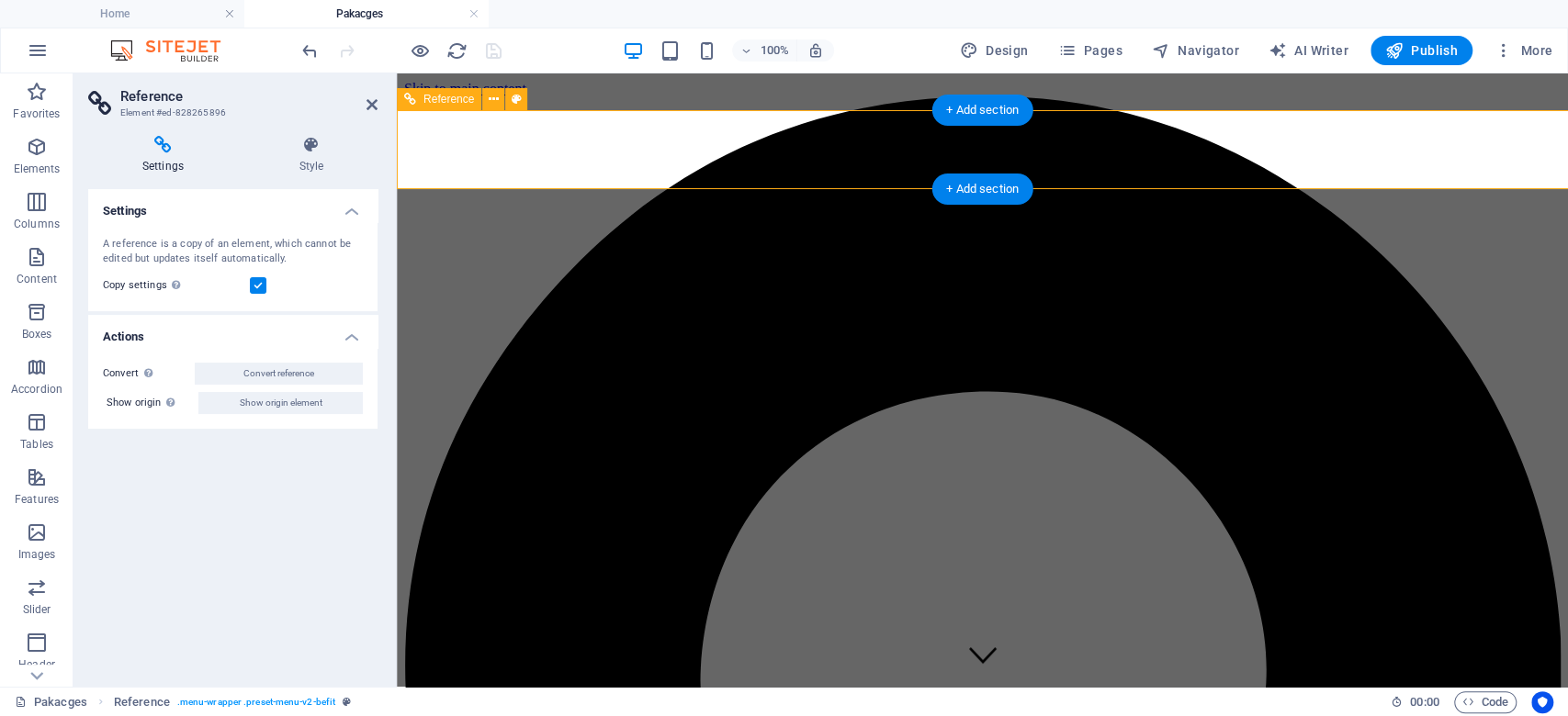 click on "Home About us Pakacges Gallery Contact Us" at bounding box center [982, 3981] 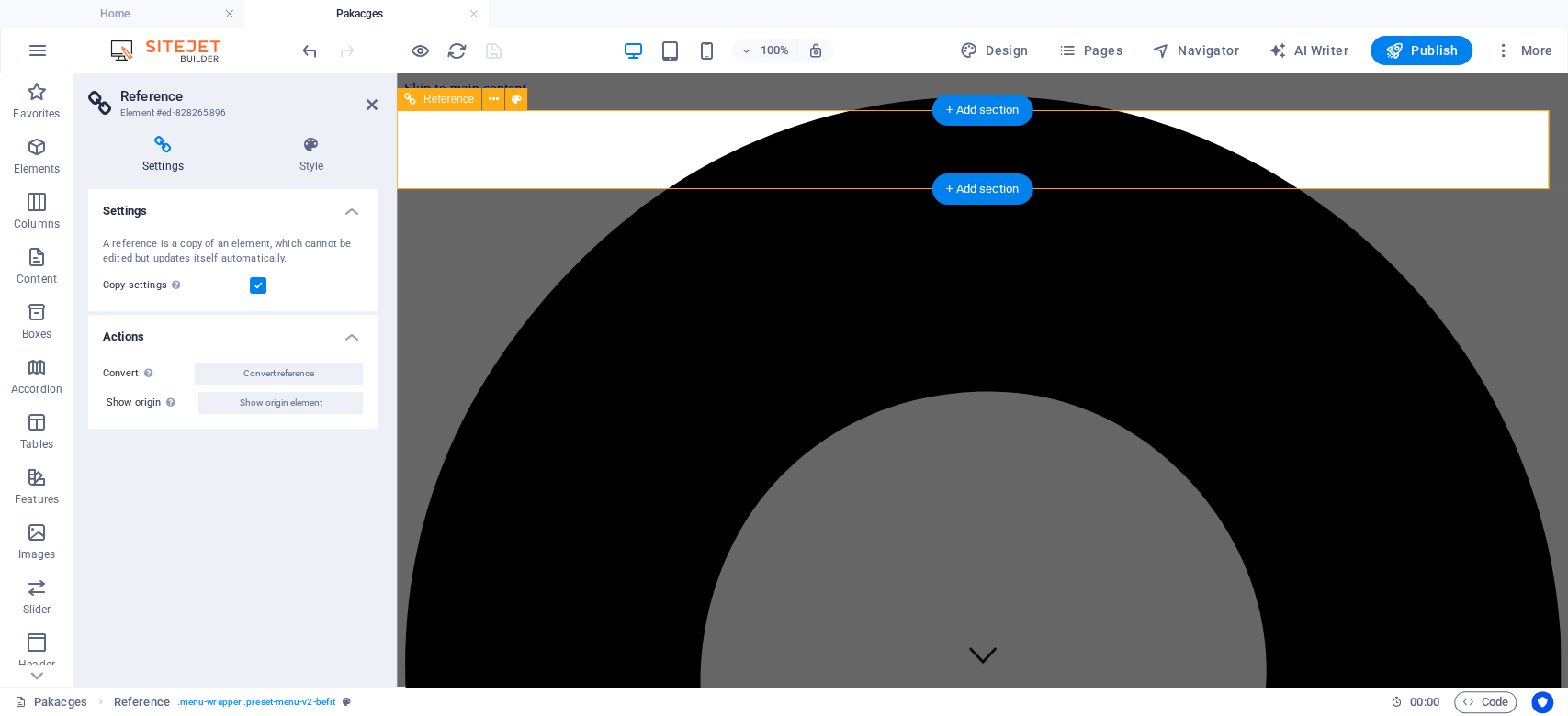 click on "Home About us Pakacges Gallery Contact Us" at bounding box center (982, 3981) 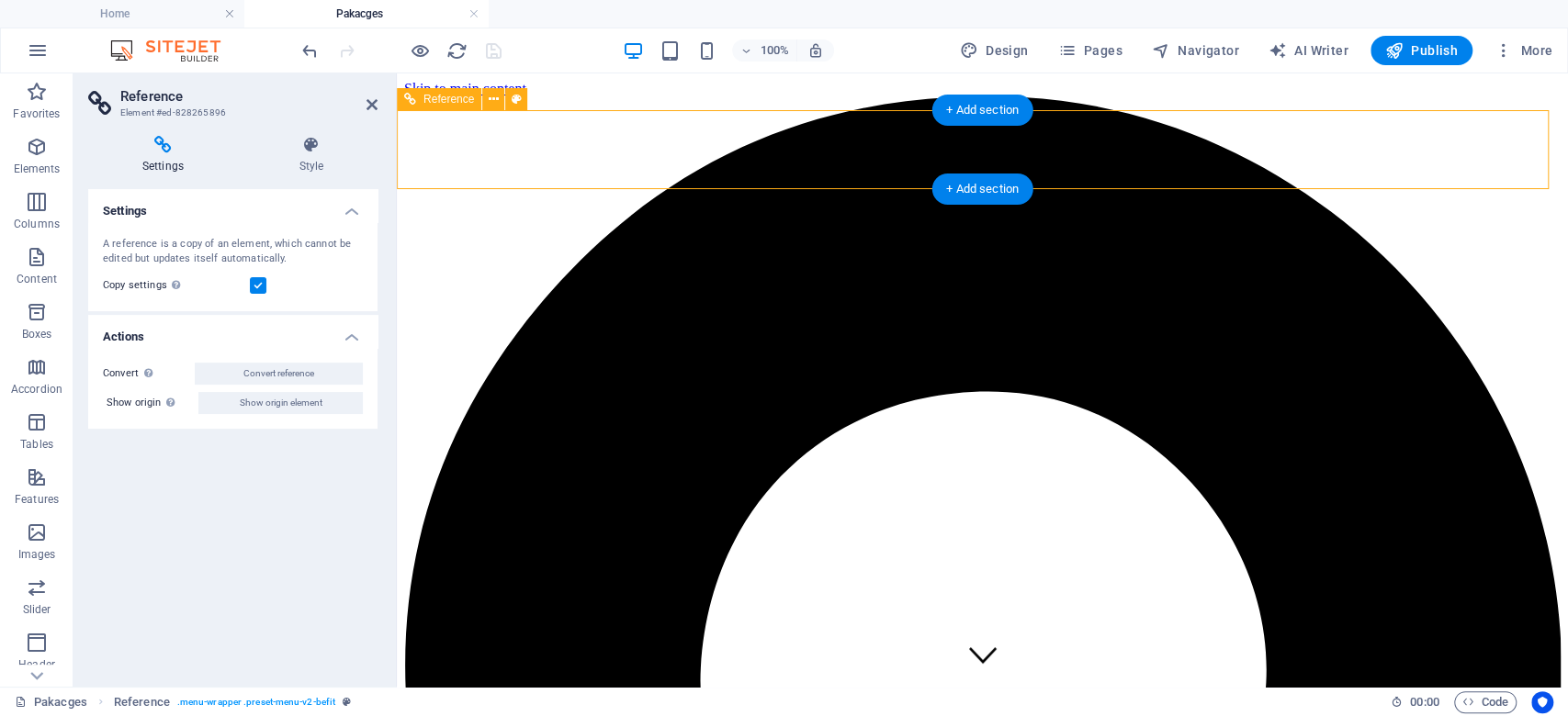 click on "Home About us Pakacges Gallery Contact Us" at bounding box center [982, 3981] 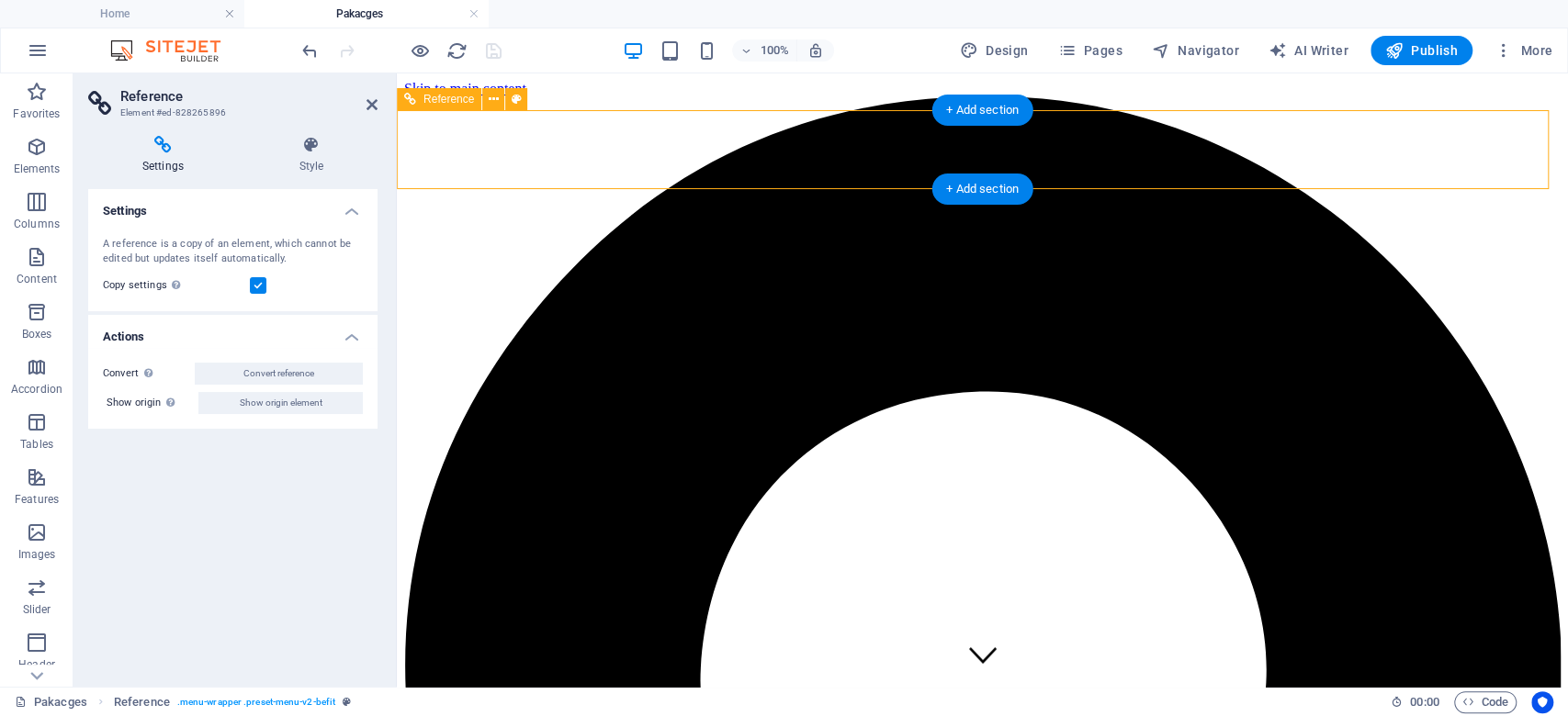 click on "Home About us Pakacges Gallery Contact Us" at bounding box center [982, 3981] 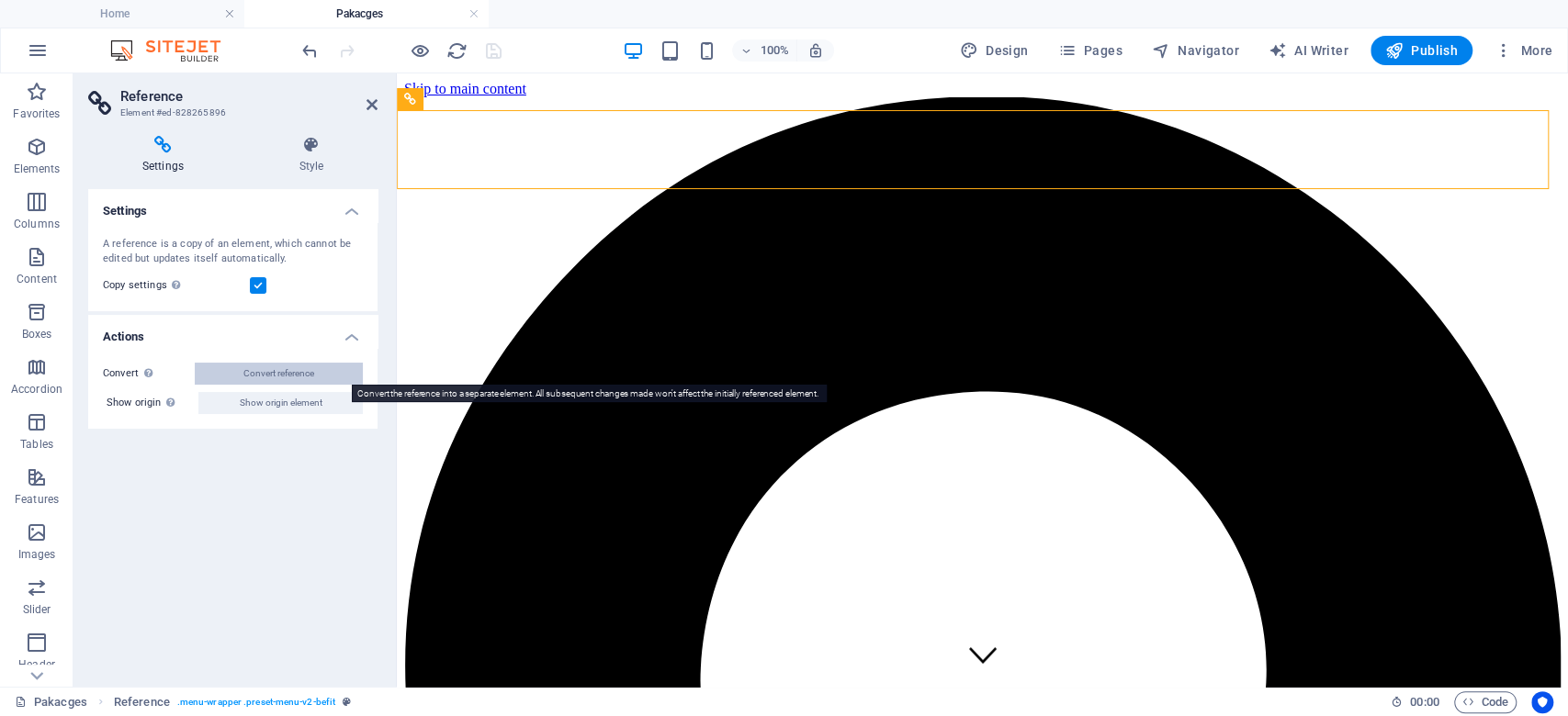 drag, startPoint x: 301, startPoint y: 380, endPoint x: 107, endPoint y: 300, distance: 209.84756 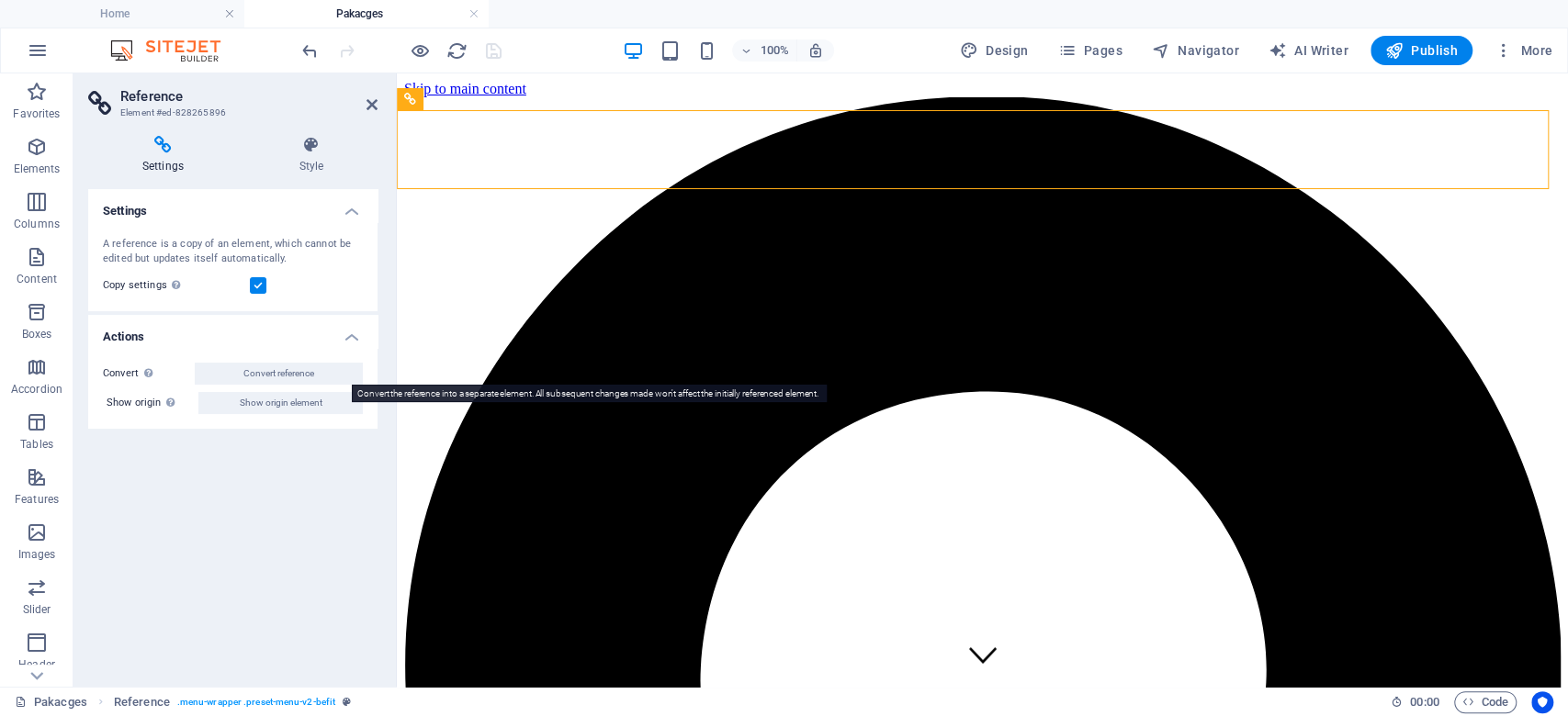select on "header" 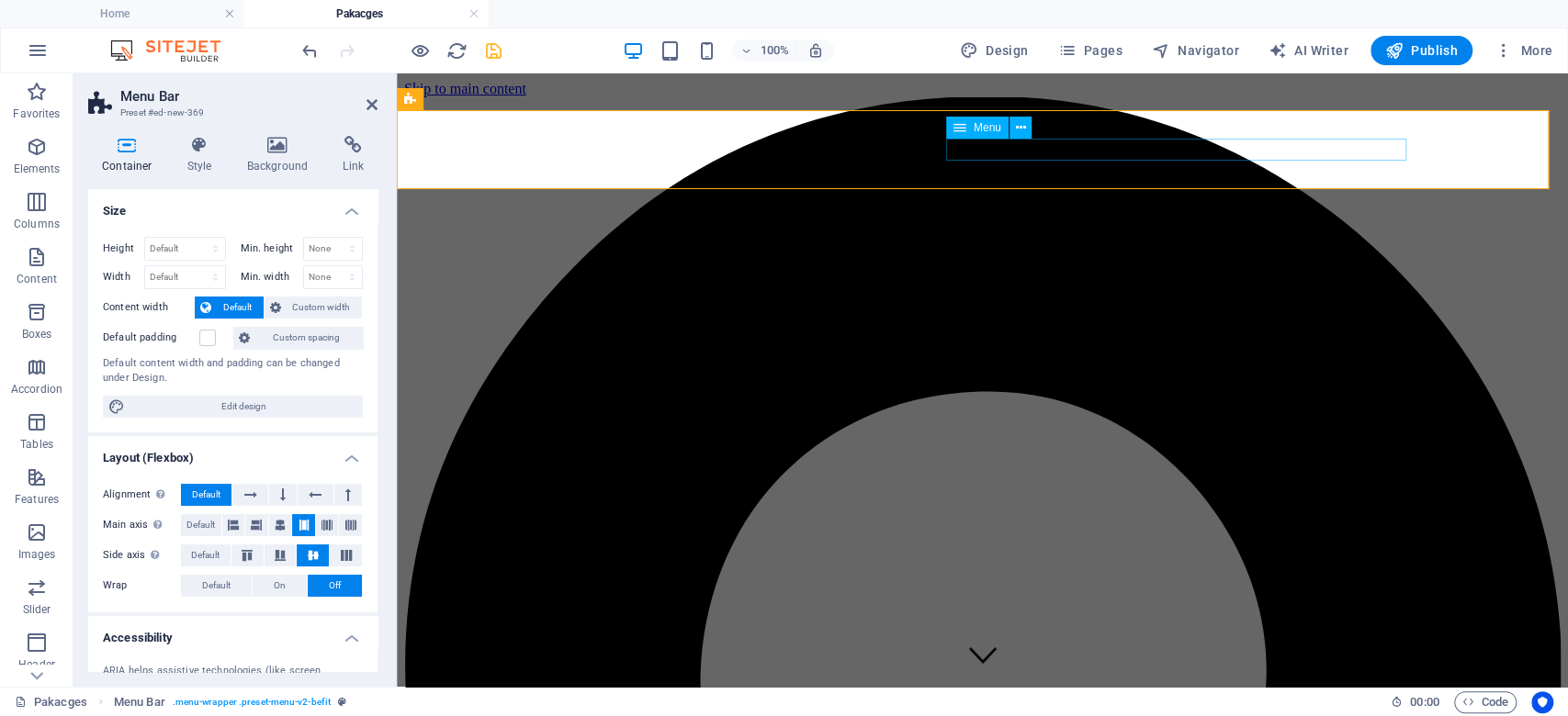 click on "Home About us Packages Gallery Contact Us" at bounding box center (982, 3981) 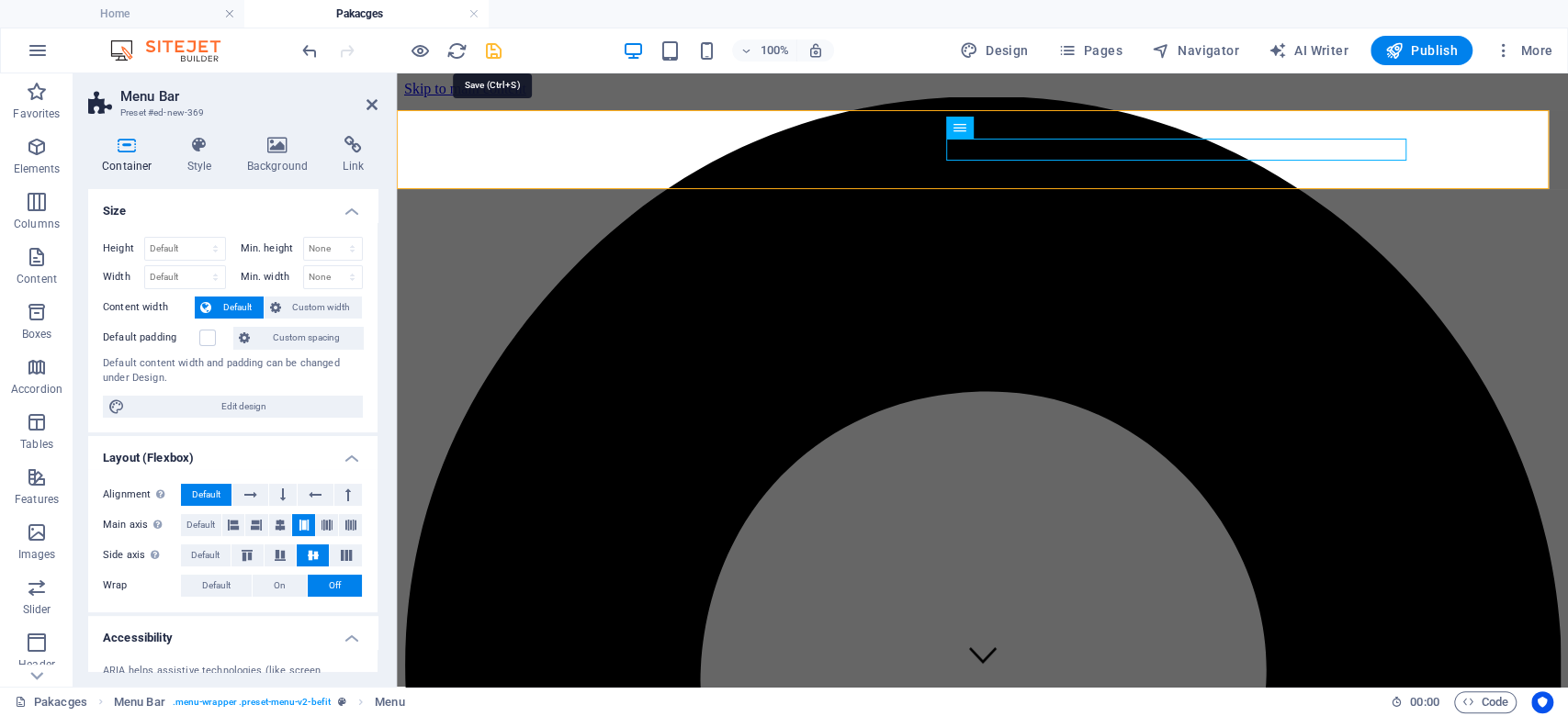 click at bounding box center (493, 50) 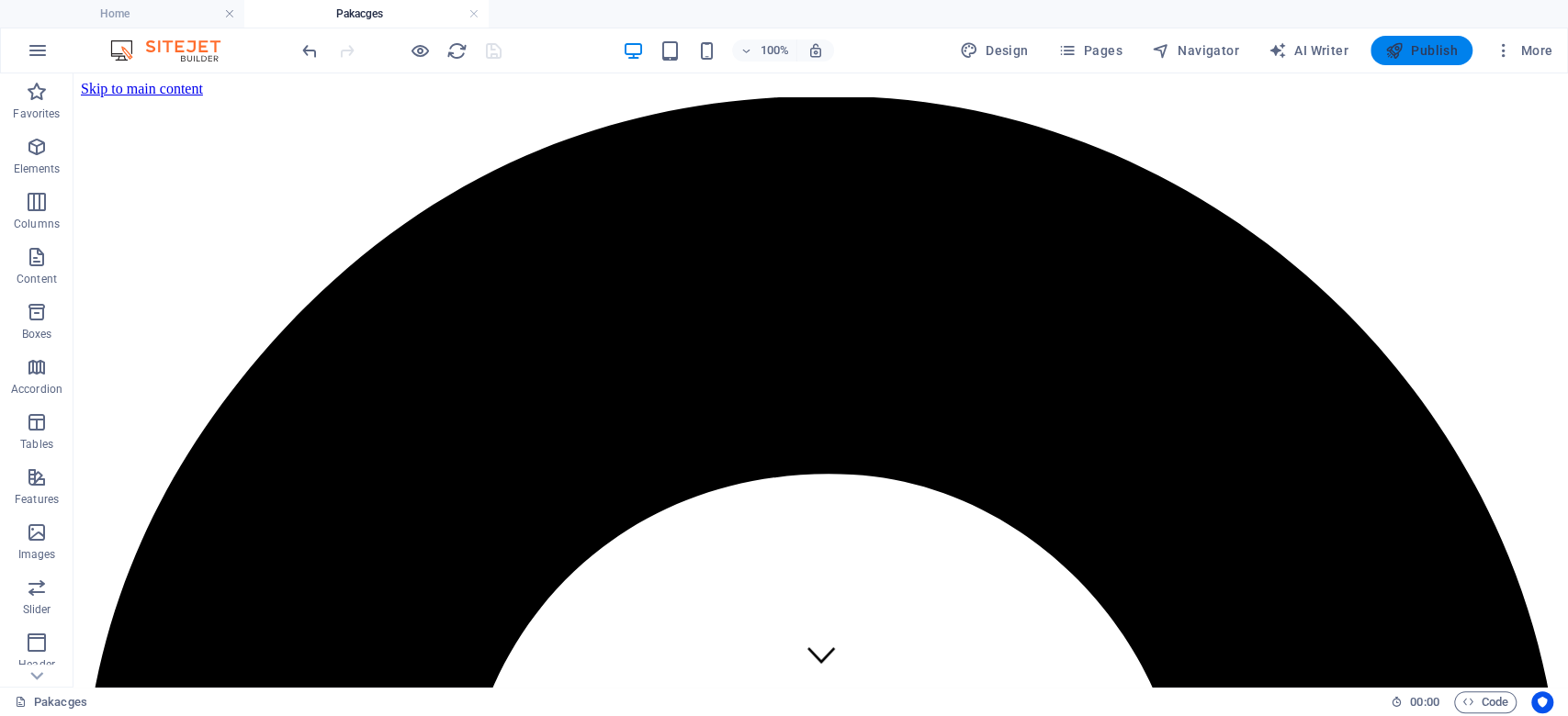 click at bounding box center (1394, 50) 